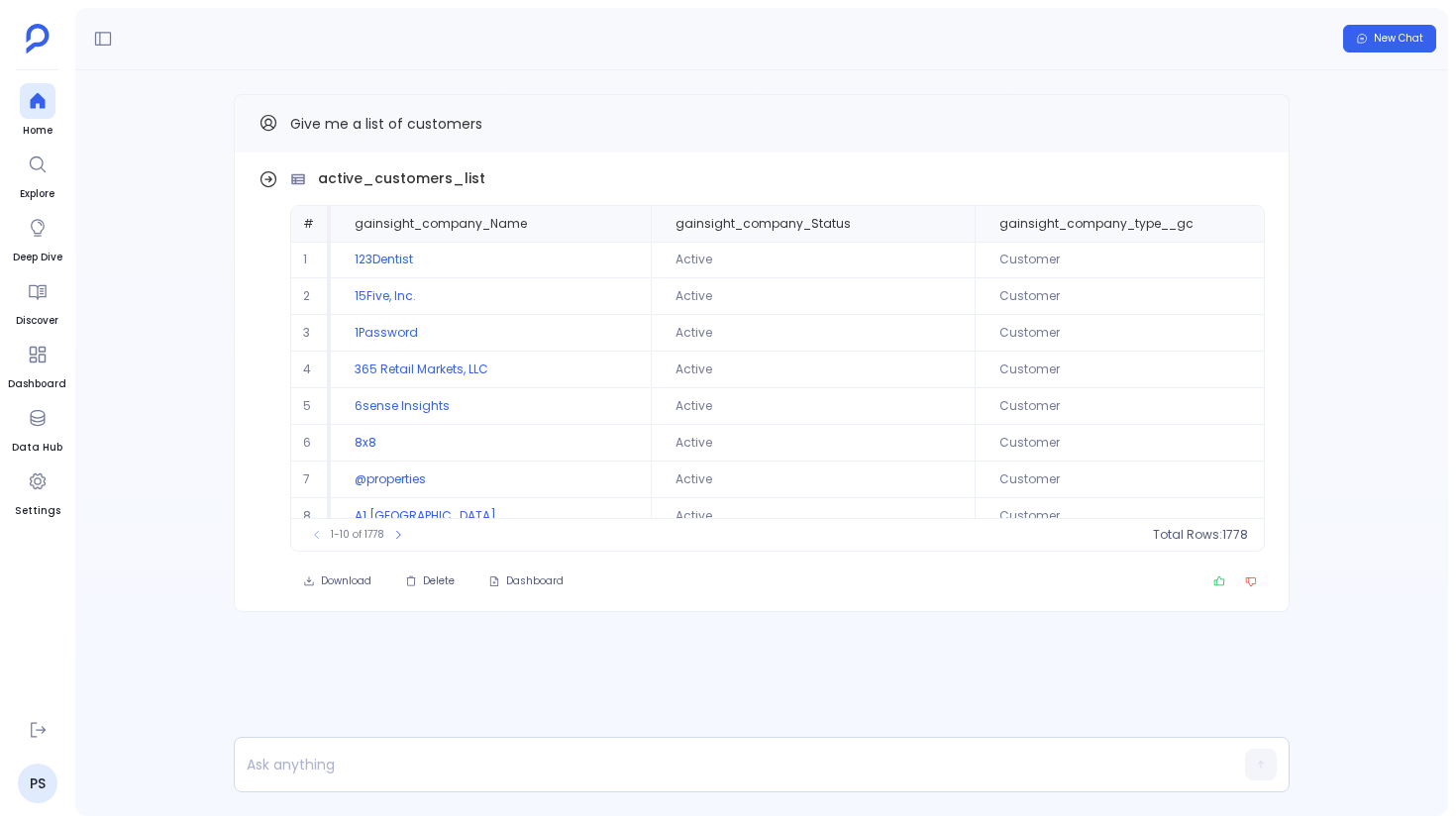 scroll, scrollTop: 0, scrollLeft: 0, axis: both 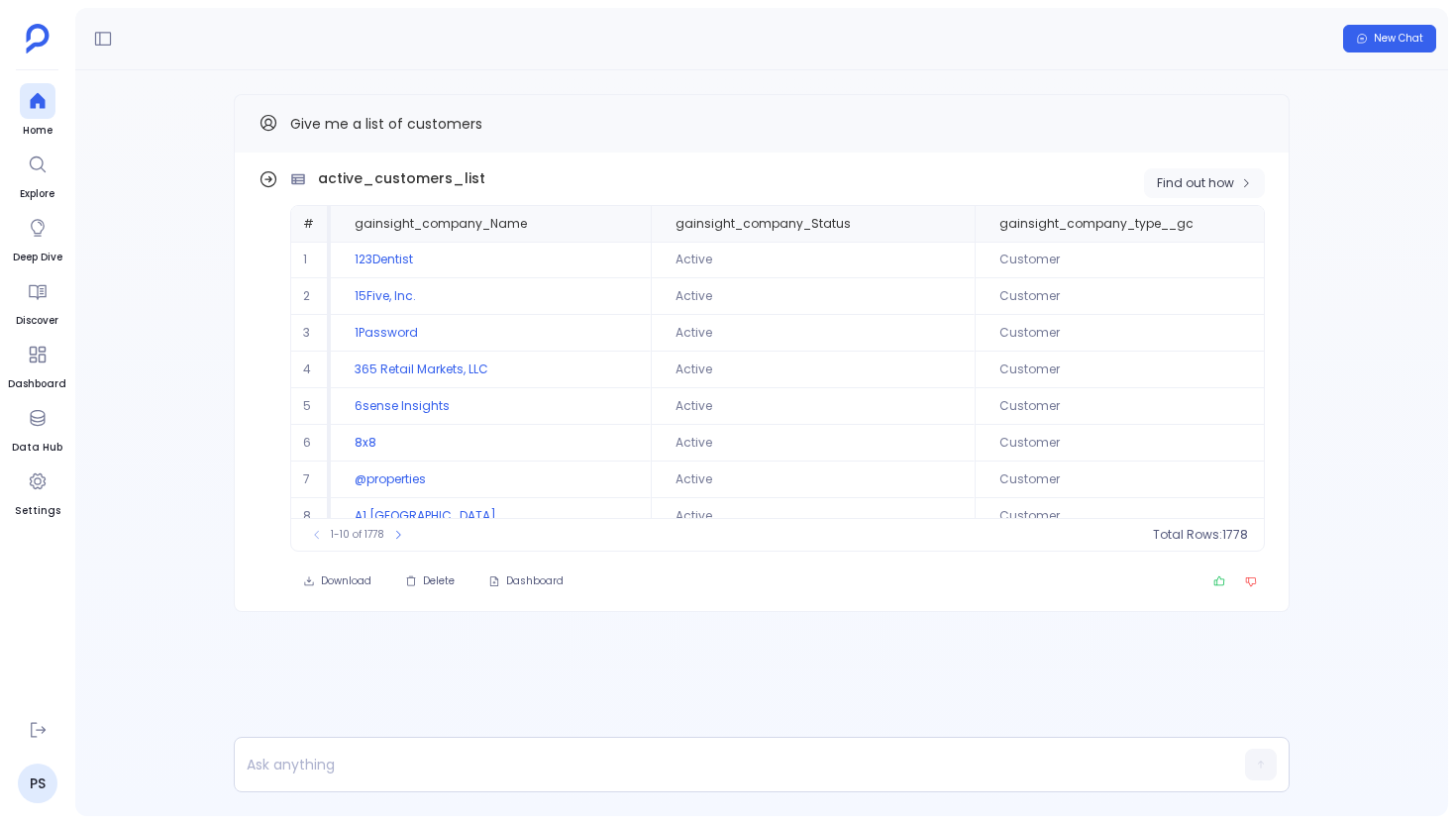 click on "Find out how" at bounding box center [1204, 183] 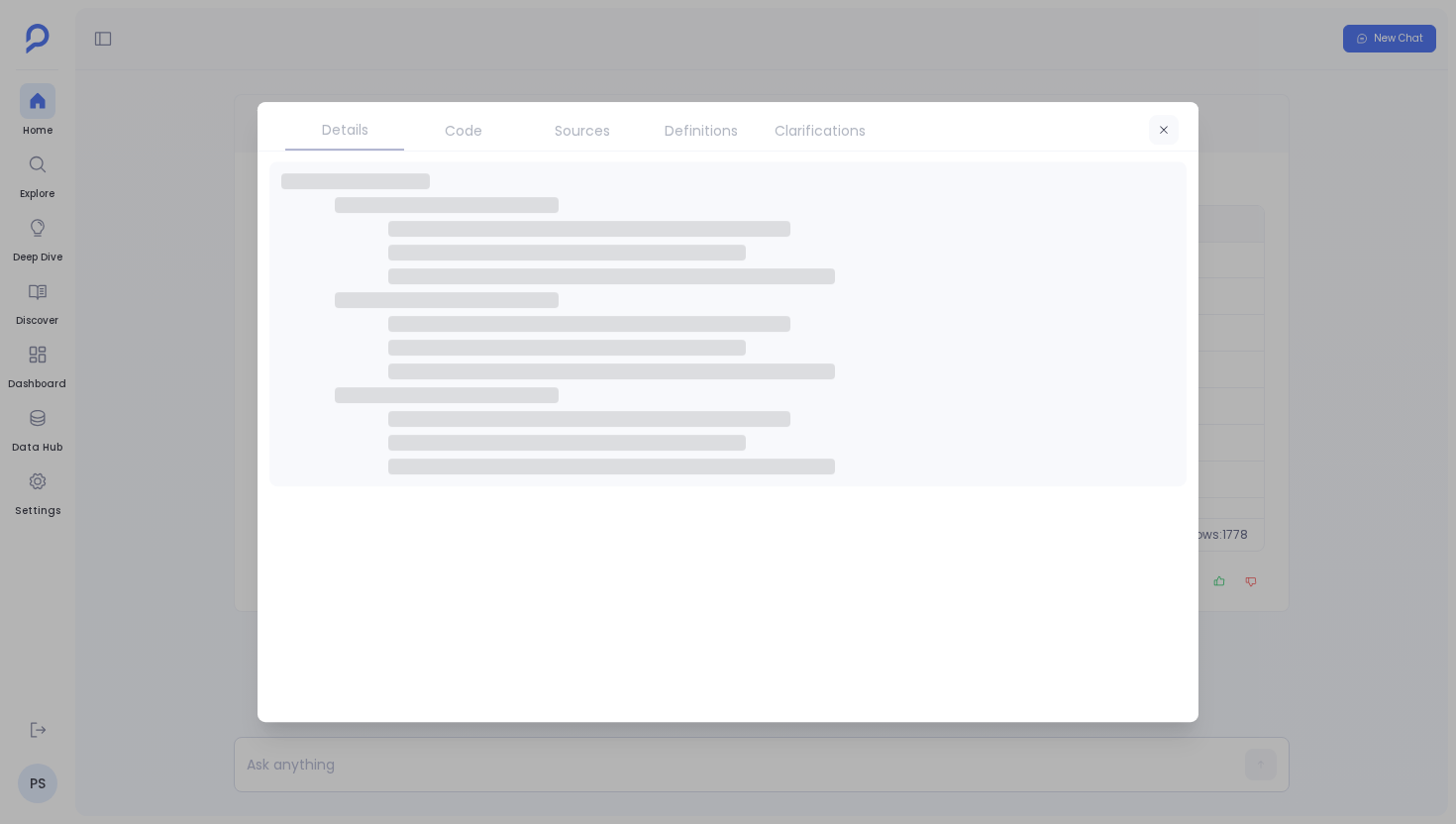 click 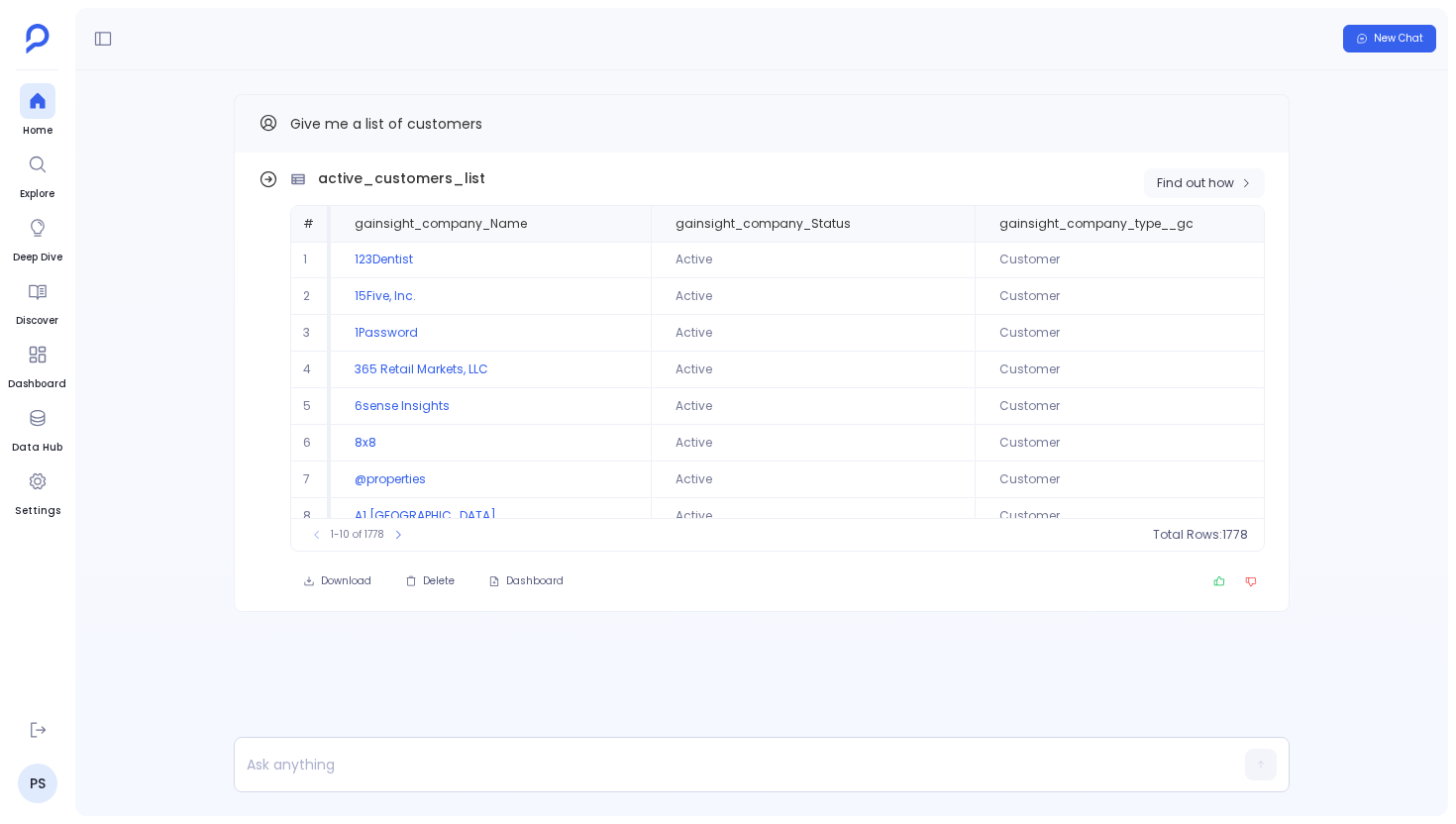 click on "Find out how" at bounding box center [1196, 183] 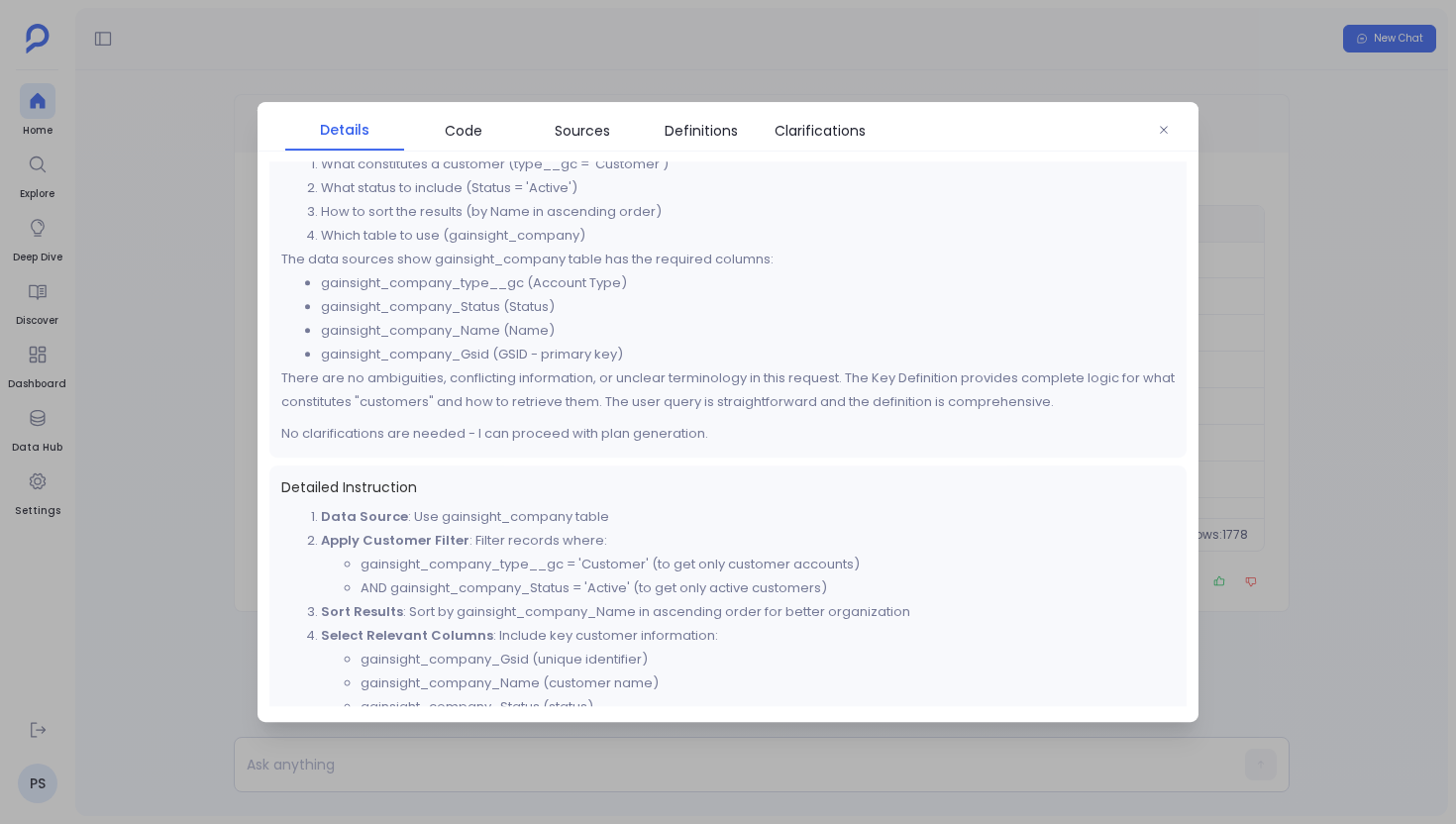 scroll, scrollTop: 319, scrollLeft: 0, axis: vertical 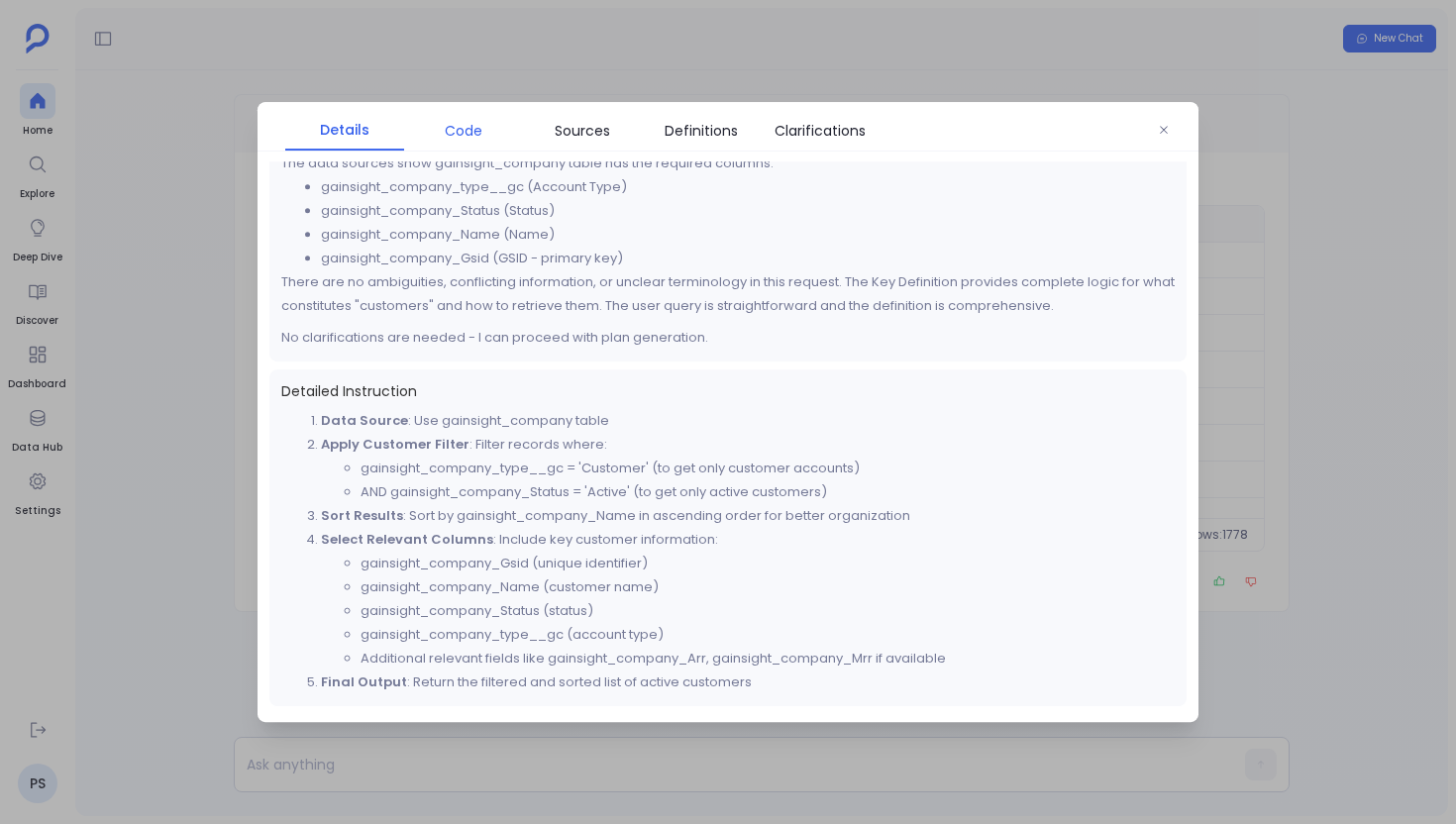 click on "Code" at bounding box center (464, 131) 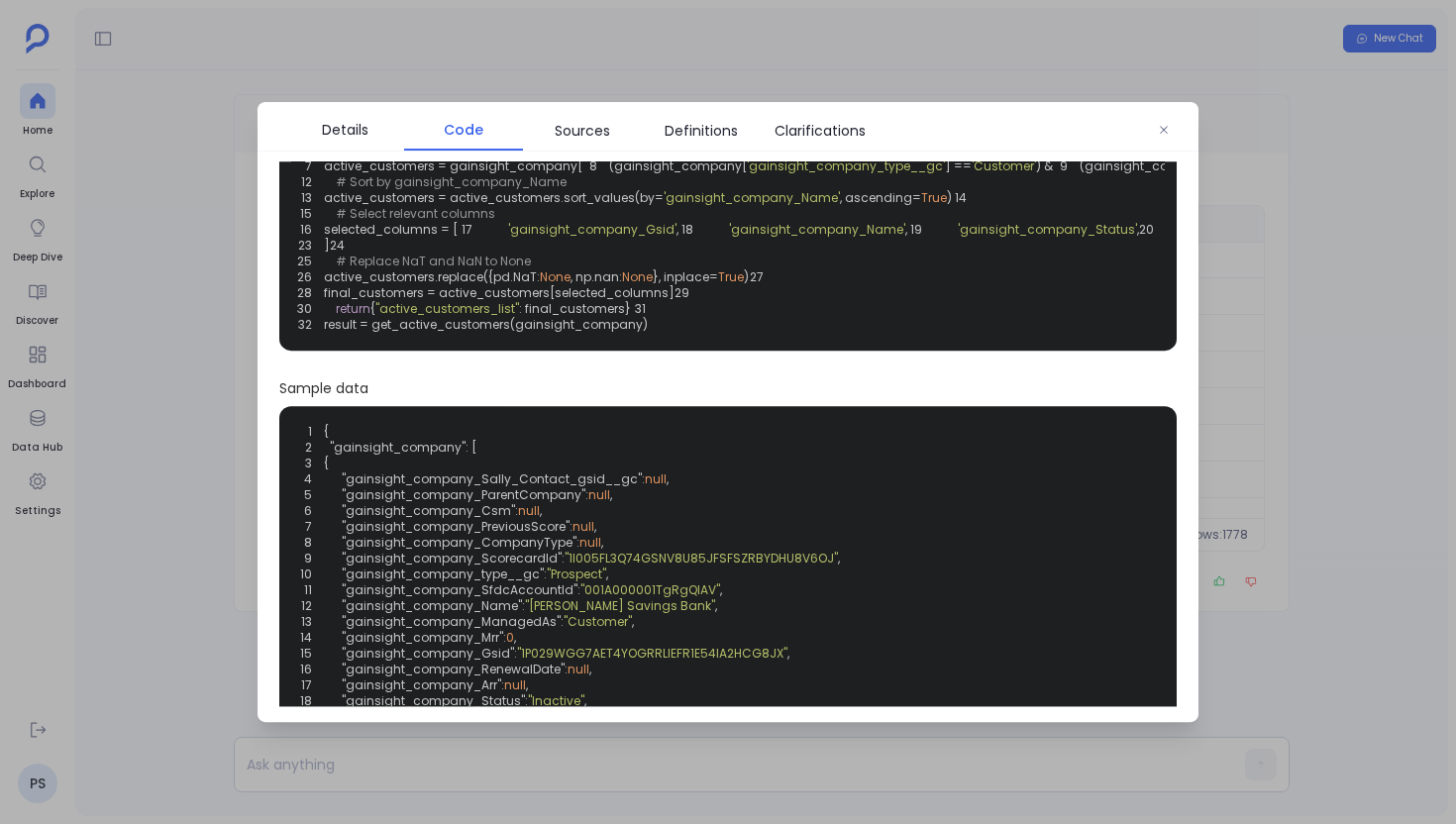 scroll, scrollTop: 0, scrollLeft: 0, axis: both 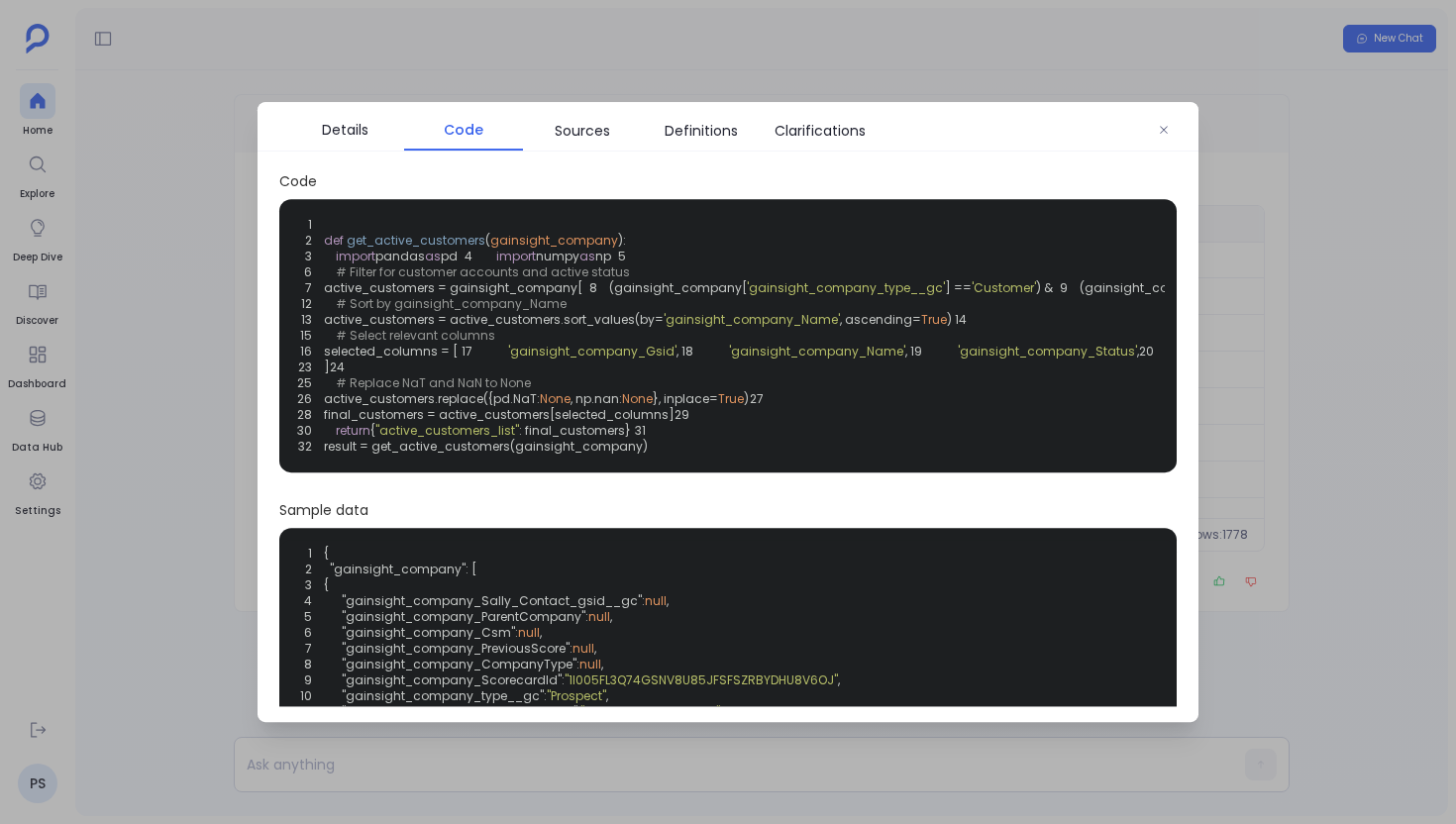 click at bounding box center [728, 412] 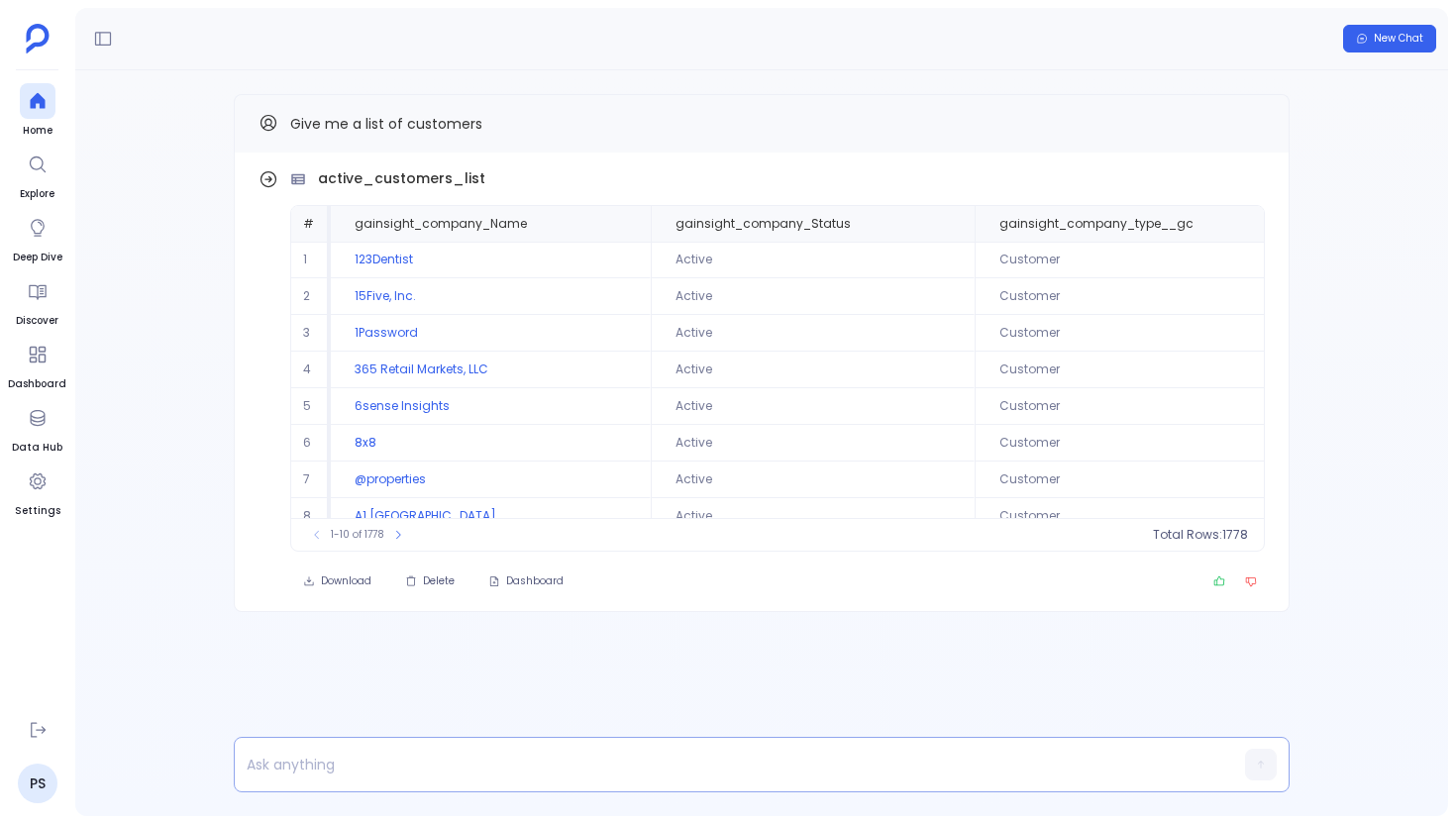click at bounding box center [723, 765] 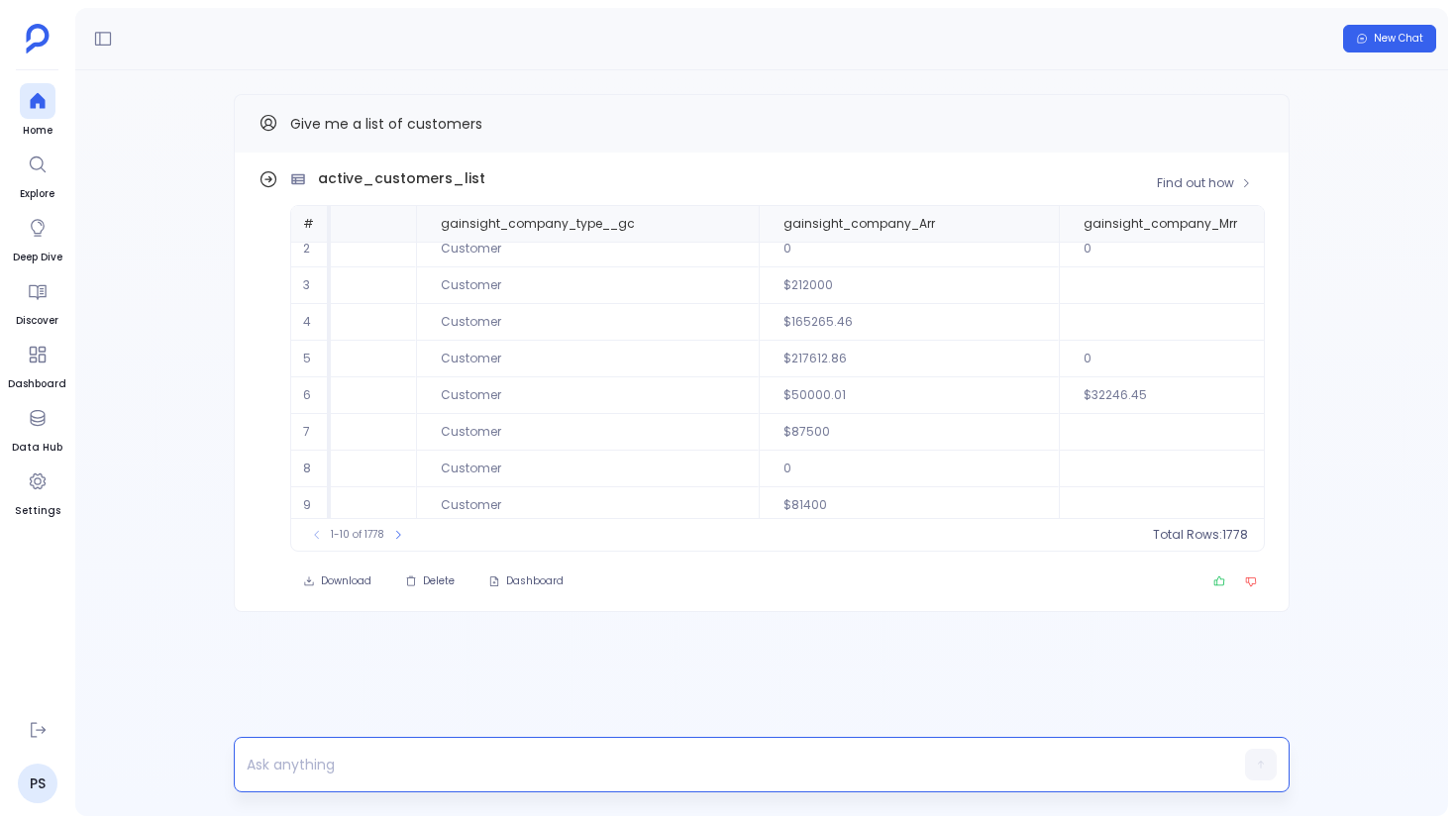 scroll, scrollTop: 95, scrollLeft: 559, axis: both 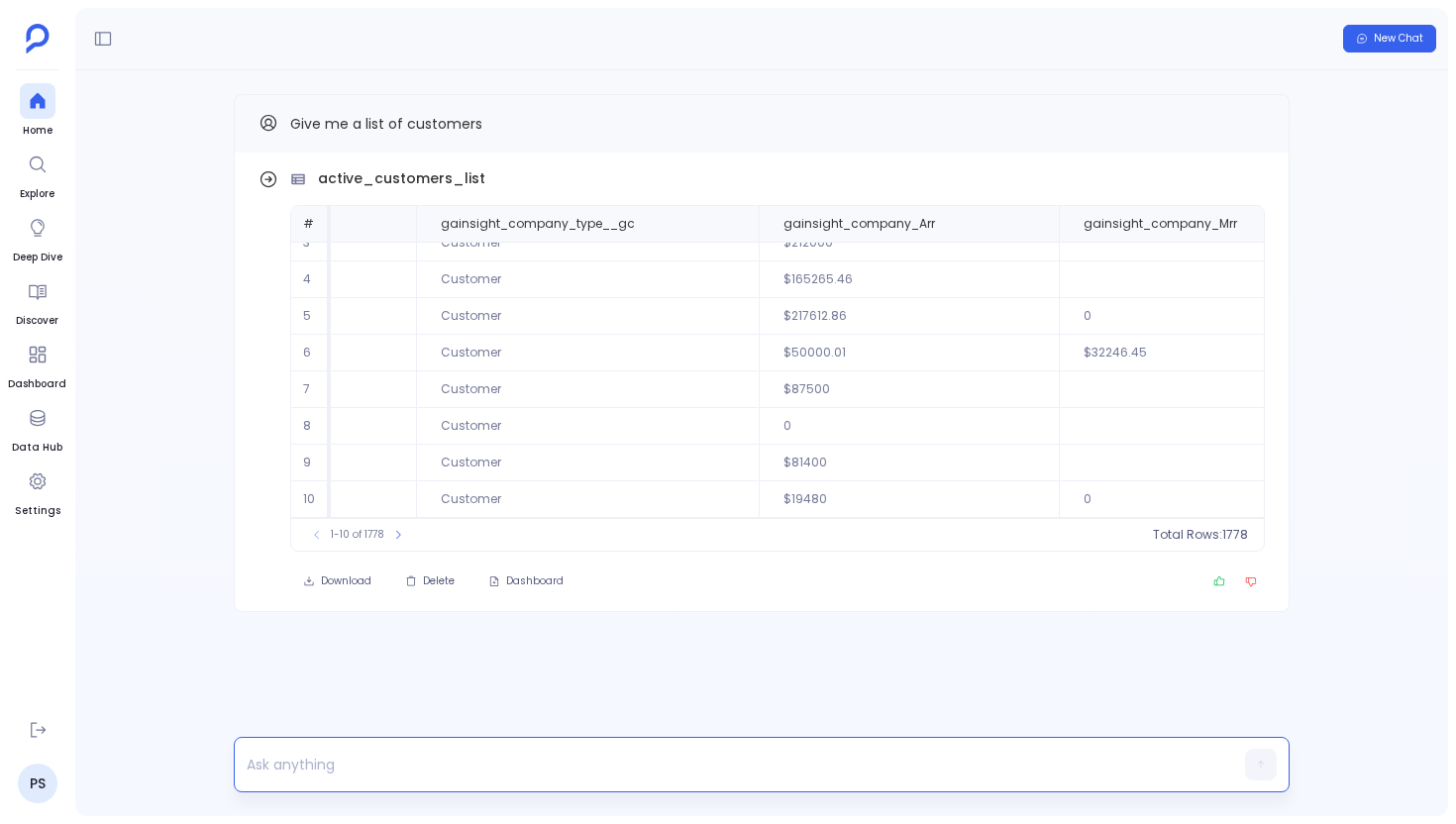 type 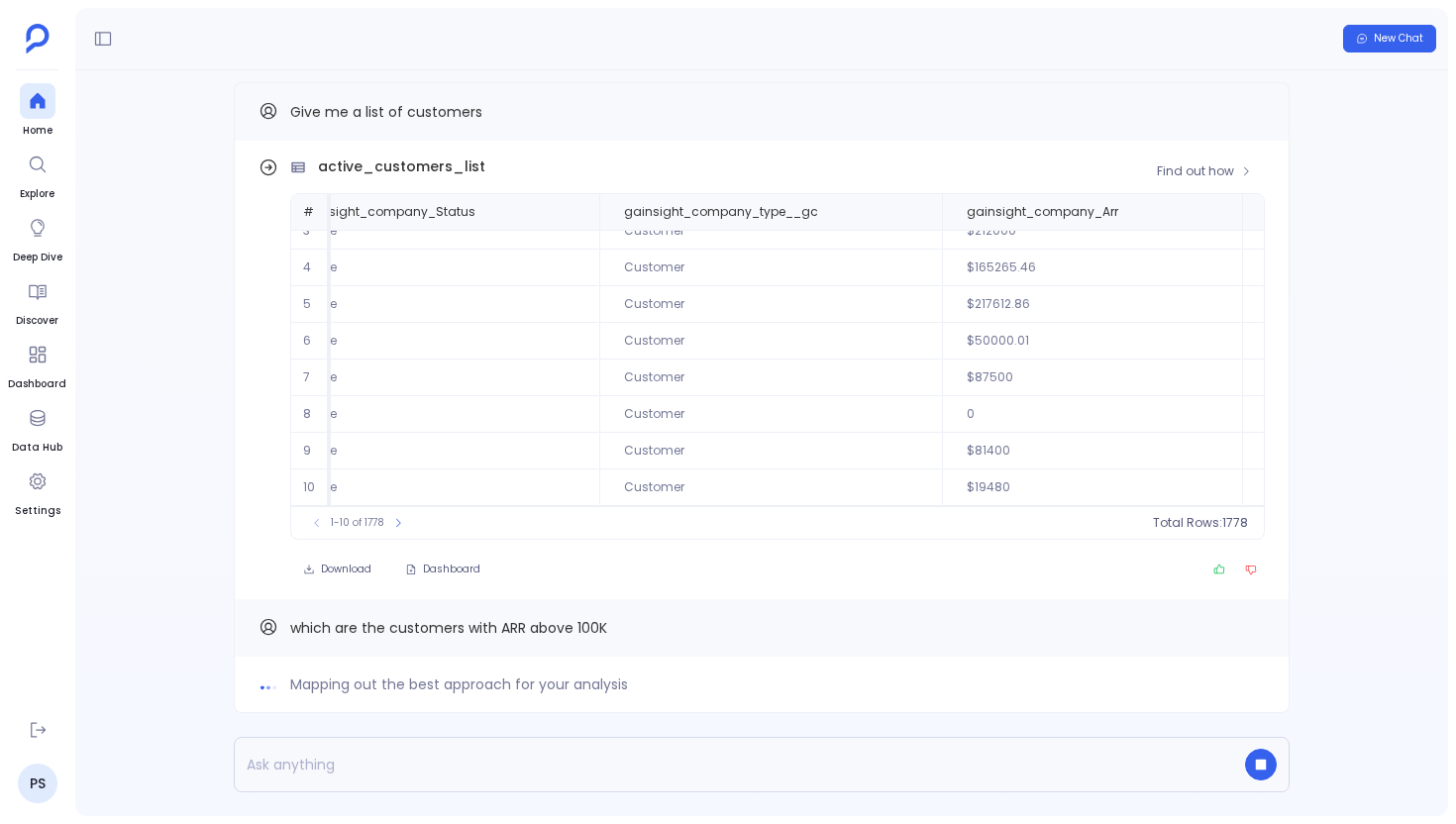 scroll, scrollTop: 95, scrollLeft: 0, axis: vertical 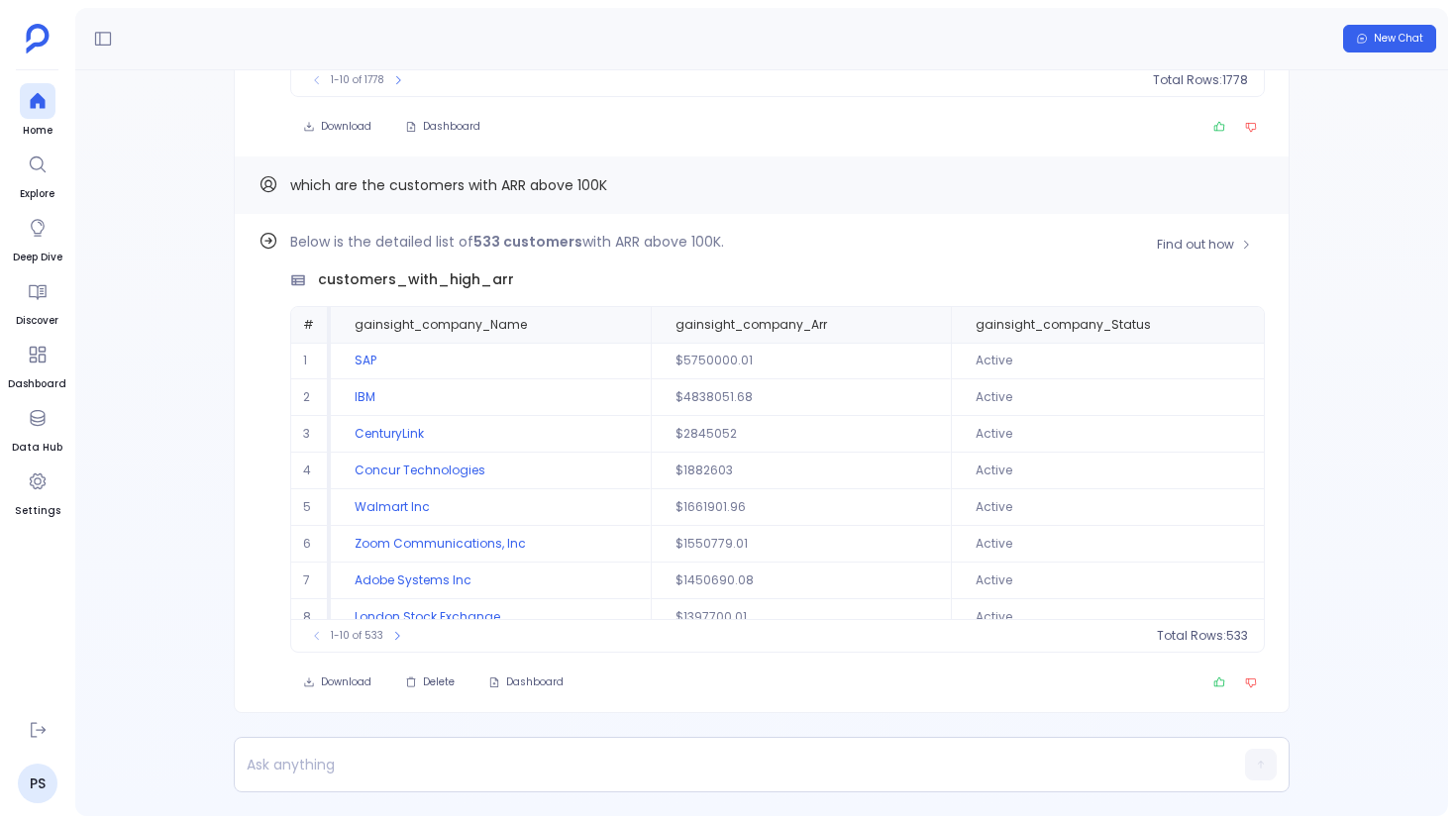 click on "1-10 of 533" at bounding box center [357, 636] 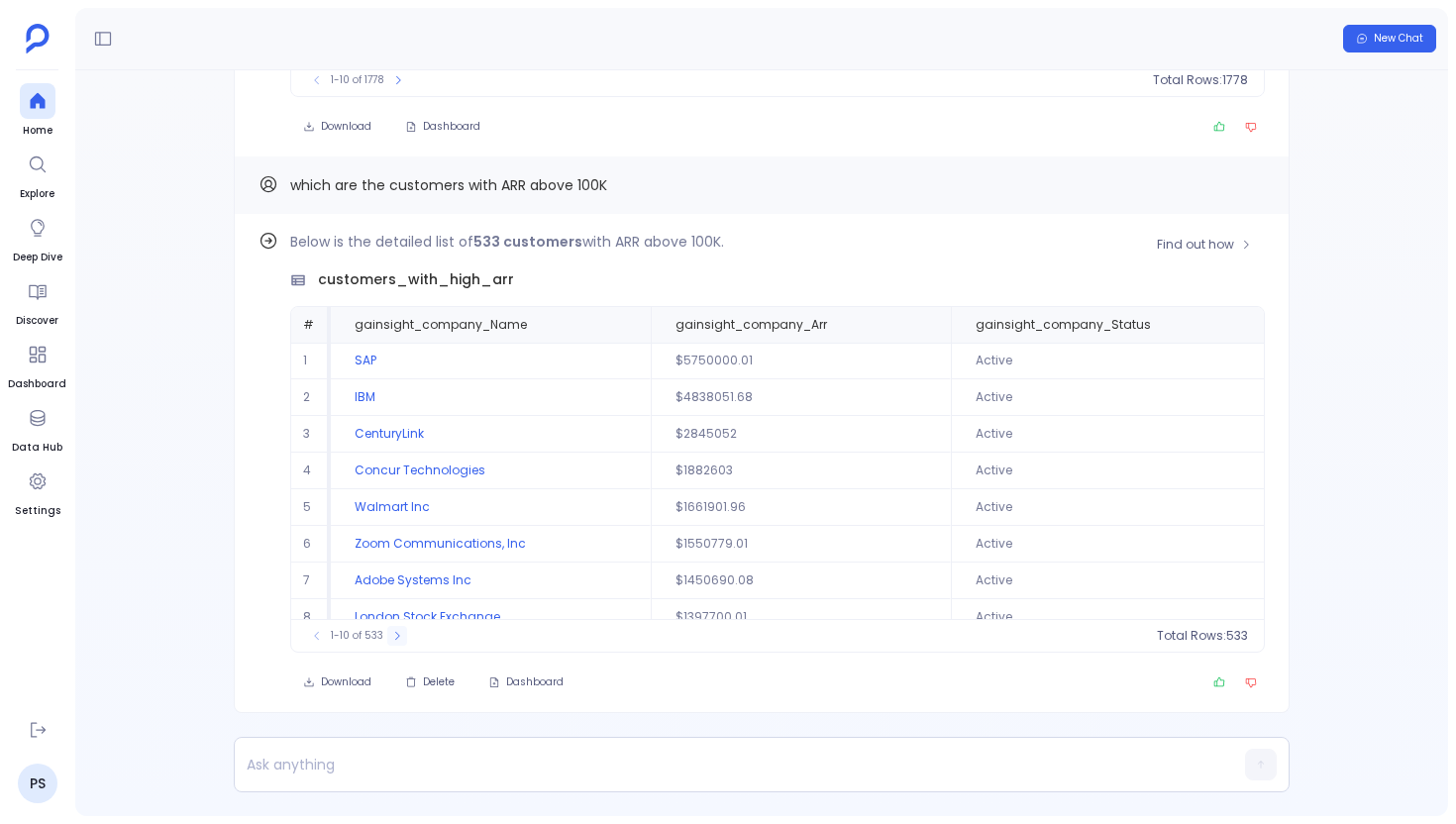 click 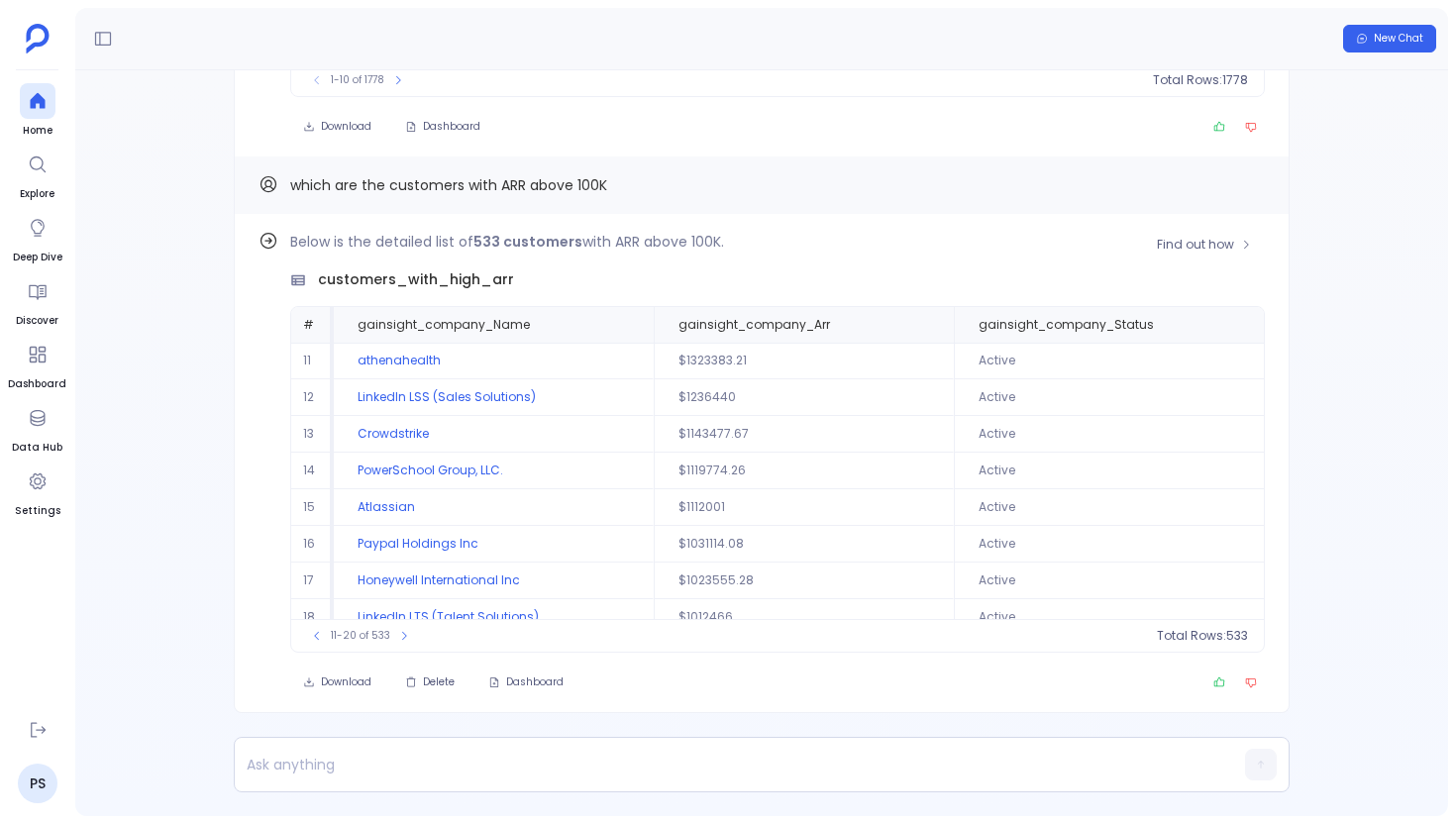 click on "11-20 of 533" at bounding box center [361, 636] 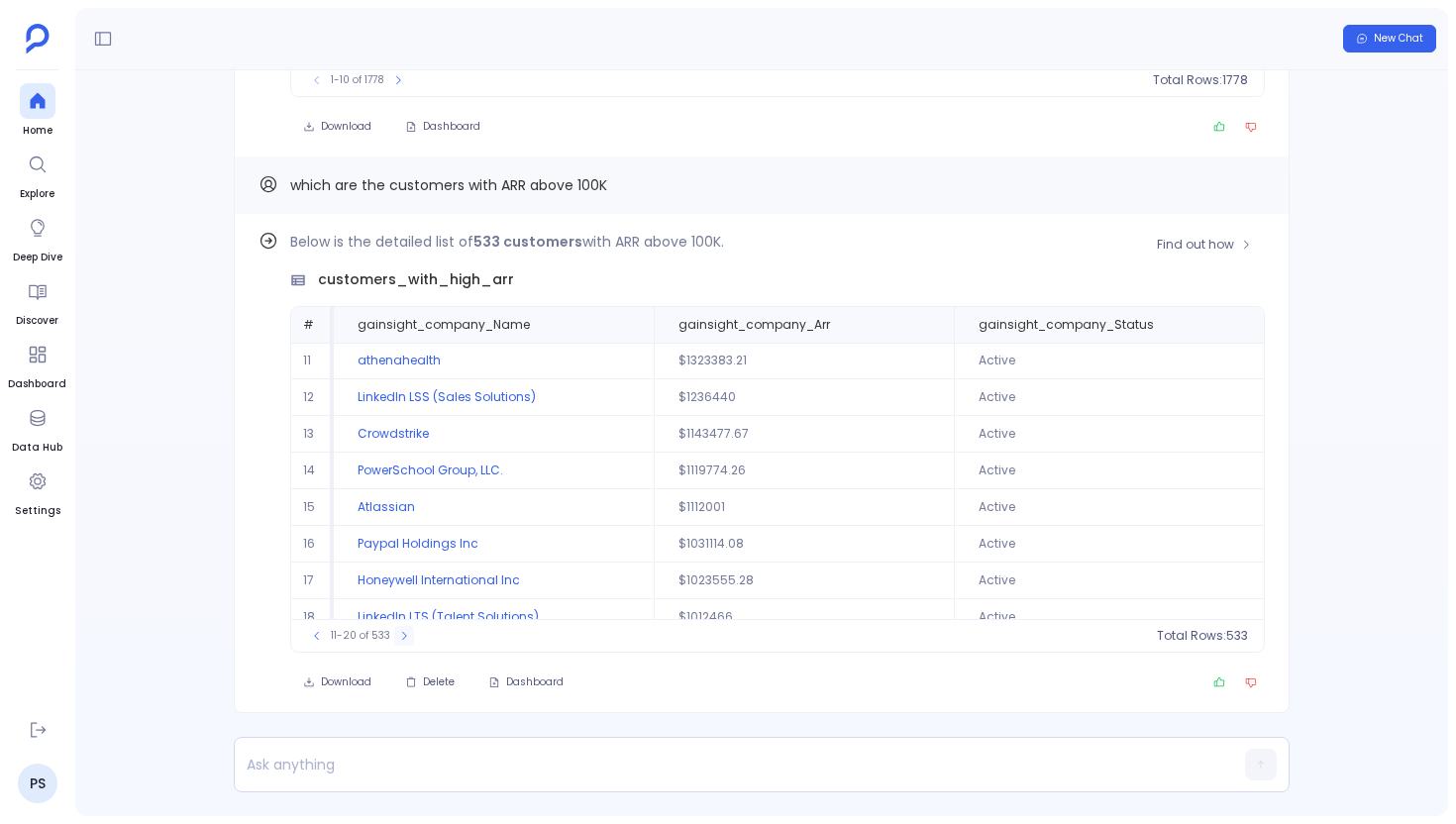 click at bounding box center (404, 636) 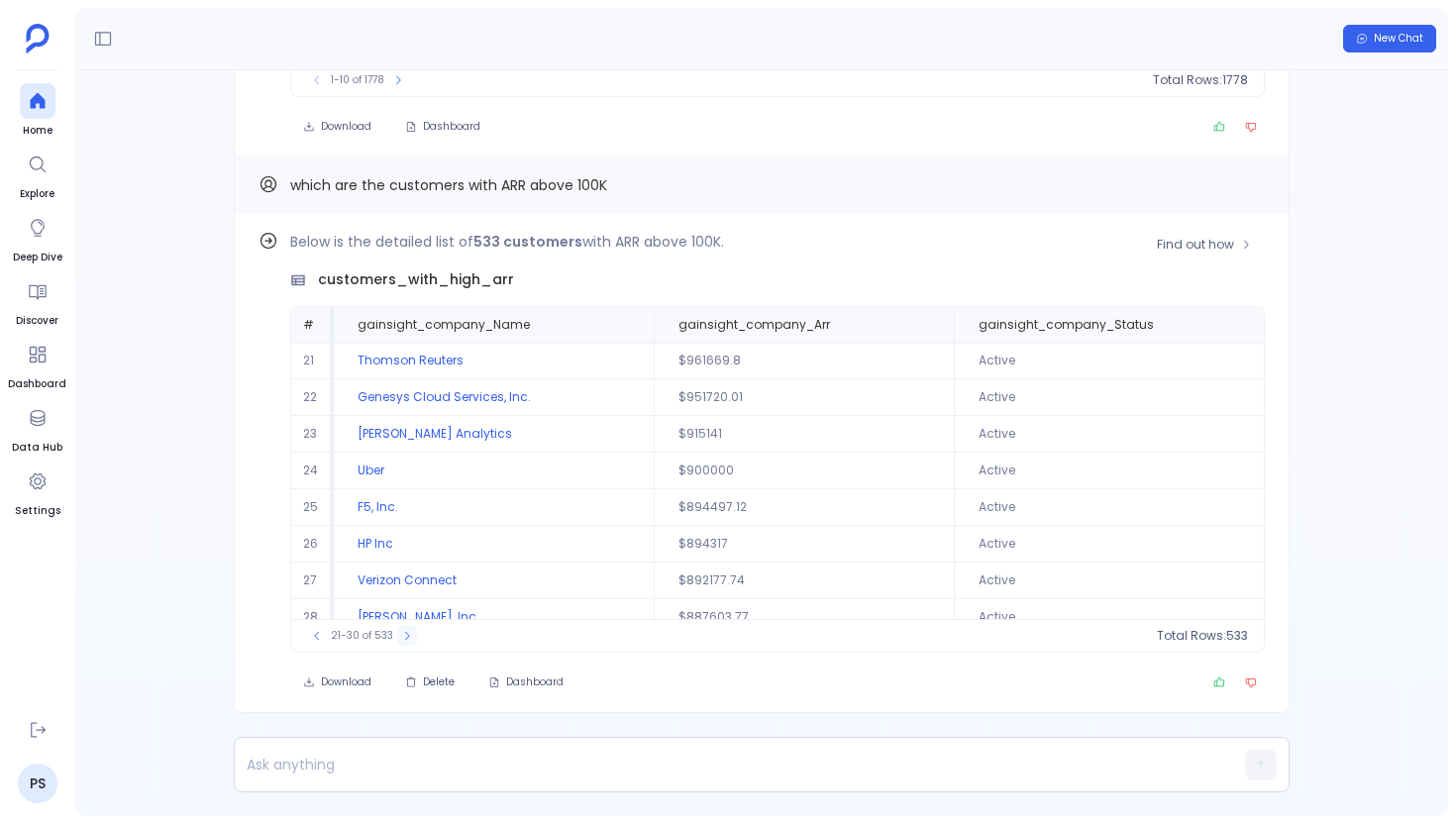 click 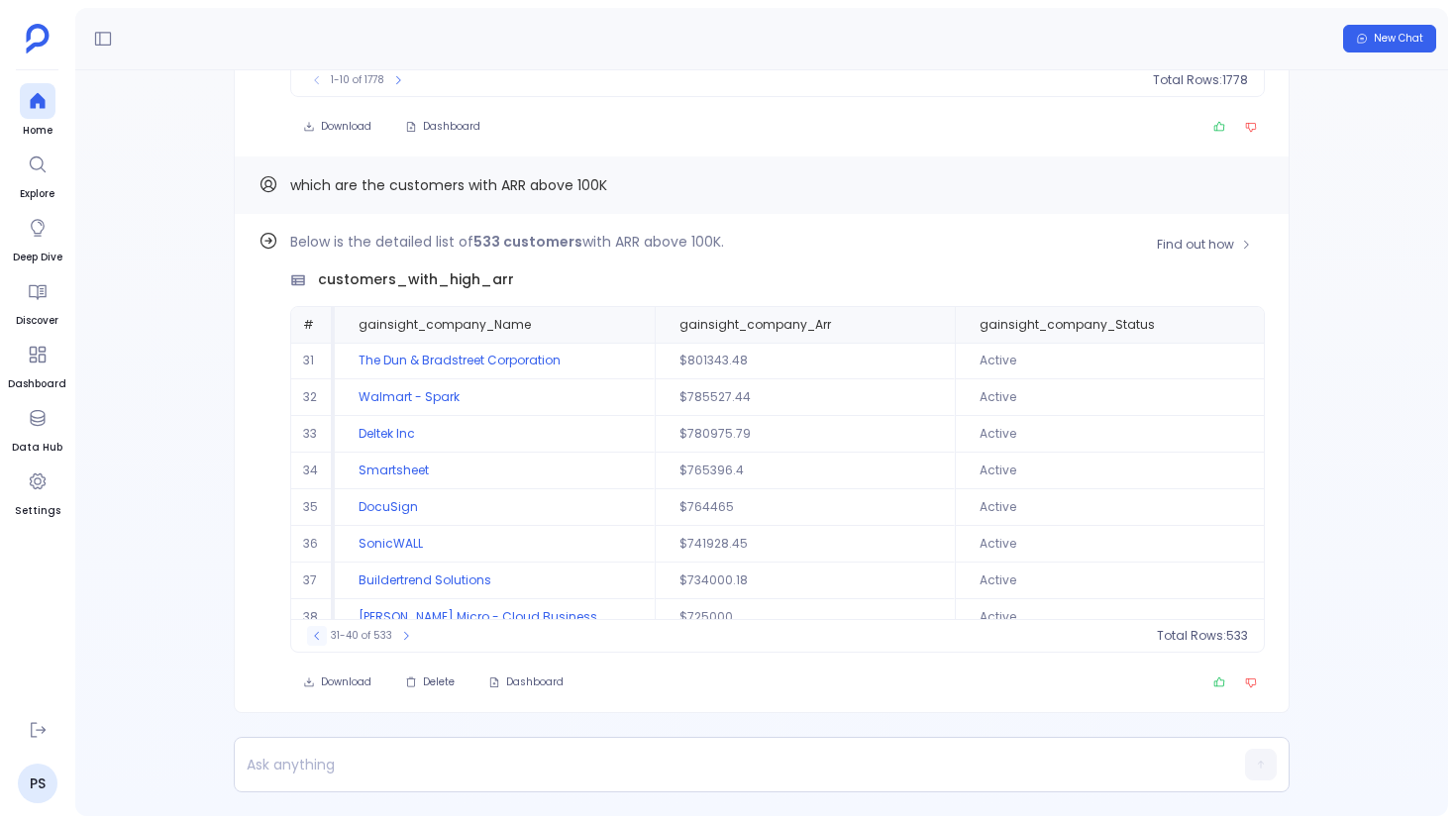 click at bounding box center (317, 636) 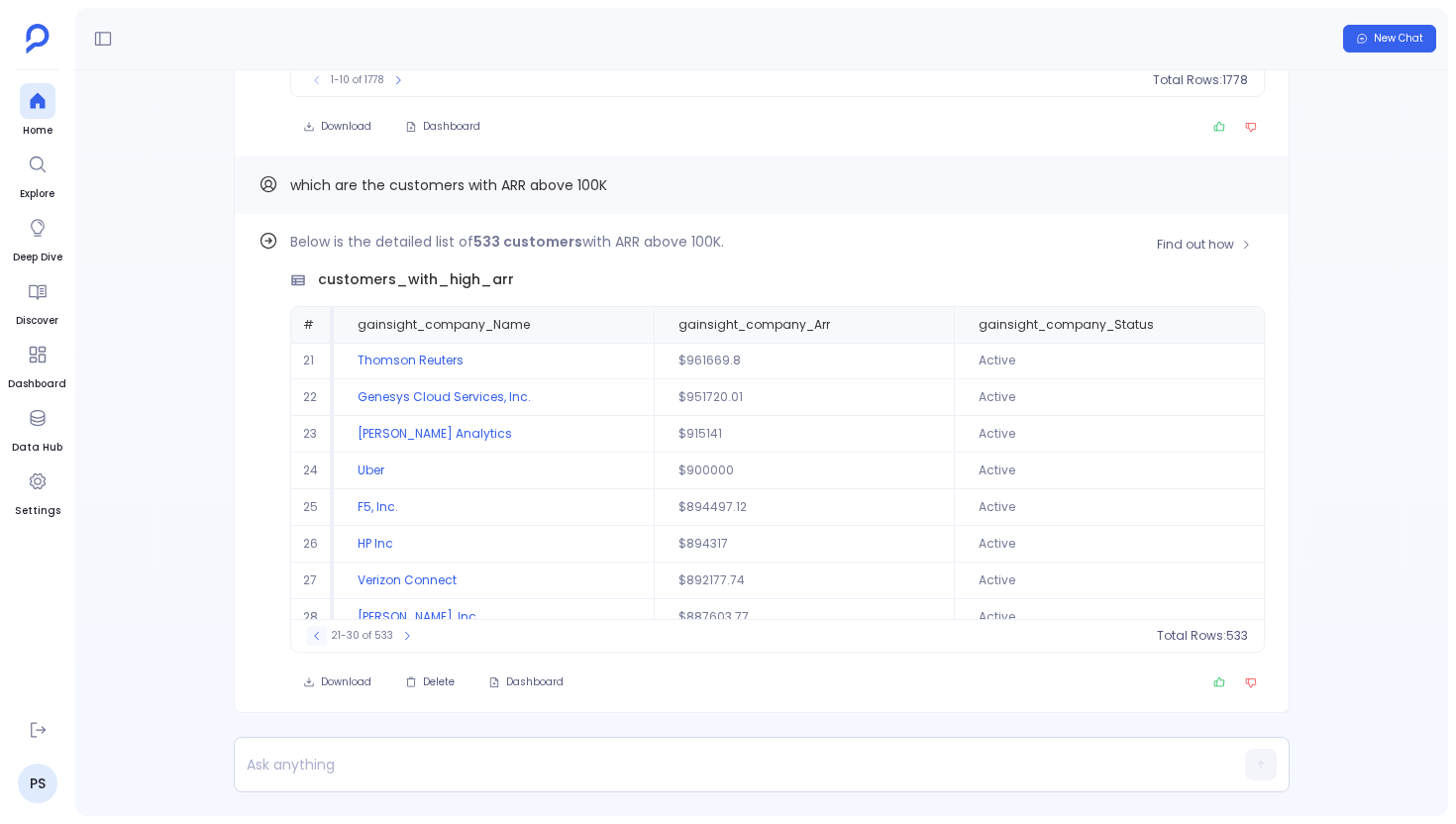 click at bounding box center [317, 636] 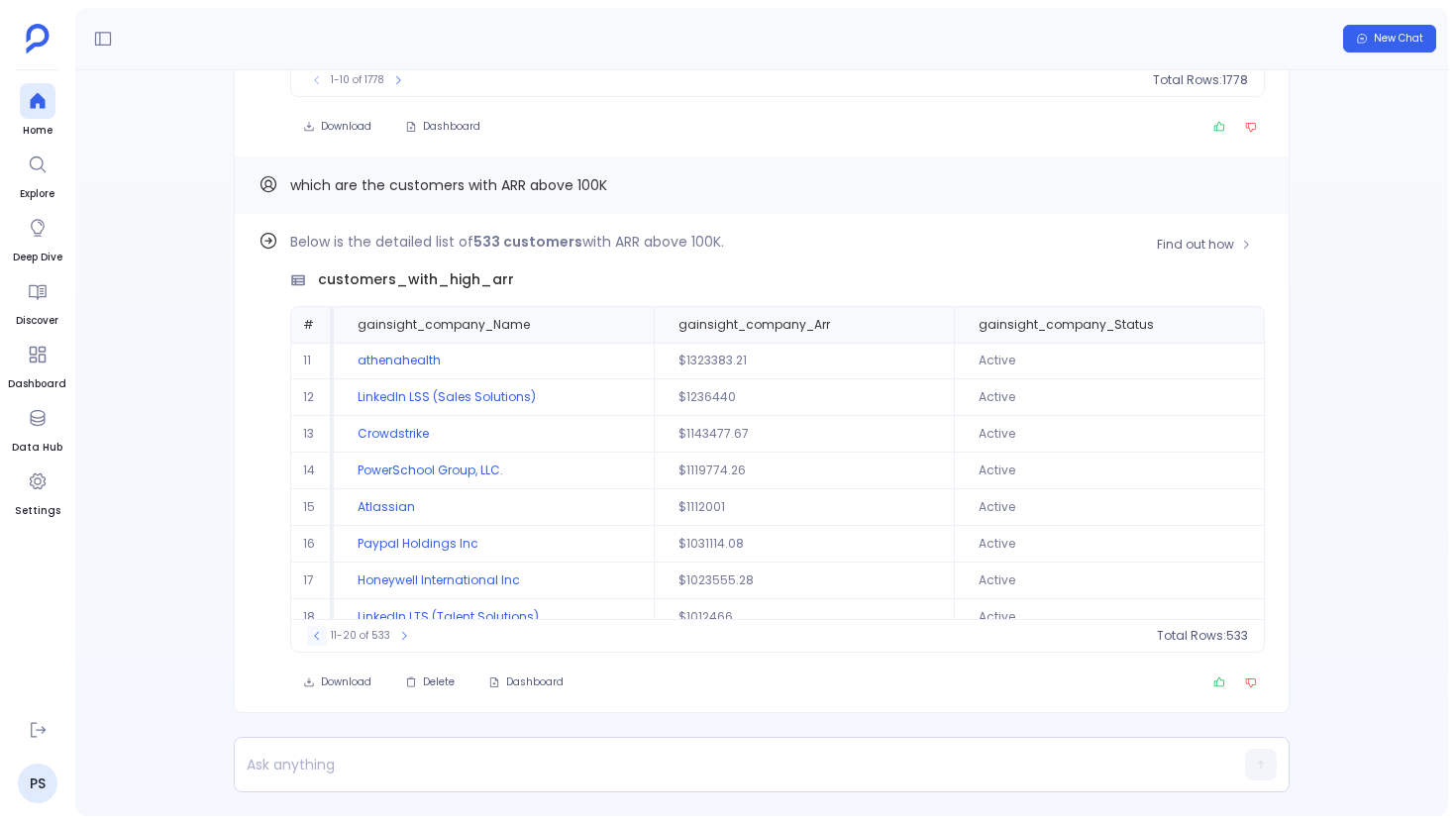 click at bounding box center [317, 636] 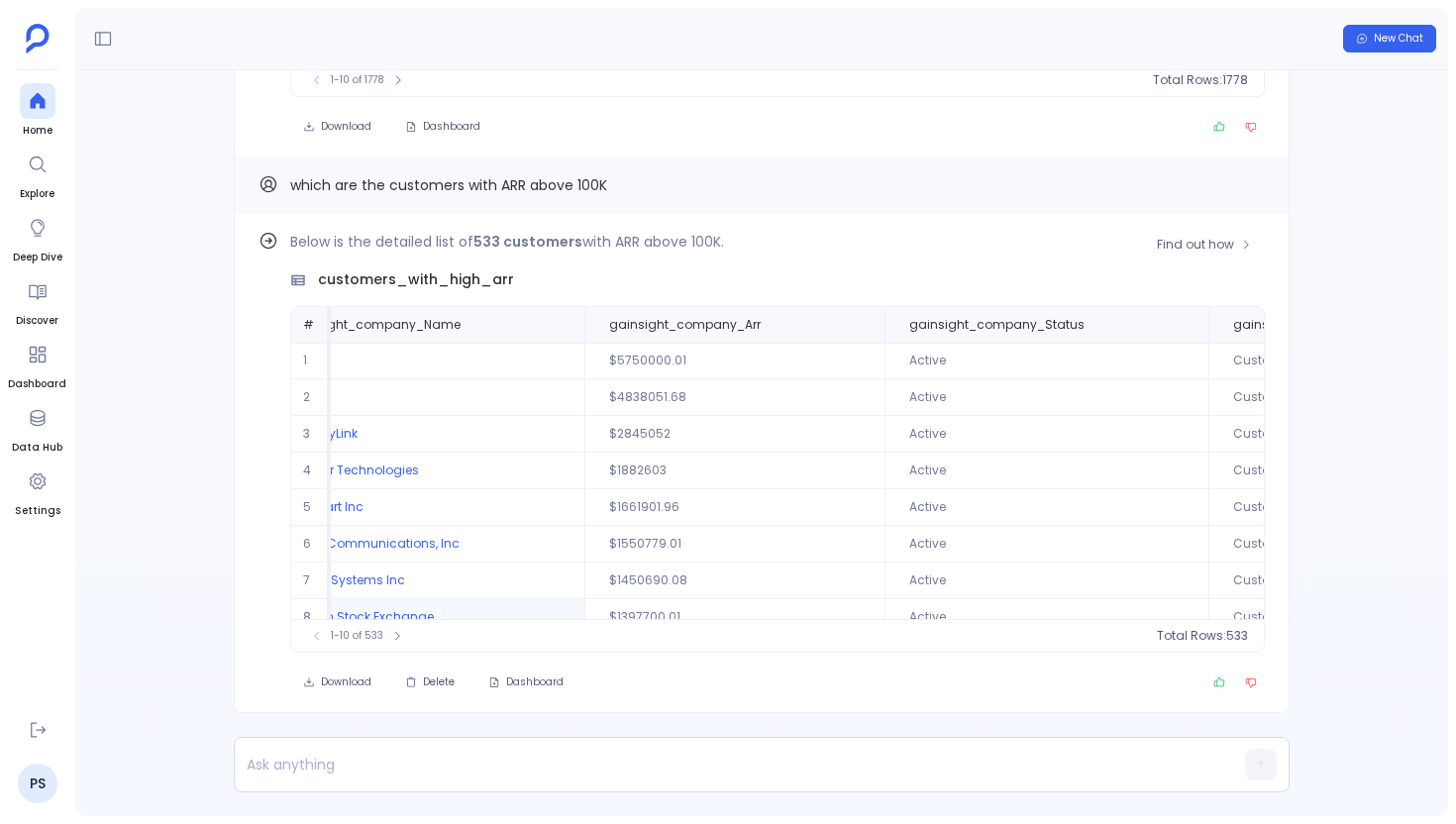 scroll, scrollTop: 0, scrollLeft: 34, axis: horizontal 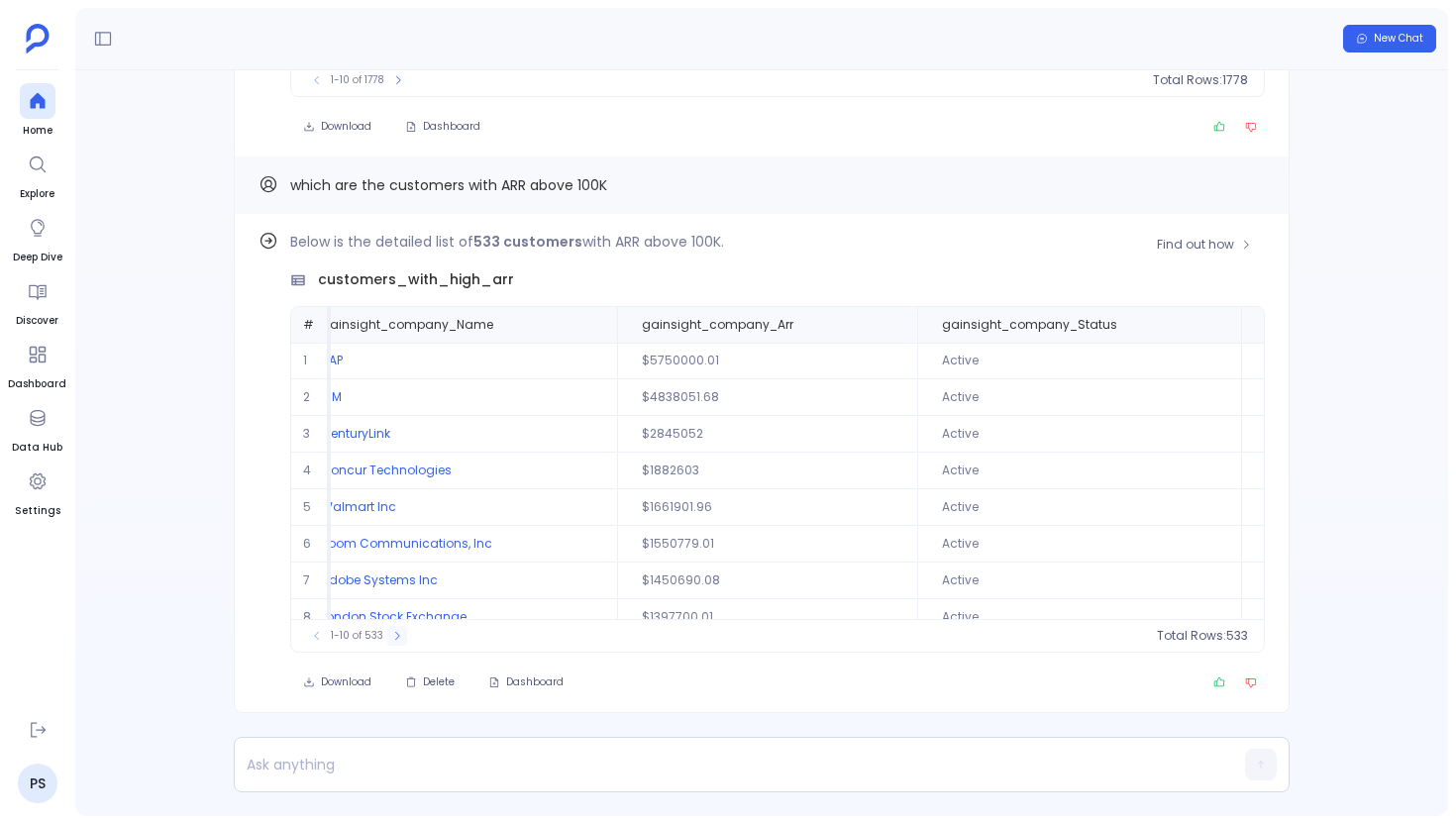 click 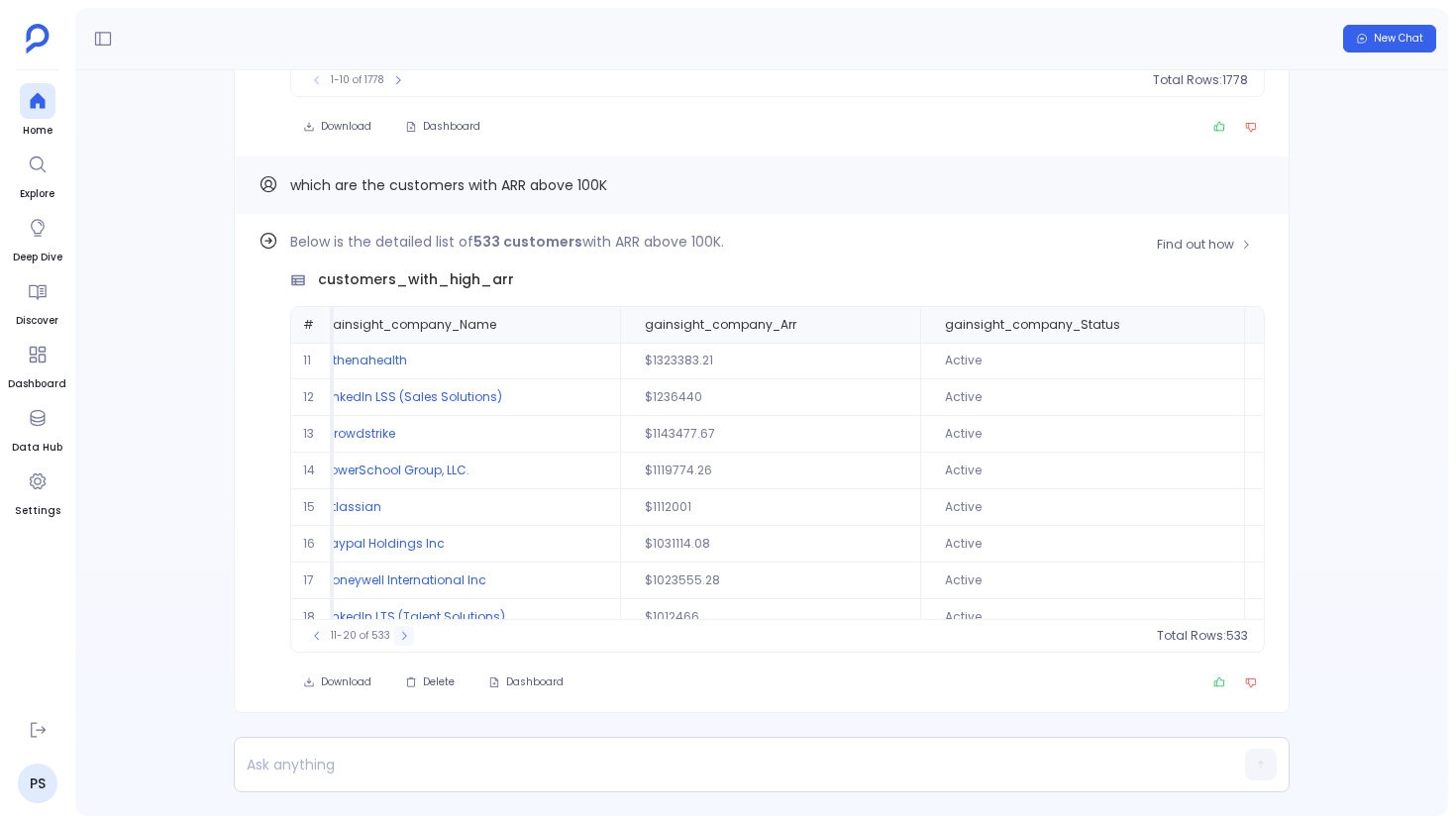 click 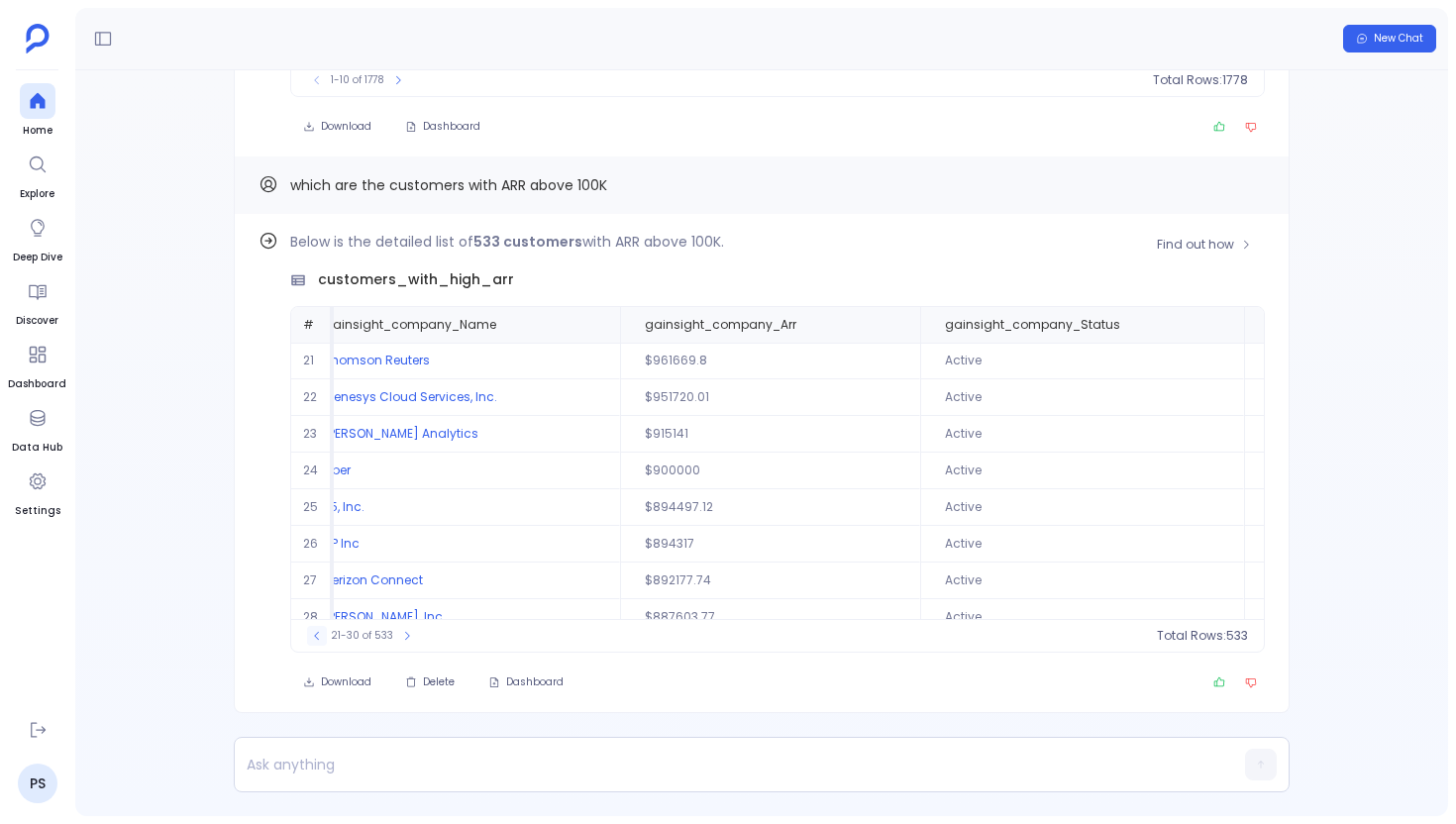 click 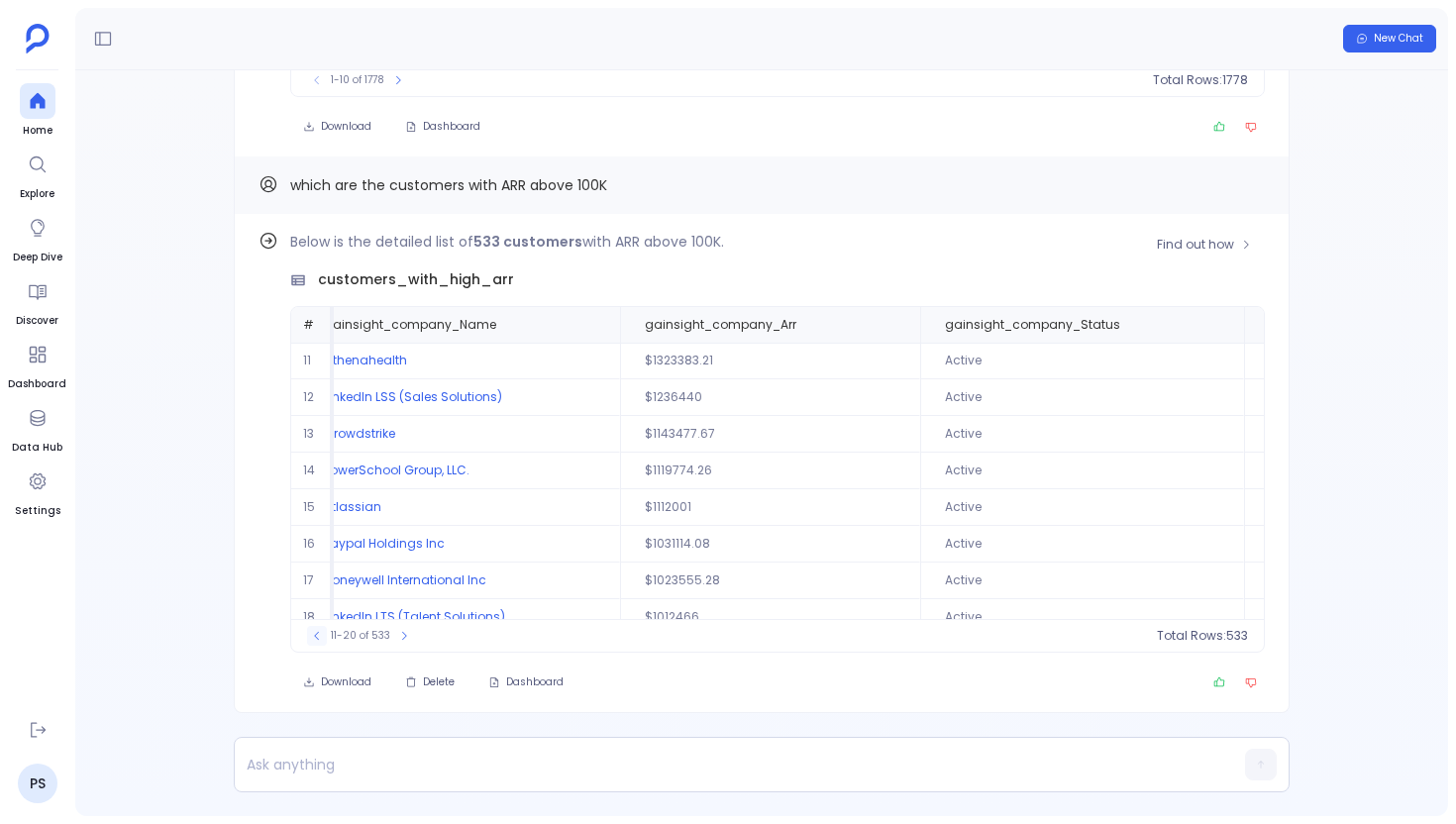 click 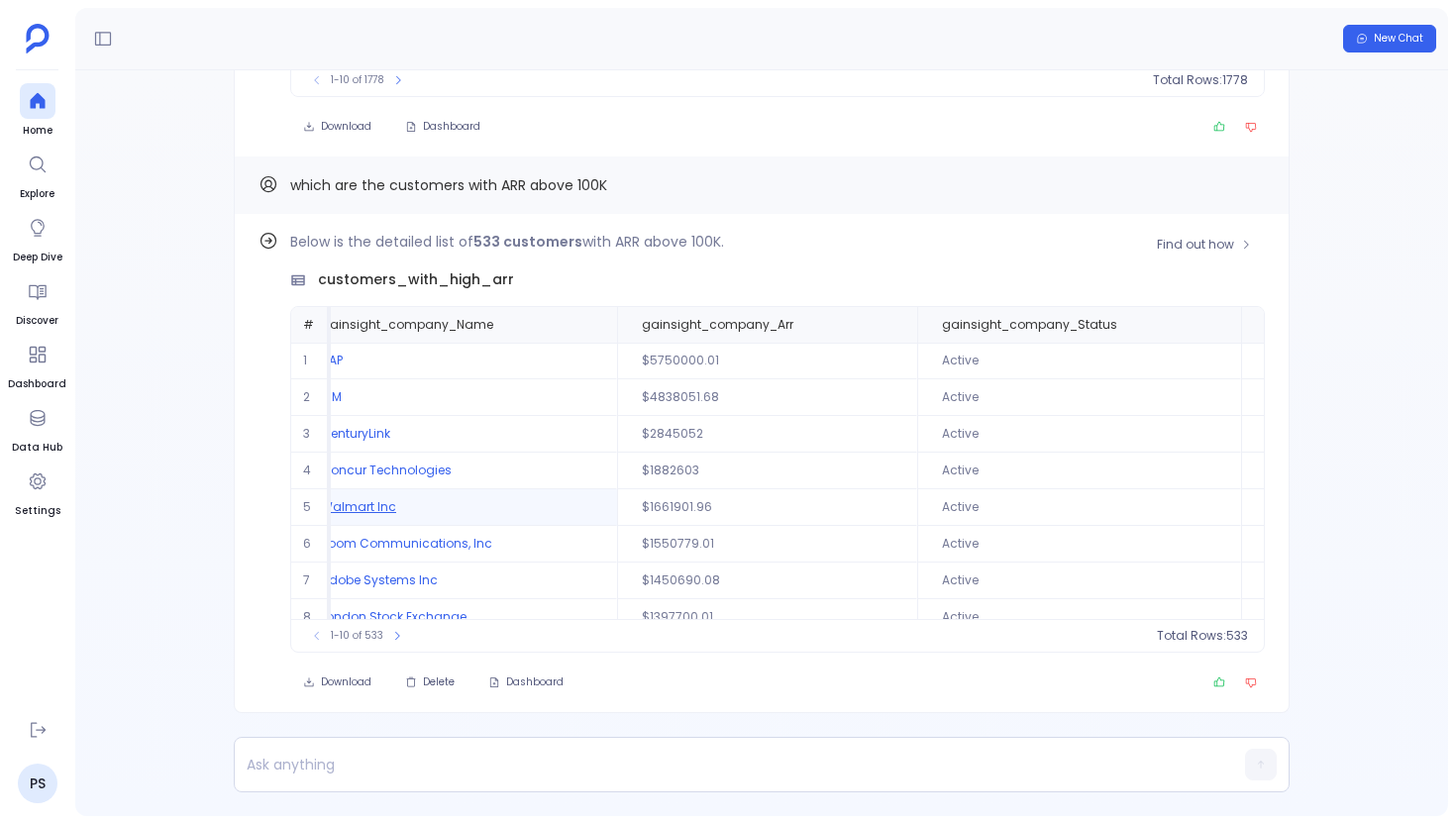 scroll, scrollTop: 0, scrollLeft: 0, axis: both 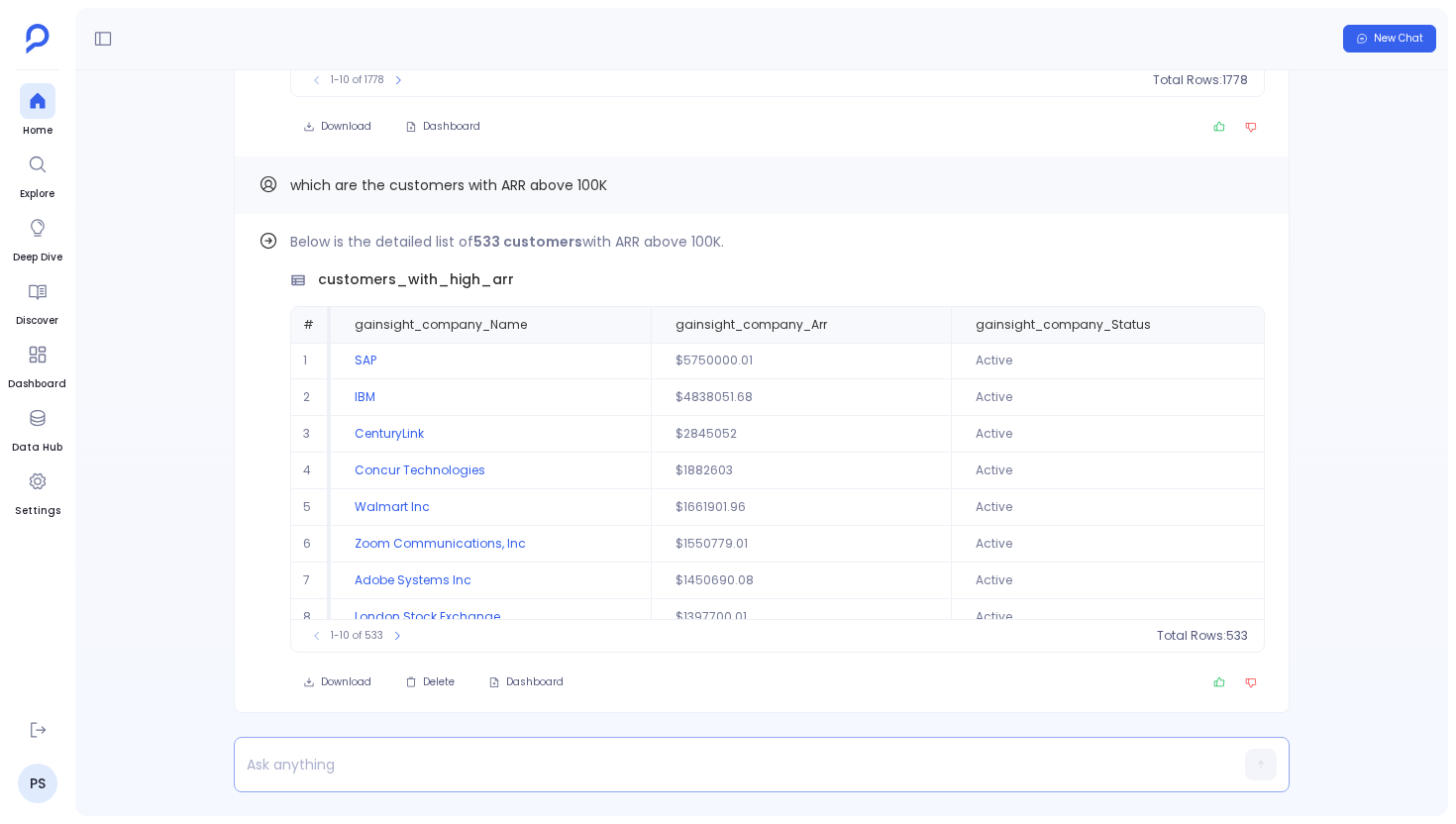 click at bounding box center (723, 765) 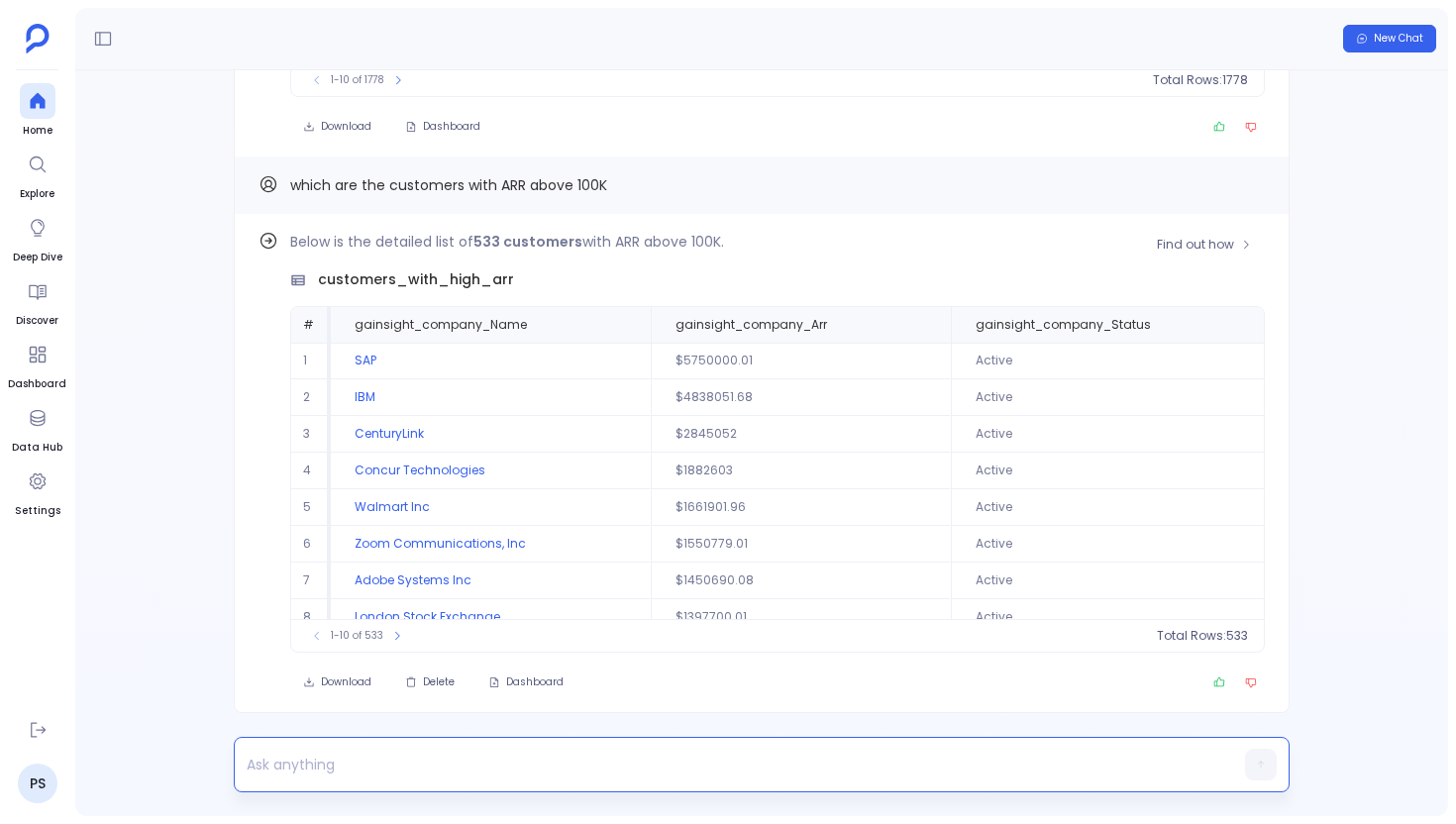 scroll, scrollTop: -455, scrollLeft: 0, axis: vertical 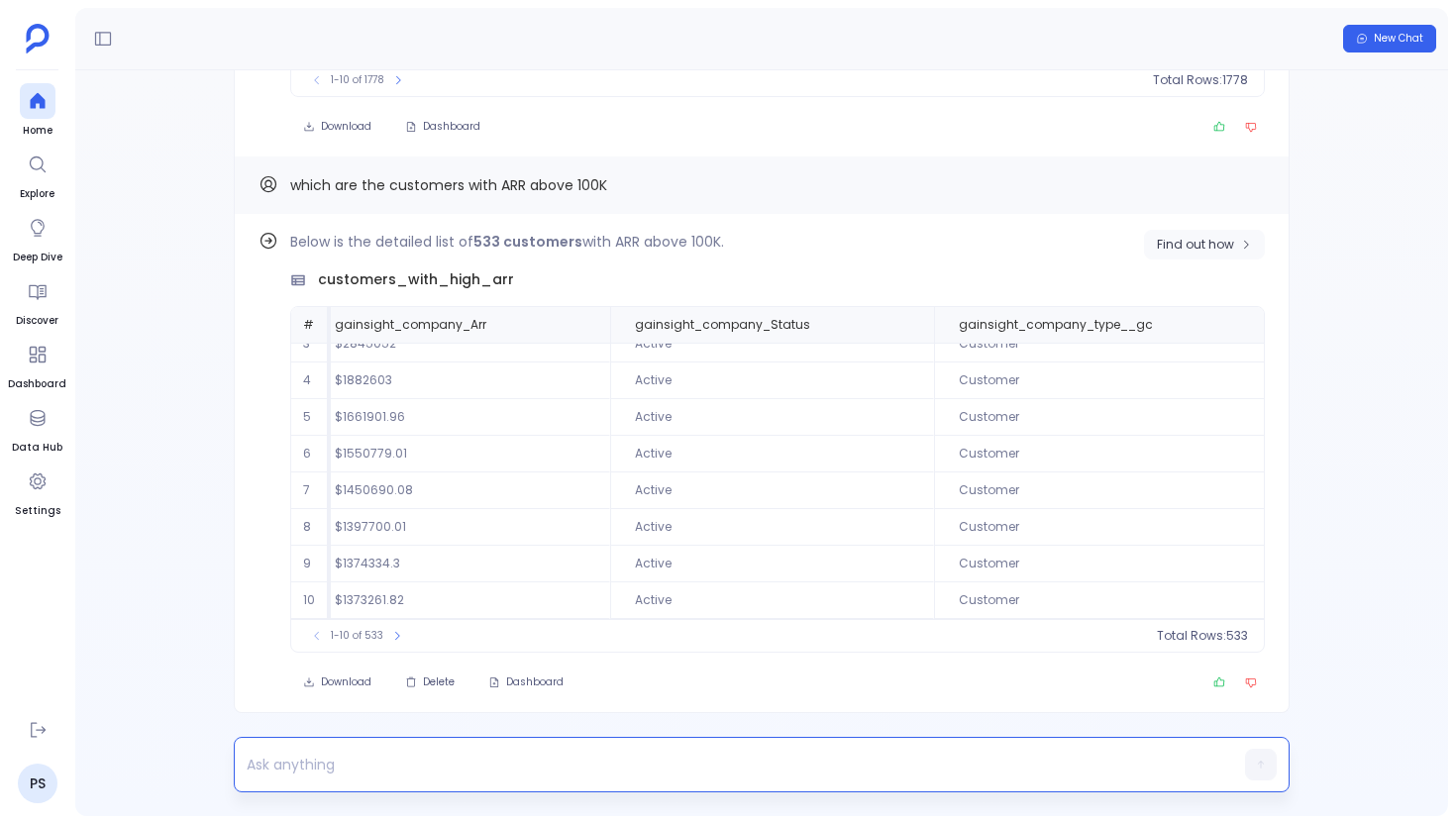 click on "Find out how" at bounding box center [1196, 245] 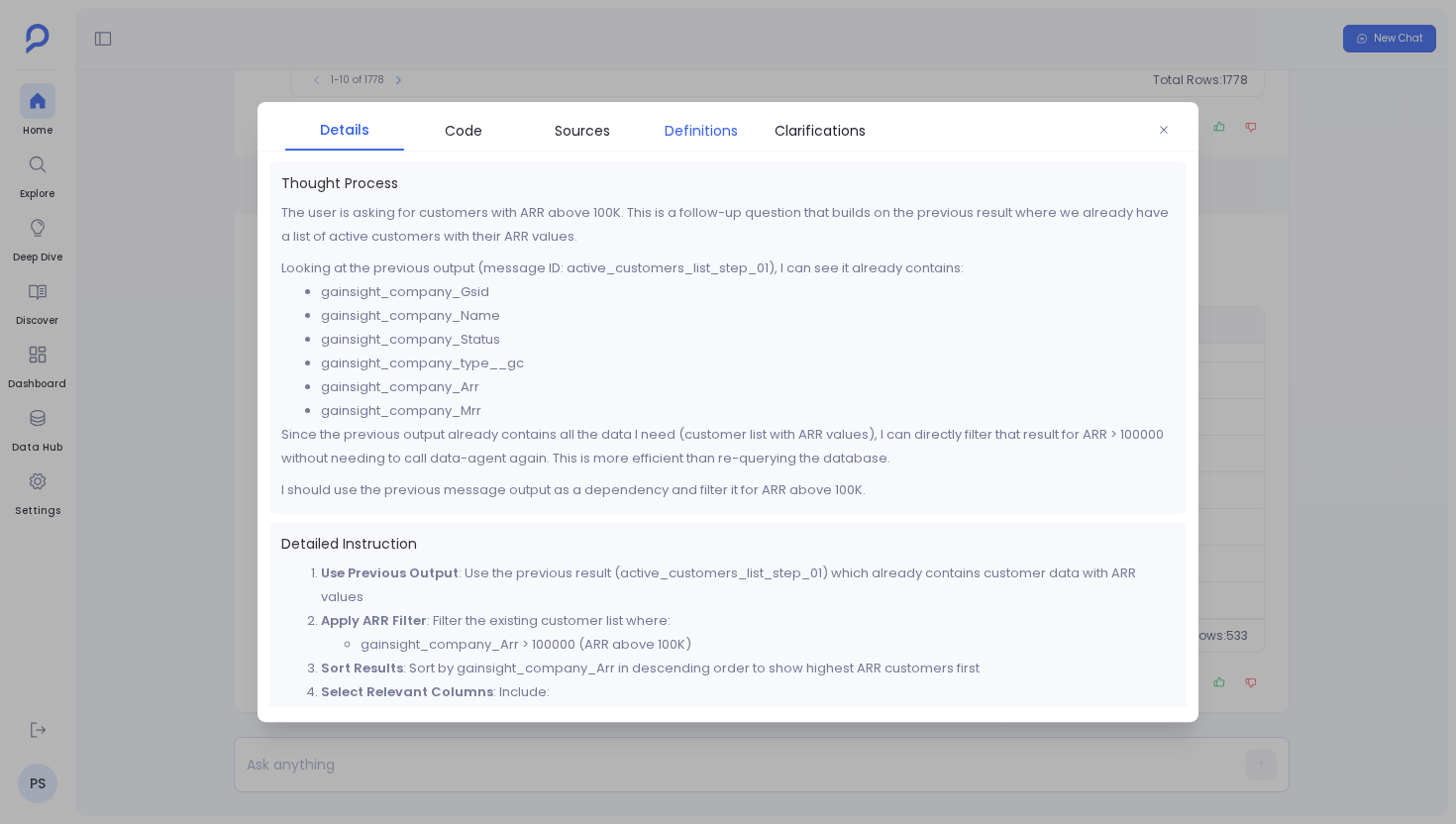 click on "Definitions" at bounding box center [701, 131] 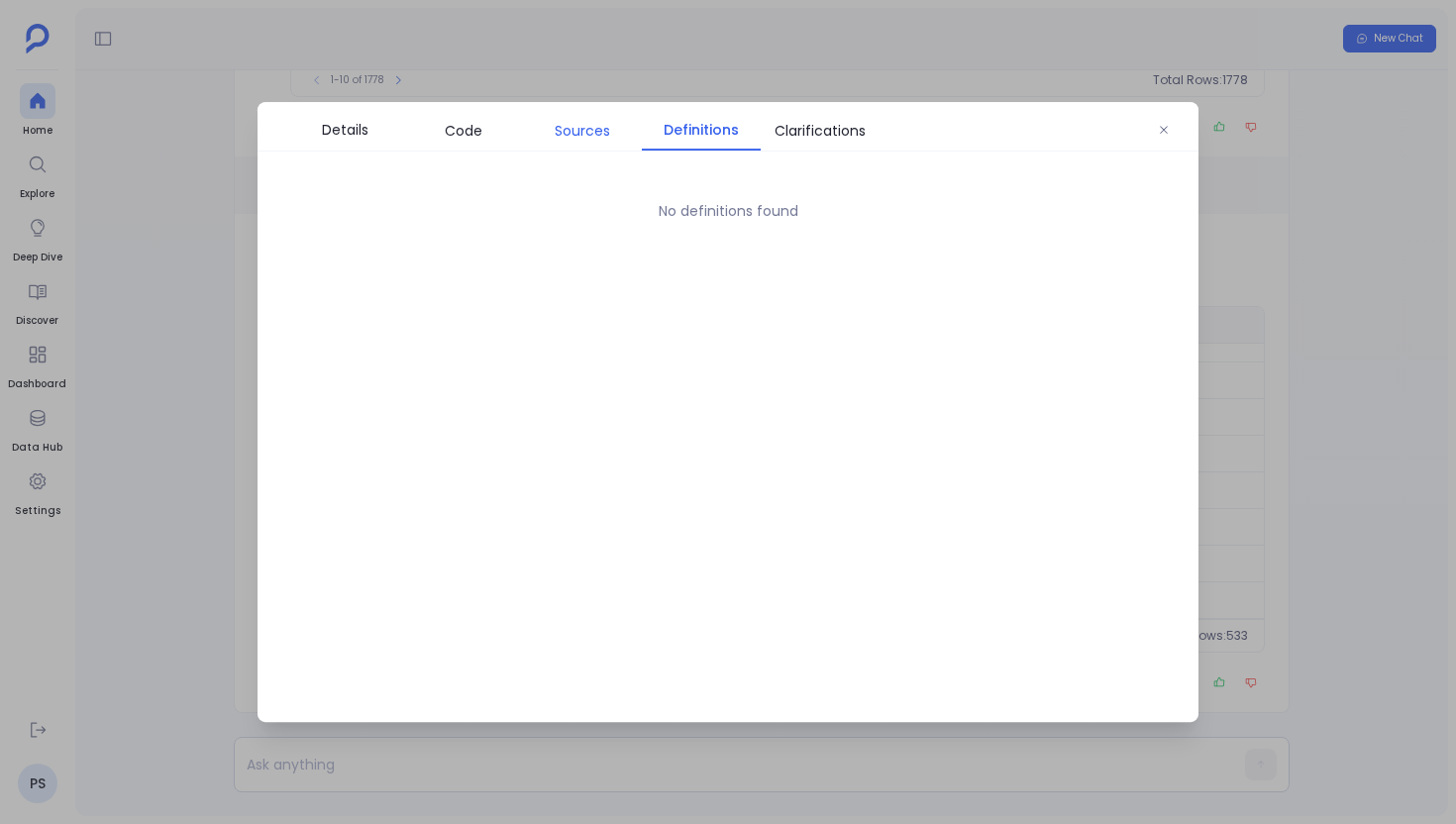 click on "Sources" at bounding box center [582, 131] 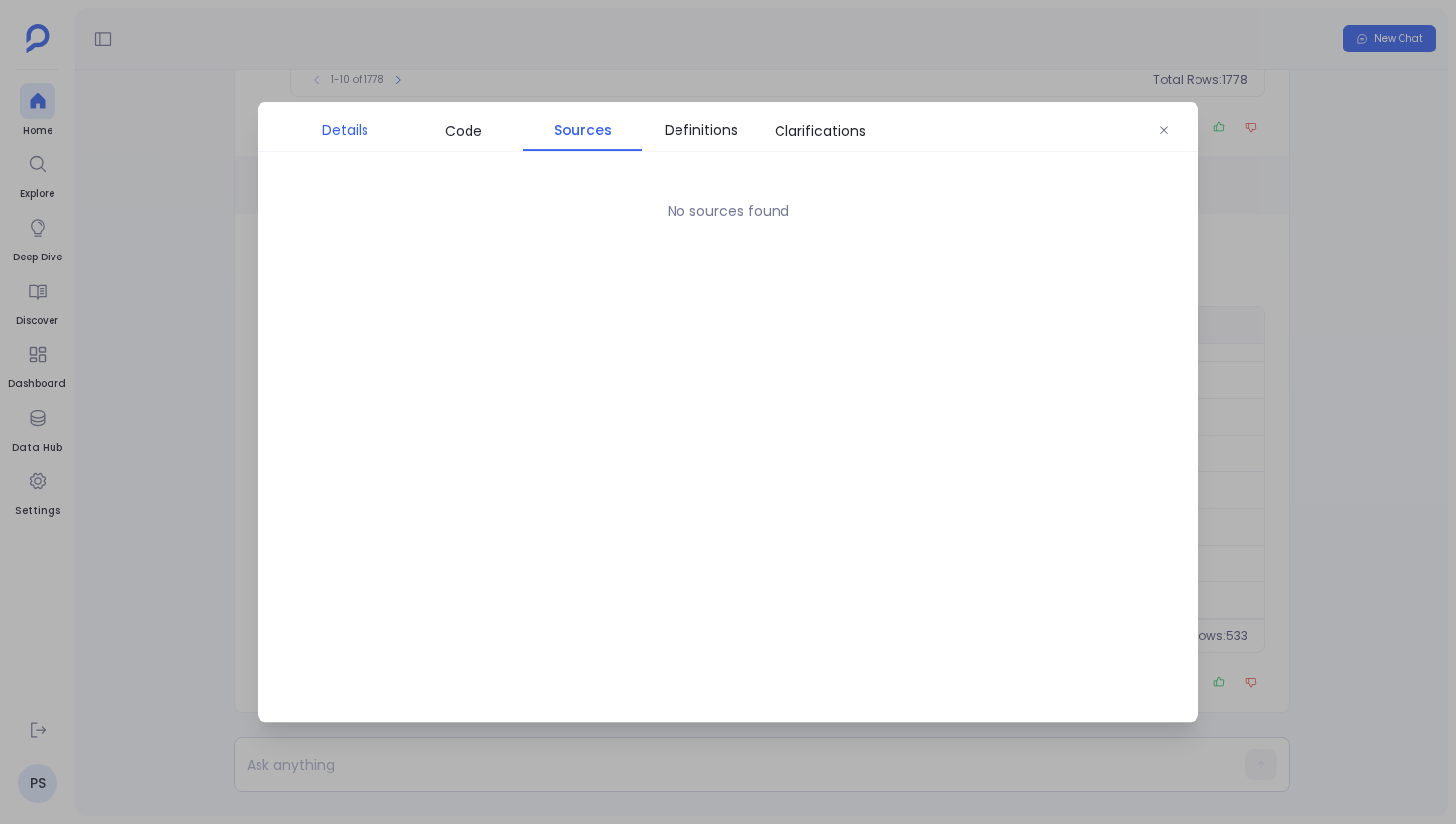 click on "Details" at bounding box center [345, 130] 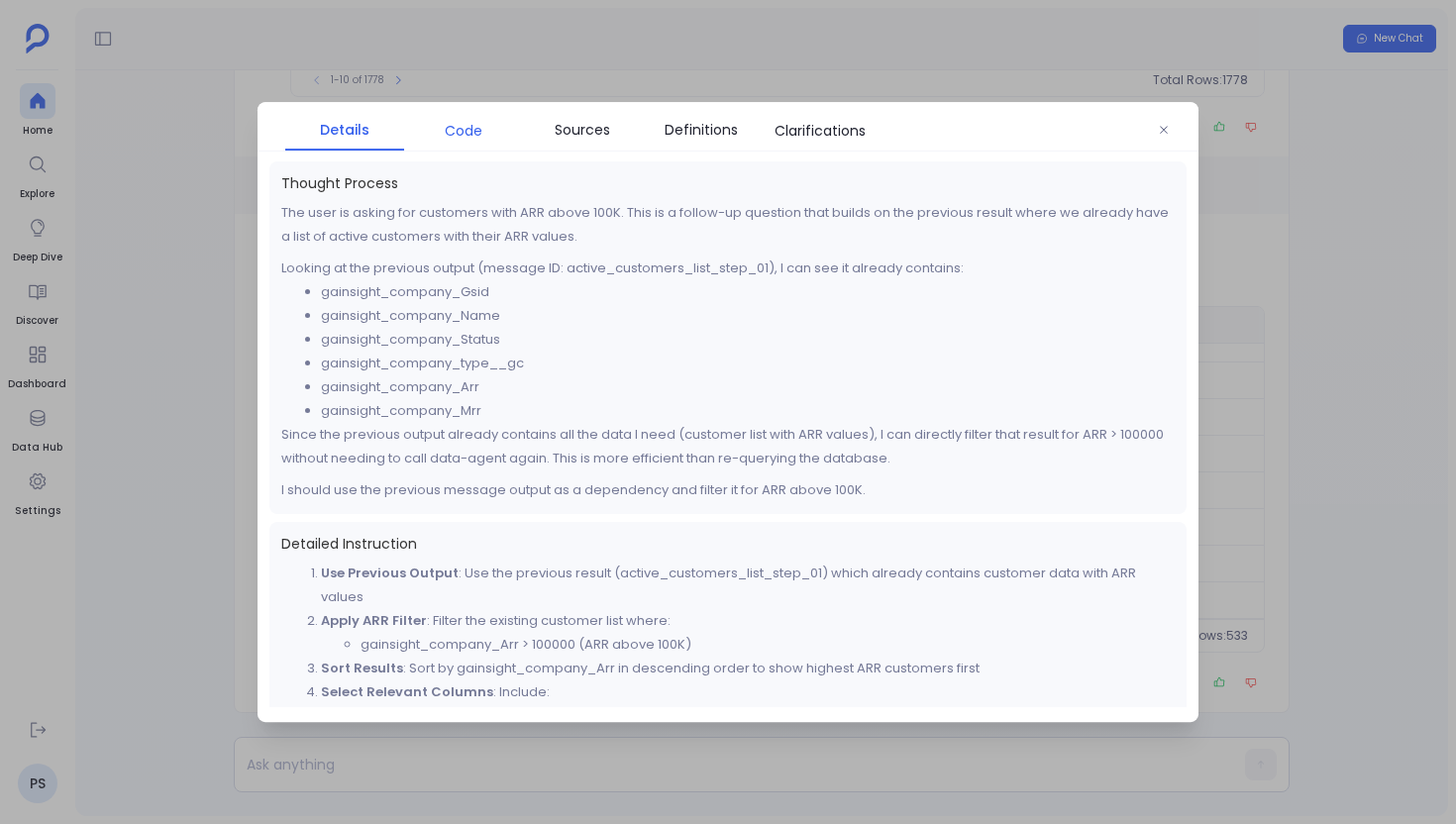 click on "Code" at bounding box center [464, 131] 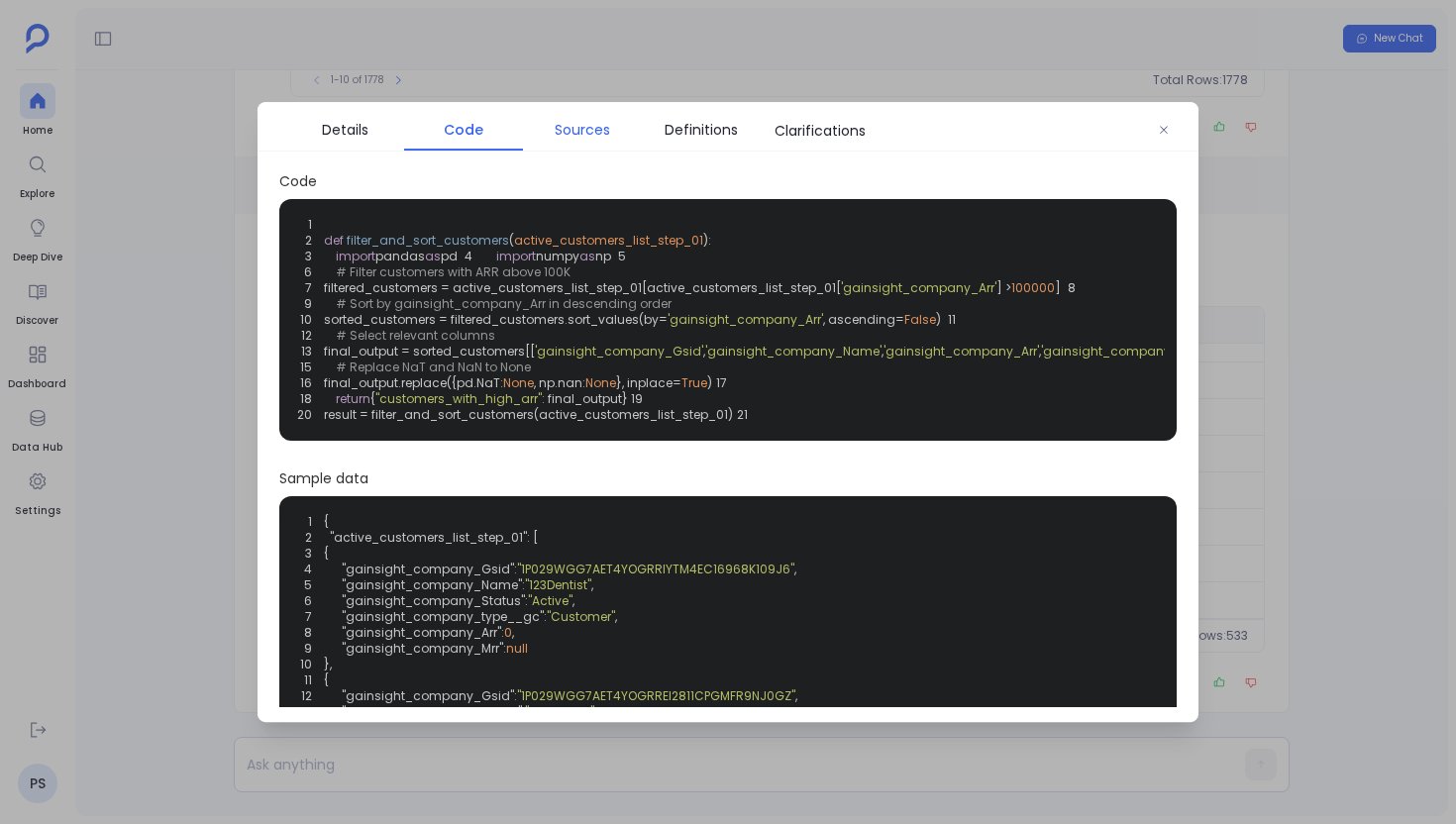 click on "Sources" at bounding box center (582, 130) 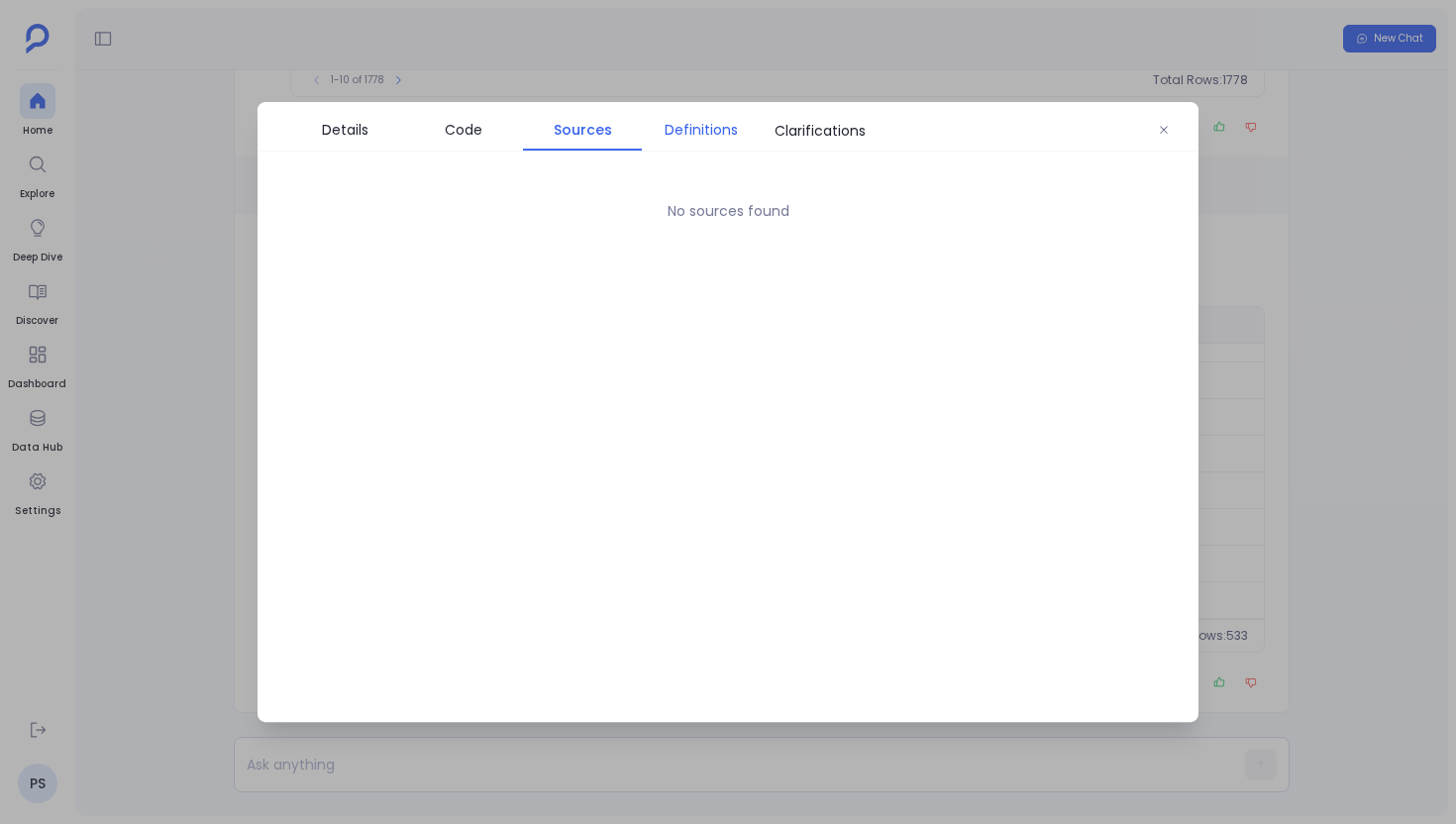 click on "Definitions" at bounding box center [701, 130] 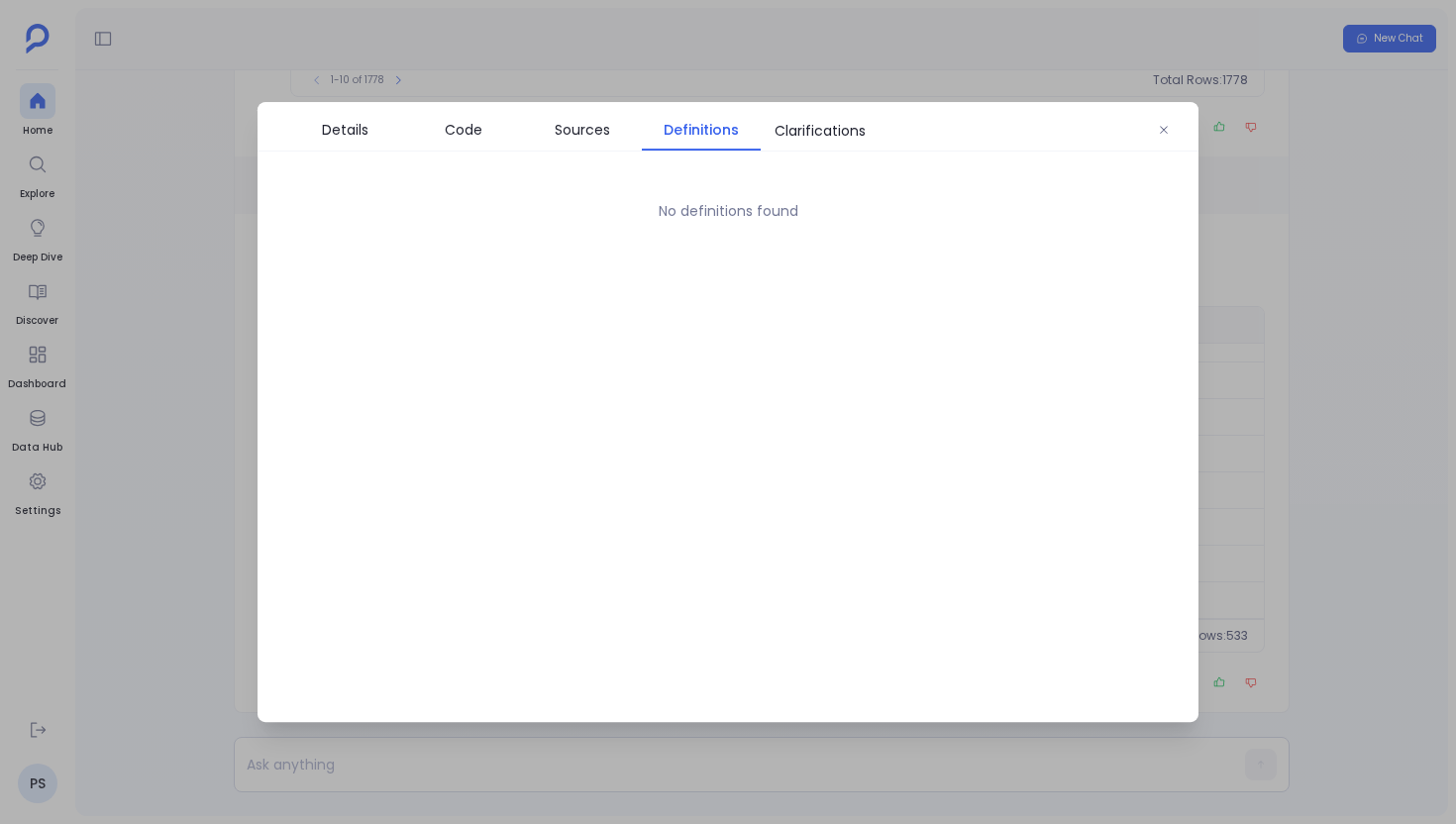 click at bounding box center (728, 412) 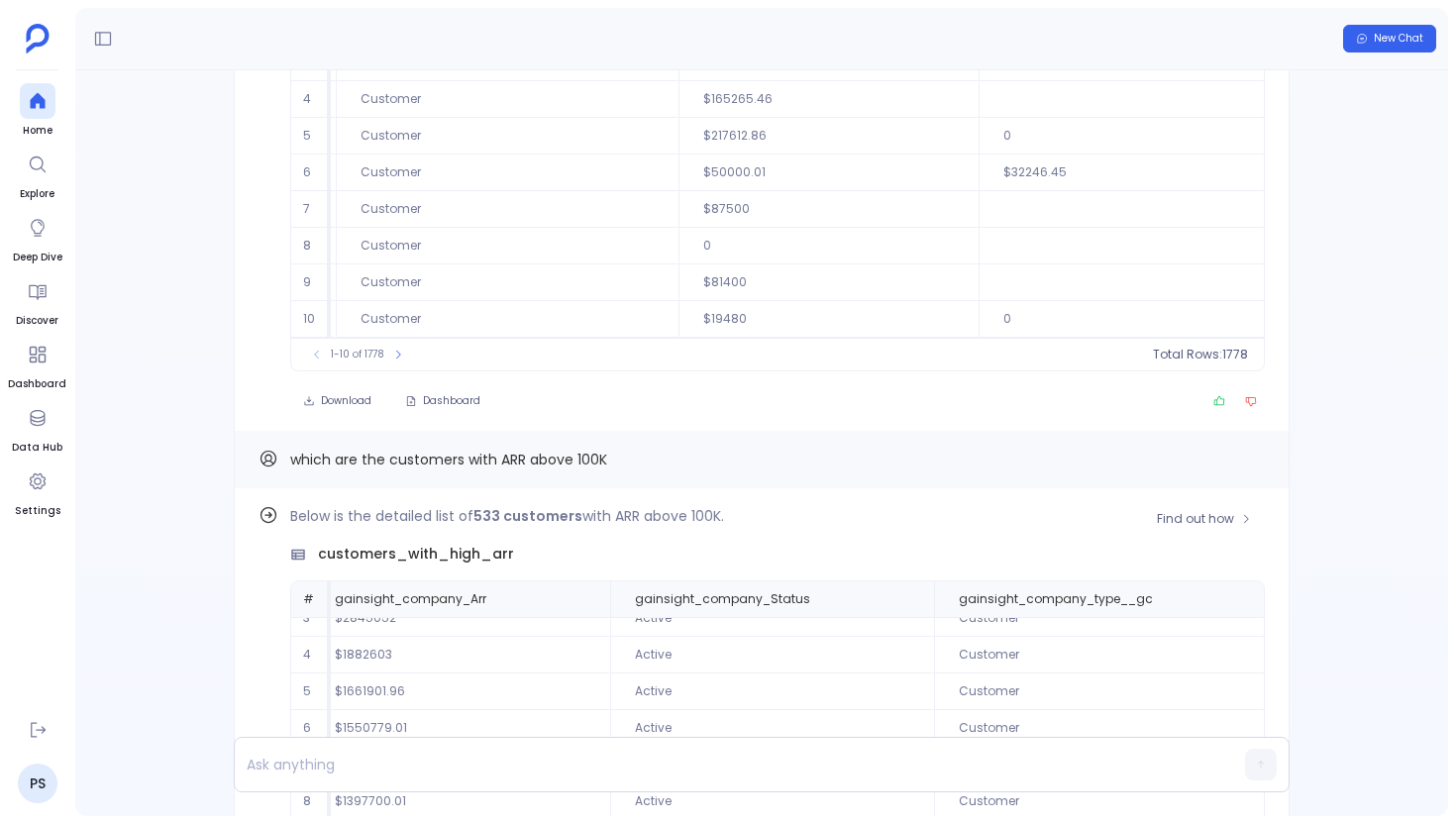 scroll, scrollTop: -455, scrollLeft: 0, axis: vertical 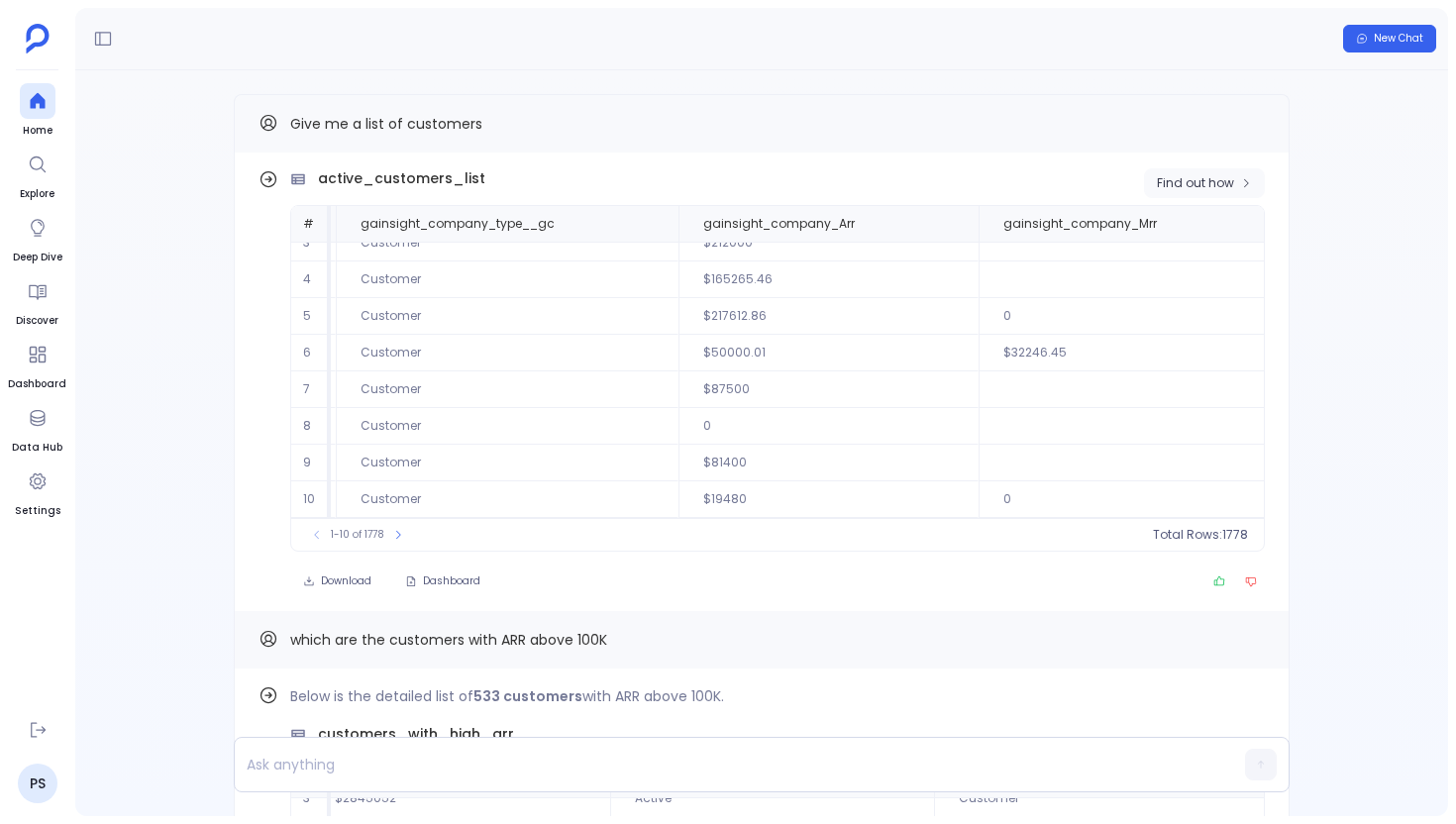 click on "Find out how" at bounding box center [1196, 183] 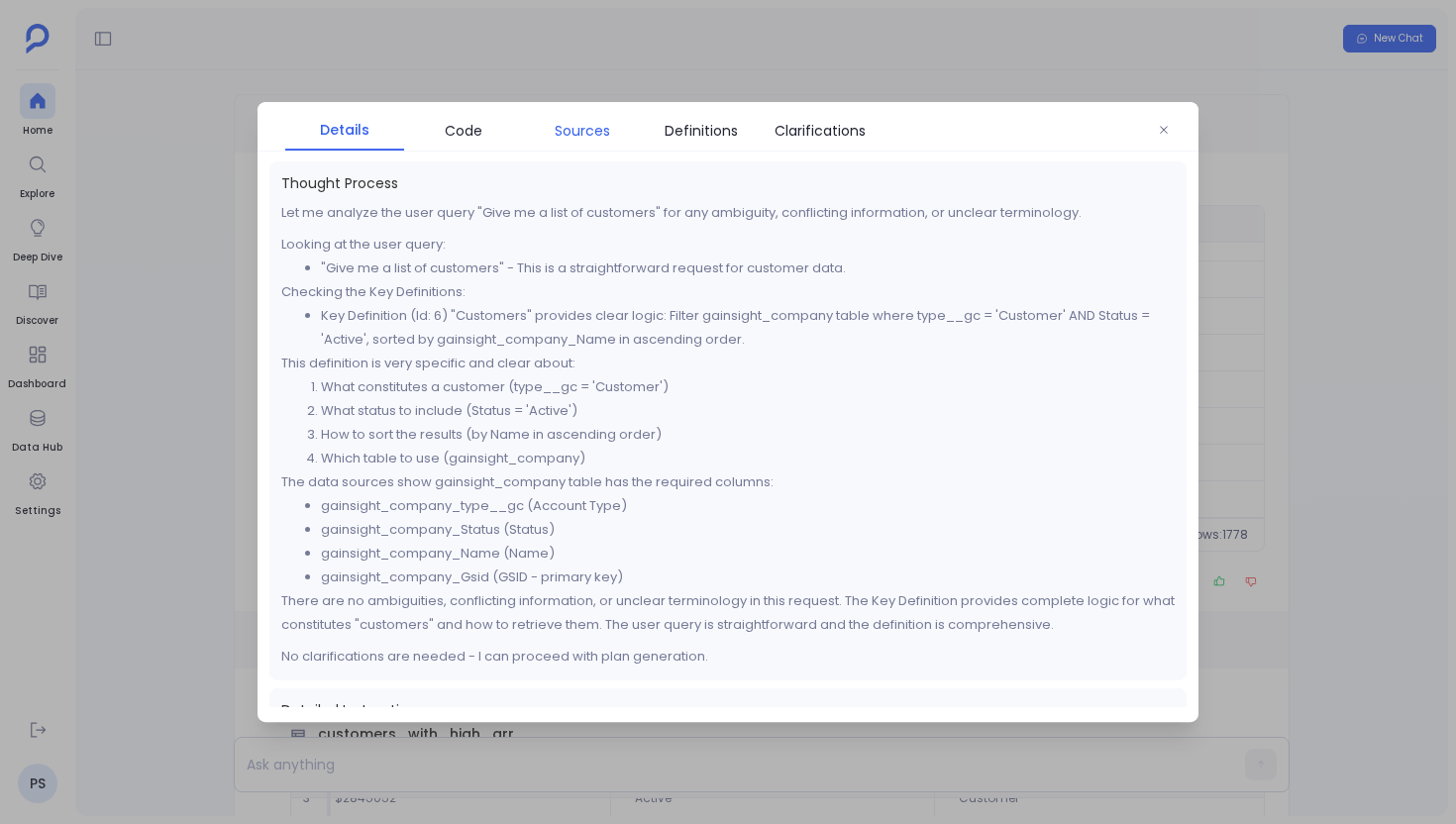 click on "Sources" at bounding box center (582, 131) 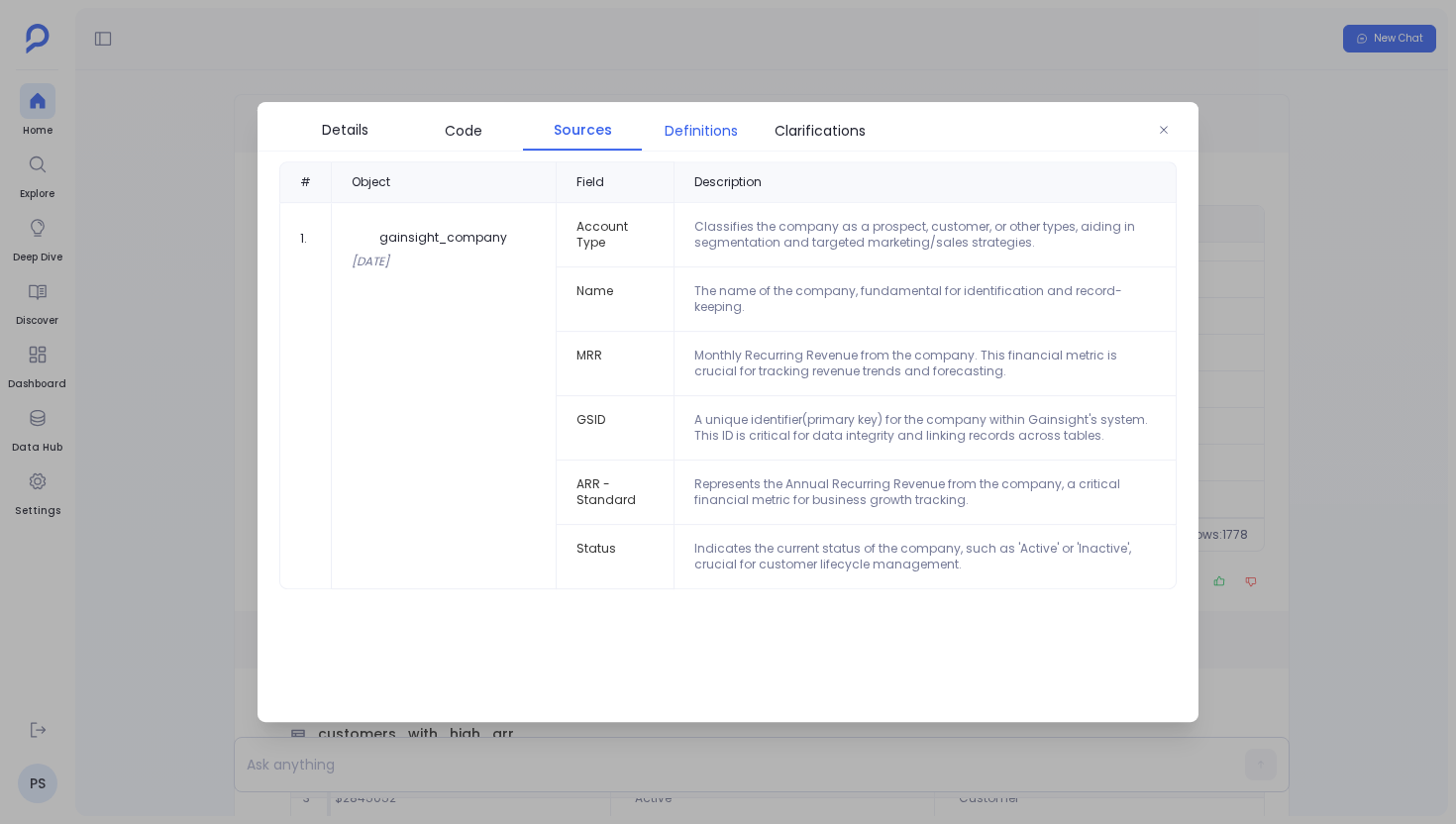 click on "Definitions" at bounding box center (701, 131) 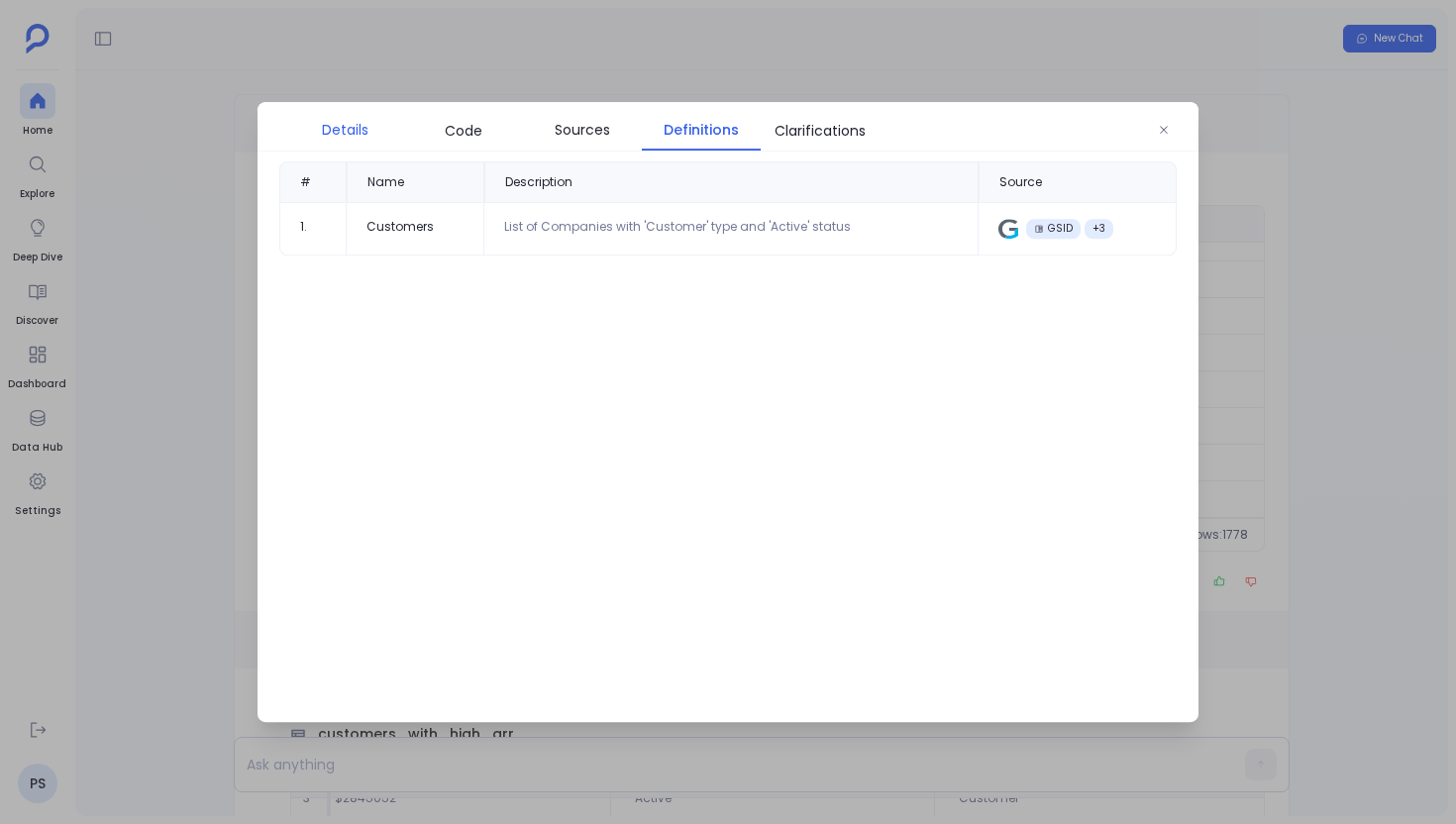 click on "Details" at bounding box center (345, 130) 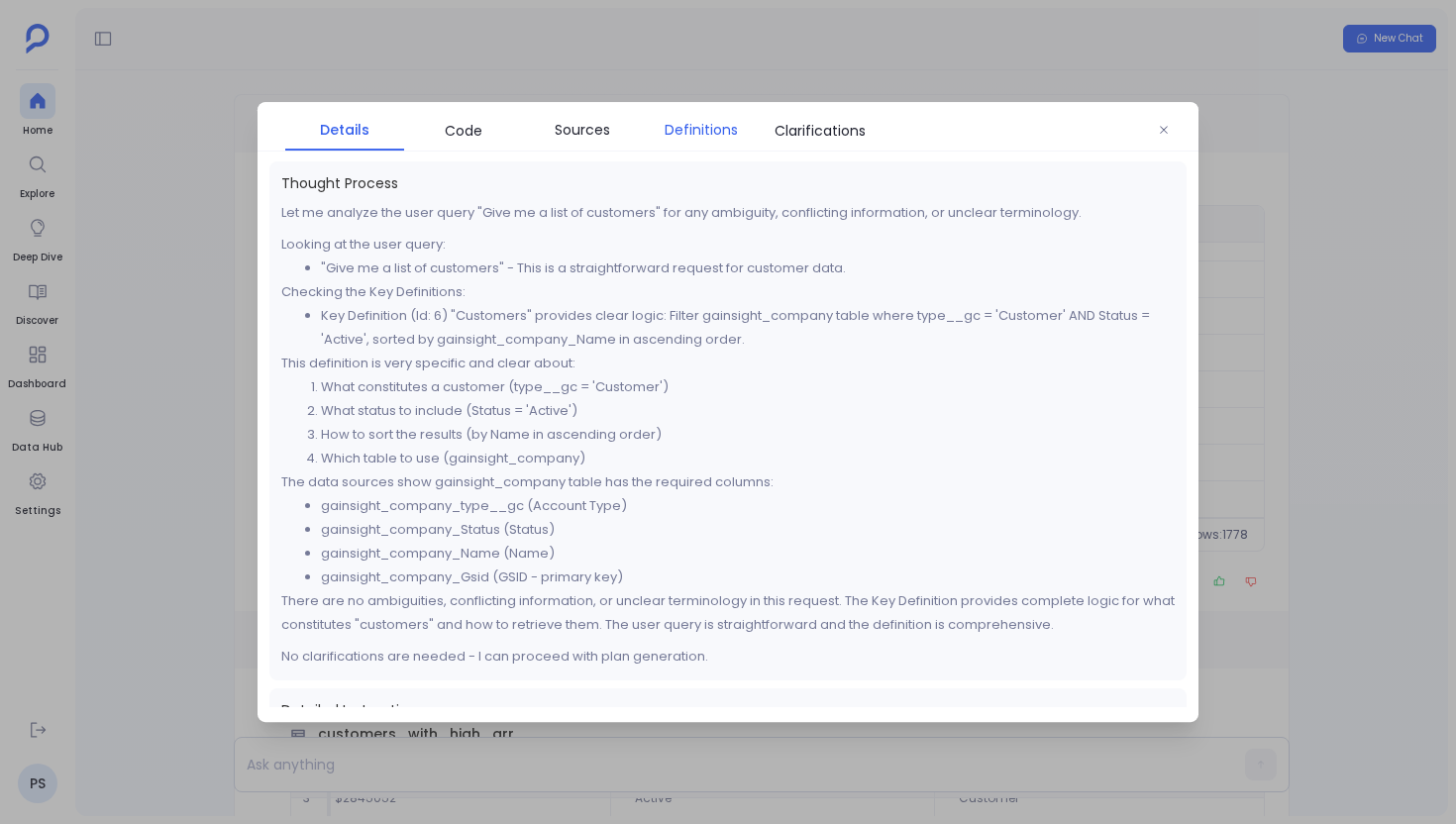 click on "Definitions" at bounding box center (701, 130) 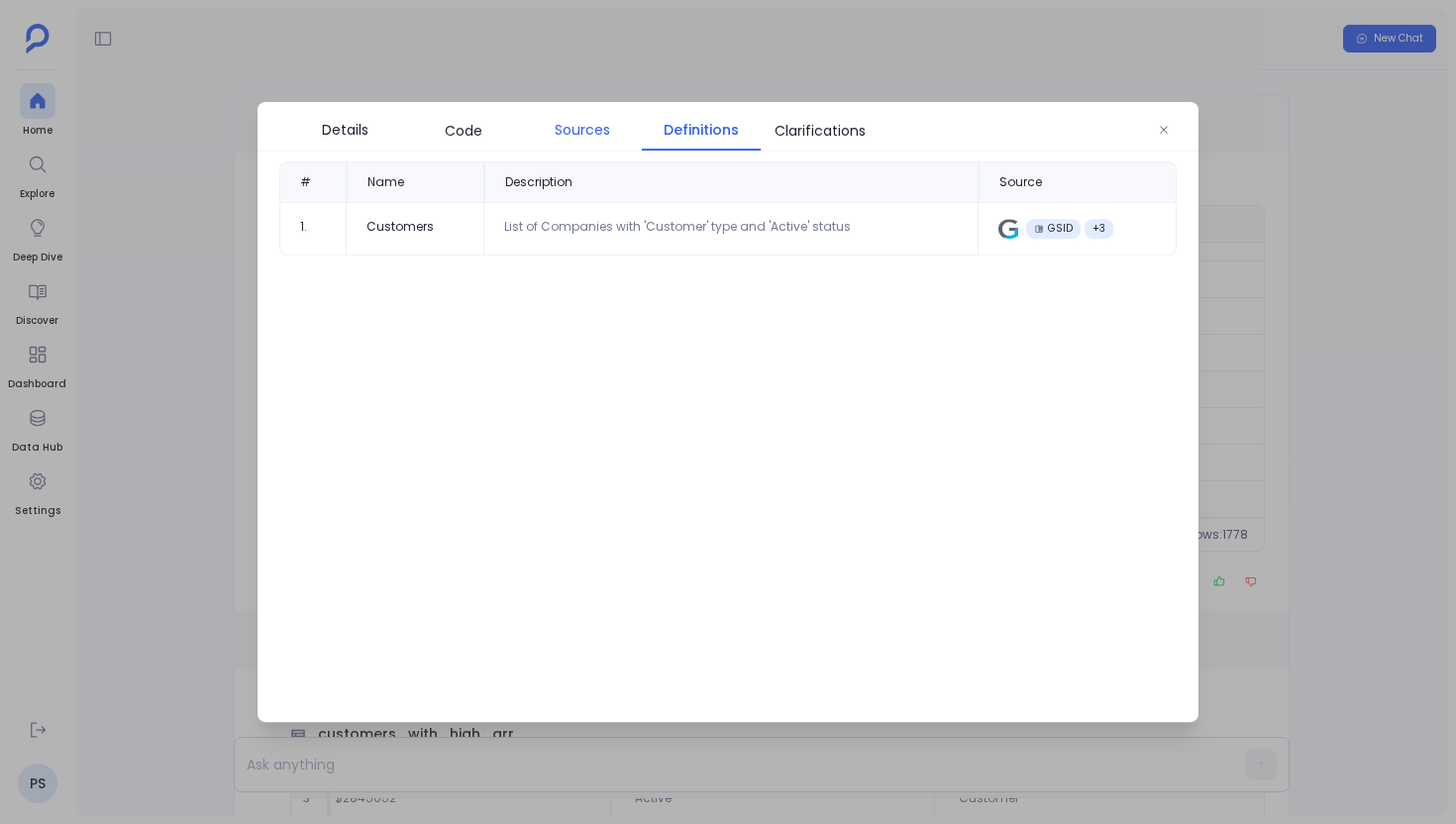 click on "Sources" at bounding box center [582, 130] 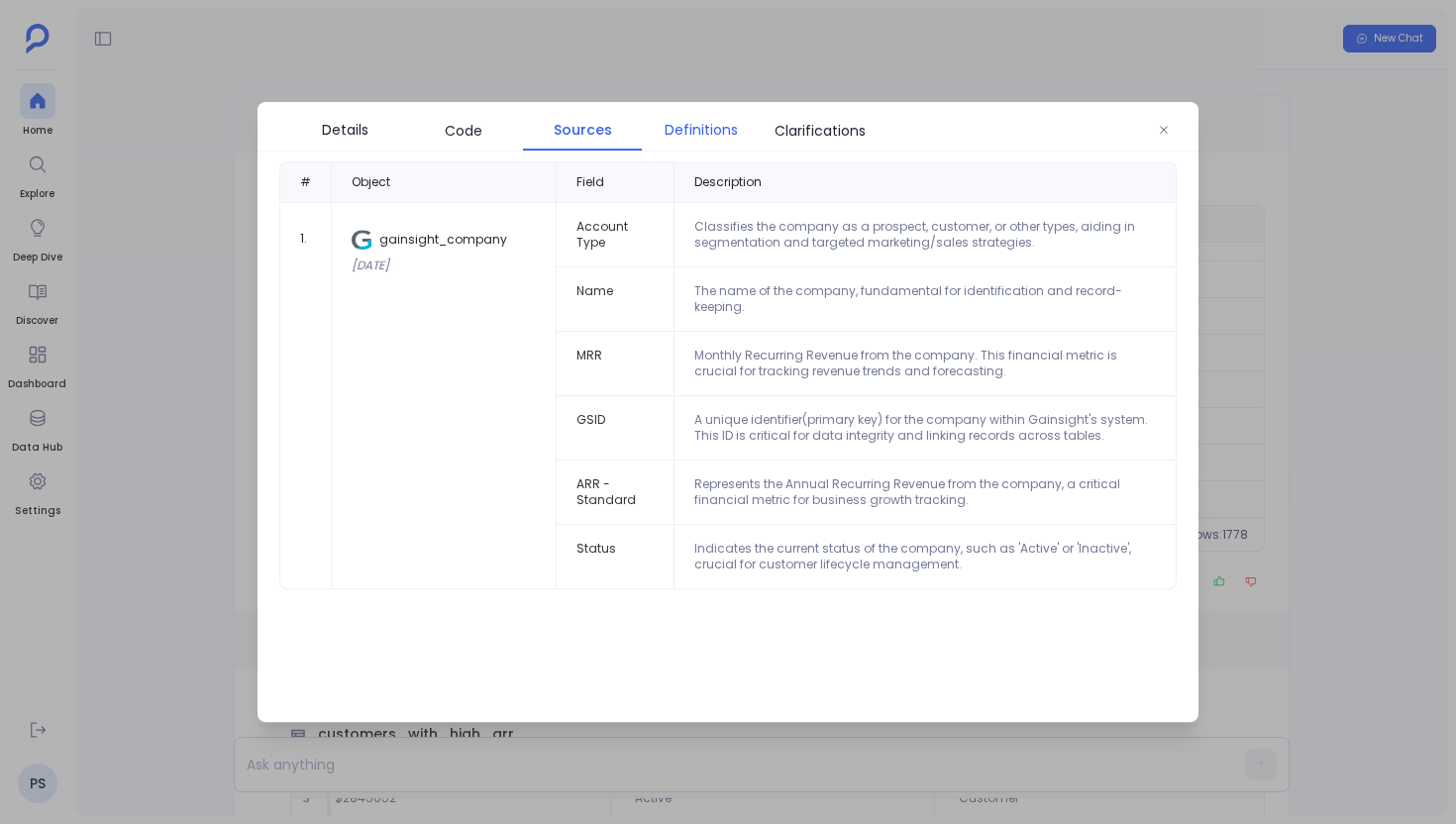 click on "Definitions" at bounding box center (701, 130) 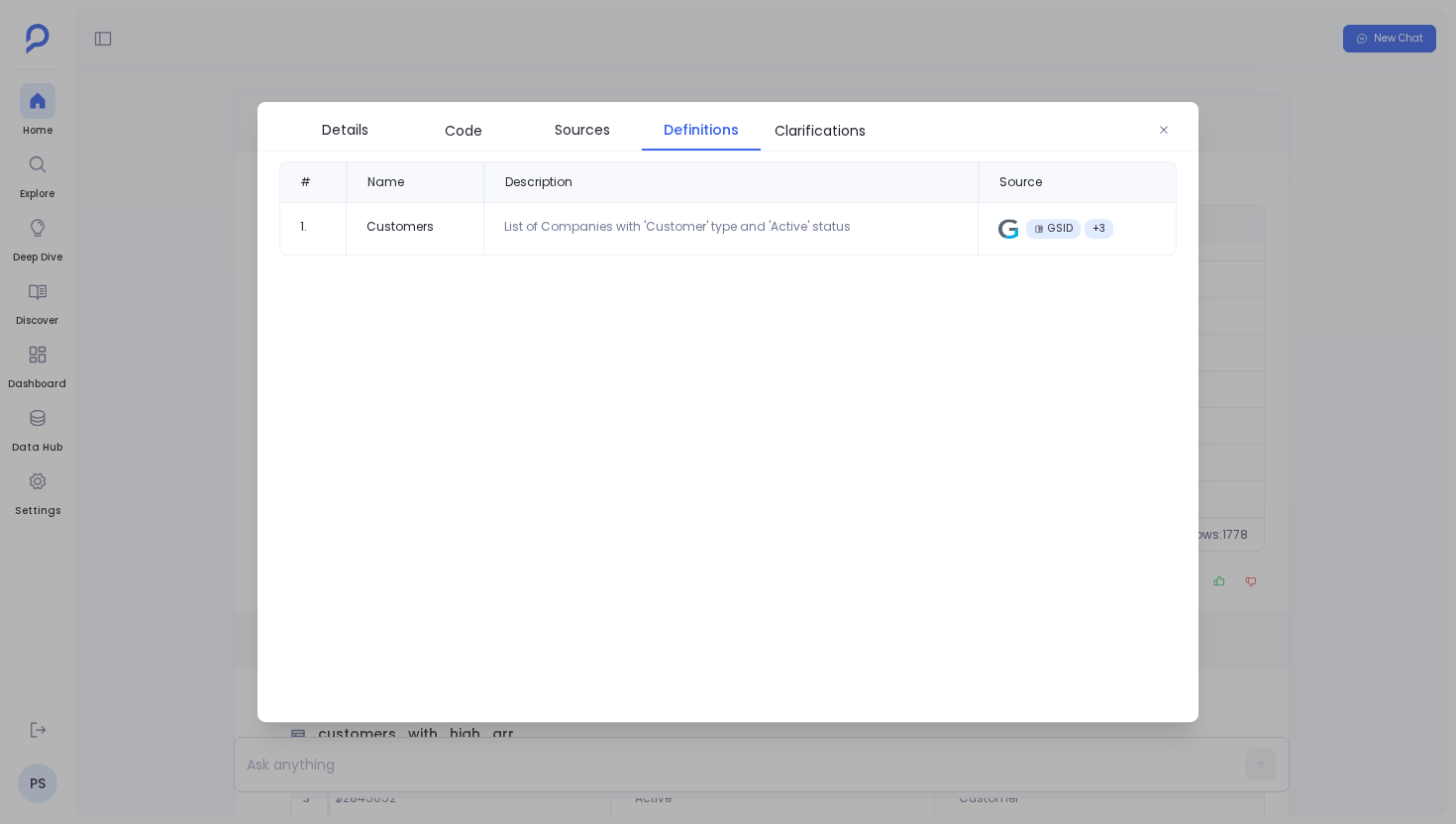 click at bounding box center (728, 412) 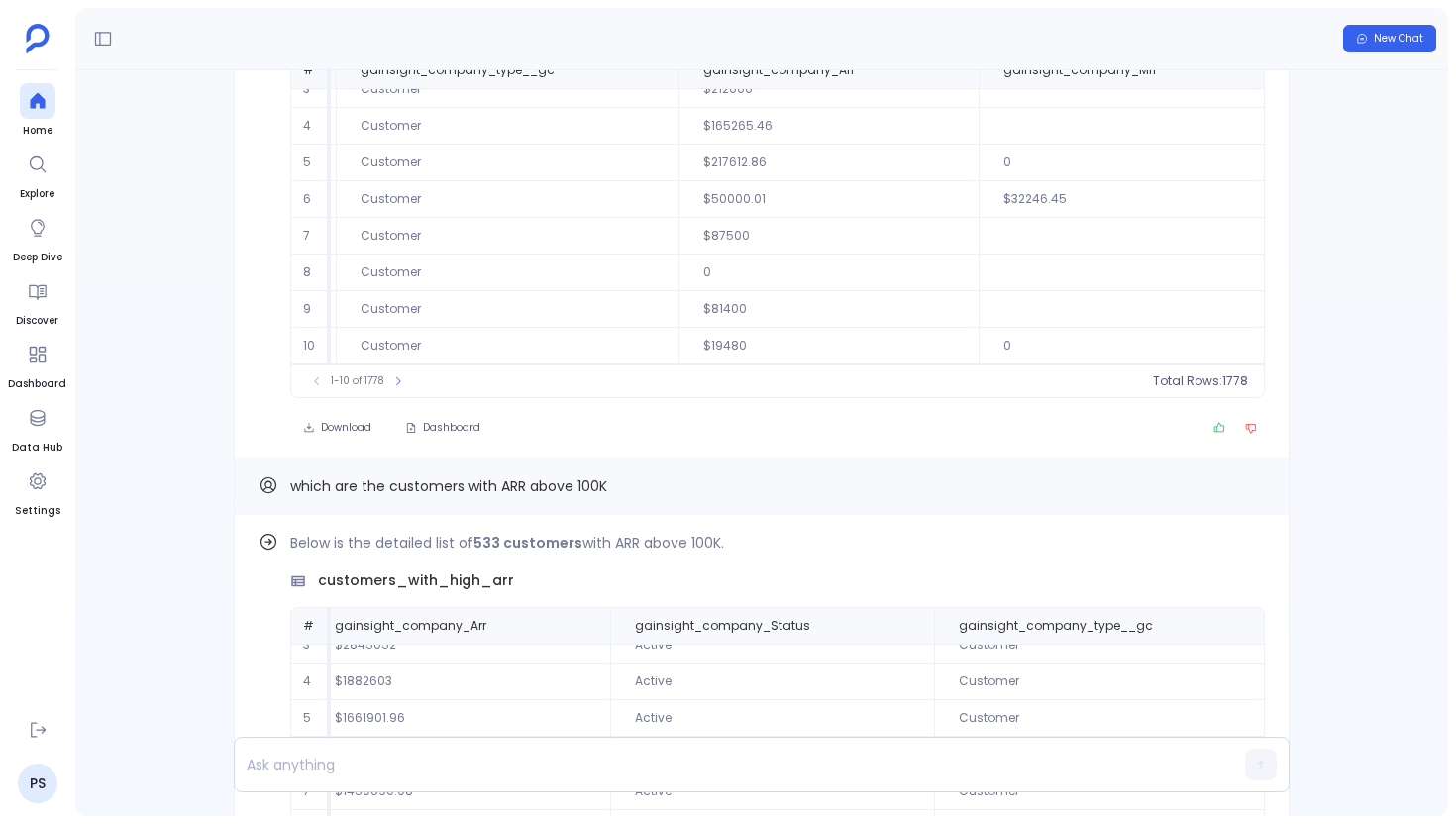 scroll, scrollTop: 0, scrollLeft: 0, axis: both 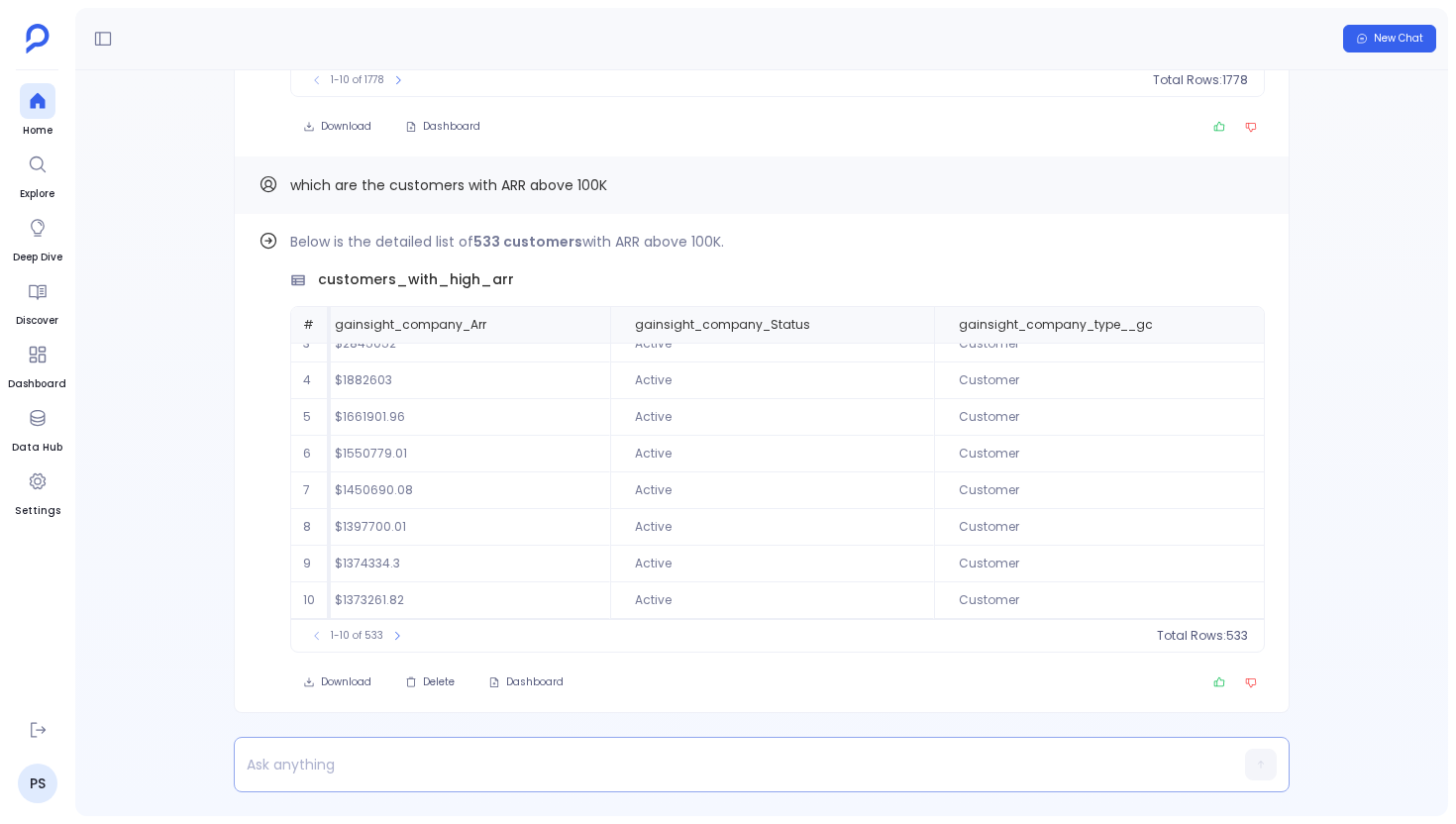 click at bounding box center (723, 765) 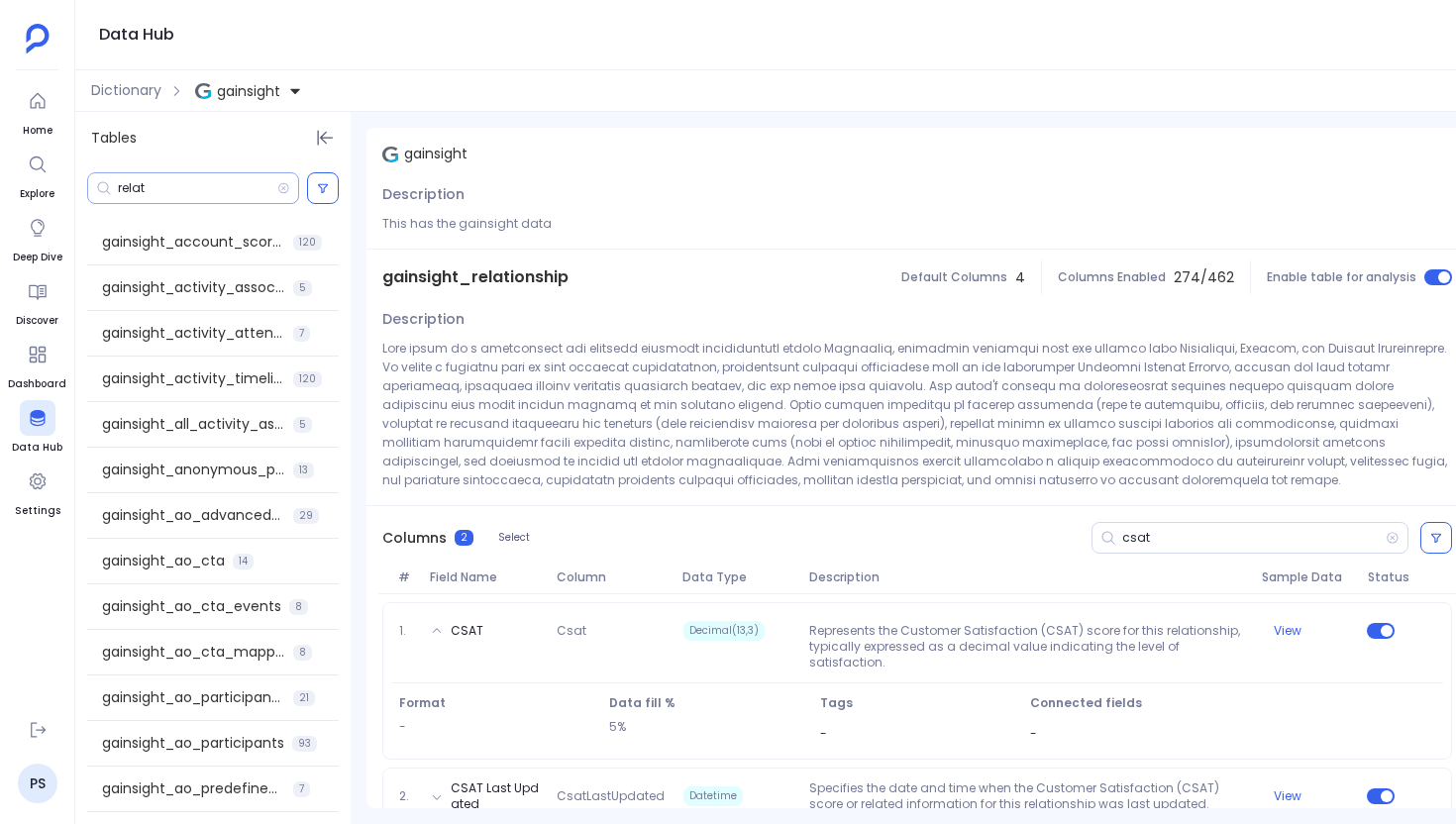 scroll, scrollTop: 0, scrollLeft: 0, axis: both 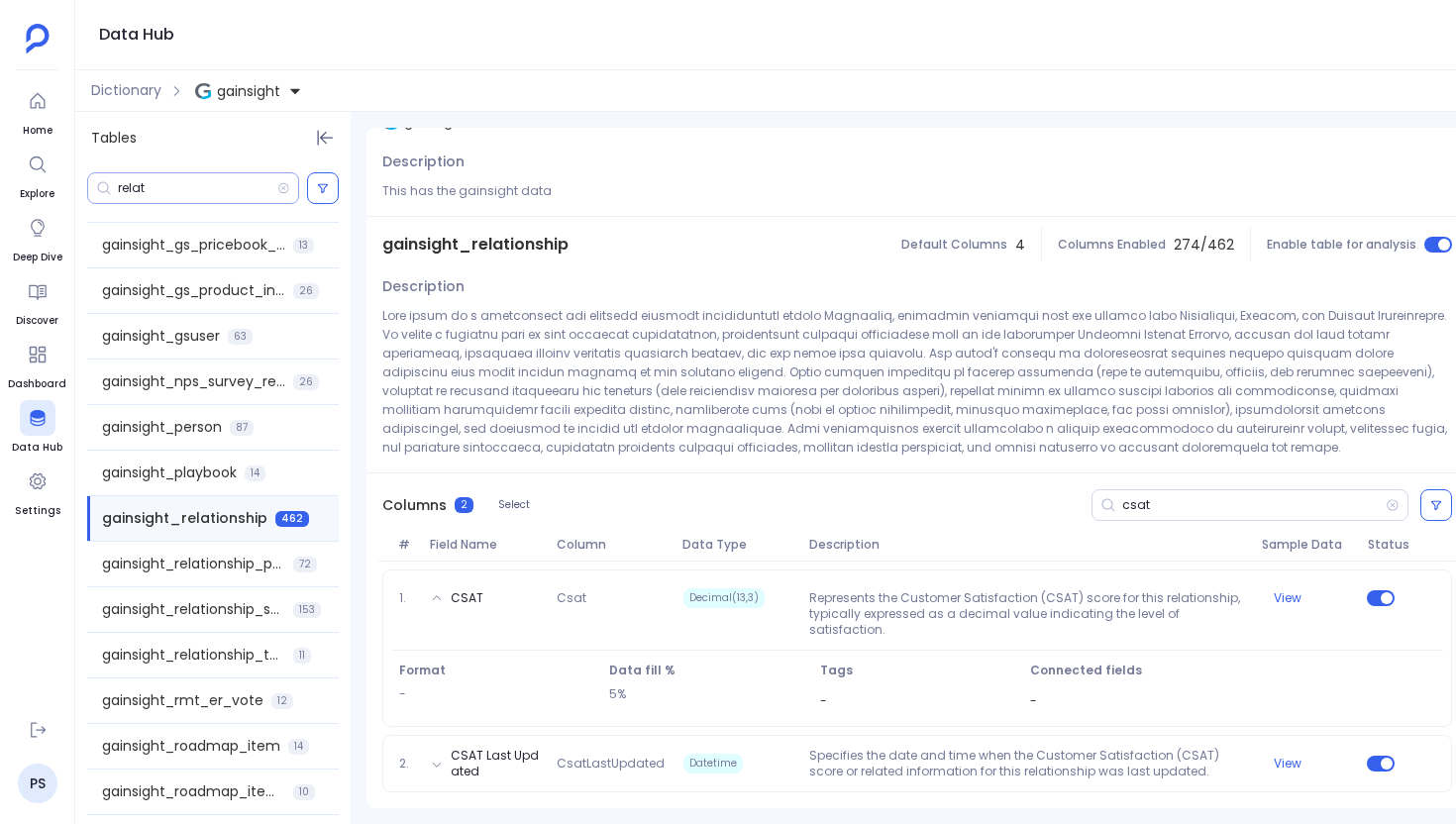 click on "relat" at bounding box center (197, 188) 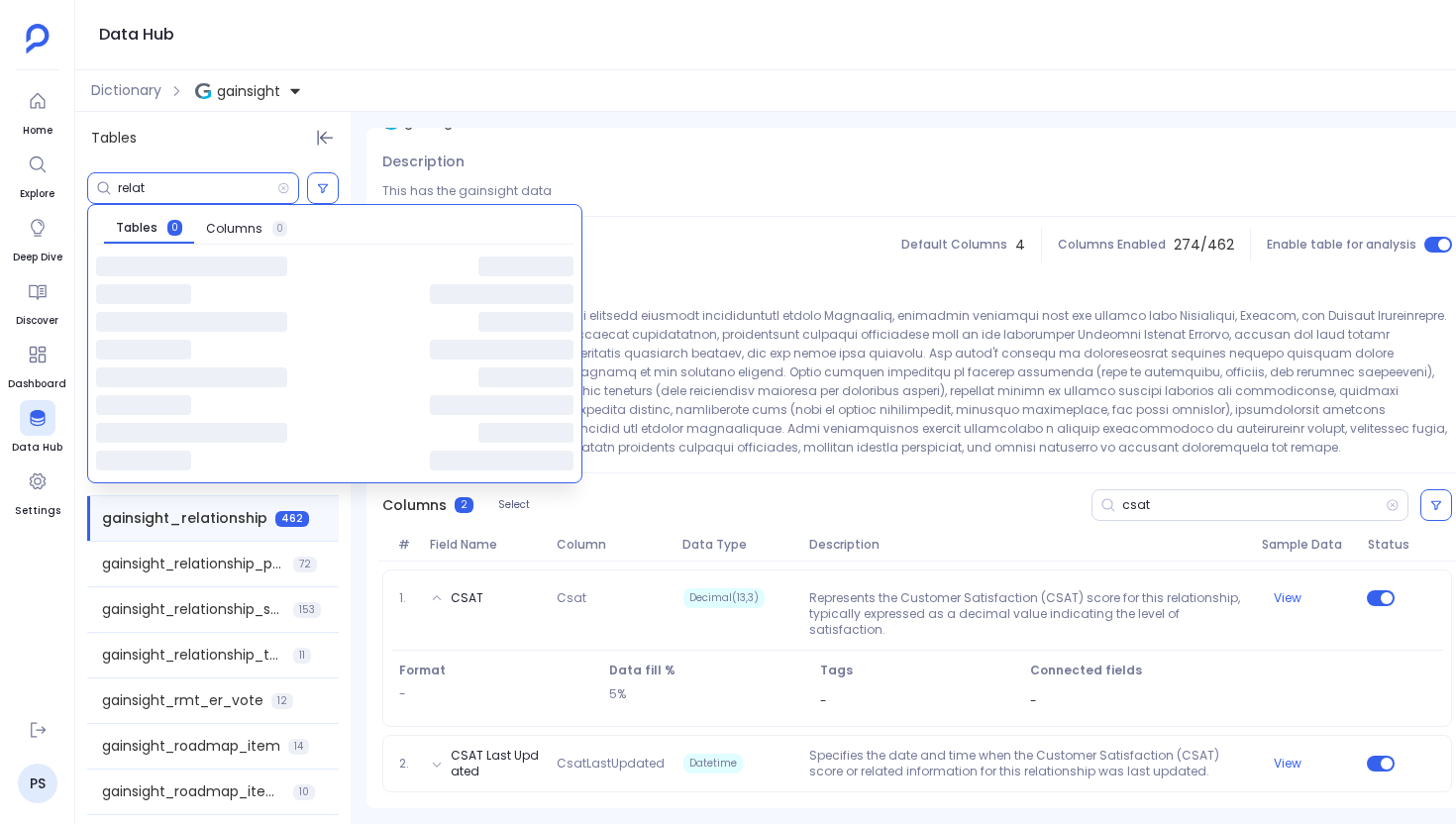 click on "relat" at bounding box center [197, 188] 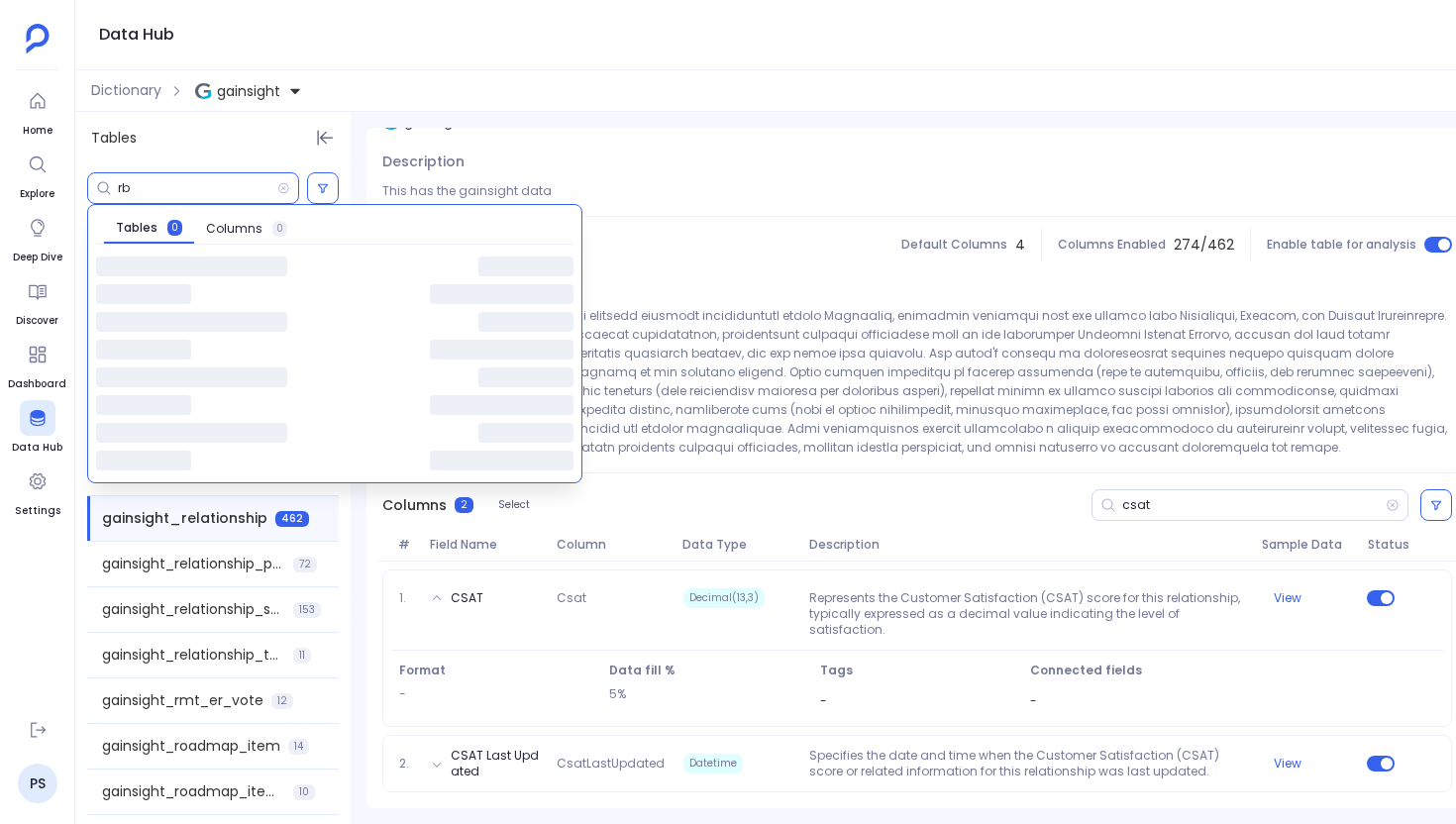 type on "r" 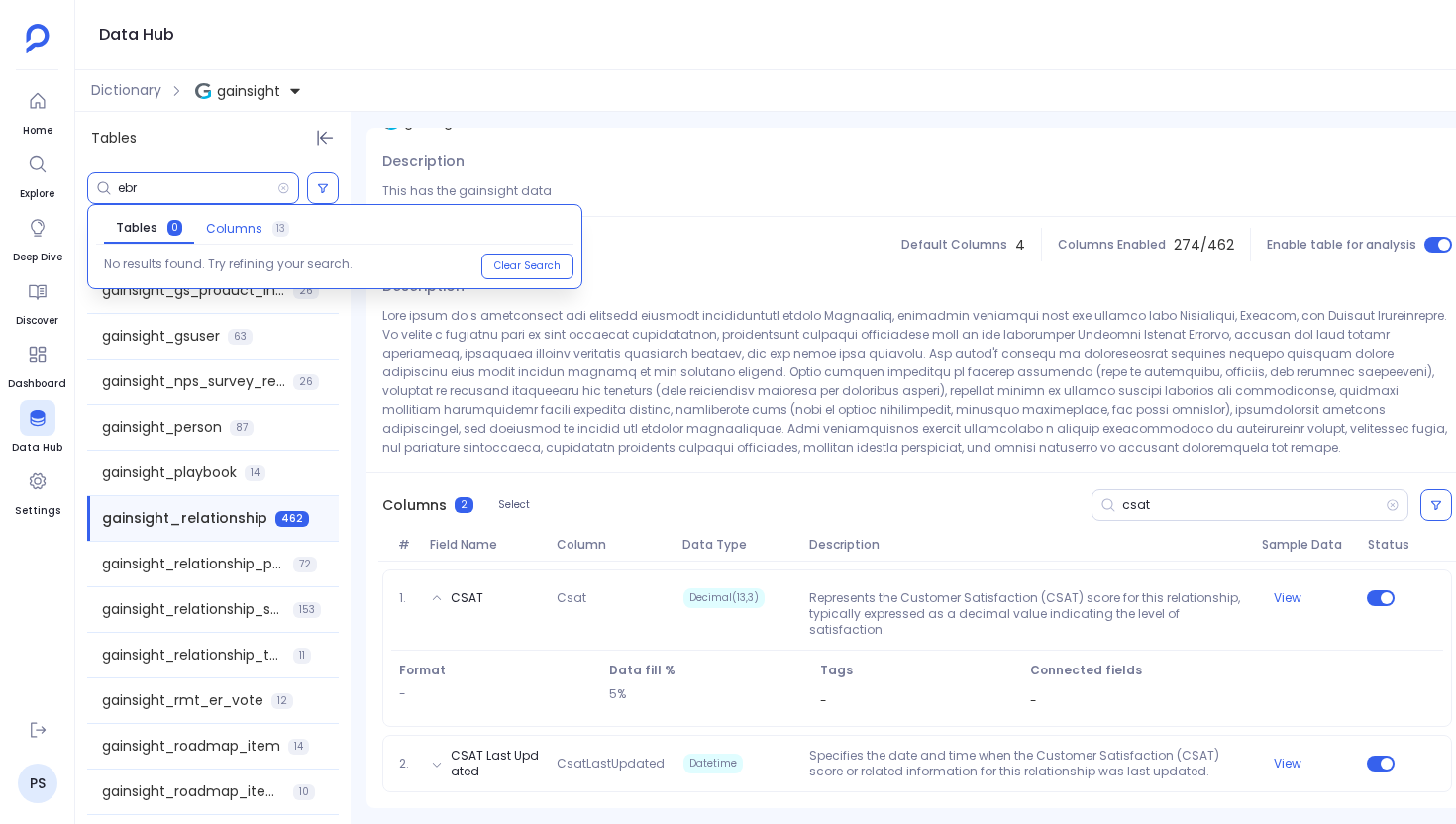 type on "ebr" 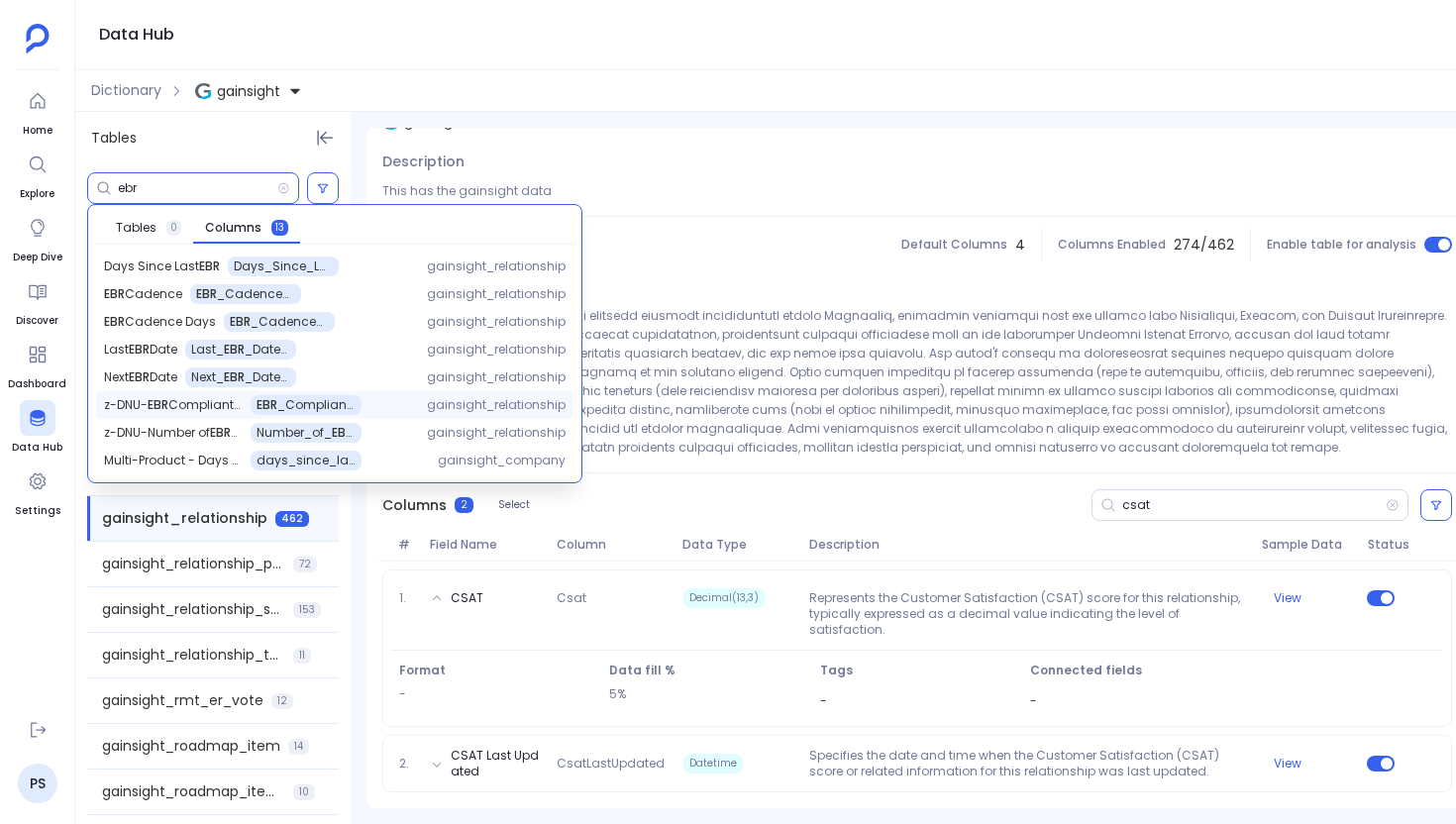 scroll, scrollTop: 139, scrollLeft: 0, axis: vertical 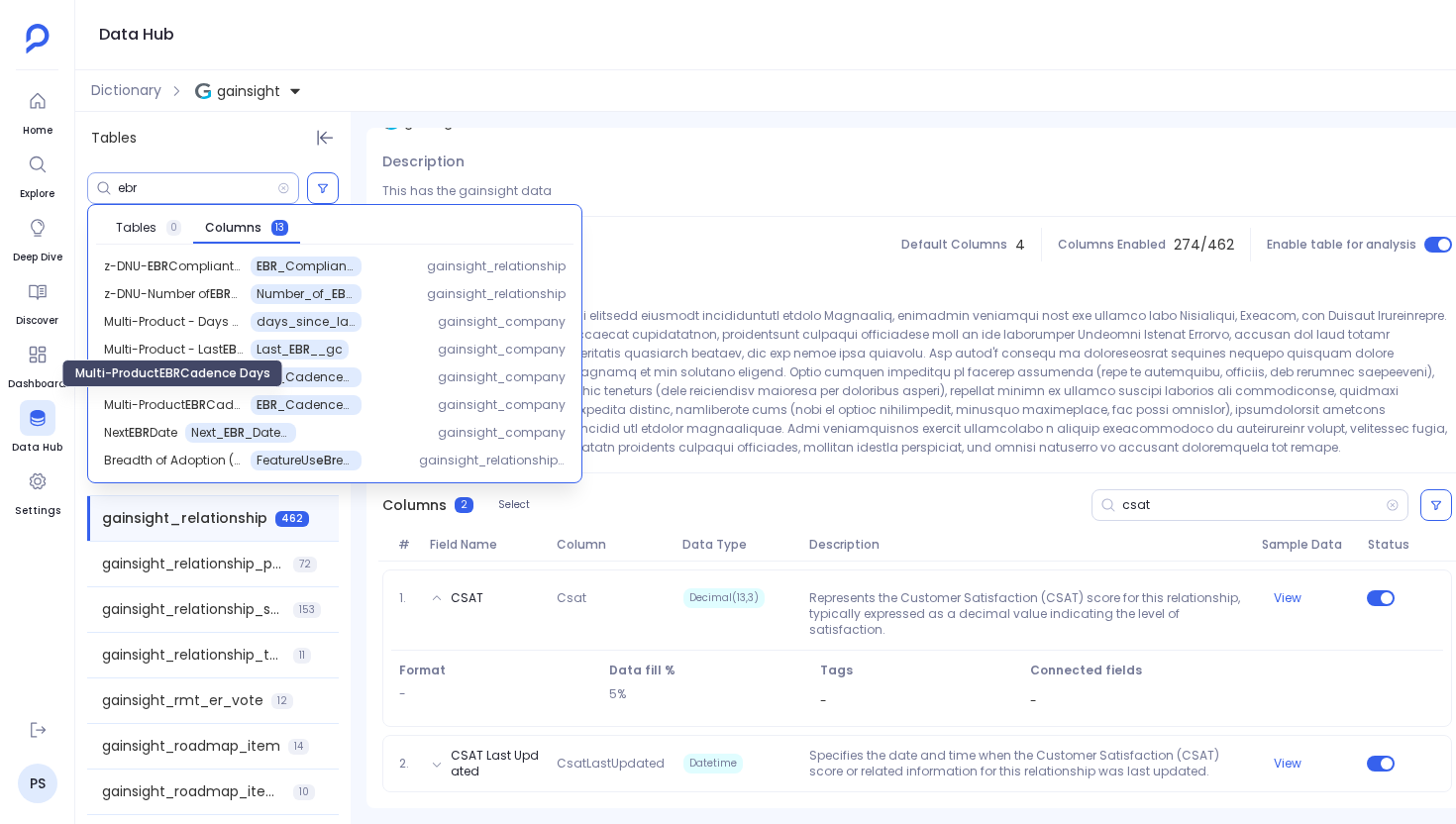 click on "ebr" at bounding box center (197, 188) 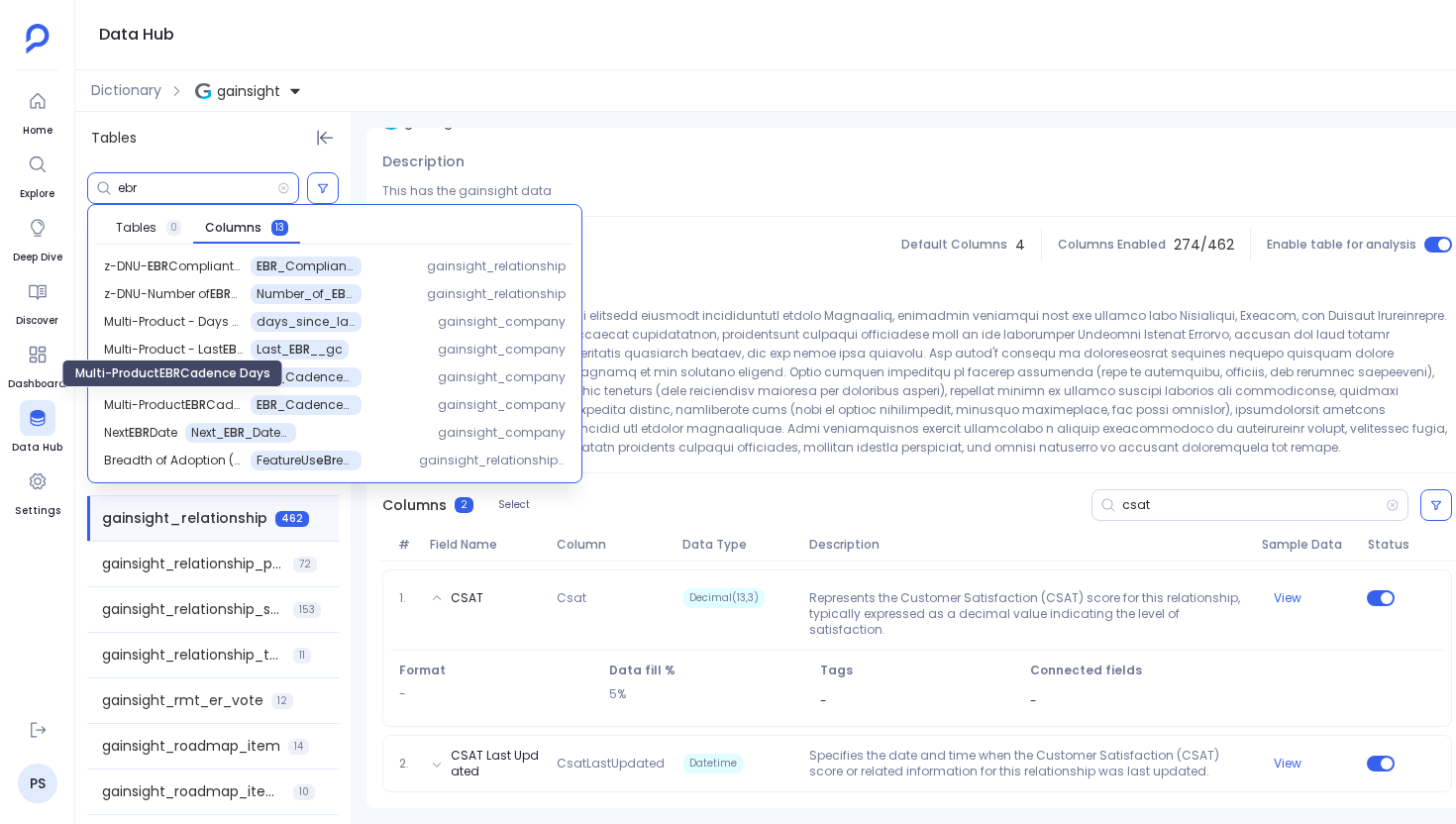 click on "gainsight_relationship Default Columns 4 Columns Enabled 274 / 462 Enable table for analysis" at bounding box center [917, 245] 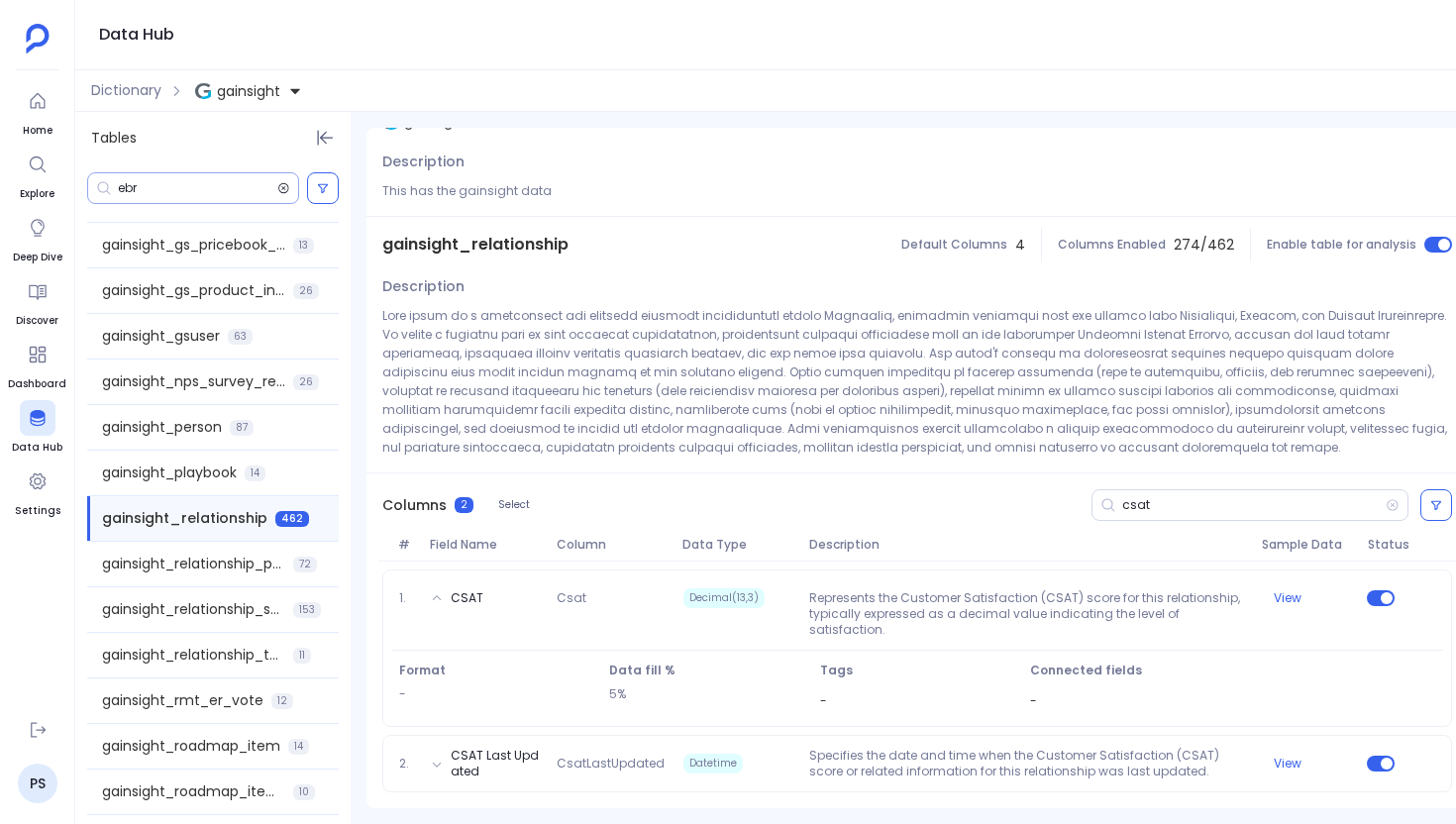 click 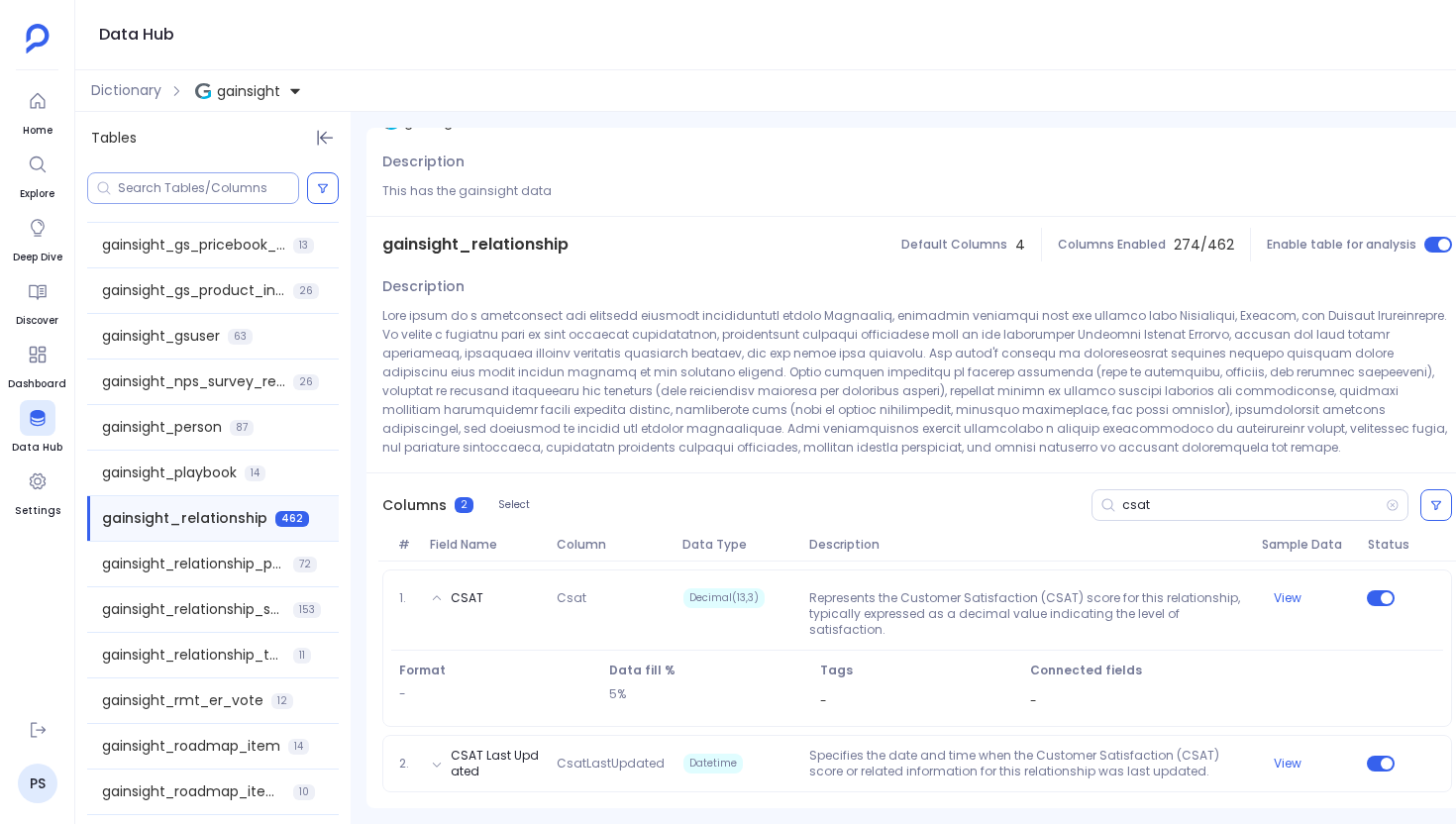 click at bounding box center (208, 188) 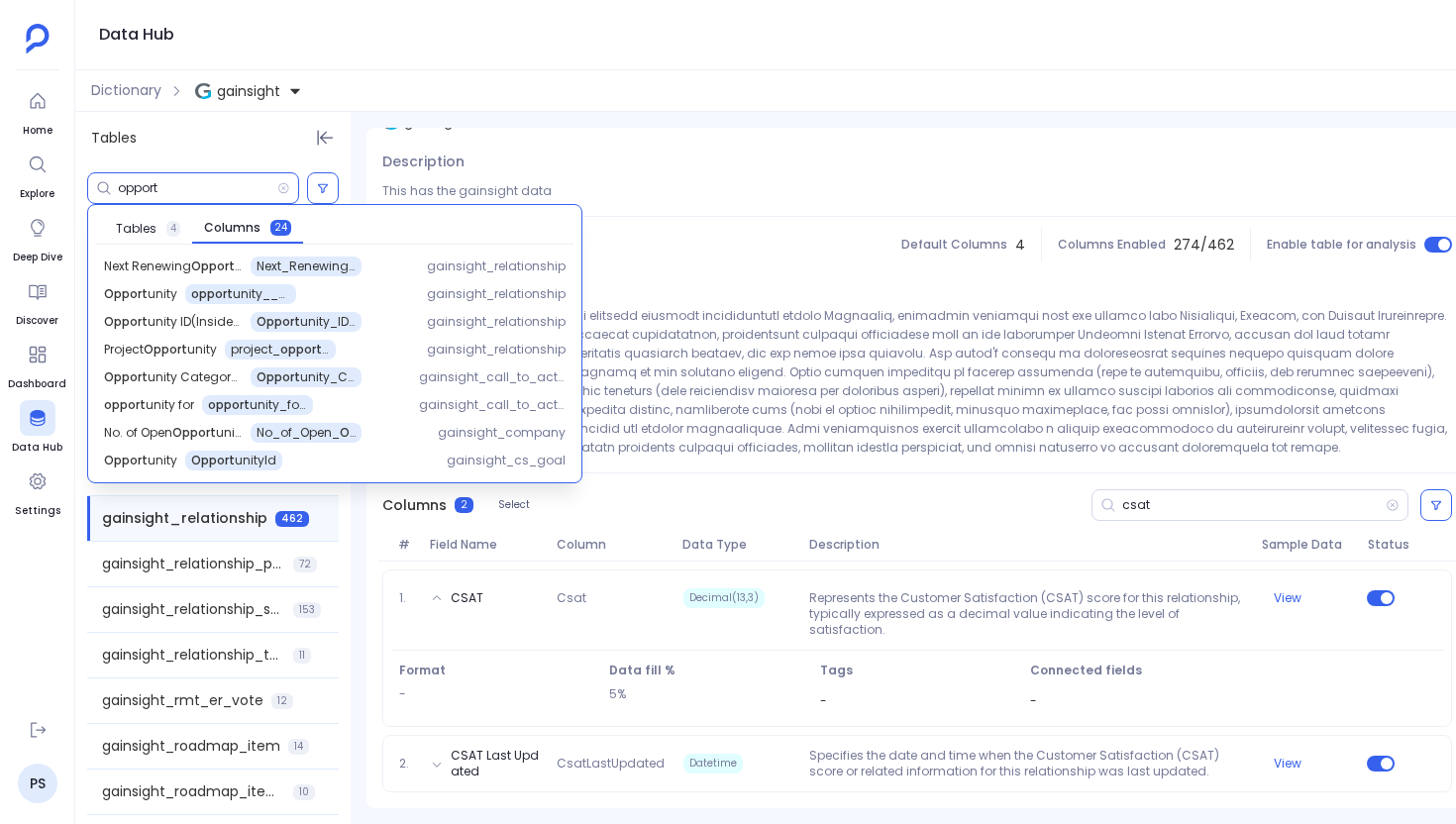 type on "opport" 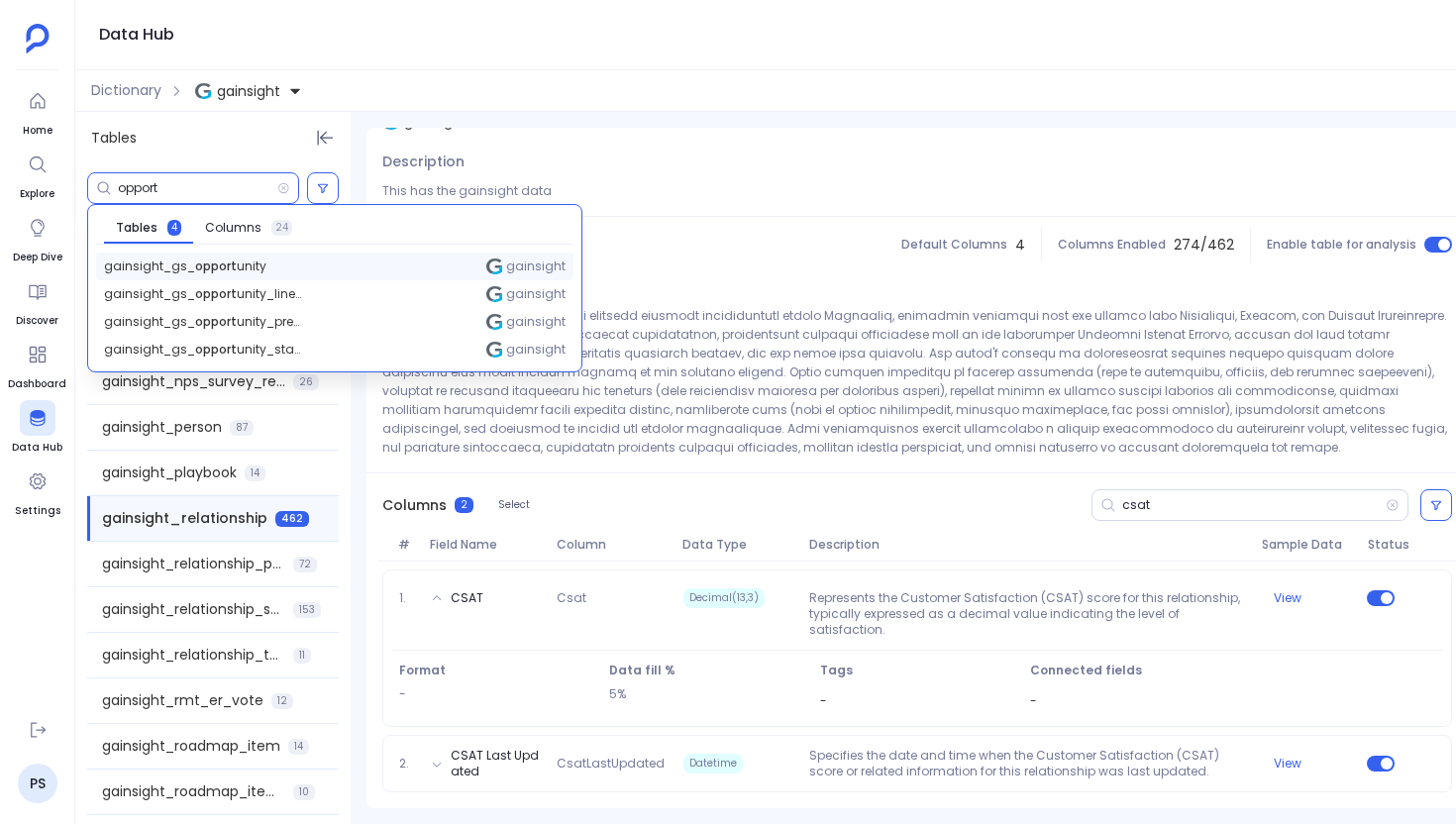 click on "gainsight_gs_ opport unity" at bounding box center [185, 266] 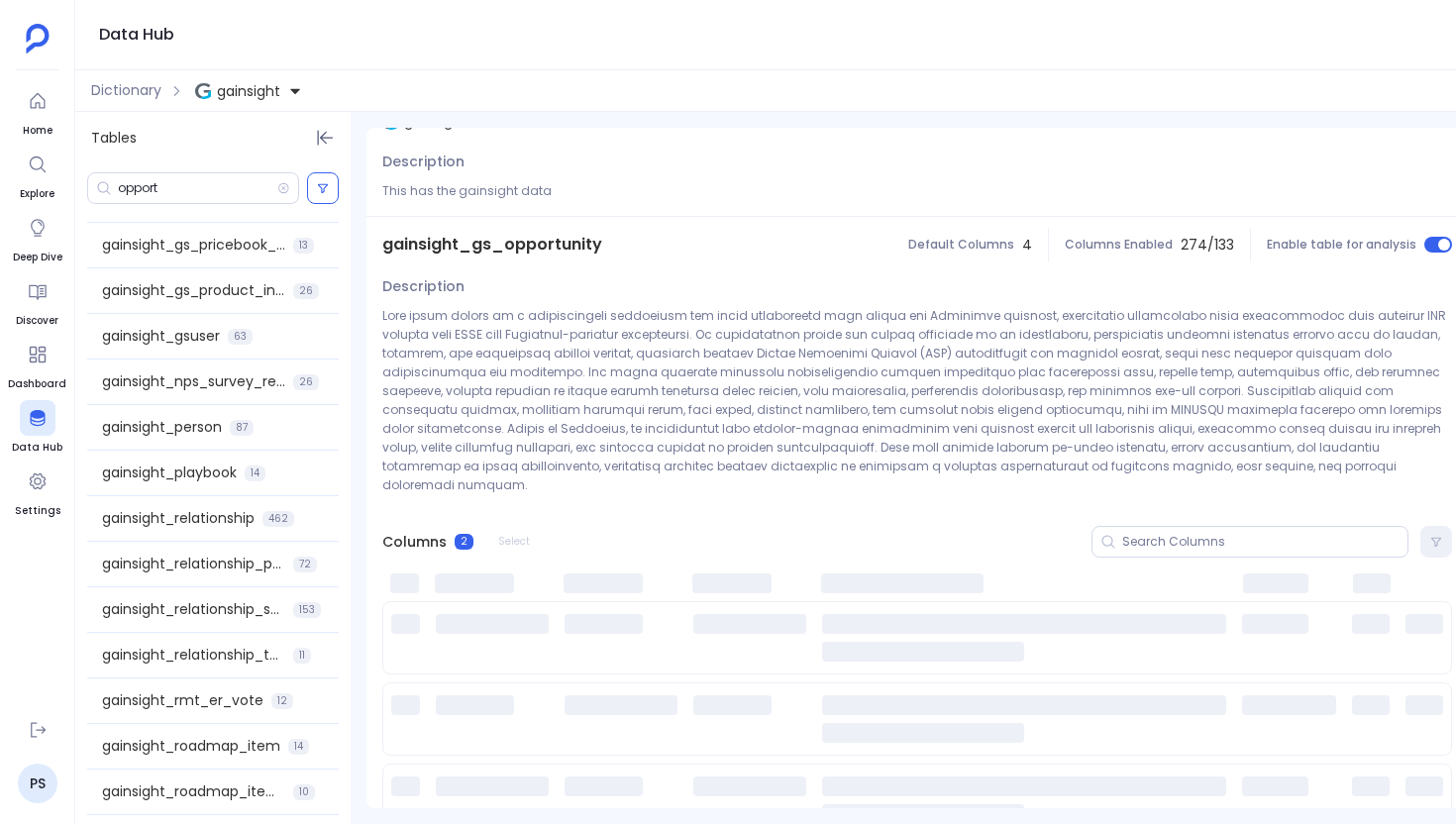scroll, scrollTop: 1794, scrollLeft: 0, axis: vertical 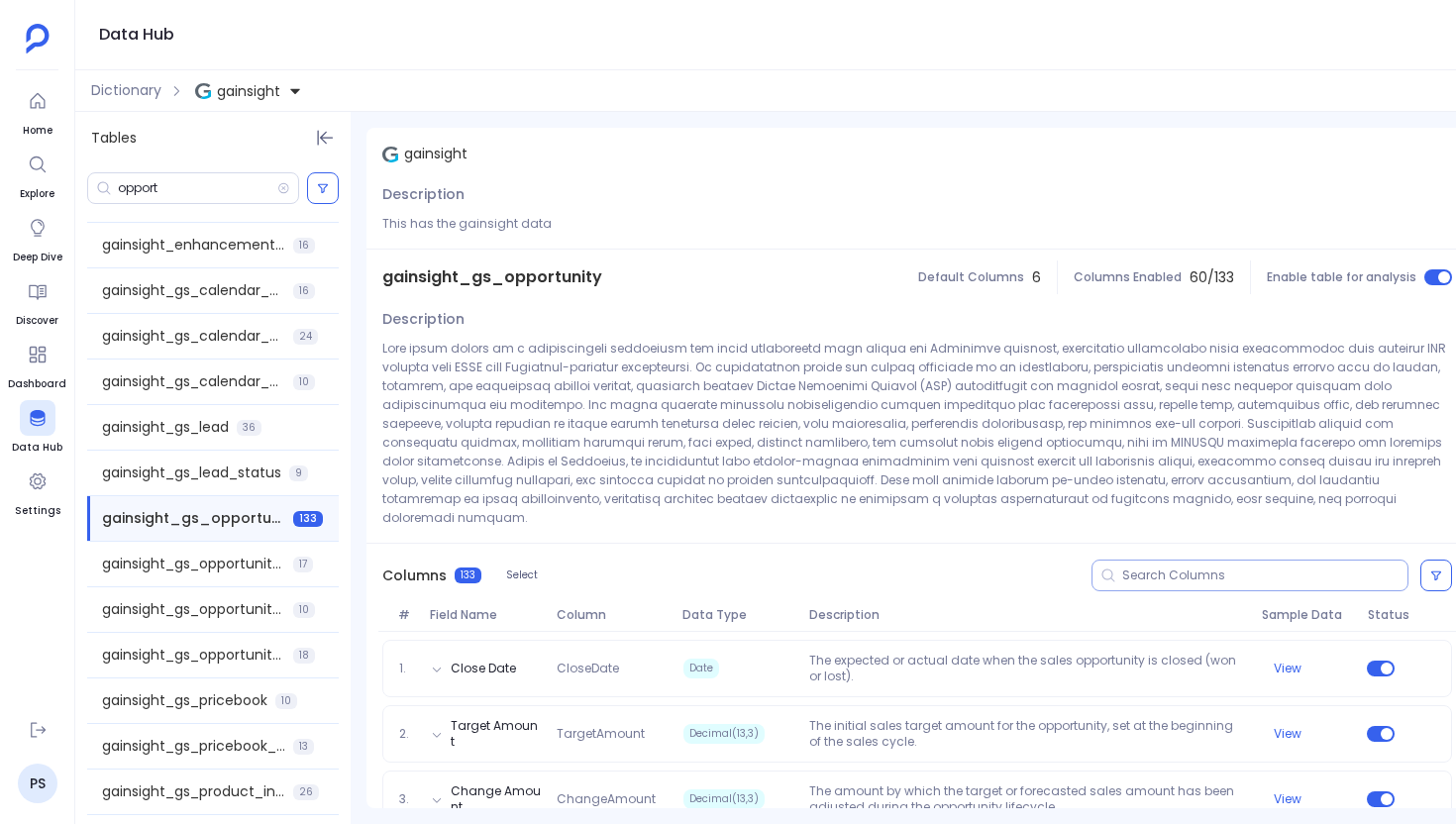 click at bounding box center (1265, 575) 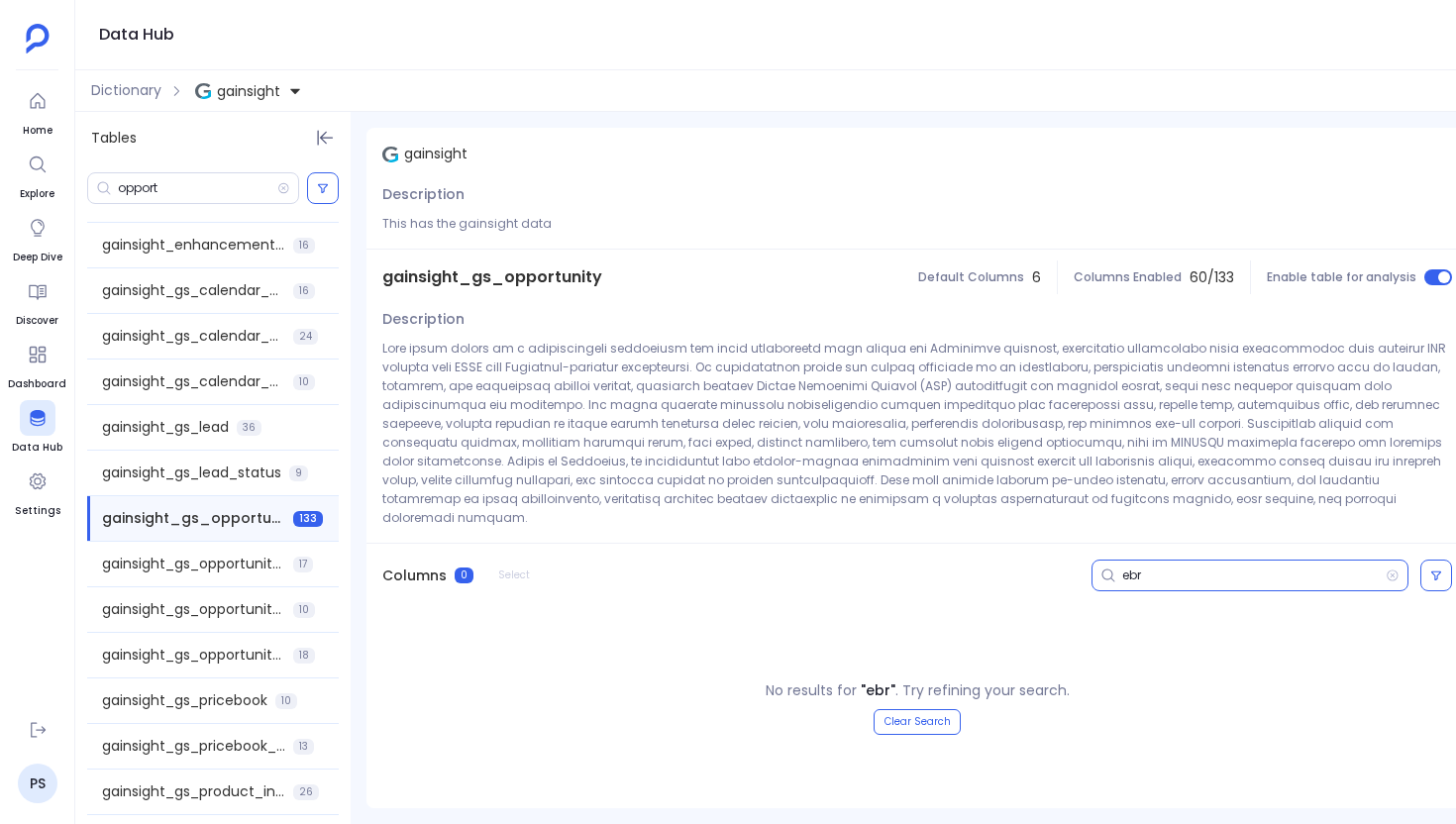 type on "ebr" 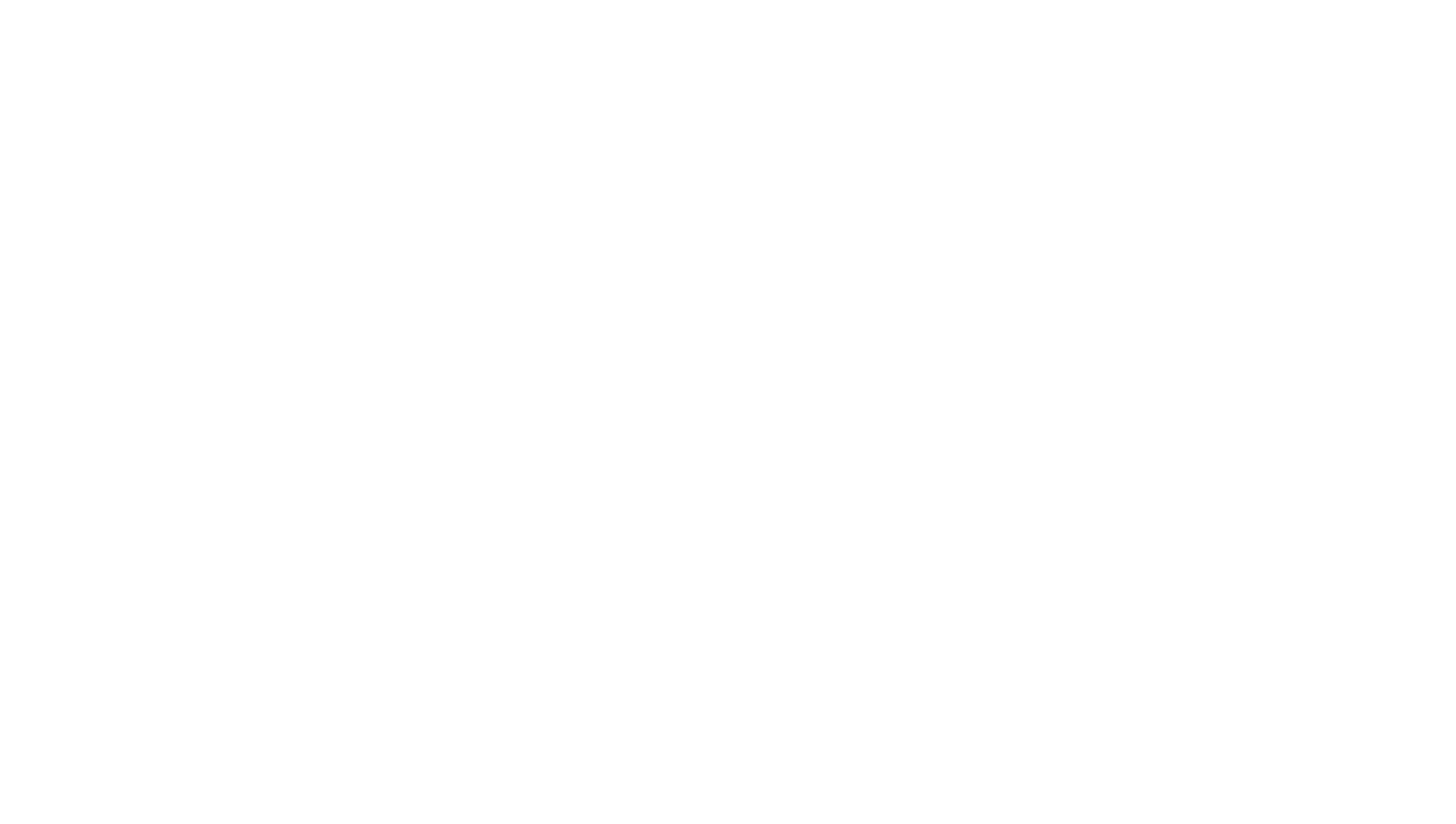 scroll, scrollTop: 0, scrollLeft: 0, axis: both 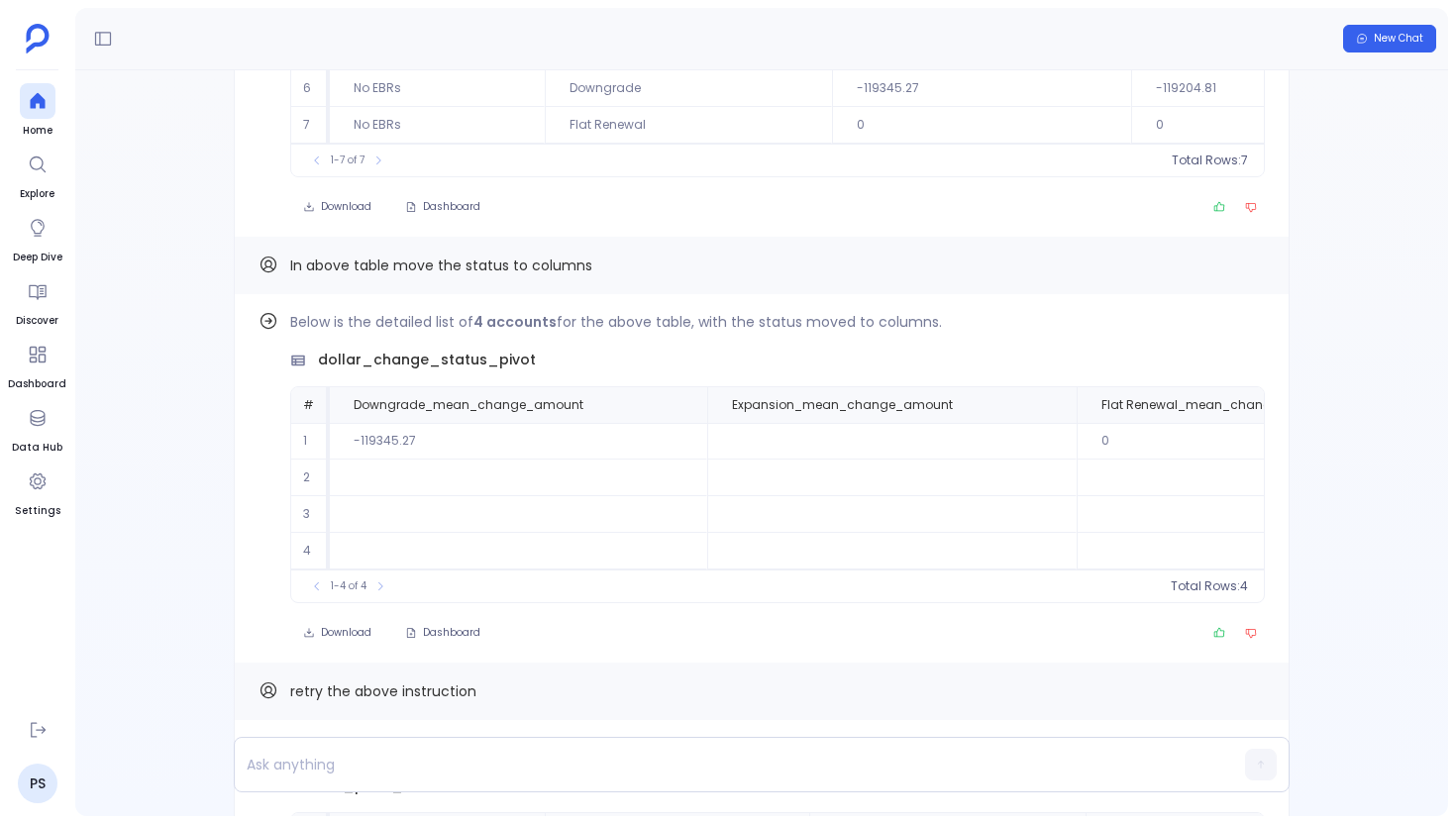 drag, startPoint x: 1447, startPoint y: 432, endPoint x: 1438, endPoint y: 351, distance: 81.498466 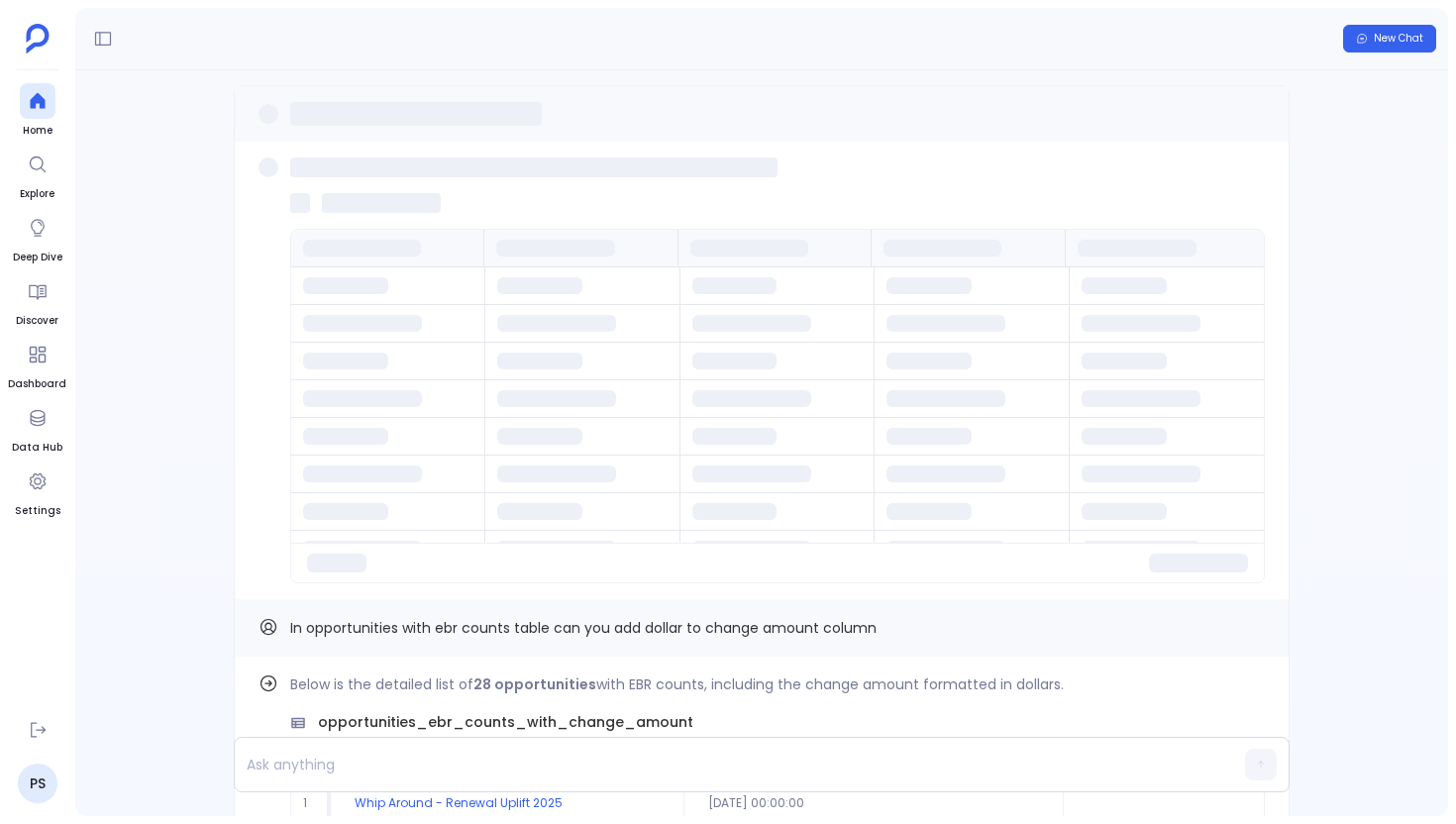 scroll, scrollTop: -8234, scrollLeft: 0, axis: vertical 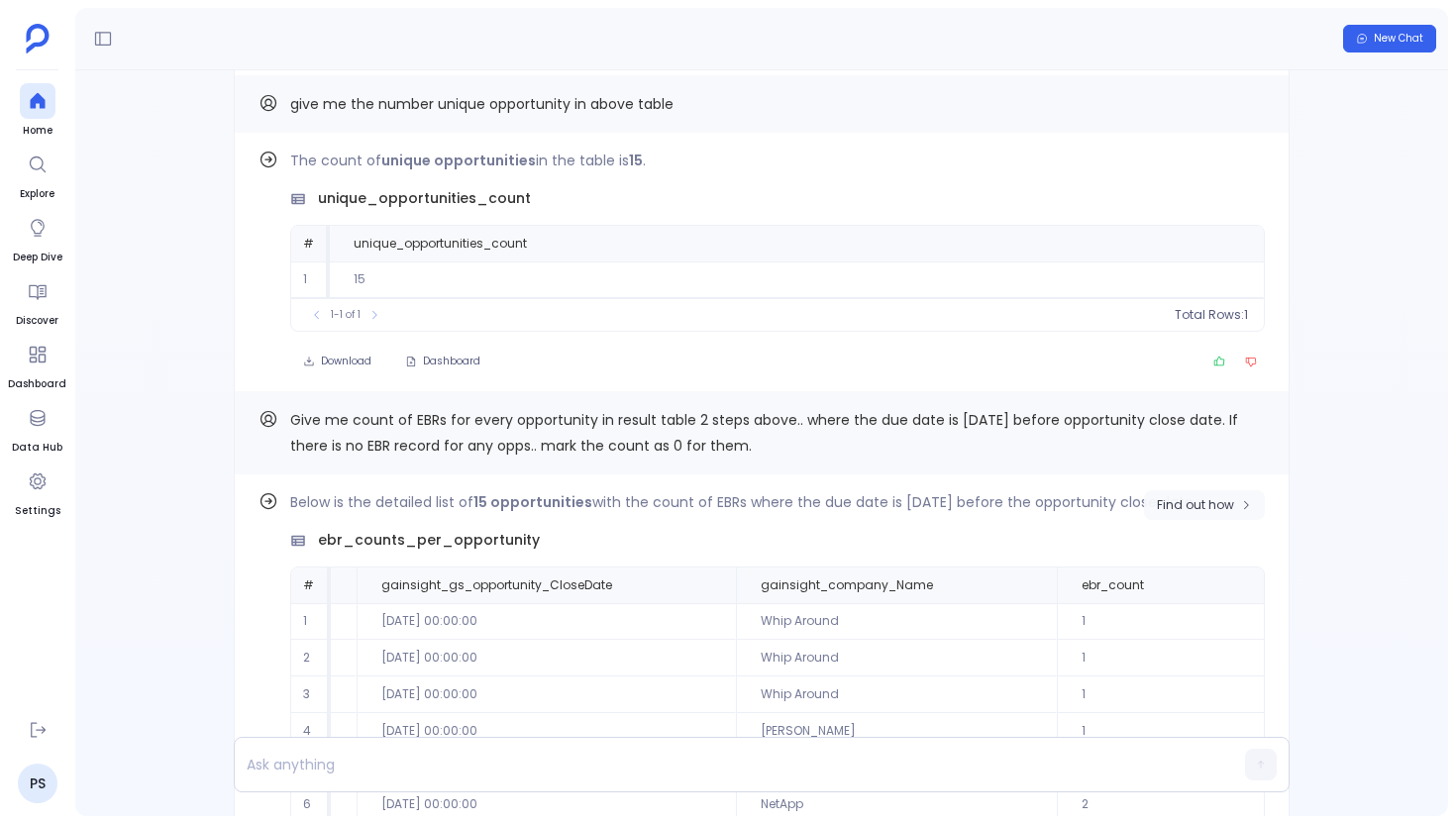 click on "Find out how" at bounding box center (1196, 505) 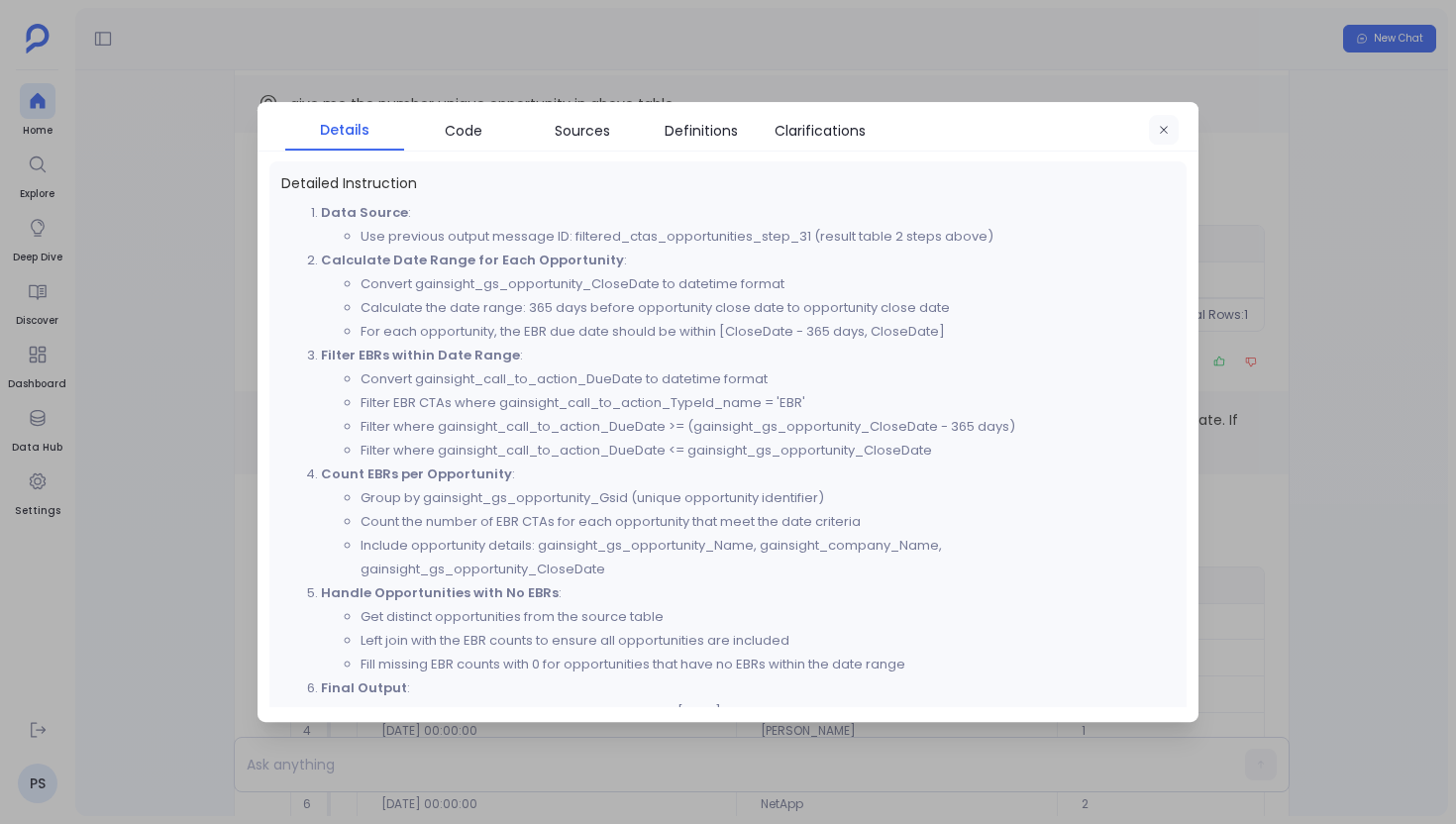 click at bounding box center [1164, 131] 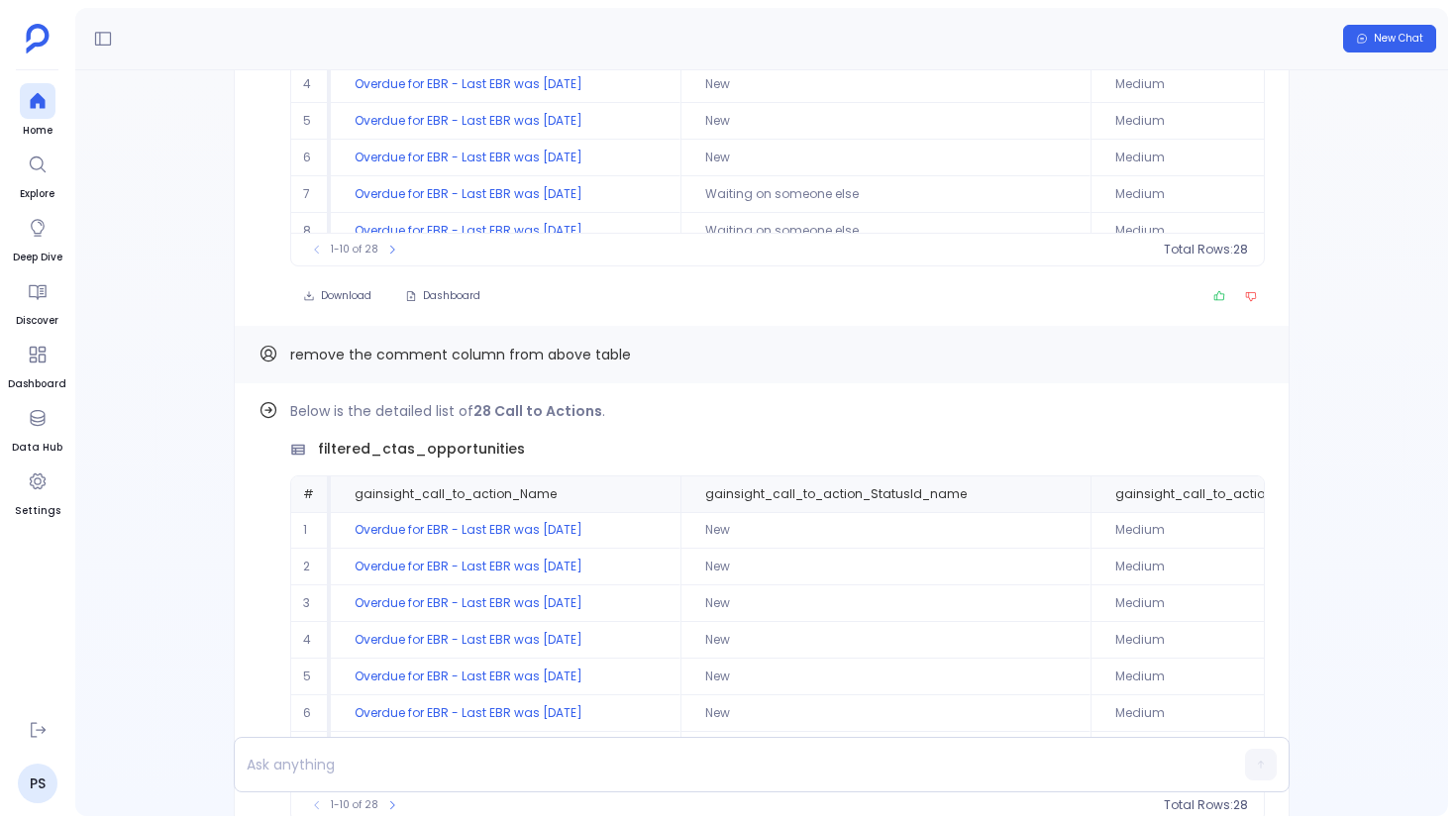 scroll, scrollTop: -15574, scrollLeft: 0, axis: vertical 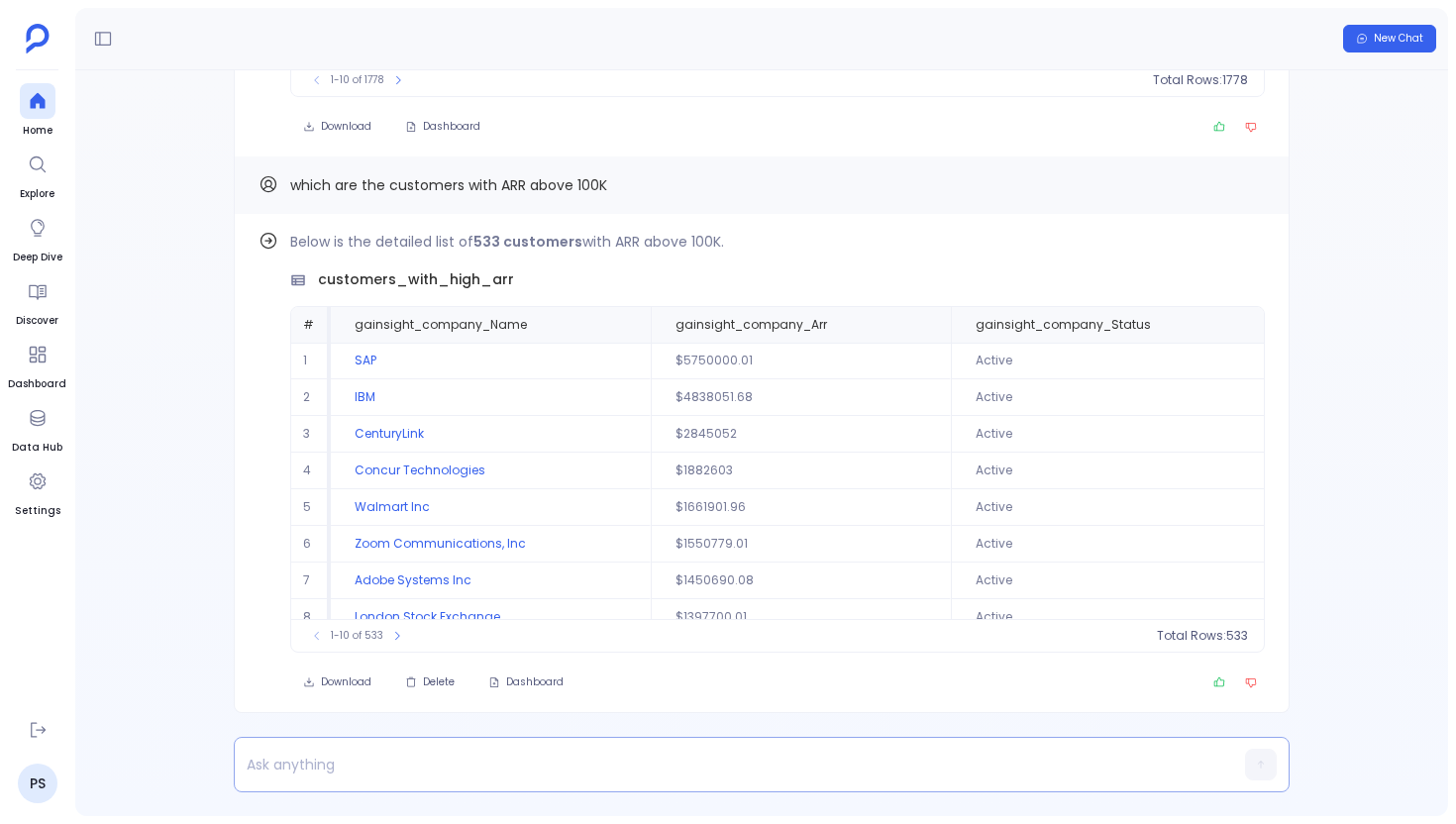 click at bounding box center [723, 765] 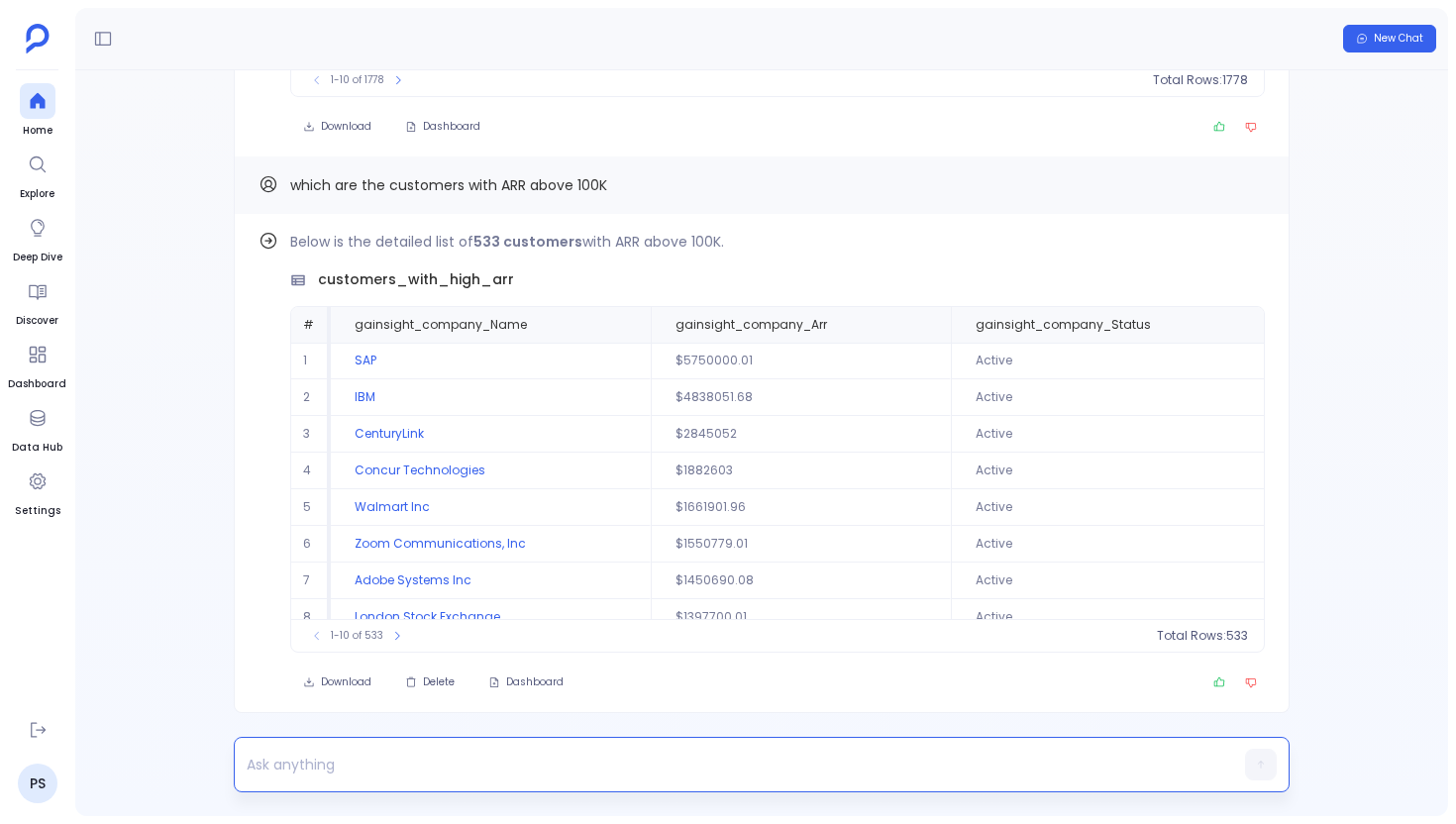 type 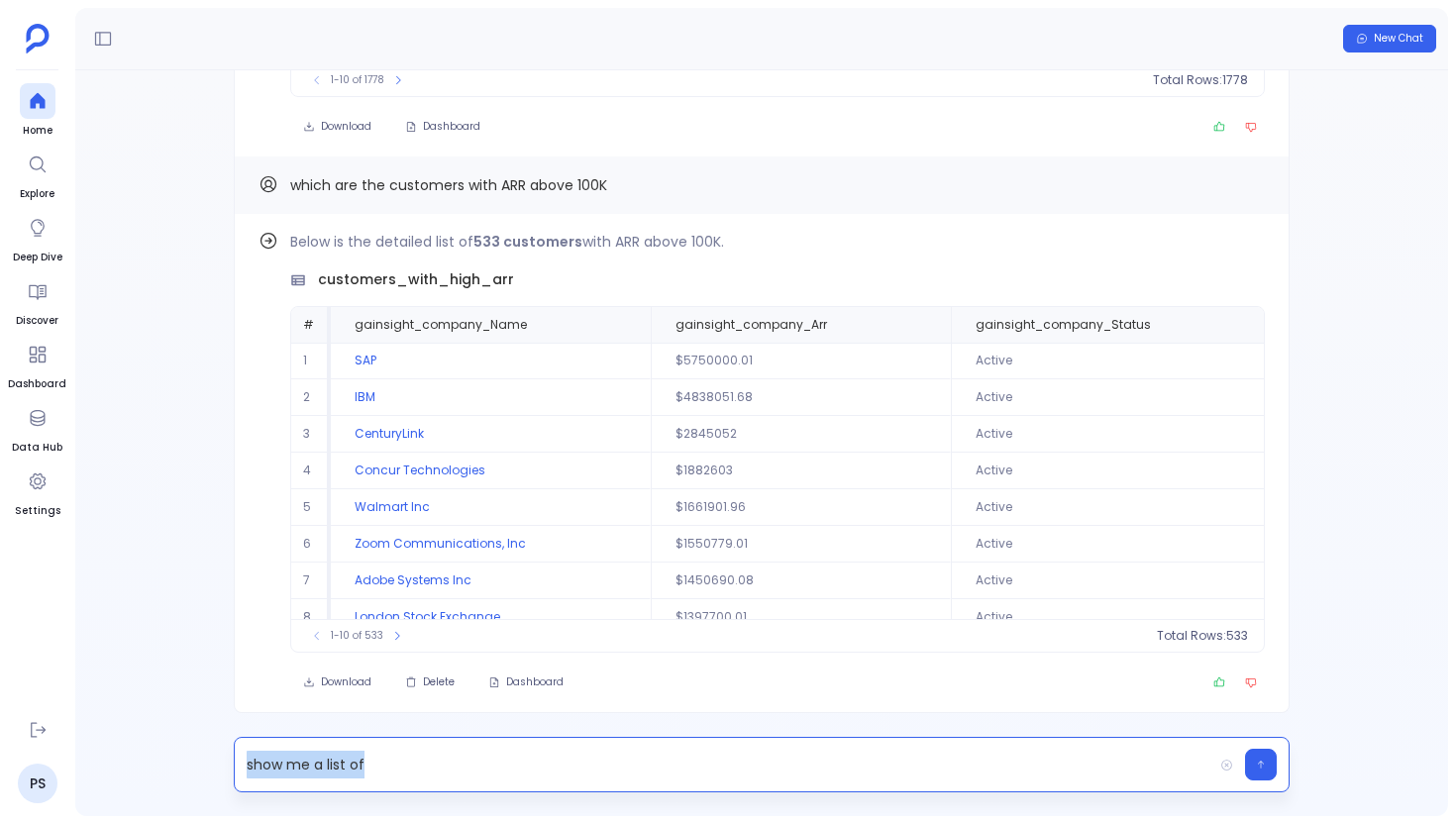 drag, startPoint x: 374, startPoint y: 757, endPoint x: 242, endPoint y: 762, distance: 132.09466 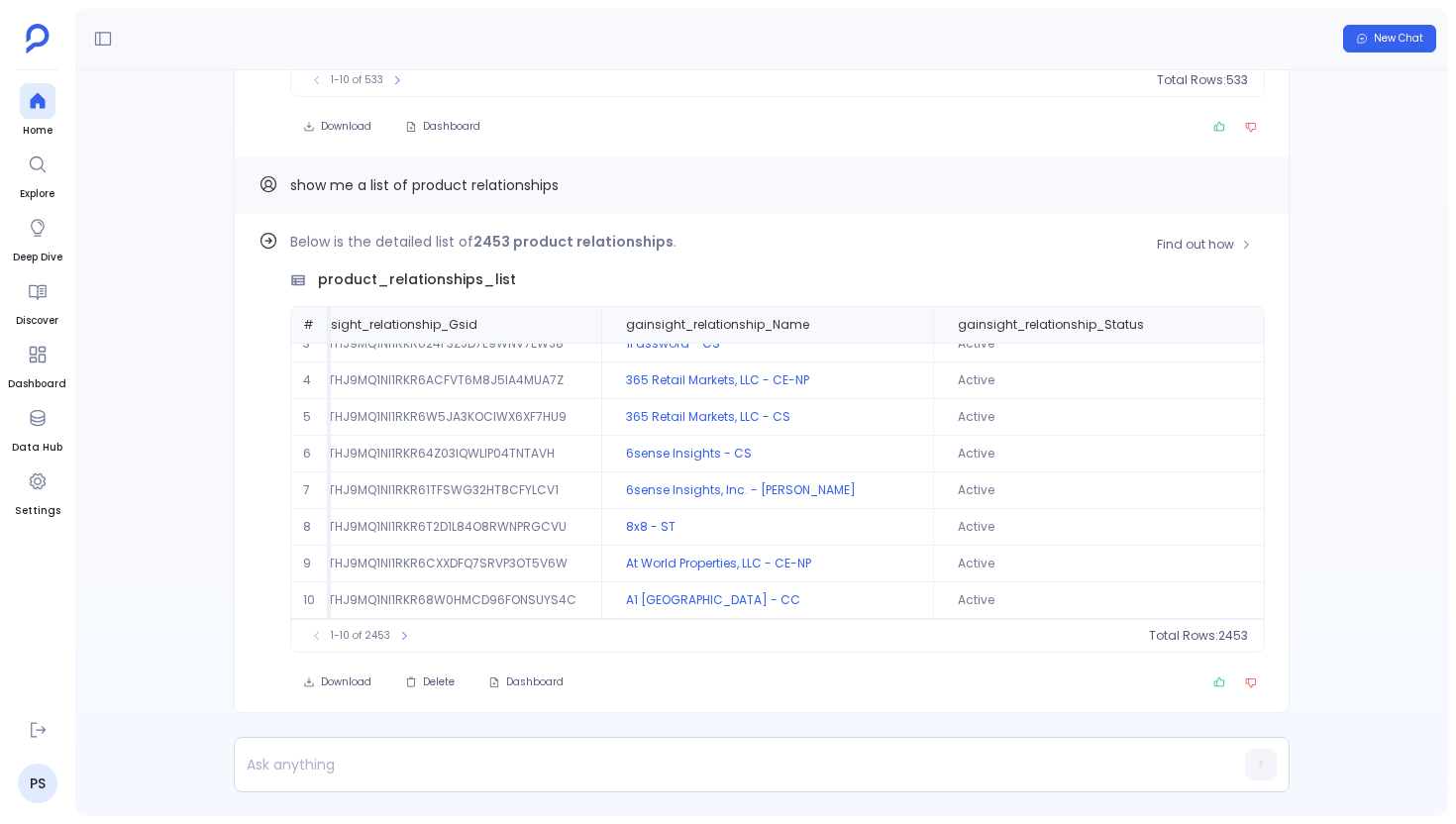 scroll, scrollTop: 95, scrollLeft: 0, axis: vertical 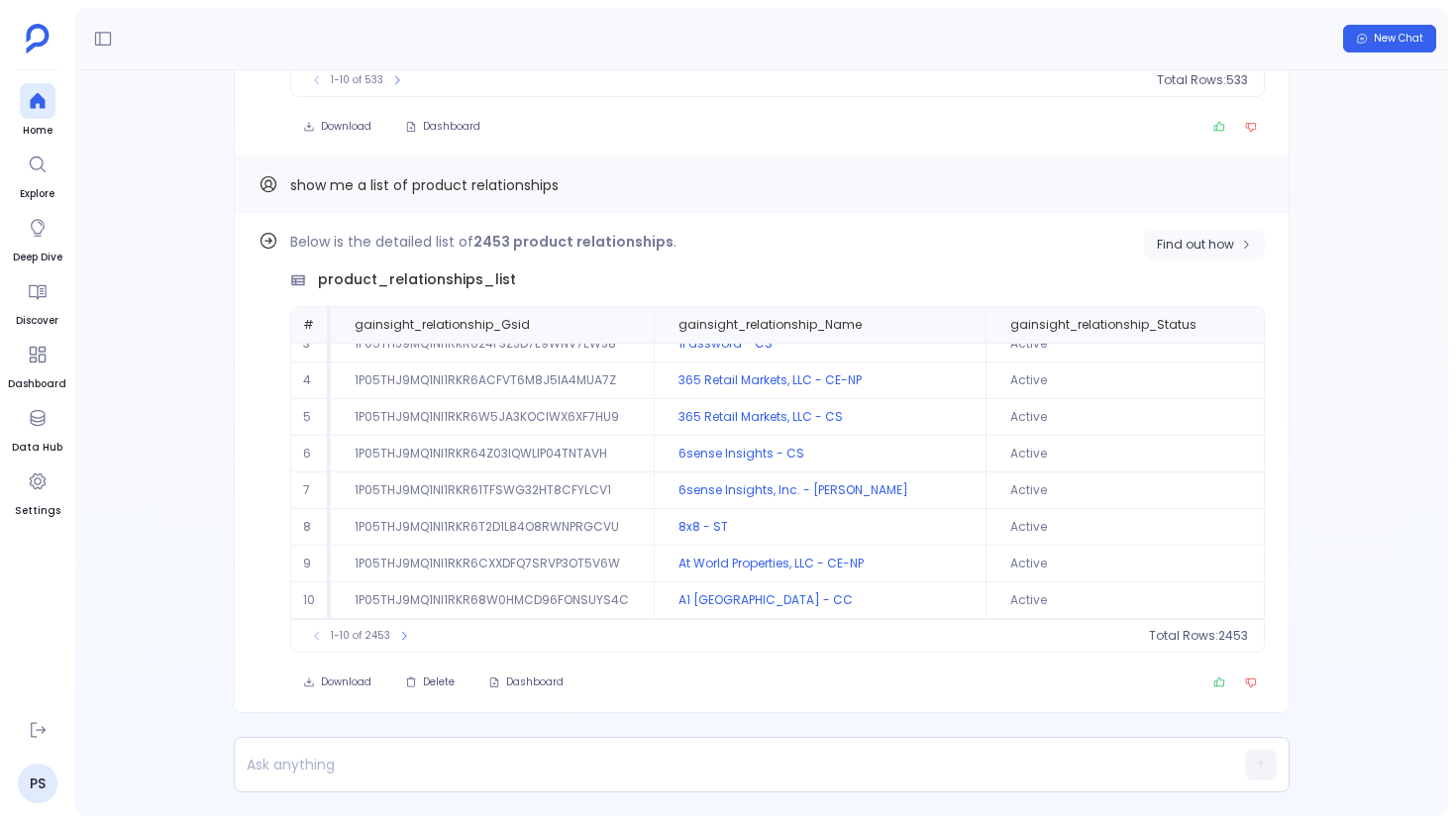 click on "Find out how" at bounding box center [1196, 245] 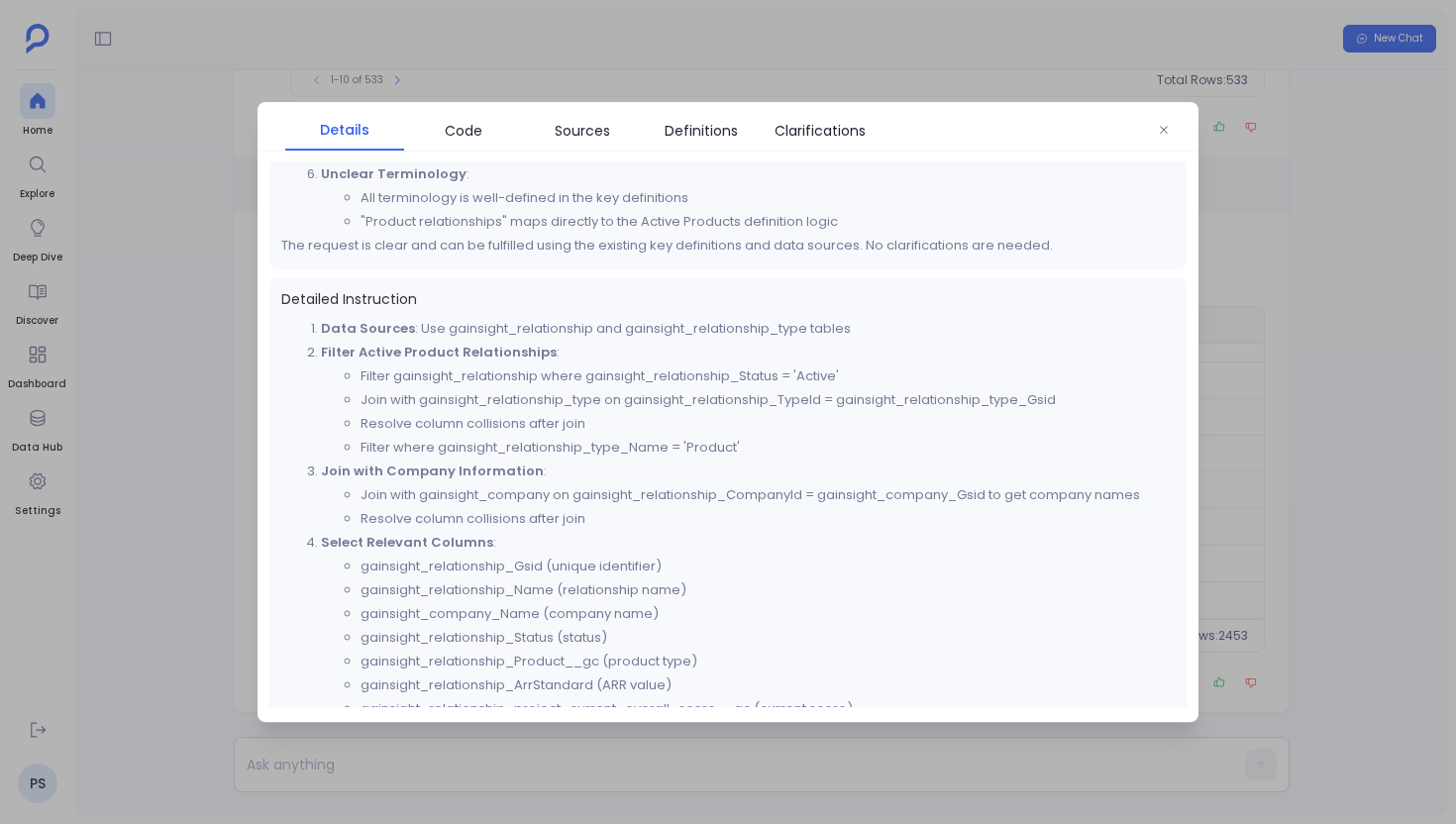 scroll, scrollTop: 619, scrollLeft: 0, axis: vertical 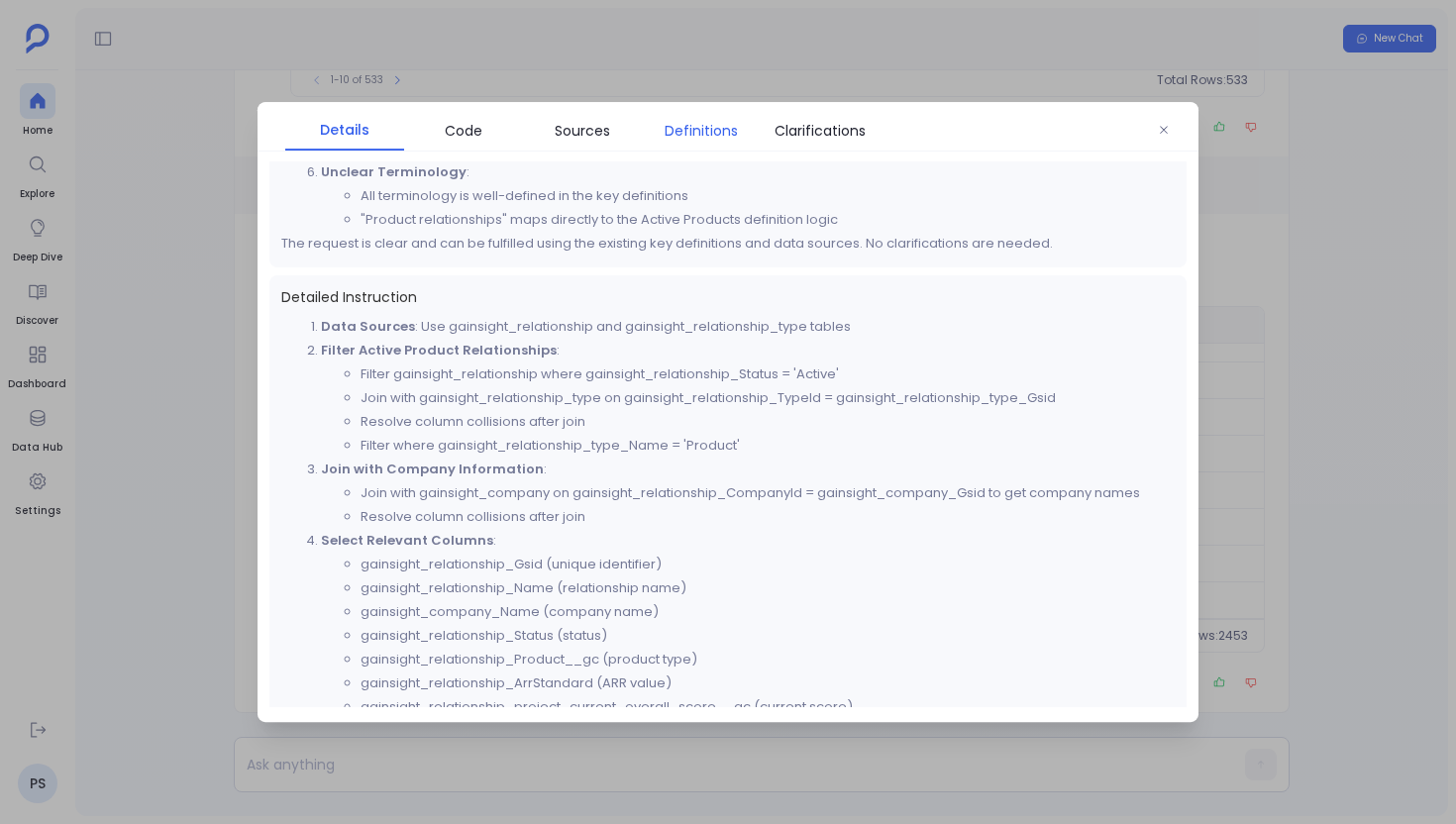 click on "Definitions" at bounding box center (701, 131) 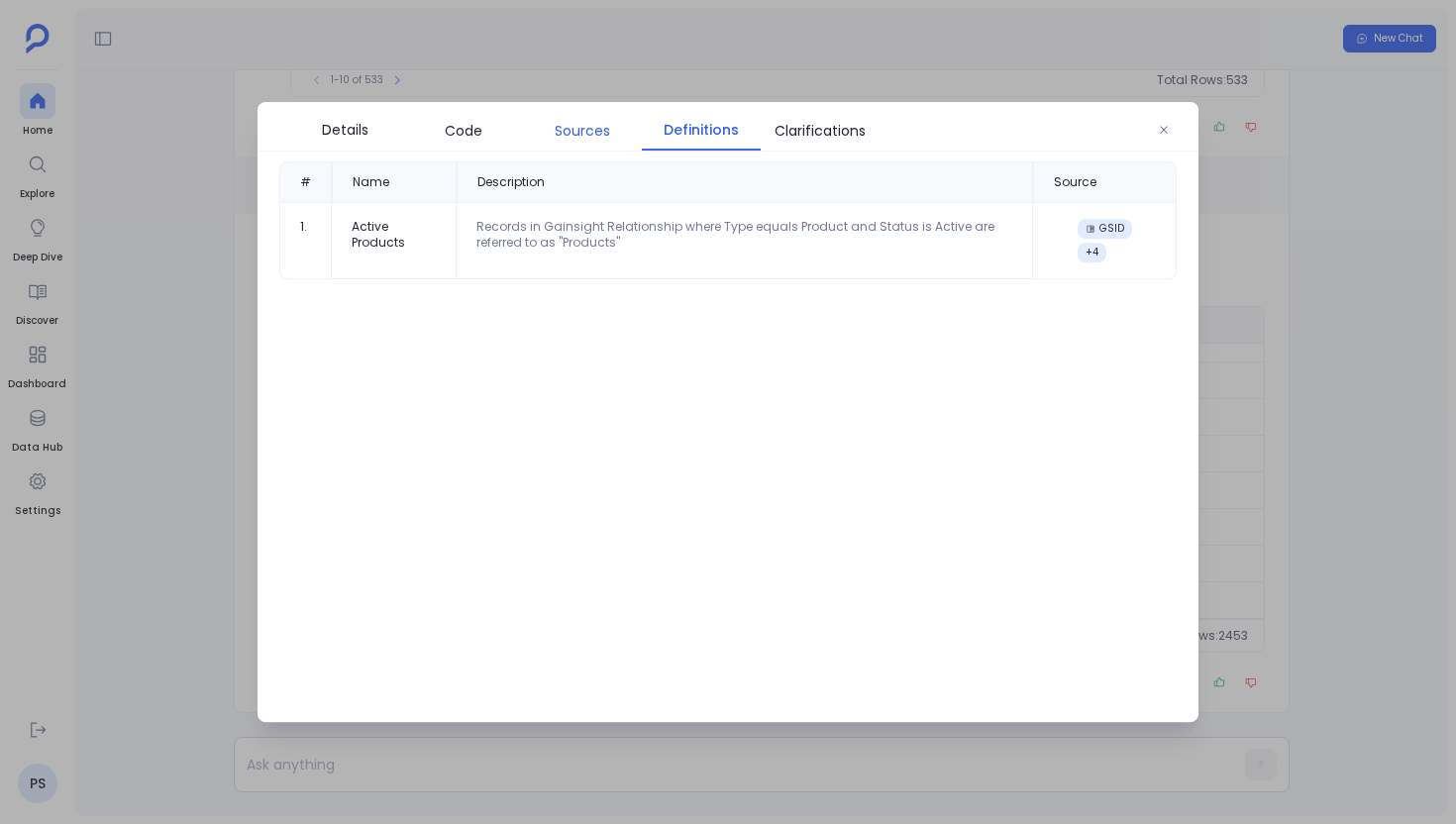 click on "Sources" at bounding box center (582, 131) 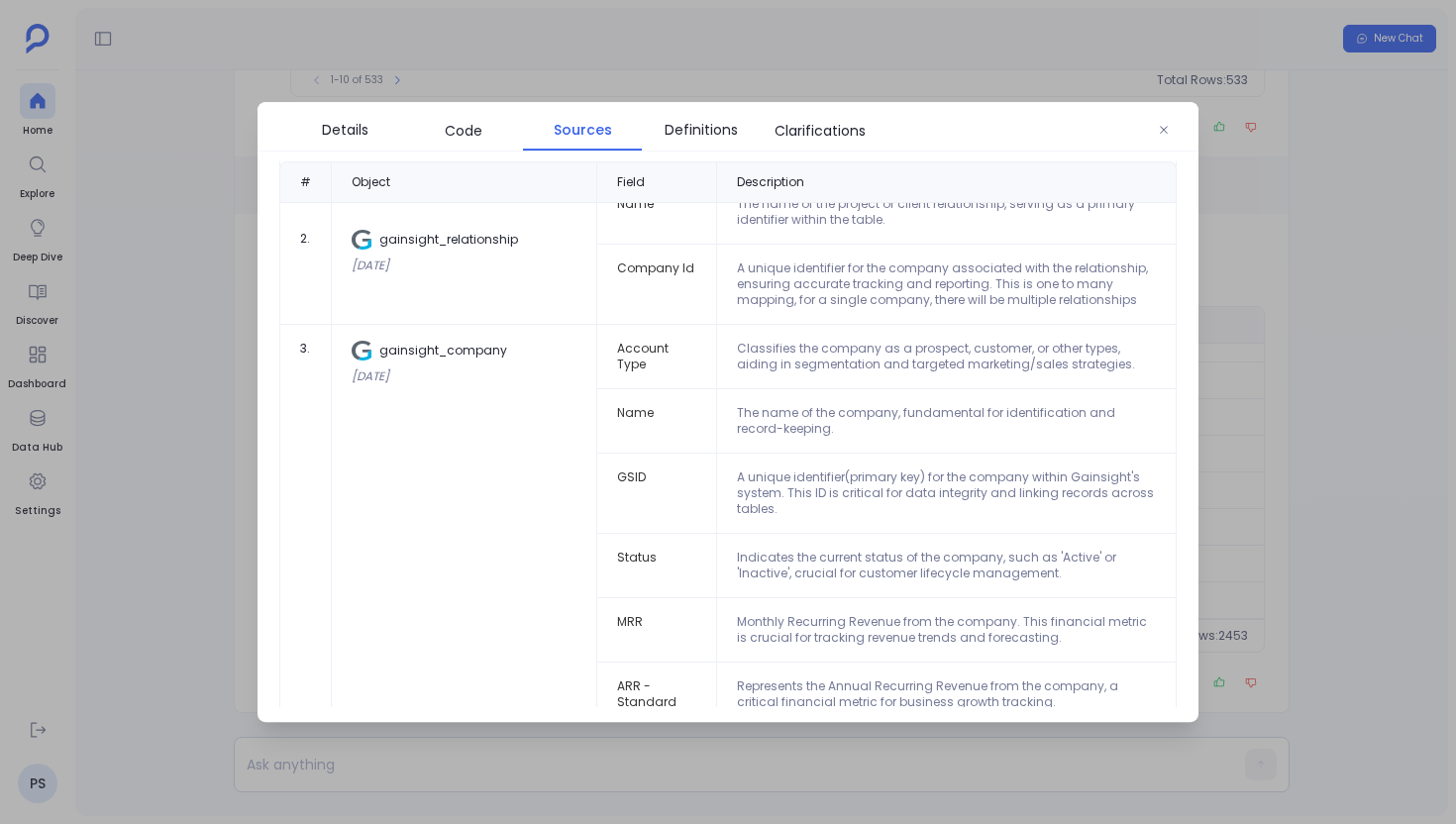 scroll, scrollTop: 650, scrollLeft: 0, axis: vertical 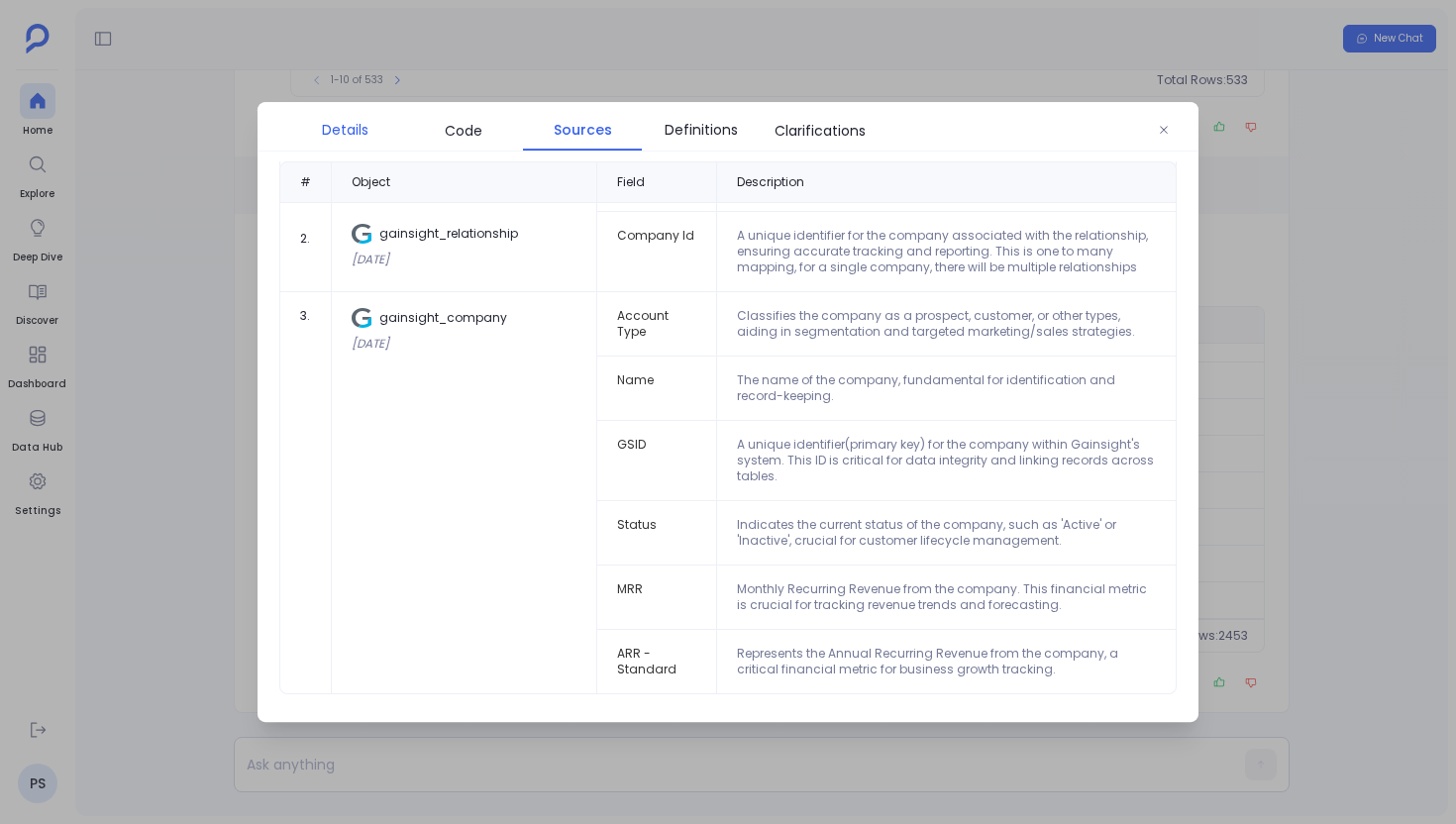 click on "Details" at bounding box center [345, 130] 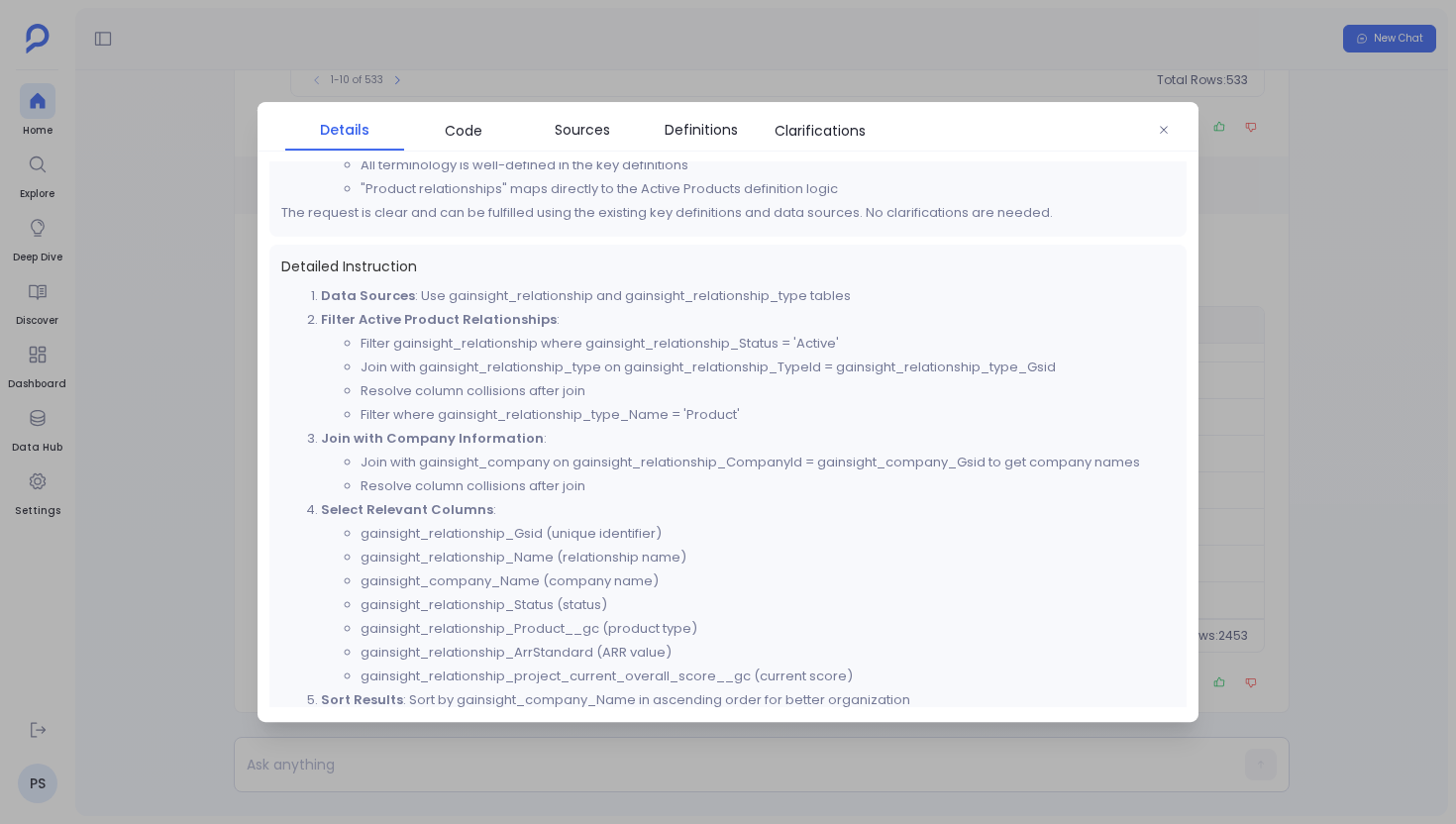 click at bounding box center [728, 412] 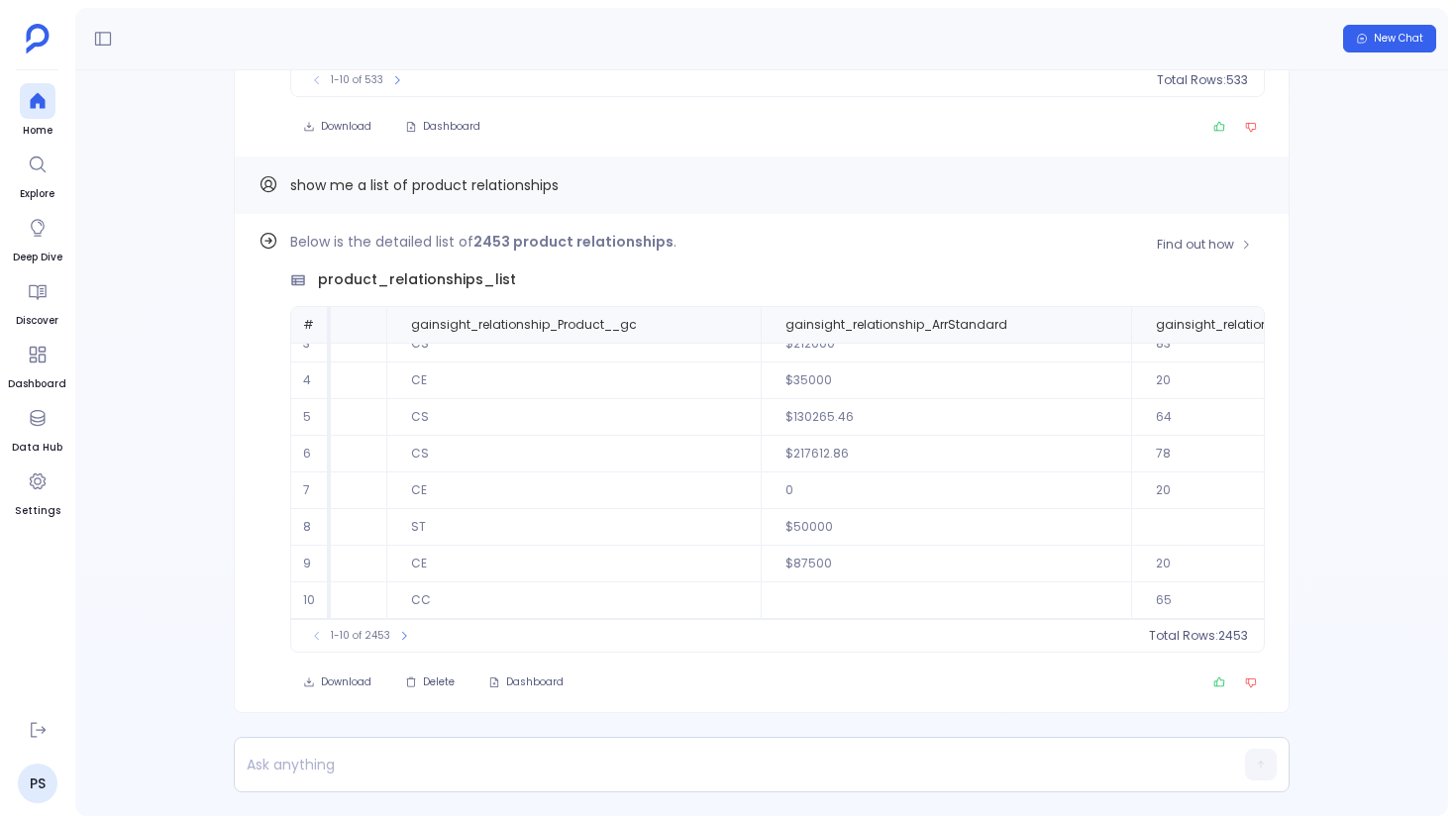 scroll, scrollTop: 95, scrollLeft: 834, axis: both 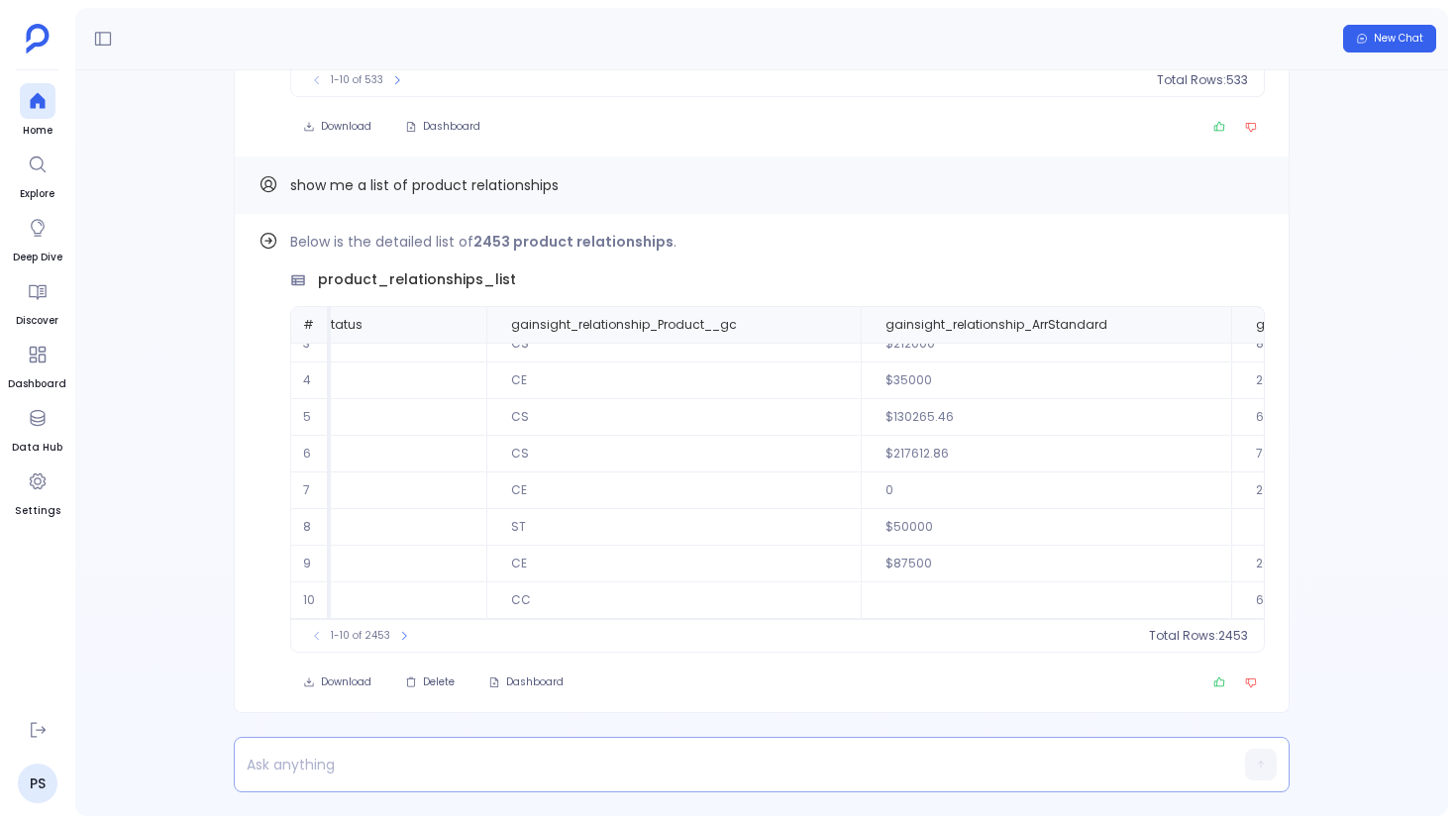 click at bounding box center (723, 765) 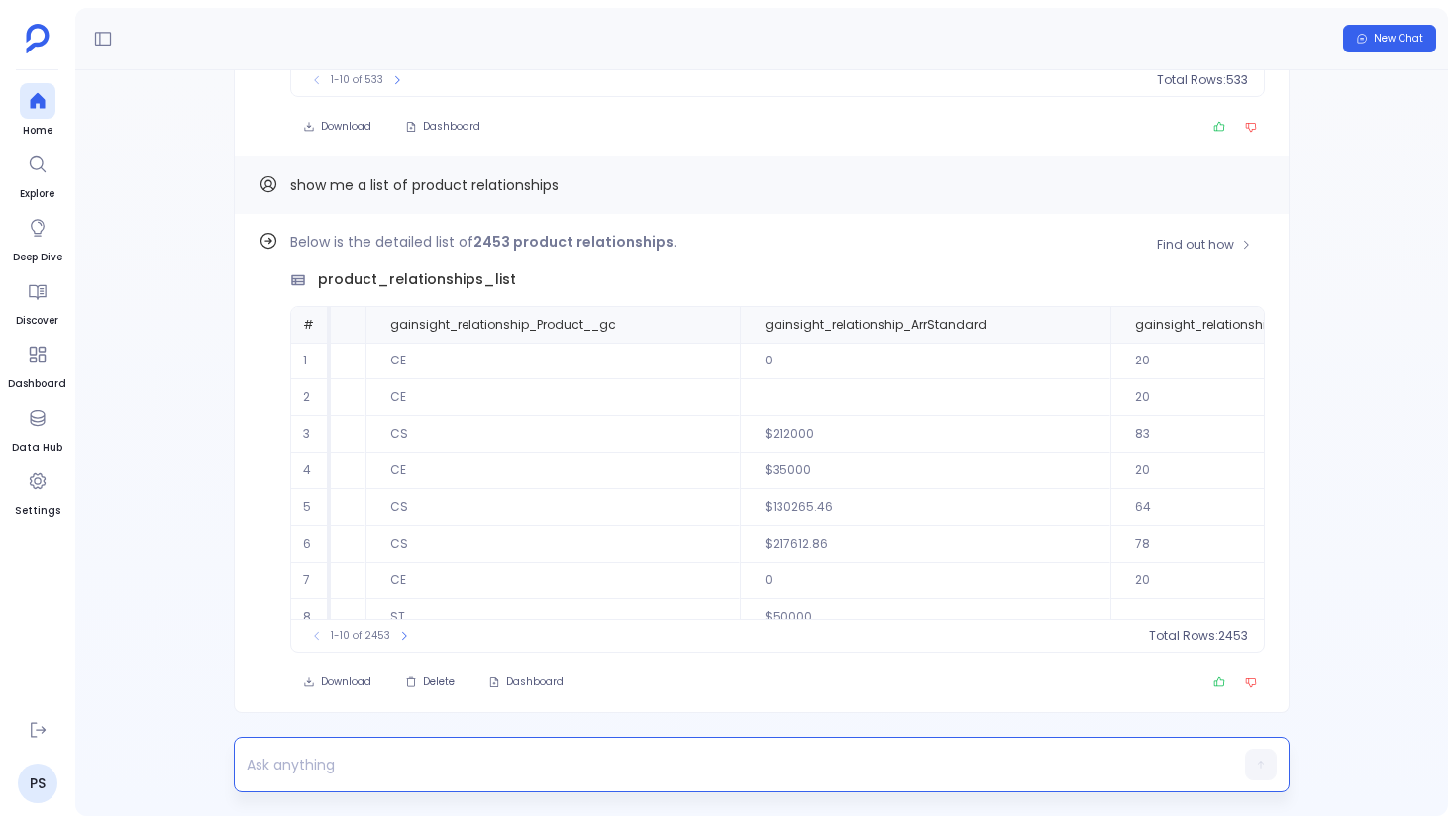 scroll, scrollTop: 0, scrollLeft: 961, axis: horizontal 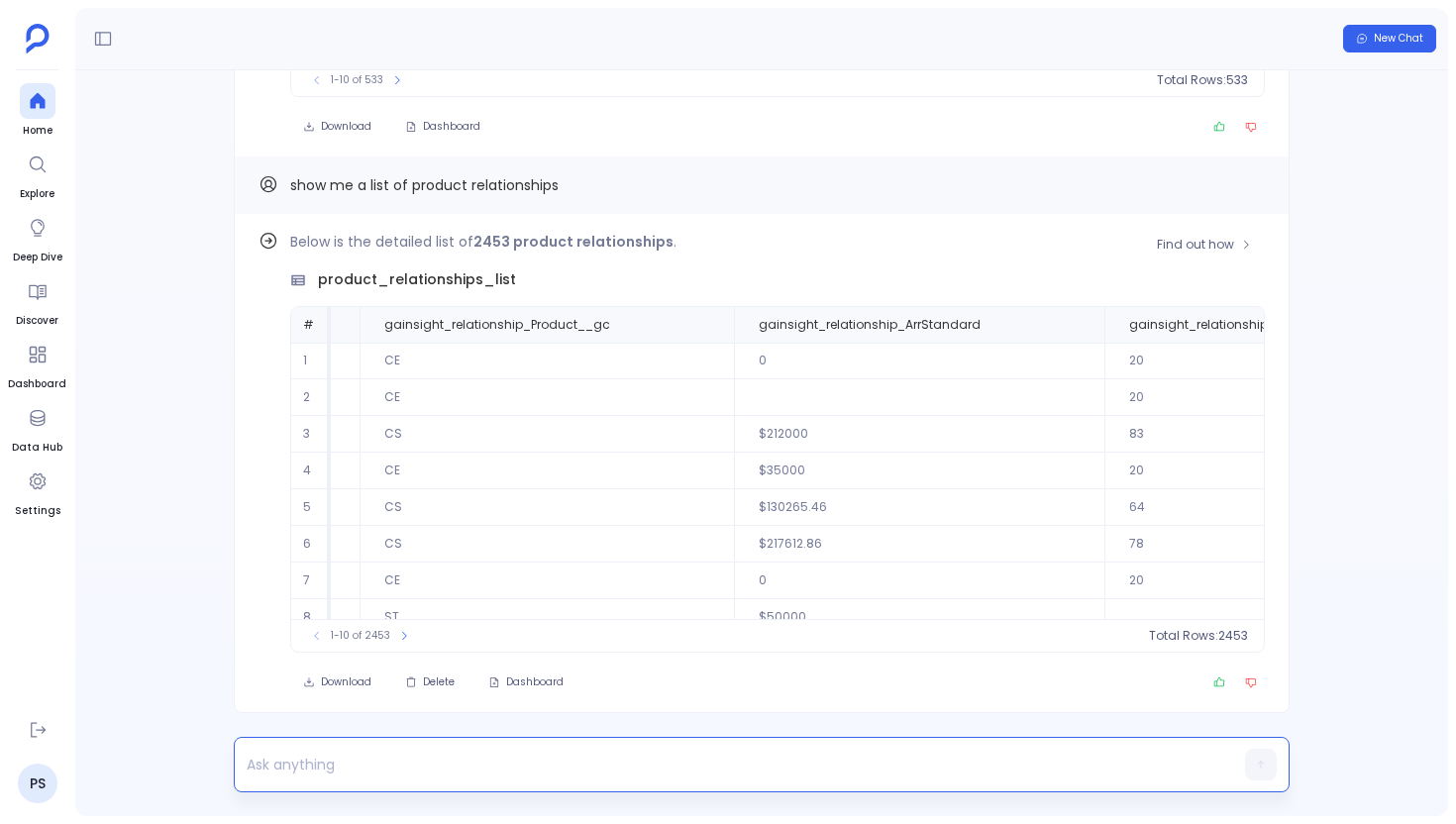 click on "$35000" at bounding box center (919, 470) 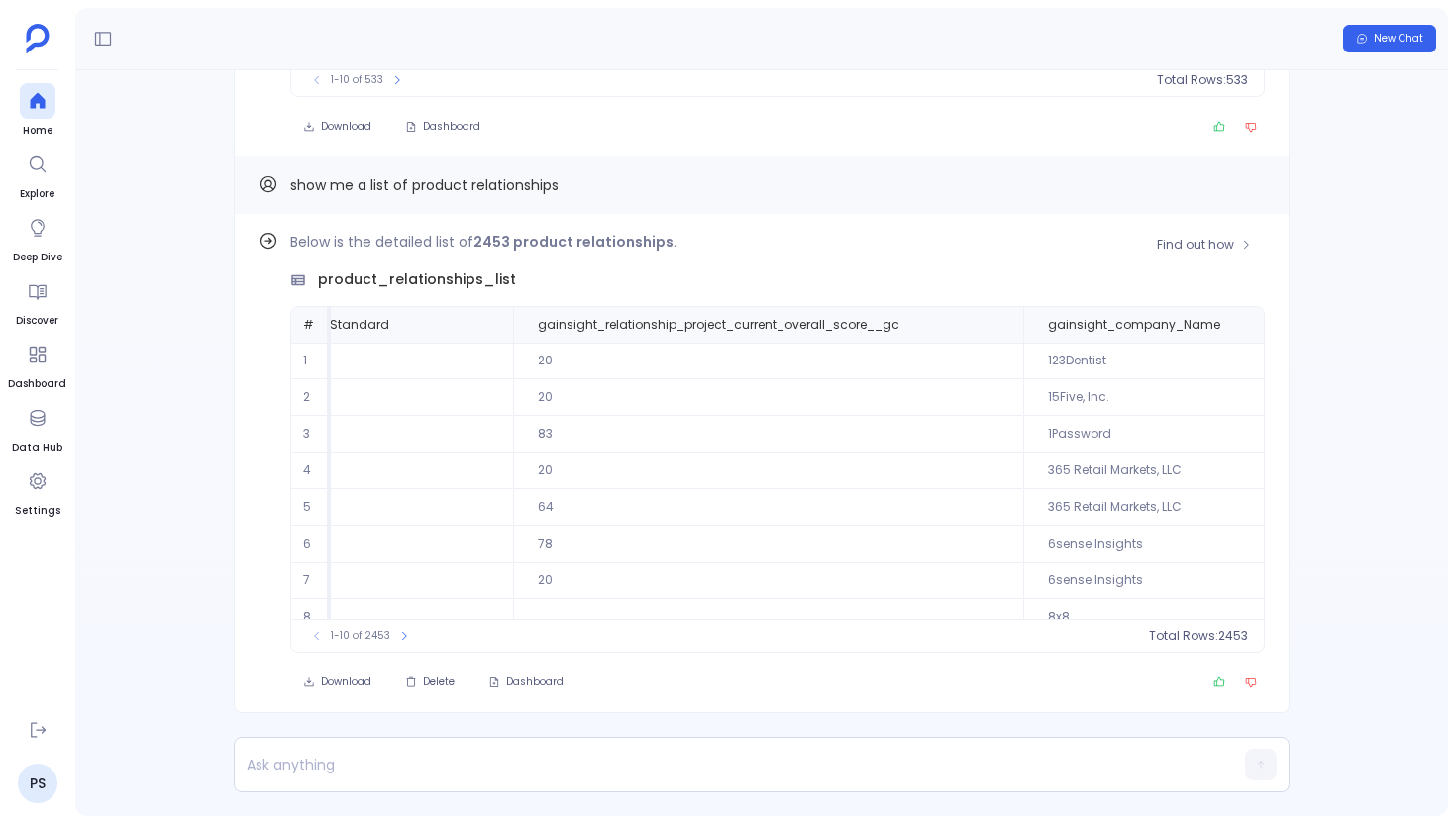 scroll, scrollTop: 0, scrollLeft: 1555, axis: horizontal 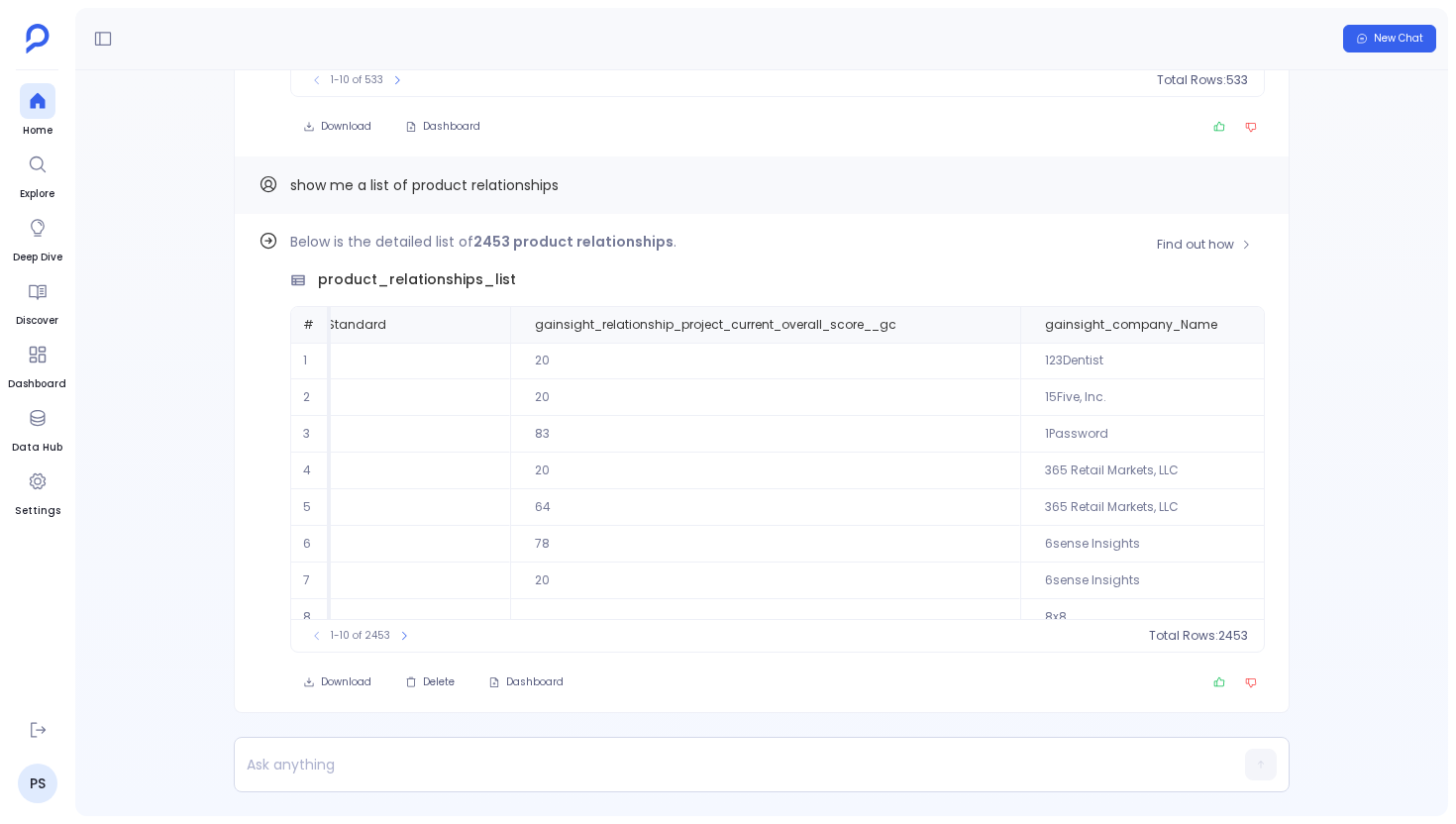 click on "20" at bounding box center [765, 470] 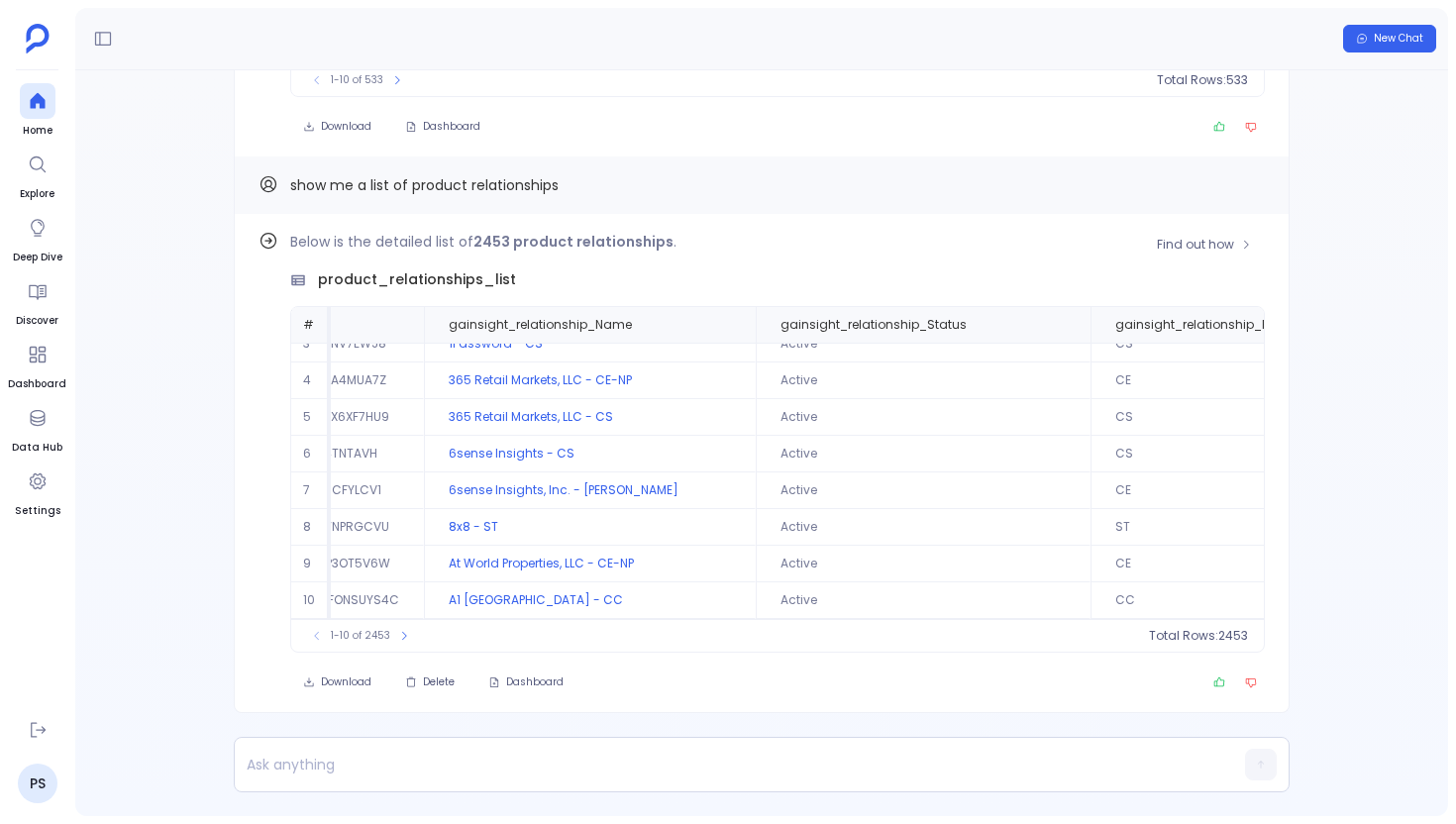 scroll, scrollTop: 95, scrollLeft: 0, axis: vertical 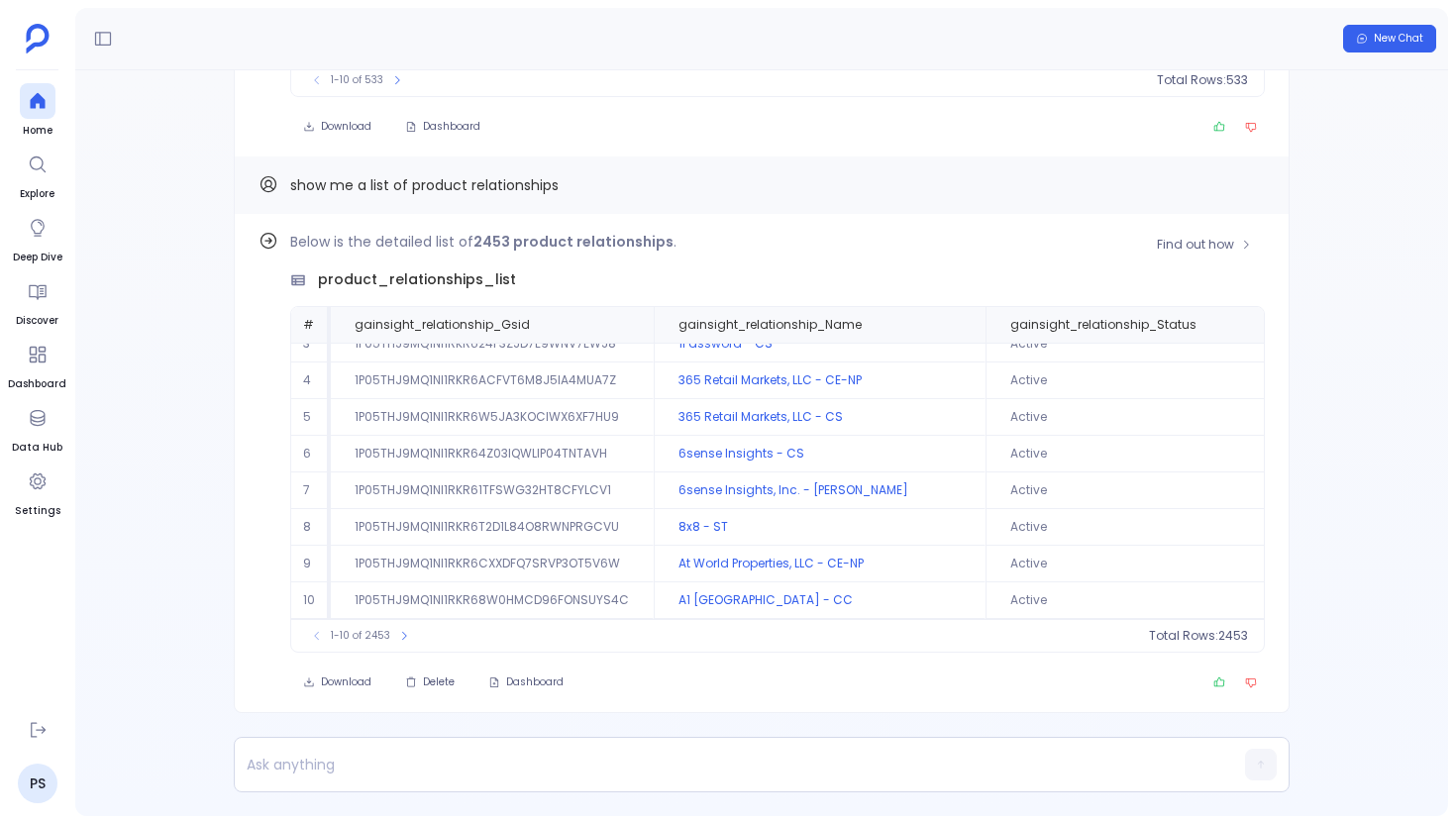 click on "6sense Insights - CS" at bounding box center [819, 454] 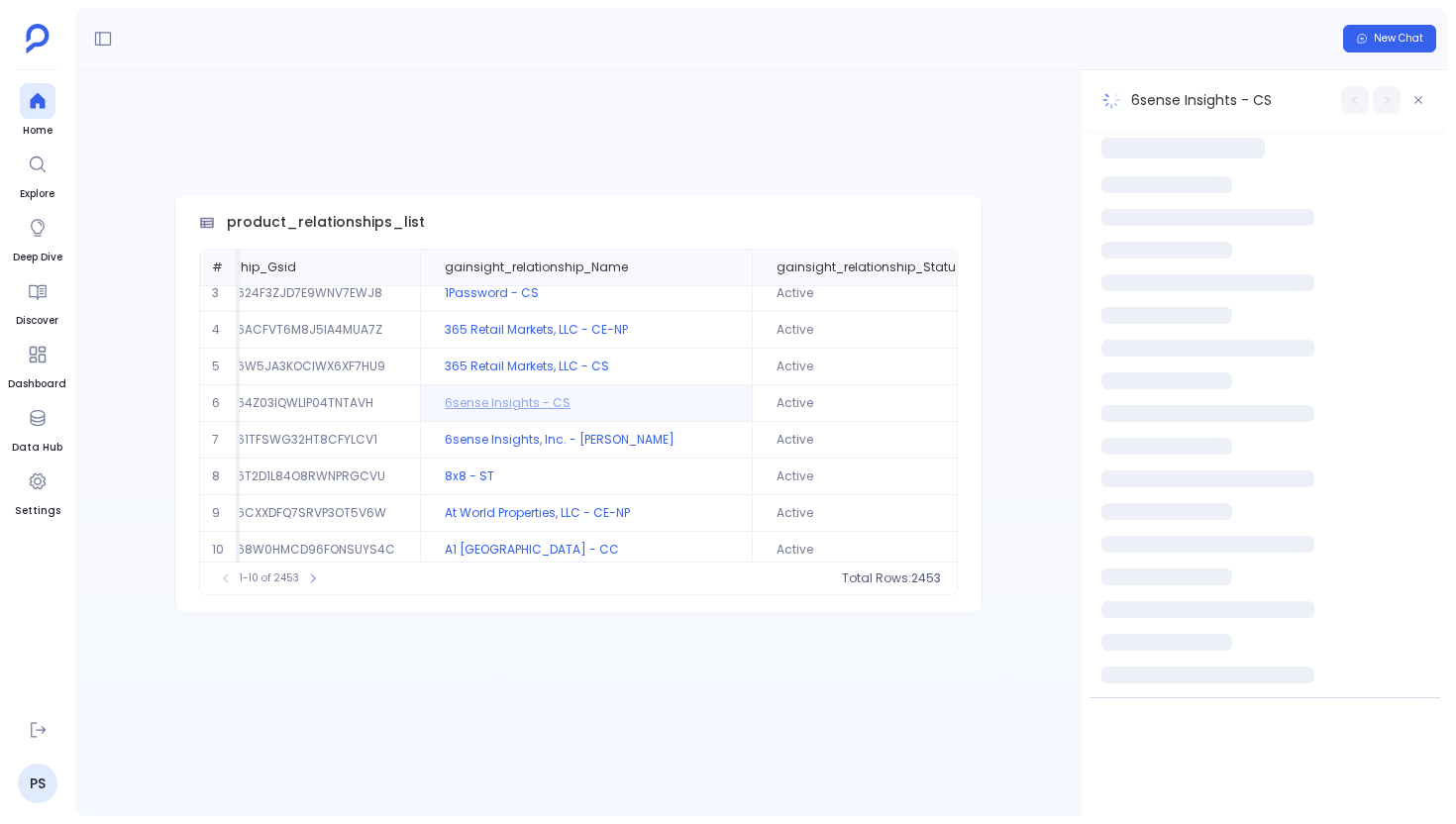 scroll, scrollTop: 83, scrollLeft: 174, axis: both 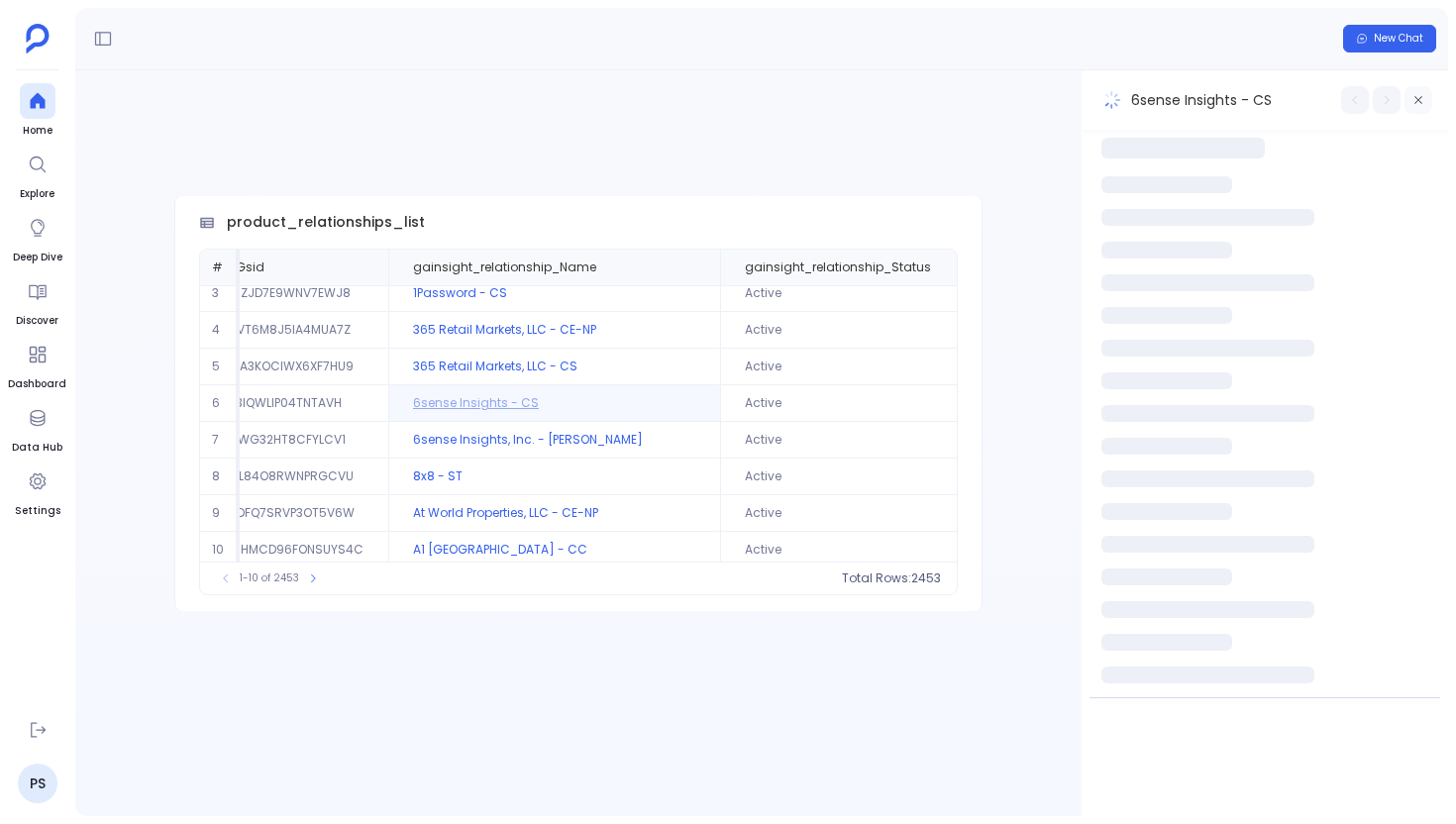 click at bounding box center (1418, 100) 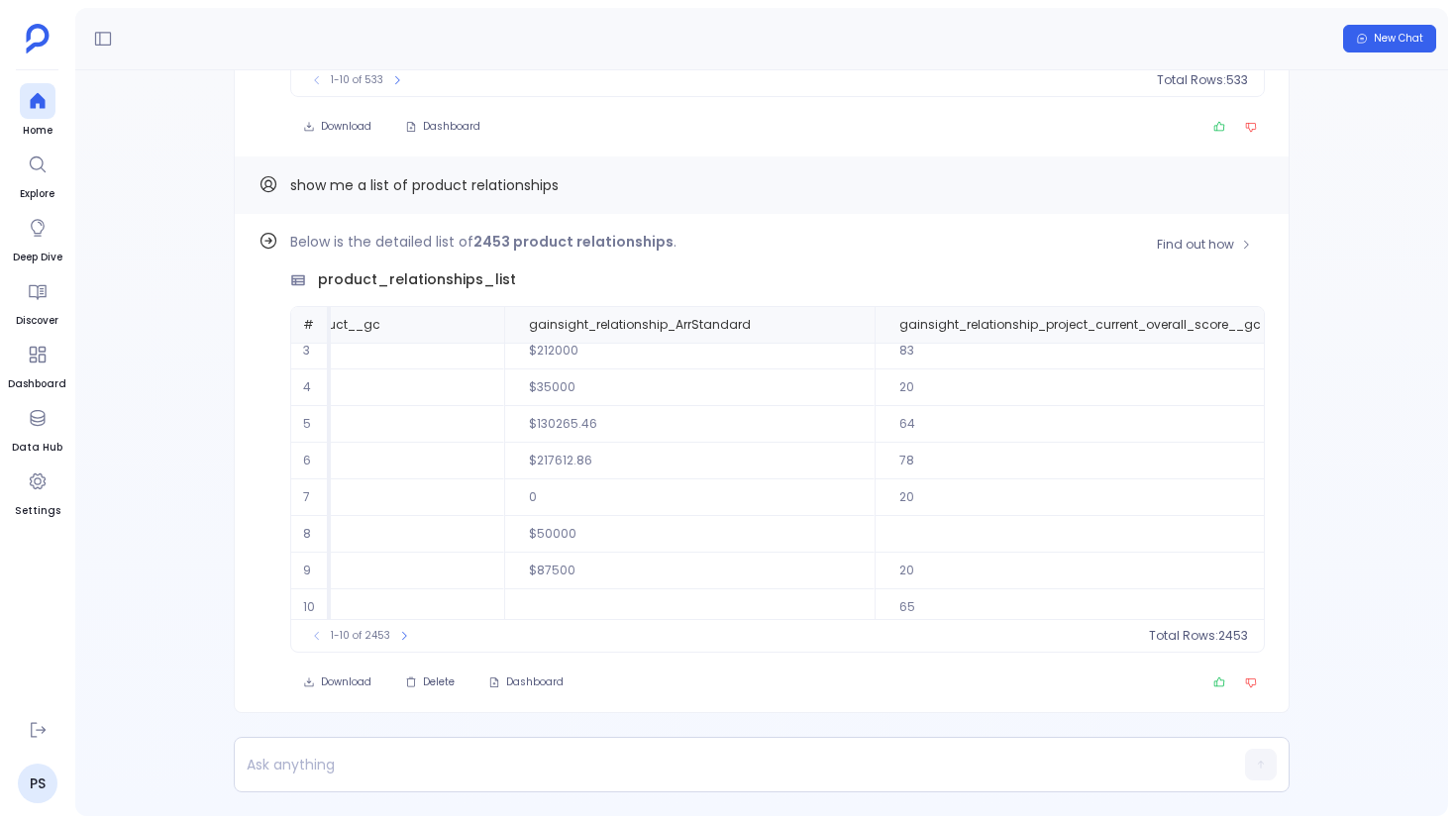 scroll, scrollTop: 83, scrollLeft: 1195, axis: both 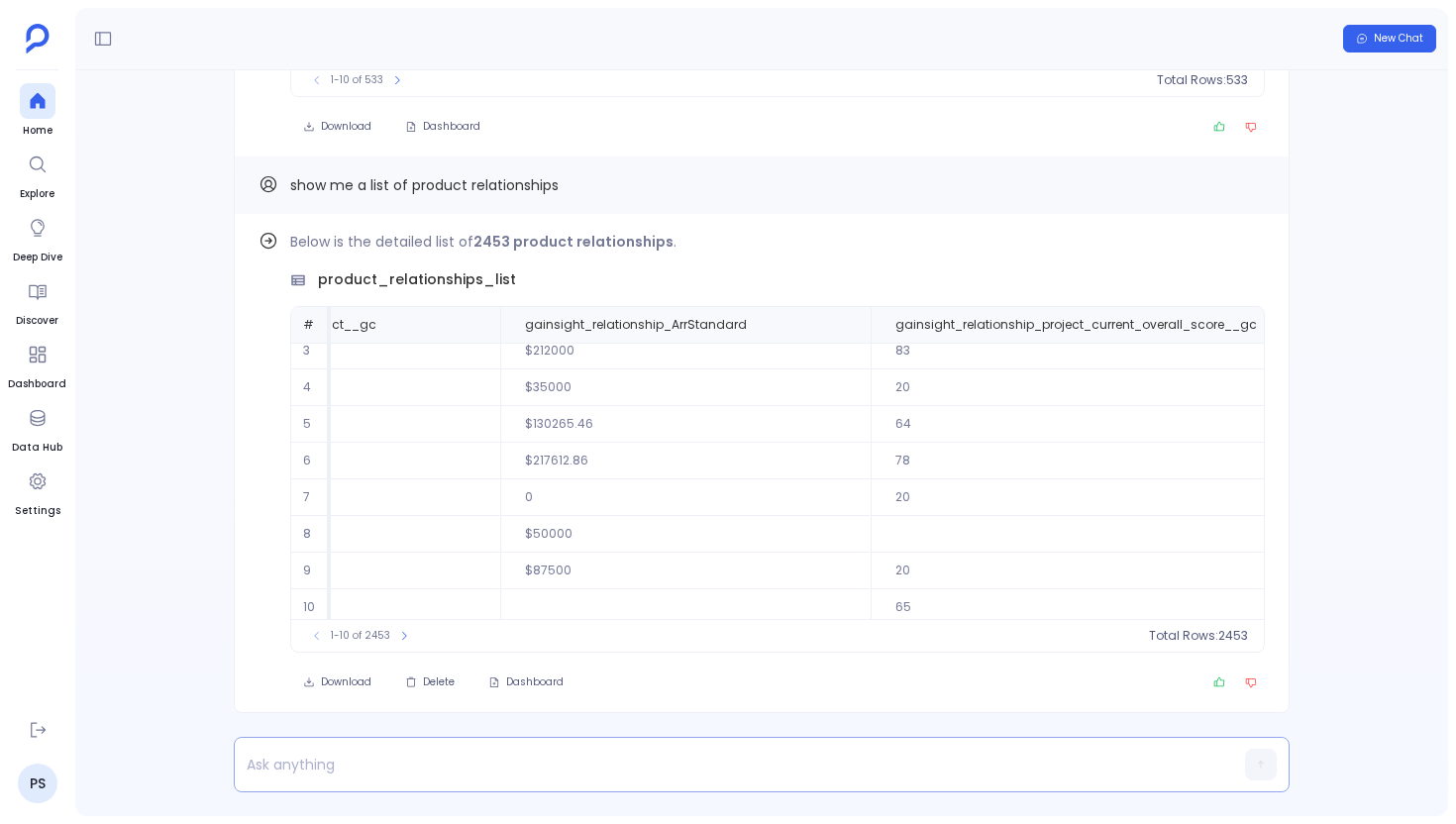 click at bounding box center (723, 765) 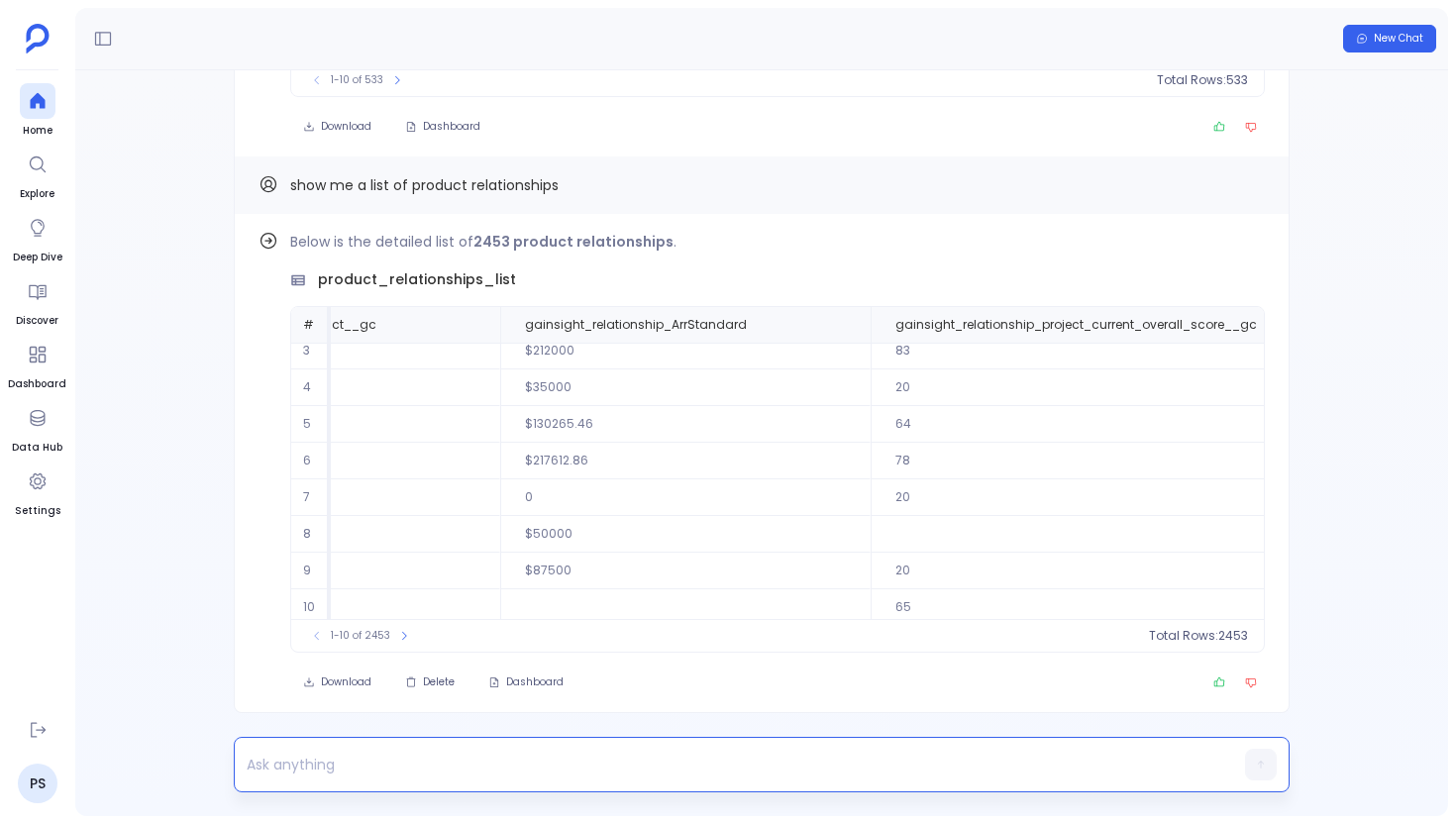 type 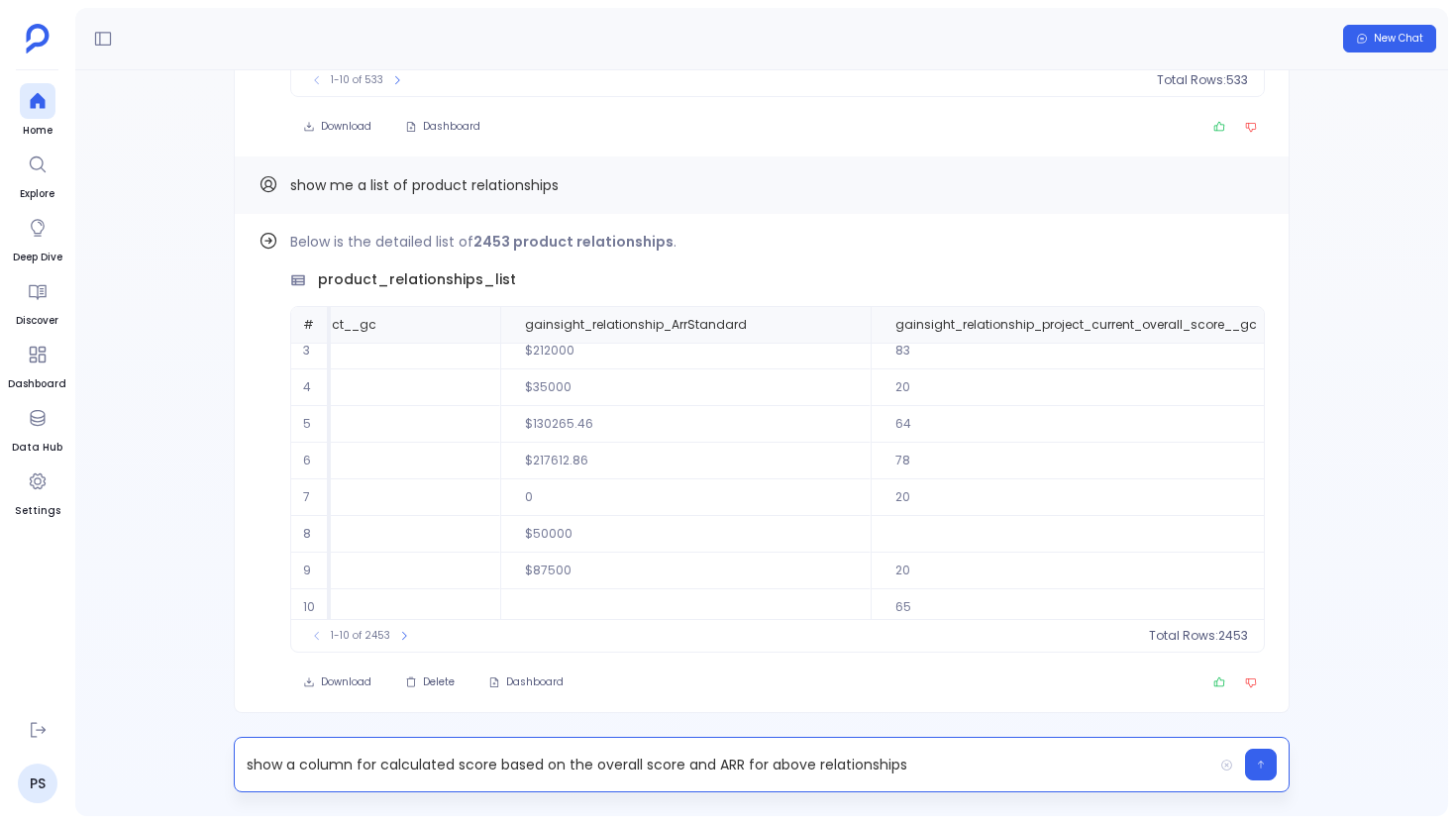 click on "show a column for calculated score based on the overall score and ARR for above relationships" at bounding box center [723, 765] 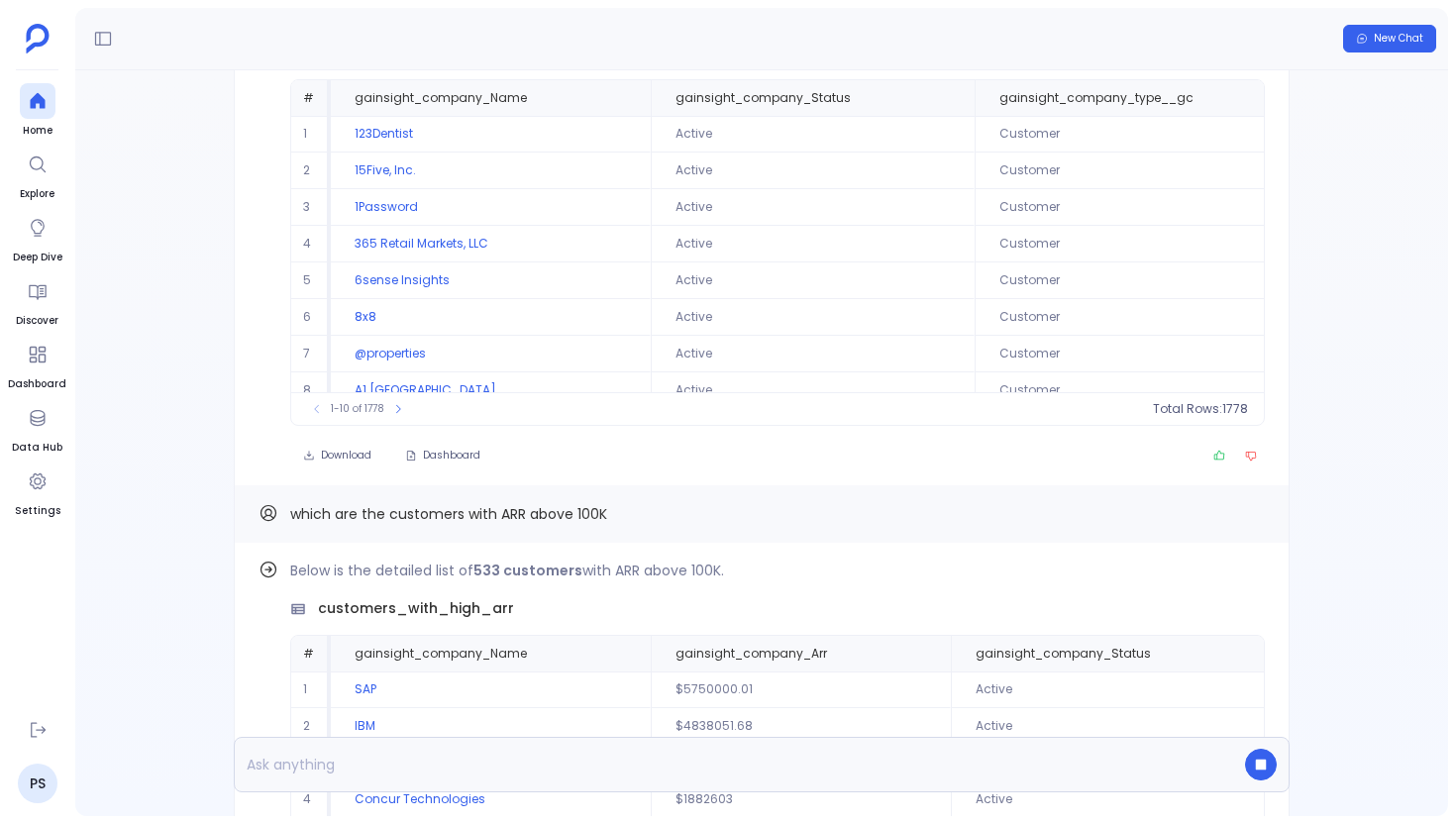 scroll, scrollTop: -1123, scrollLeft: 0, axis: vertical 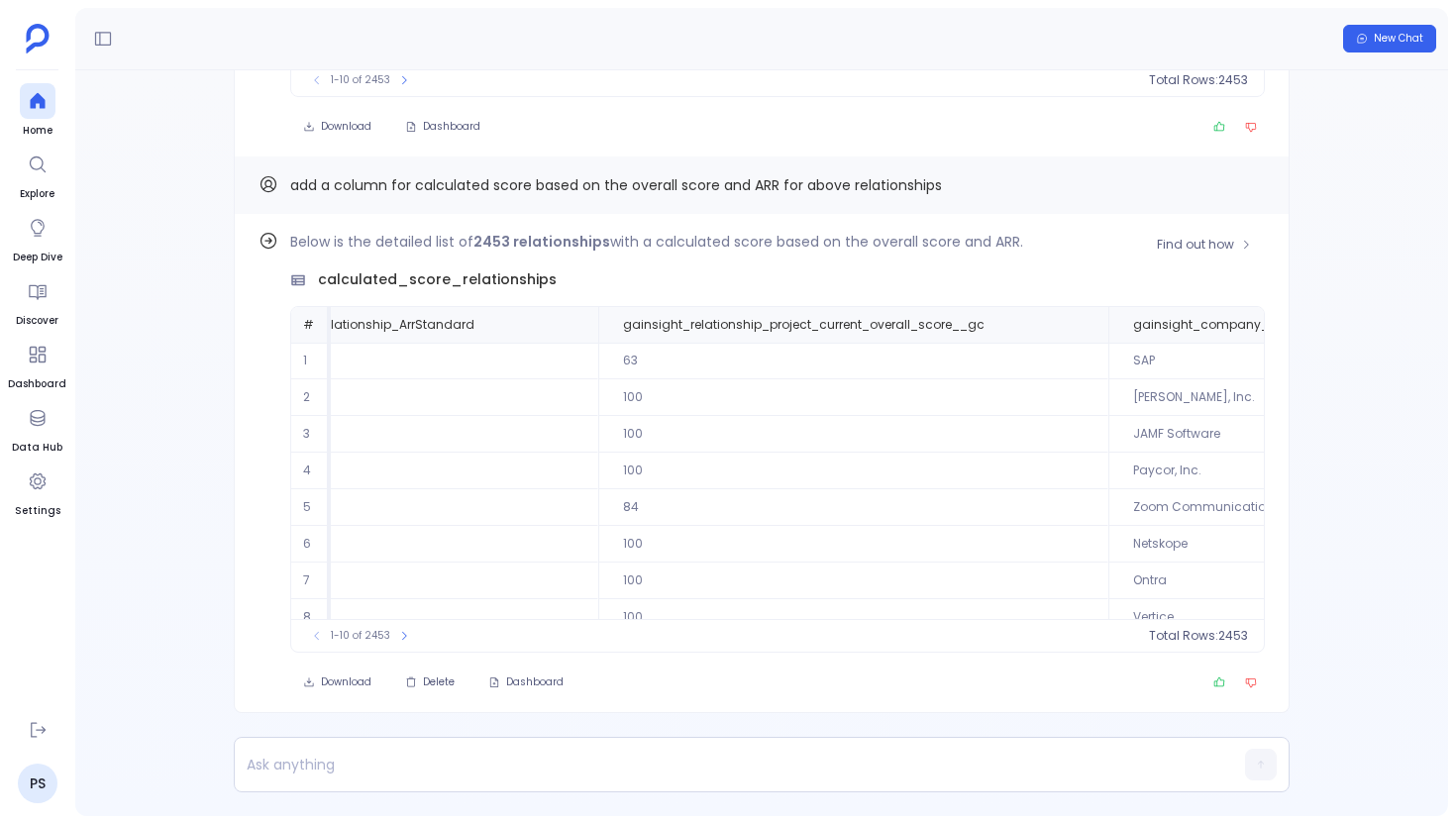 click on "63" at bounding box center [853, 360] 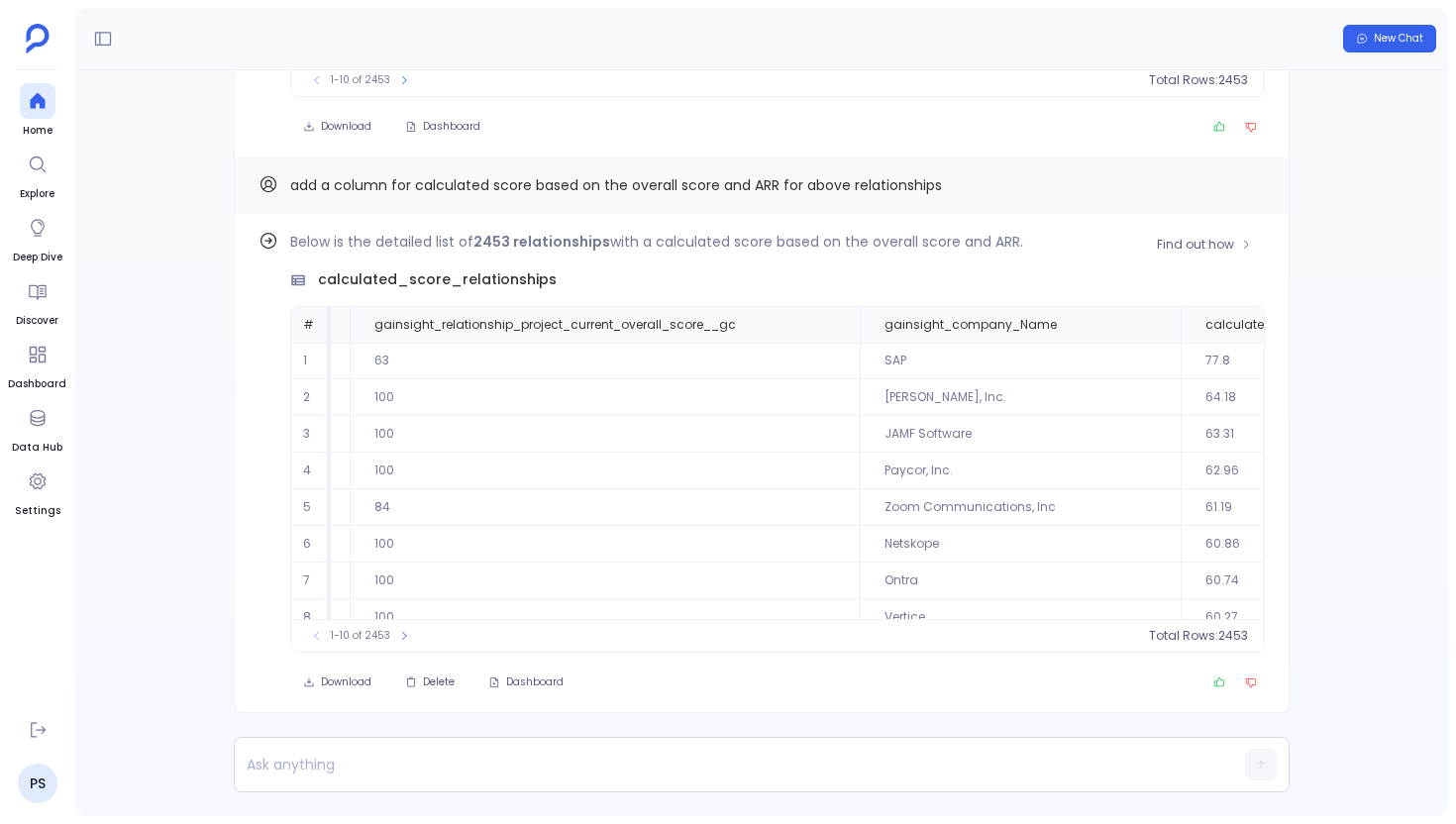 scroll, scrollTop: 0, scrollLeft: 1862, axis: horizontal 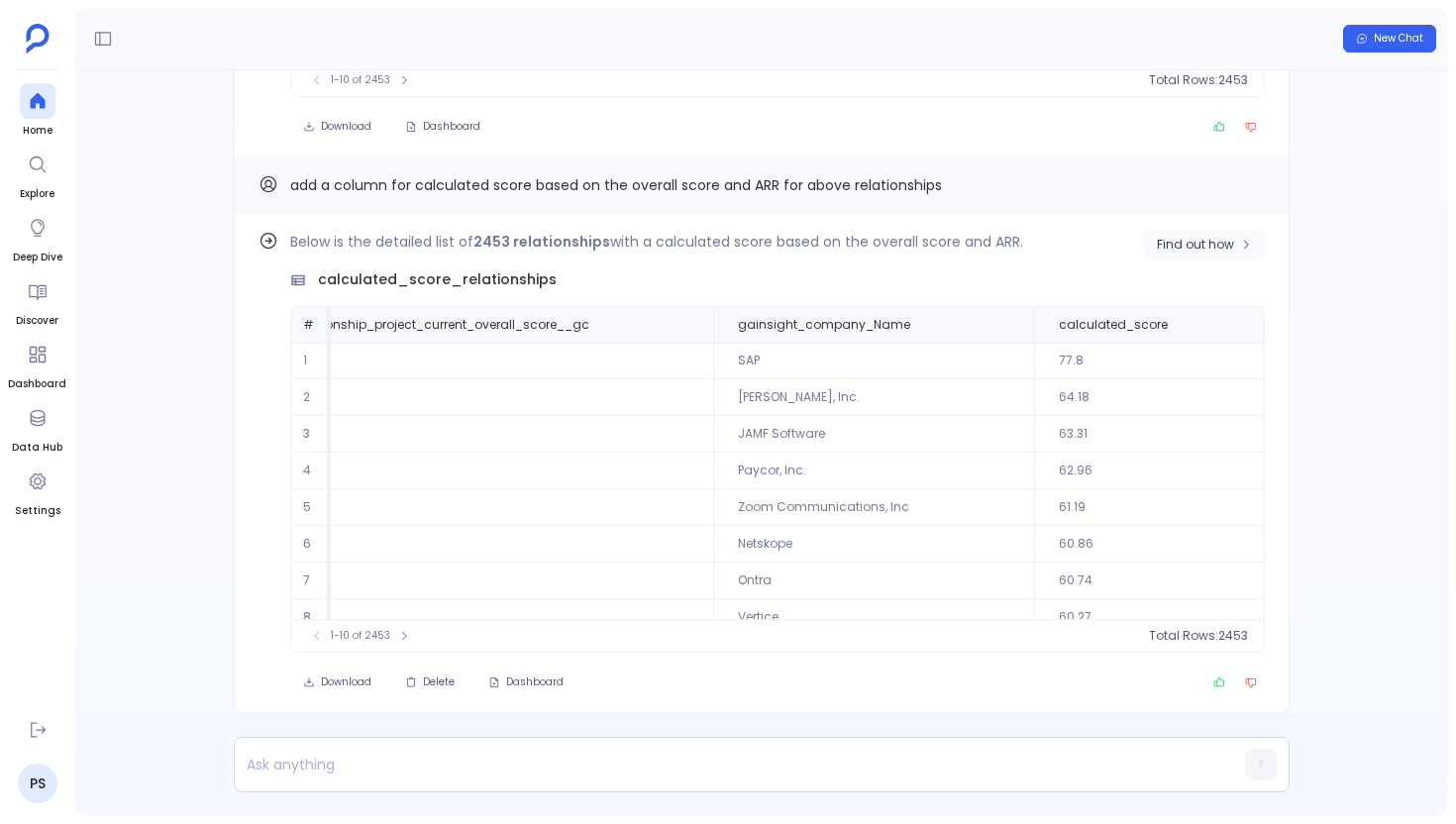 click on "Find out how" at bounding box center (1196, 245) 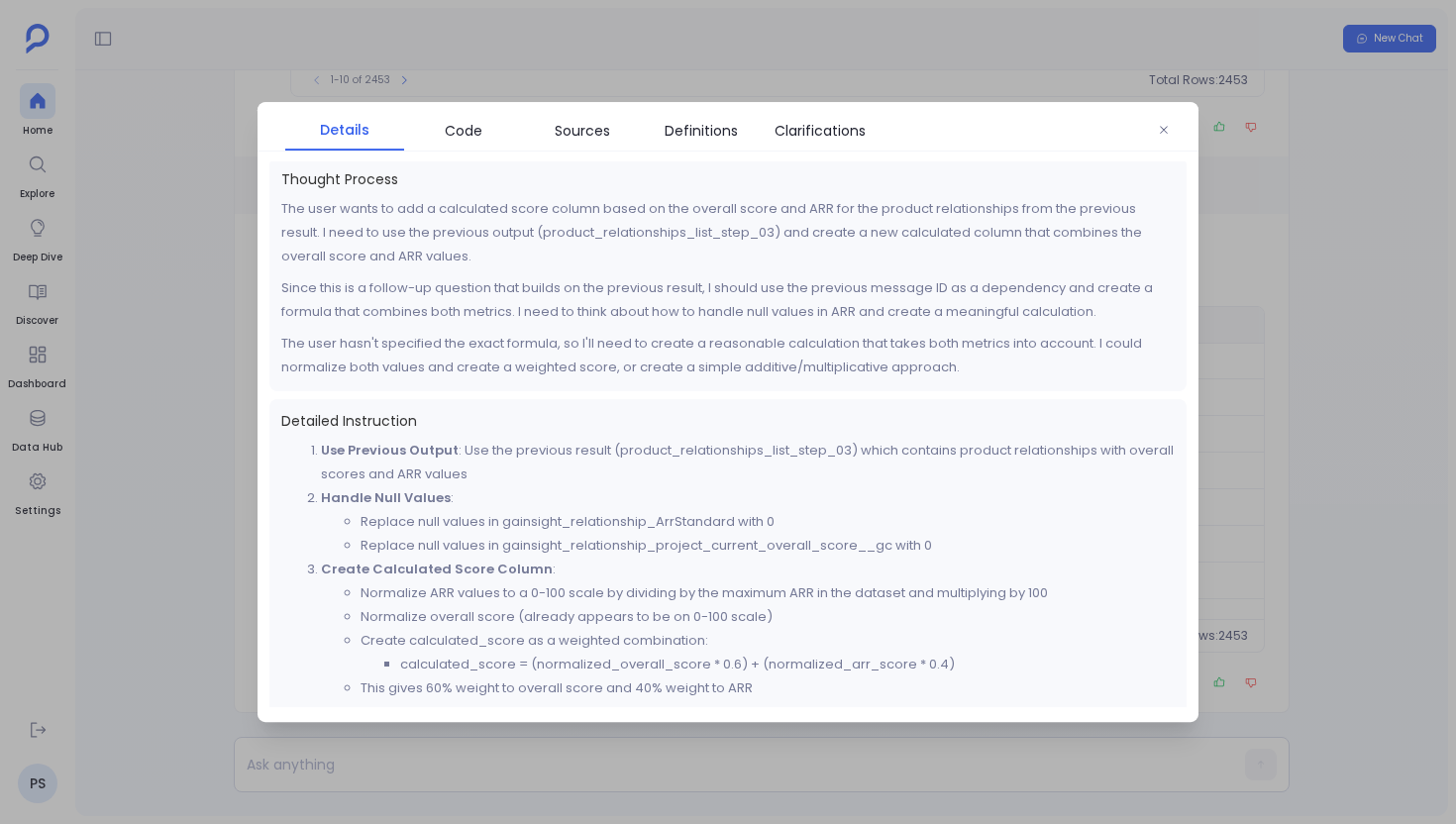 scroll, scrollTop: 0, scrollLeft: 0, axis: both 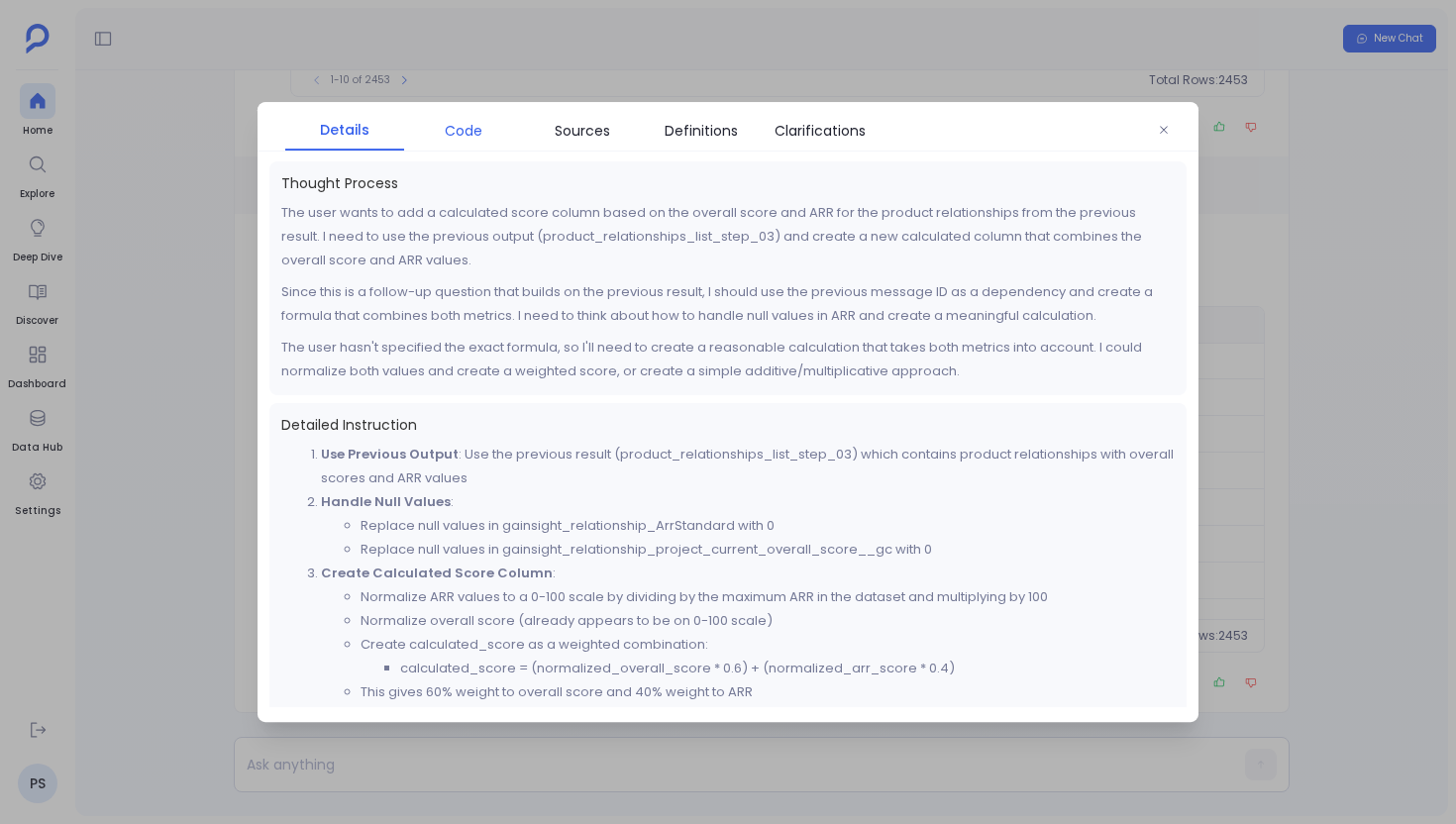 click on "Code" at bounding box center [464, 131] 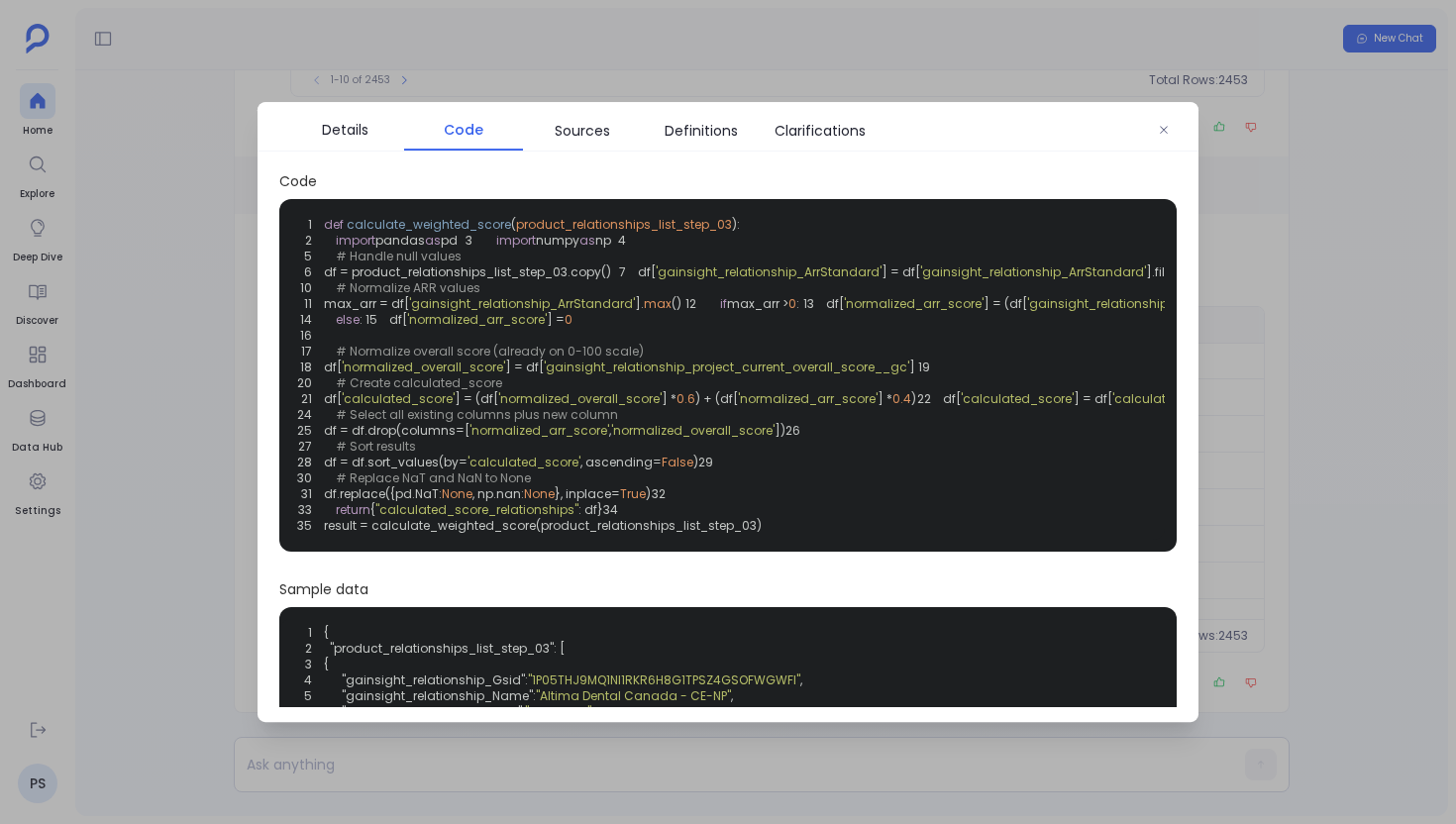 click at bounding box center (728, 412) 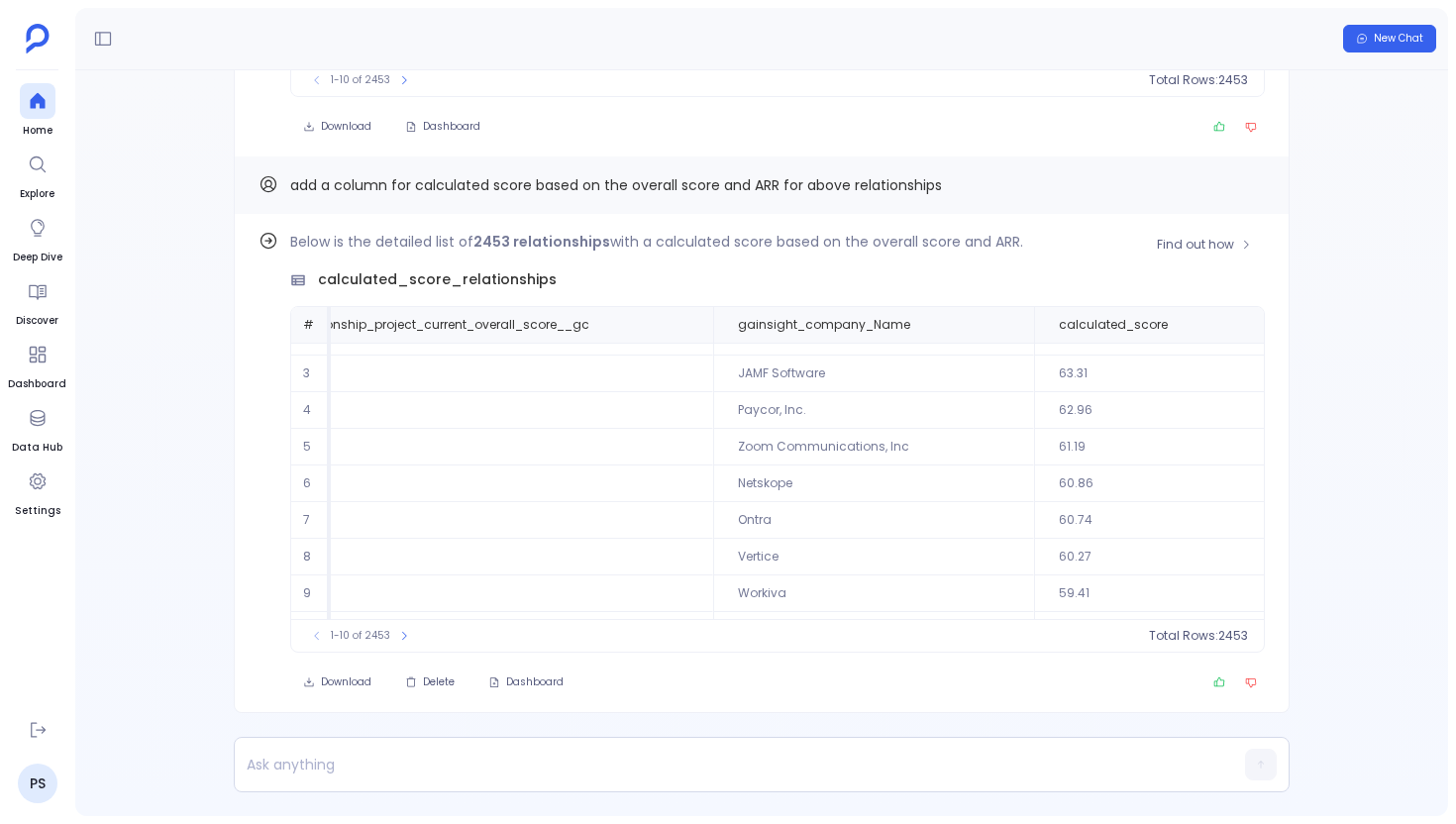scroll, scrollTop: 95, scrollLeft: 1862, axis: both 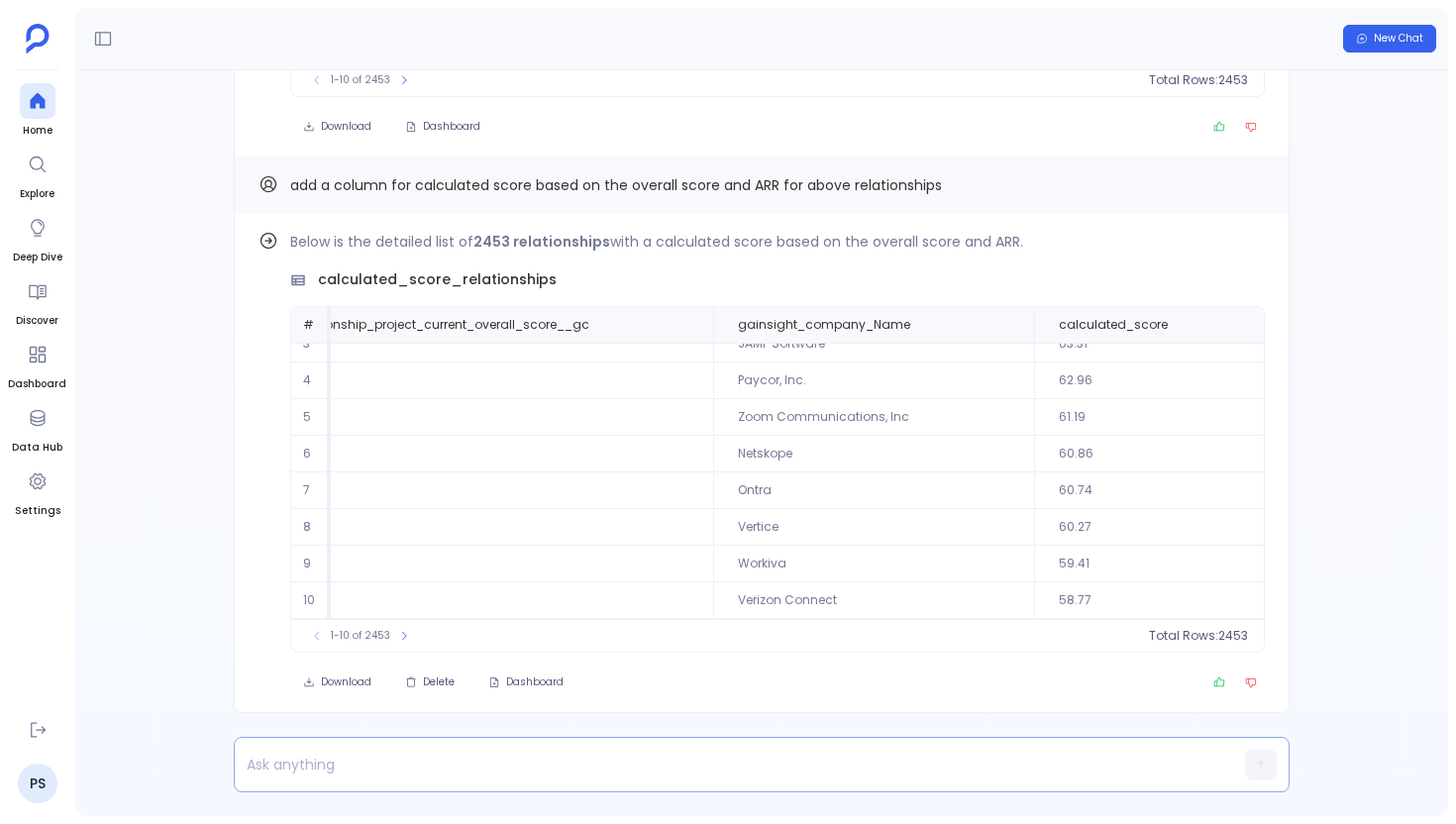click at bounding box center (723, 765) 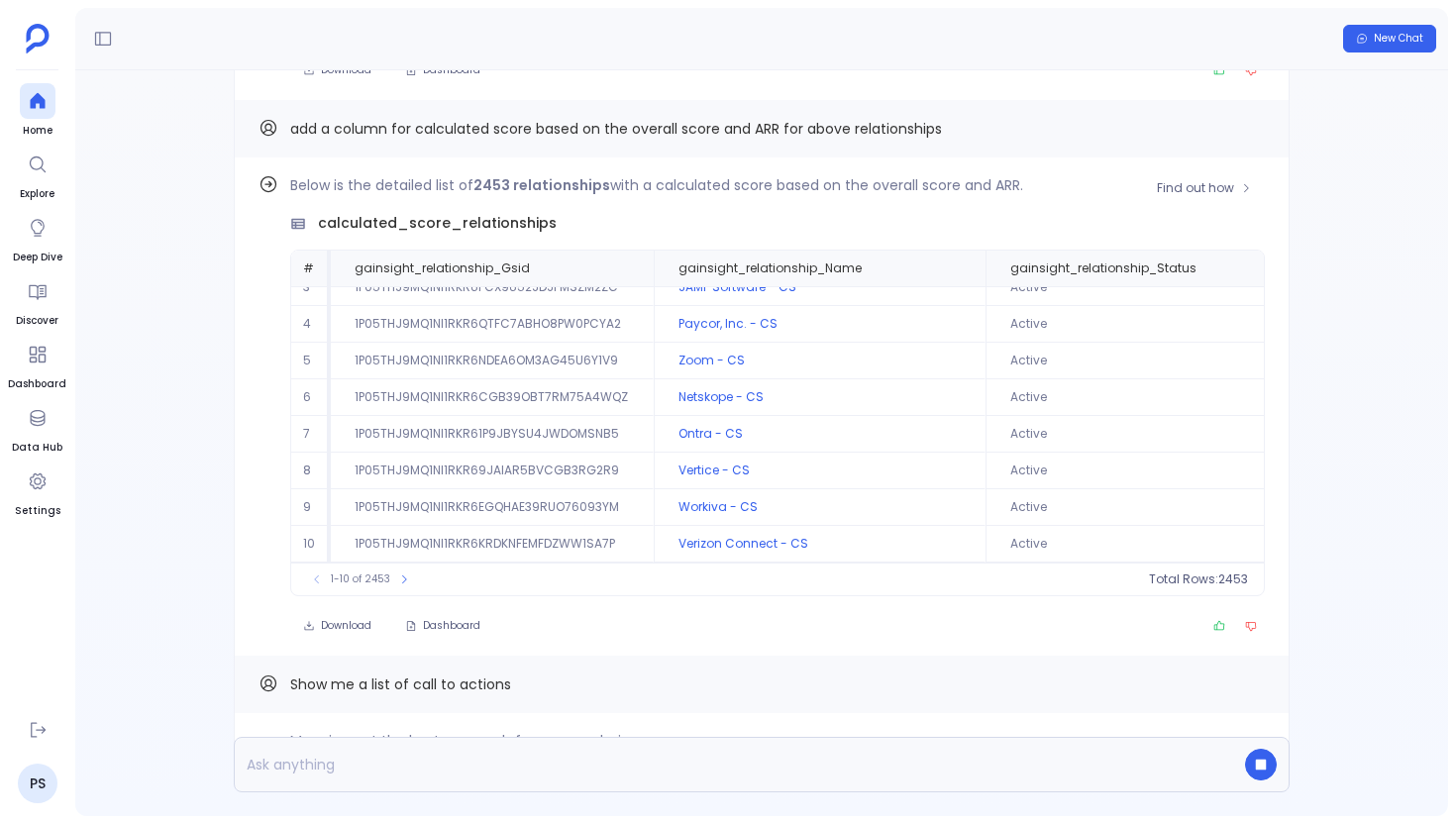scroll, scrollTop: -60, scrollLeft: 0, axis: vertical 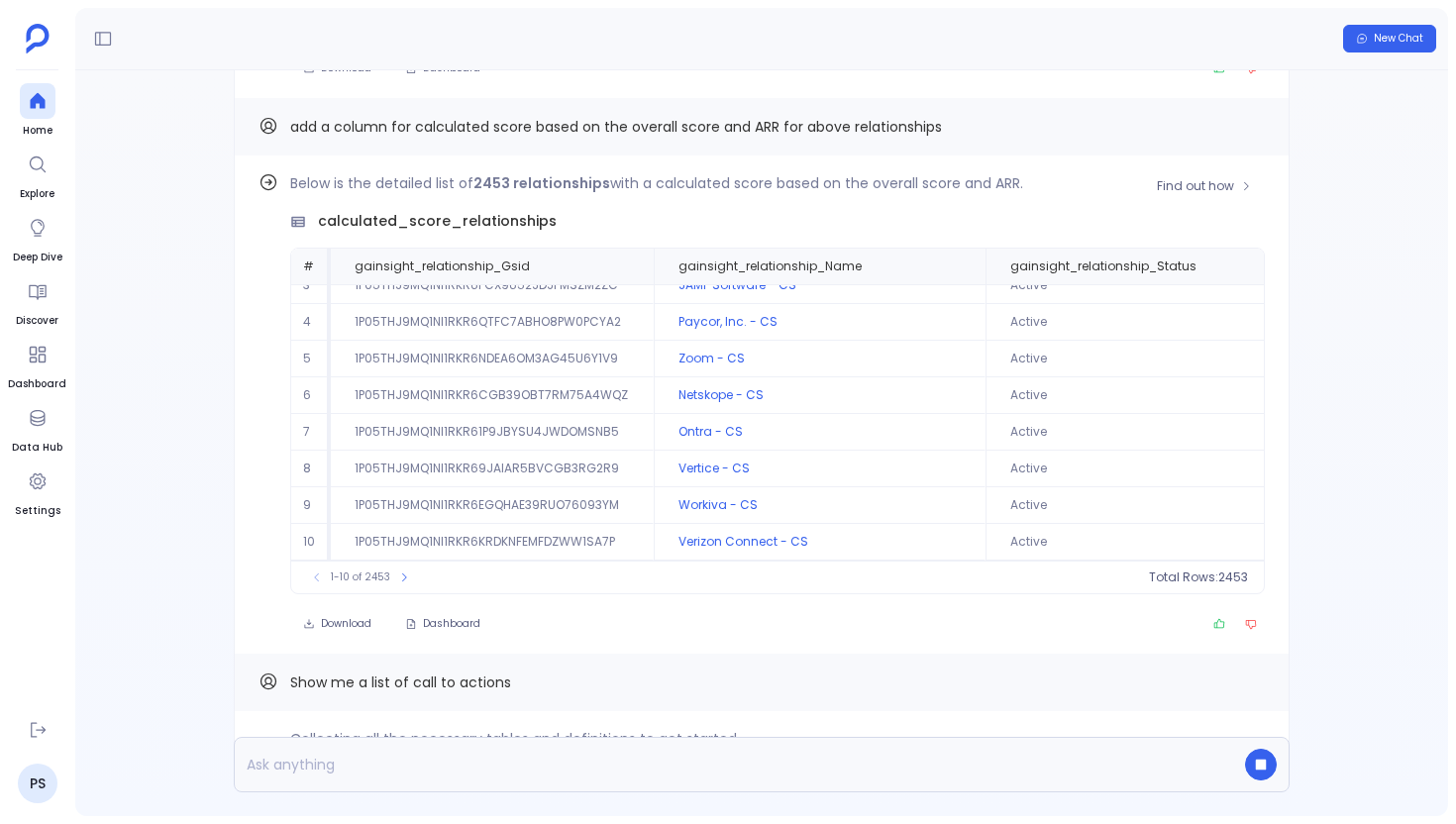 click on "Below is the detailed list of  2453 relationships  with a calculated score based on the overall score and ARR." at bounding box center [778, 183] 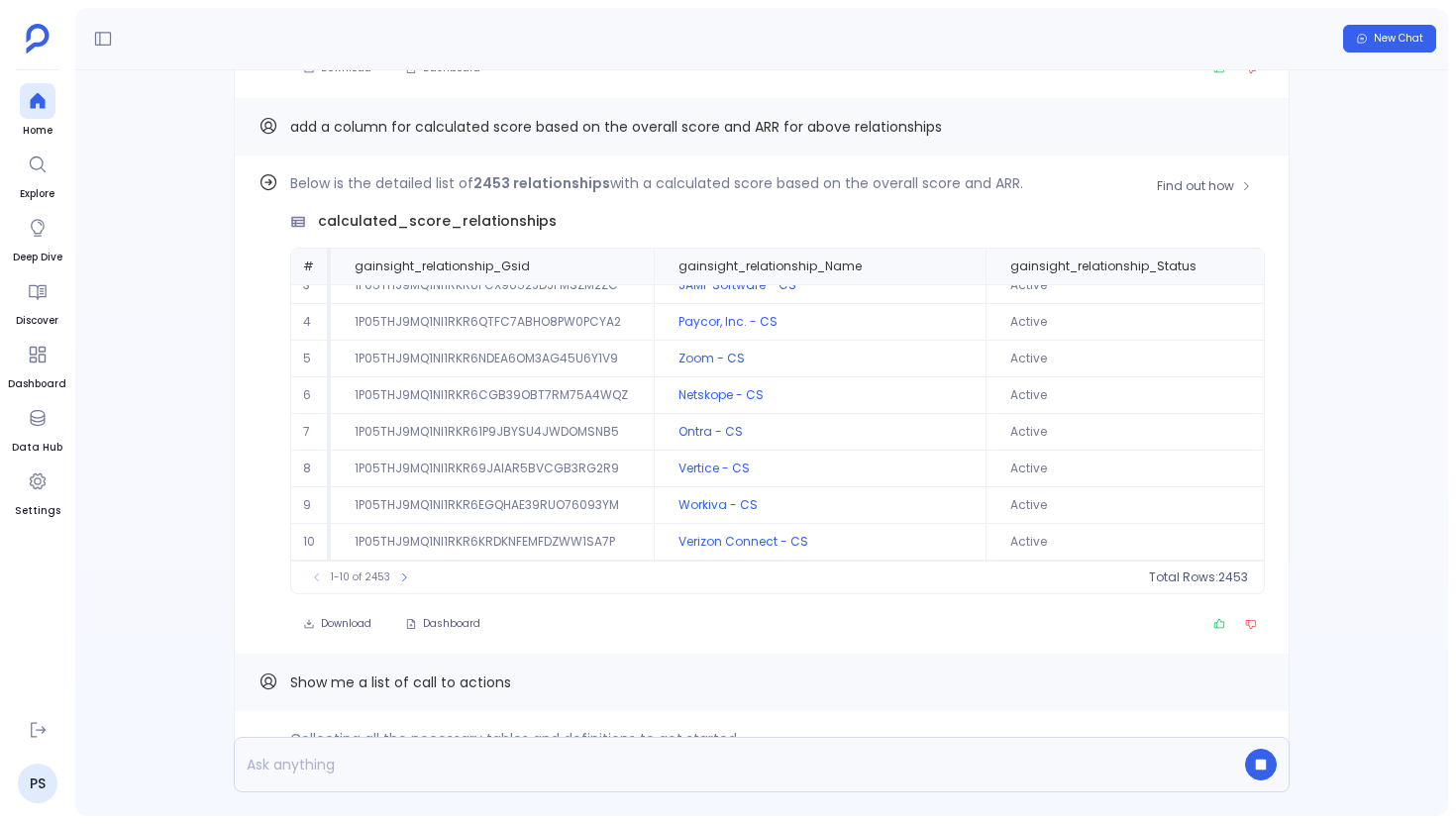 scroll, scrollTop: 0, scrollLeft: 0, axis: both 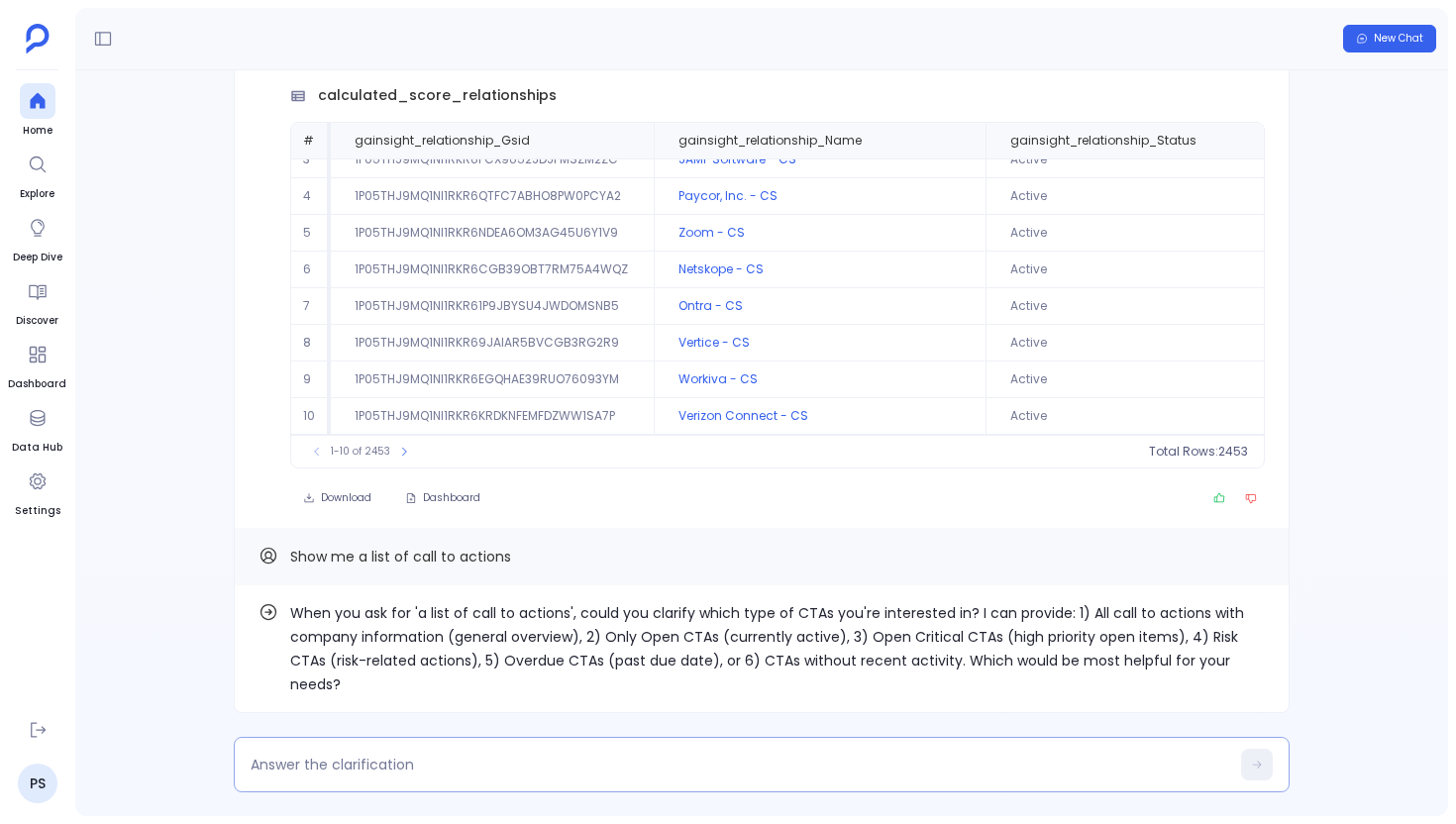 click at bounding box center (762, 765) 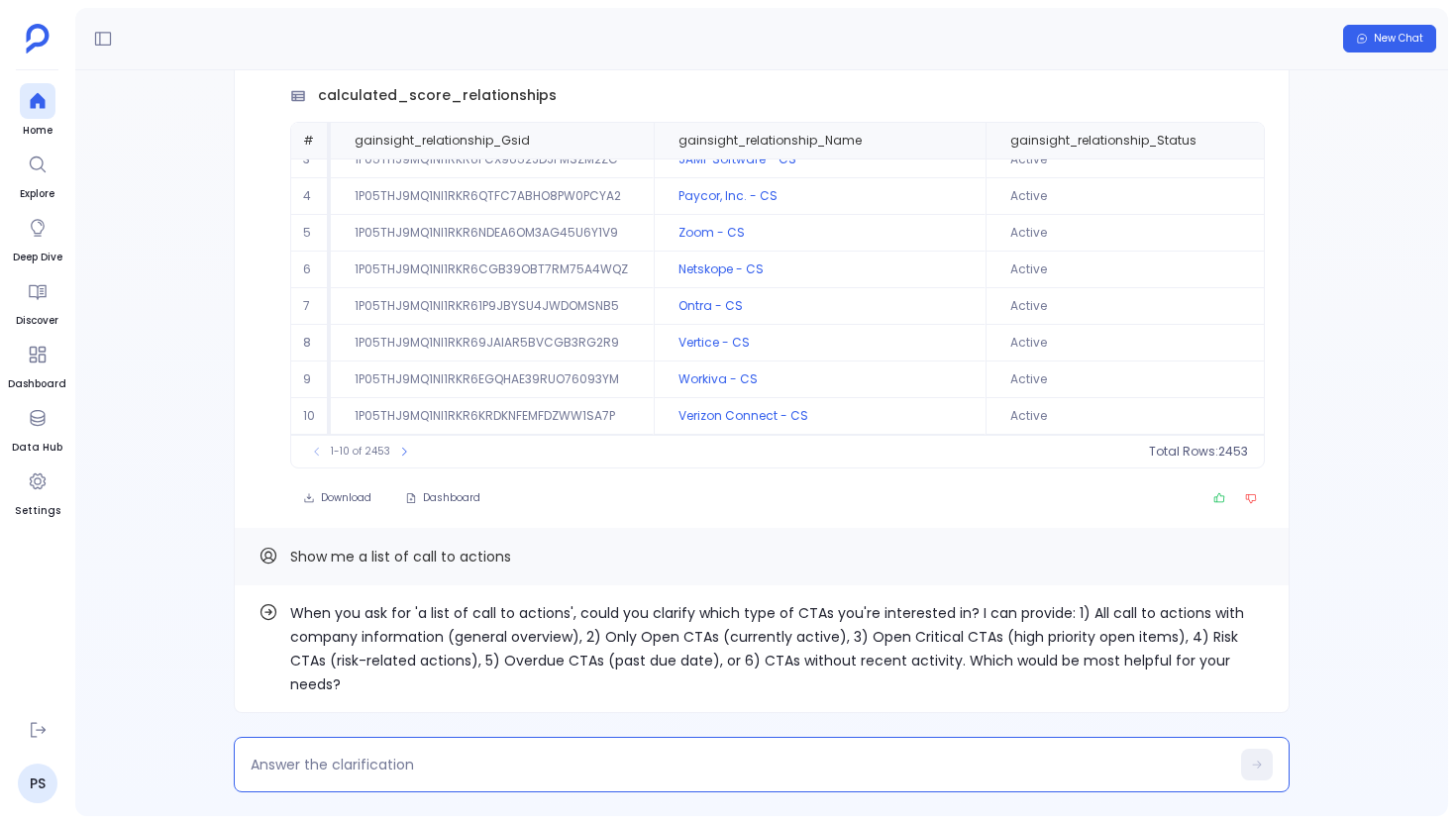 type on "2" 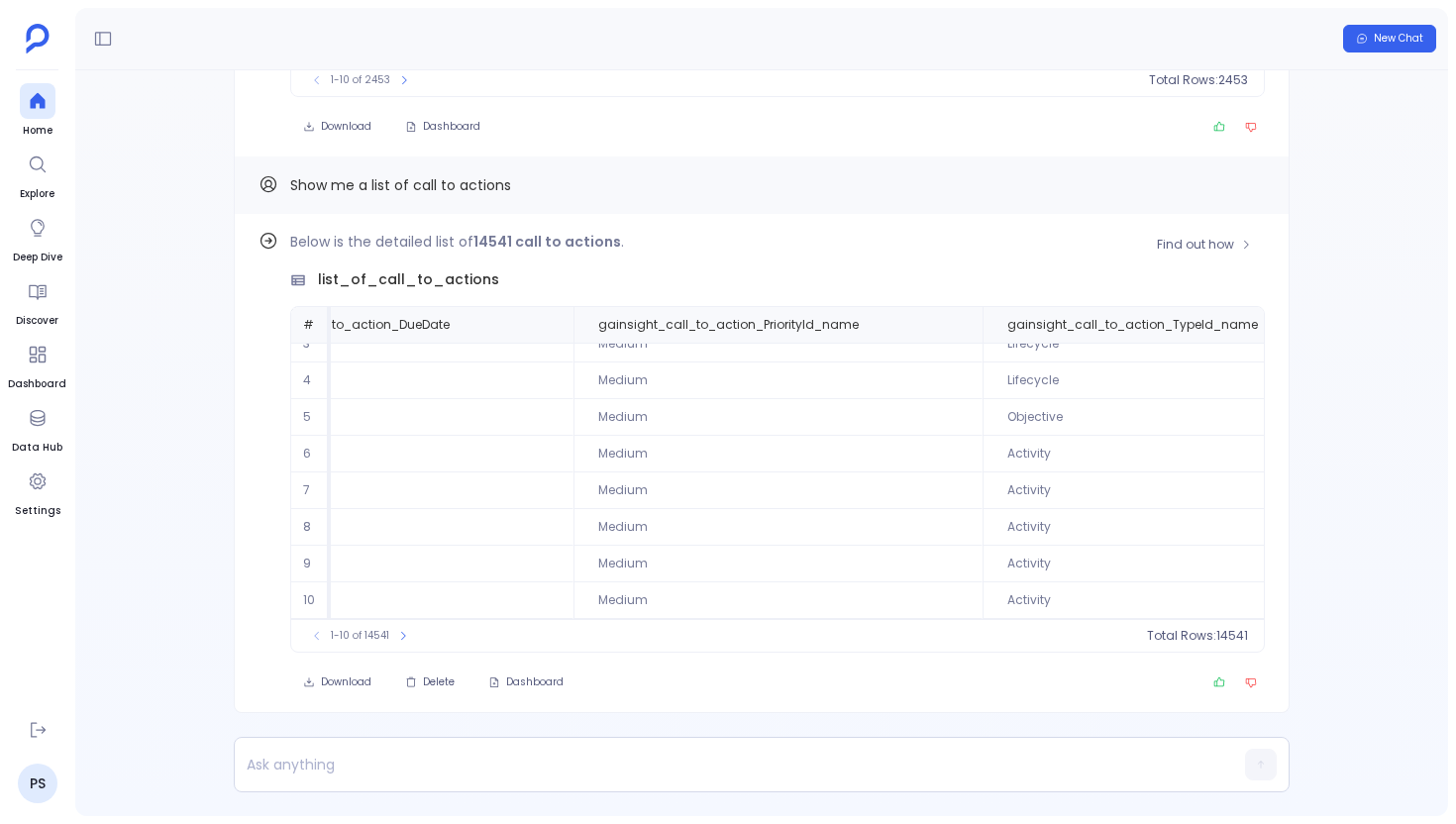 scroll, scrollTop: 93, scrollLeft: 1044, axis: both 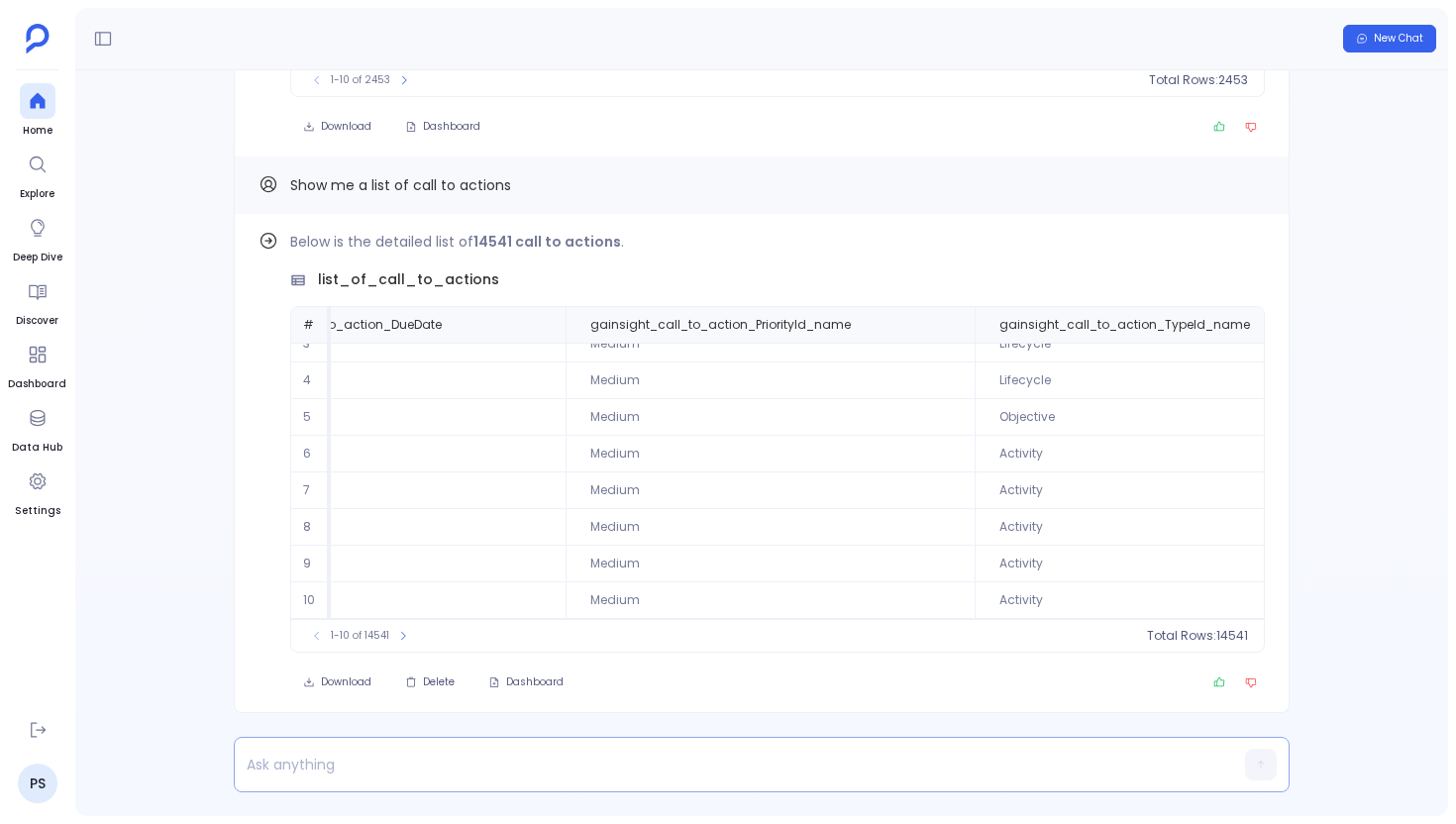 click at bounding box center [723, 765] 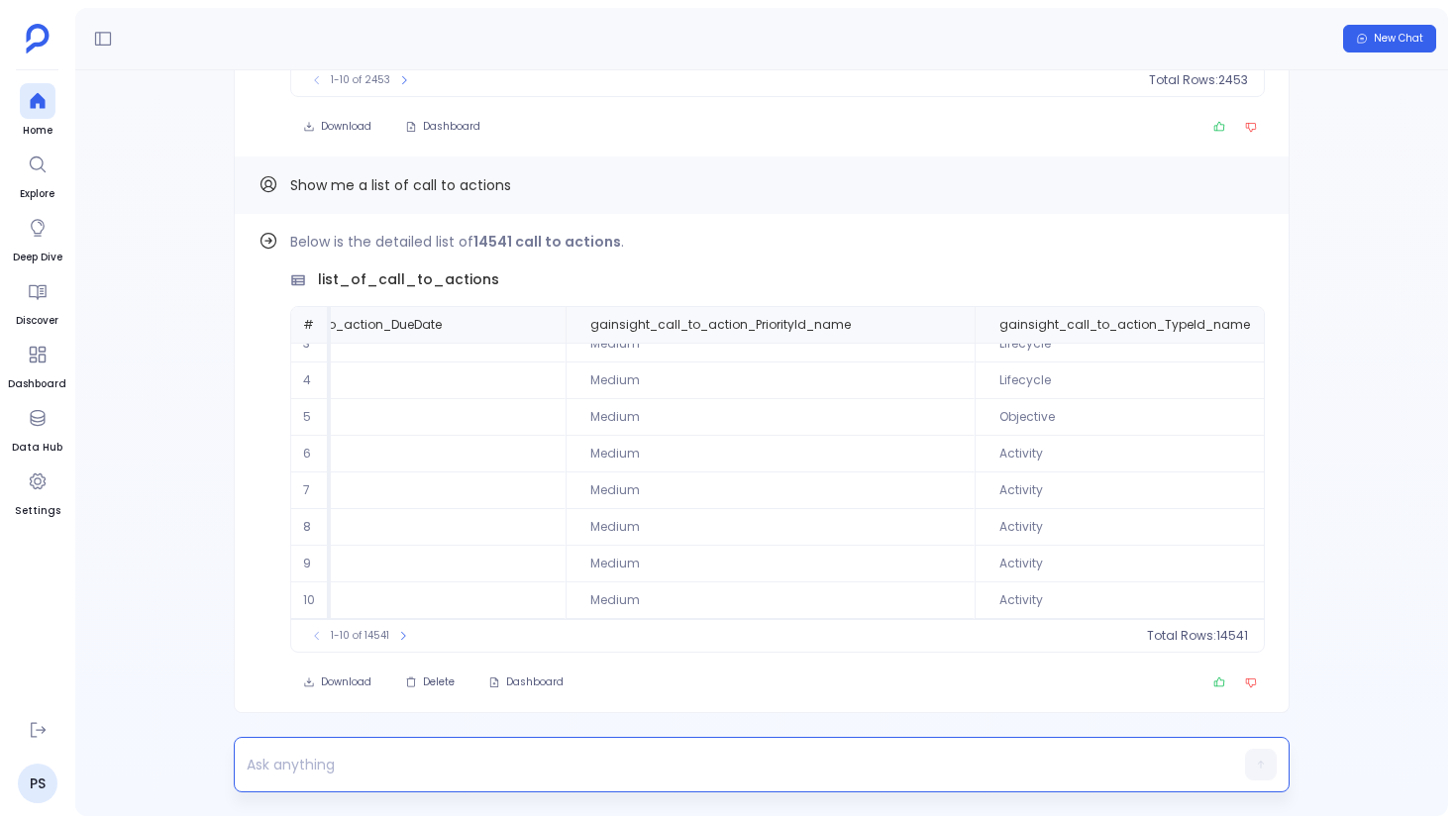 type 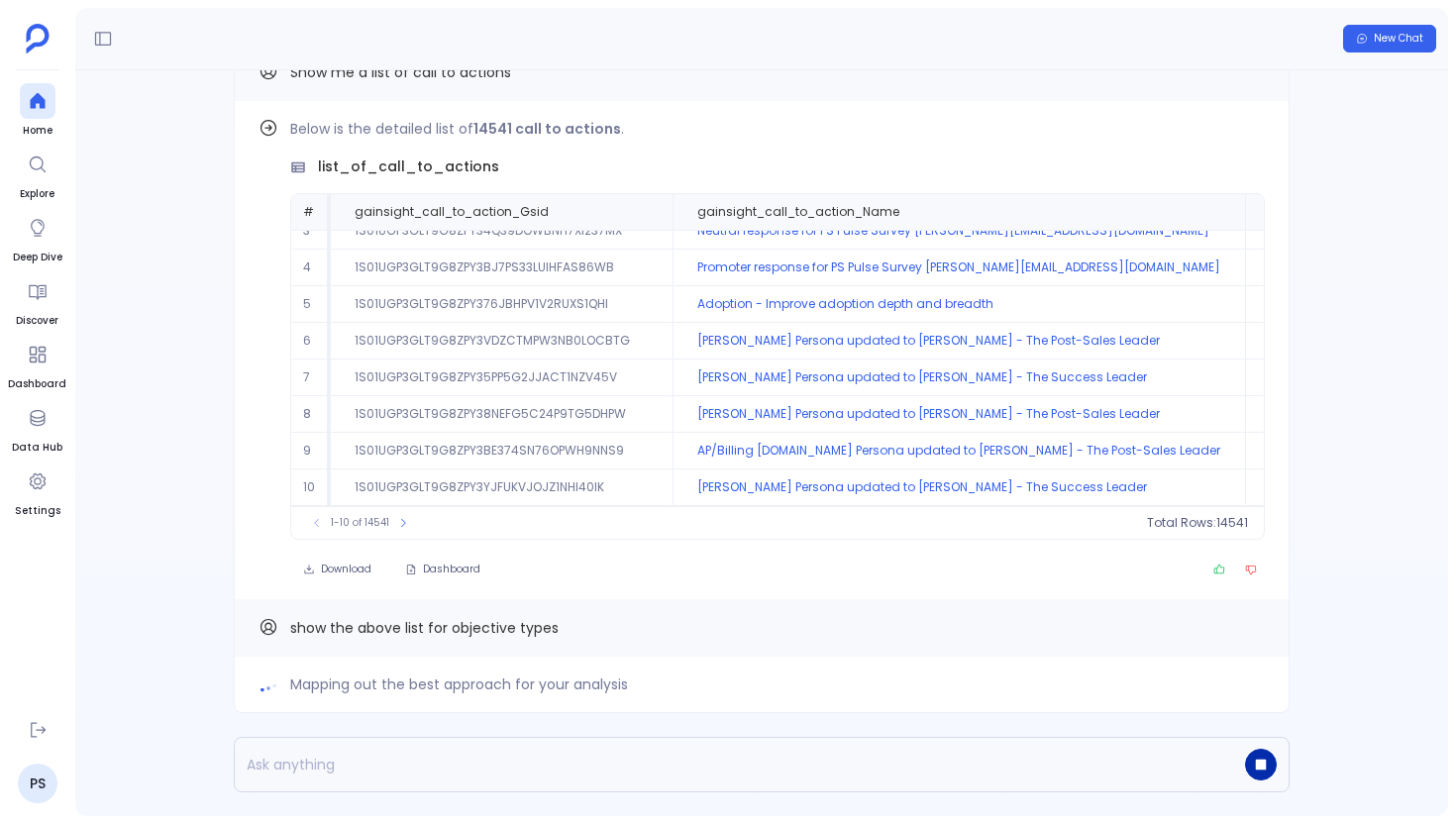click 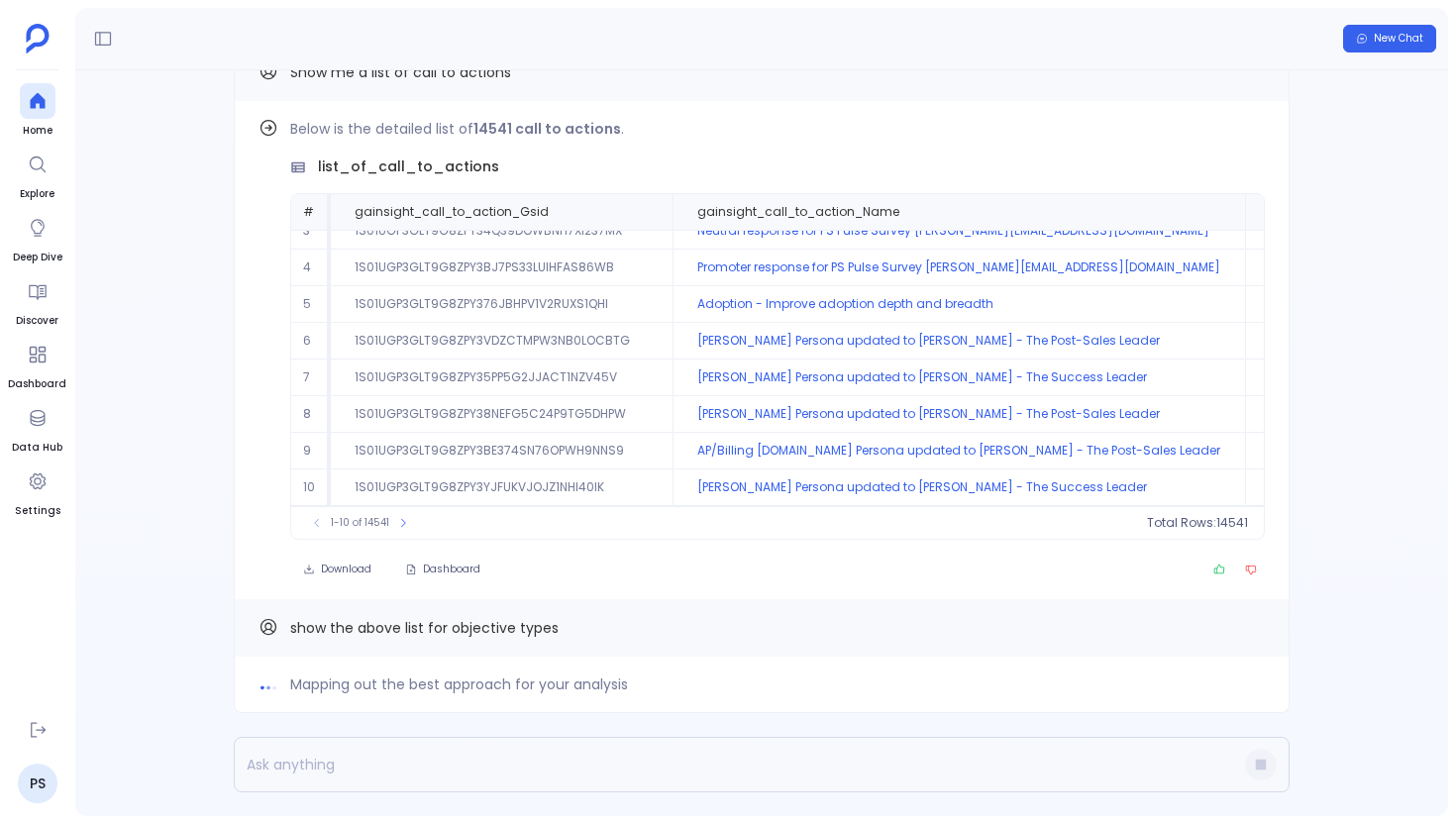 click on "show the above list for objective types" at bounding box center [424, 628] 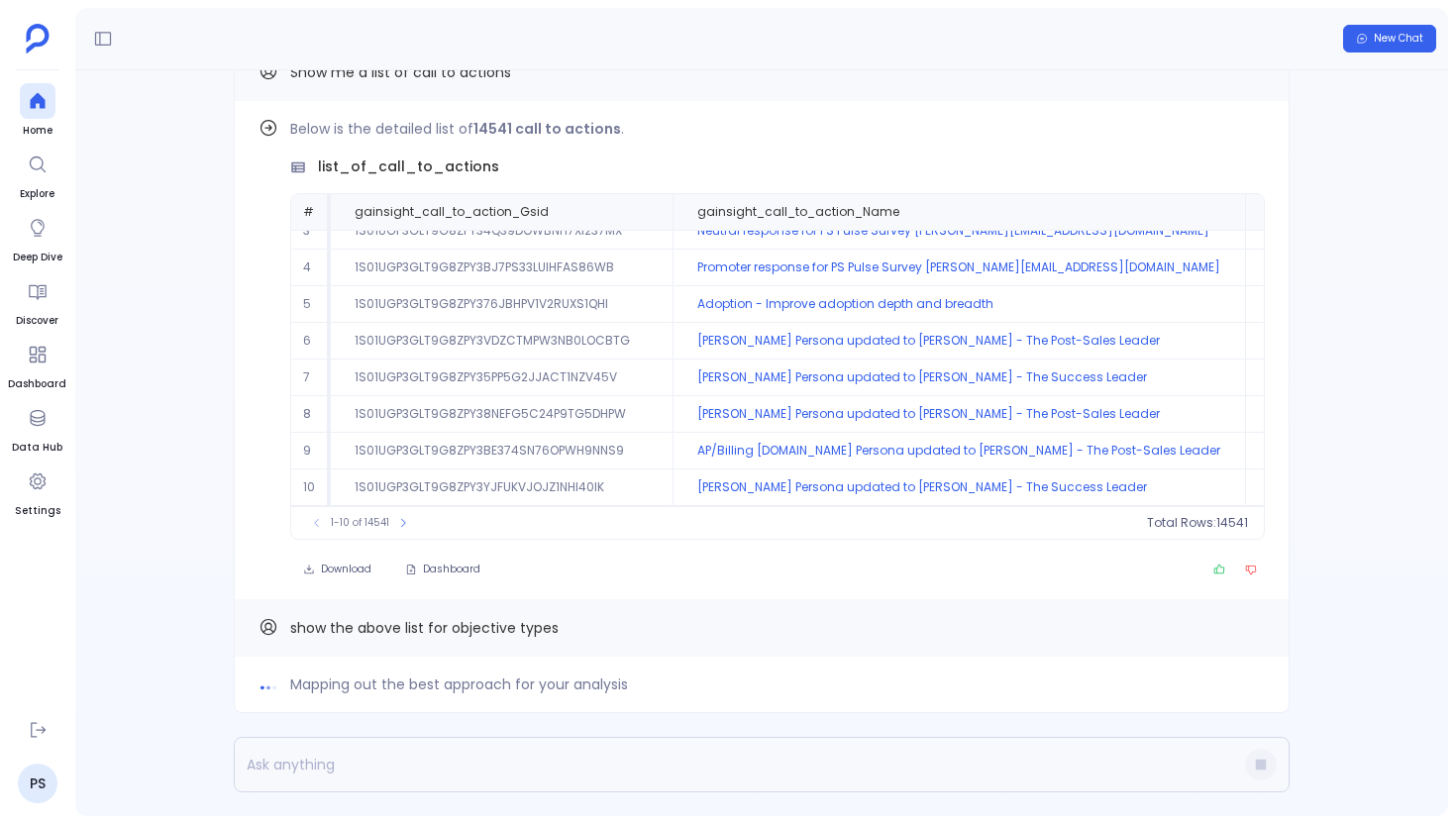 click on "show the above list for objective types" at bounding box center (424, 628) 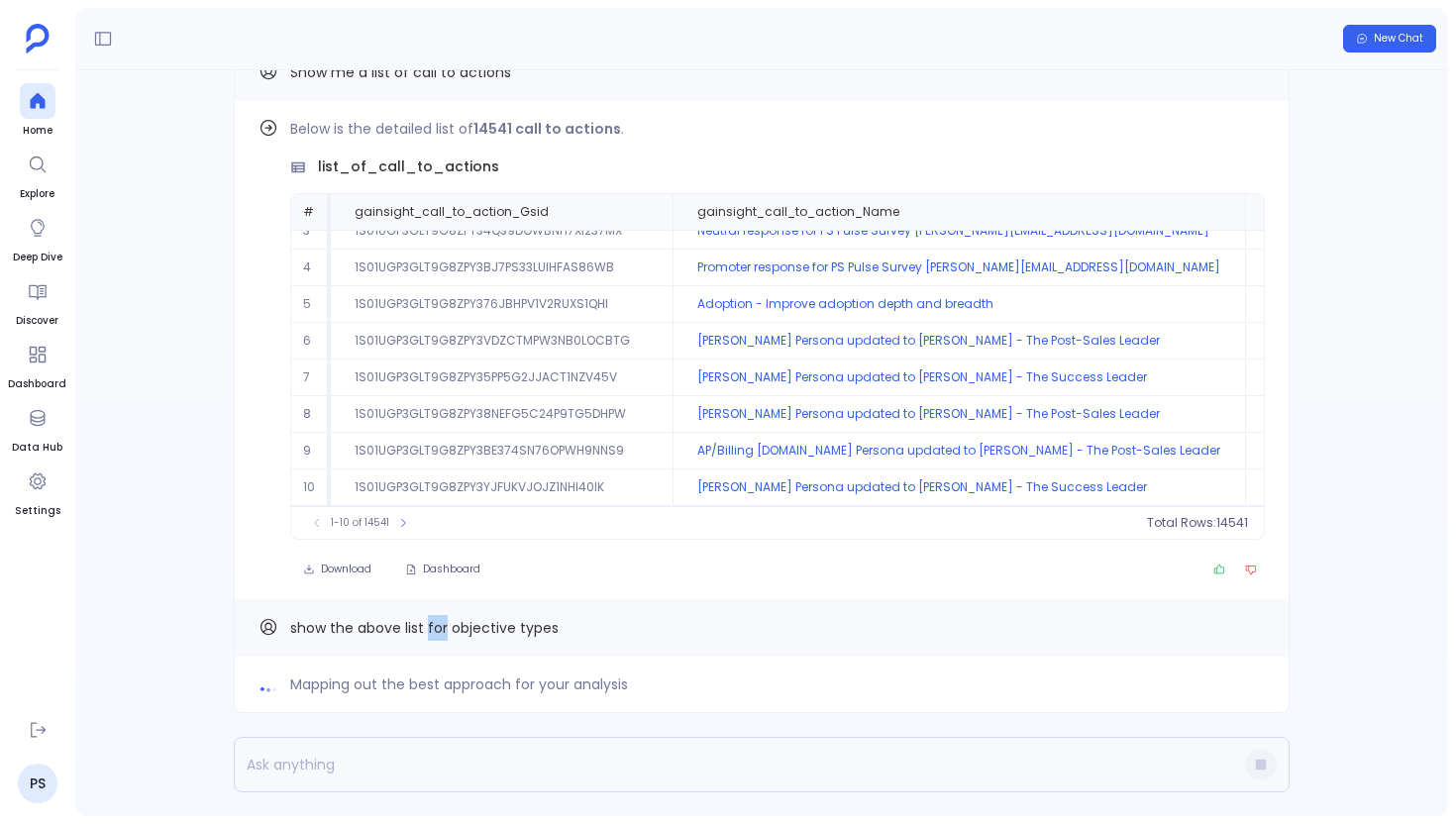 click on "show the above list for objective types" at bounding box center (424, 628) 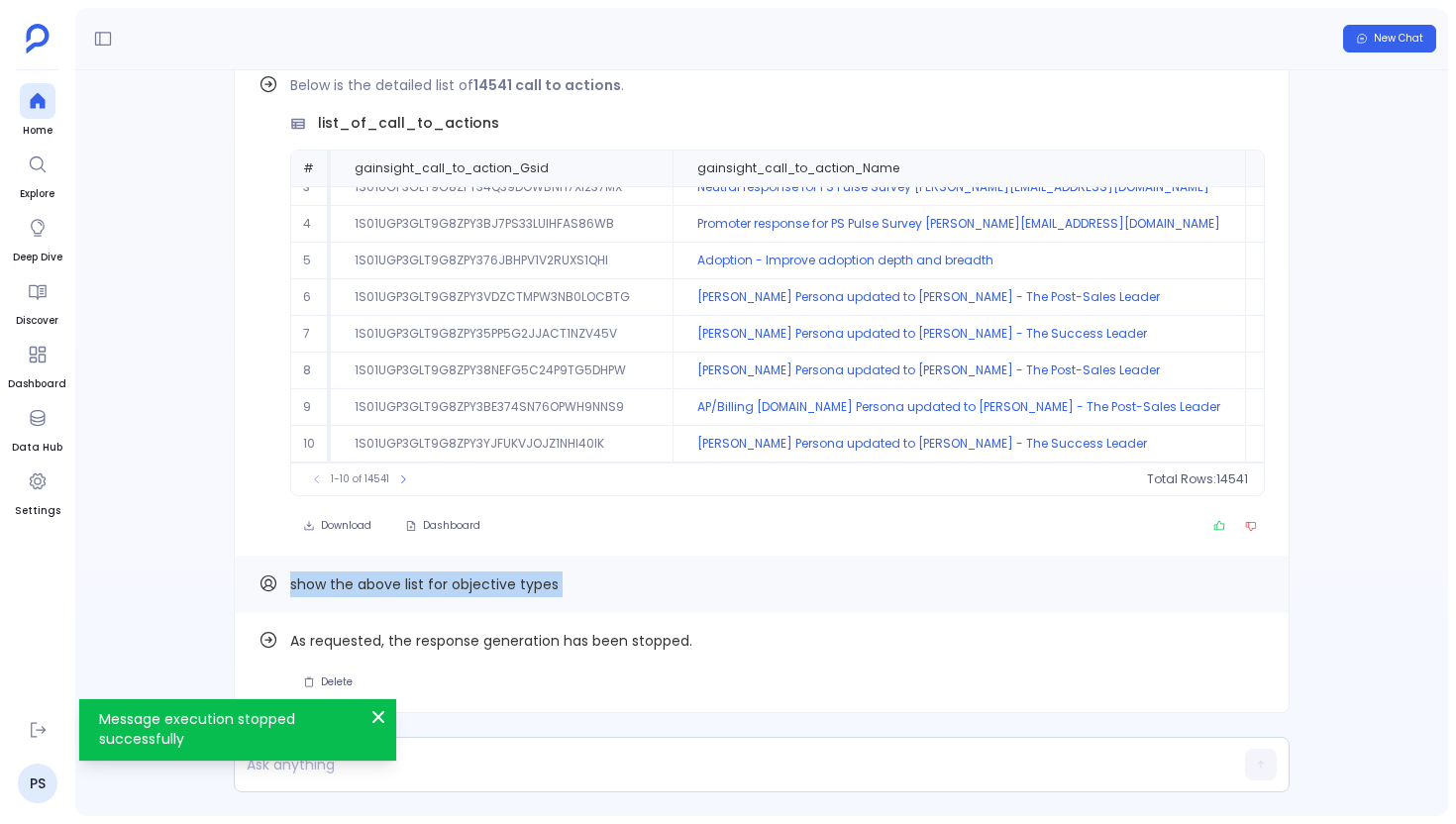copy on "show the above list for objective types Find out how" 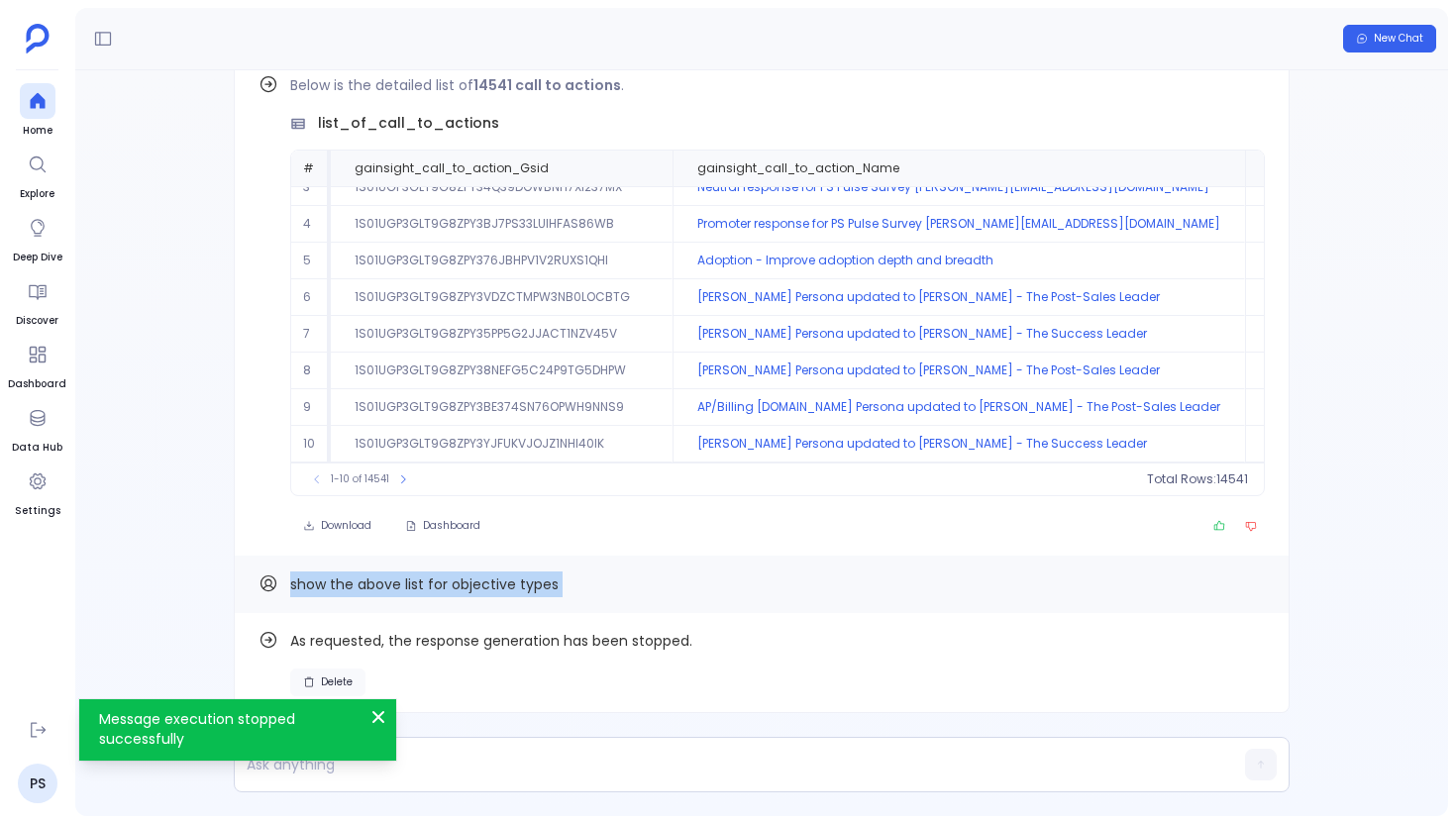 click on "Delete" at bounding box center [337, 682] 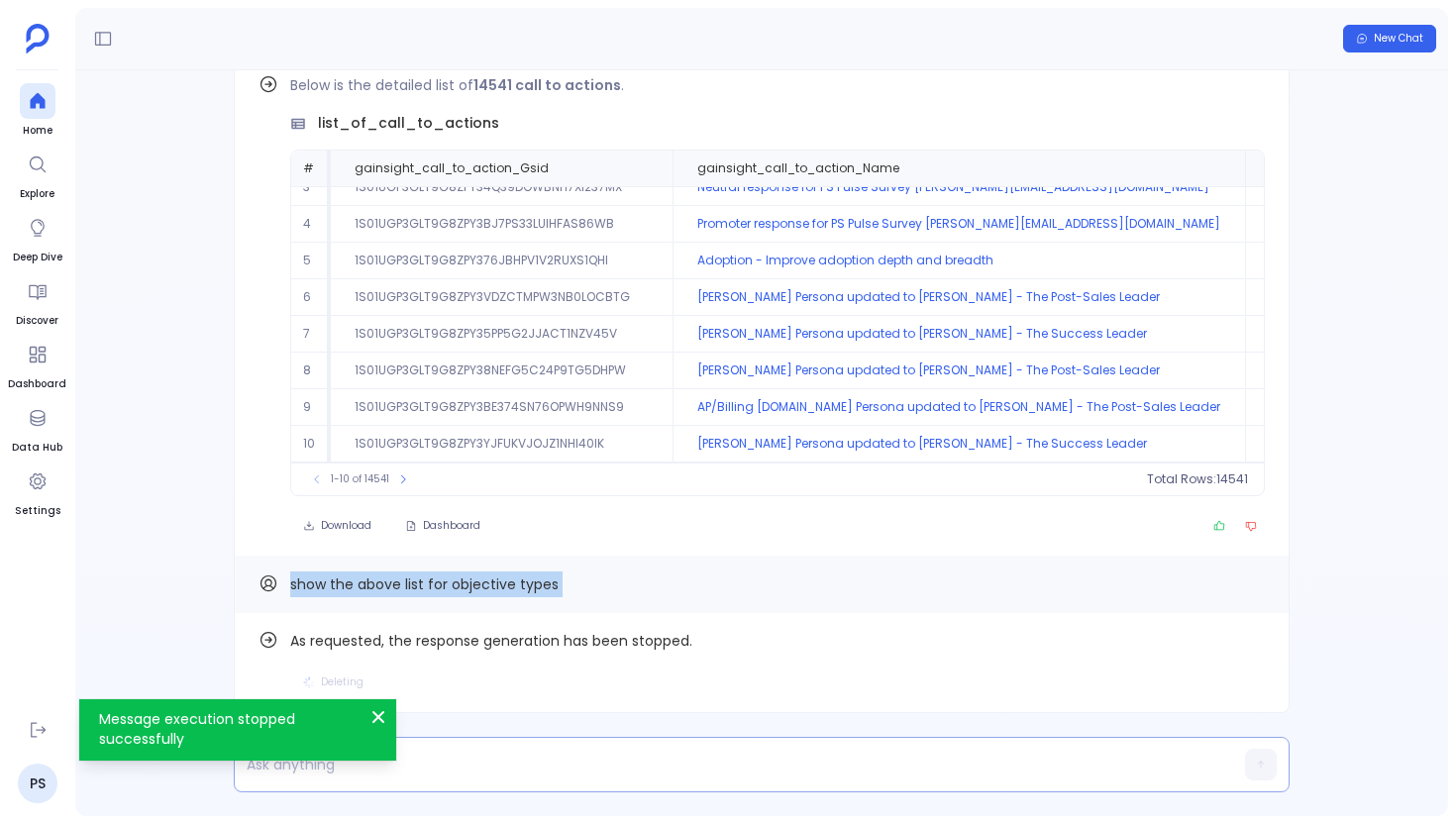 click at bounding box center [723, 765] 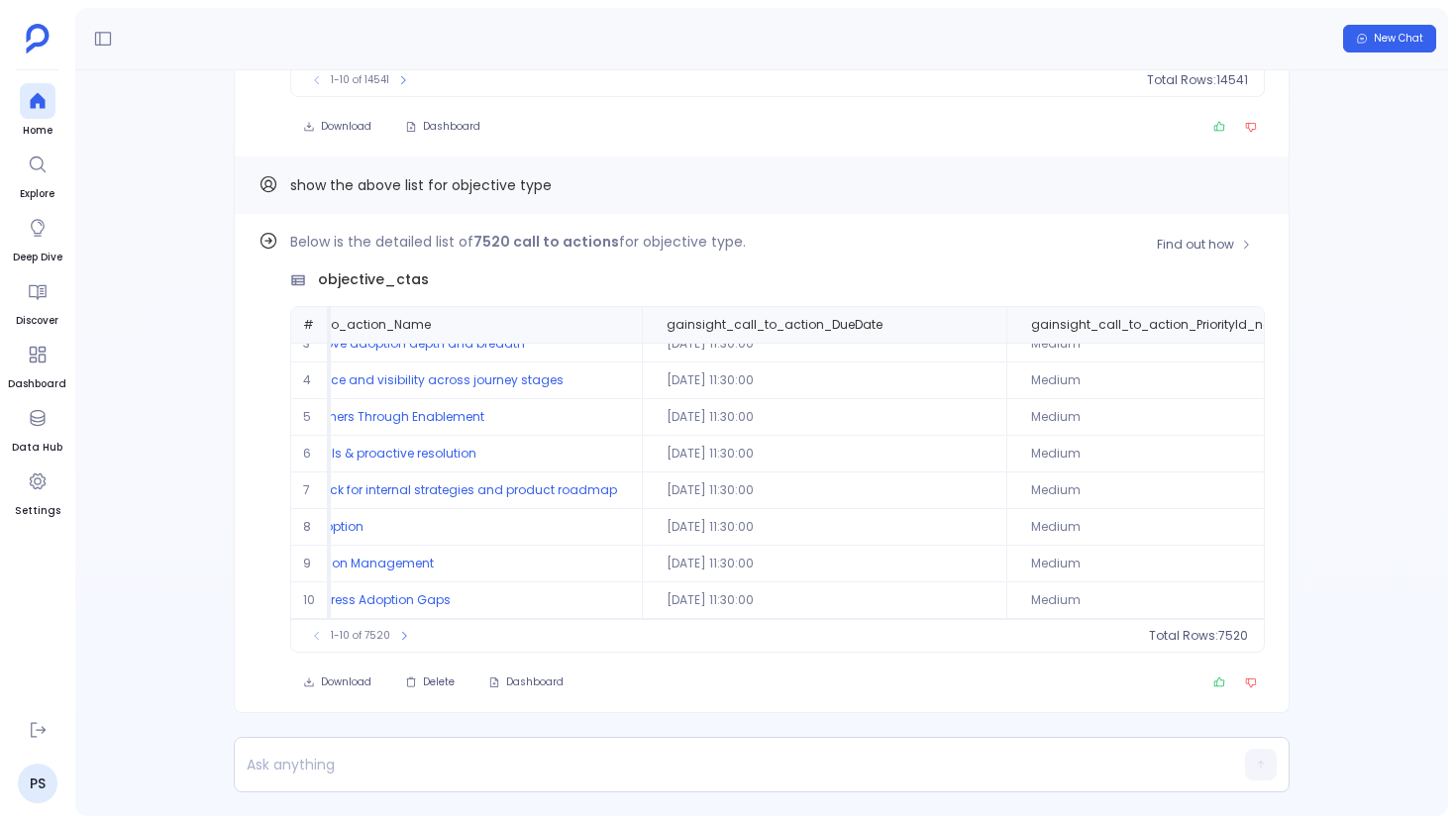 scroll, scrollTop: 95, scrollLeft: 0, axis: vertical 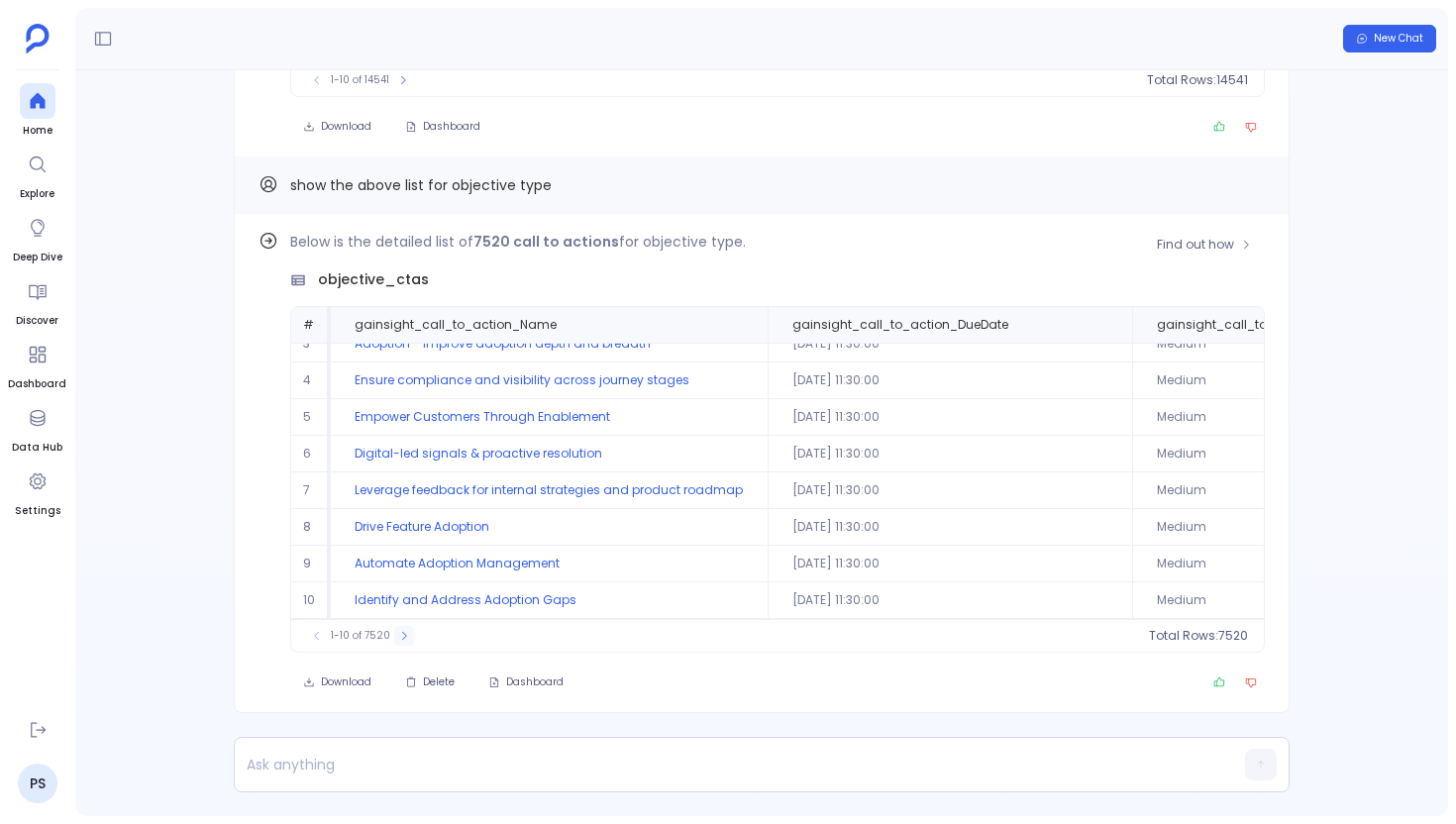 click at bounding box center [404, 636] 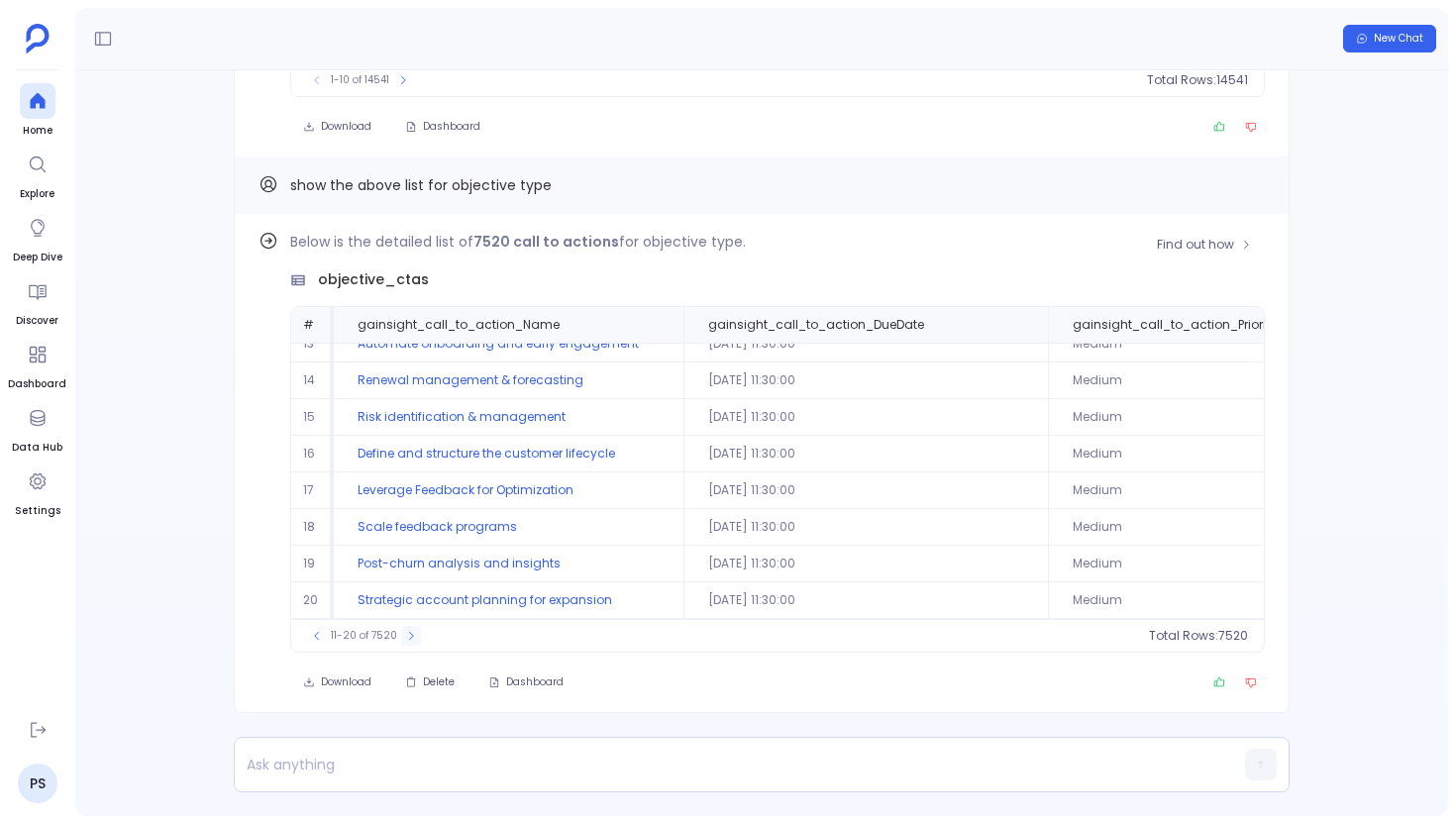 click on "11-20 of 7520" at bounding box center [364, 636] 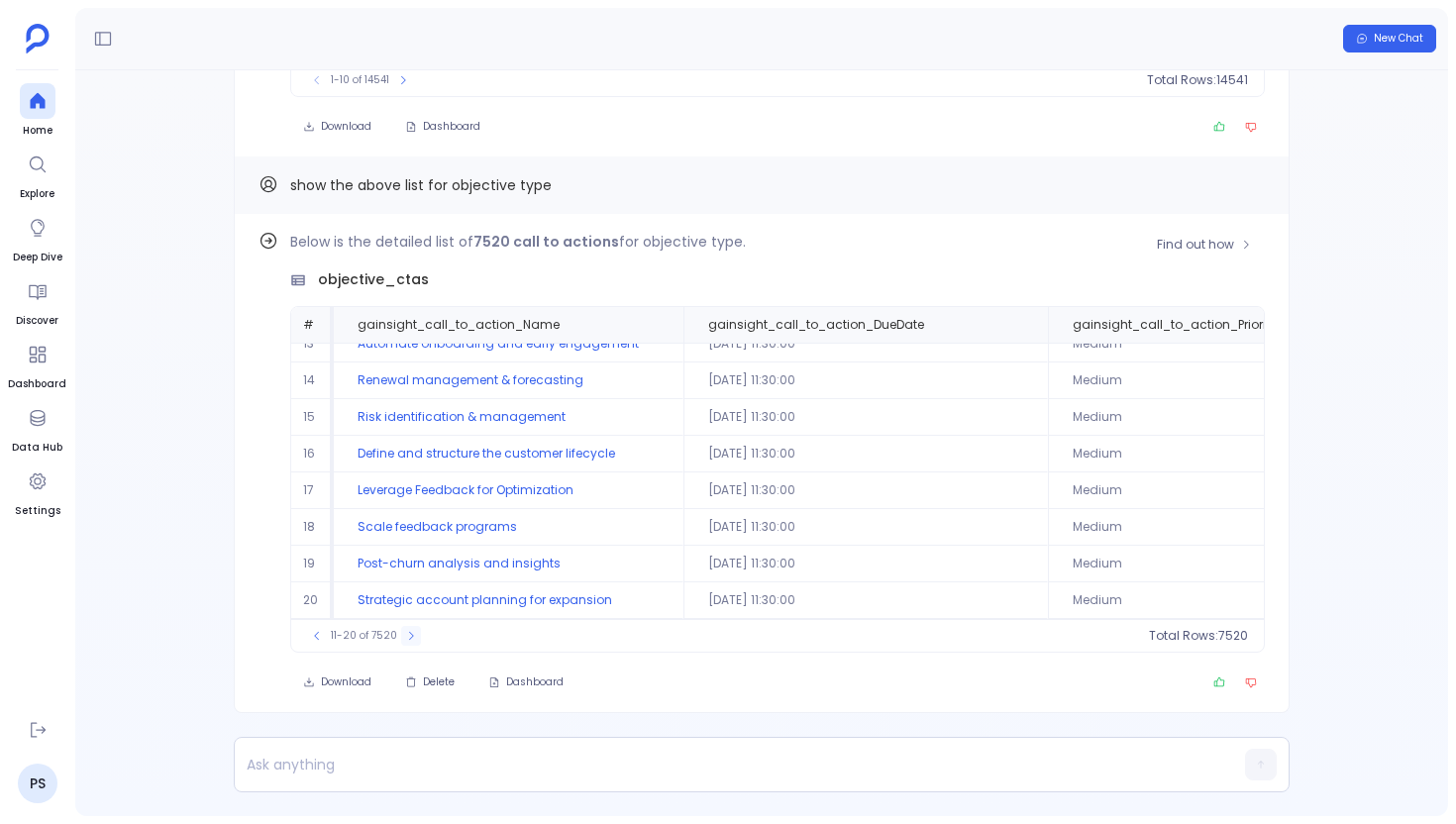 click 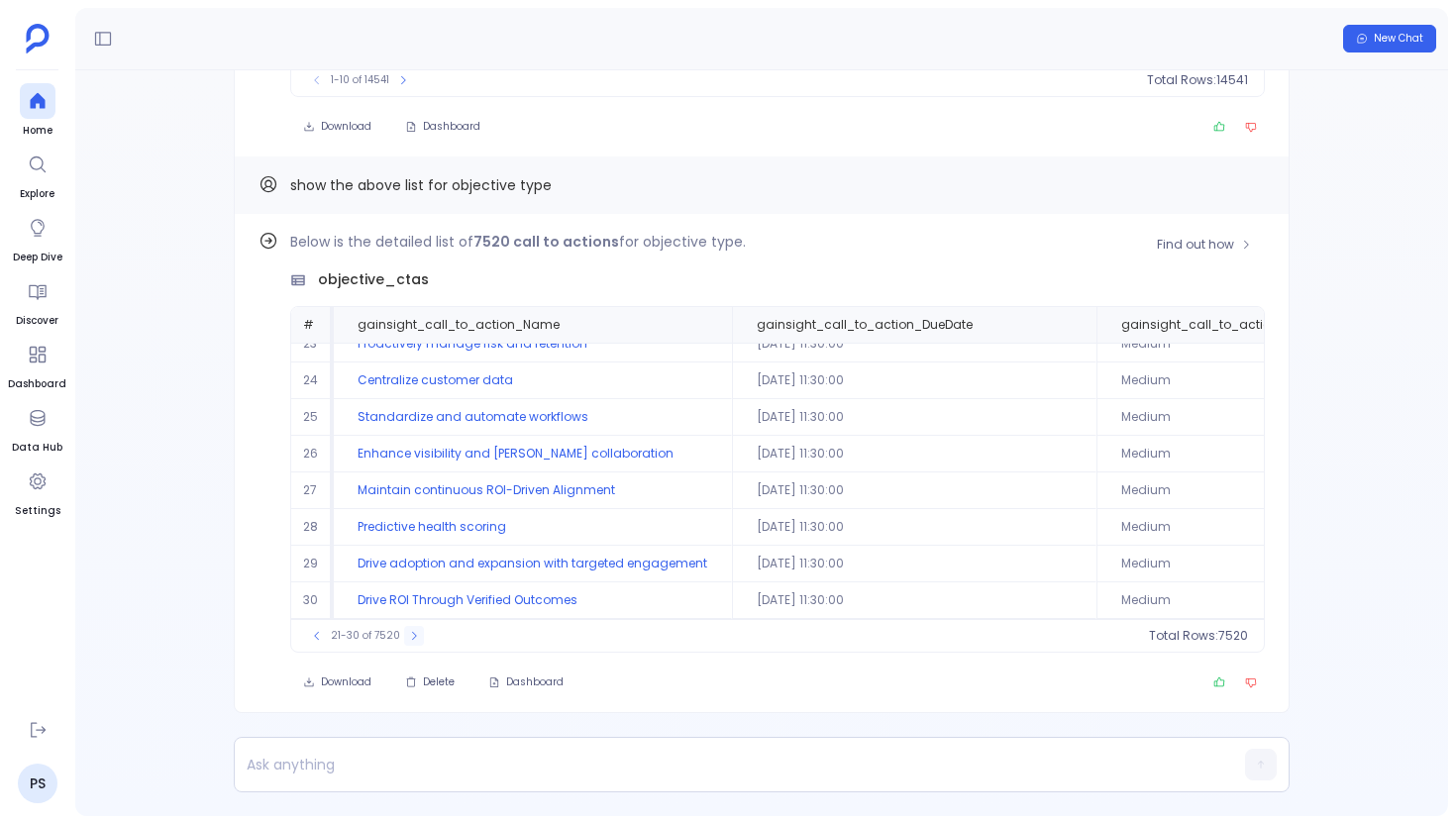 click at bounding box center [414, 636] 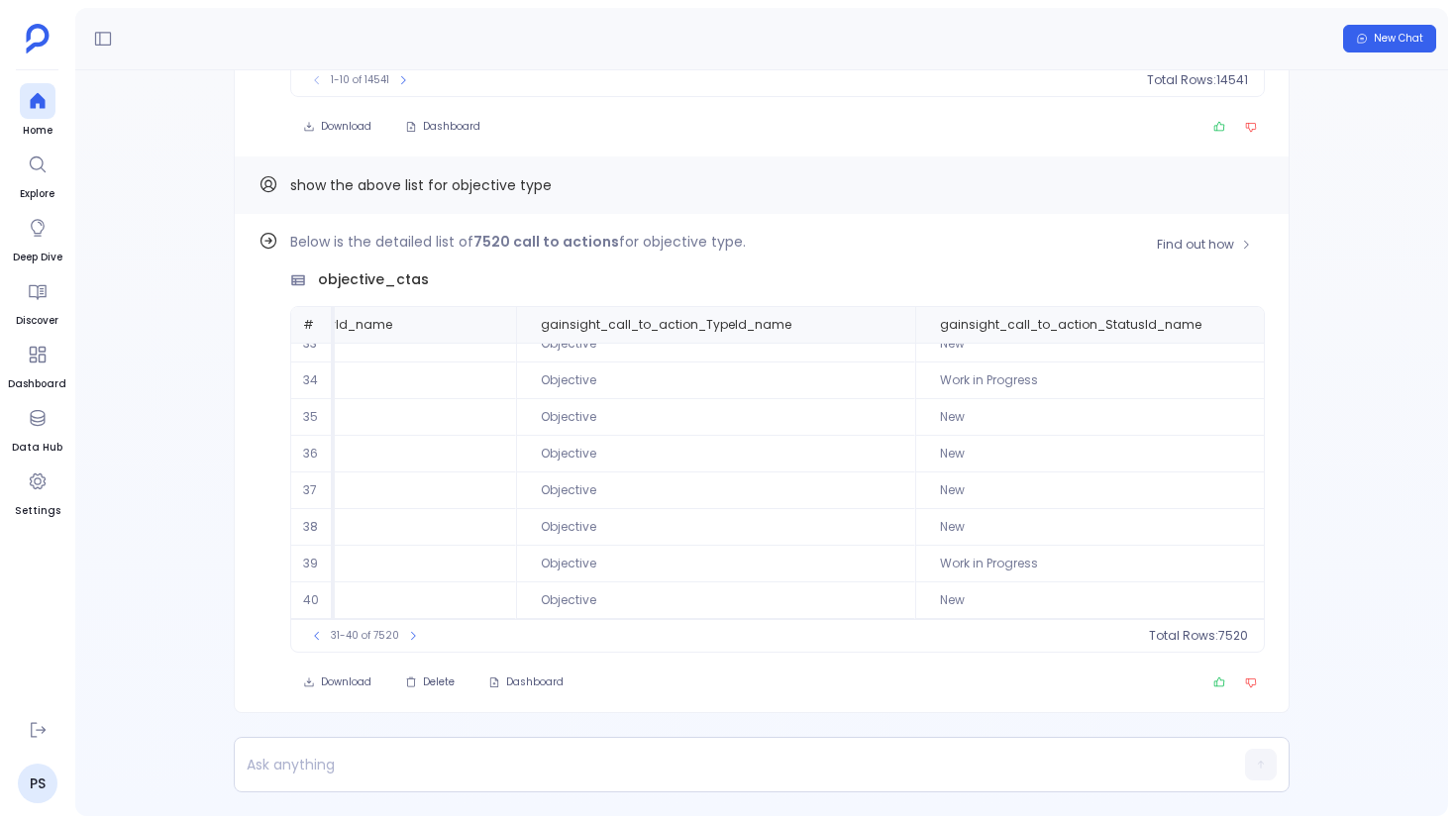 scroll, scrollTop: 95, scrollLeft: 943, axis: both 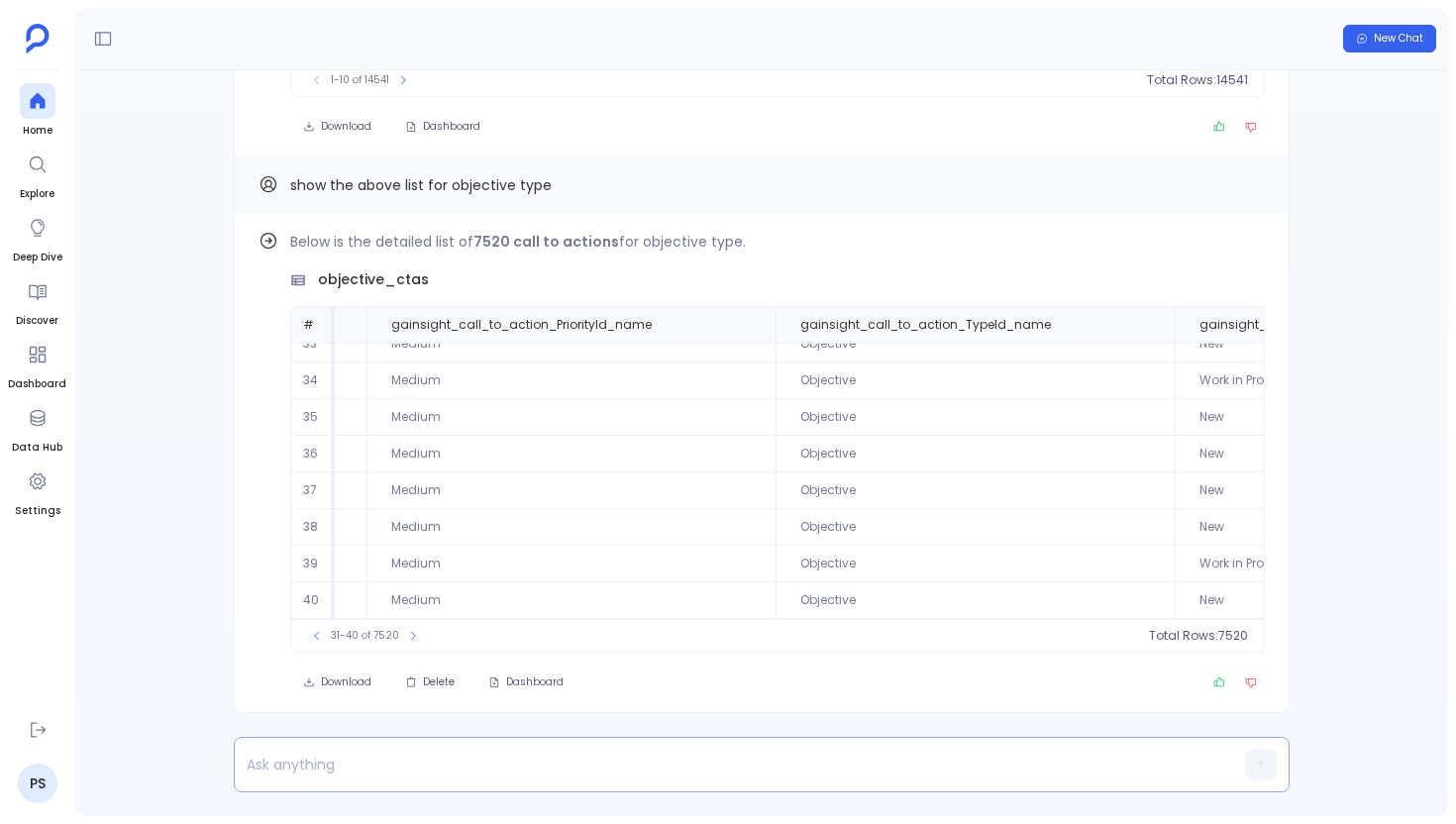 click at bounding box center (723, 765) 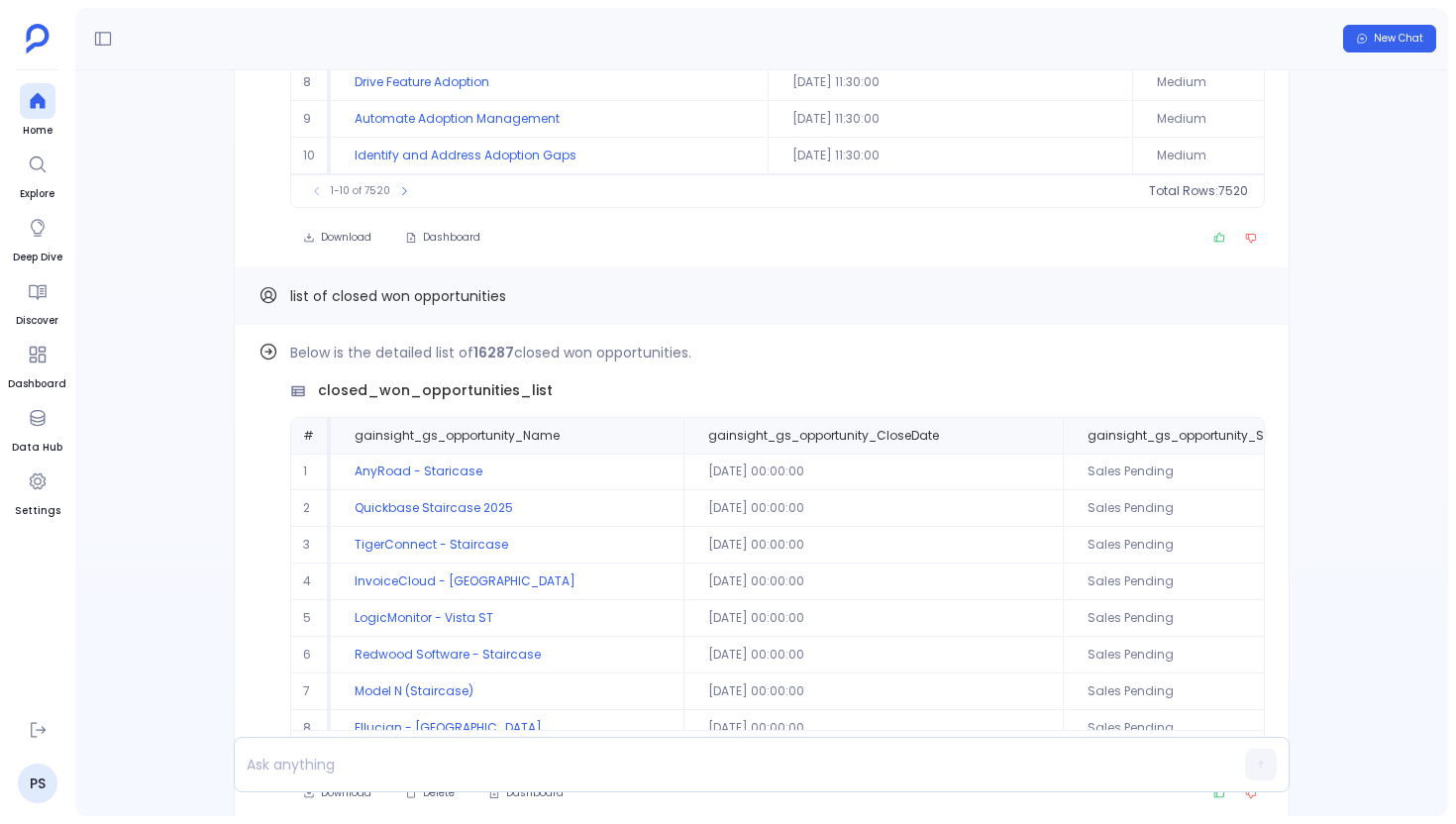 scroll, scrollTop: 0, scrollLeft: 0, axis: both 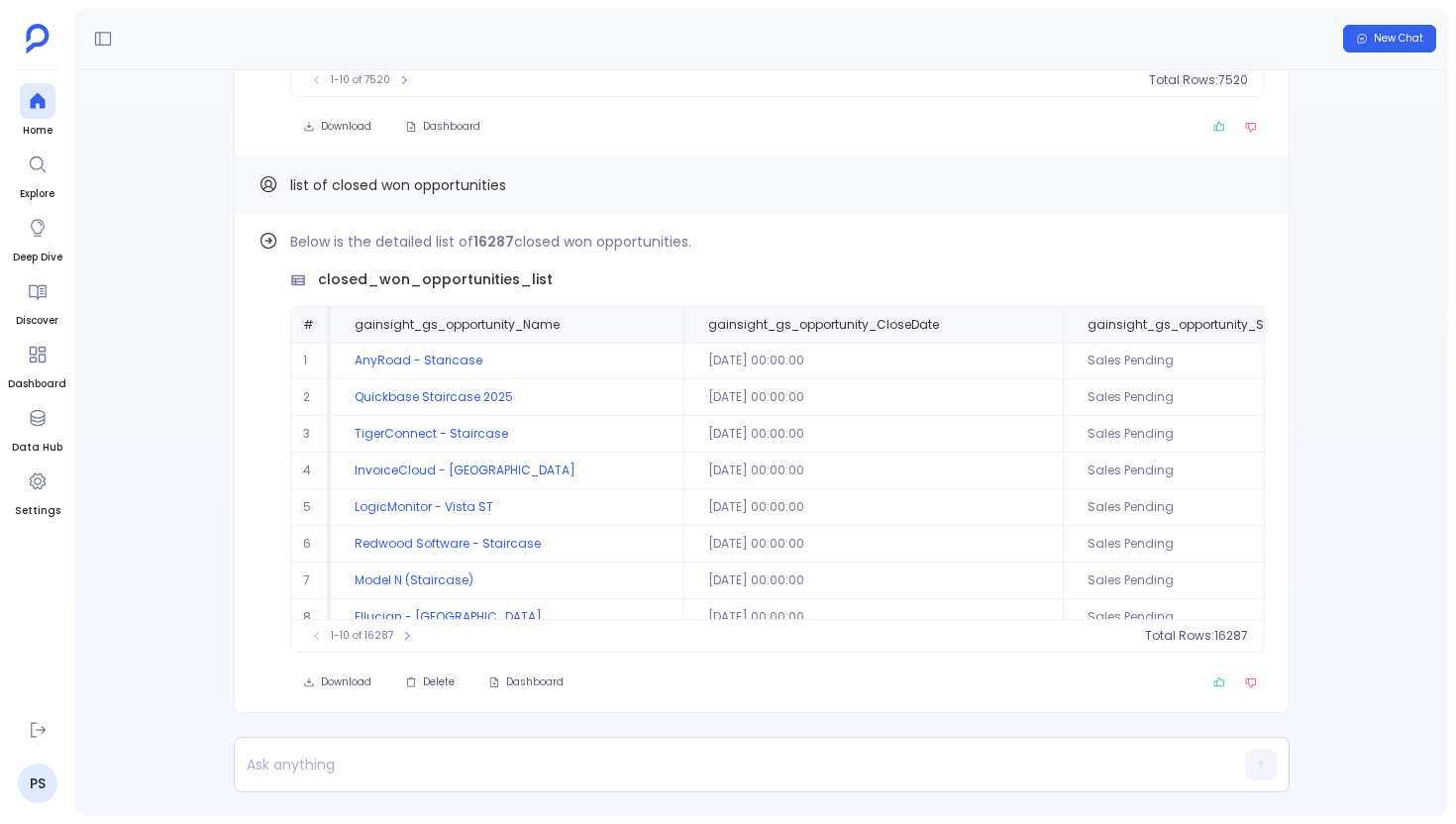 click on "list of closed won opportunities" at bounding box center (398, 185) 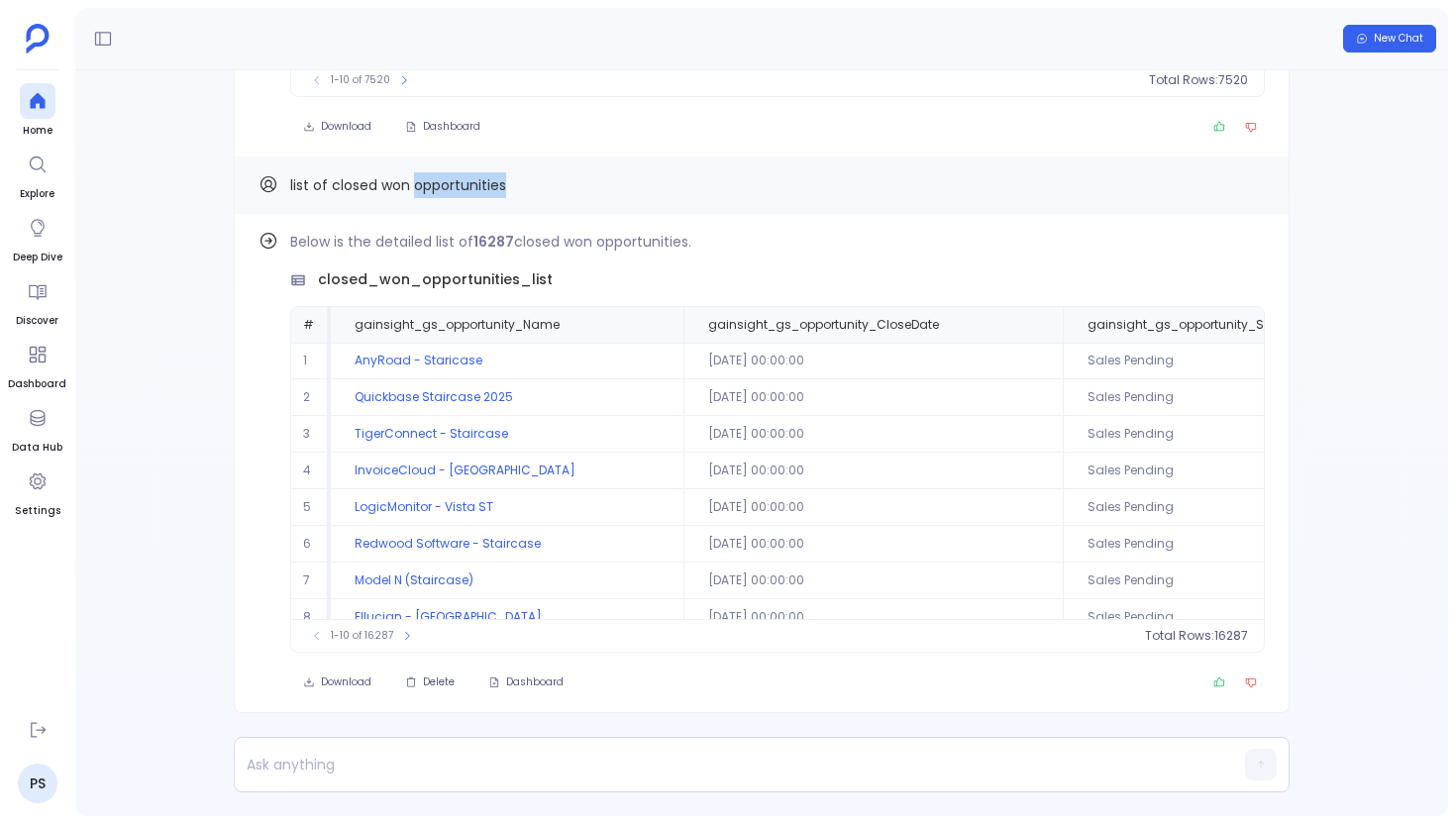 click on "list of closed won opportunities" at bounding box center [398, 185] 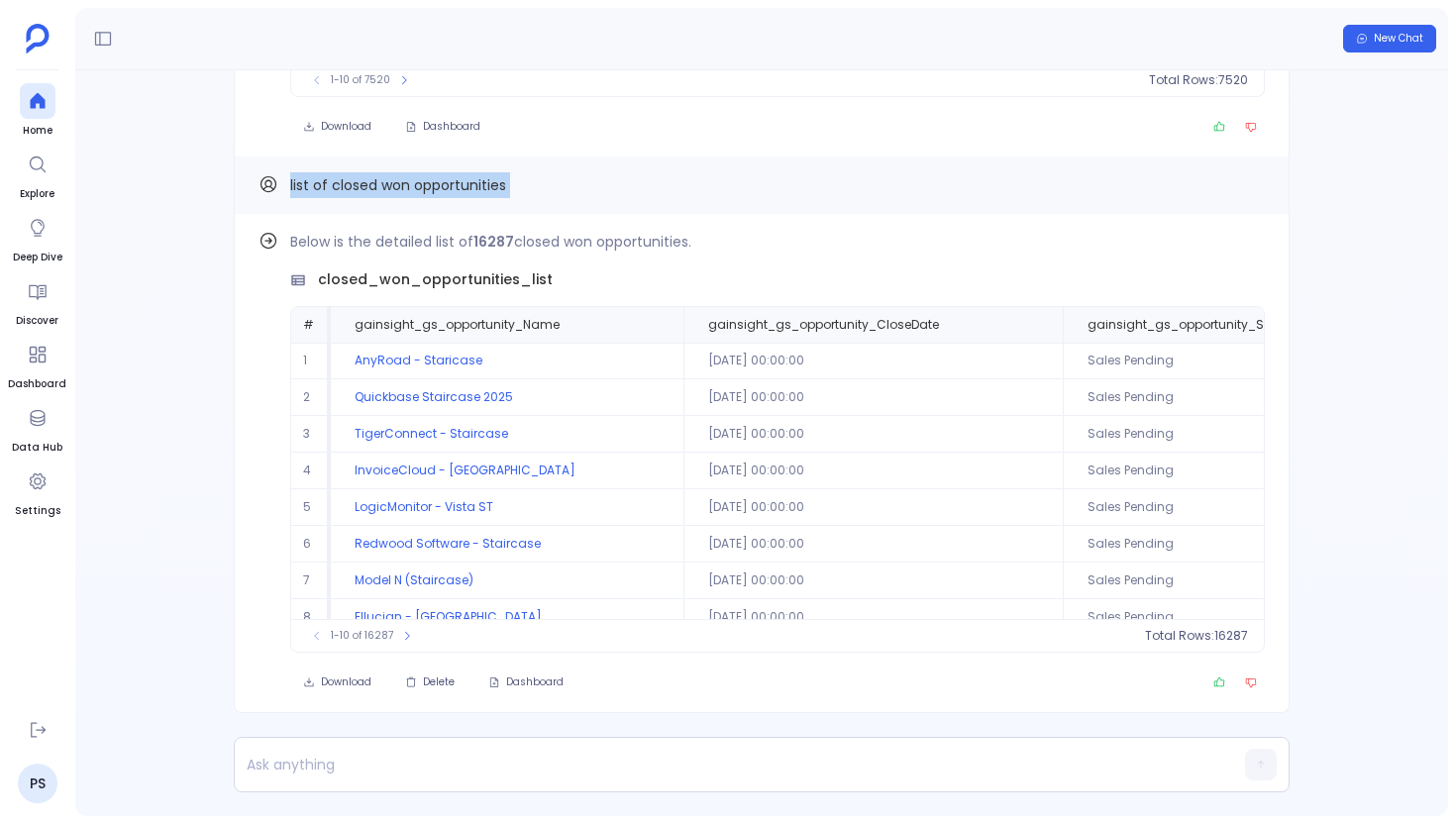 copy on "list of closed won opportunities Find out how" 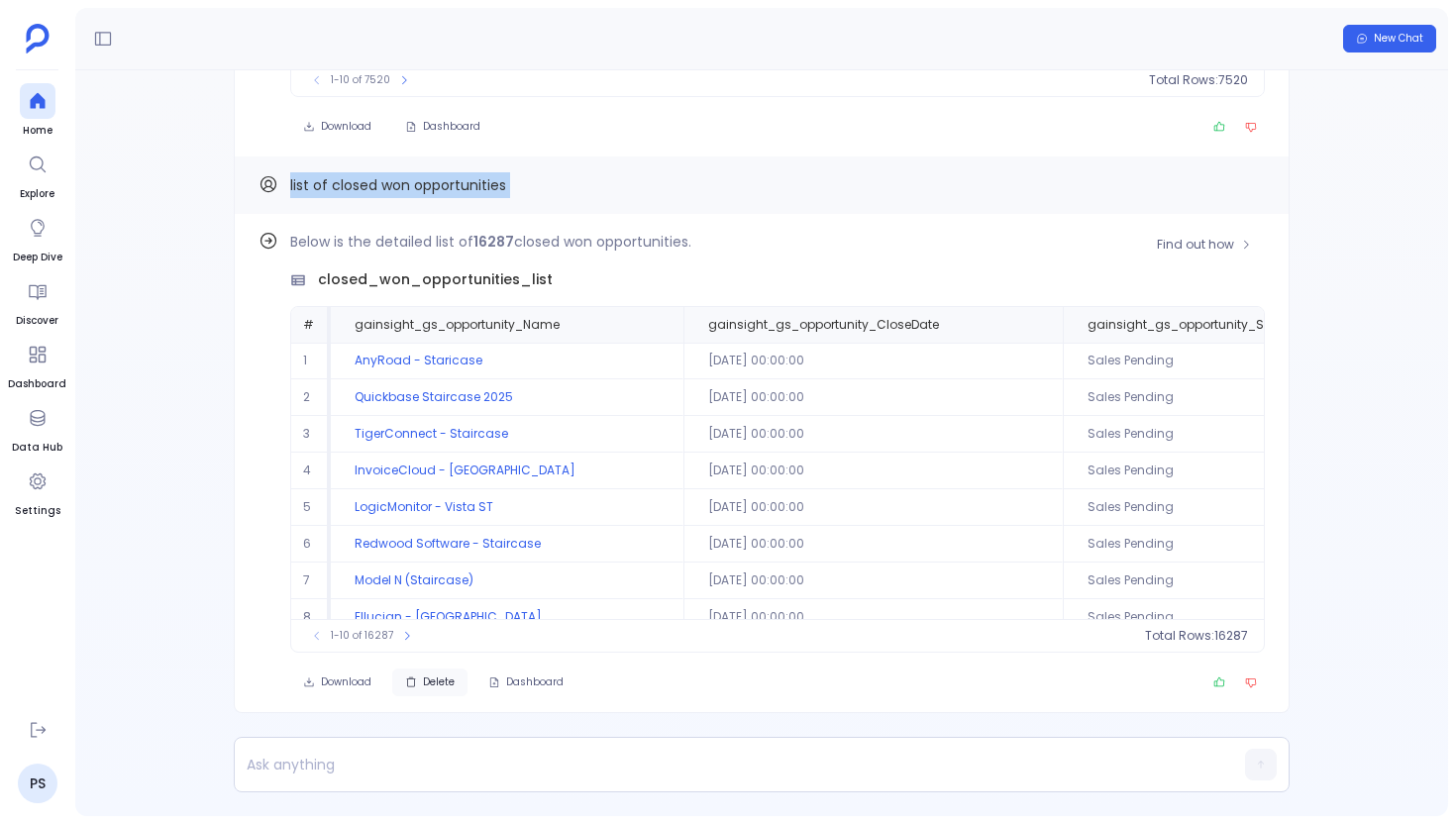 click on "Delete" at bounding box center [439, 682] 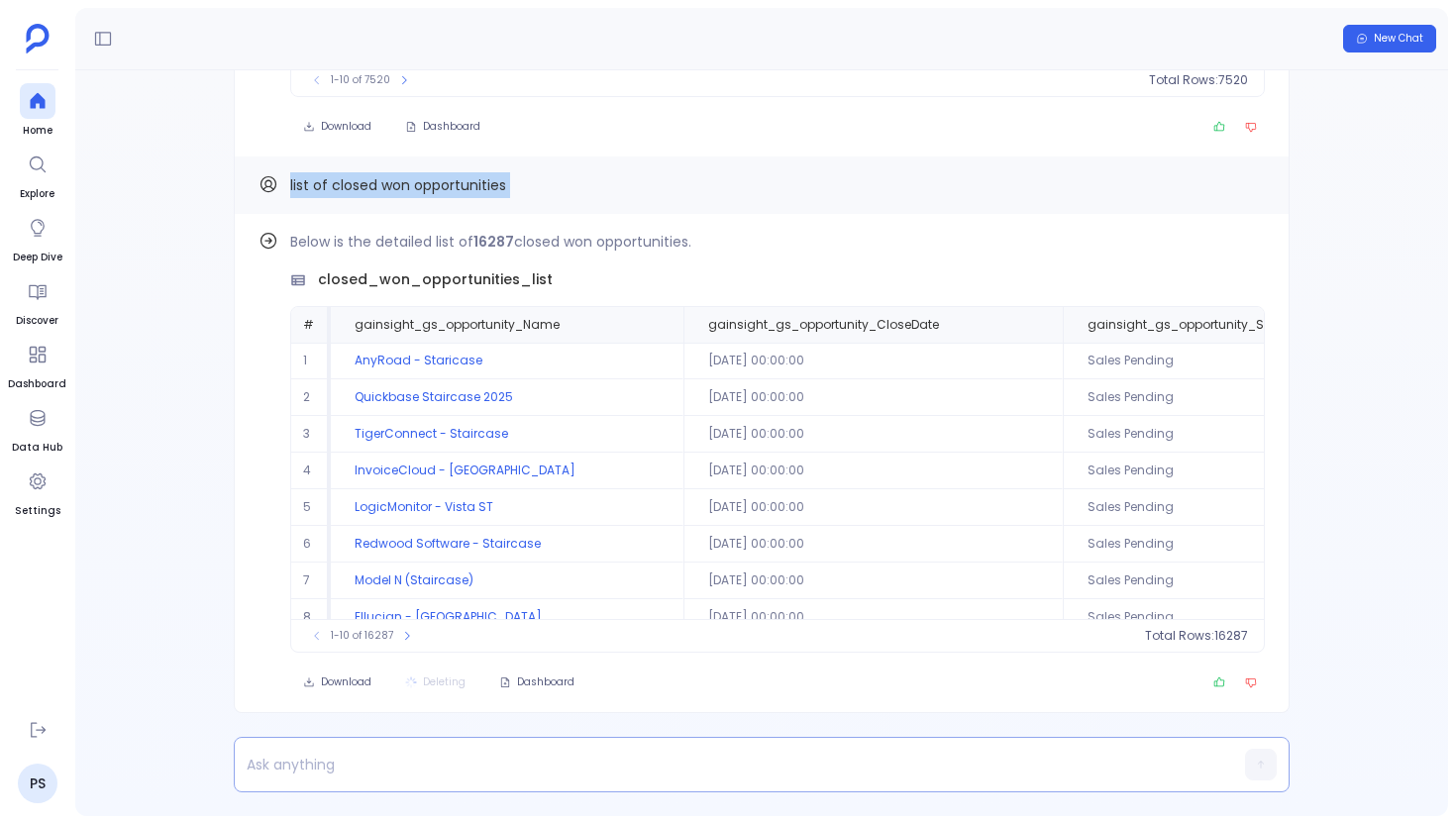 click at bounding box center (723, 765) 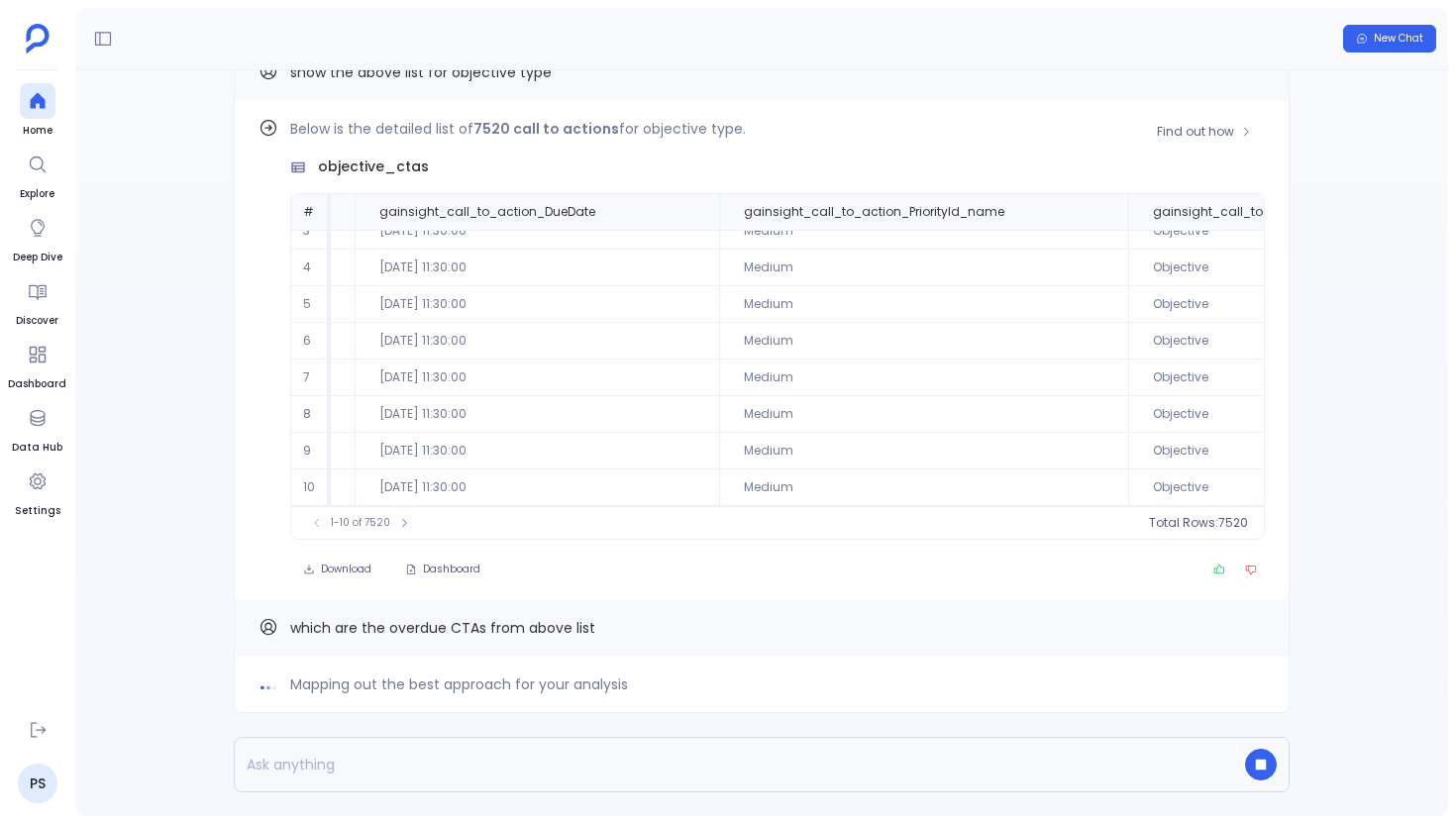 scroll, scrollTop: 95, scrollLeft: 409, axis: both 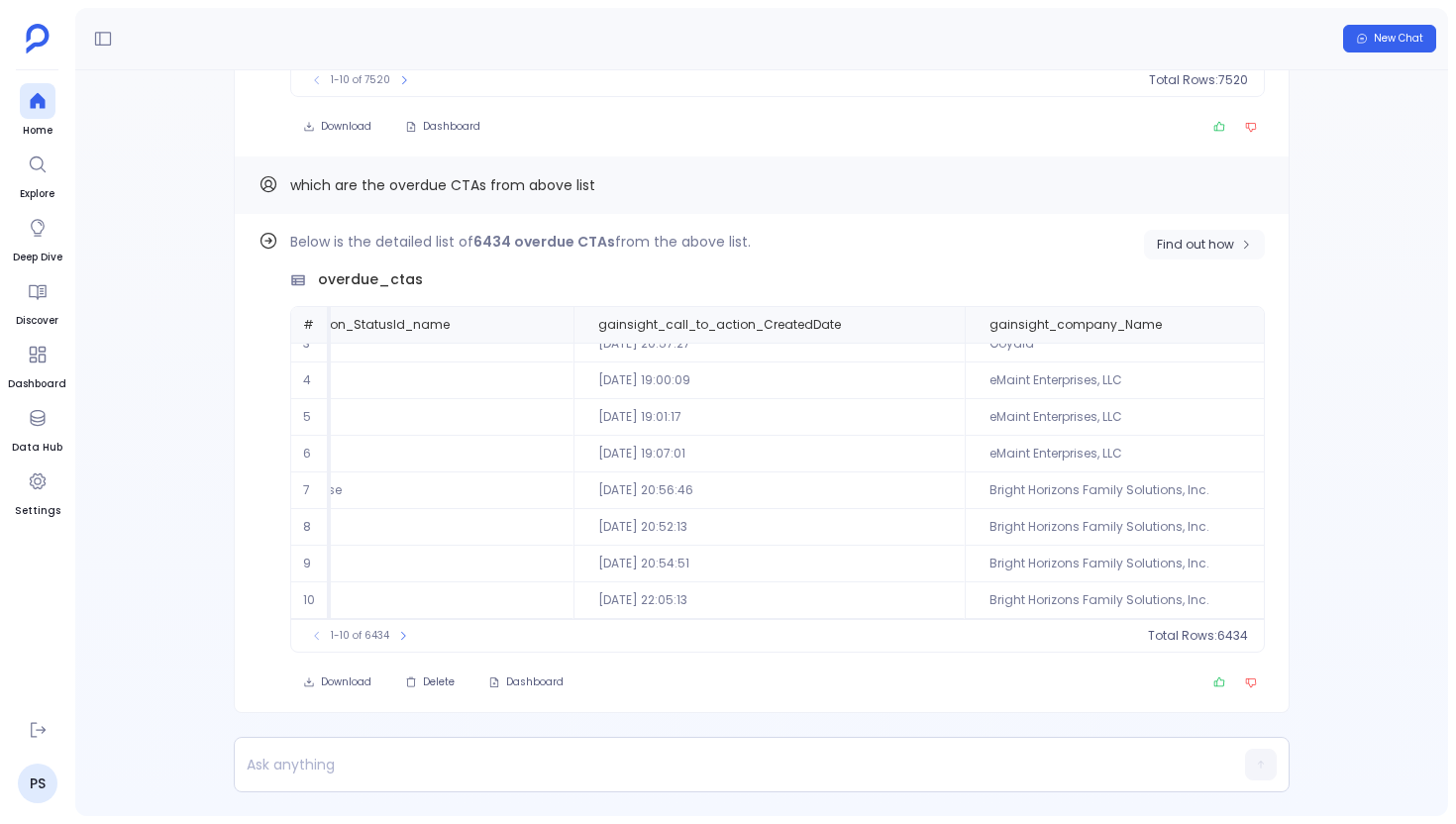 click on "Find out how" at bounding box center (1204, 245) 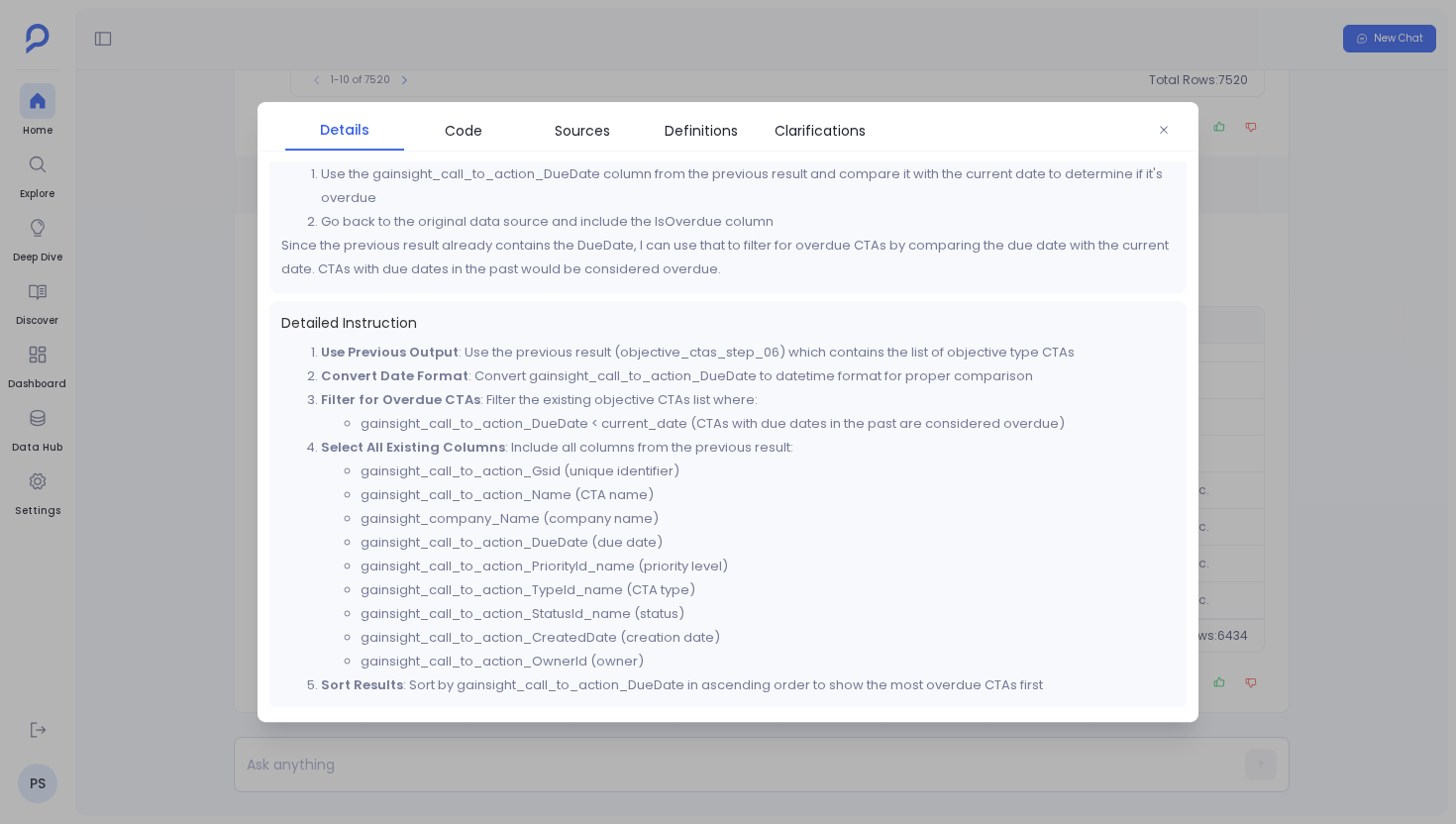 scroll, scrollTop: 402, scrollLeft: 0, axis: vertical 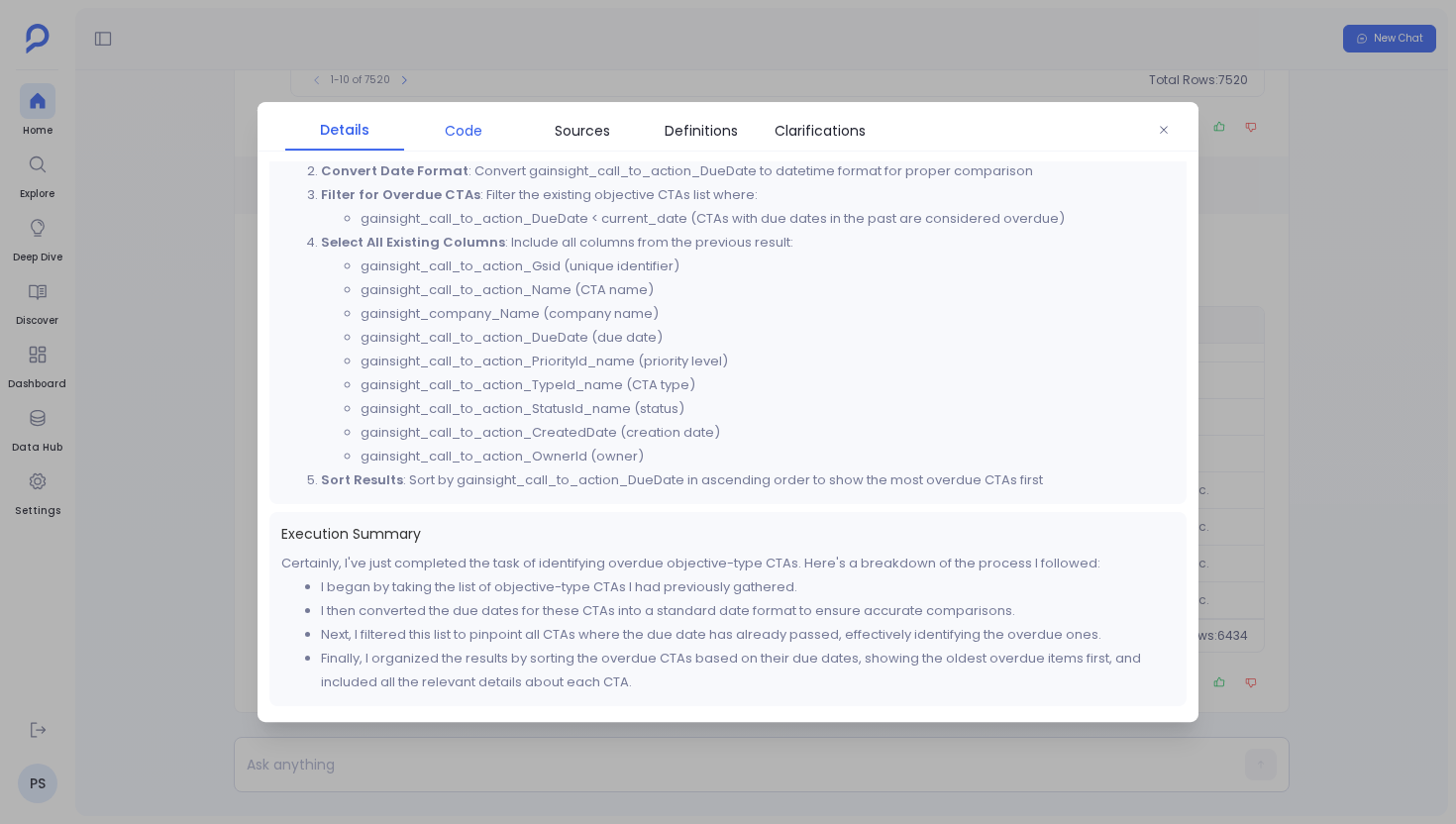 click on "Code" at bounding box center [464, 131] 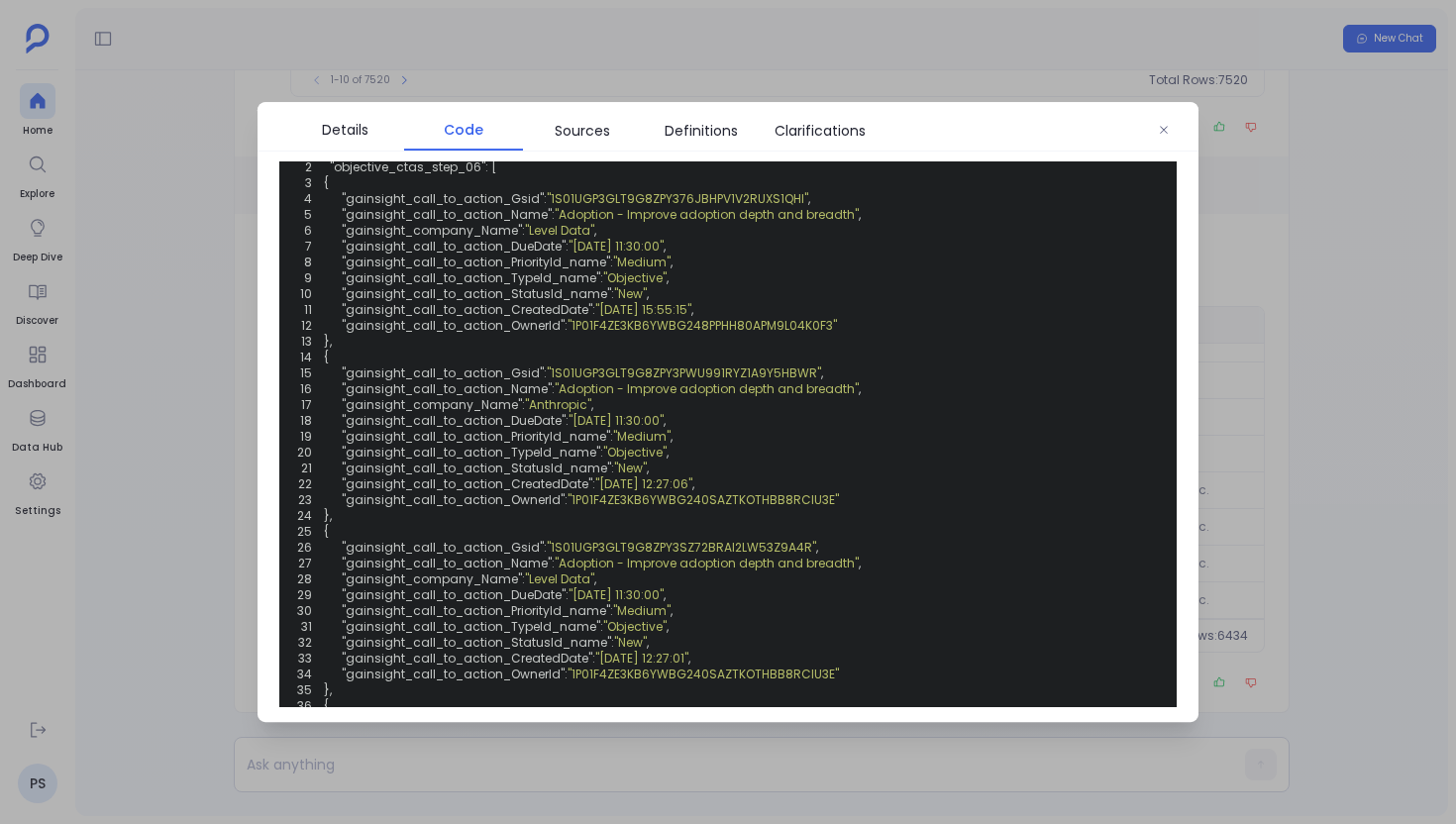 scroll, scrollTop: 0, scrollLeft: 0, axis: both 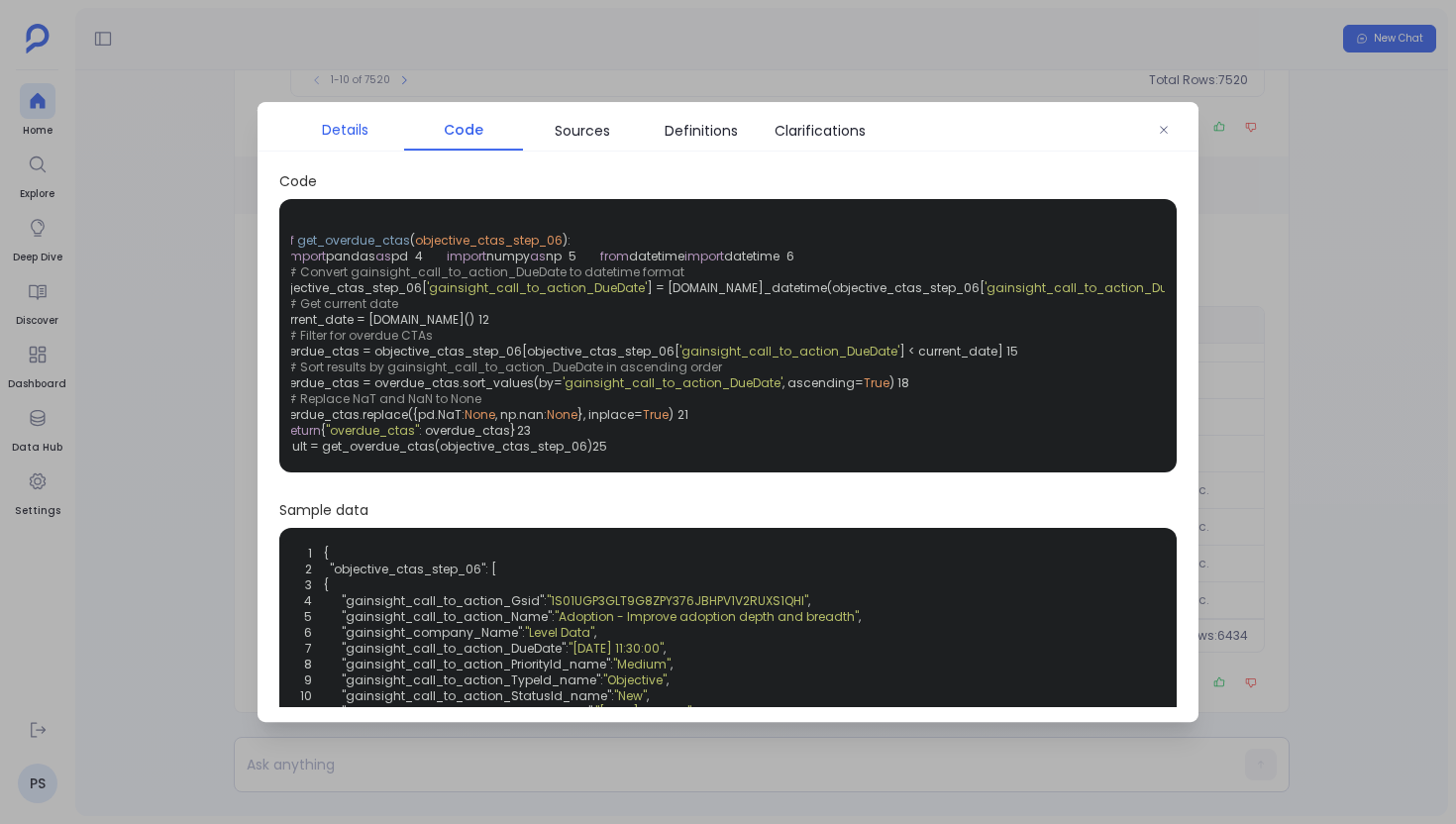 click on "Details" at bounding box center (345, 130) 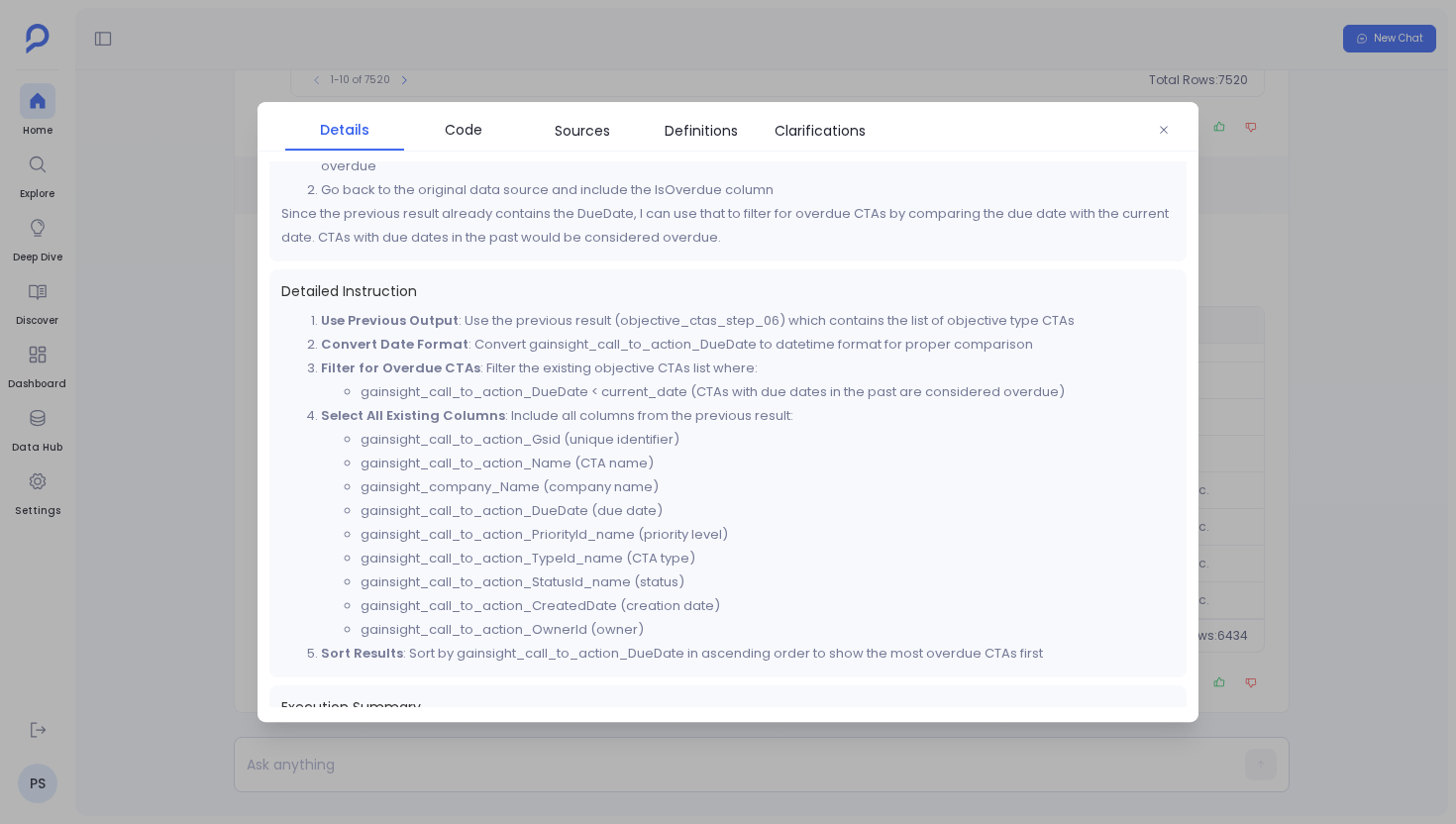 scroll, scrollTop: 235, scrollLeft: 0, axis: vertical 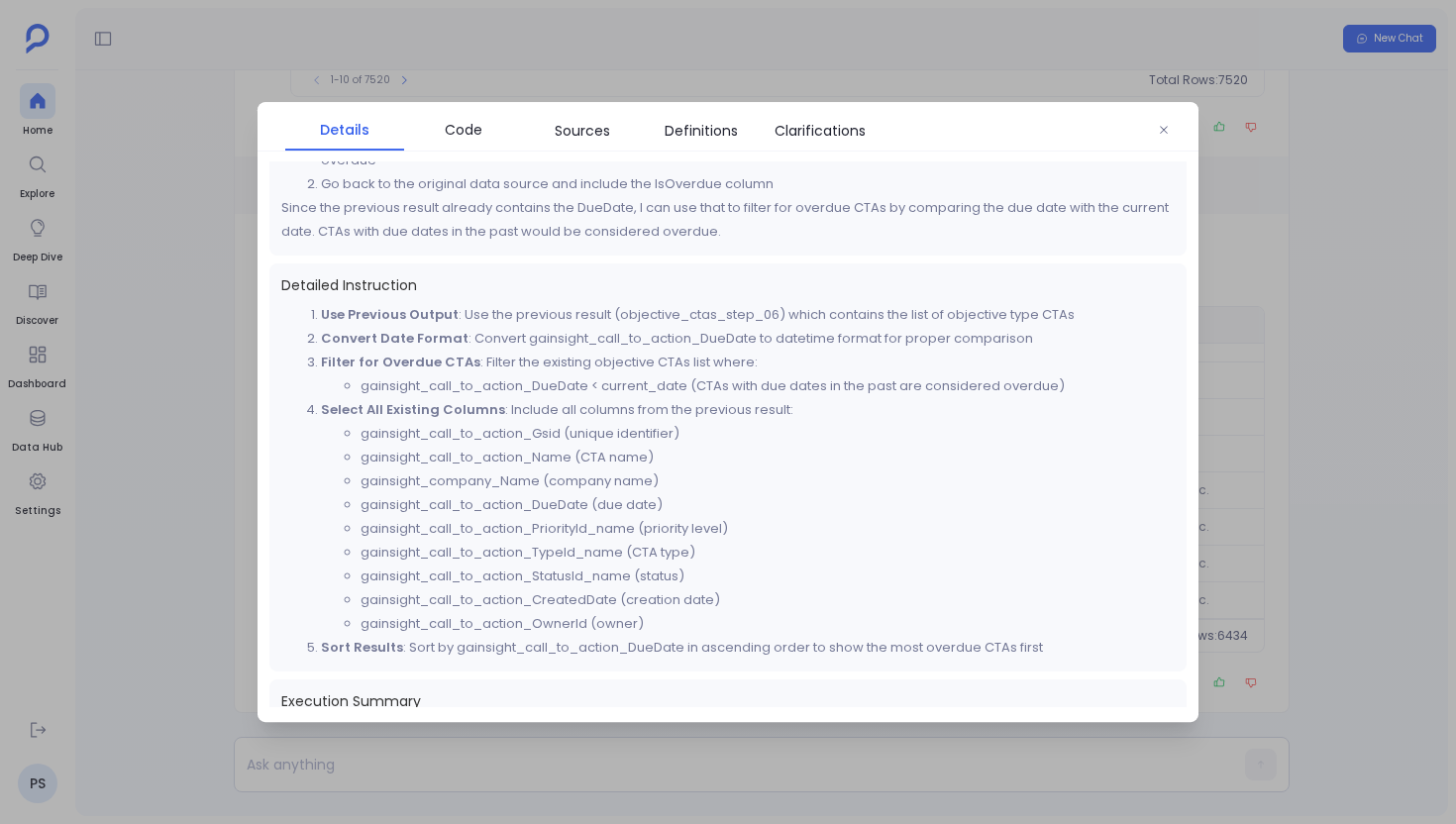 click at bounding box center [728, 412] 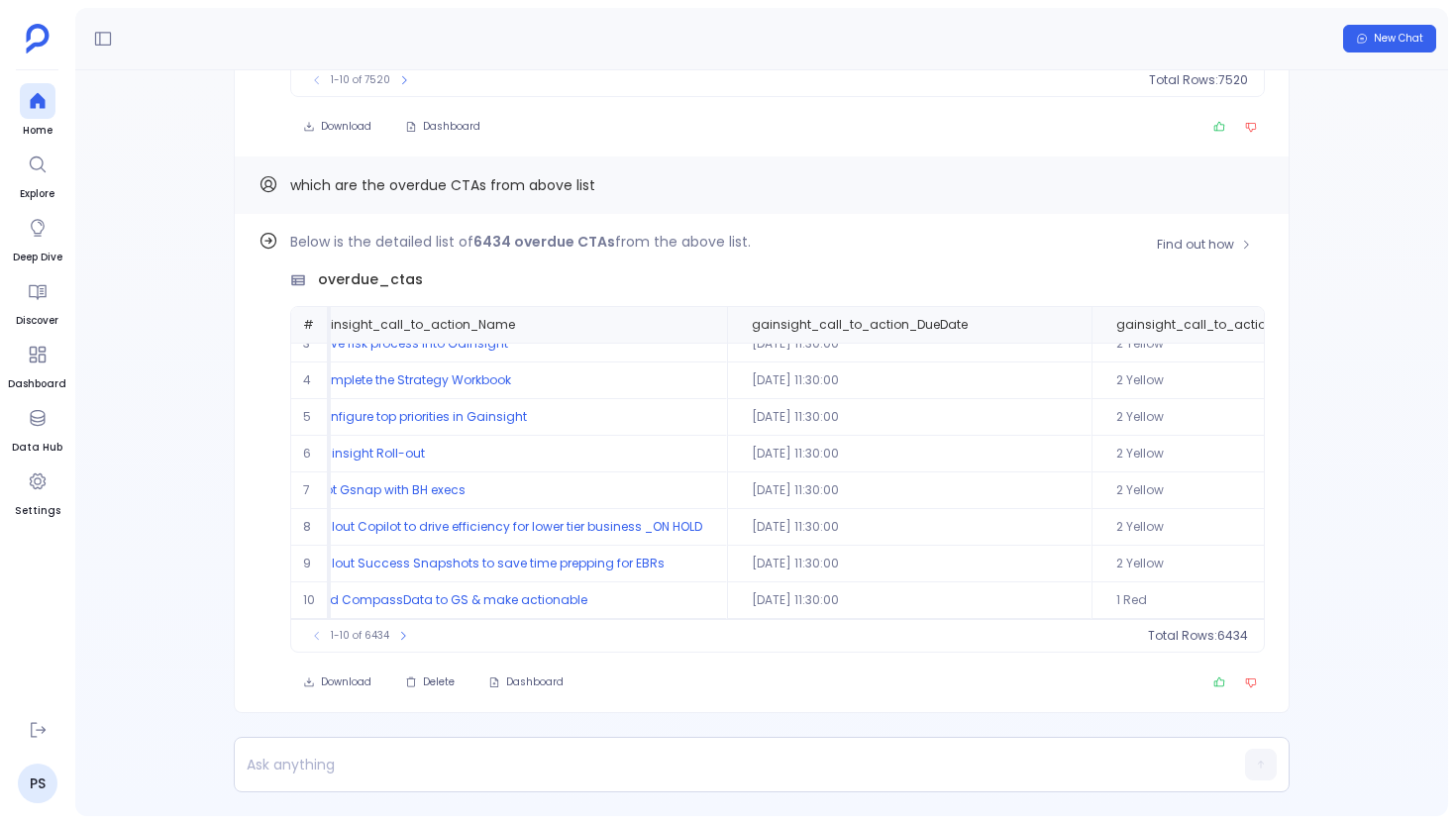 scroll, scrollTop: 95, scrollLeft: 0, axis: vertical 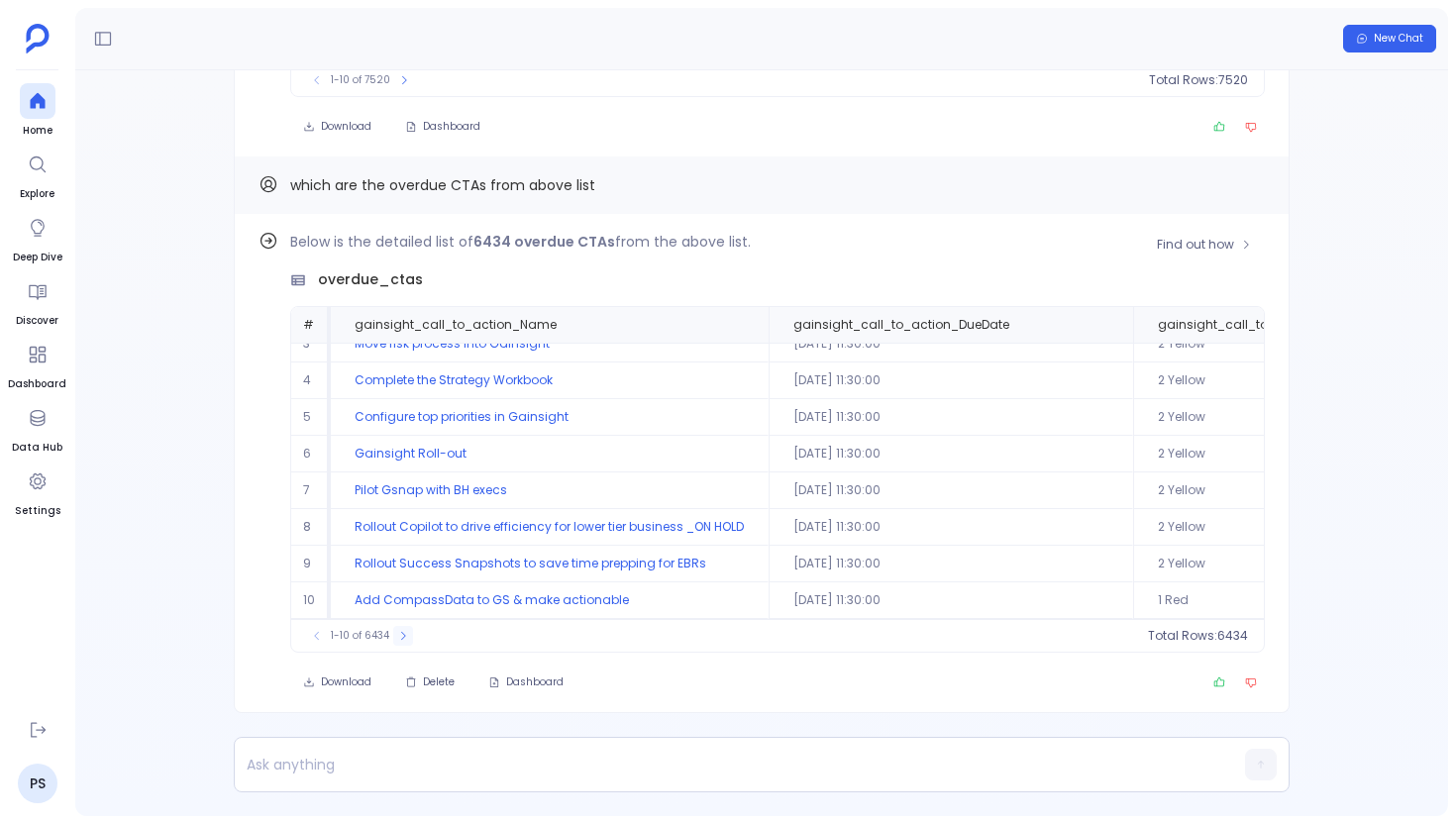 click 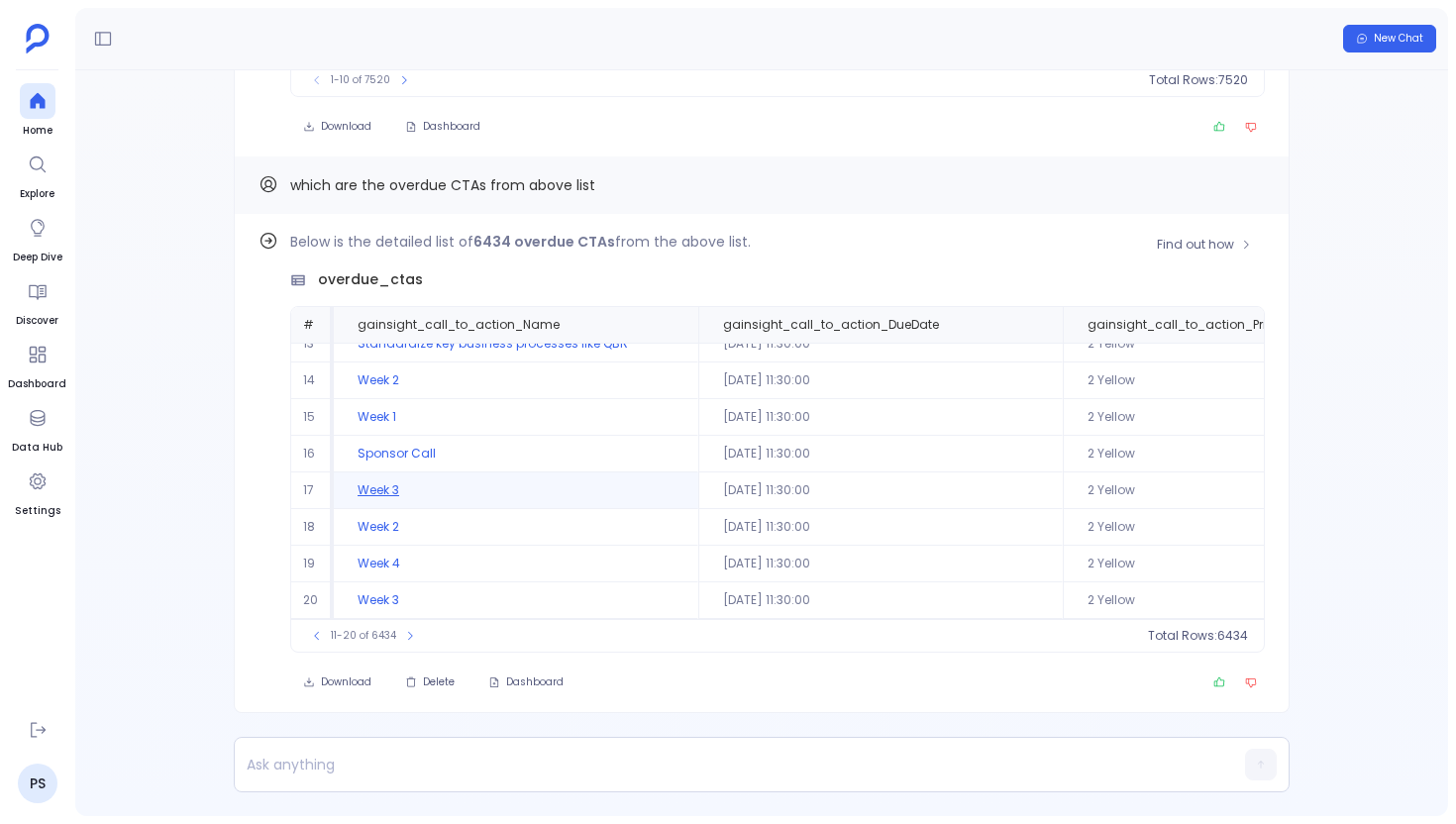 scroll, scrollTop: 0, scrollLeft: 0, axis: both 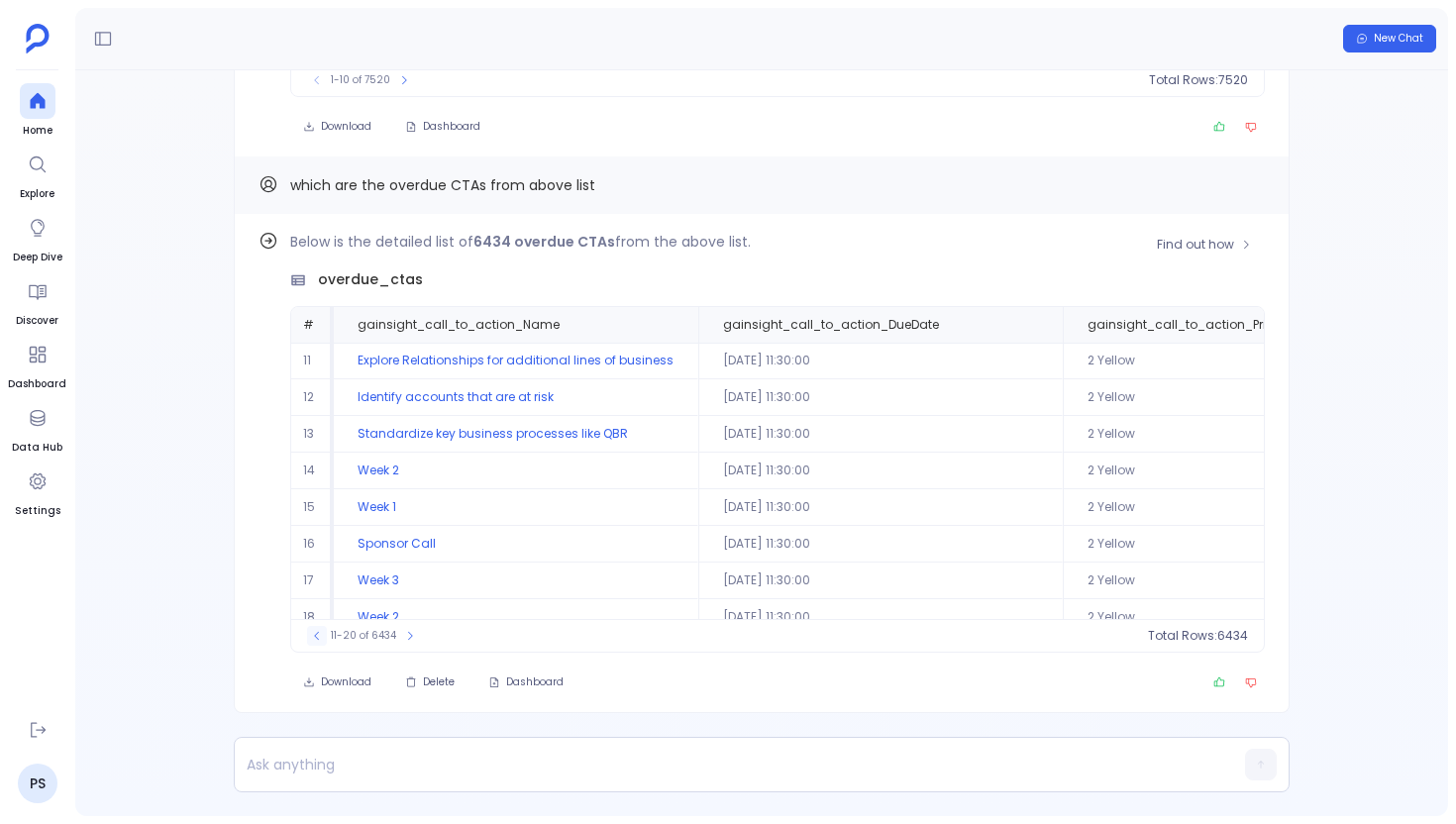 click 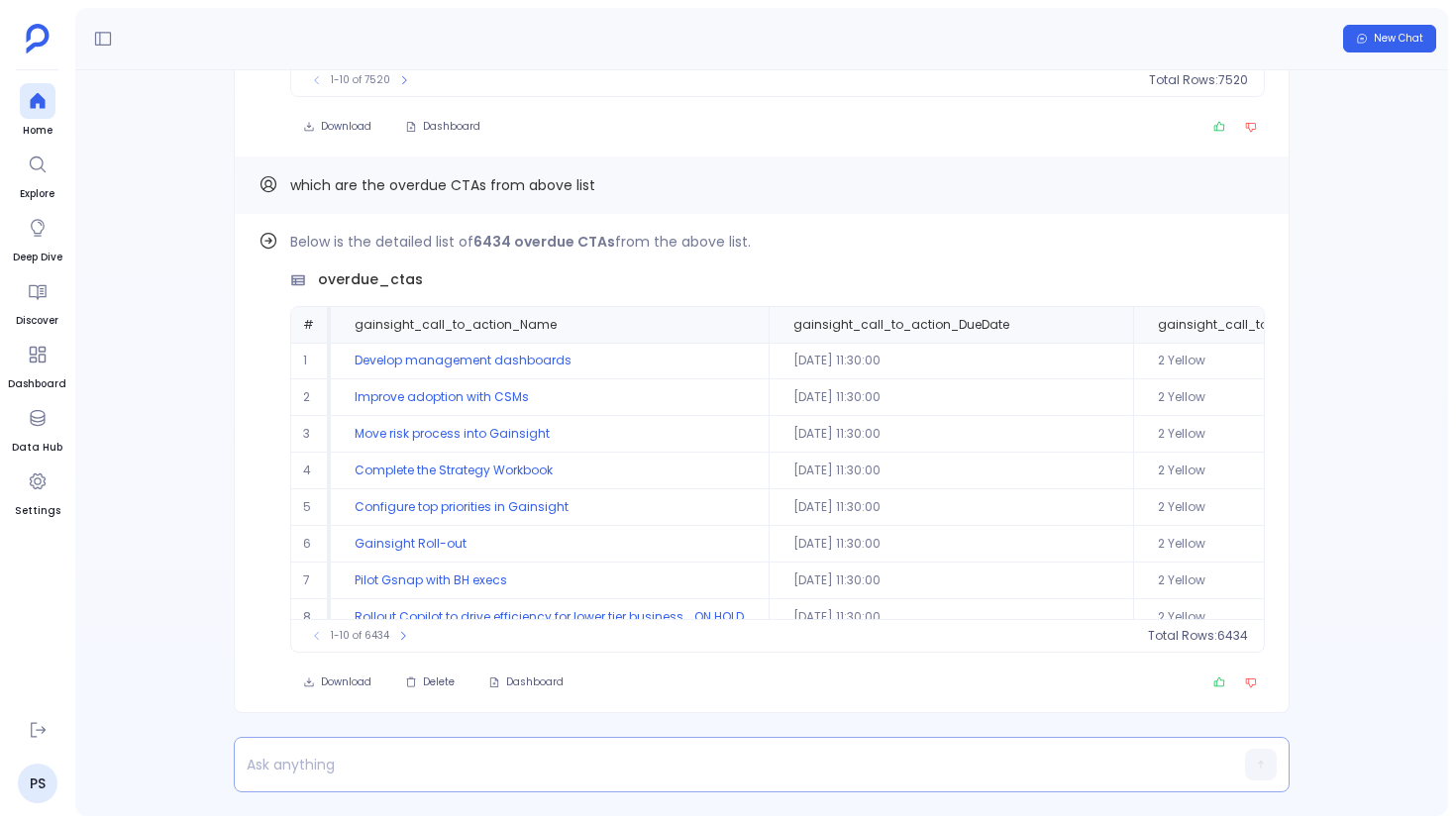 click at bounding box center (723, 765) 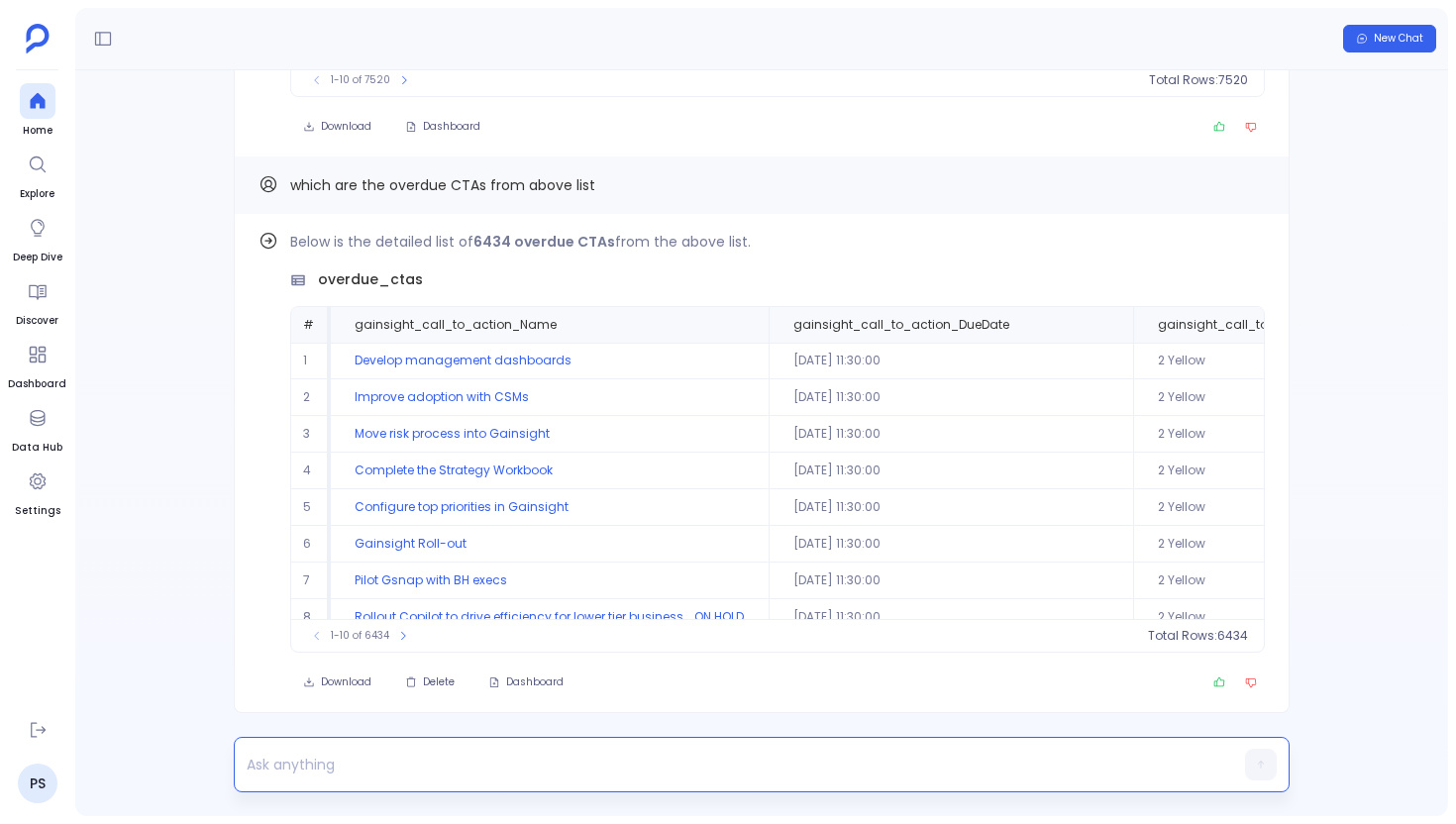click at bounding box center (723, 765) 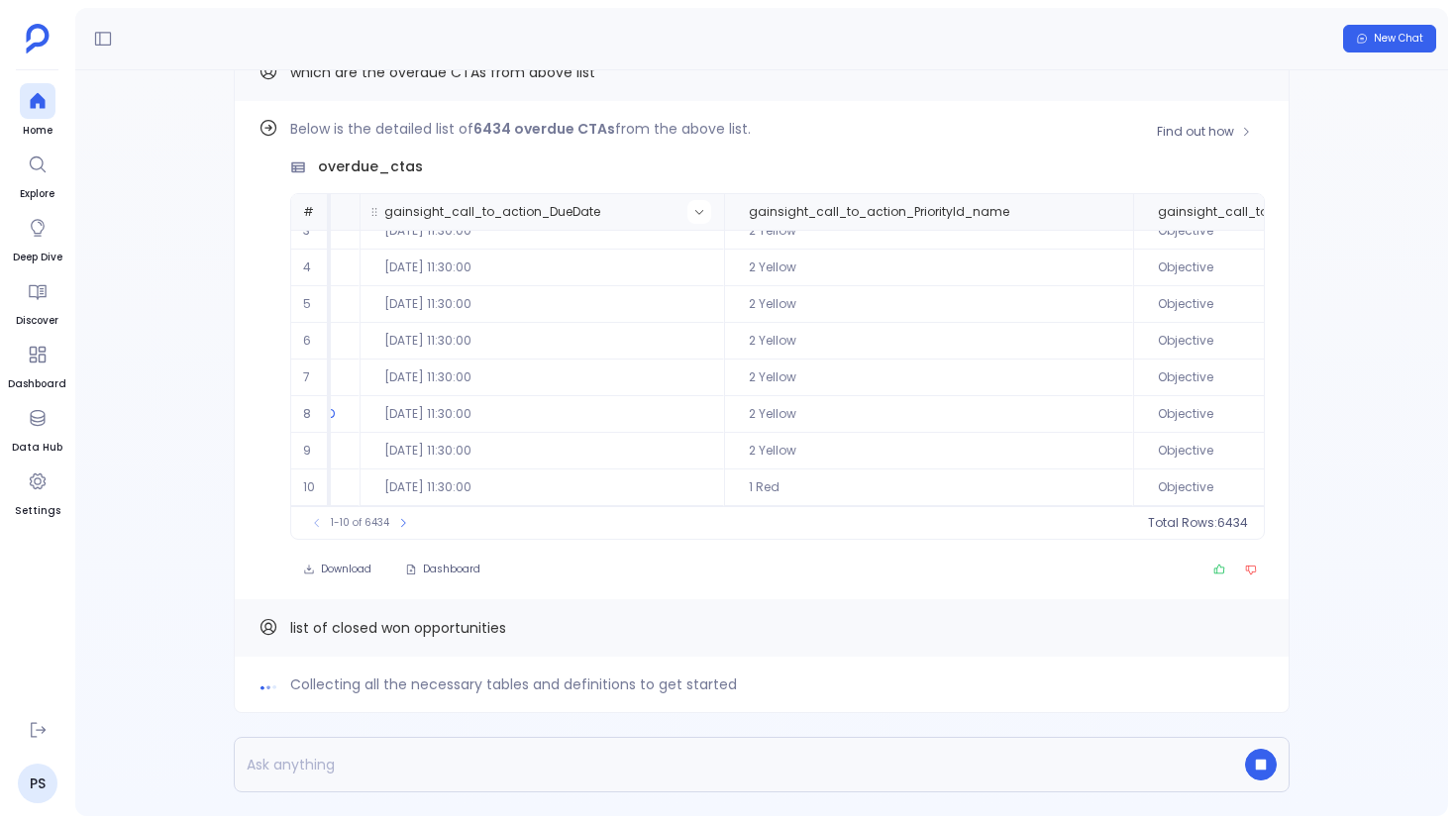 scroll, scrollTop: 0, scrollLeft: 409, axis: horizontal 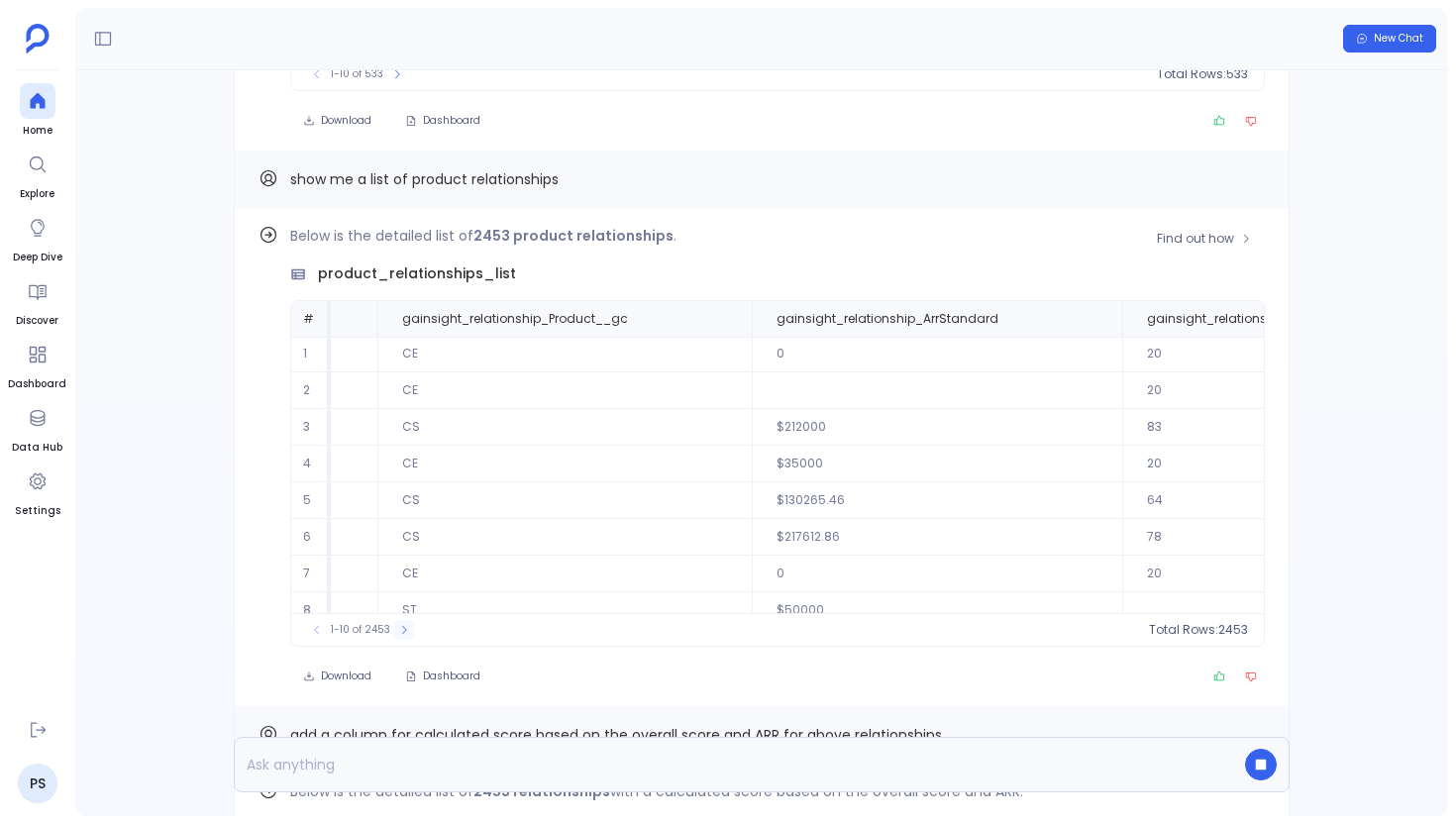 click 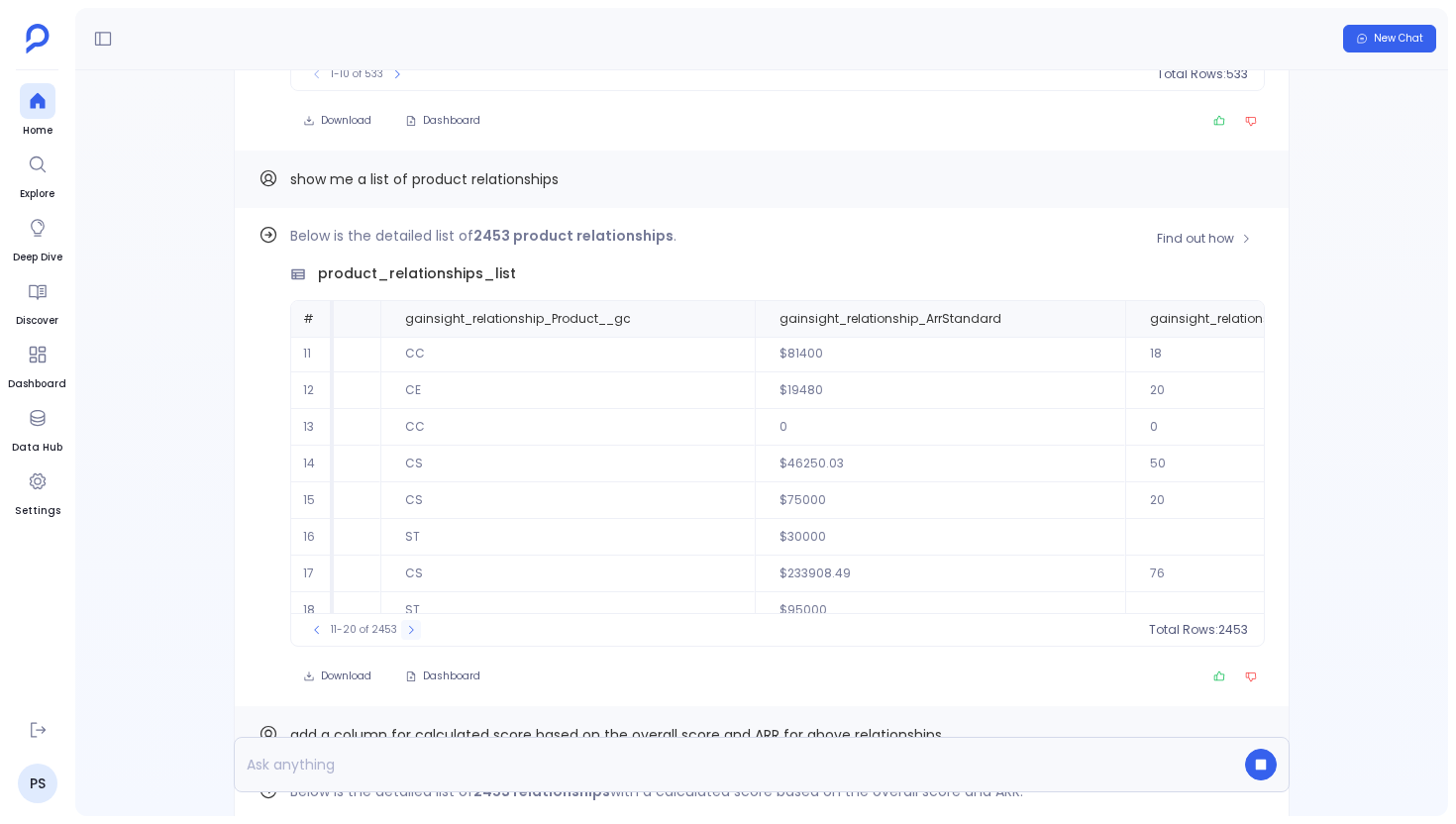 click 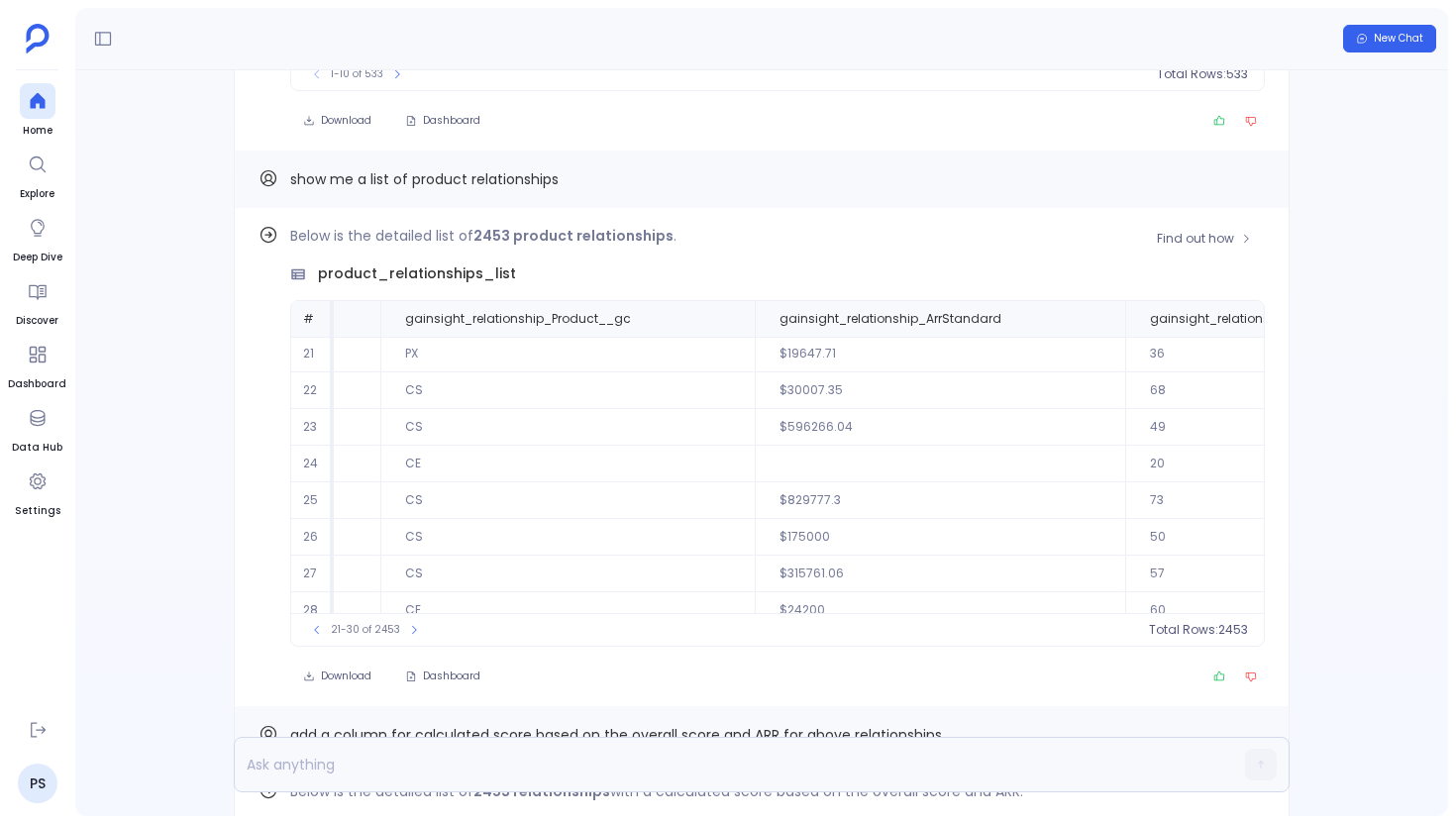 scroll, scrollTop: 95, scrollLeft: 943, axis: both 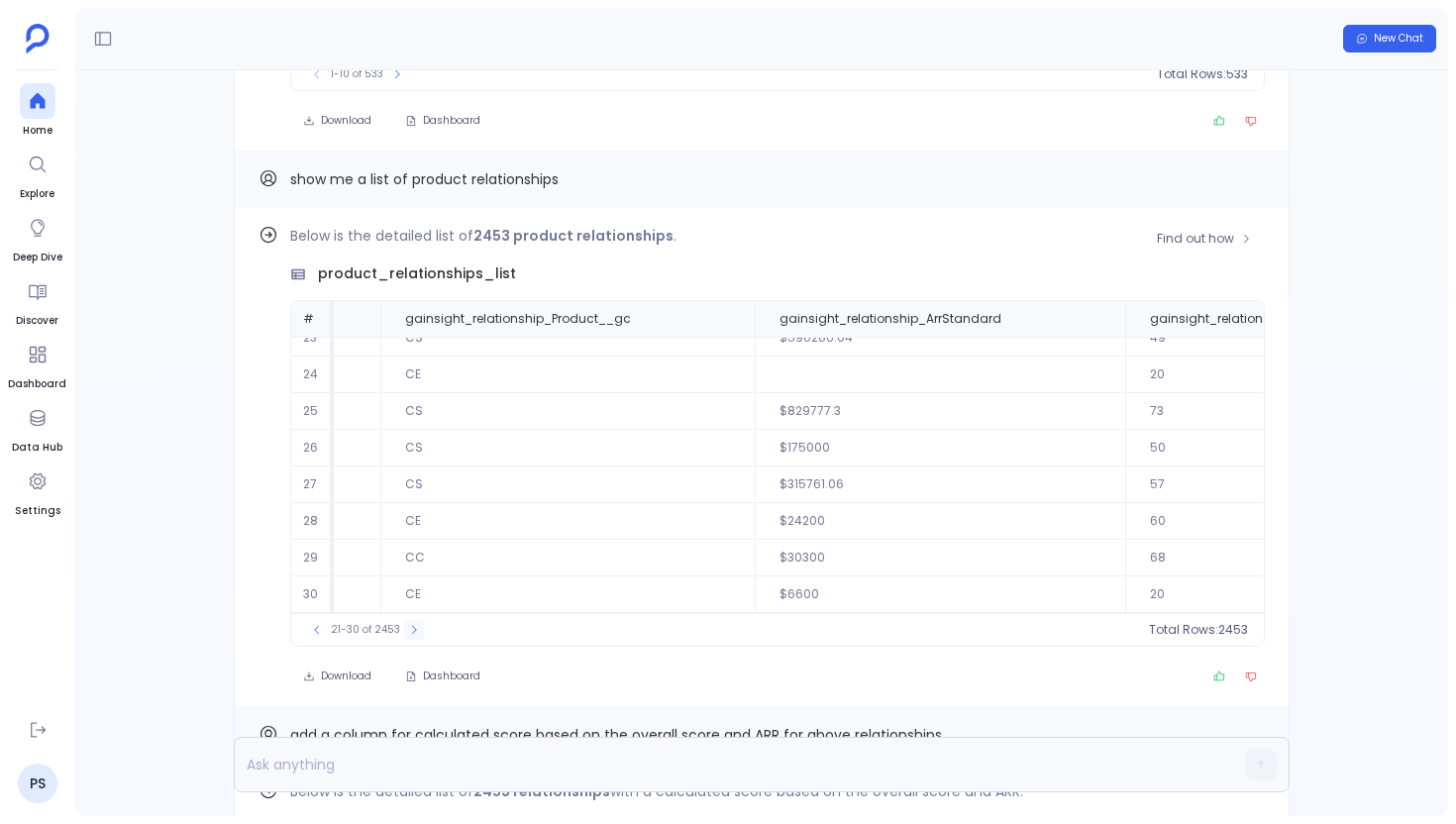 click 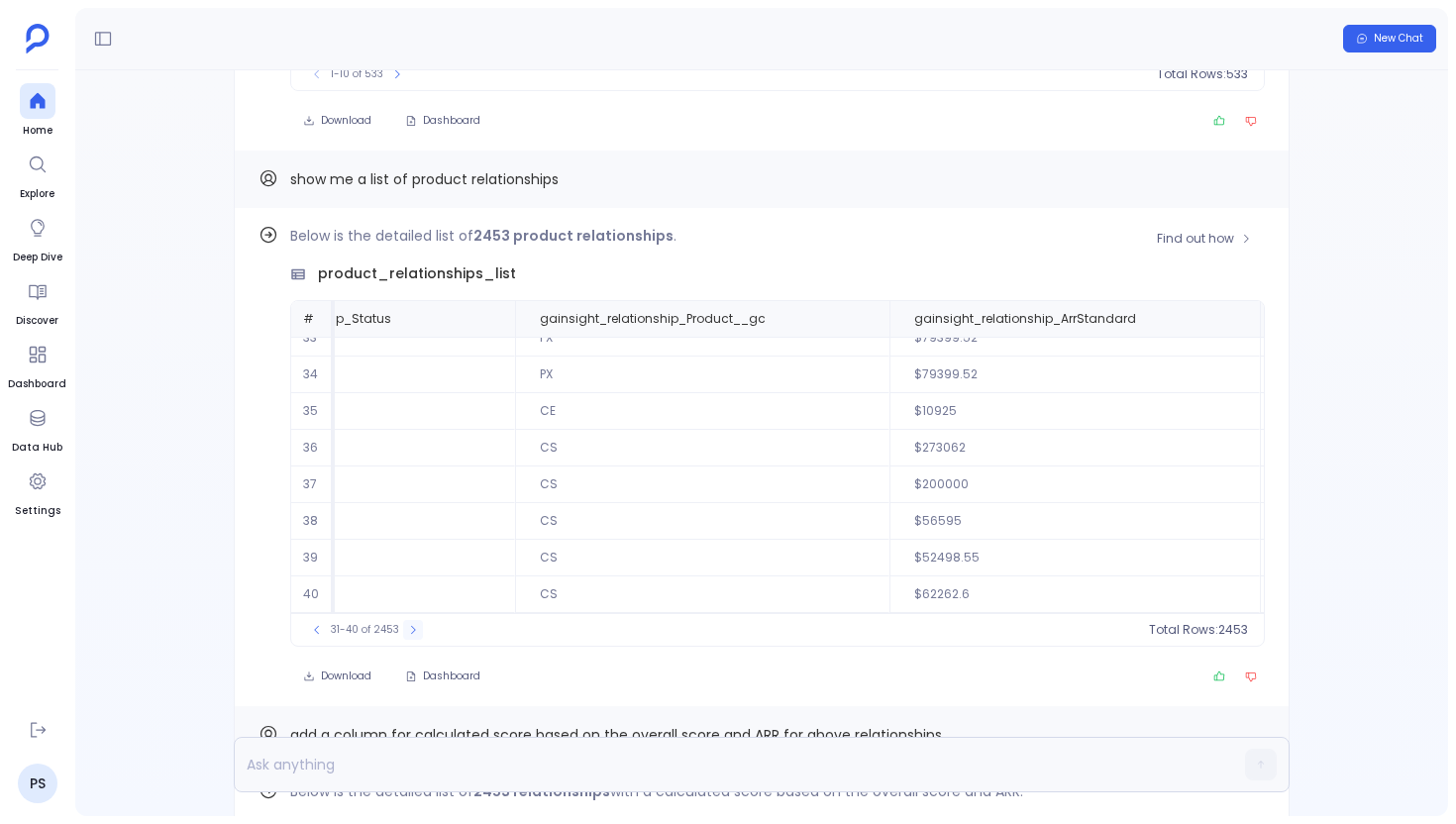 click 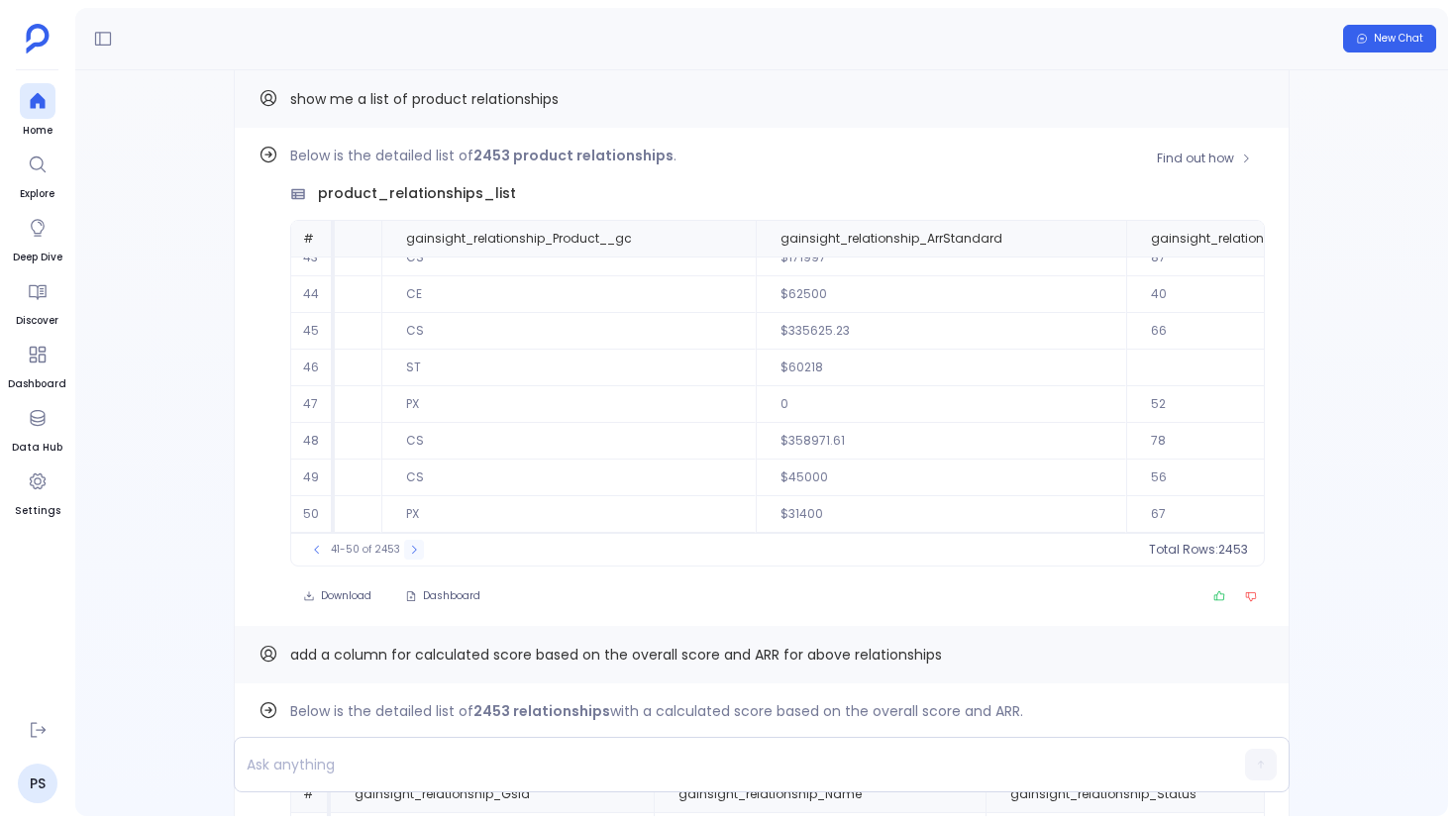 scroll, scrollTop: 0, scrollLeft: 0, axis: both 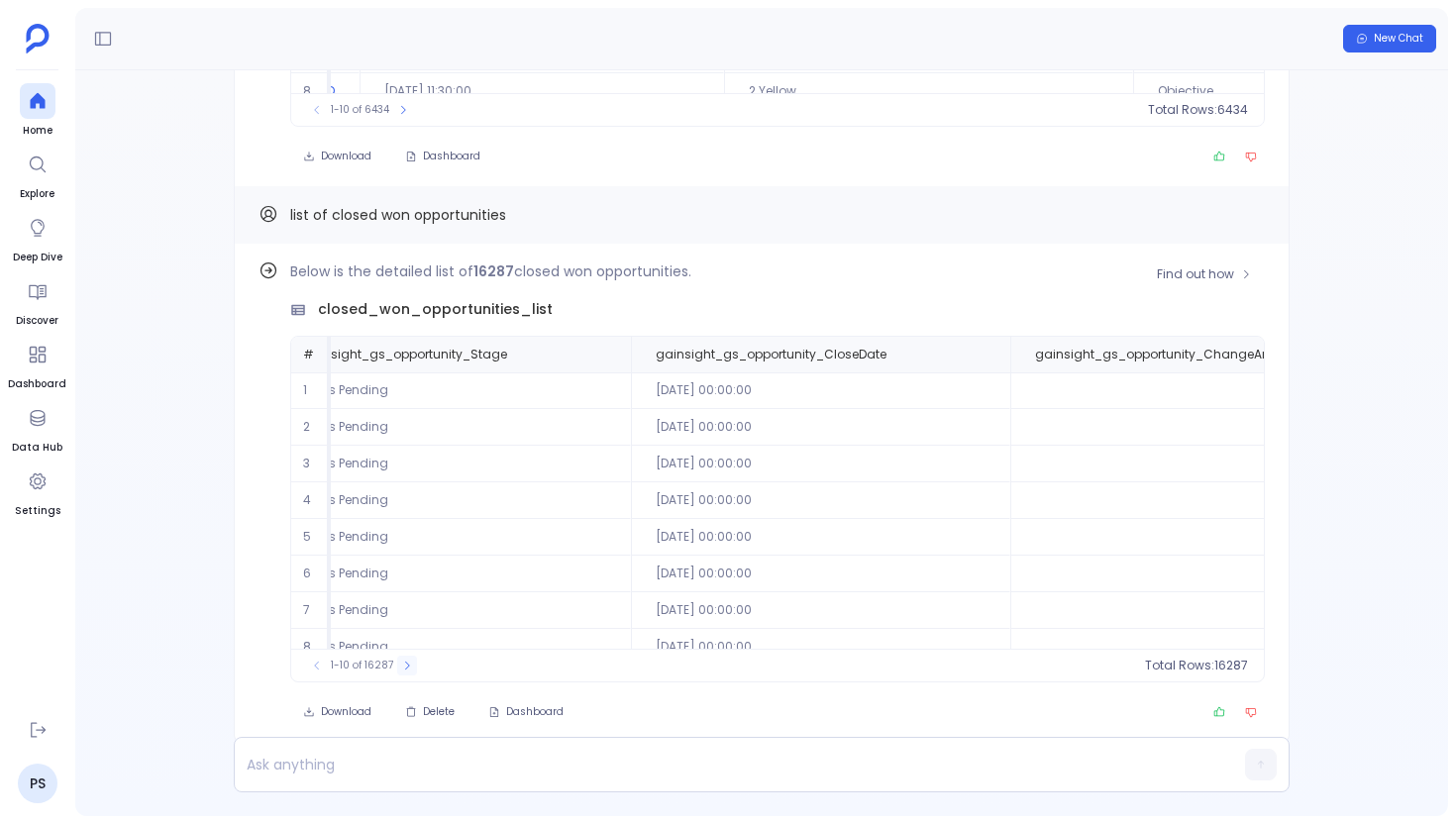 click 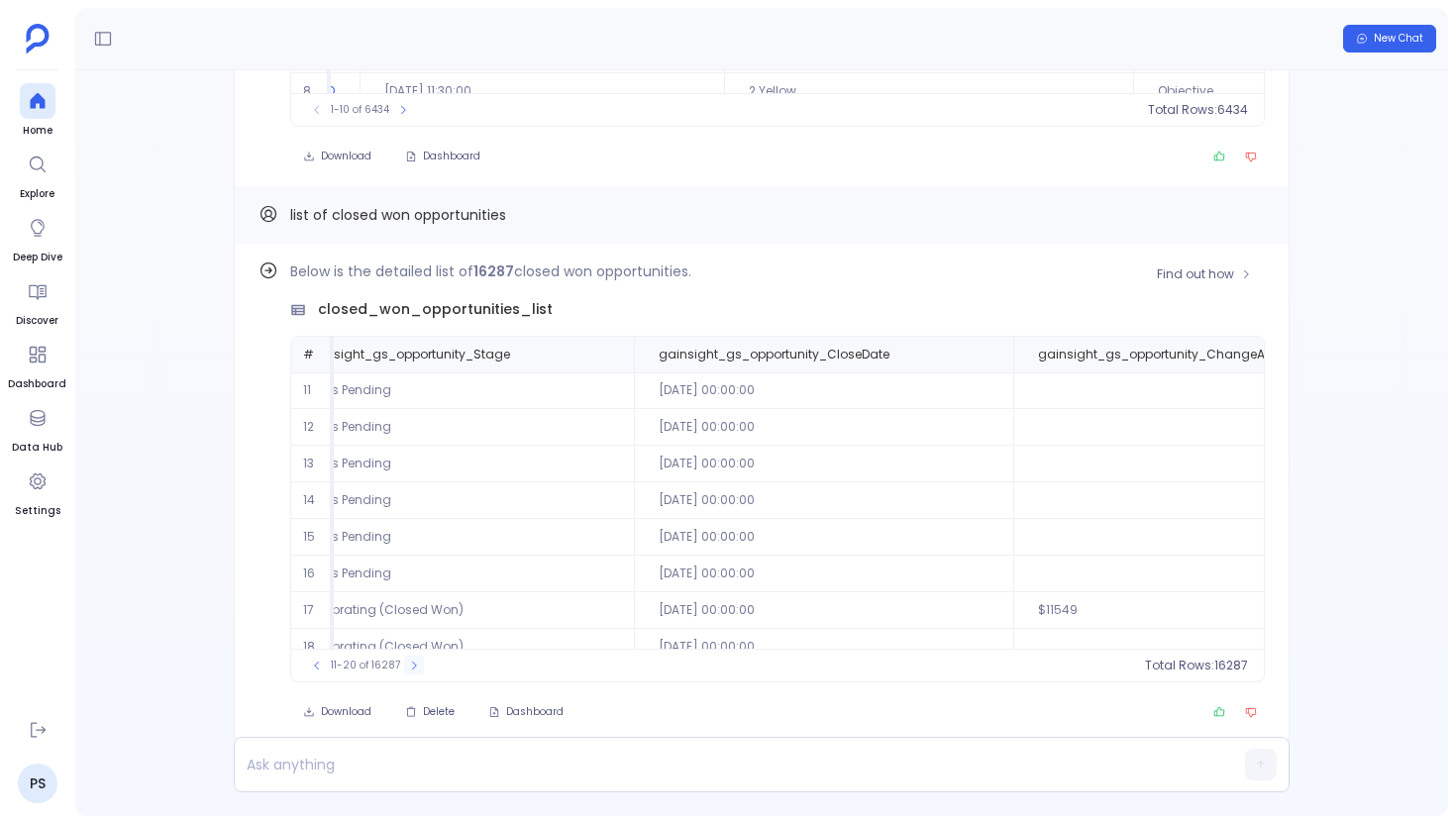 click at bounding box center [414, 666] 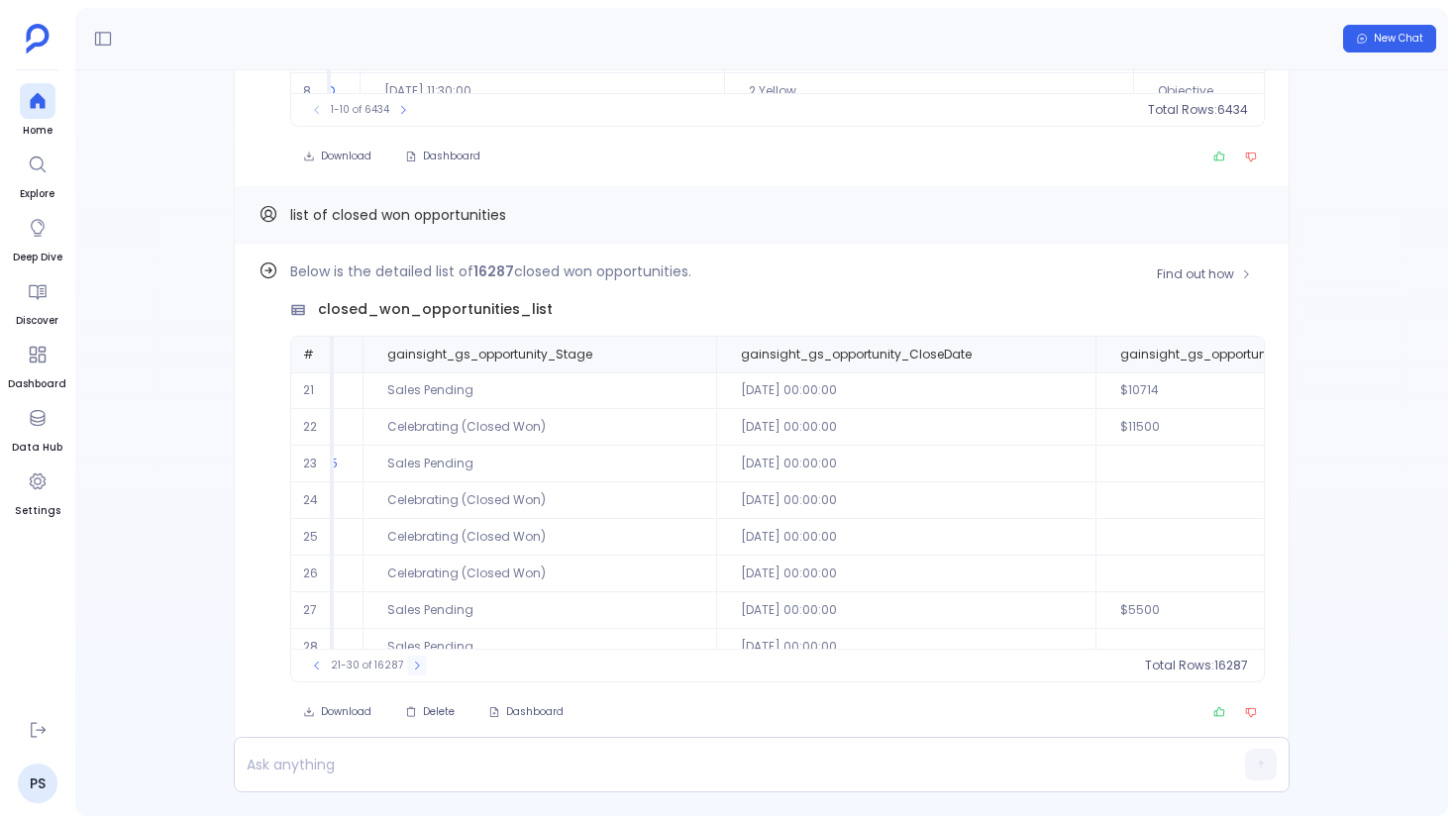 click at bounding box center (417, 666) 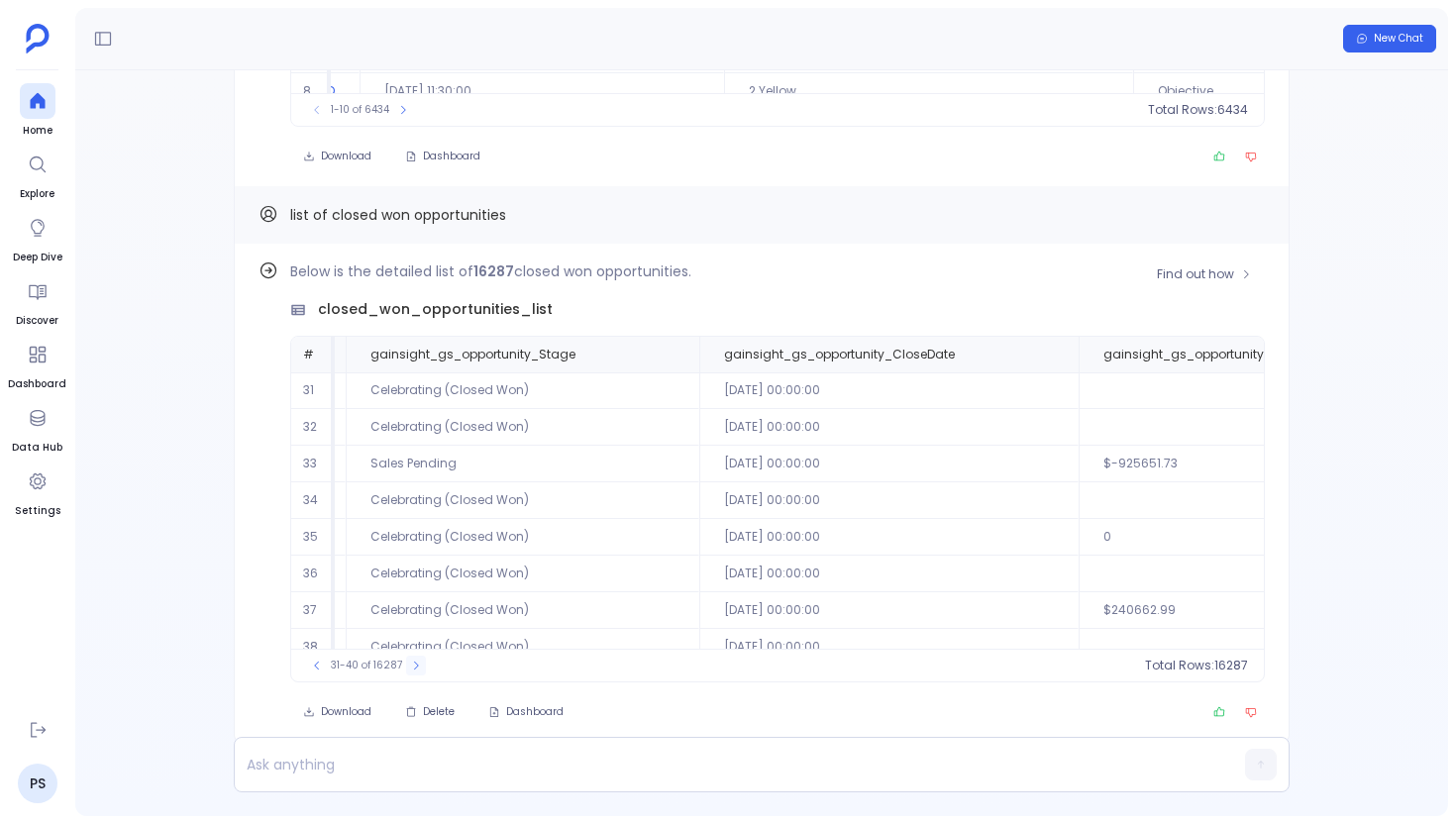click on "31-40 of 16287" at bounding box center [366, 666] 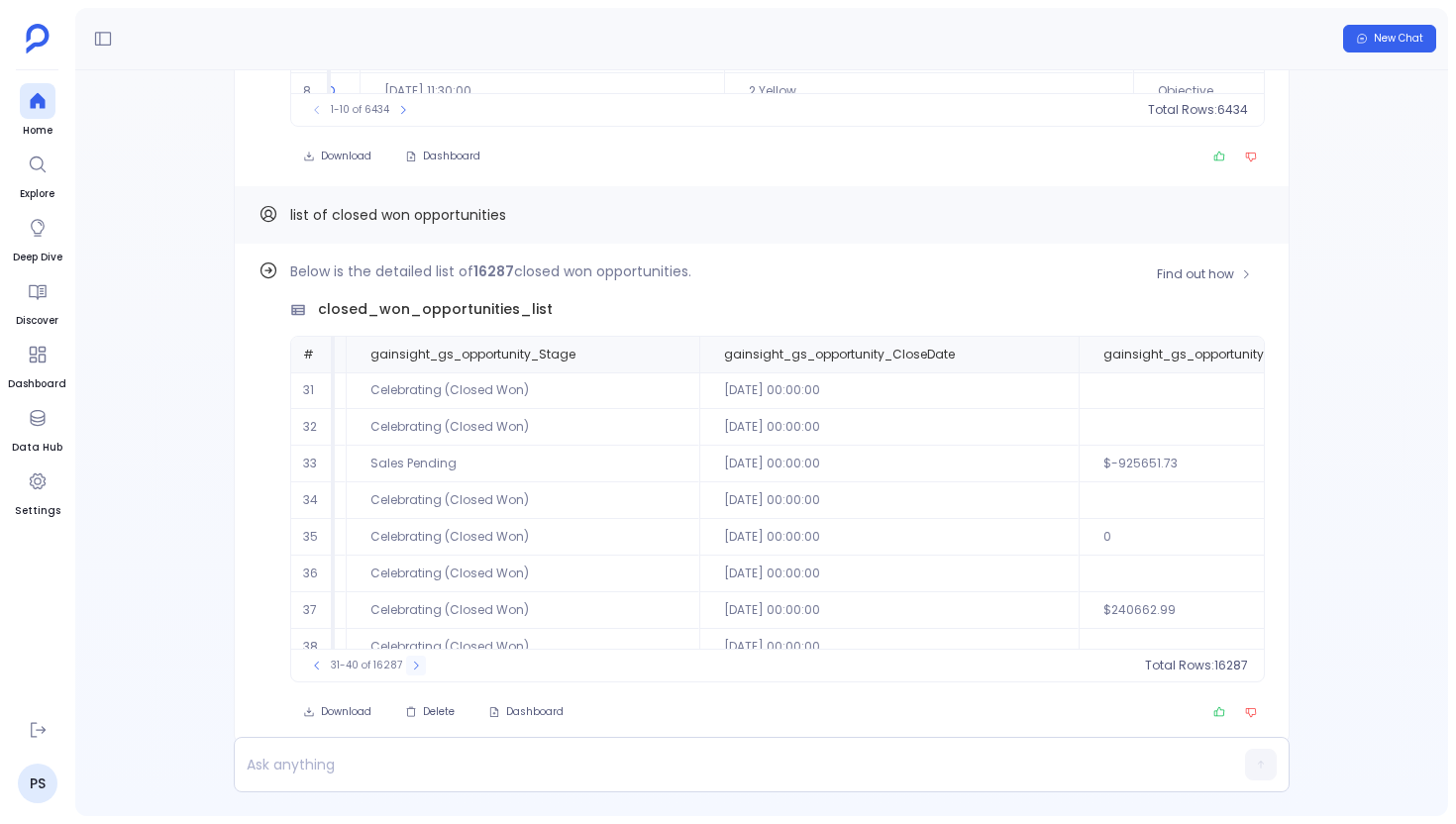 click 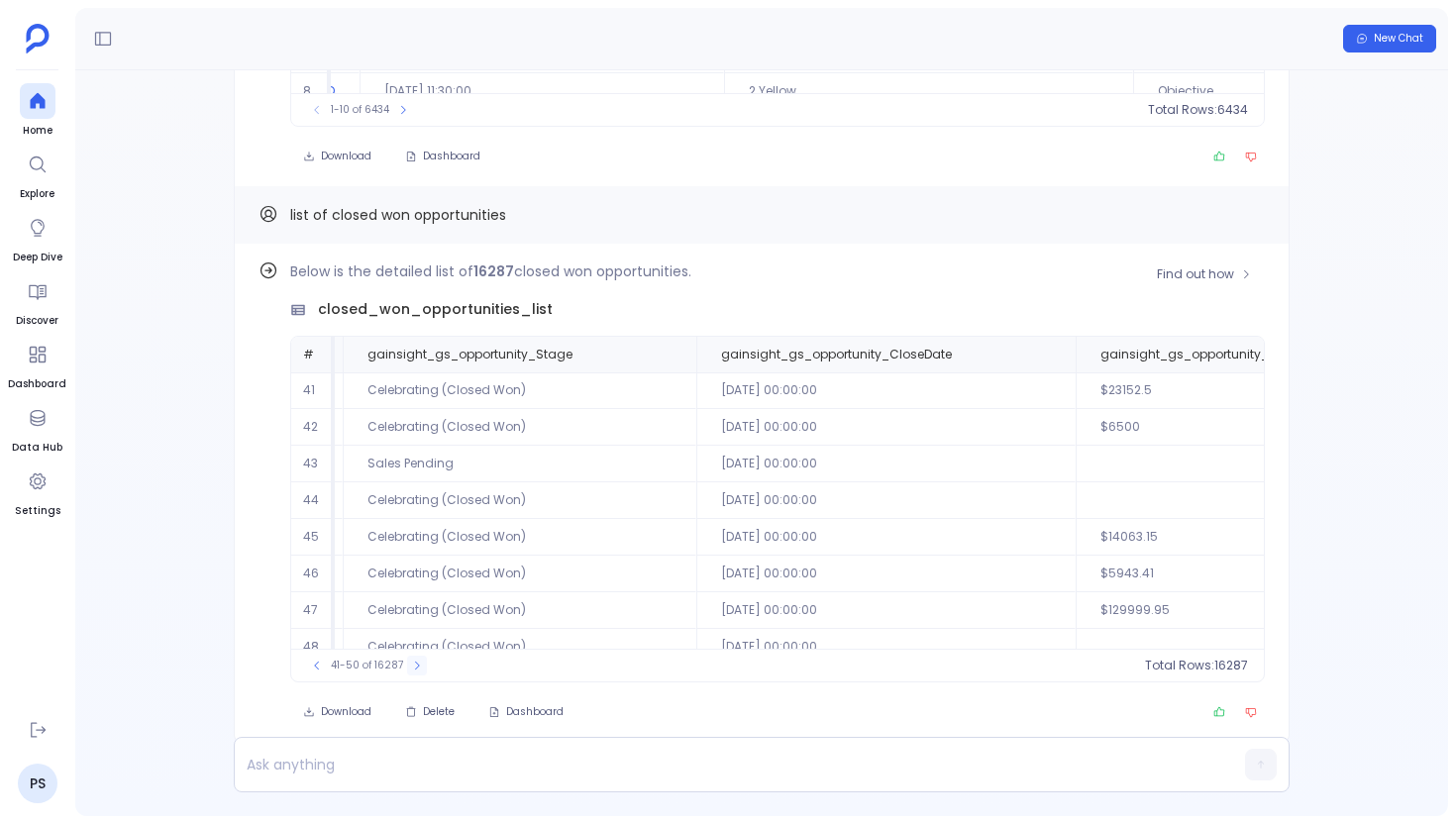 click 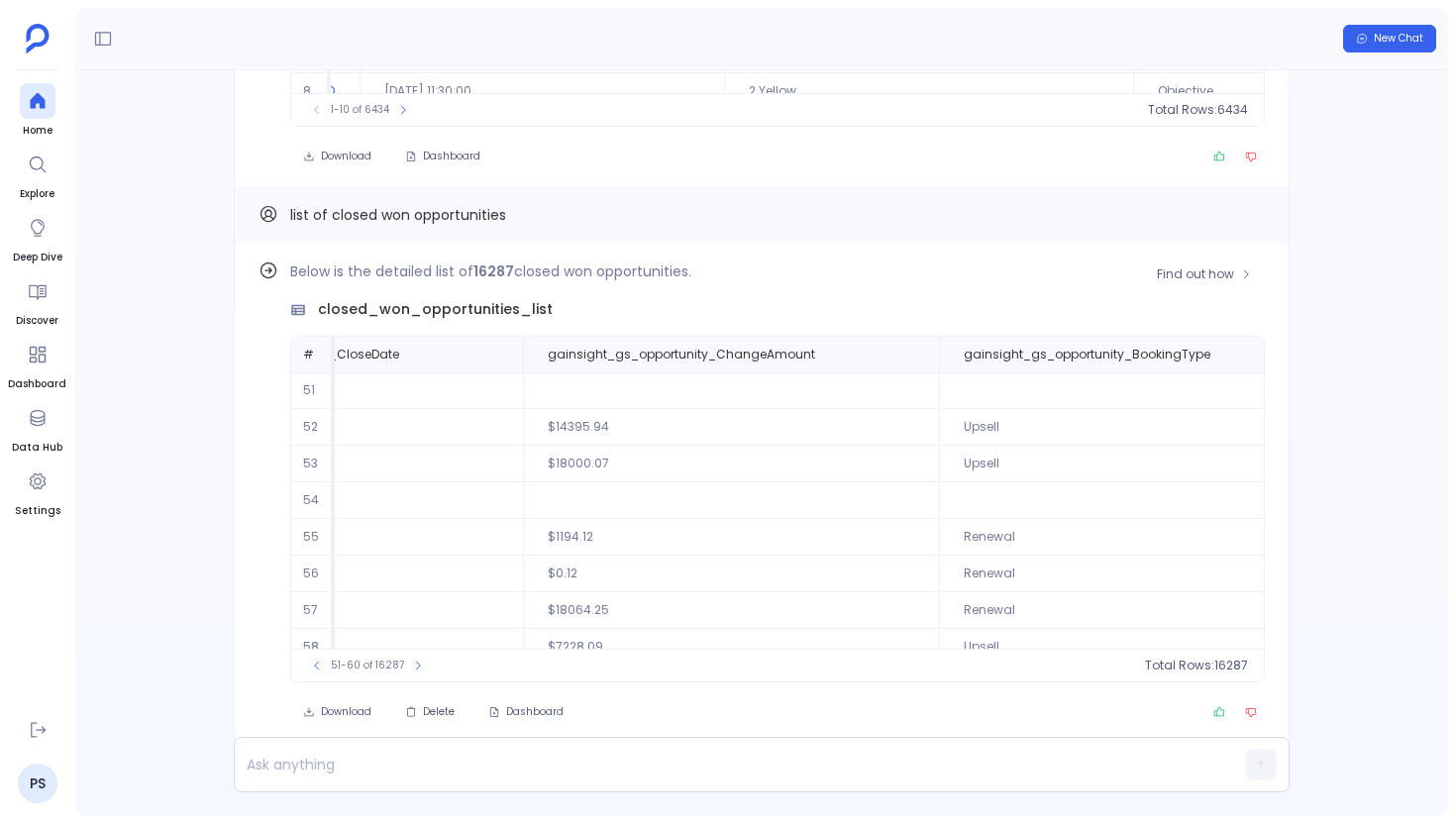 scroll, scrollTop: 0, scrollLeft: 901, axis: horizontal 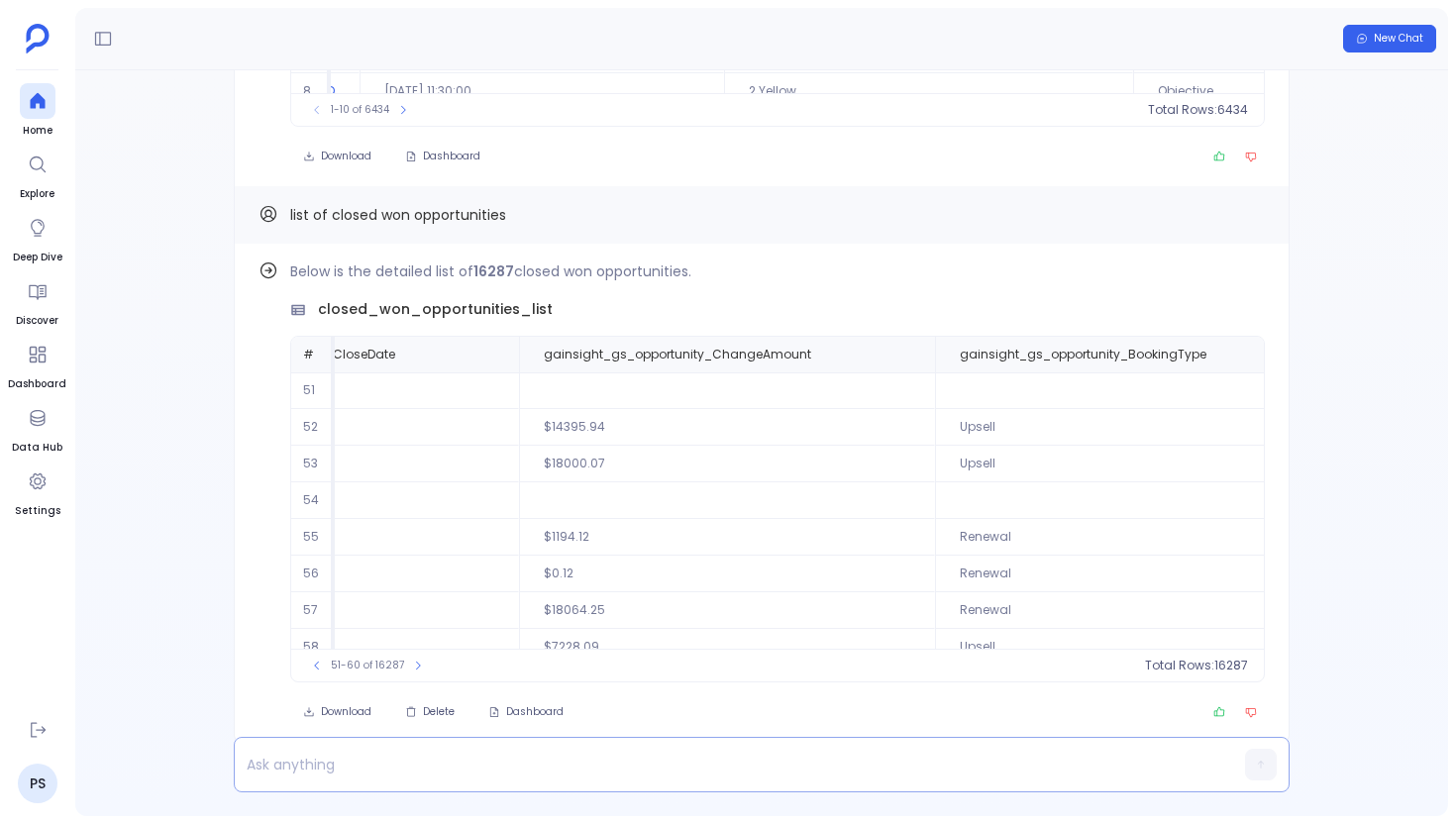 click at bounding box center (723, 765) 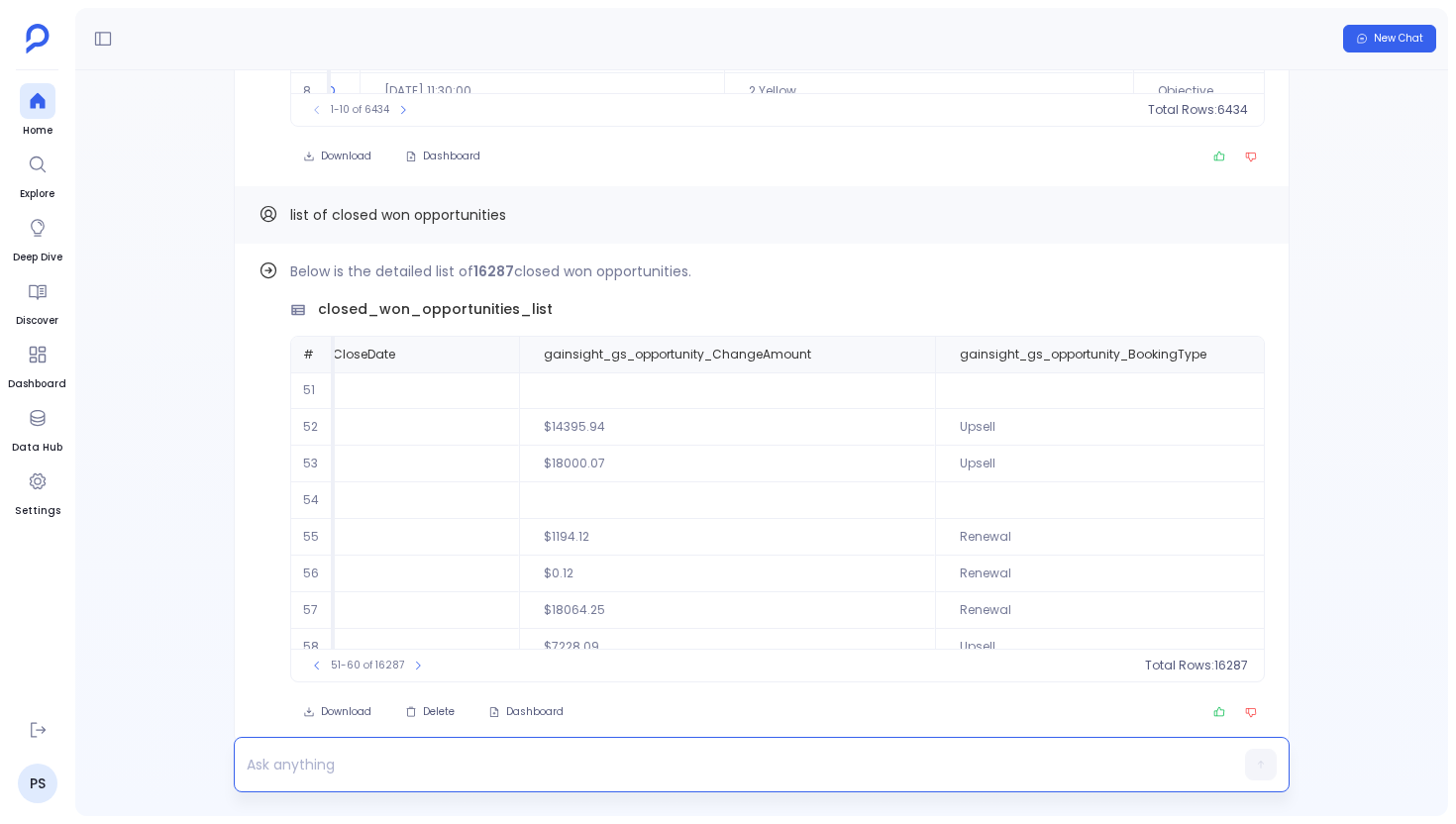 click at bounding box center [723, 765] 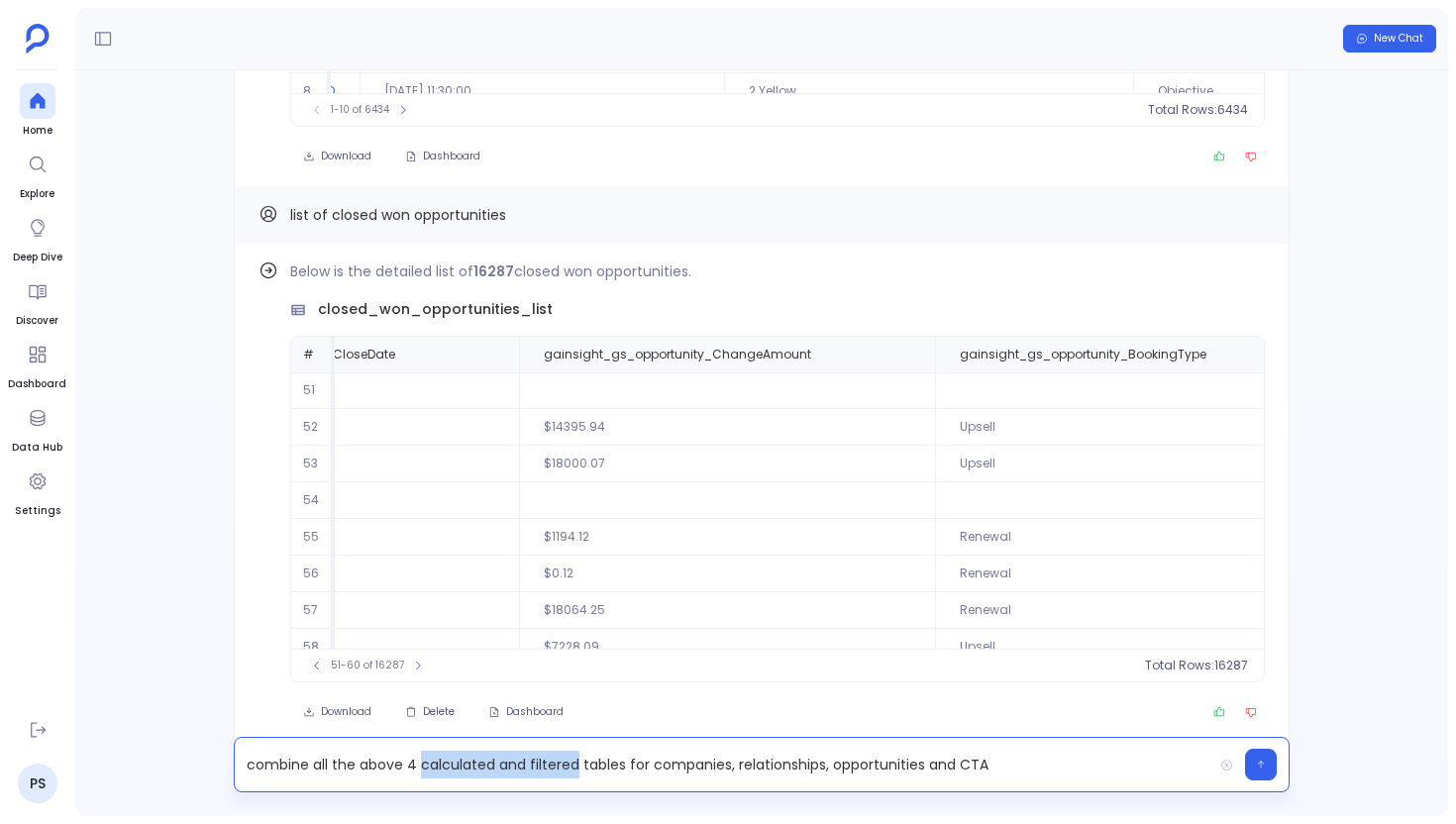 drag, startPoint x: 575, startPoint y: 767, endPoint x: 423, endPoint y: 765, distance: 152.01316 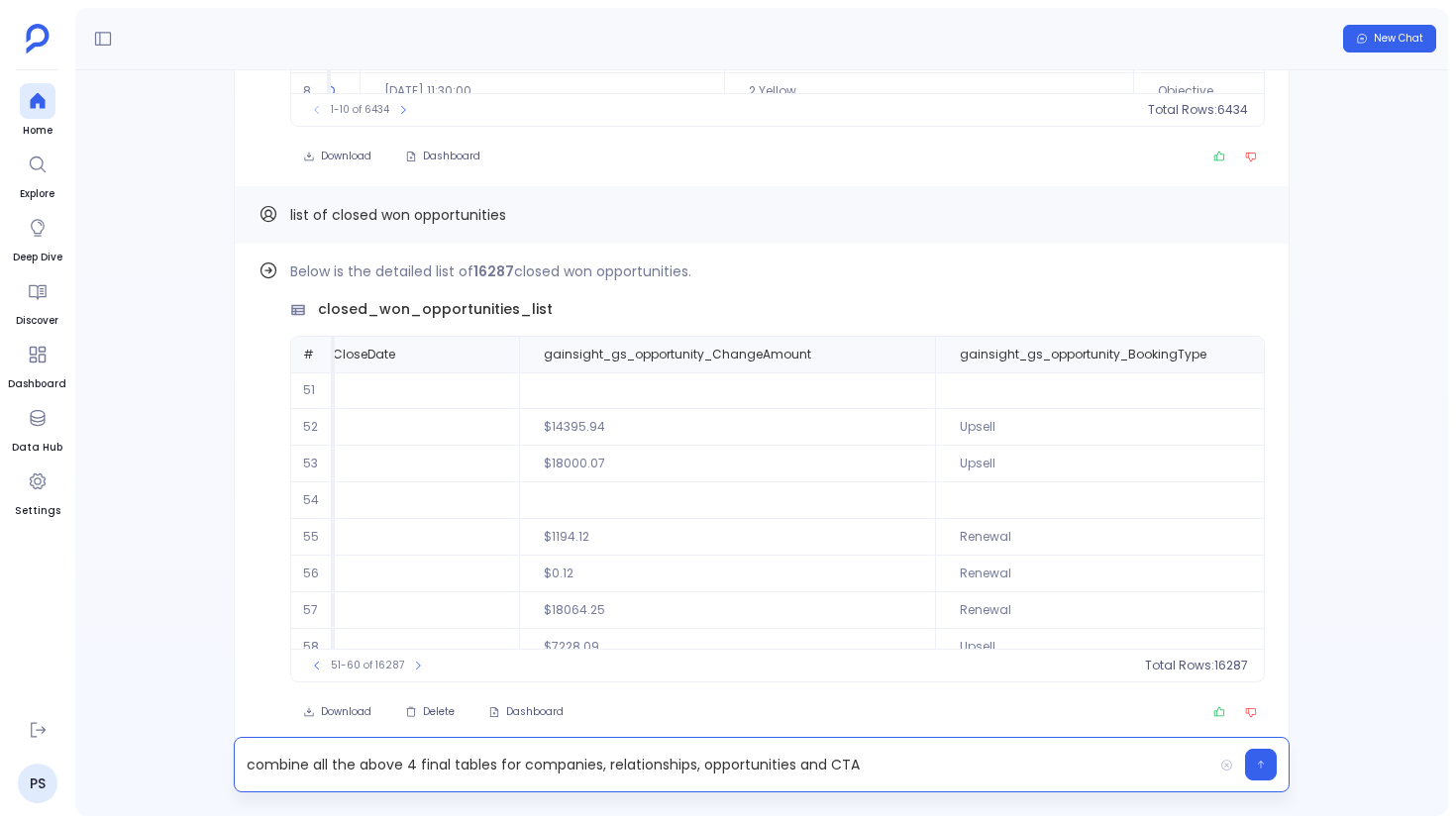 click on "combine all the above 4 final tables for companies, relationships, opportunities and CTA" at bounding box center [723, 765] 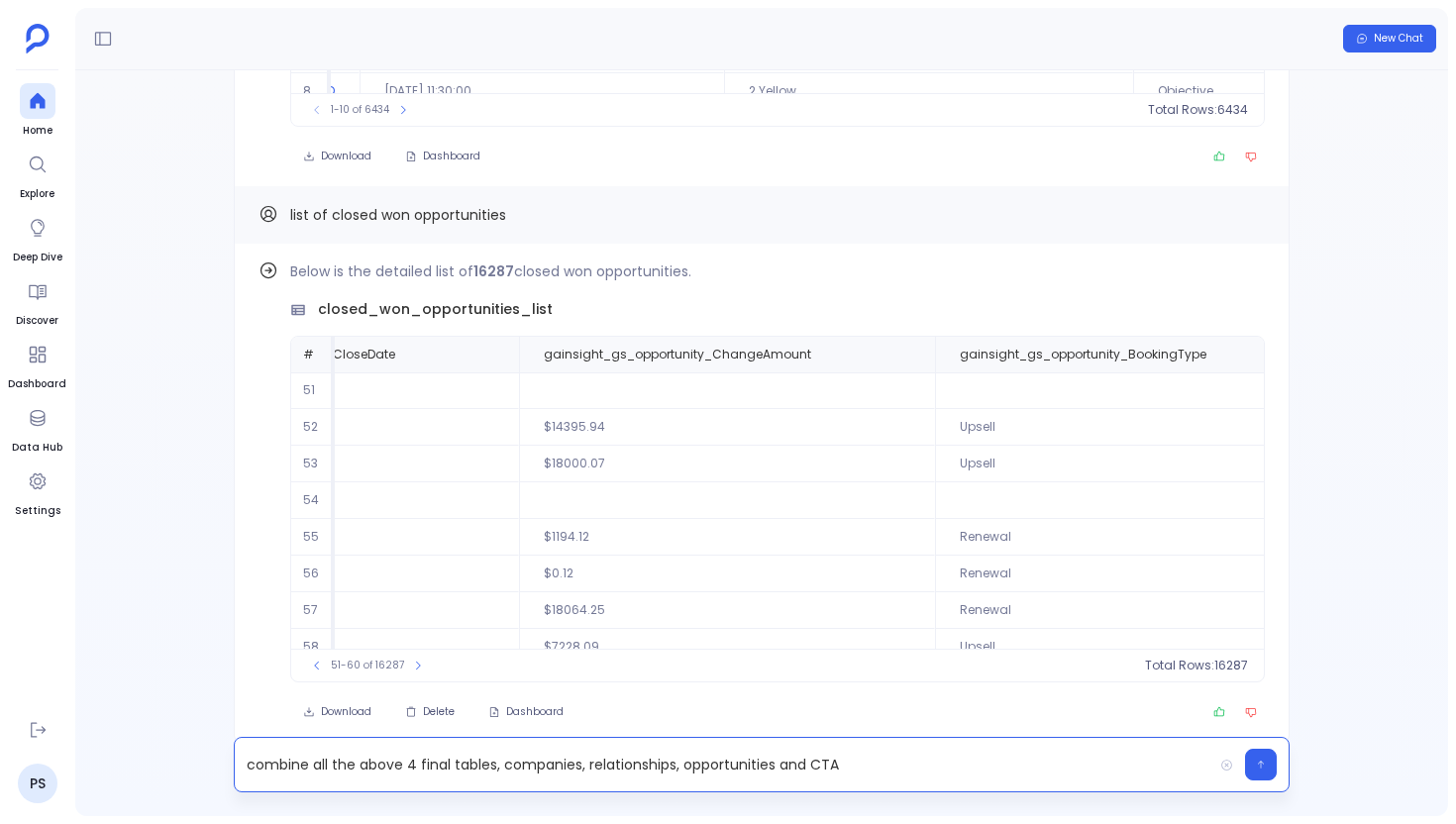 click on "combine all the above 4 final tables, companies, relationships, opportunities and CTA" at bounding box center (723, 765) 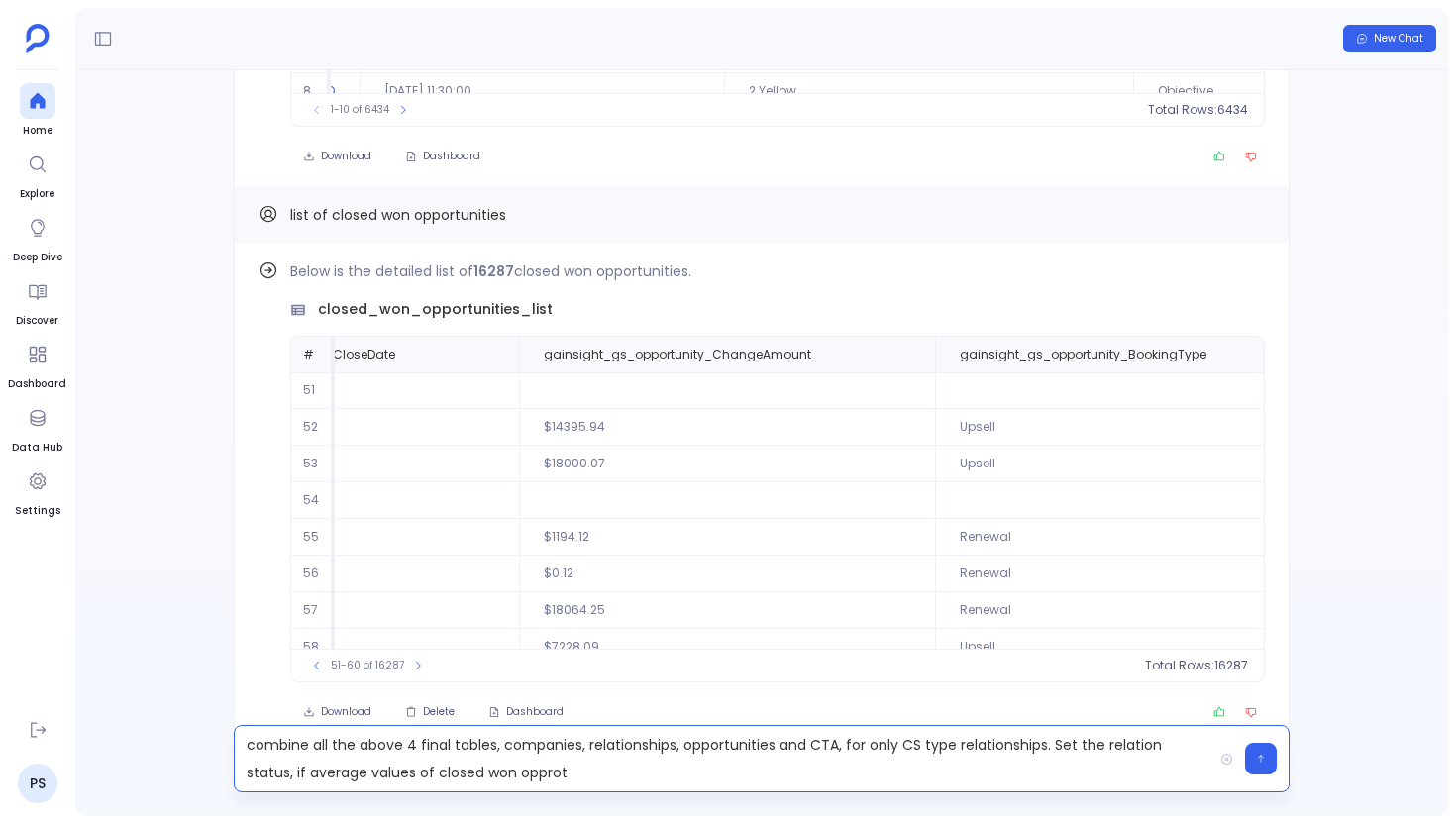 click on "combine all the above 4 final tables, companies, relationships, opportunities and CTA, for only CS type relationships. Set the relation status, if average values of closed won opprot" at bounding box center (723, 759) 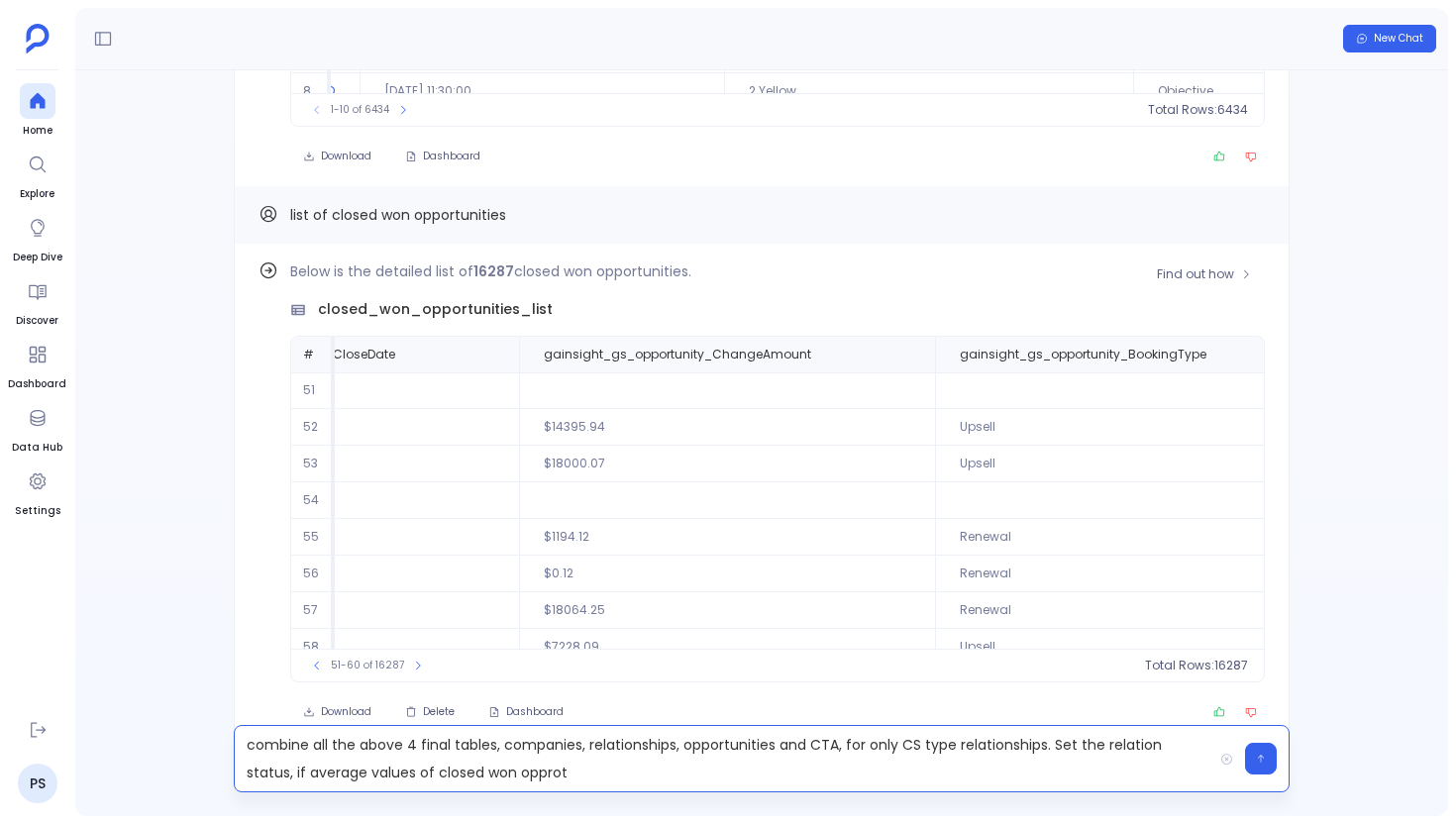 click at bounding box center [727, 500] 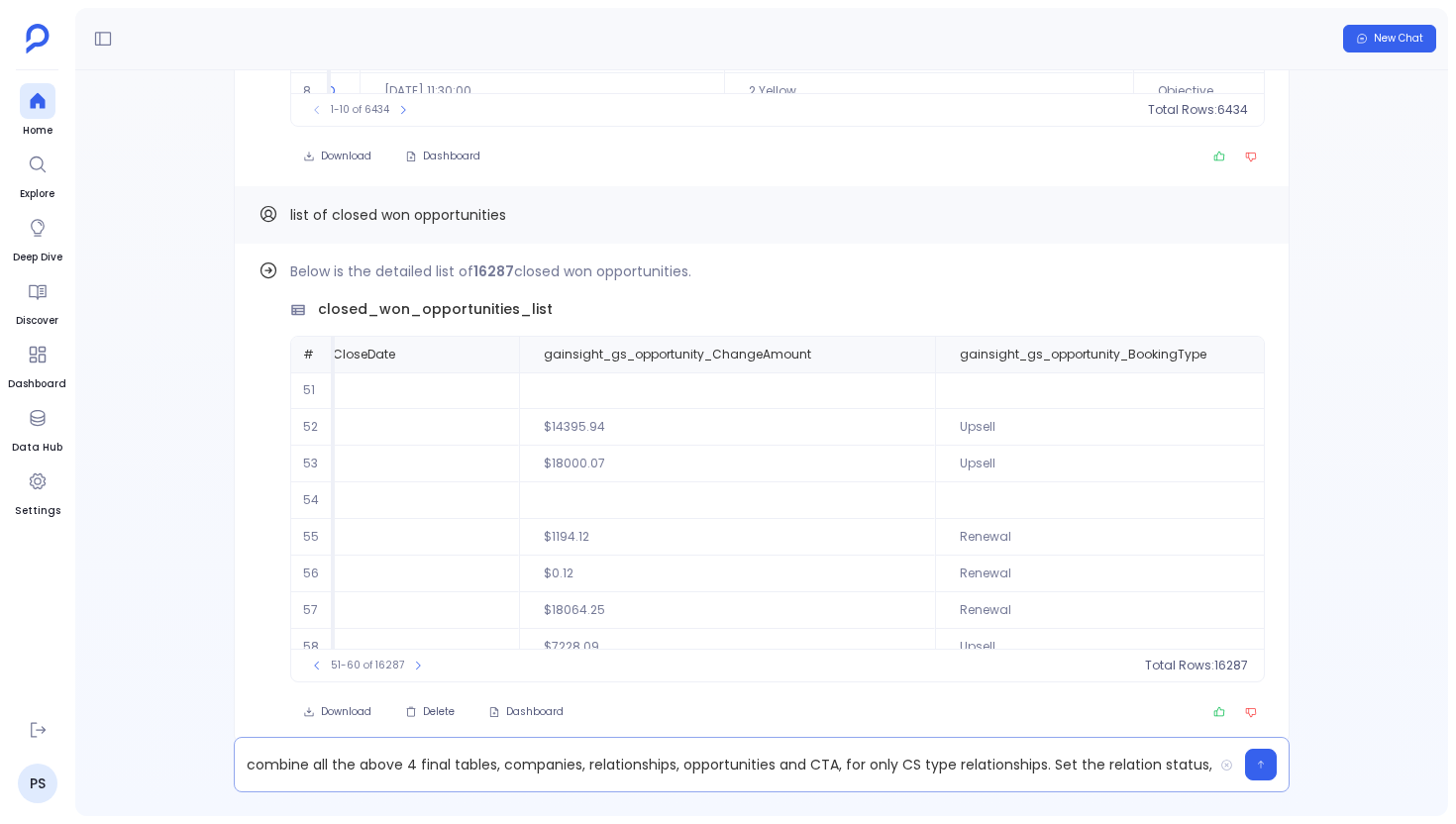 click on "combine all the above 4 final tables, companies, relationships, opportunities and CTA, for only CS type relationships. Set the relation status, if average values of closed won opprot" at bounding box center (723, 765) 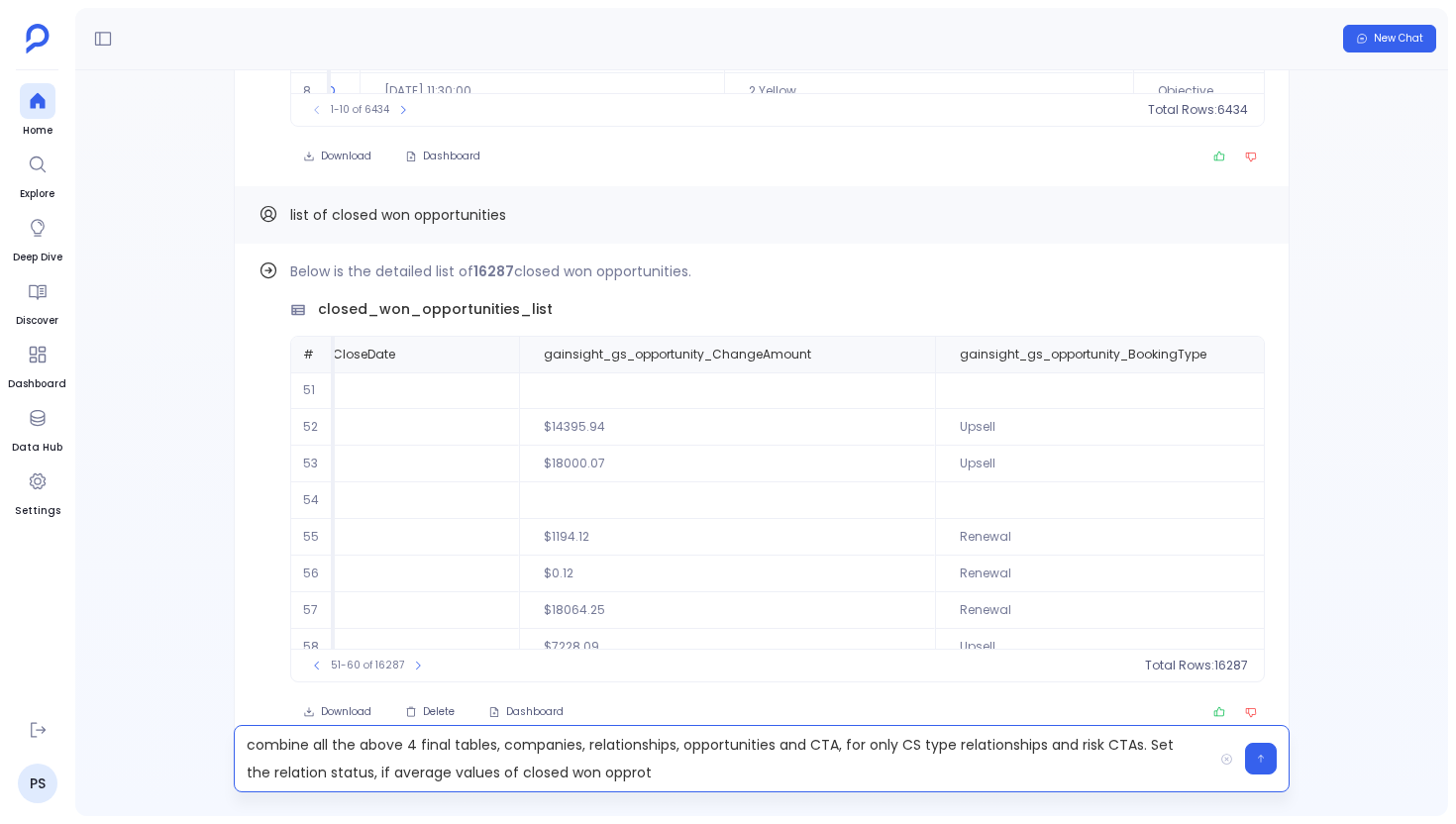 click on "combine all the above 4 final tables, companies, relationships, opportunities and CTA, for only CS type relationships and risk CTAs. Set the relation status, if average values of closed won opprot" at bounding box center [723, 759] 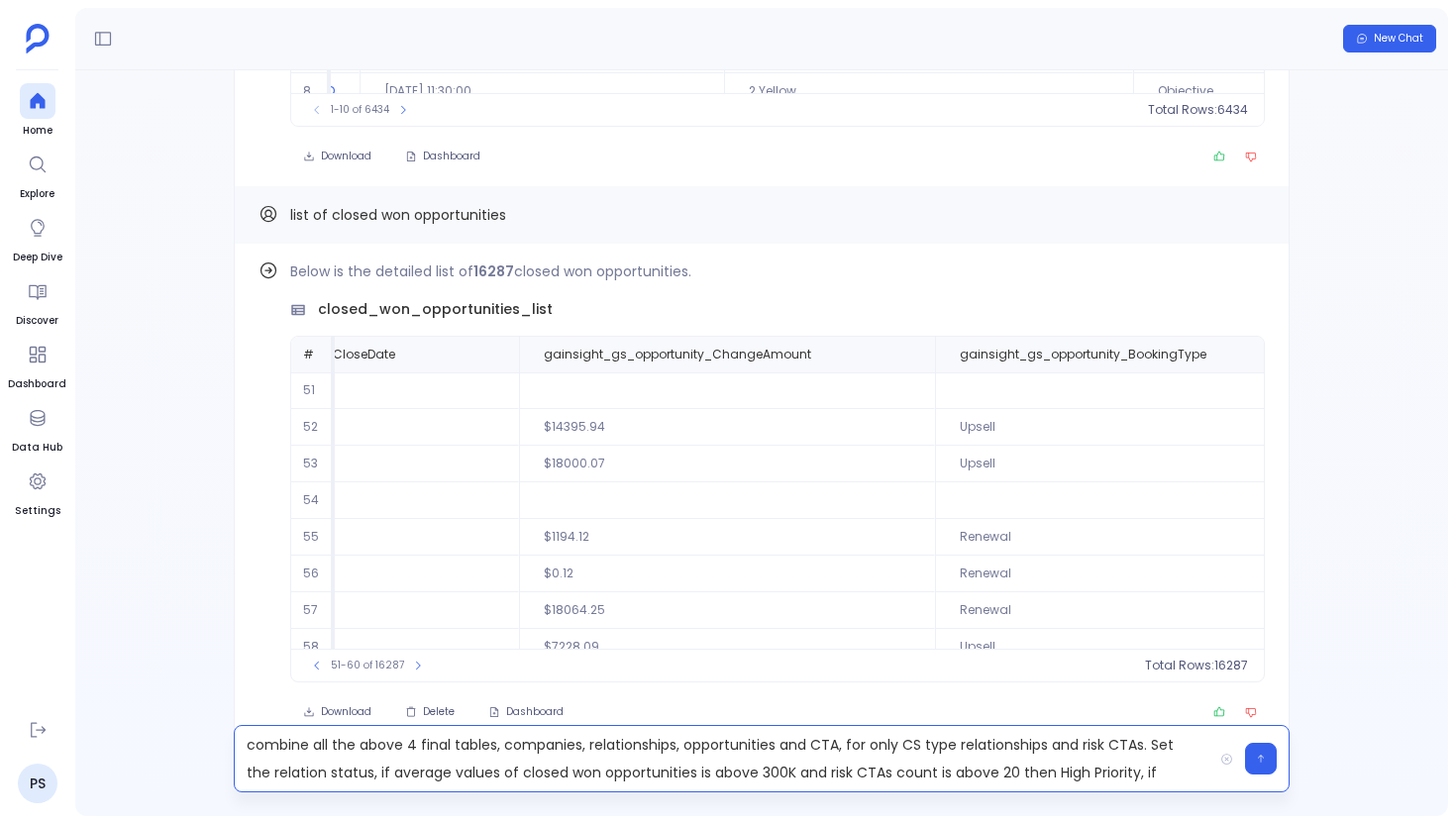 click on "combine all the above 4 final tables, companies, relationships, opportunities and CTA, for only CS type relationships and risk CTAs. Set the relation status, if average values of closed won opportunities is above 300K and risk CTAs count is above 20 then High Priority, if" at bounding box center (723, 759) 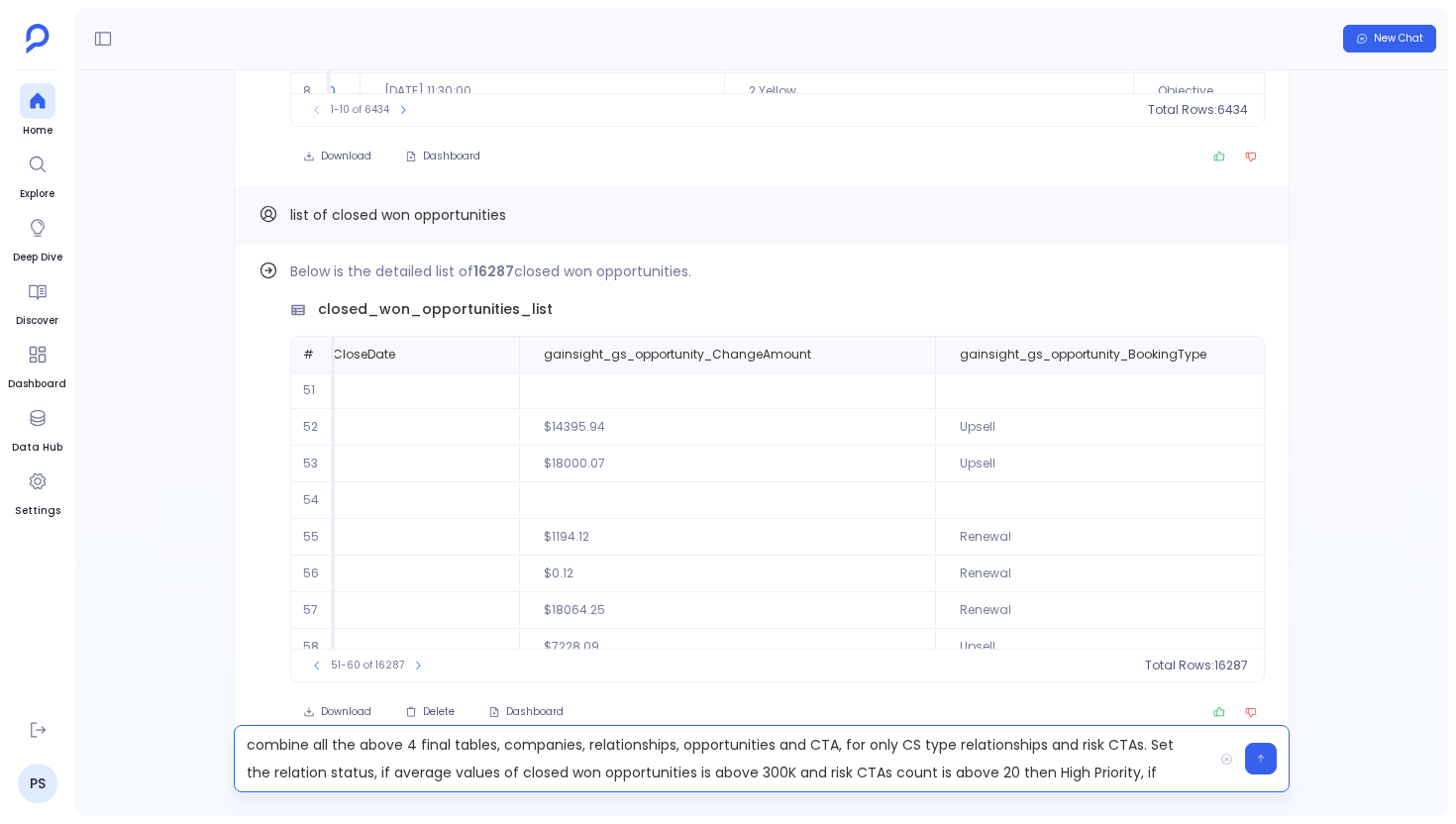 click on "combine all the above 4 final tables, companies, relationships, opportunities and CTA, for only CS type relationships and risk CTAs. Set the relation status, if average values of closed won opportunities is above 300K and risk CTAs count is above 20 then High Priority, if" at bounding box center (723, 759) 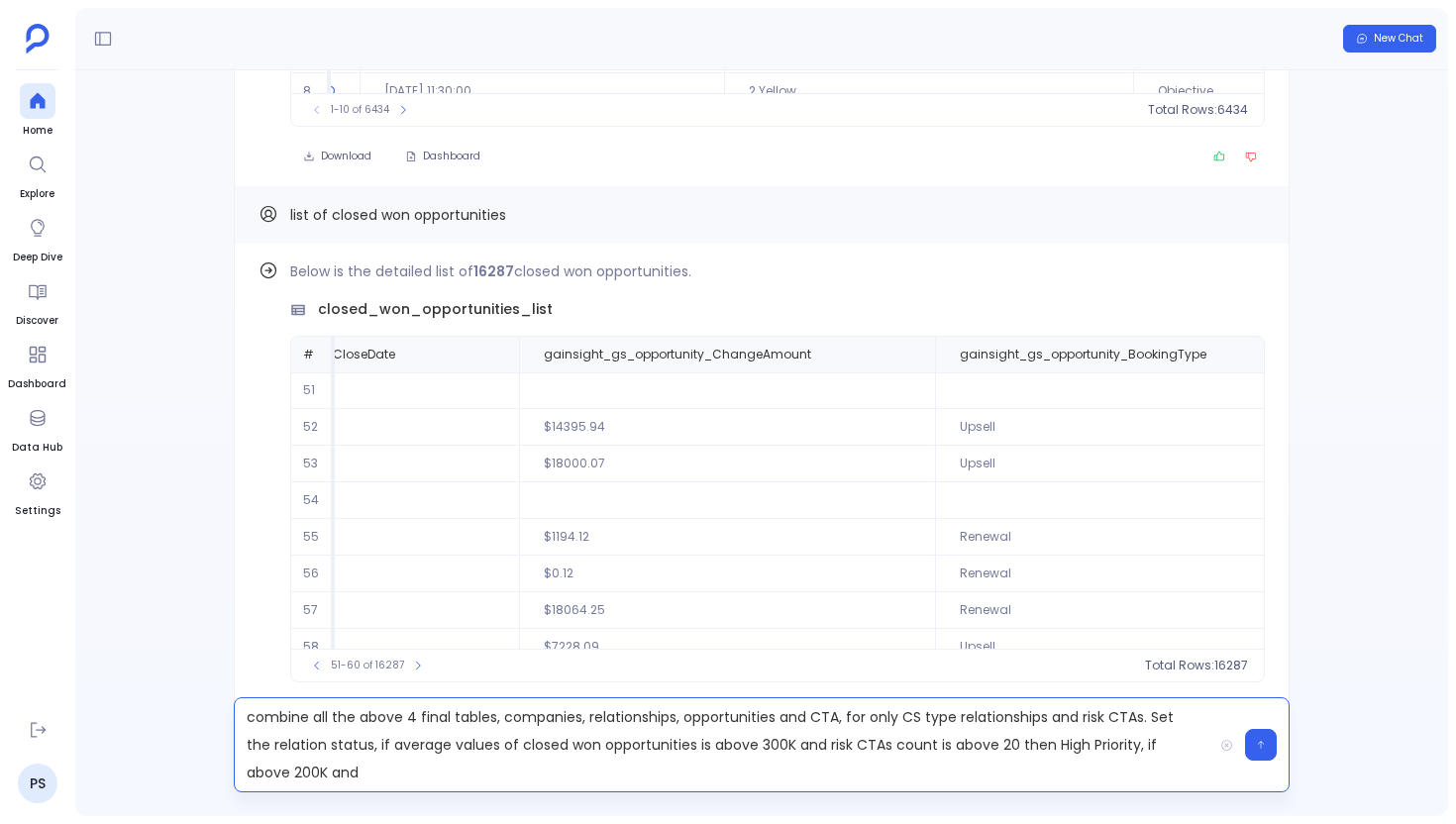 click on "combine all the above 4 final tables, companies, relationships, opportunities and CTA, for only CS type relationships and risk CTAs. Set the relation status, if average values of closed won opportunities is above 300K and risk CTAs count is above 20 then High Priority, if above 200K and" at bounding box center [723, 745] 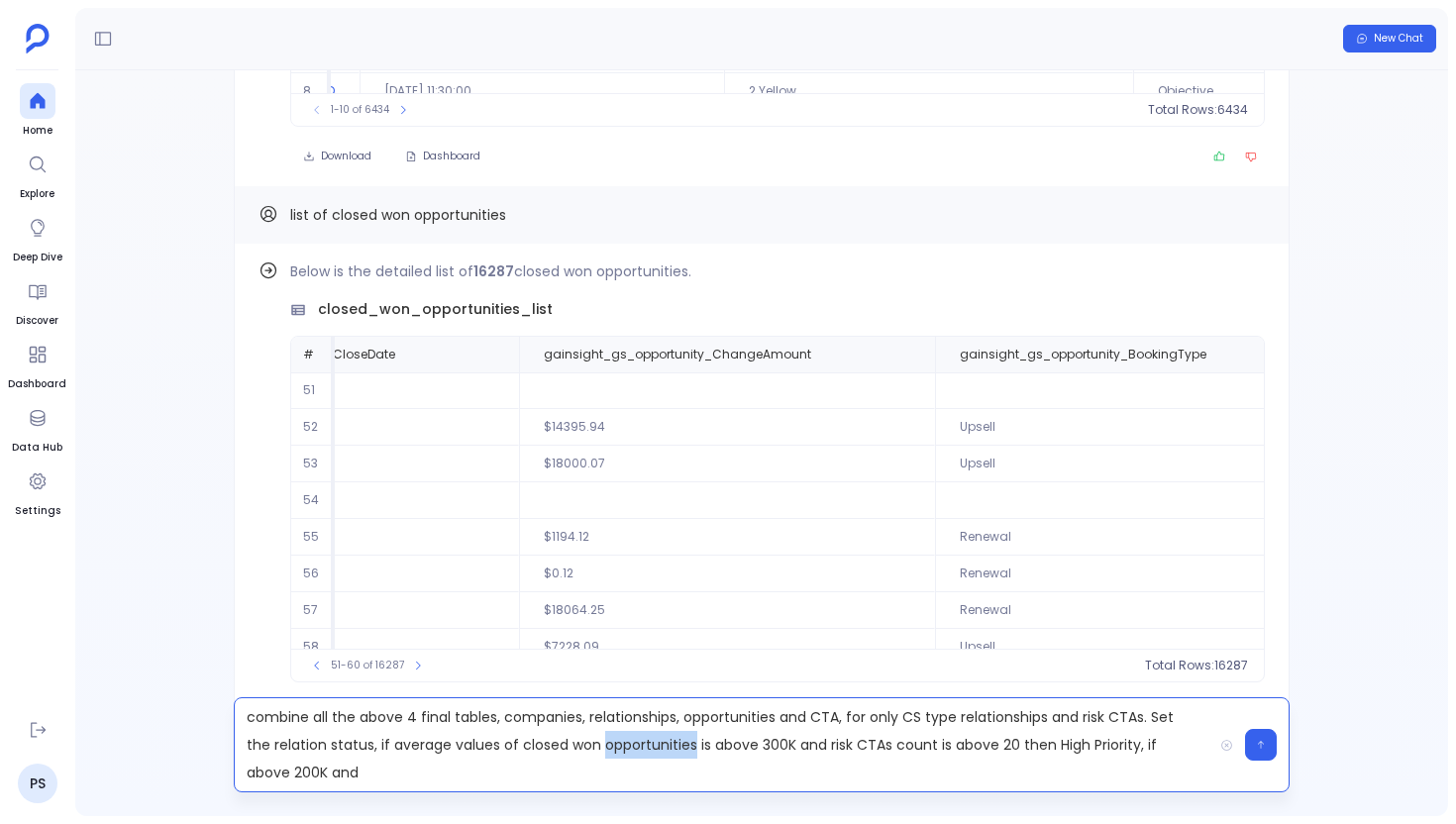 copy on "opportunities" 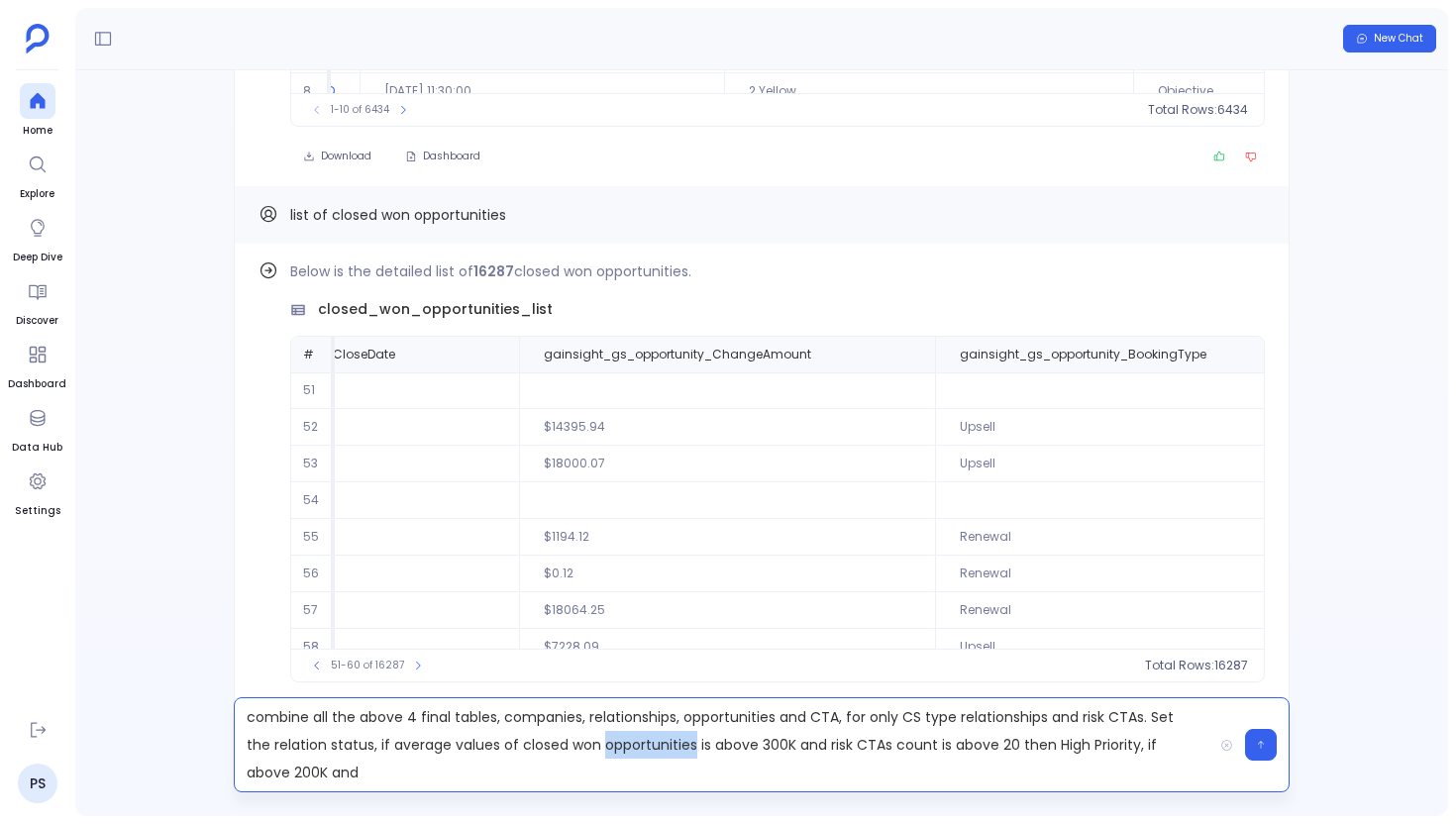 click on "combine all the above 4 final tables, companies, relationships, opportunities and CTA, for only CS type relationships and risk CTAs. Set the relation status, if average values of closed won opportunities is above 300K and risk CTAs count is above 20 then High Priority, if above 200K and" at bounding box center [723, 745] 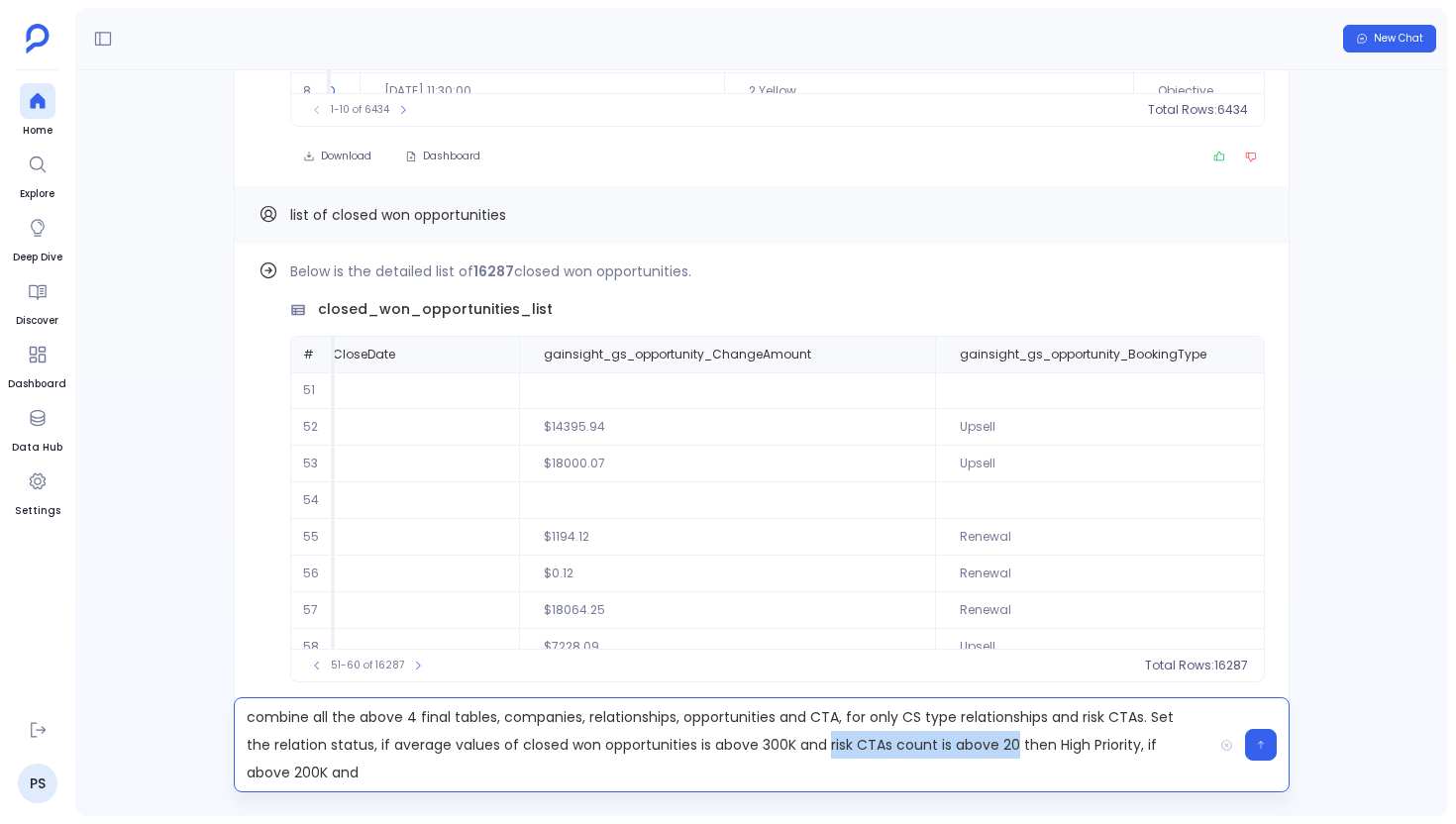 drag, startPoint x: 801, startPoint y: 745, endPoint x: 986, endPoint y: 747, distance: 185.01081 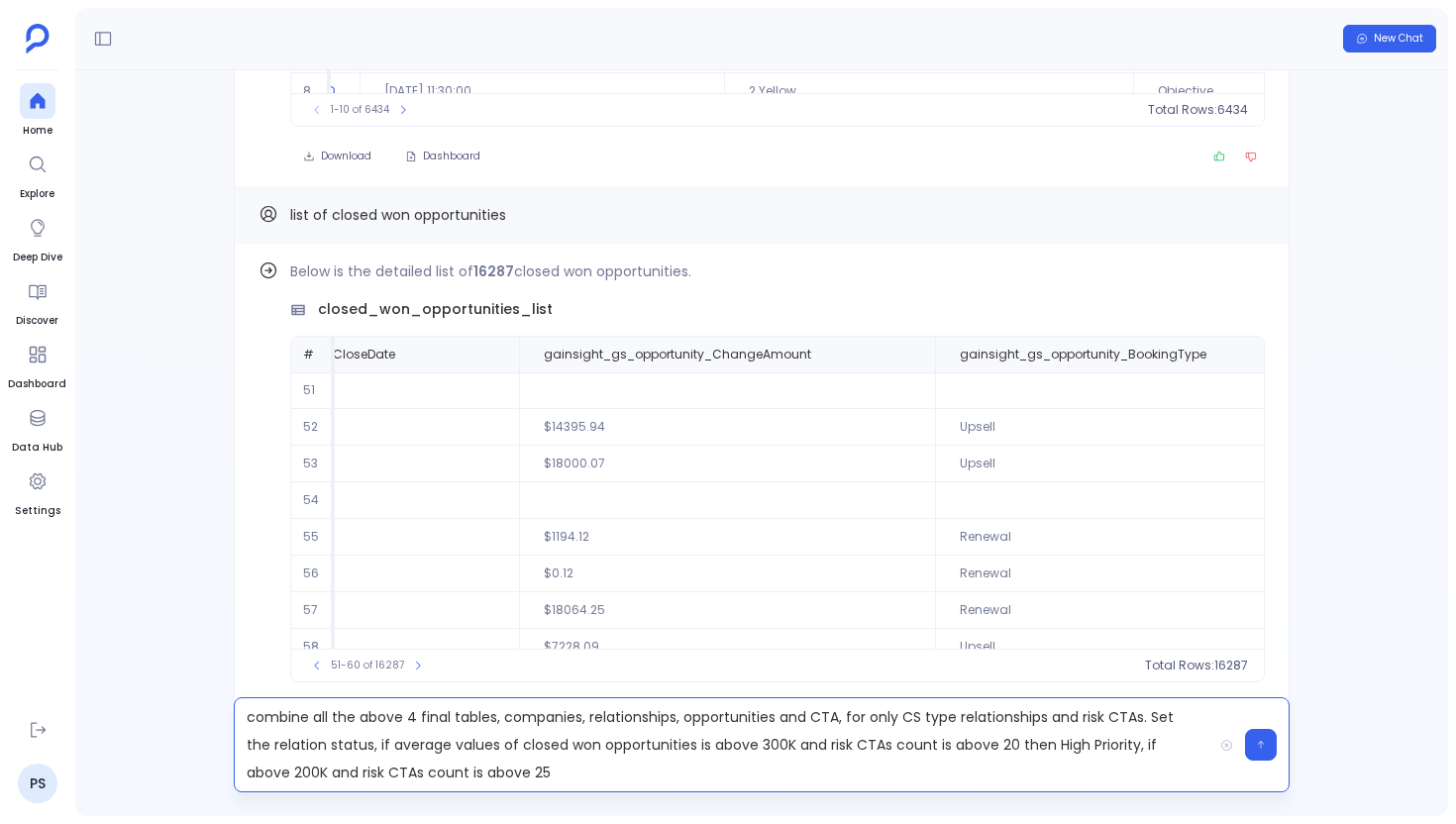 click on "combine all the above 4 final tables, companies, relationships, opportunities and CTA, for only CS type relationships and risk CTAs. Set the relation status, if average values of closed won opportunities is above 300K and risk CTAs count is above 20 then High Priority, if above 200K and risk CTAs count is above 25" at bounding box center [723, 745] 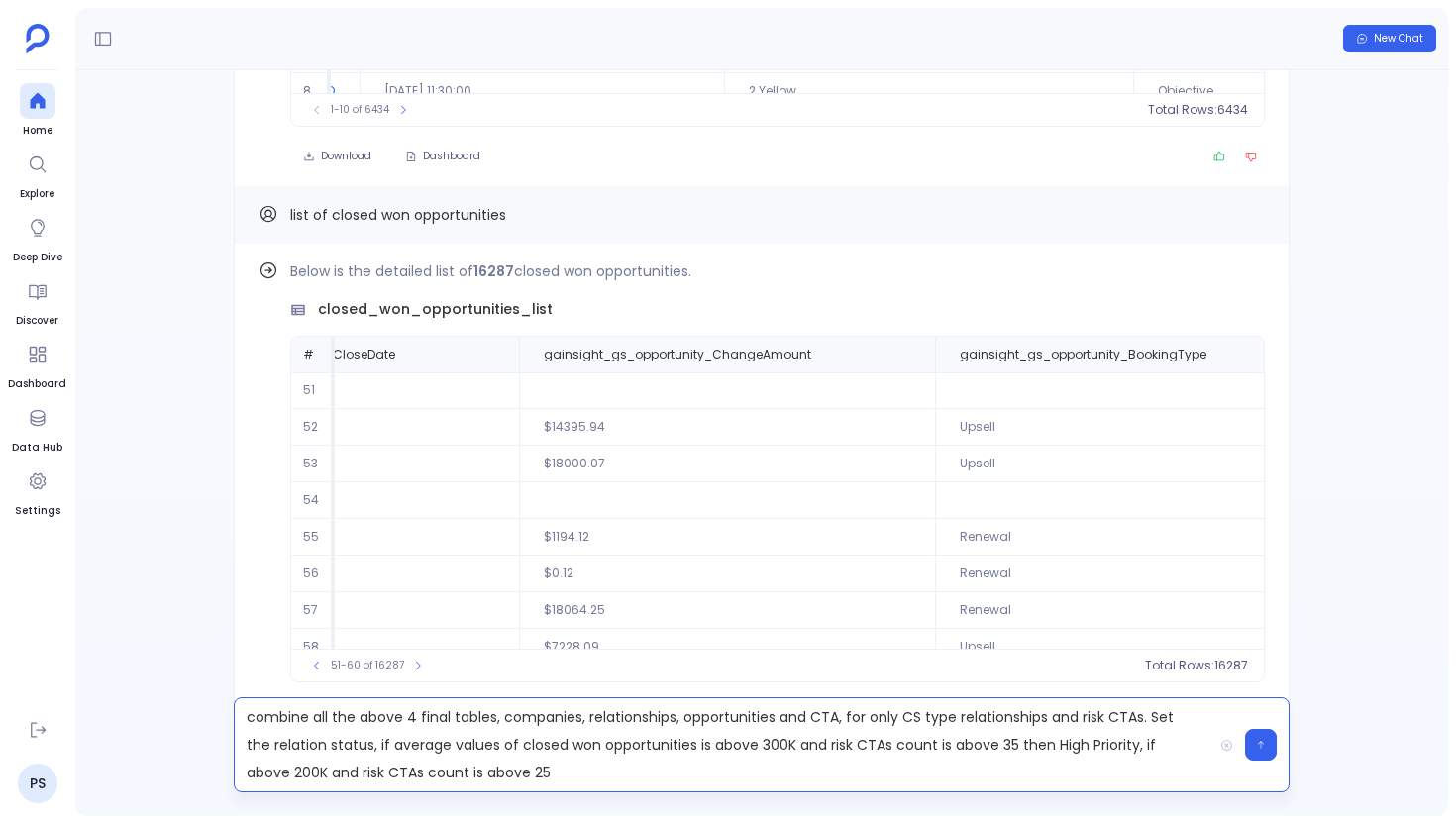 click on "combine all the above 4 final tables, companies, relationships, opportunities and CTA, for only CS type relationships and risk CTAs. Set the relation status, if average values of closed won opportunities is above 300K and risk CTAs count is above 35 then High Priority, if above 200K and risk CTAs count is above 25" at bounding box center (723, 745) 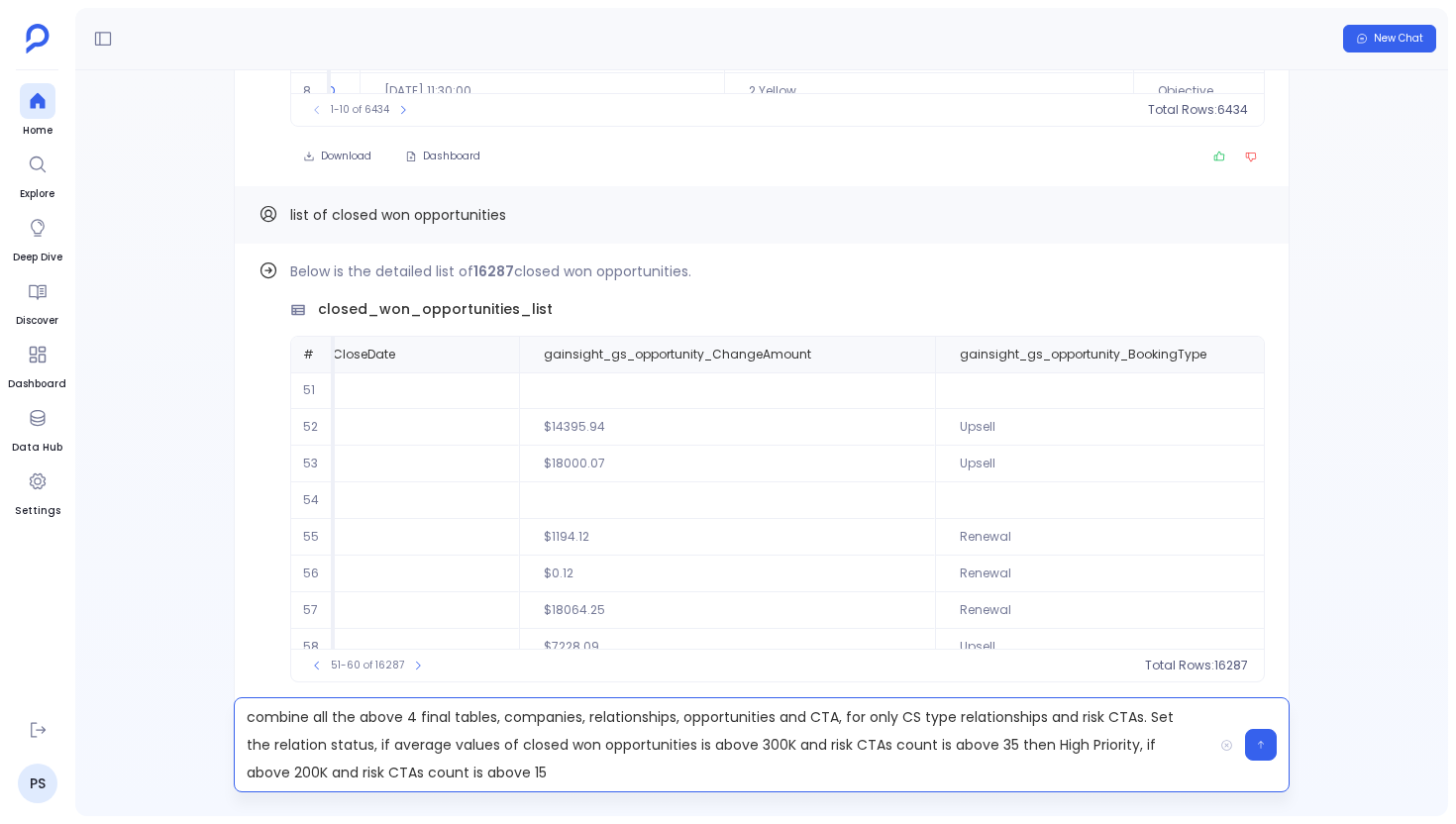click on "combine all the above 4 final tables, companies, relationships, opportunities and CTA, for only CS type relationships and risk CTAs. Set the relation status, if average values of closed won opportunities is above 300K and risk CTAs count is above 35 then High Priority, if above 200K and risk CTAs count is above 15" at bounding box center (723, 745) 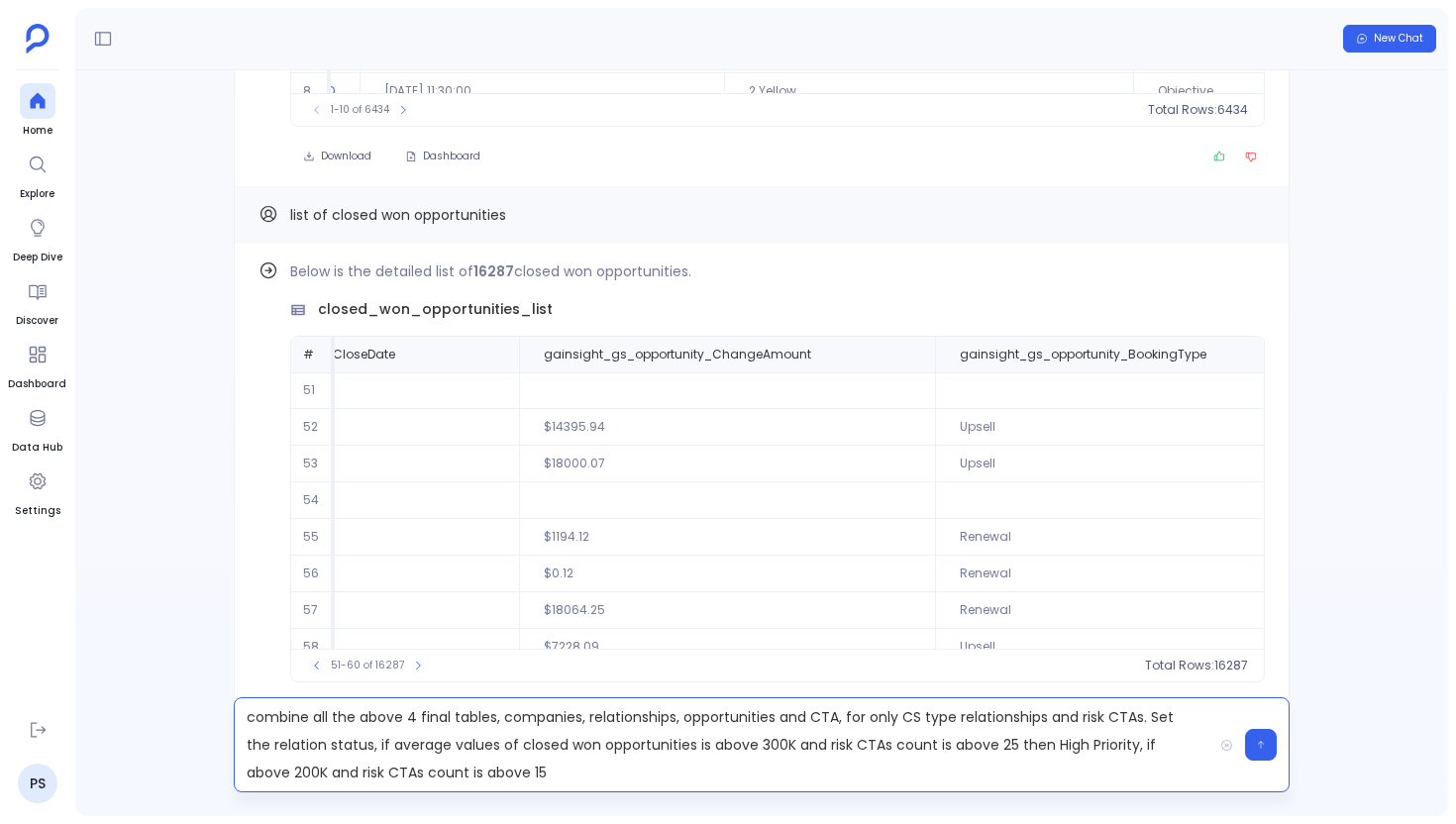 click on "combine all the above 4 final tables, companies, relationships, opportunities and CTA, for only CS type relationships and risk CTAs. Set the relation status, if average values of closed won opportunities is above 300K and risk CTAs count is above 25 then High Priority, if above 200K and risk CTAs count is above 15" at bounding box center [723, 745] 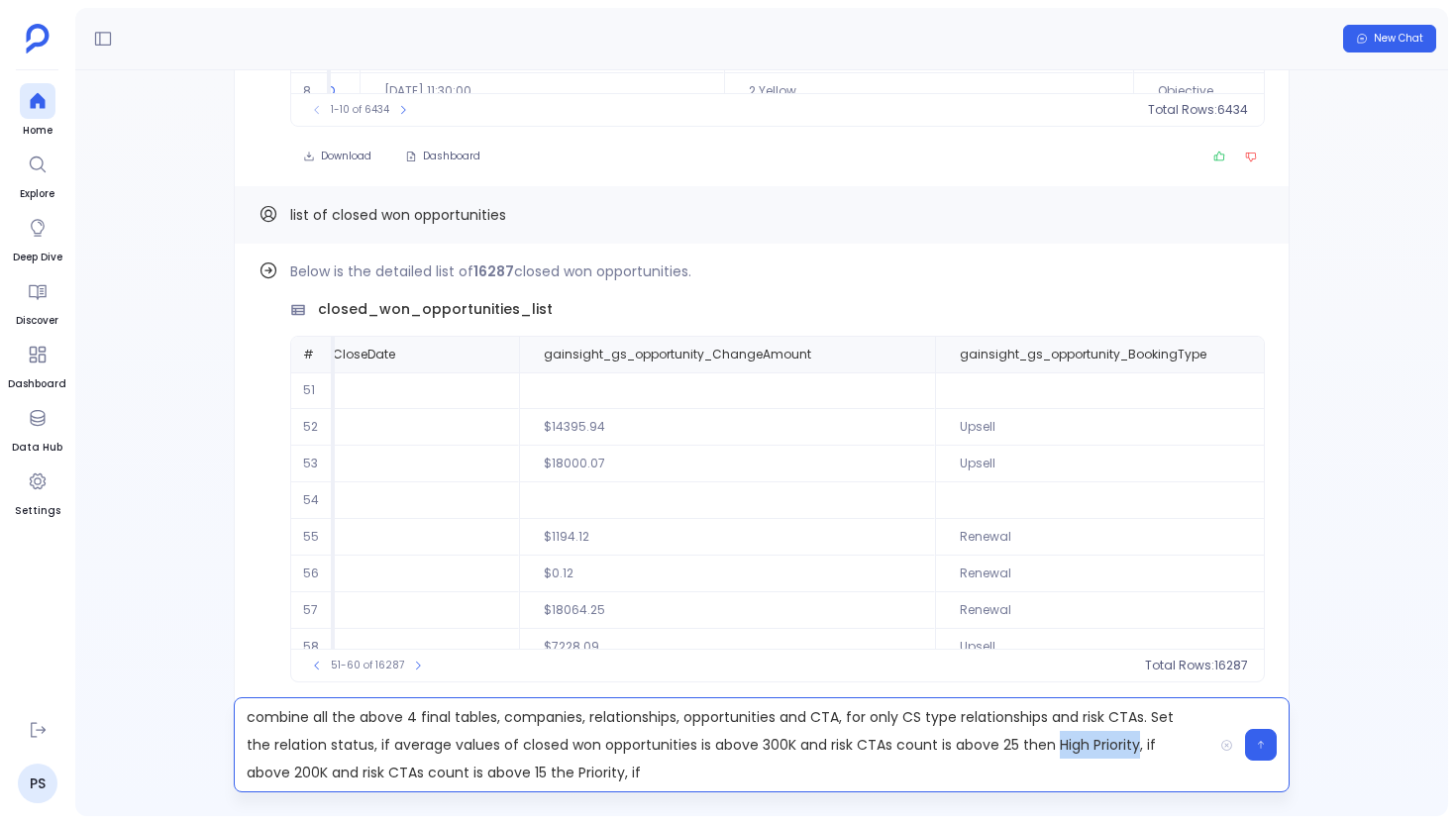 drag, startPoint x: 1031, startPoint y: 746, endPoint x: 1106, endPoint y: 749, distance: 75.05998 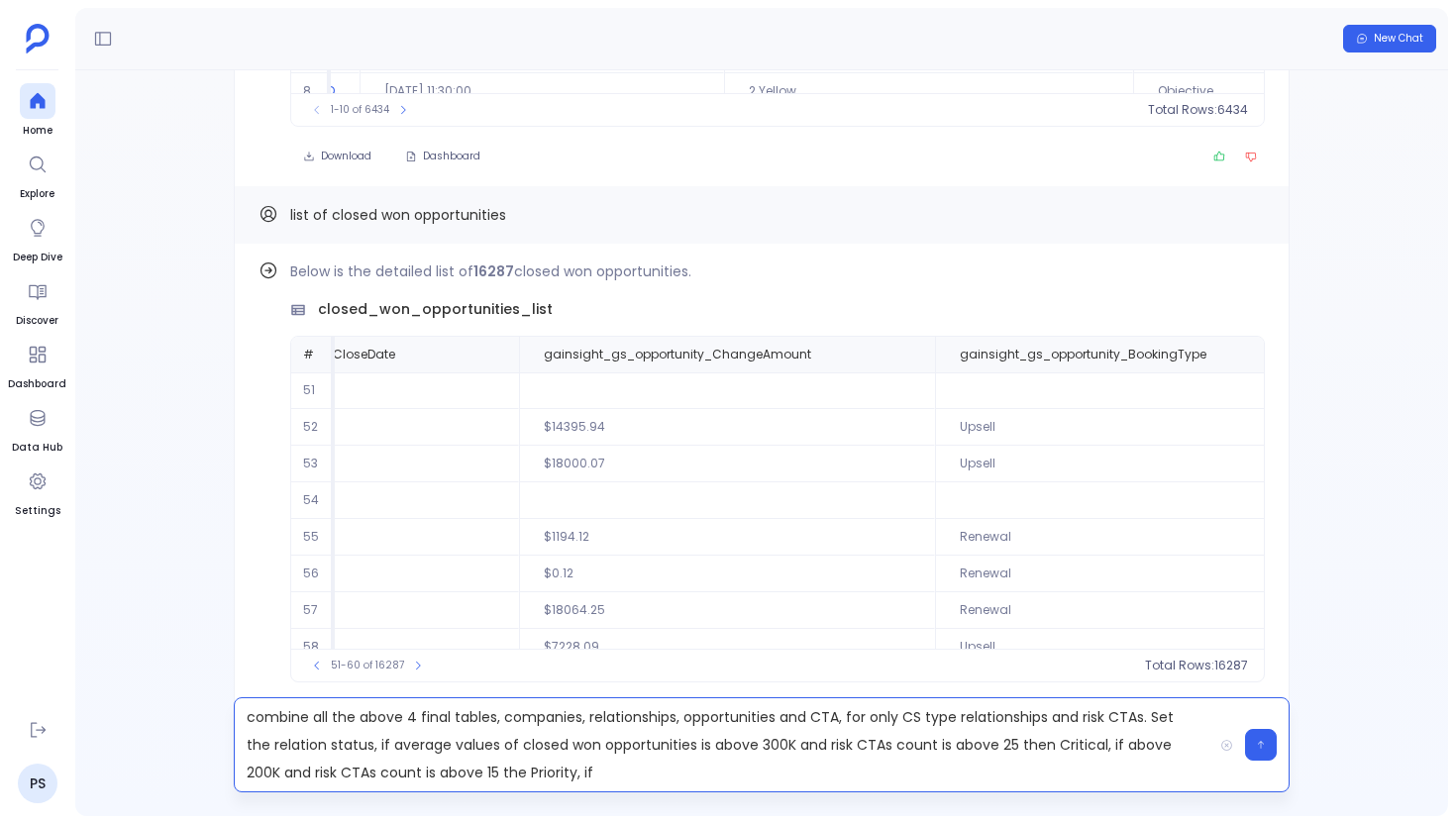 click on "combine all the above 4 final tables, companies, relationships, opportunities and CTA, for only CS type relationships and risk CTAs. Set the relation status, if average values of closed won opportunities is above 300K and risk CTAs count is above 25 then Critical, if above 200K and risk CTAs count is above 15 the Priority, if" at bounding box center [723, 745] 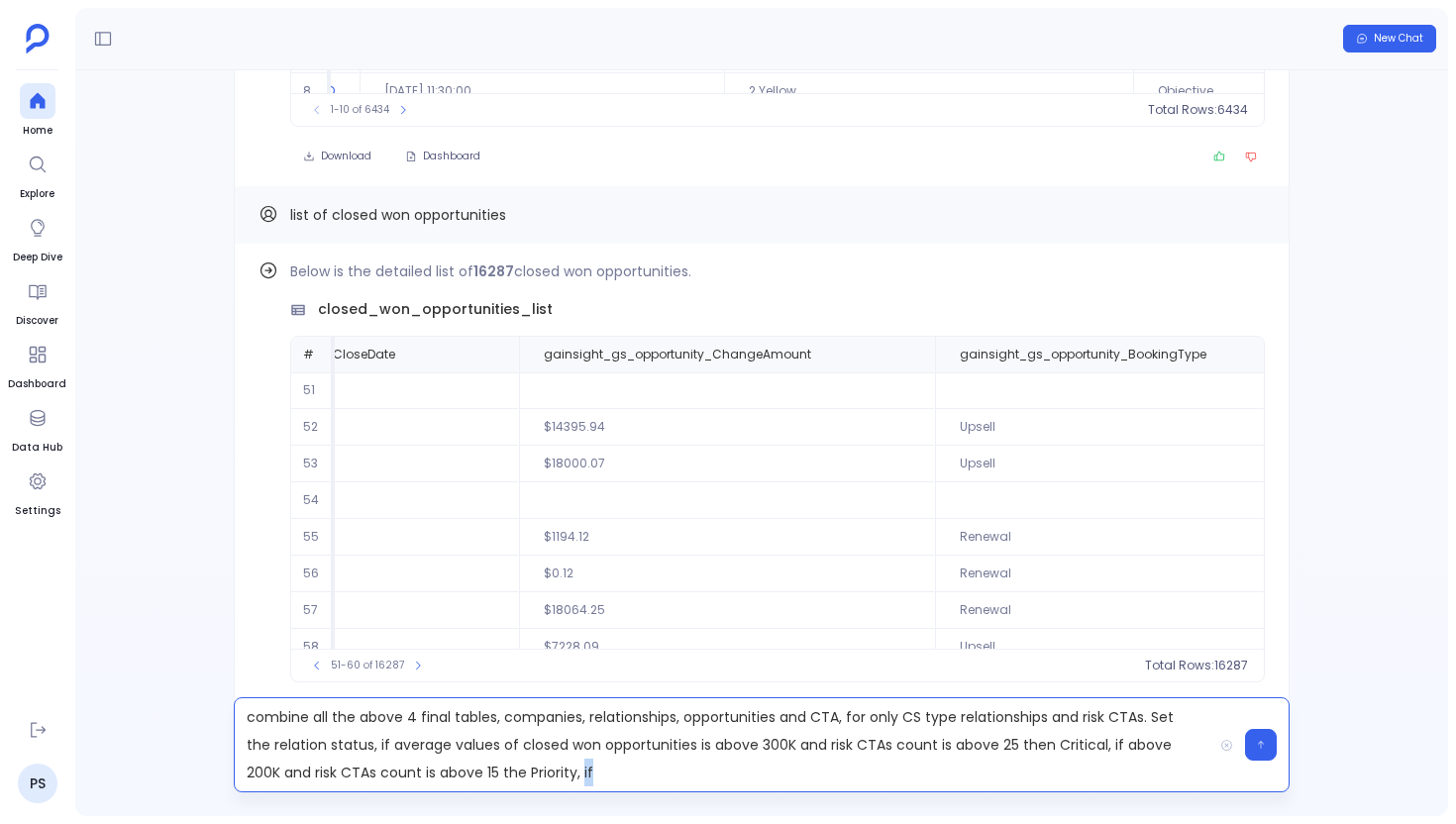 click on "combine all the above 4 final tables, companies, relationships, opportunities and CTA, for only CS type relationships and risk CTAs. Set the relation status, if average values of closed won opportunities is above 300K and risk CTAs count is above 25 then Critical, if above 200K and risk CTAs count is above 15 the Priority, if" at bounding box center (723, 745) 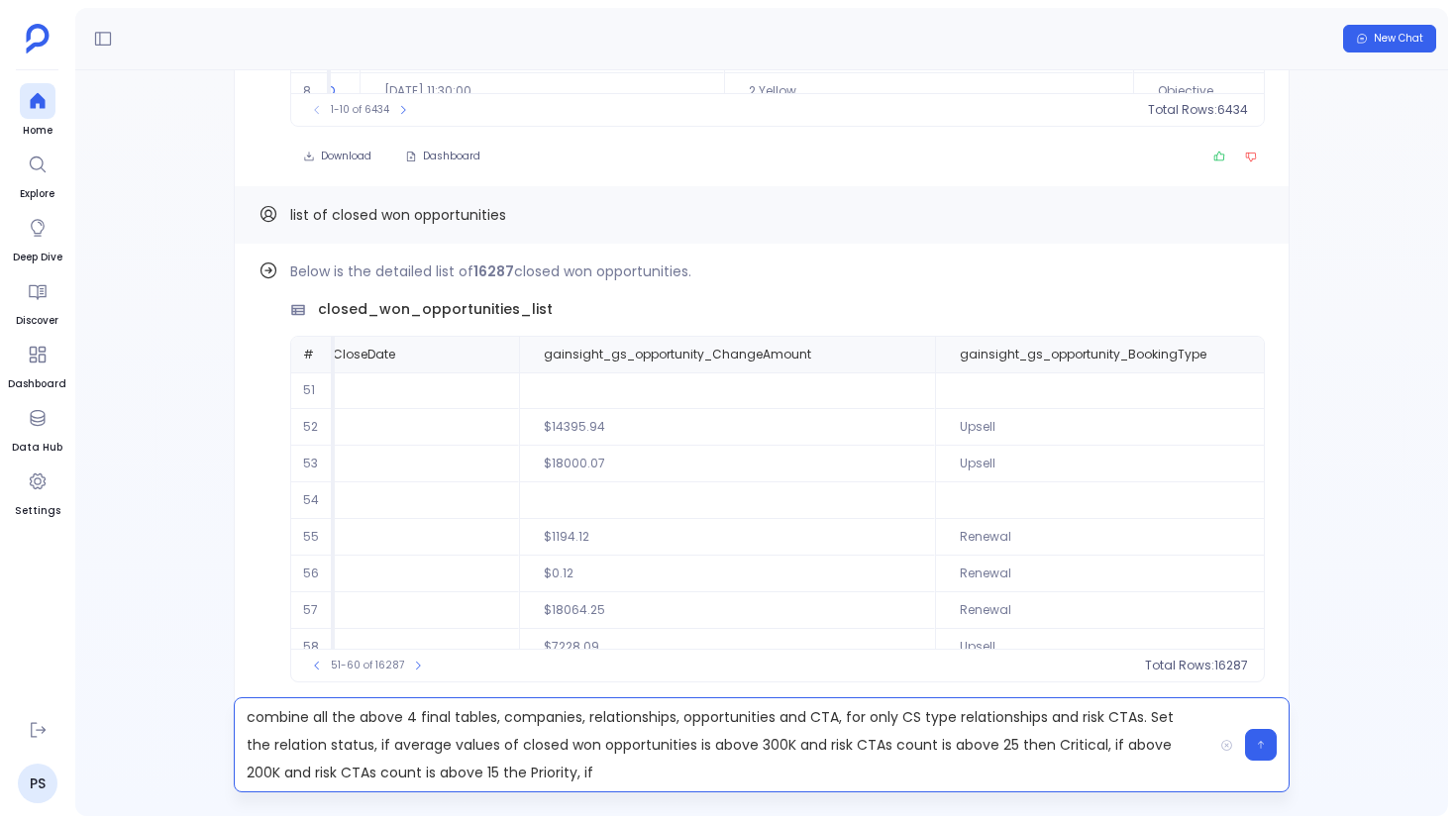 click on "combine all the above 4 final tables, companies, relationships, opportunities and CTA, for only CS type relationships and risk CTAs. Set the relation status, if average values of closed won opportunities is above 300K and risk CTAs count is above 25 then Critical, if above 200K and risk CTAs count is above 15 the Priority, if" at bounding box center [723, 745] 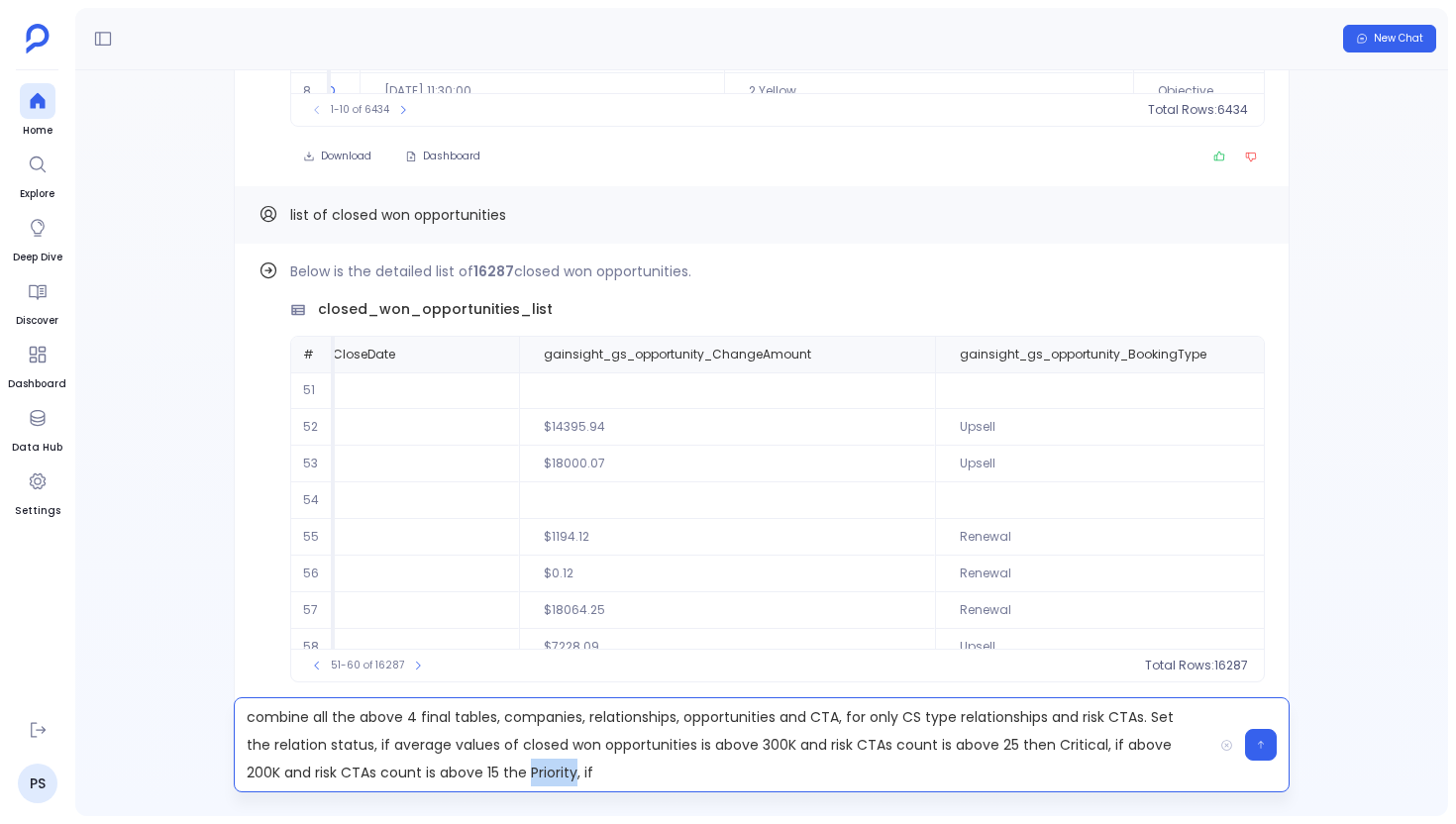 click on "combine all the above 4 final tables, companies, relationships, opportunities and CTA, for only CS type relationships and risk CTAs. Set the relation status, if average values of closed won opportunities is above 300K and risk CTAs count is above 25 then Critical, if above 200K and risk CTAs count is above 15 the Priority, if" at bounding box center (723, 745) 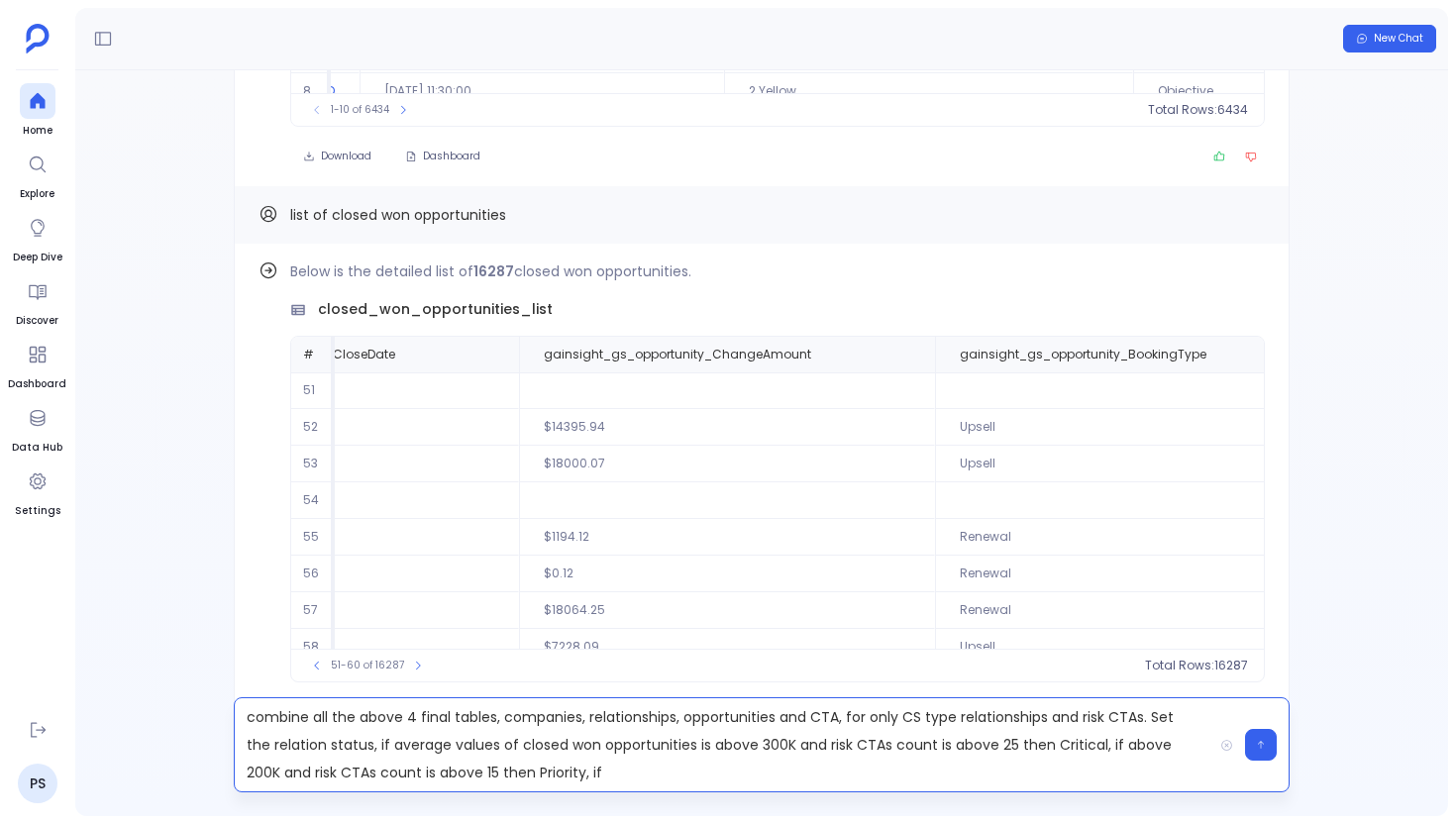 click on "combine all the above 4 final tables, companies, relationships, opportunities and CTA, for only CS type relationships and risk CTAs. Set the relation status, if average values of closed won opportunities is above 300K and risk CTAs count is above 25 then Critical, if above 200K and risk CTAs count is above 15 then Priority, if" at bounding box center [723, 745] 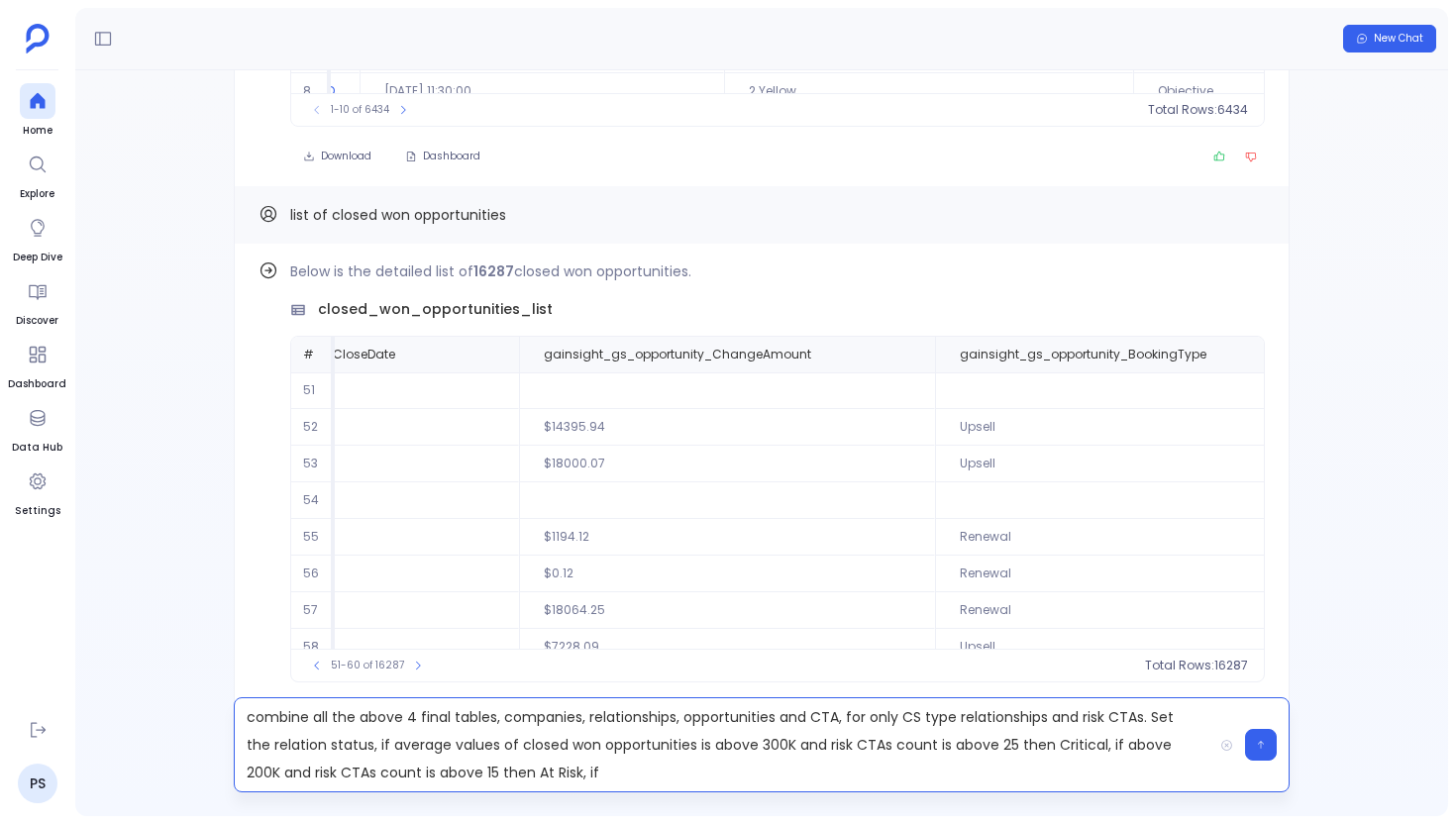 click on "combine all the above 4 final tables, companies, relationships, opportunities and CTA, for only CS type relationships and risk CTAs. Set the relation status, if average values of closed won opportunities is above 300K and risk CTAs count is above 25 then Critical, if above 200K and risk CTAs count is above 15 then At Risk, if" at bounding box center (723, 745) 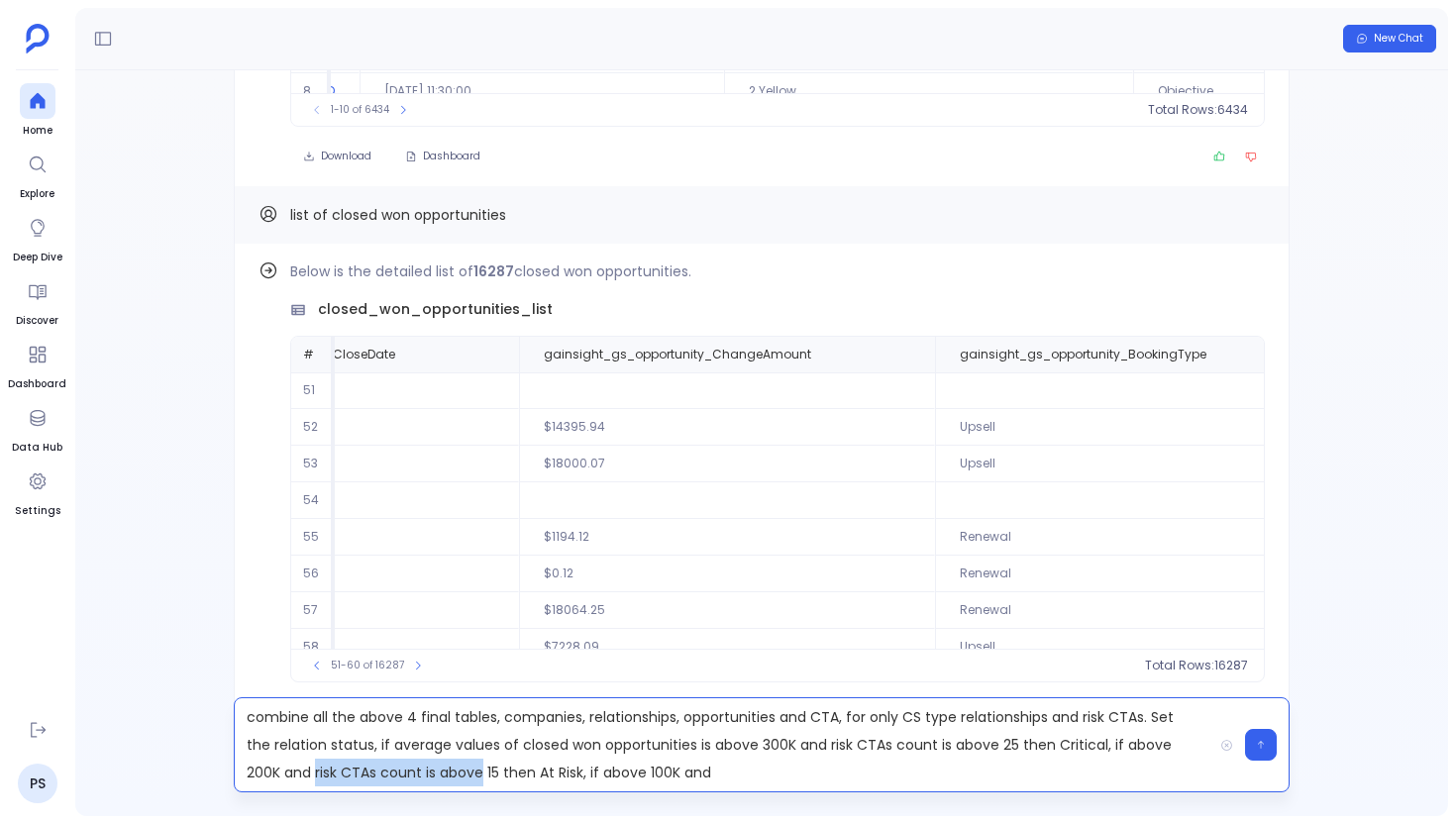 drag, startPoint x: 279, startPoint y: 772, endPoint x: 443, endPoint y: 775, distance: 164.02744 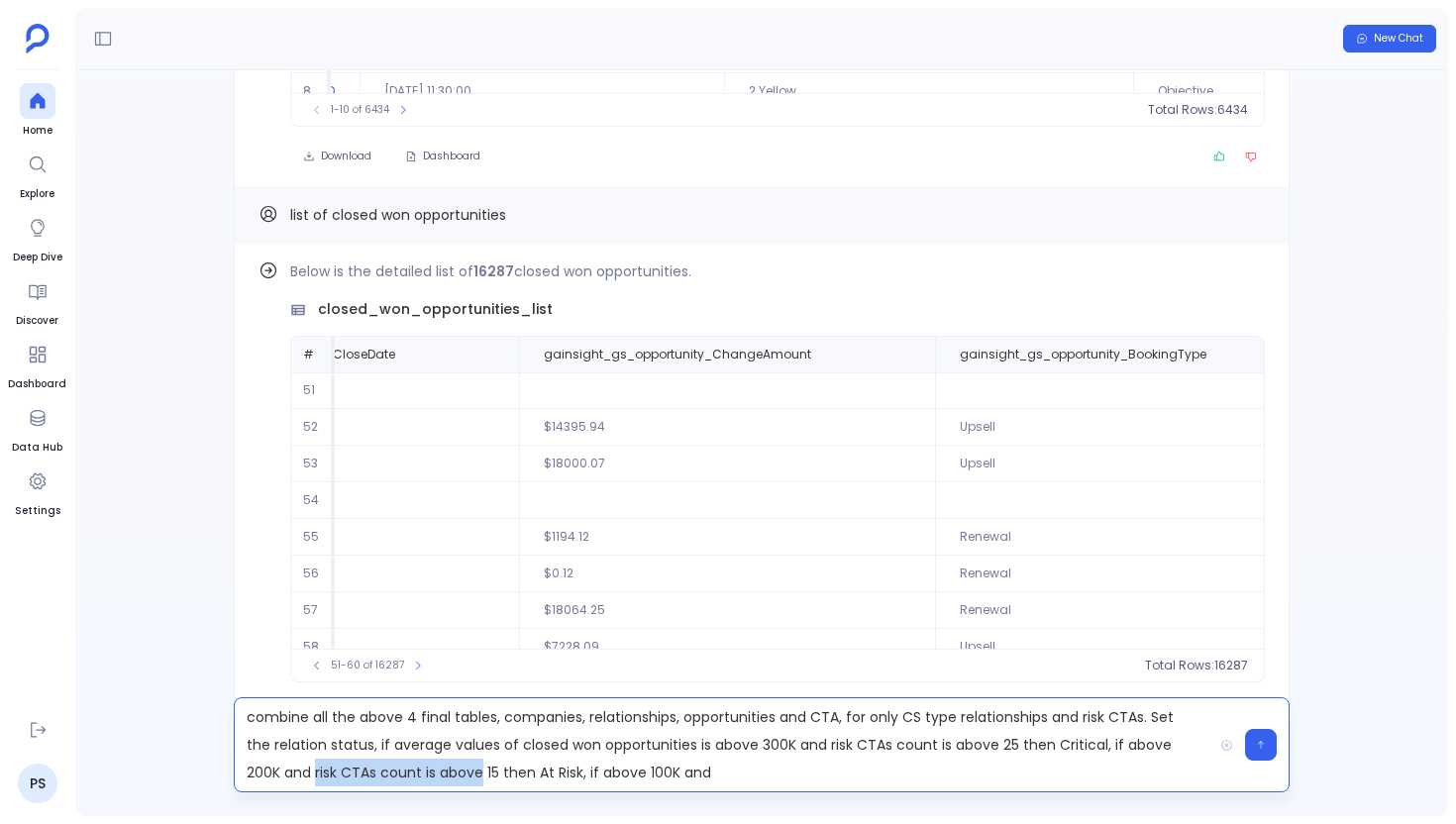 click on "combine all the above 4 final tables, companies, relationships, opportunities and CTA, for only CS type relationships and risk CTAs. Set the relation status, if average values of closed won opportunities is above 300K and risk CTAs count is above 25 then Critical, if above 200K and risk CTAs count is above 15 then At Risk, if above 100K and" at bounding box center (723, 745) 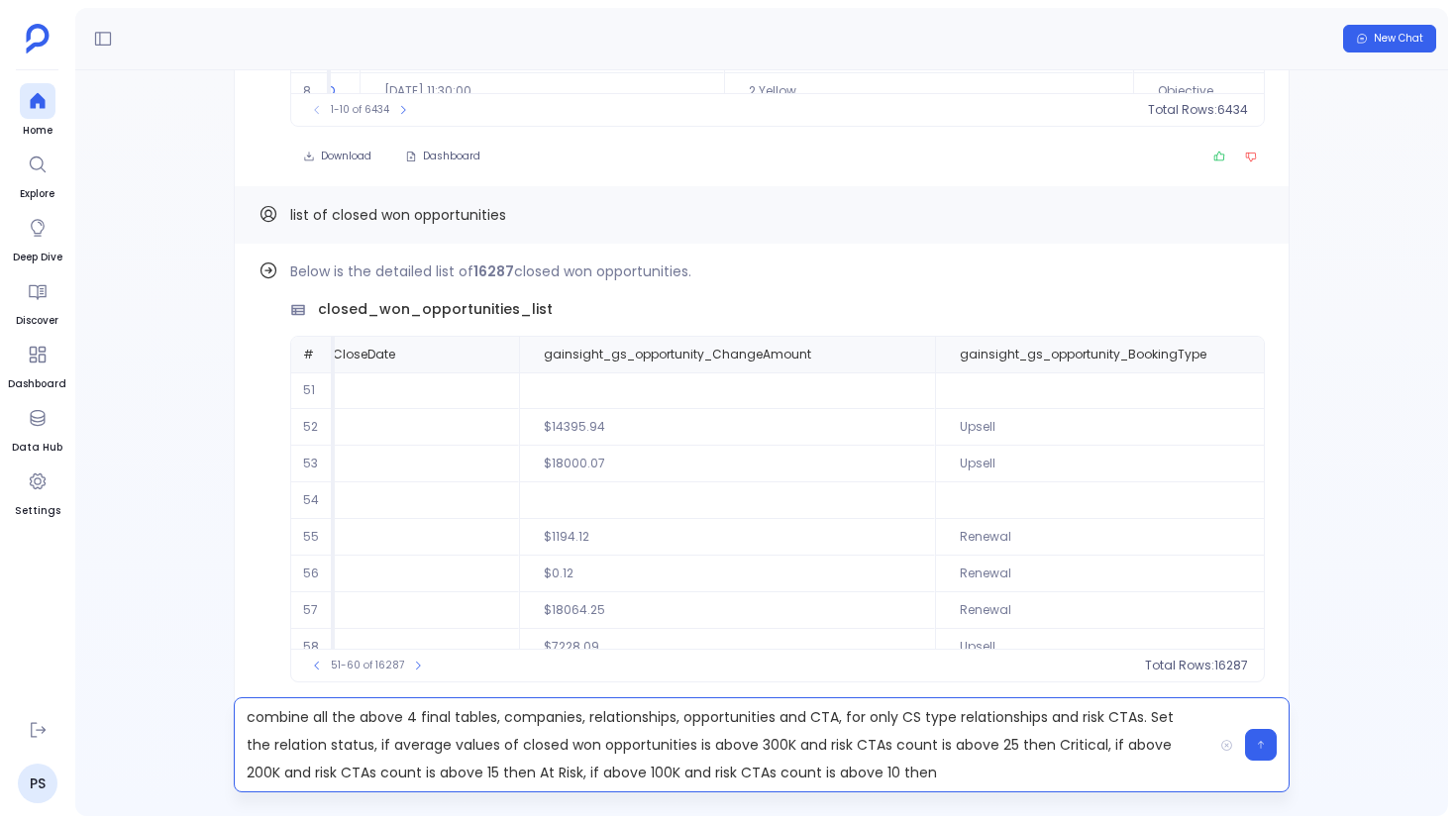 click on "combine all the above 4 final tables, companies, relationships, opportunities and CTA, for only CS type relationships and risk CTAs. Set the relation status, if average values of closed won opportunities is above 300K and risk CTAs count is above 25 then Critical, if above 200K and risk CTAs count is above 15 then At Risk, if above 100K and risk CTAs count is above 10 then" at bounding box center (723, 745) 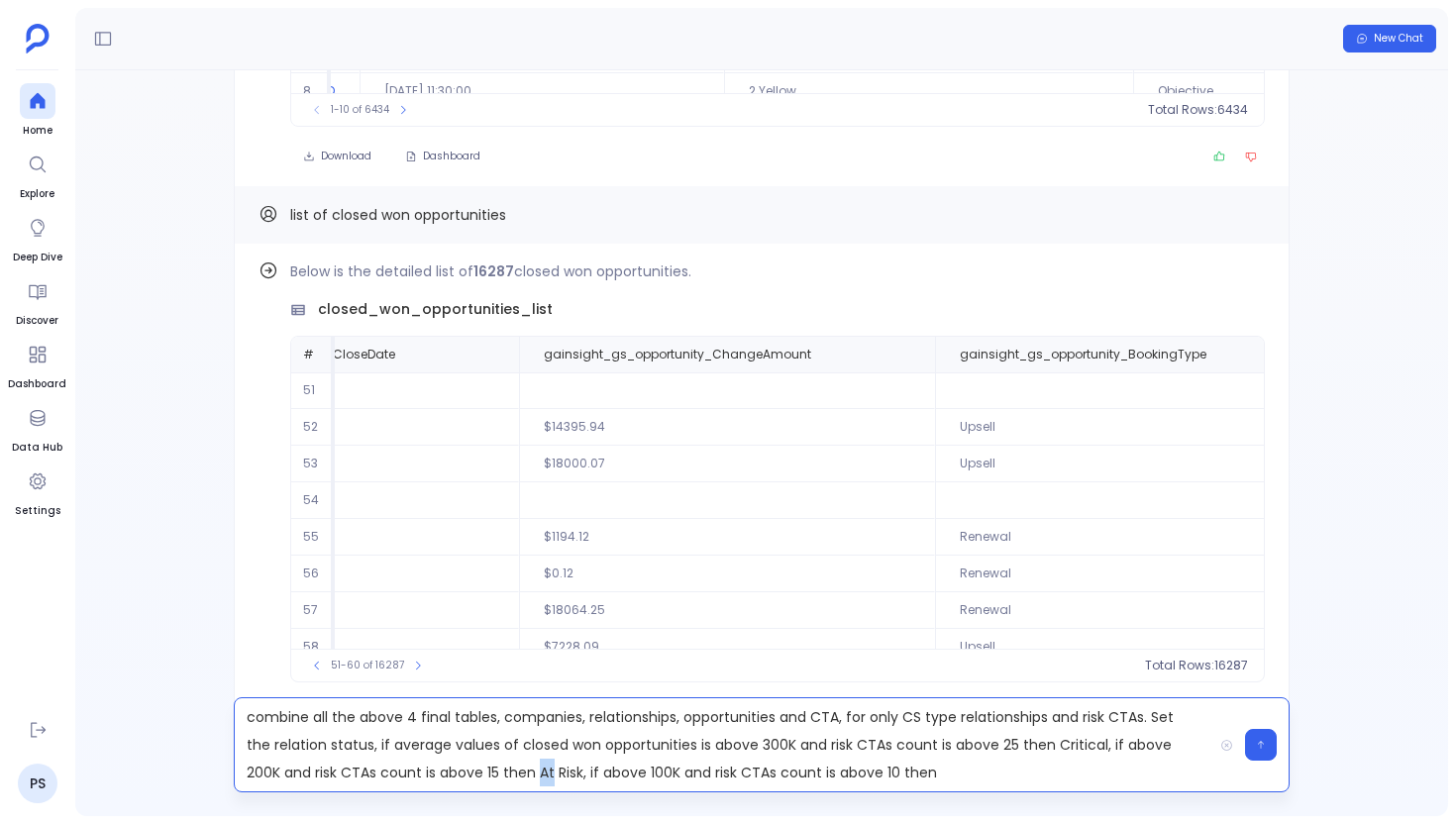 click on "combine all the above 4 final tables, companies, relationships, opportunities and CTA, for only CS type relationships and risk CTAs. Set the relation status, if average values of closed won opportunities is above 300K and risk CTAs count is above 25 then Critical, if above 200K and risk CTAs count is above 15 then At Risk, if above 100K and risk CTAs count is above 10 then" at bounding box center [723, 745] 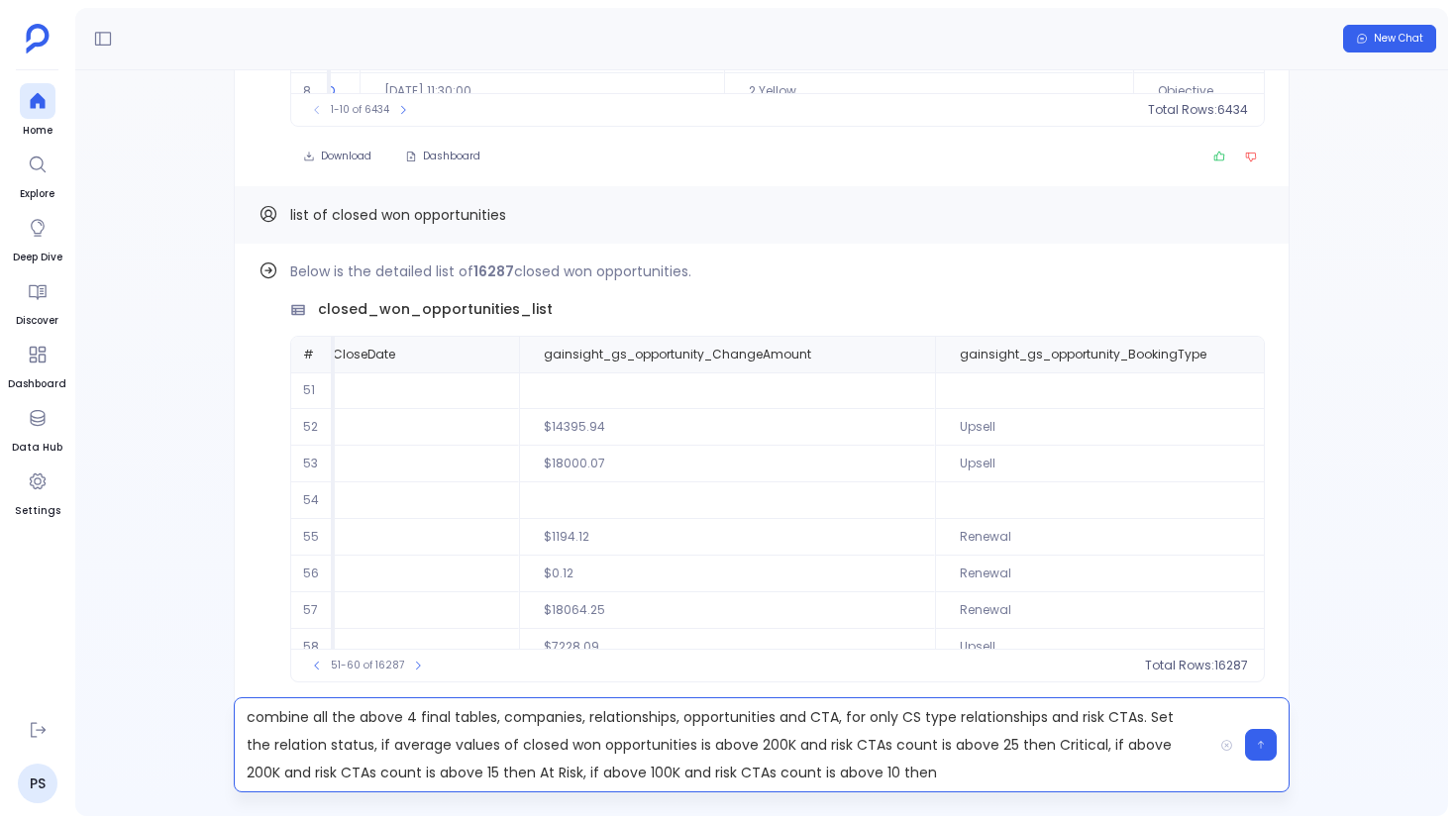 click on "combine all the above 4 final tables, companies, relationships, opportunities and CTA, for only CS type relationships and risk CTAs. Set the relation status, if average values of closed won opportunities is above 200K and risk CTAs count is above 25 then Critical, if above 200K and risk CTAs count is above 15 then At Risk, if above 100K and risk CTAs count is above 10 then" at bounding box center (723, 745) 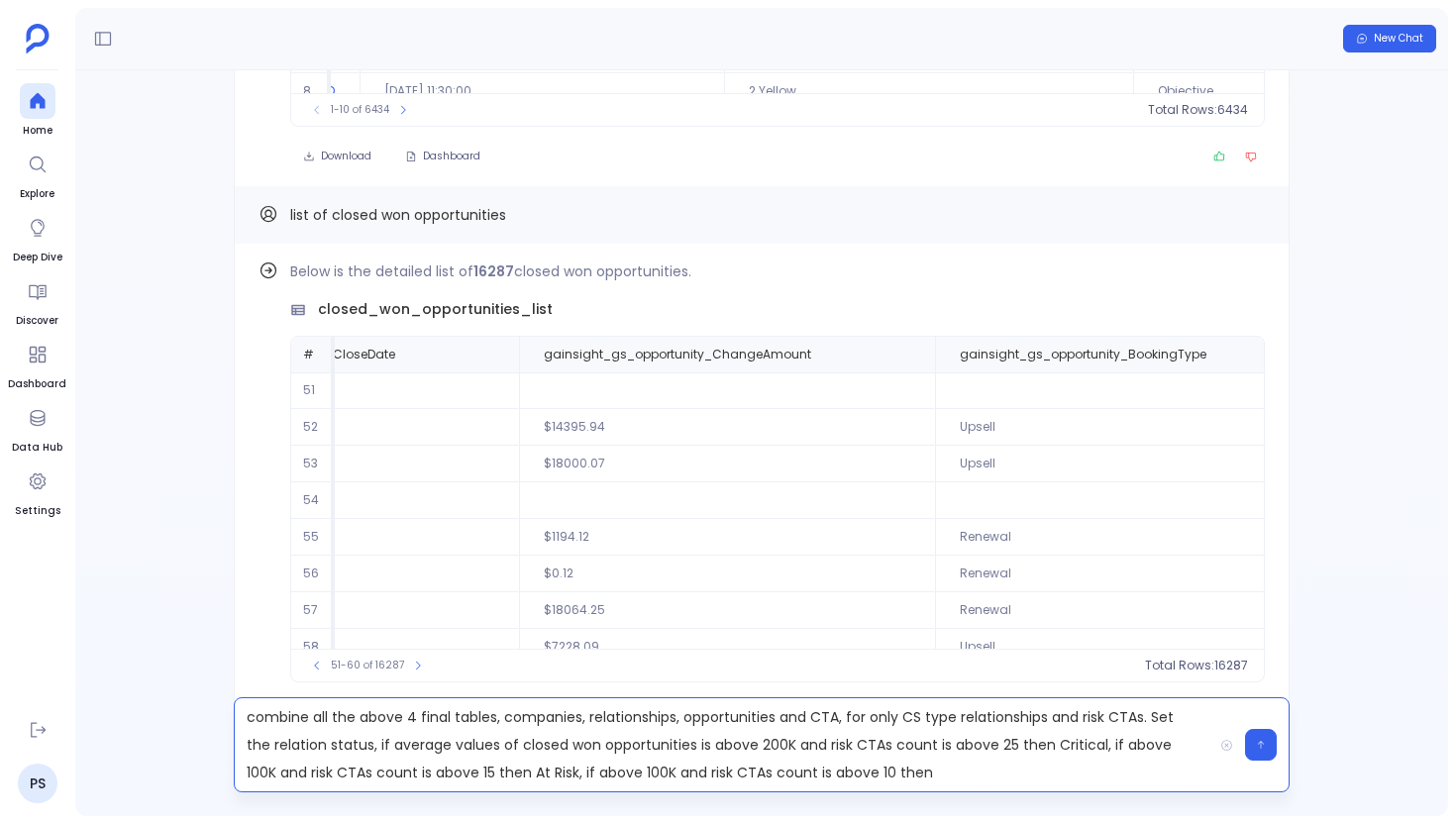 click on "combine all the above 4 final tables, companies, relationships, opportunities and CTA, for only CS type relationships and risk CTAs. Set the relation status, if average values of closed won opportunities is above 200K and risk CTAs count is above 25 then Critical, if above 100K and risk CTAs count is above 15 then At Risk, if above 100K and risk CTAs count is above 10 then" at bounding box center (723, 745) 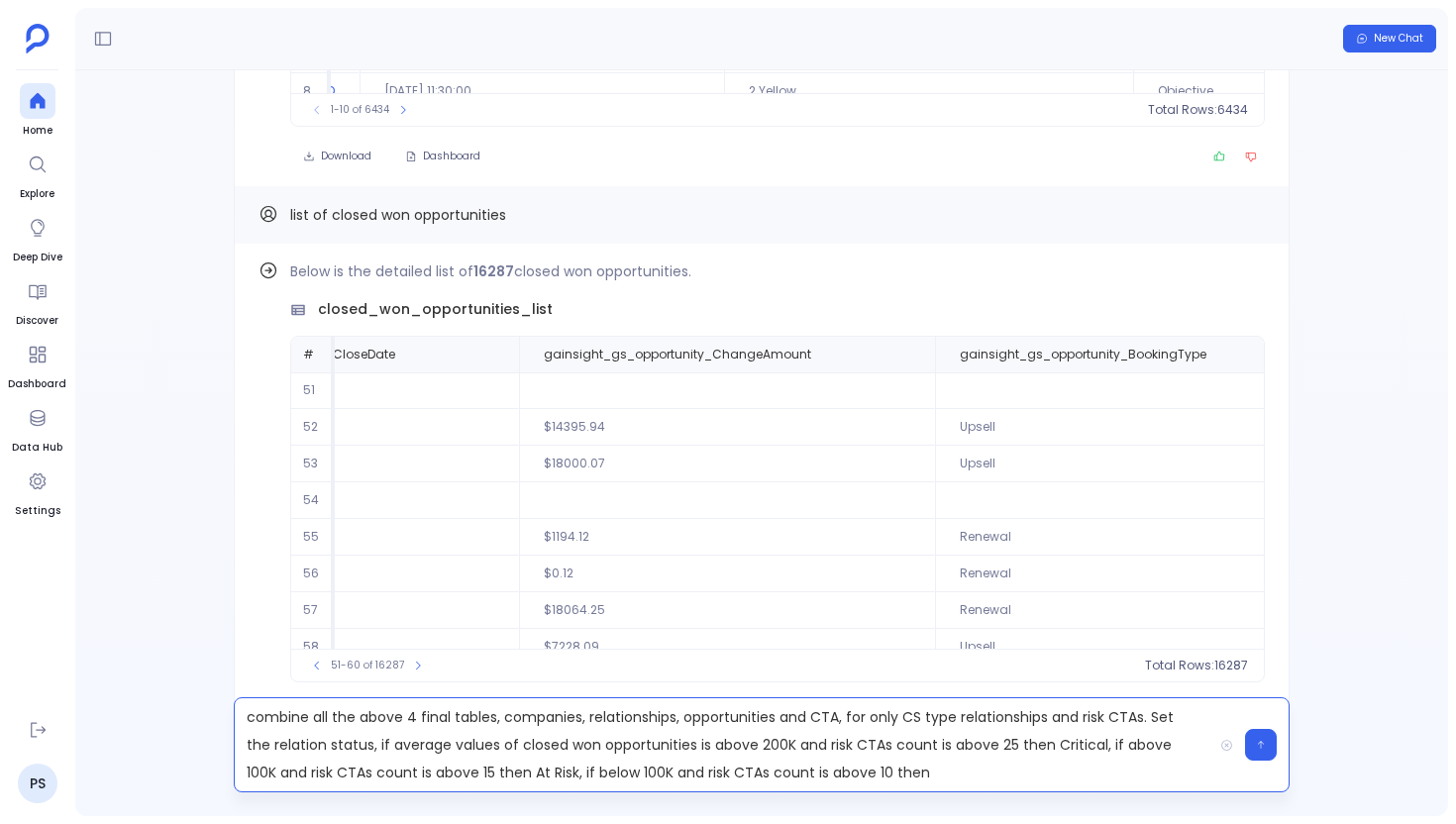 click on "combine all the above 4 final tables, companies, relationships, opportunities and CTA, for only CS type relationships and risk CTAs. Set the relation status, if average values of closed won opportunities is above 200K and risk CTAs count is above 25 then Critical, if above 100K and risk CTAs count is above 15 then At Risk, if below 100K and risk CTAs count is above 10 then" at bounding box center [723, 745] 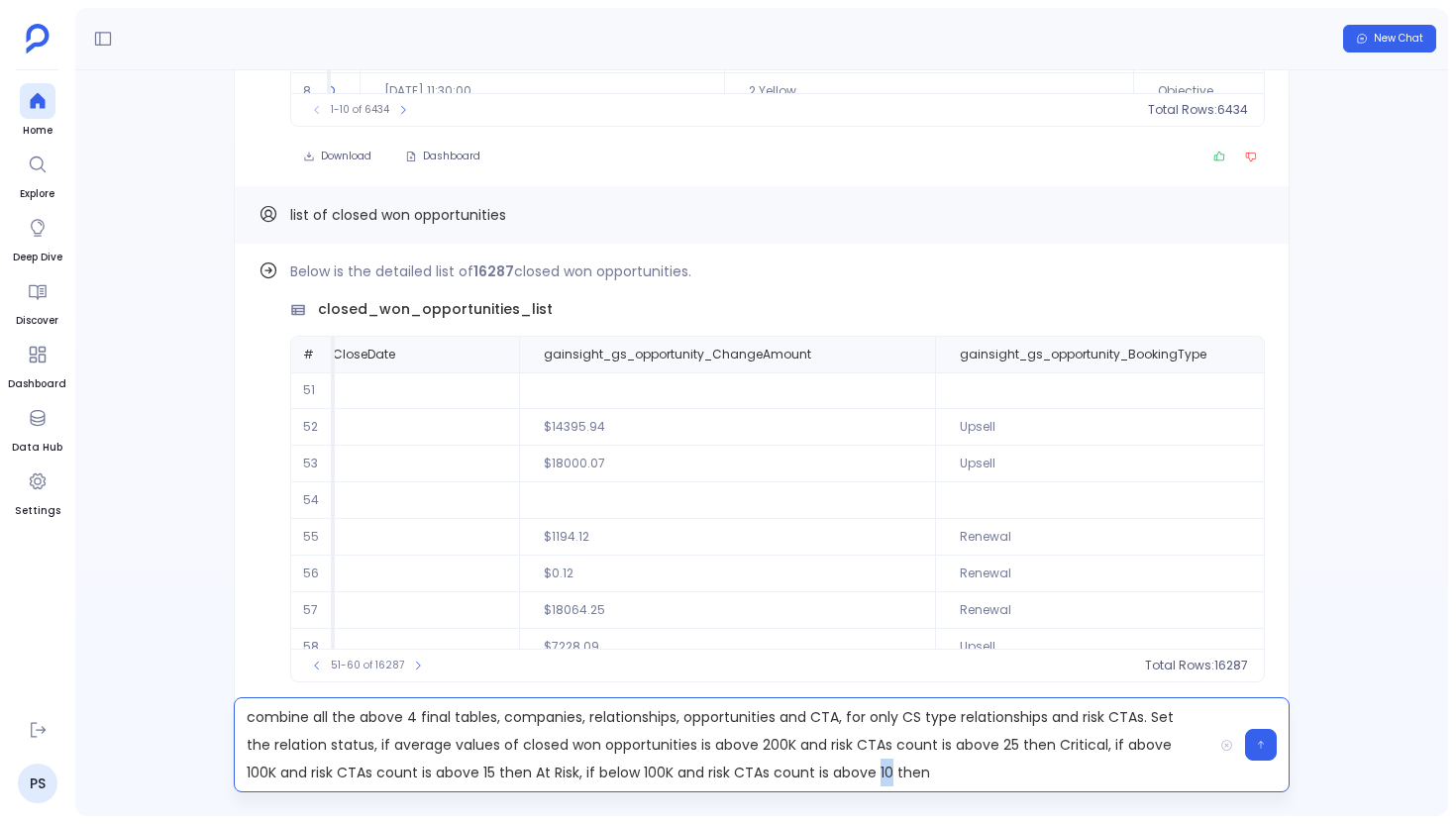 click on "combine all the above 4 final tables, companies, relationships, opportunities and CTA, for only CS type relationships and risk CTAs. Set the relation status, if average values of closed won opportunities is above 200K and risk CTAs count is above 25 then Critical, if above 100K and risk CTAs count is above 15 then At Risk, if below 100K and risk CTAs count is above 10 then" at bounding box center (723, 745) 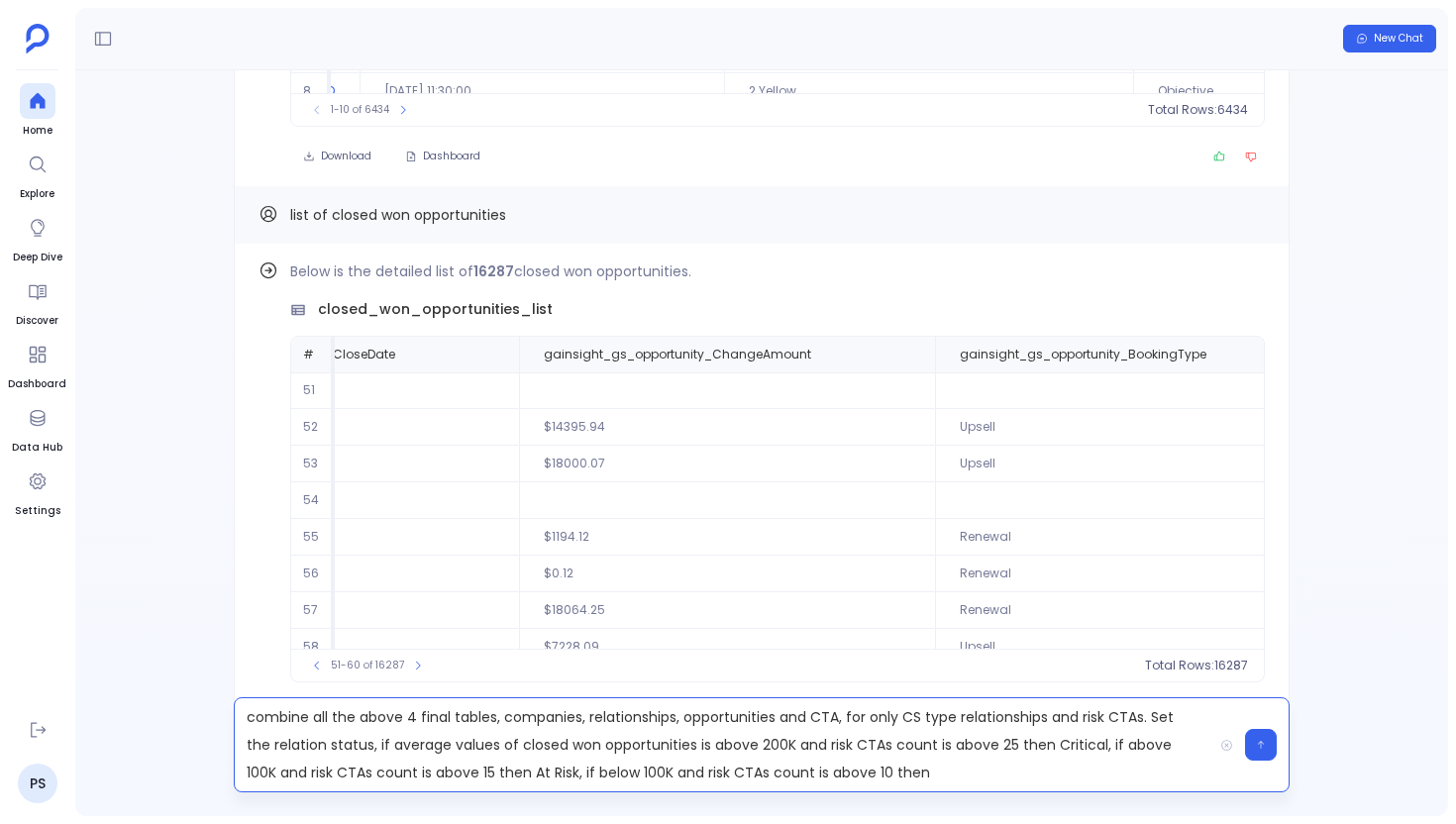 click on "combine all the above 4 final tables, companies, relationships, opportunities and CTA, for only CS type relationships and risk CTAs. Set the relation status, if average values of closed won opportunities is above 200K and risk CTAs count is above 25 then Critical, if above 100K and risk CTAs count is above 15 then At Risk, if below 100K and risk CTAs count is above 10 then" at bounding box center (723, 745) 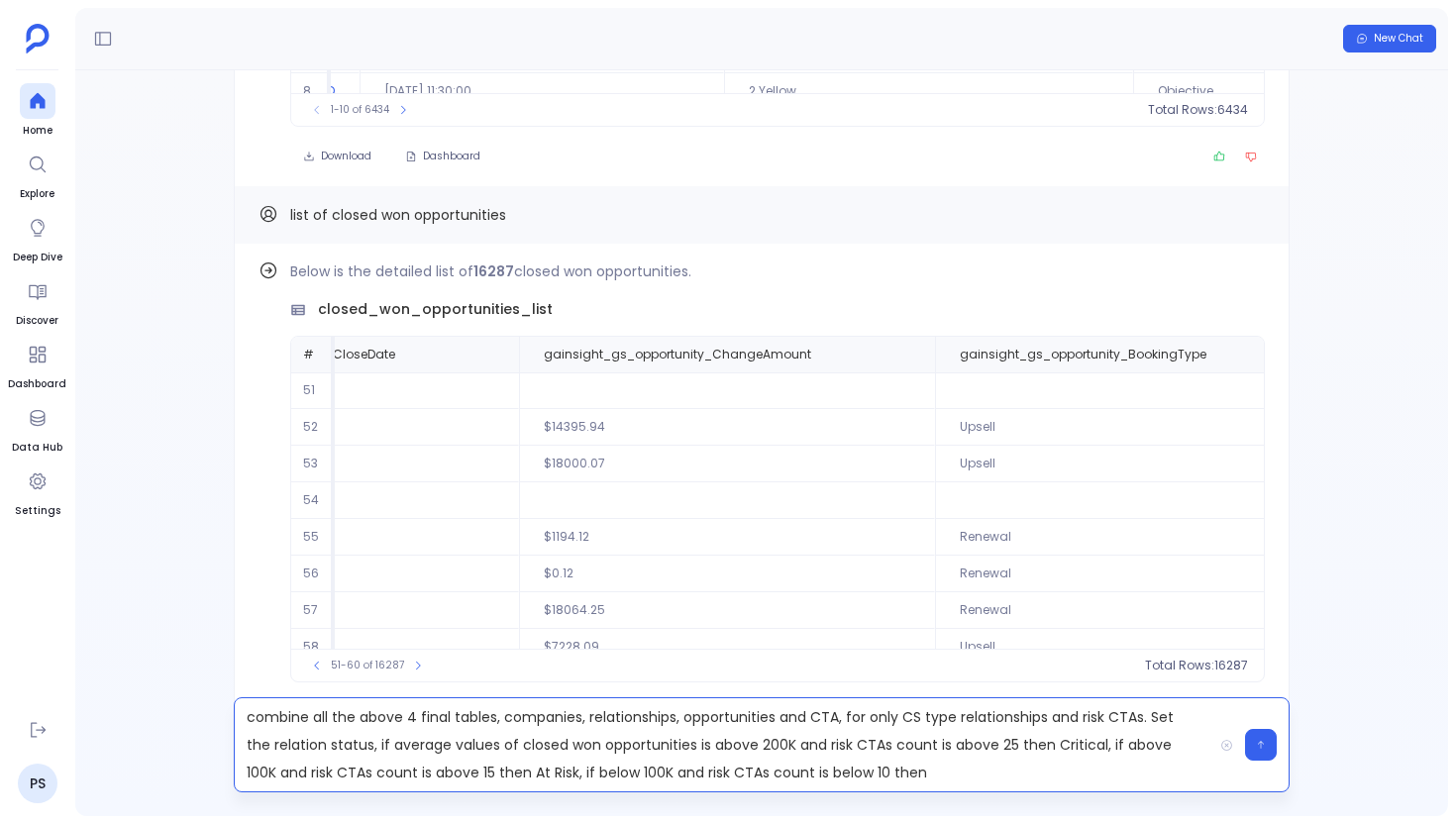 click on "combine all the above 4 final tables, companies, relationships, opportunities and CTA, for only CS type relationships and risk CTAs. Set the relation status, if average values of closed won opportunities is above 200K and risk CTAs count is above 25 then Critical, if above 100K and risk CTAs count is above 15 then At Risk, if below 100K and risk CTAs count is below 10 then" at bounding box center [723, 745] 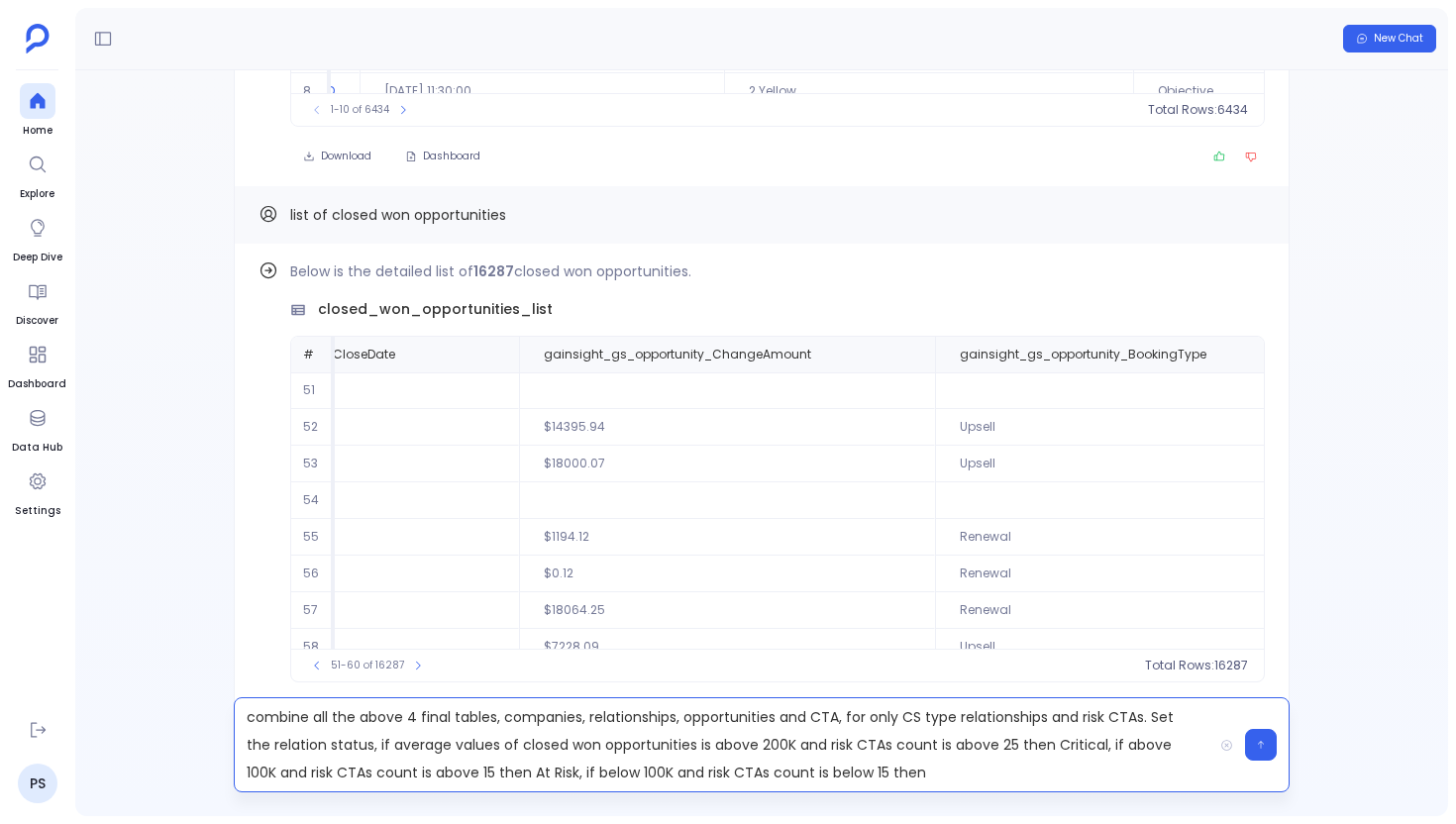 click on "combine all the above 4 final tables, companies, relationships, opportunities and CTA, for only CS type relationships and risk CTAs. Set the relation status, if average values of closed won opportunities is above 200K and risk CTAs count is above 25 then Critical, if above 100K and risk CTAs count is above 15 then At Risk, if below 100K and risk CTAs count is below 15 then" at bounding box center [723, 745] 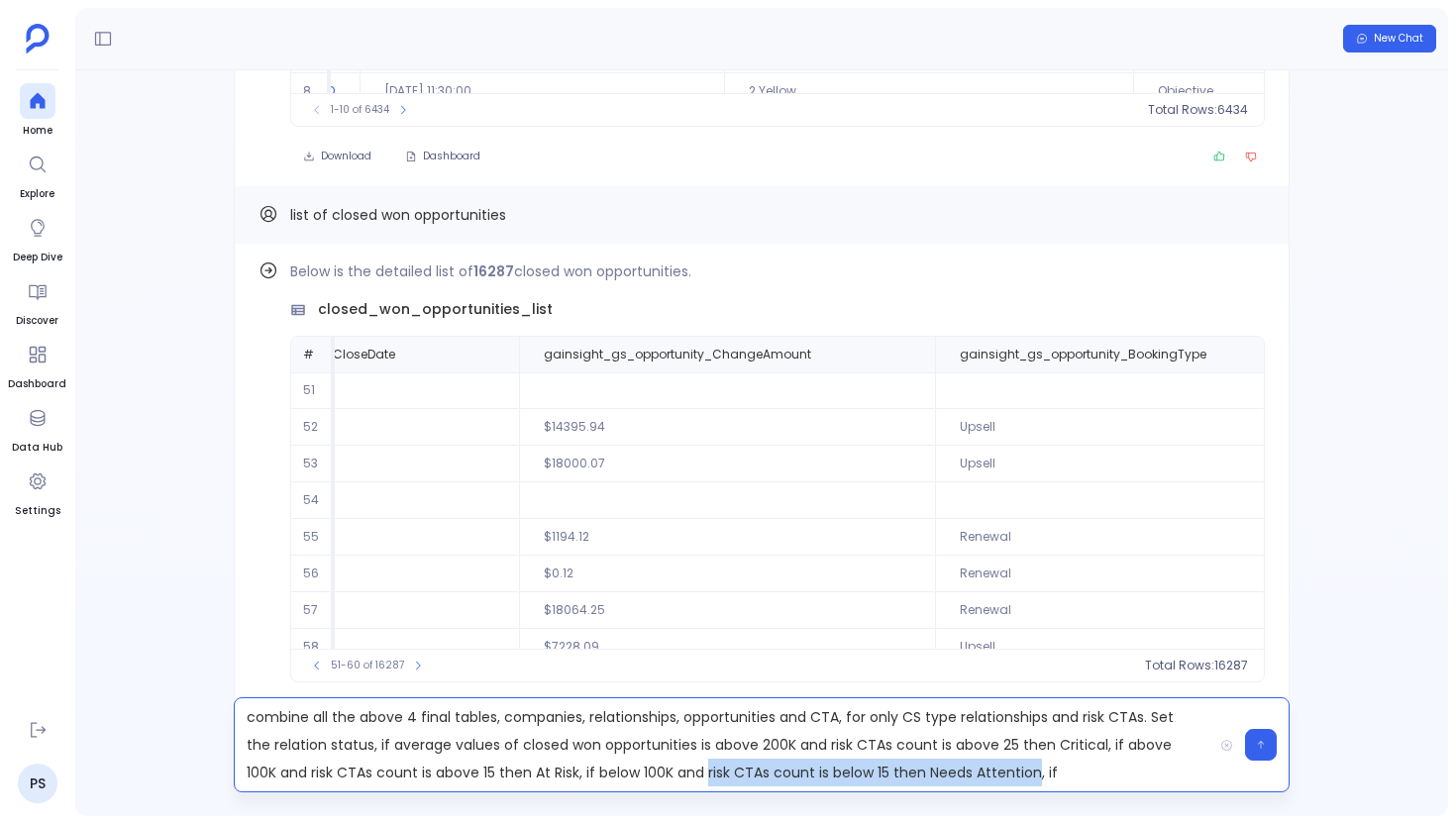 drag, startPoint x: 676, startPoint y: 773, endPoint x: 1003, endPoint y: 773, distance: 327 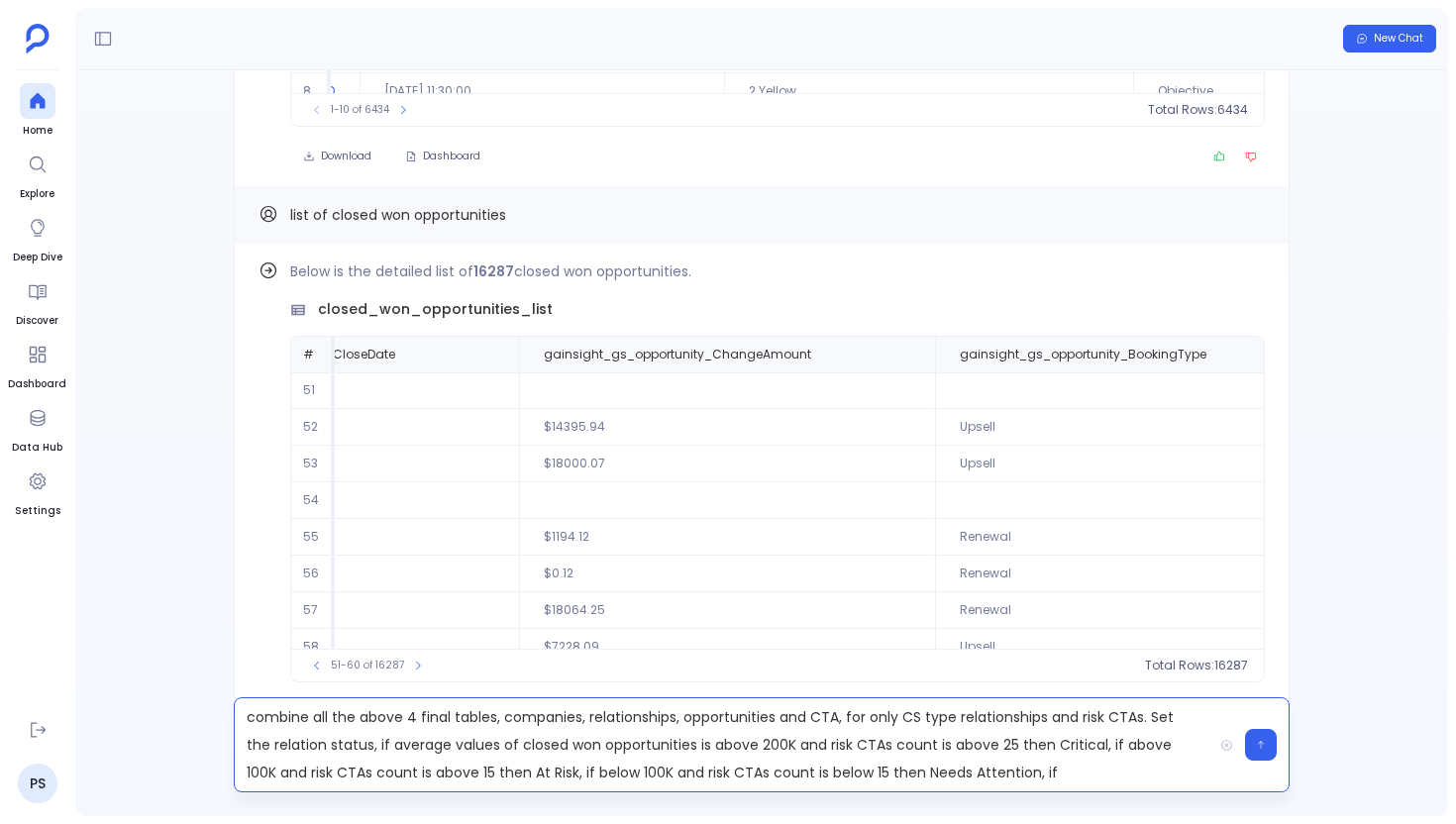 click on "combine all the above 4 final tables, companies, relationships, opportunities and CTA, for only CS type relationships and risk CTAs. Set the relation status, if average values of closed won opportunities is above 200K and risk CTAs count is above 25 then Critical, if above 100K and risk CTAs count is above 15 then At Risk, if below 100K and risk CTAs count is below 15 then Needs Attention, if" at bounding box center [723, 745] 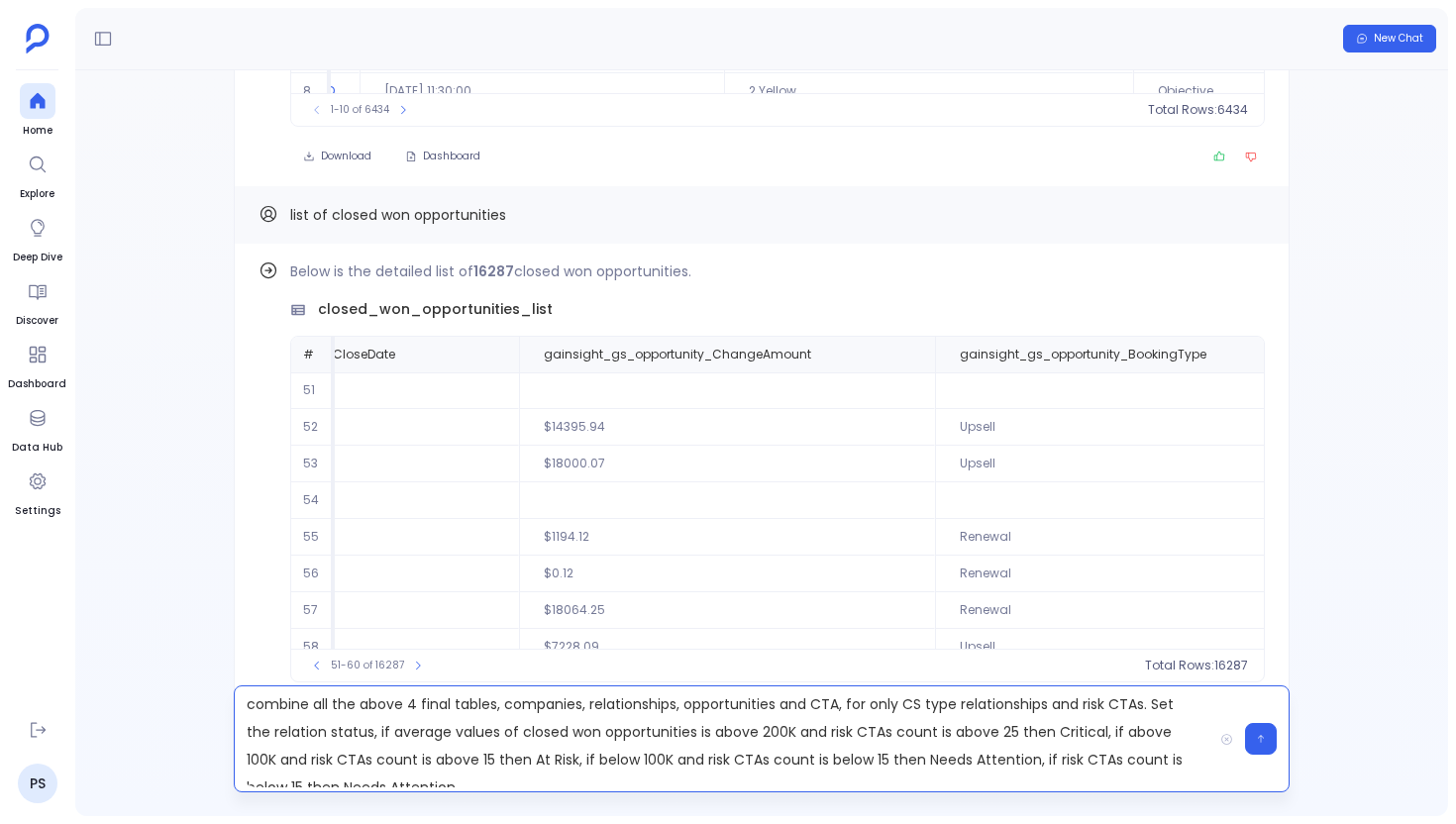 click on "combine all the above 4 final tables, companies, relationships, opportunities and CTA, for only CS type relationships and risk CTAs. Set the relation status, if average values of closed won opportunities is above 200K and risk CTAs count is above 25 then Critical, if above 100K and risk CTAs count is above 15 then At Risk, if below 100K and risk CTAs count is below 15 then Needs Attention, if risk CTAs count is below 15 then Needs Attention" at bounding box center [723, 739] 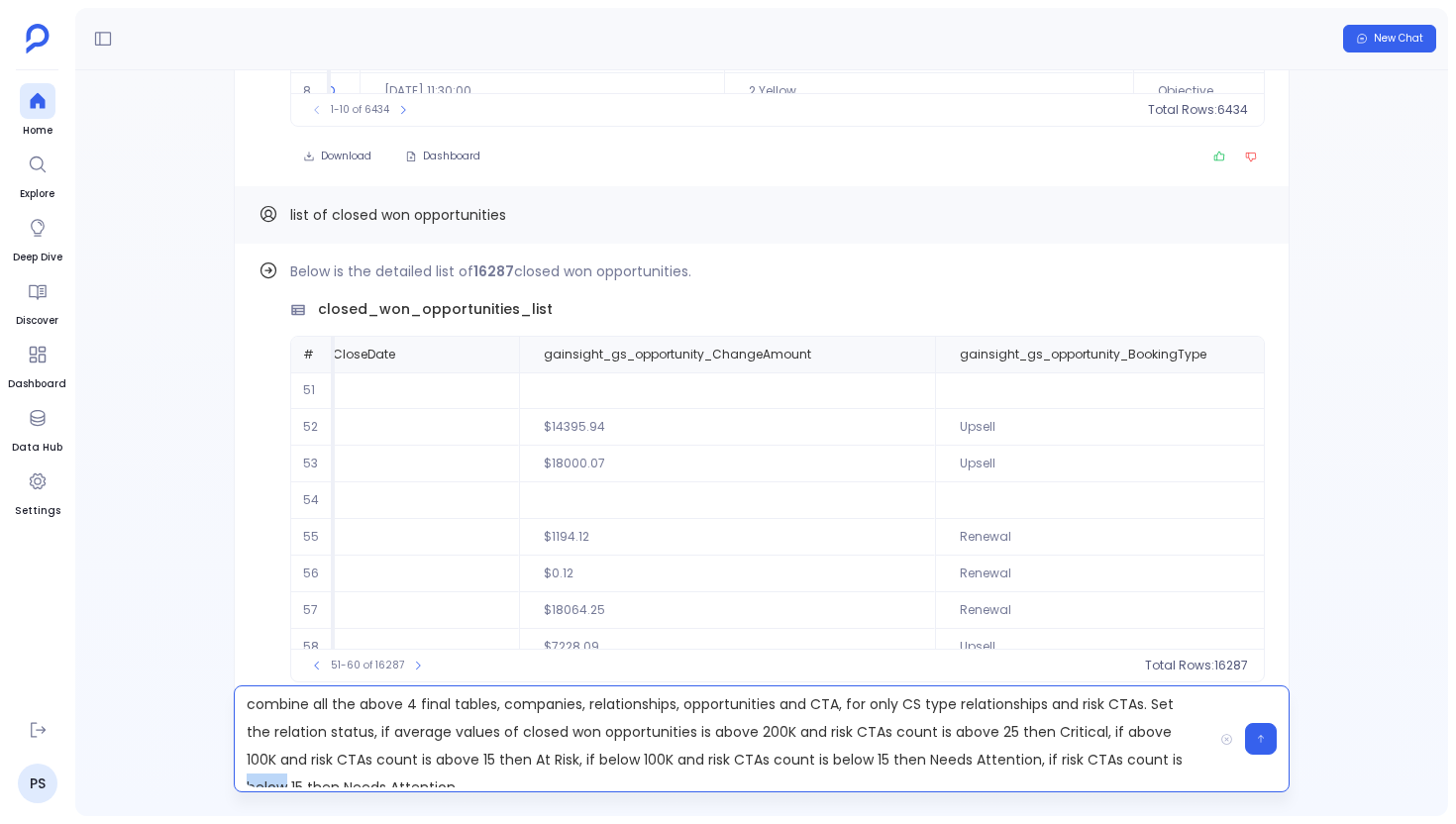 scroll, scrollTop: 1, scrollLeft: 0, axis: vertical 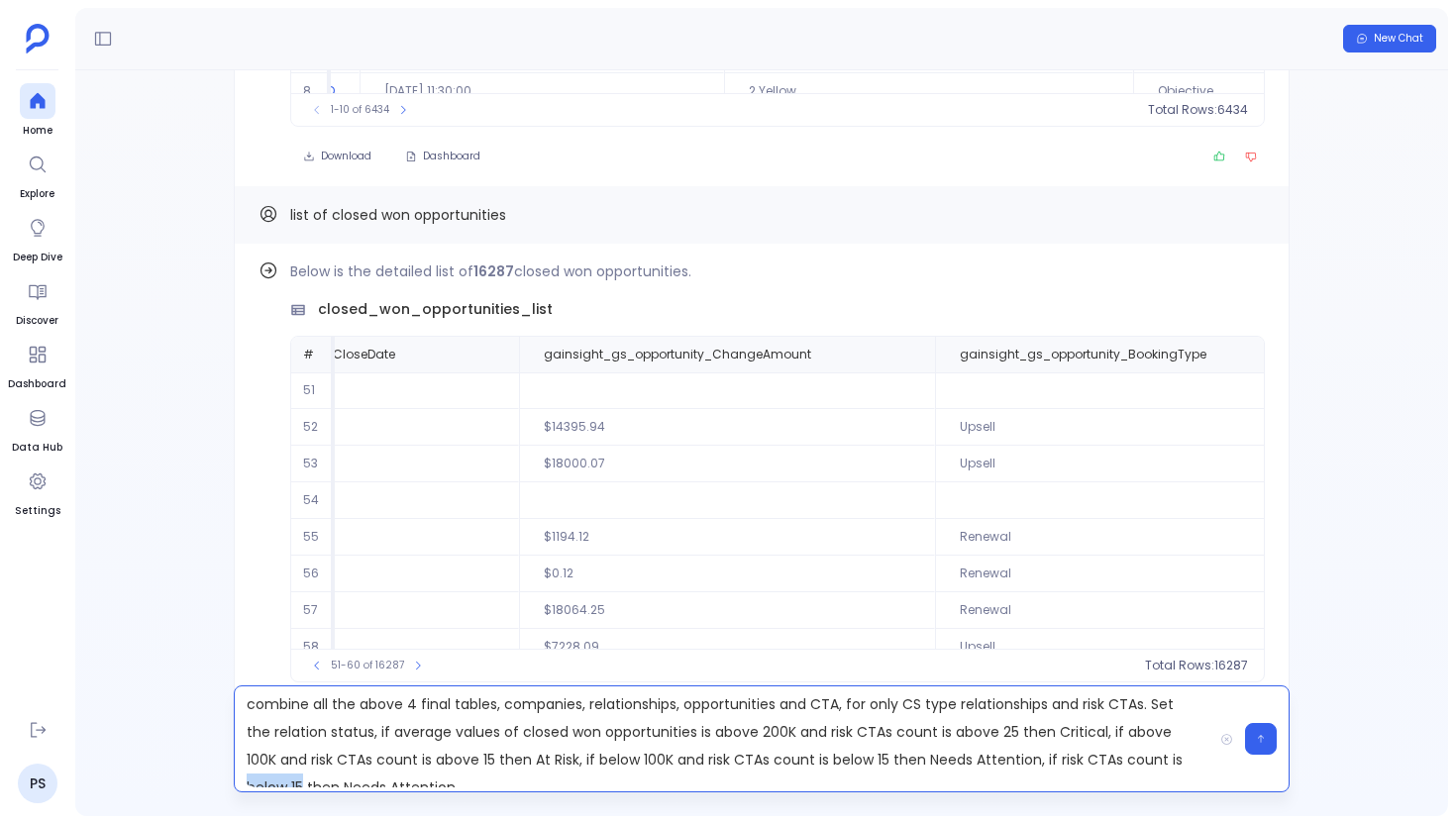 drag, startPoint x: 258, startPoint y: 785, endPoint x: 1148, endPoint y: 755, distance: 890.5055 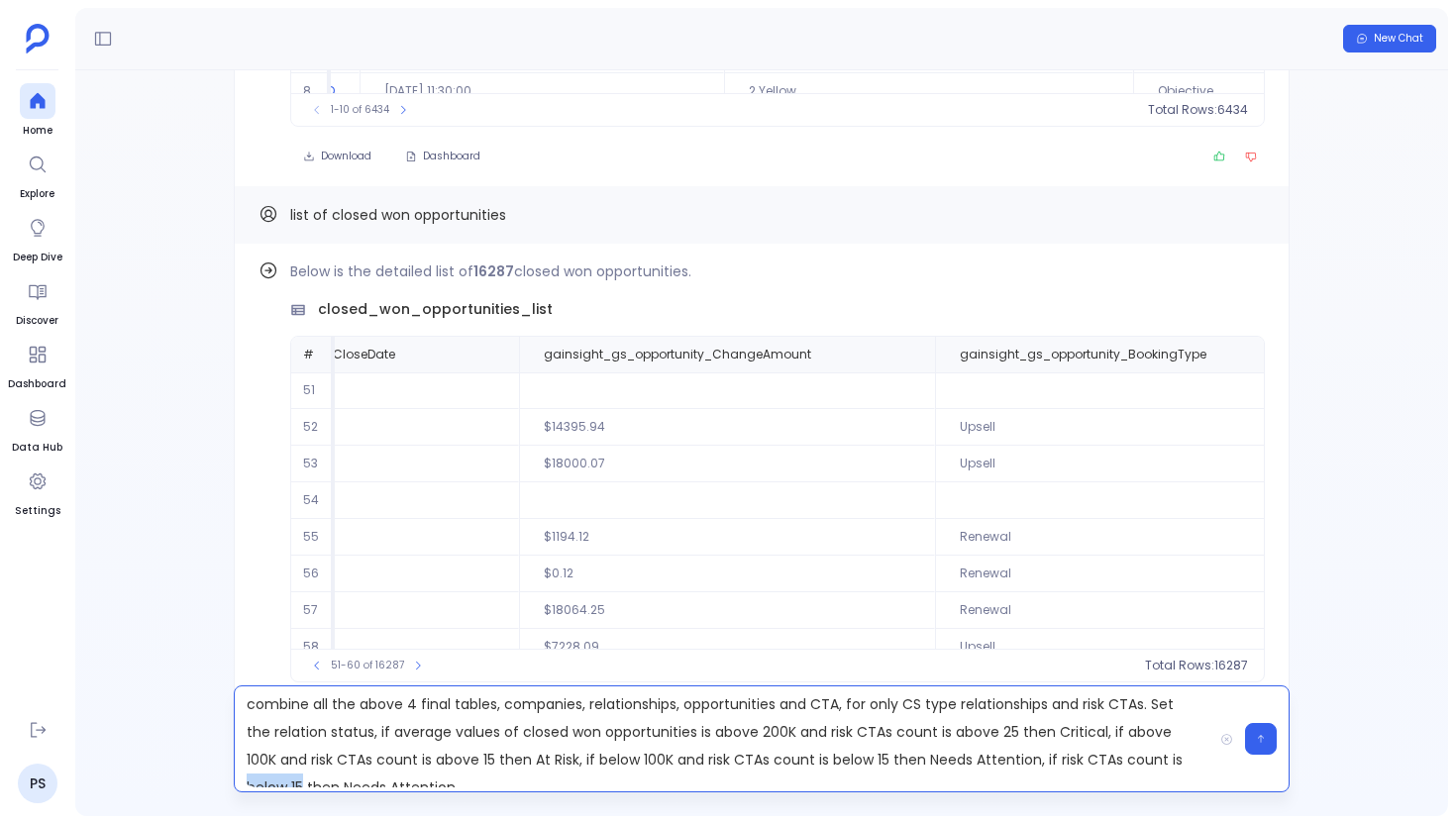 click on "combine all the above 4 final tables, companies, relationships, opportunities and CTA, for only CS type relationships and risk CTAs. Set the relation status, if average values of closed won opportunities is above 200K and risk CTAs count is above 25 then Critical, if above 100K and risk CTAs count is above 15 then At Risk, if below 100K and risk CTAs count is below 15 then Needs Attention, if risk CTAs count is below 15 then Needs Attention" at bounding box center [723, 739] 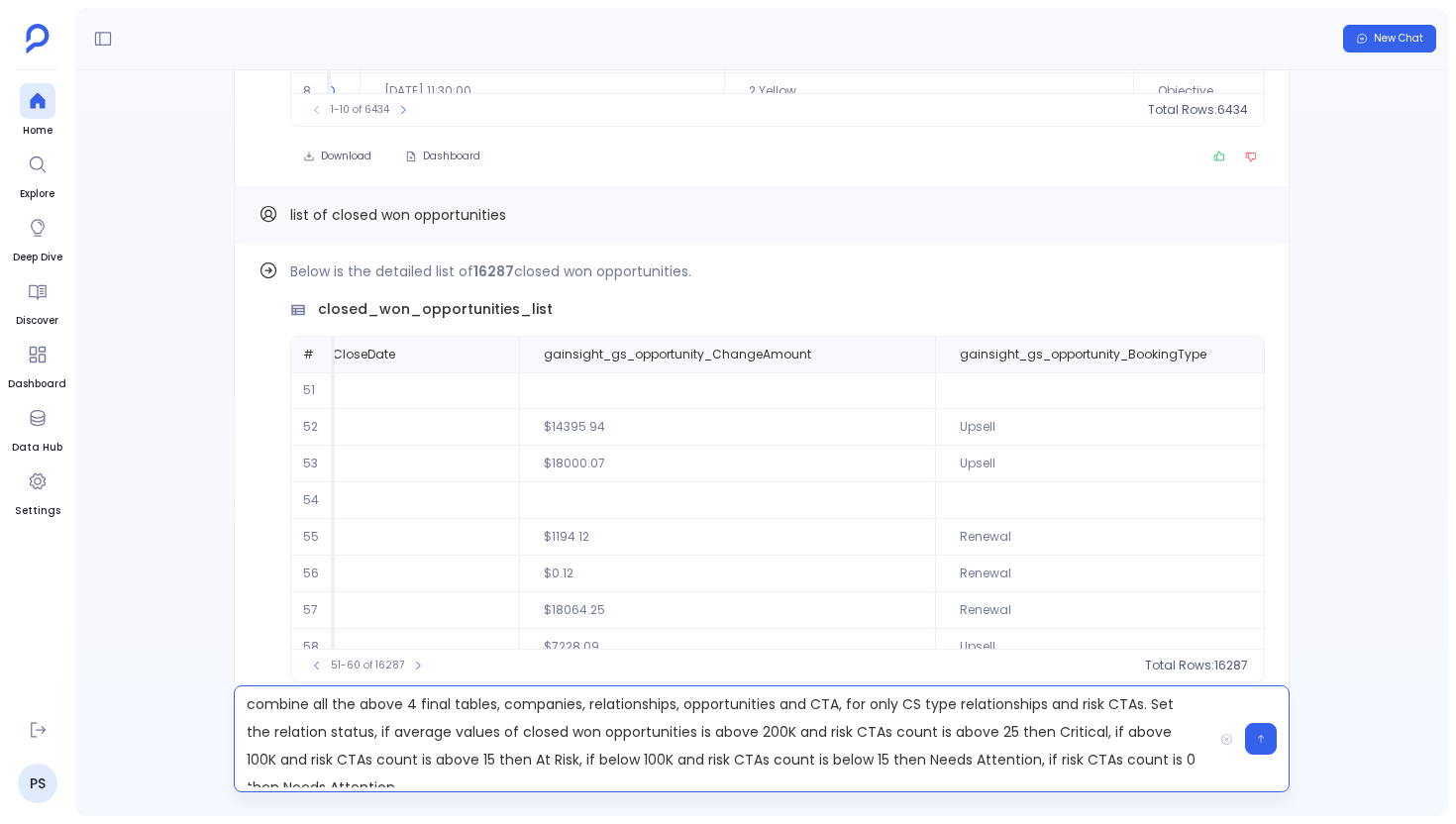 click on "combine all the above 4 final tables, companies, relationships, opportunities and CTA, for only CS type relationships and risk CTAs. Set the relation status, if average values of closed won opportunities is above 200K and risk CTAs count is above 25 then Critical, if above 100K and risk CTAs count is above 15 then At Risk, if below 100K and risk CTAs count is below 15 then Needs Attention, if risk CTAs count is 0 then Needs Attention" at bounding box center (723, 739) 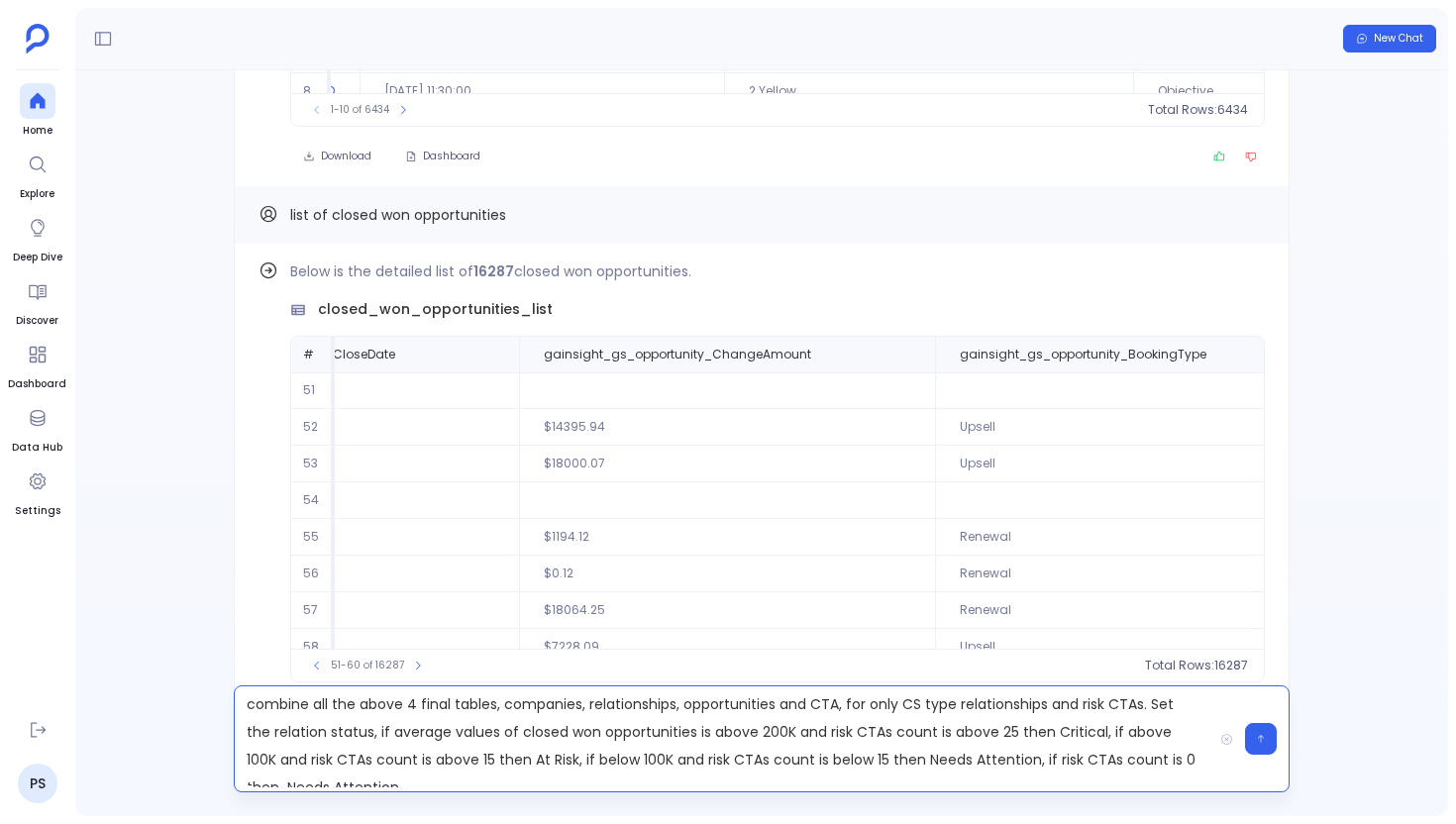scroll, scrollTop: 9, scrollLeft: 0, axis: vertical 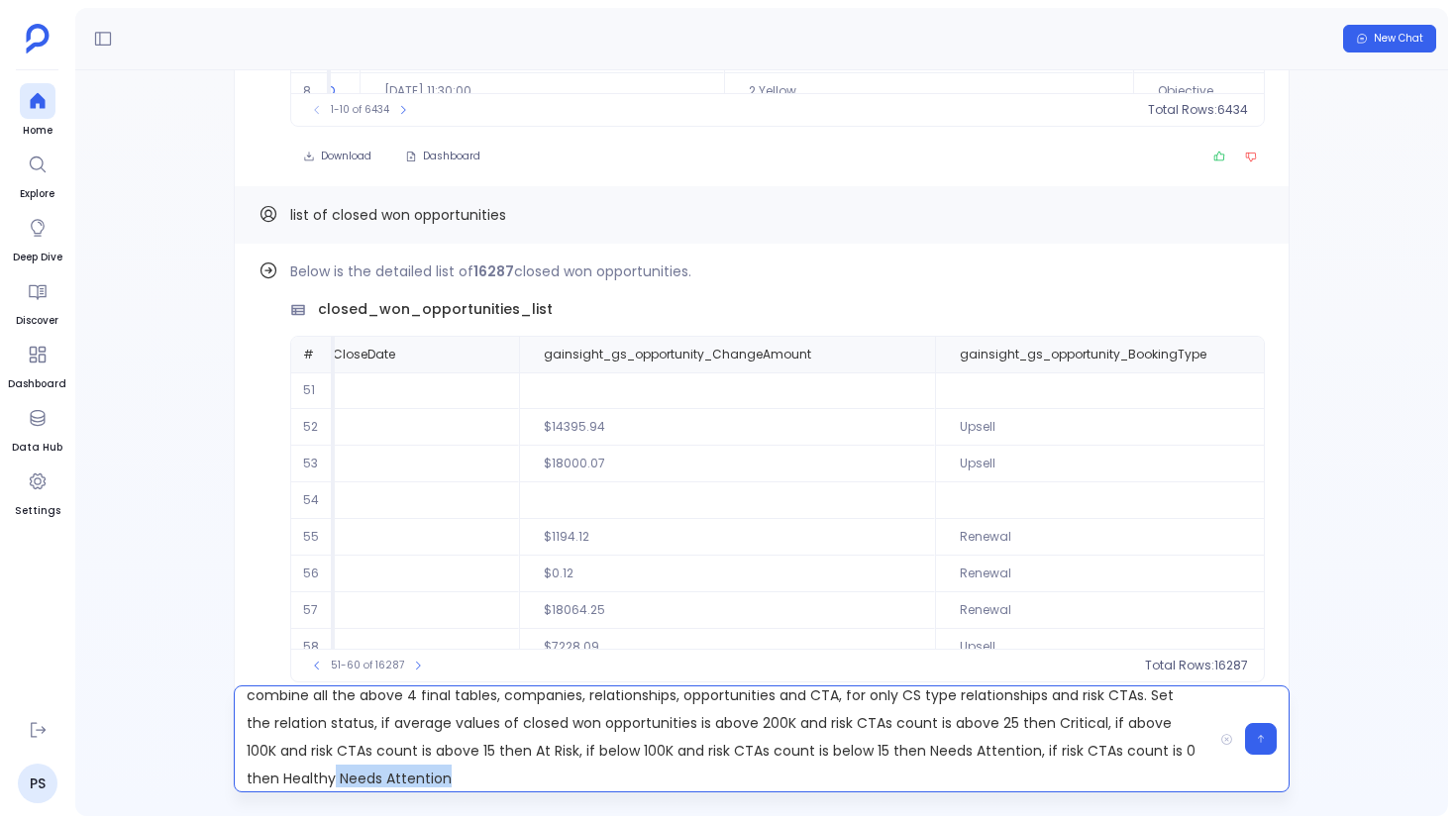 drag, startPoint x: 431, startPoint y: 768, endPoint x: 298, endPoint y: 773, distance: 133.09395 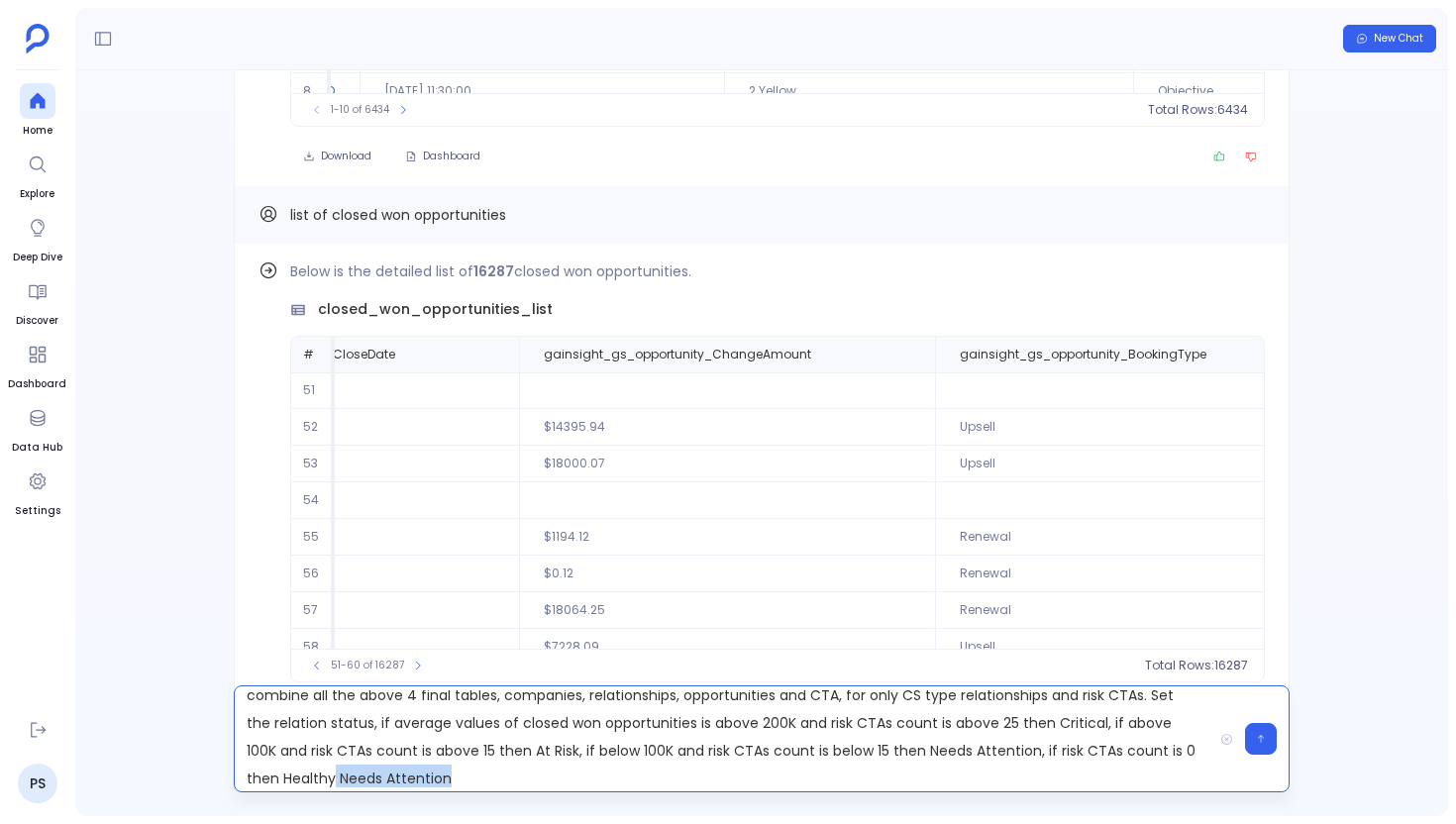 click on "combine all the above 4 final tables, companies, relationships, opportunities and CTA, for only CS type relationships and risk CTAs. Set the relation status, if average values of closed won opportunities is above 200K and risk CTAs count is above 25 then Critical, if above 100K and risk CTAs count is above 15 then At Risk, if below 100K and risk CTAs count is below 15 then Needs Attention, if risk CTAs count is 0 then Healthy Needs Attention" at bounding box center (723, 739) 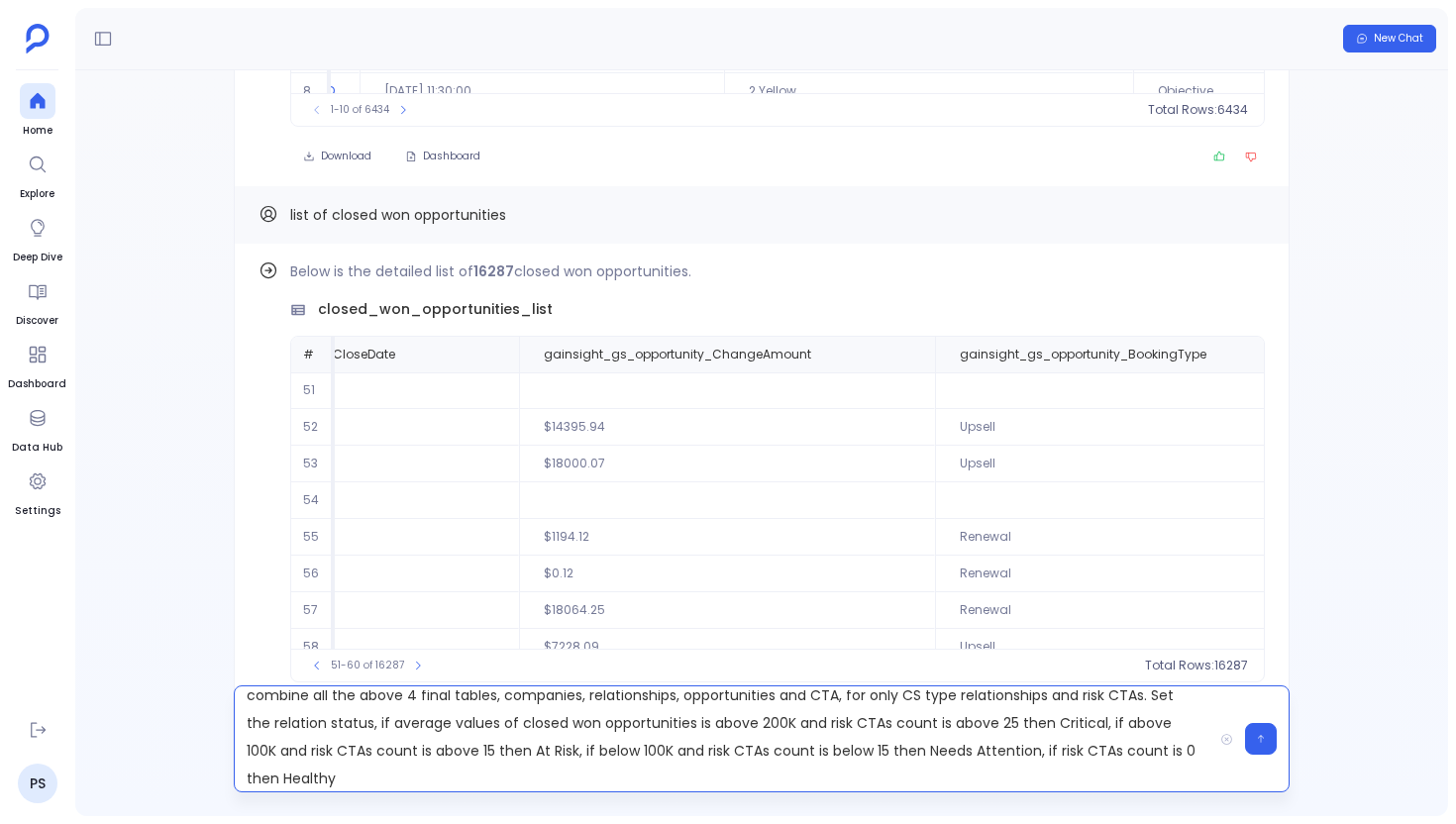 click on "combine all the above 4 final tables, companies, relationships, opportunities and CTA, for only CS type relationships and risk CTAs. Set the relation status, if average values of closed won opportunities is above 200K and risk CTAs count is above 25 then Critical, if above 100K and risk CTAs count is above 15 then At Risk, if below 100K and risk CTAs count is below 15 then Needs Attention, if risk CTAs count is 0 then Healthy" at bounding box center (723, 739) 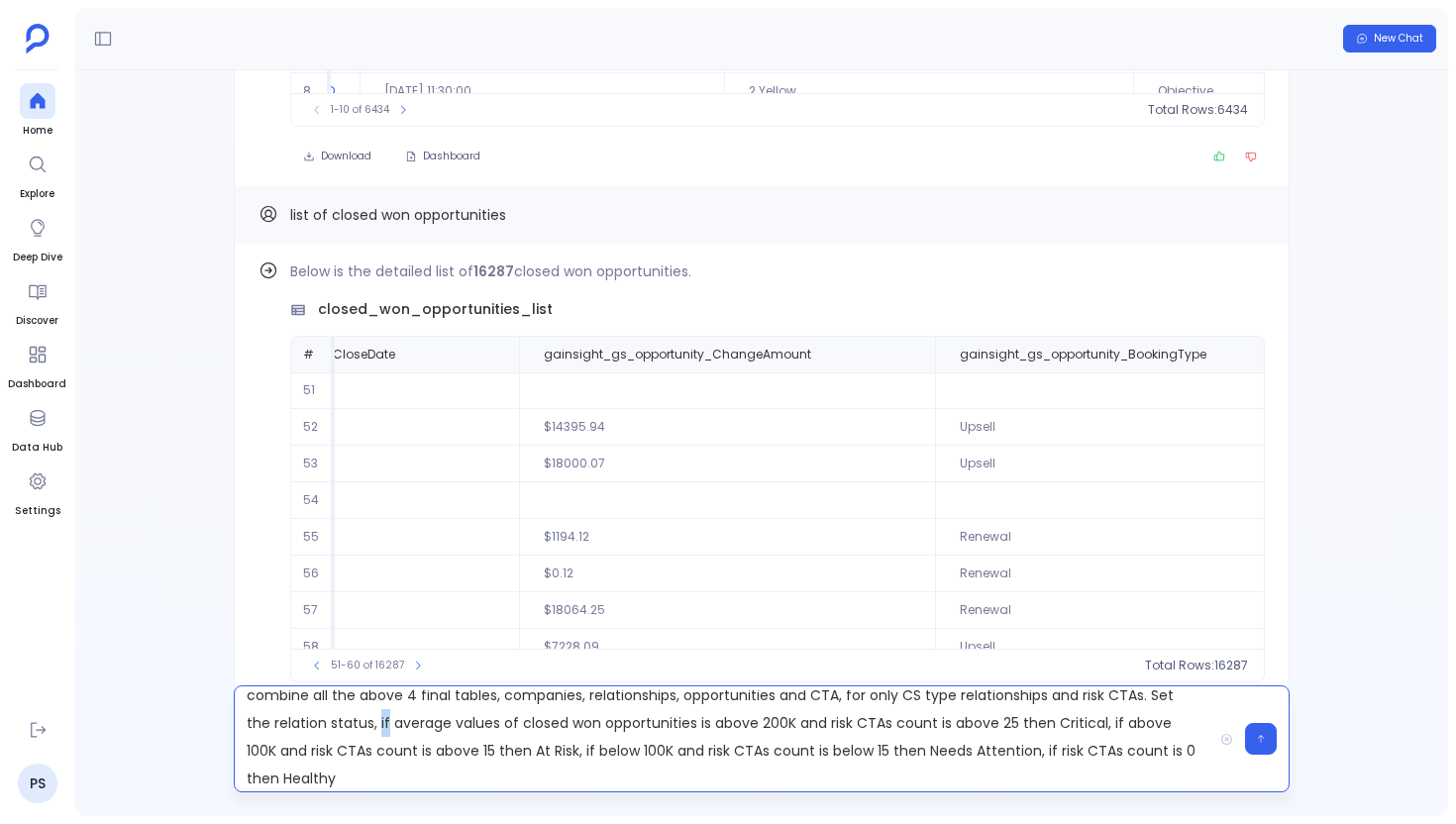 click on "combine all the above 4 final tables, companies, relationships, opportunities and CTA, for only CS type relationships and risk CTAs. Set the relation status, if average values of closed won opportunities is above 200K and risk CTAs count is above 25 then Critical, if above 100K and risk CTAs count is above 15 then At Risk, if below 100K and risk CTAs count is below 15 then Needs Attention, if risk CTAs count is 0 then Healthy" at bounding box center [723, 739] 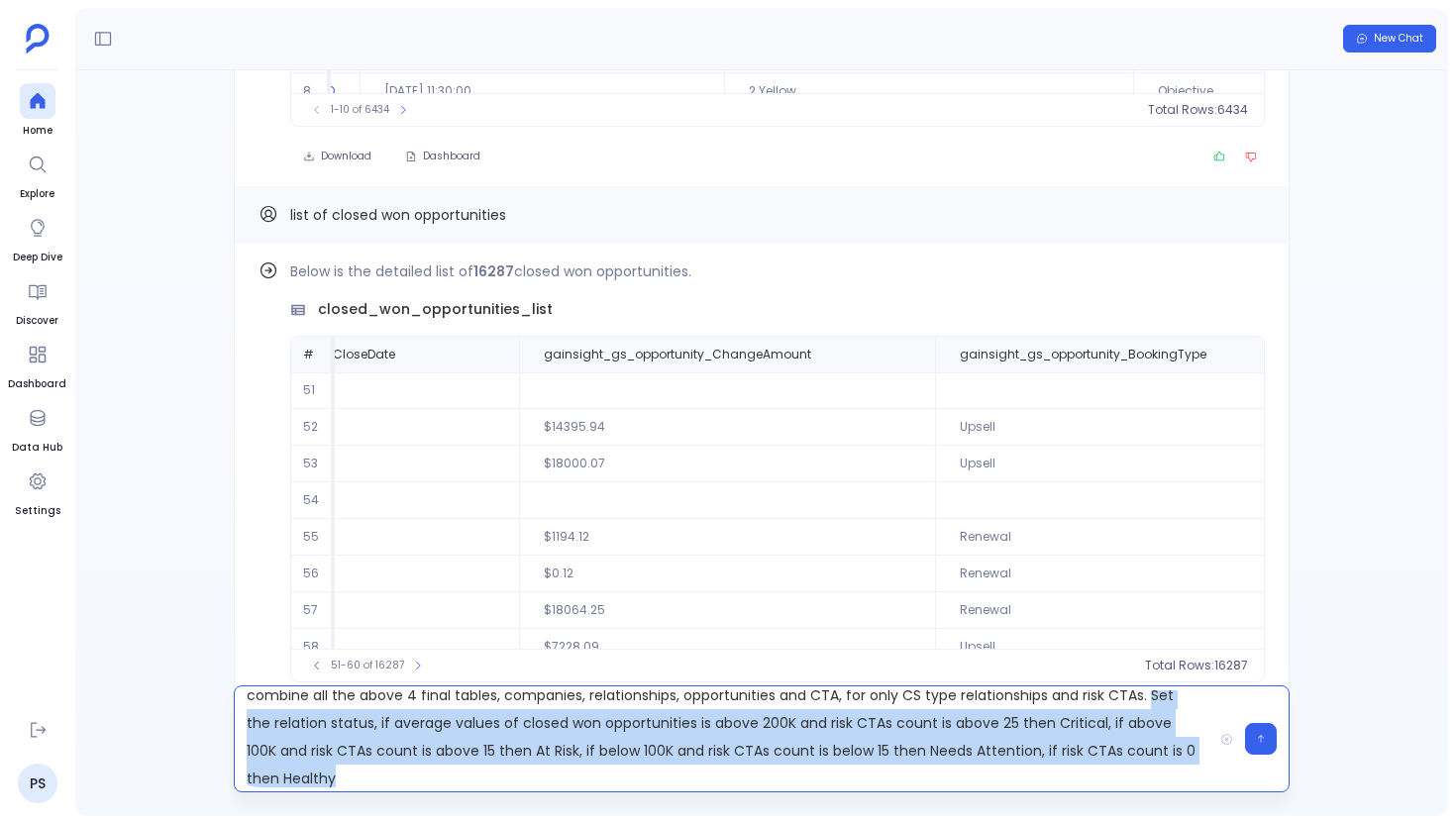 scroll, scrollTop: 14, scrollLeft: 0, axis: vertical 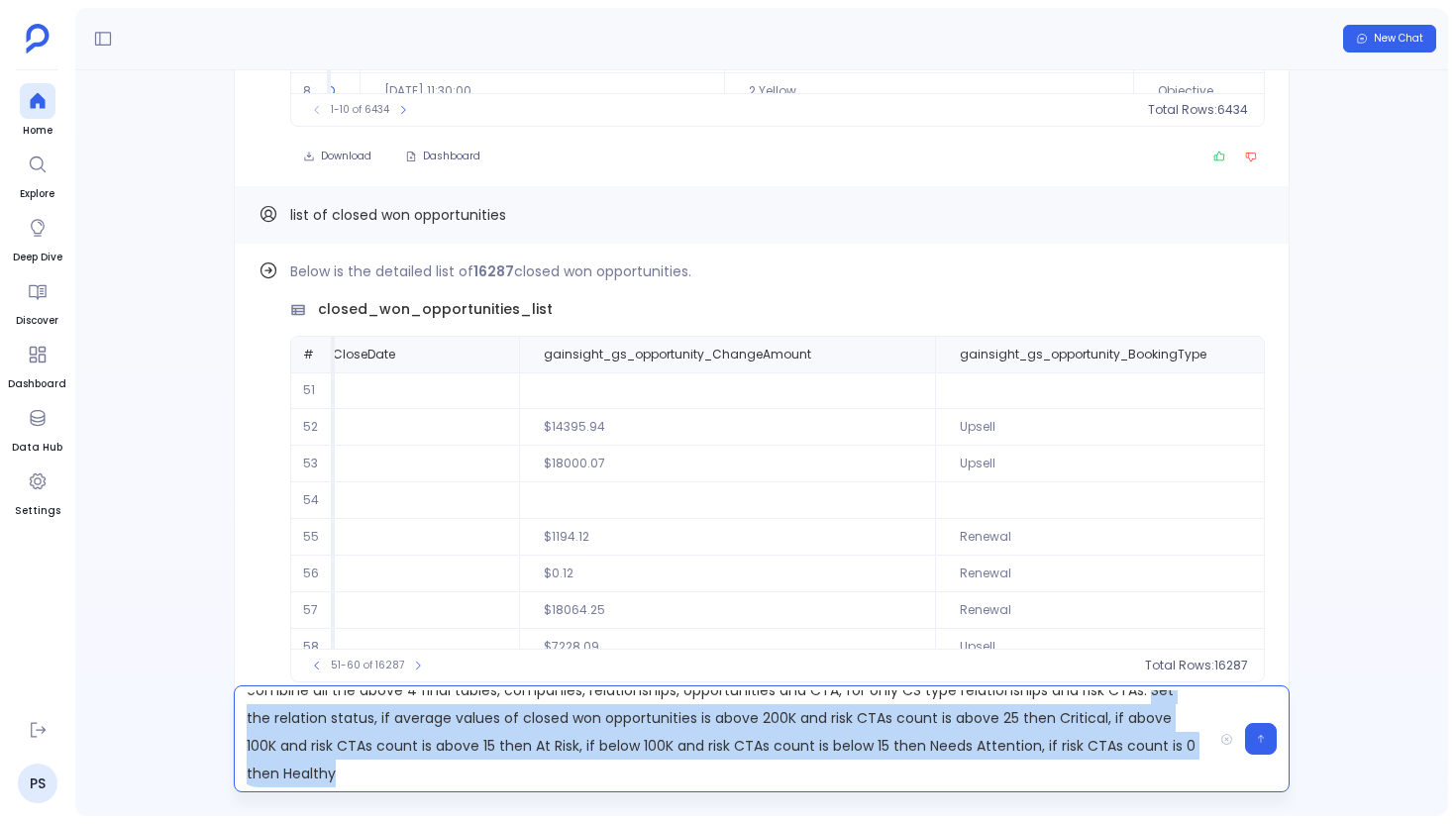 drag, startPoint x: 1148, startPoint y: 696, endPoint x: 1141, endPoint y: 778, distance: 82.298238 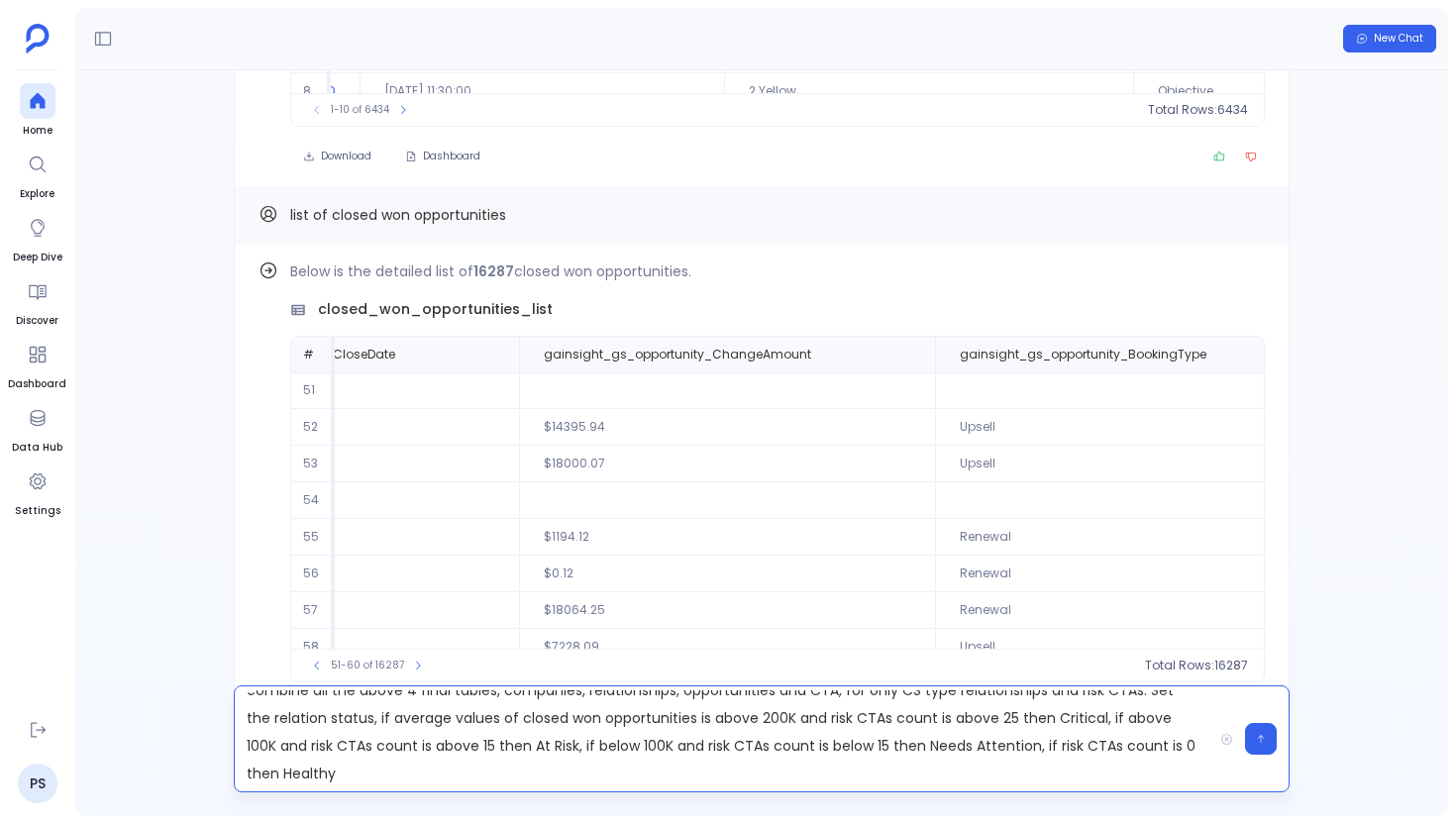 scroll, scrollTop: 6, scrollLeft: 0, axis: vertical 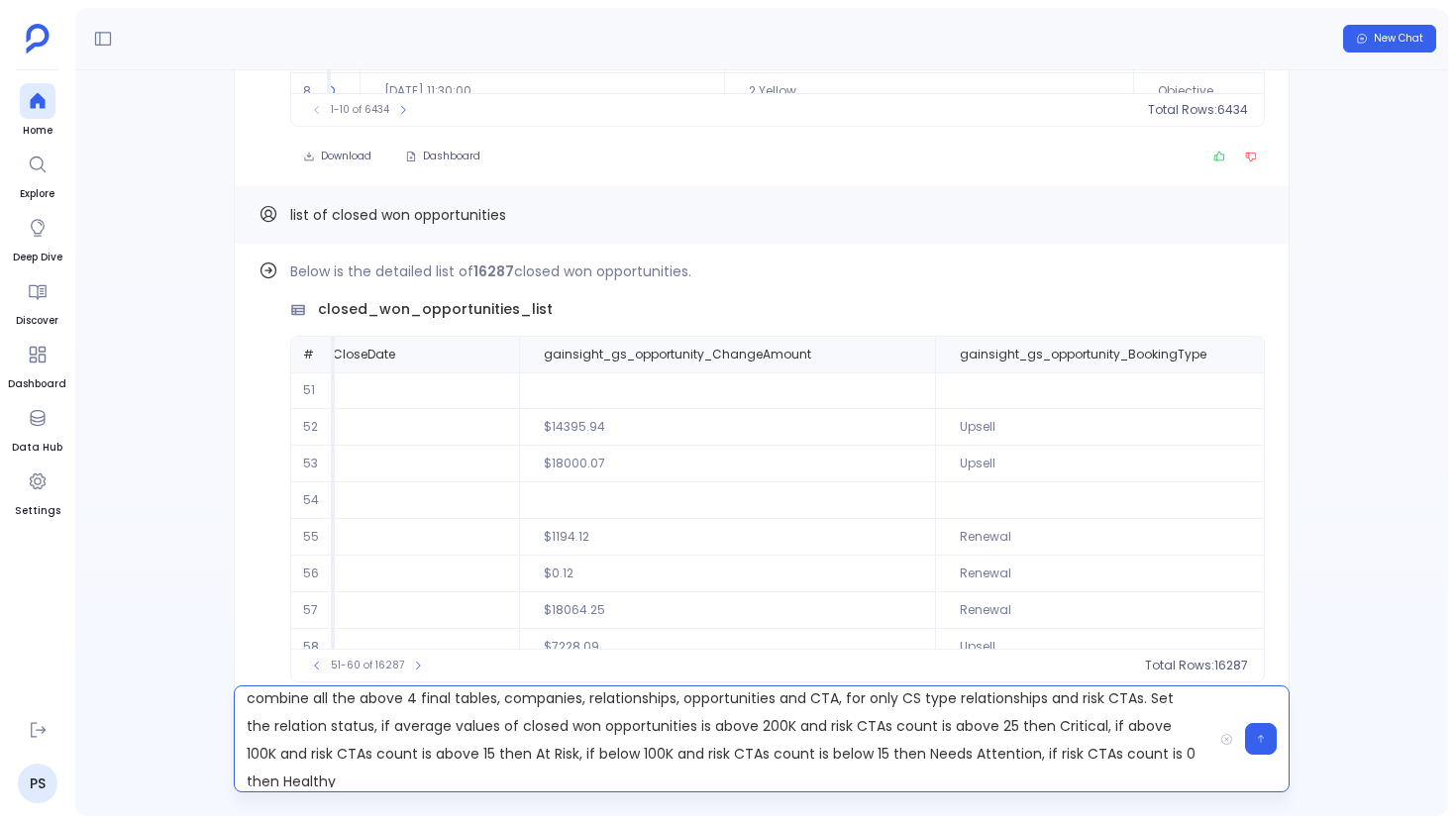 click on "combine all the above 4 final tables, companies, relationships, opportunities and CTA, for only CS type relationships and risk CTAs. Set the relation status, if average values of closed won opportunities is above 200K and risk CTAs count is above 25 then Critical, if above 100K and risk CTAs count is above 15 then At Risk, if below 100K and risk CTAs count is below 15 then Needs Attention, if risk CTAs count is 0 then Healthy" at bounding box center [723, 739] 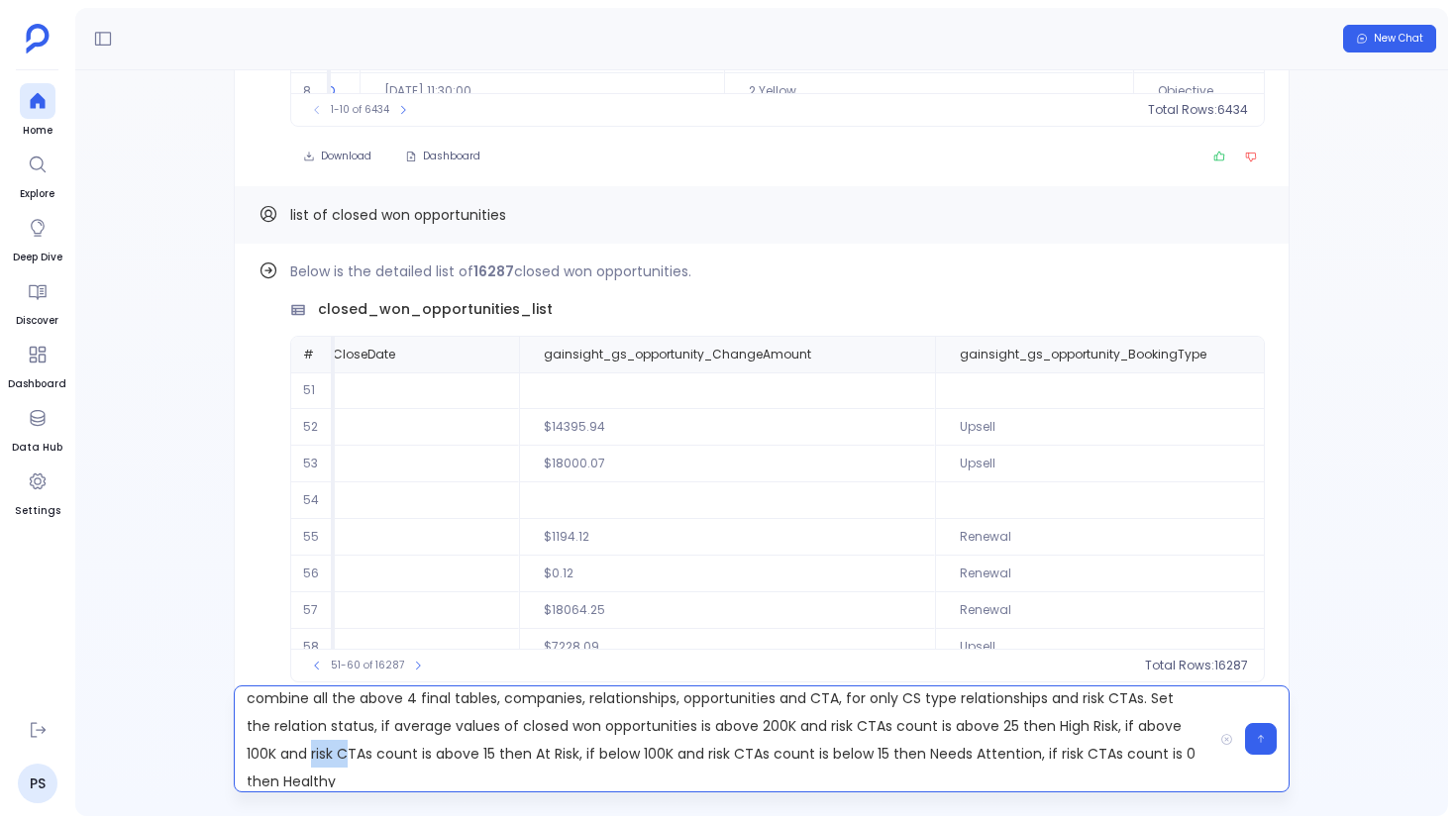 drag, startPoint x: 280, startPoint y: 758, endPoint x: 324, endPoint y: 751, distance: 44.553339 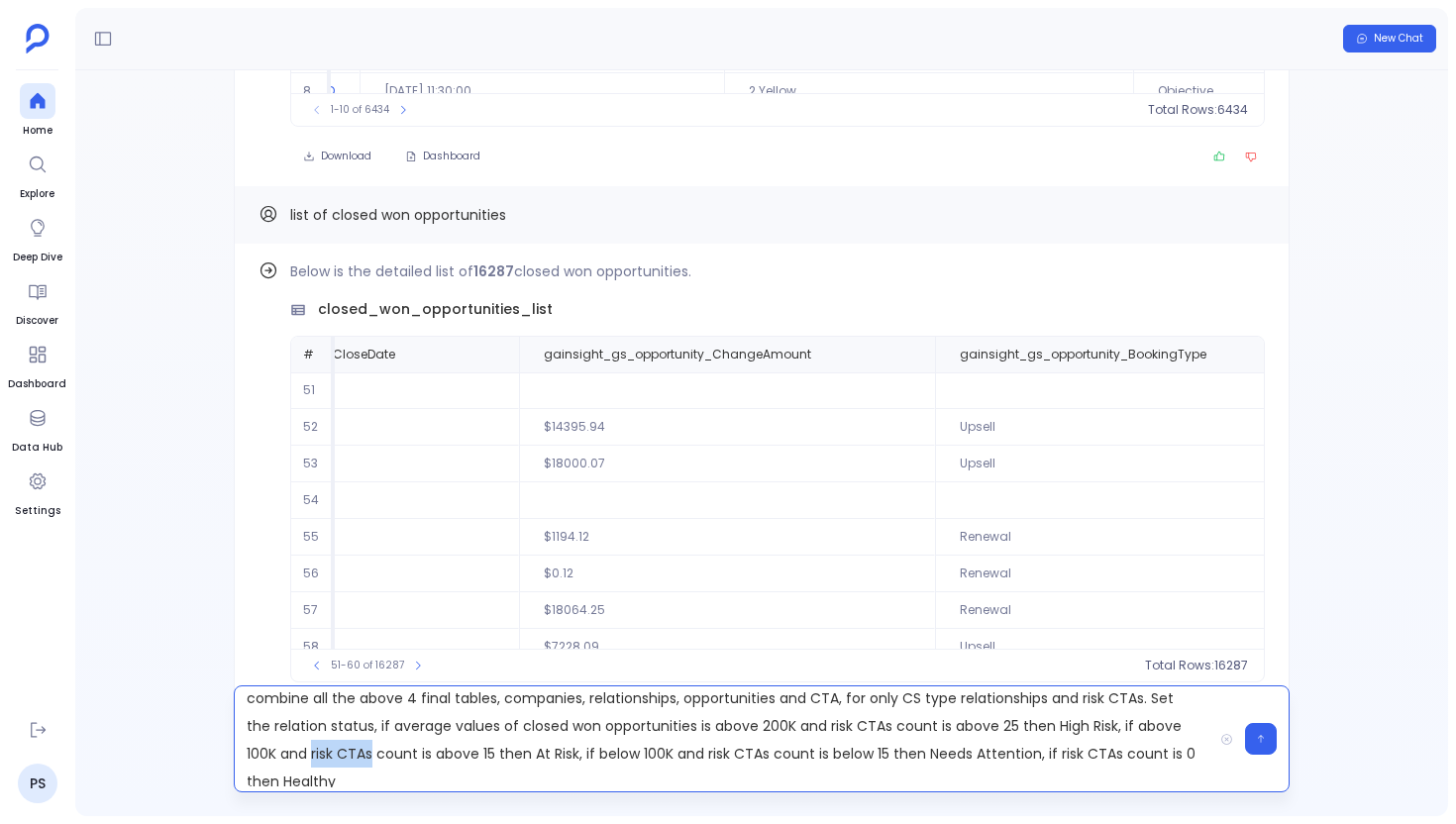 drag, startPoint x: 338, startPoint y: 757, endPoint x: 278, endPoint y: 758, distance: 60.00833 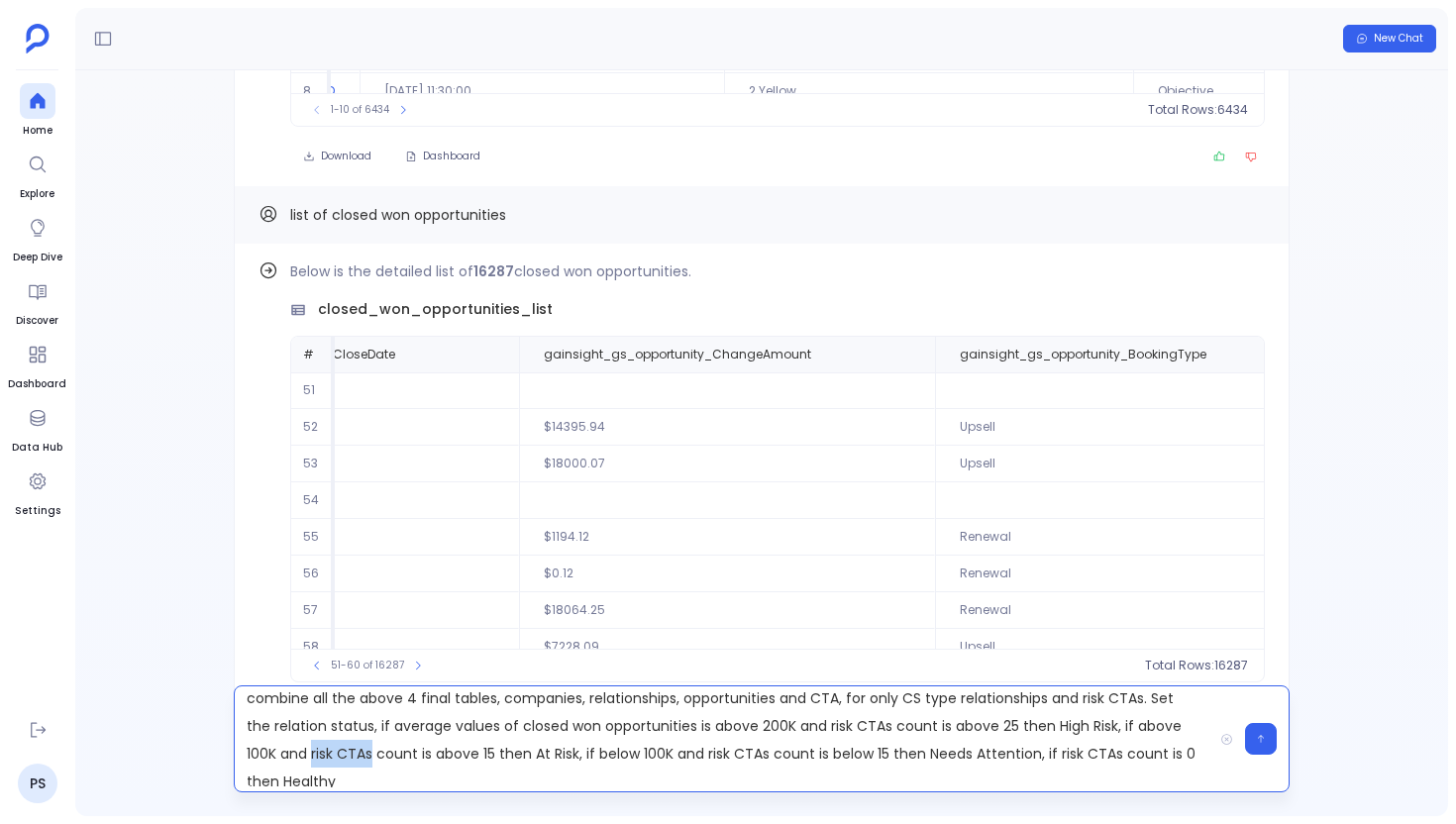 click on "combine all the above 4 final tables, companies, relationships, opportunities and CTA, for only CS type relationships and risk CTAs. Set the relation status, if average values of closed won opportunities is above 200K and risk CTAs count is above 25 then High Risk, if above 100K and risk CTAs count is above 15 then At Risk, if below 100K and risk CTAs count is below 15 then Needs Attention, if risk CTAs count is 0 then Healthy" at bounding box center [723, 739] 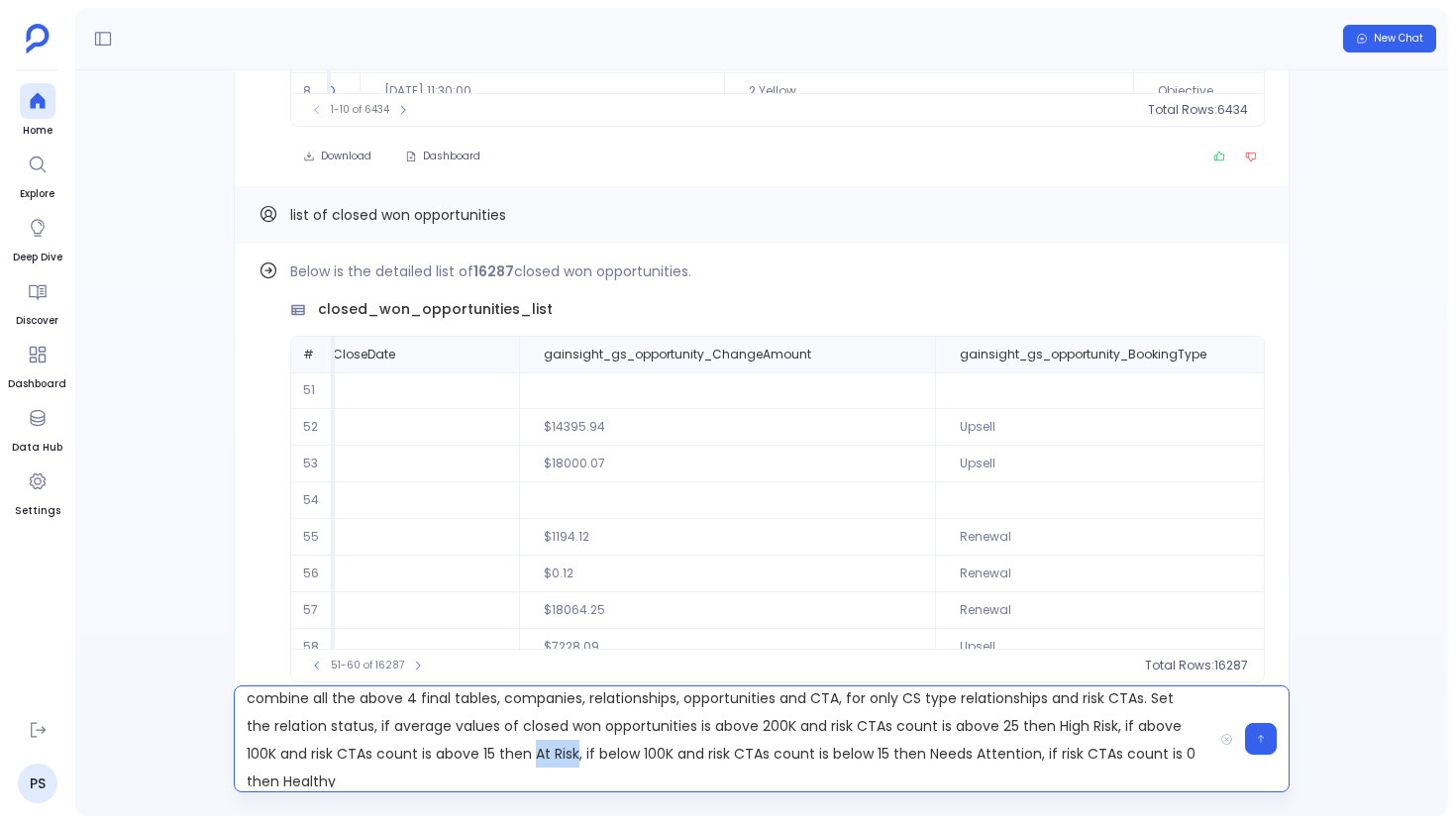 drag, startPoint x: 503, startPoint y: 754, endPoint x: 543, endPoint y: 755, distance: 40.012498 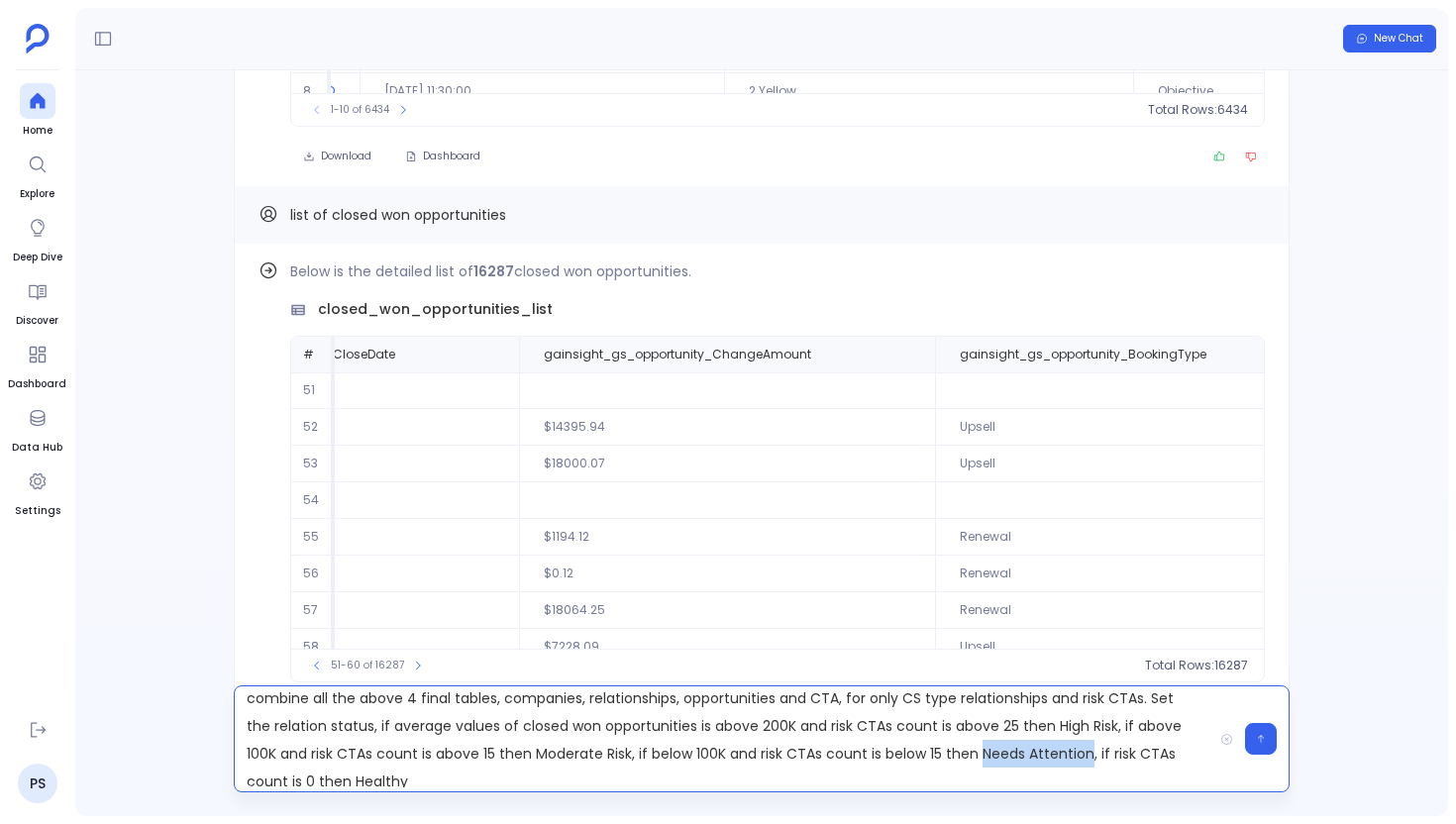 drag, startPoint x: 948, startPoint y: 754, endPoint x: 1056, endPoint y: 756, distance: 108.01852 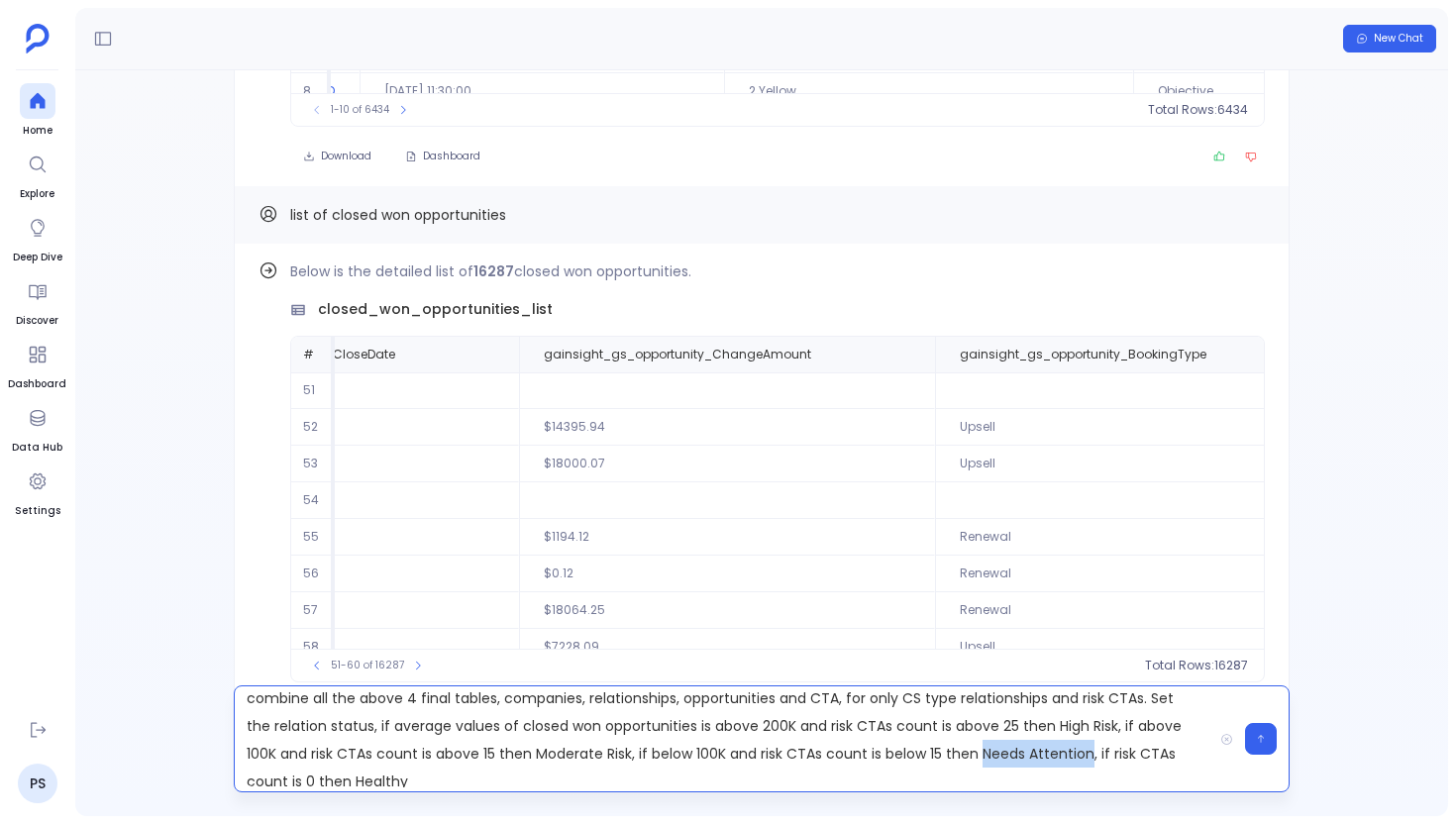 click on "combine all the above 4 final tables, companies, relationships, opportunities and CTA, for only CS type relationships and risk CTAs. Set the relation status, if average values of closed won opportunities is above 200K and risk CTAs count is above 25 then High Risk, if above 100K and risk CTAs count is above 15 then Moderate Risk, if below 100K and risk CTAs count is below 15 then Needs Attention, if risk CTAs count is 0 then Healthy" at bounding box center (723, 739) 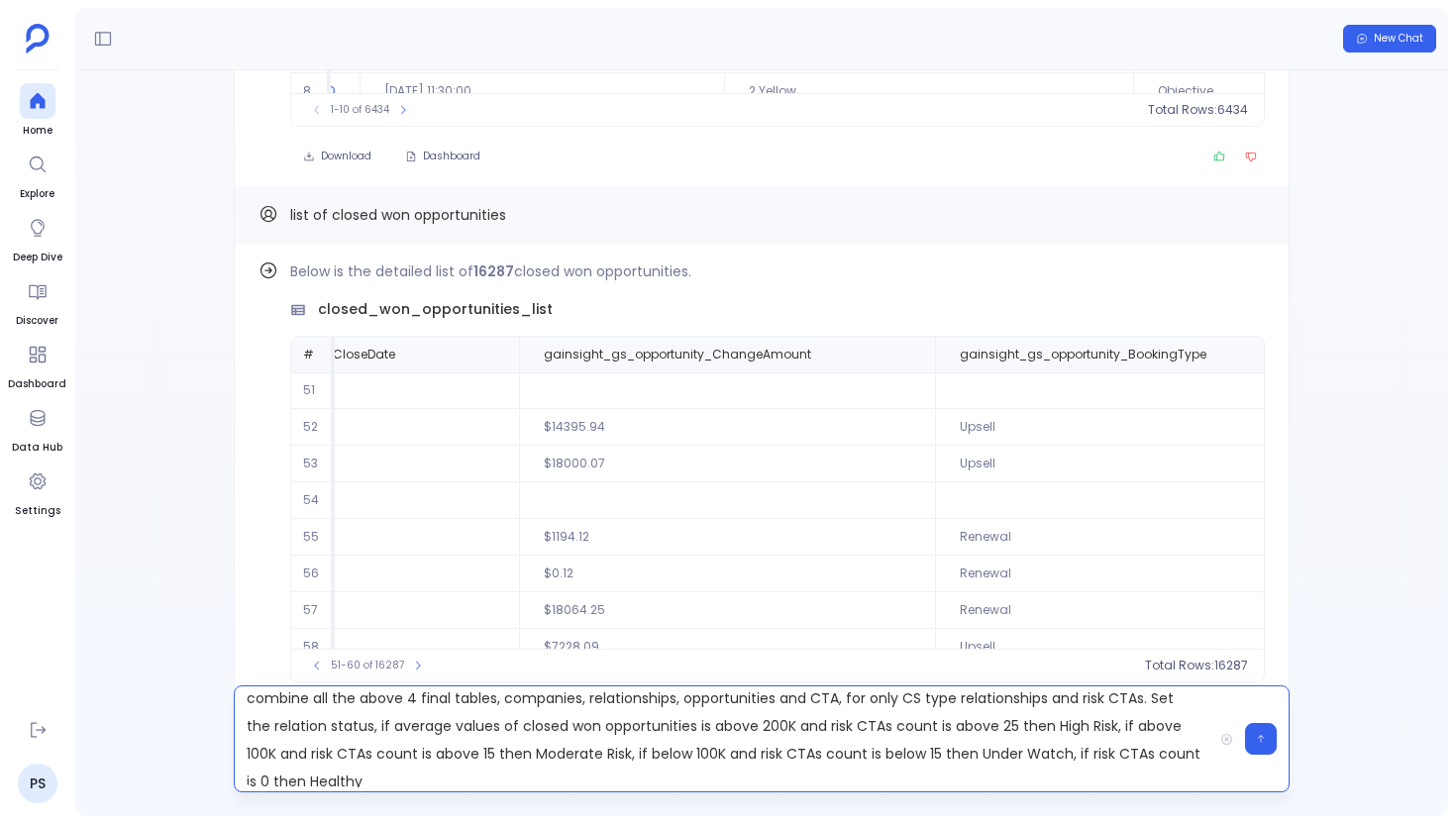 click on "combine all the above 4 final tables, companies, relationships, opportunities and CTA, for only CS type relationships and risk CTAs. Set the relation status, if average values of closed won opportunities is above 200K and risk CTAs count is above 25 then High Risk, if above 100K and risk CTAs count is above 15 then Moderate Risk, if below 100K and risk CTAs count is below 15 then Under Watch, if risk CTAs count is 0 then Healthy" at bounding box center [723, 739] 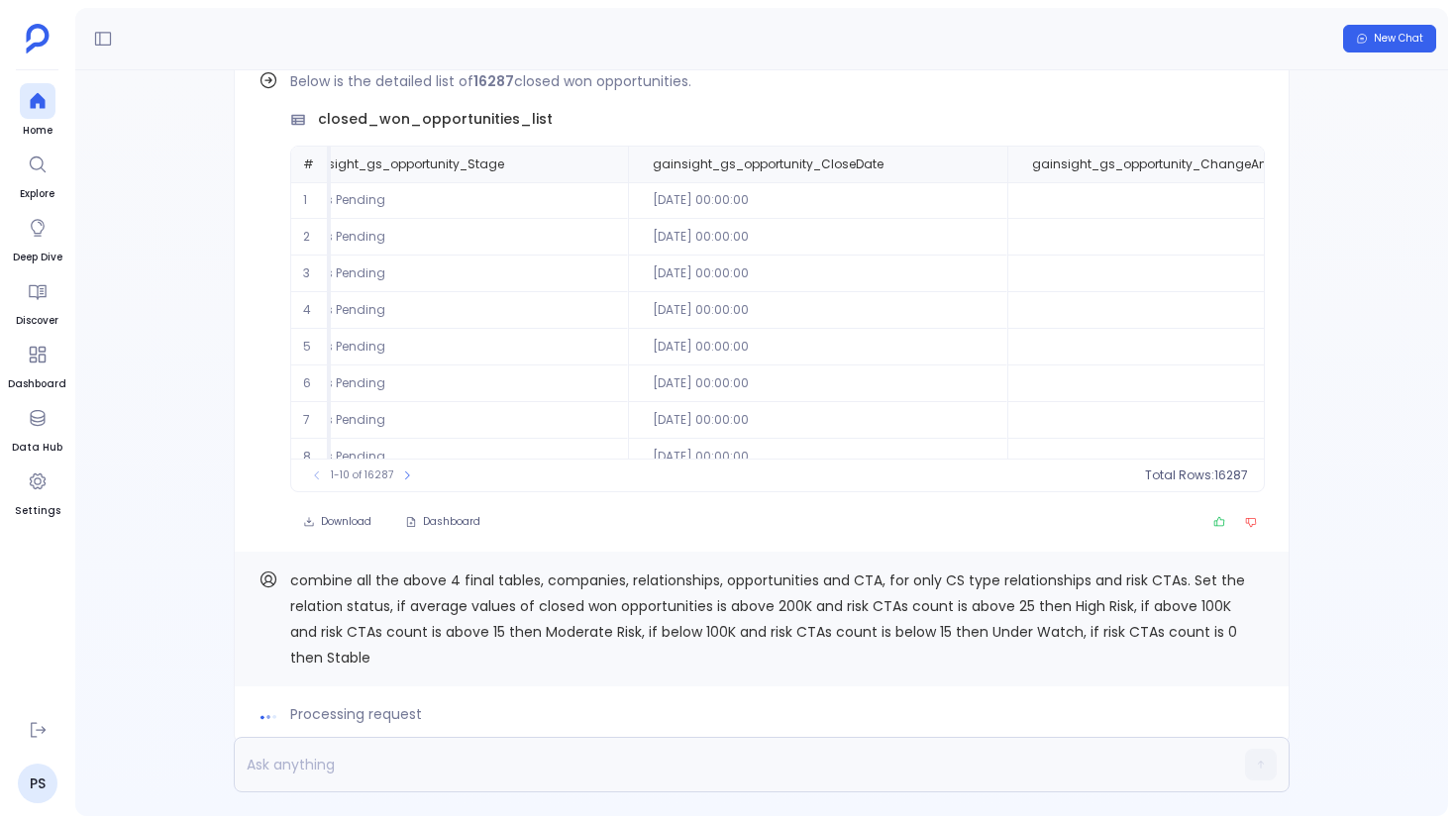 scroll, scrollTop: 0, scrollLeft: 0, axis: both 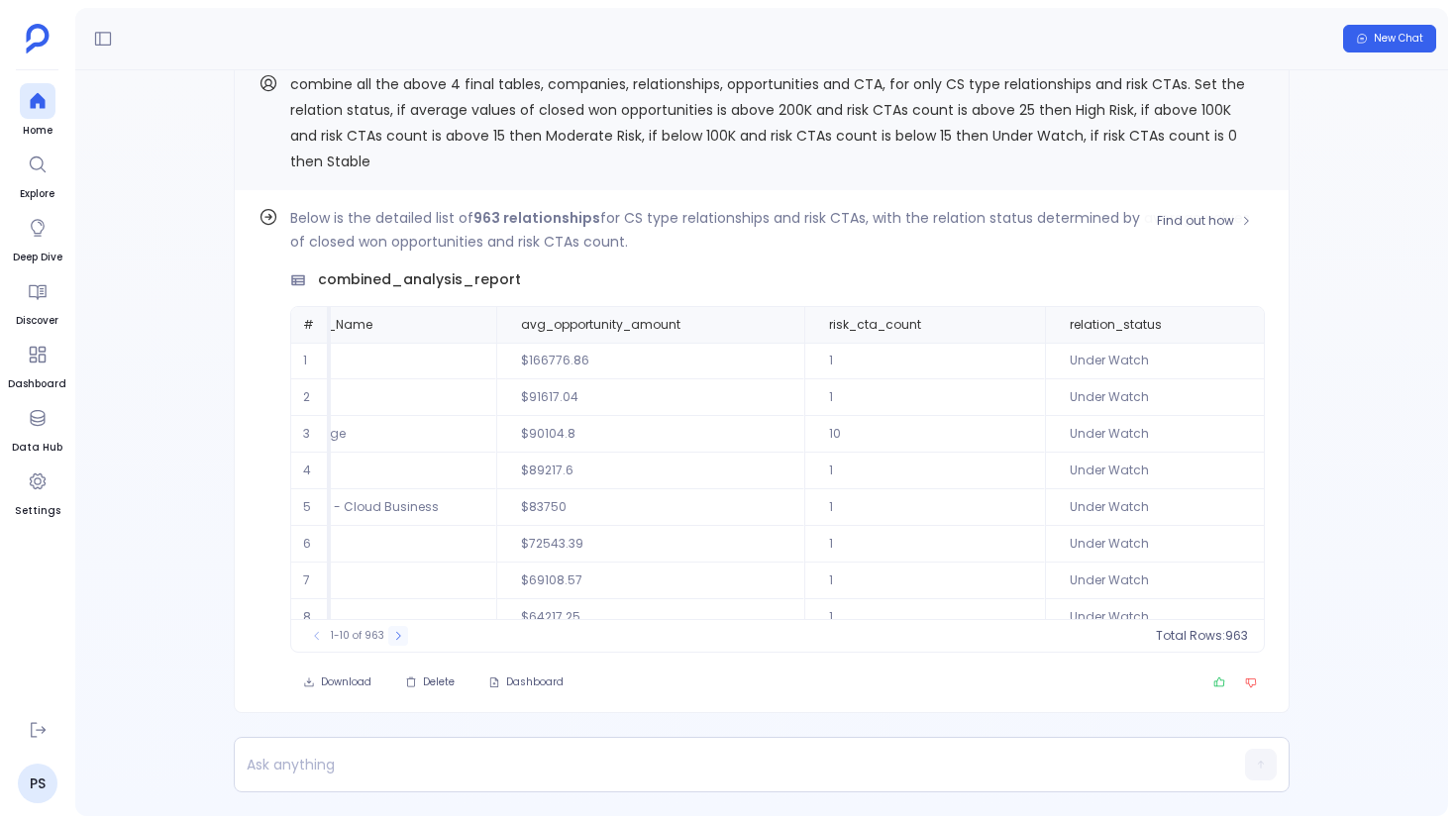 click at bounding box center (398, 636) 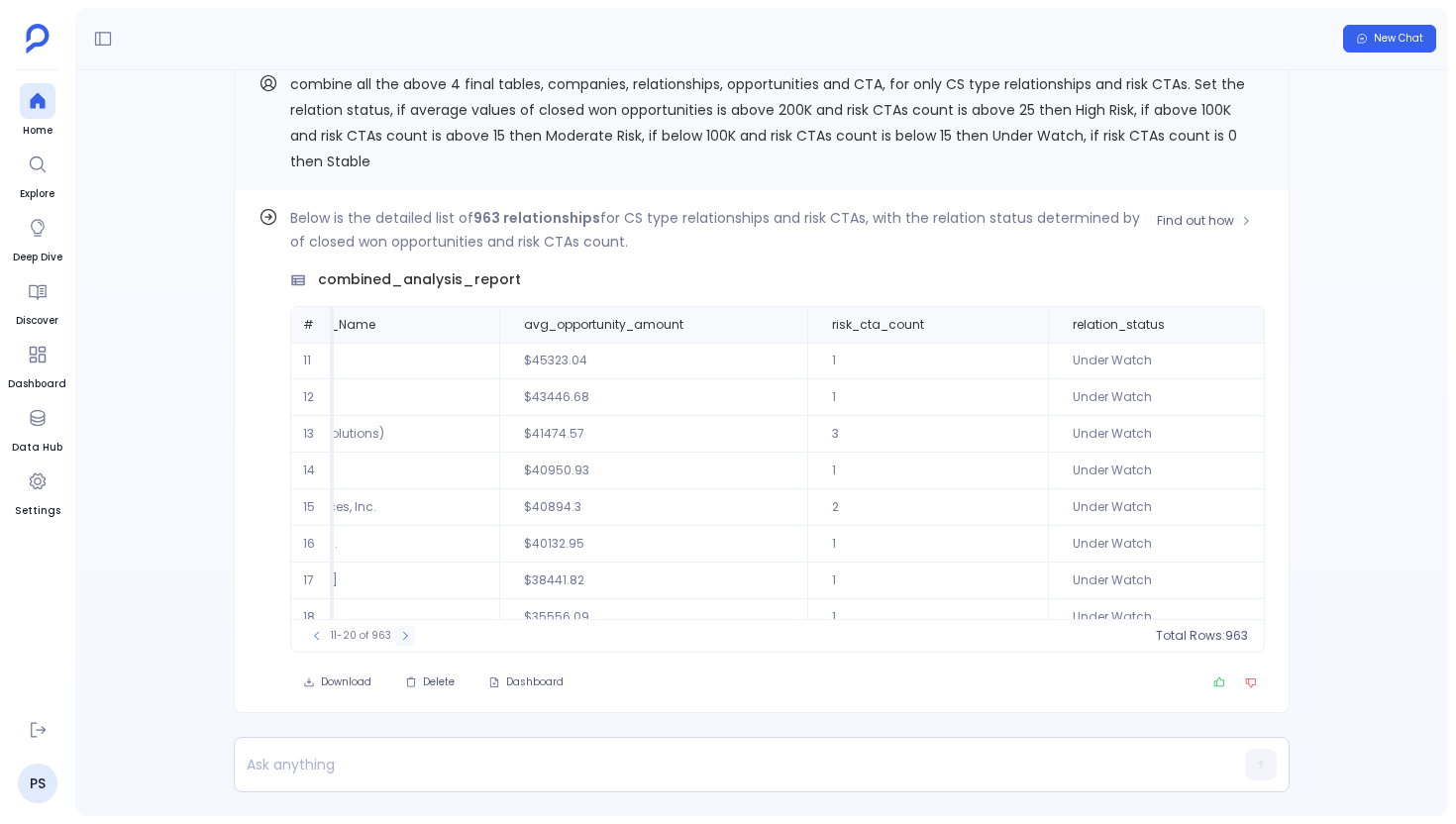 click at bounding box center [405, 636] 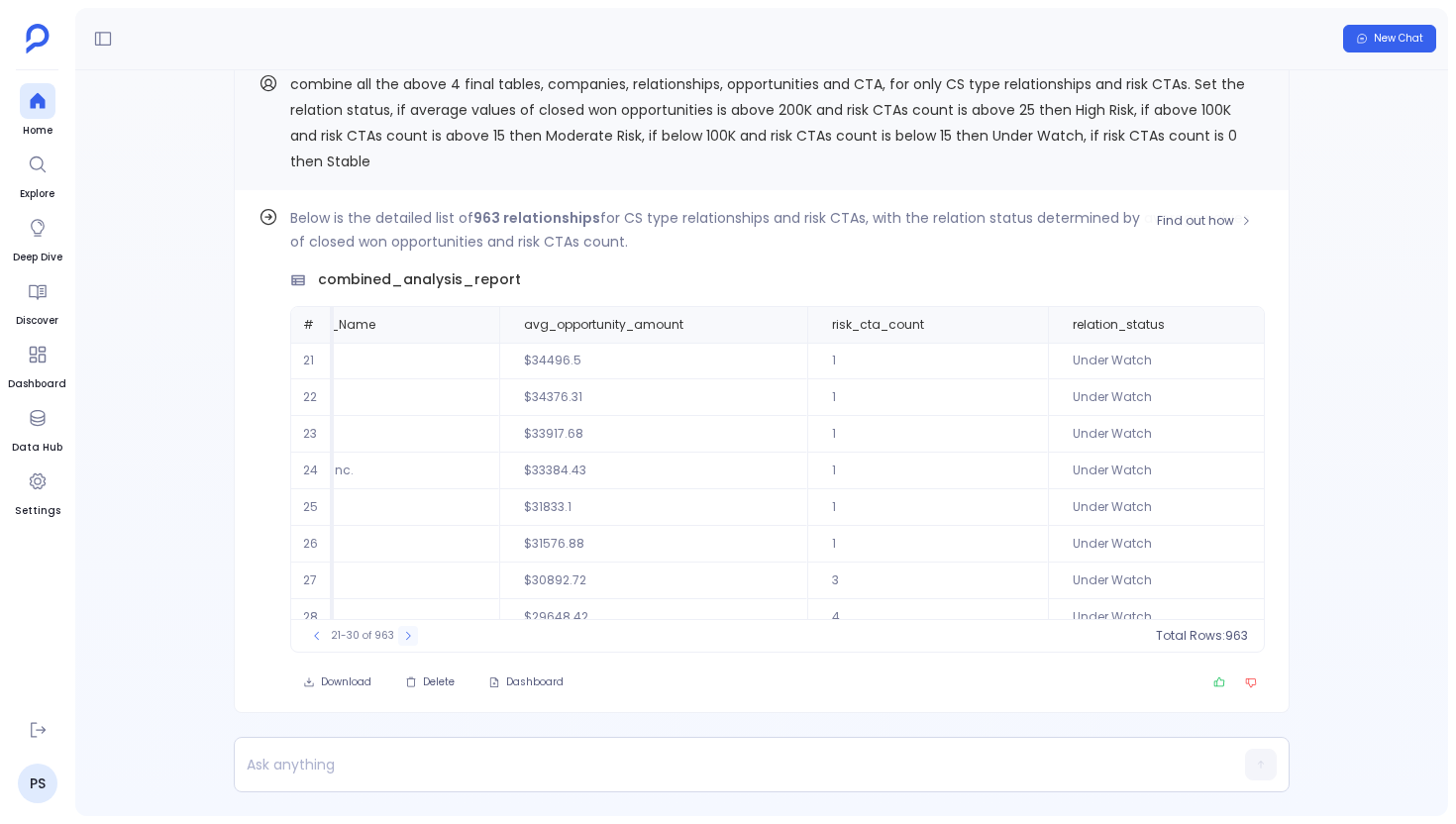 click at bounding box center (408, 636) 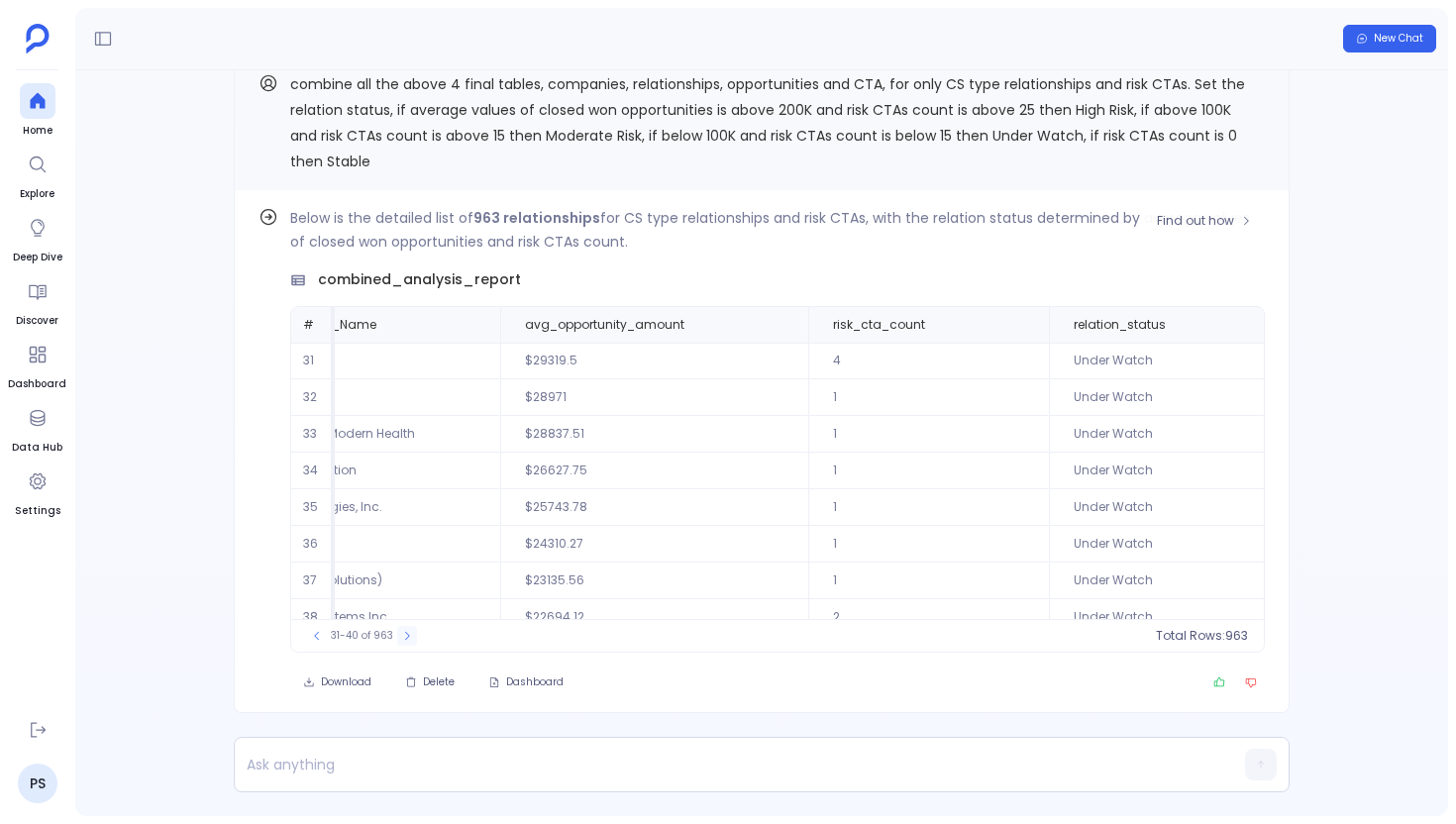 click at bounding box center [407, 636] 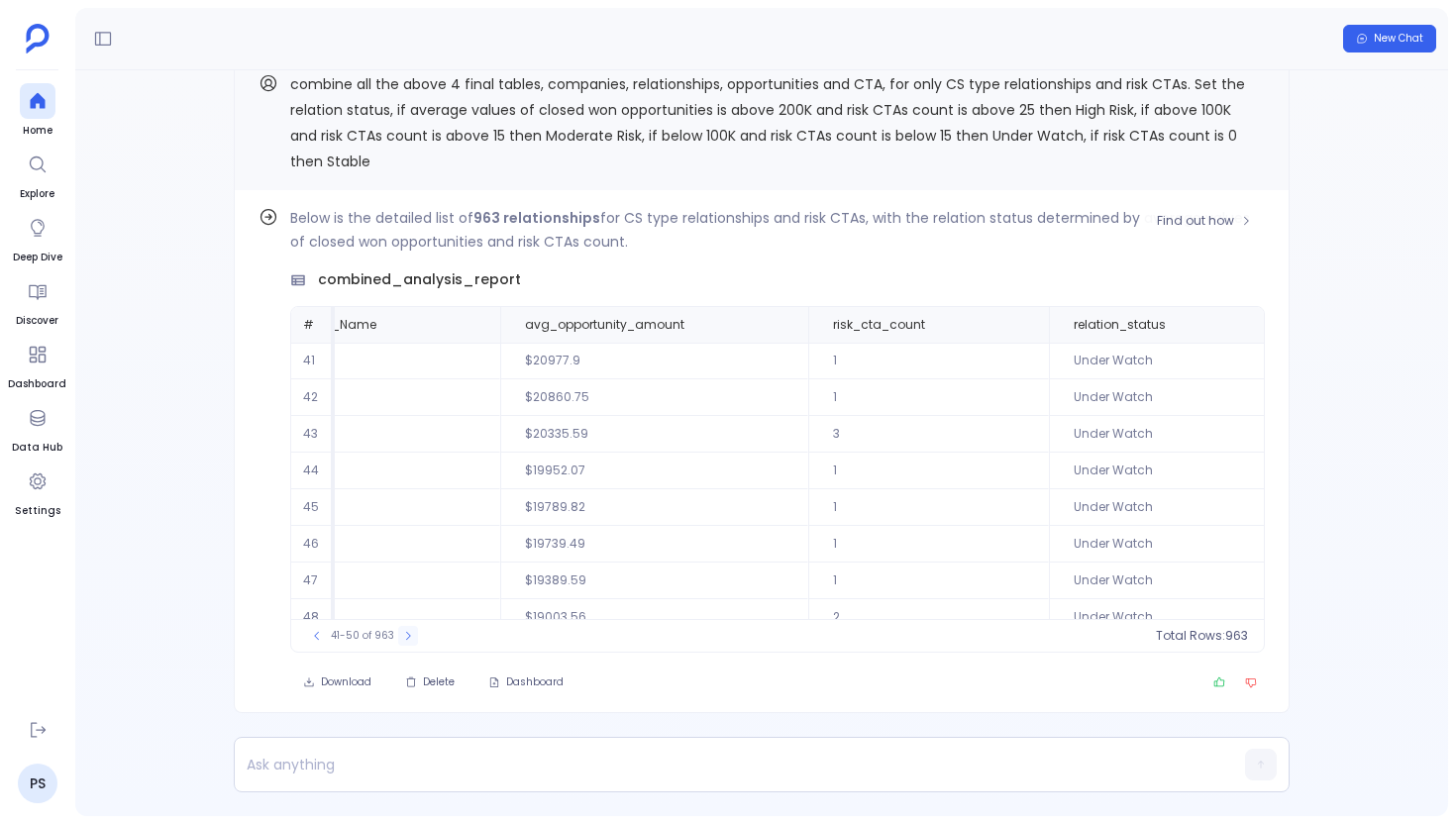 click on "41-50 of 963" at bounding box center (363, 636) 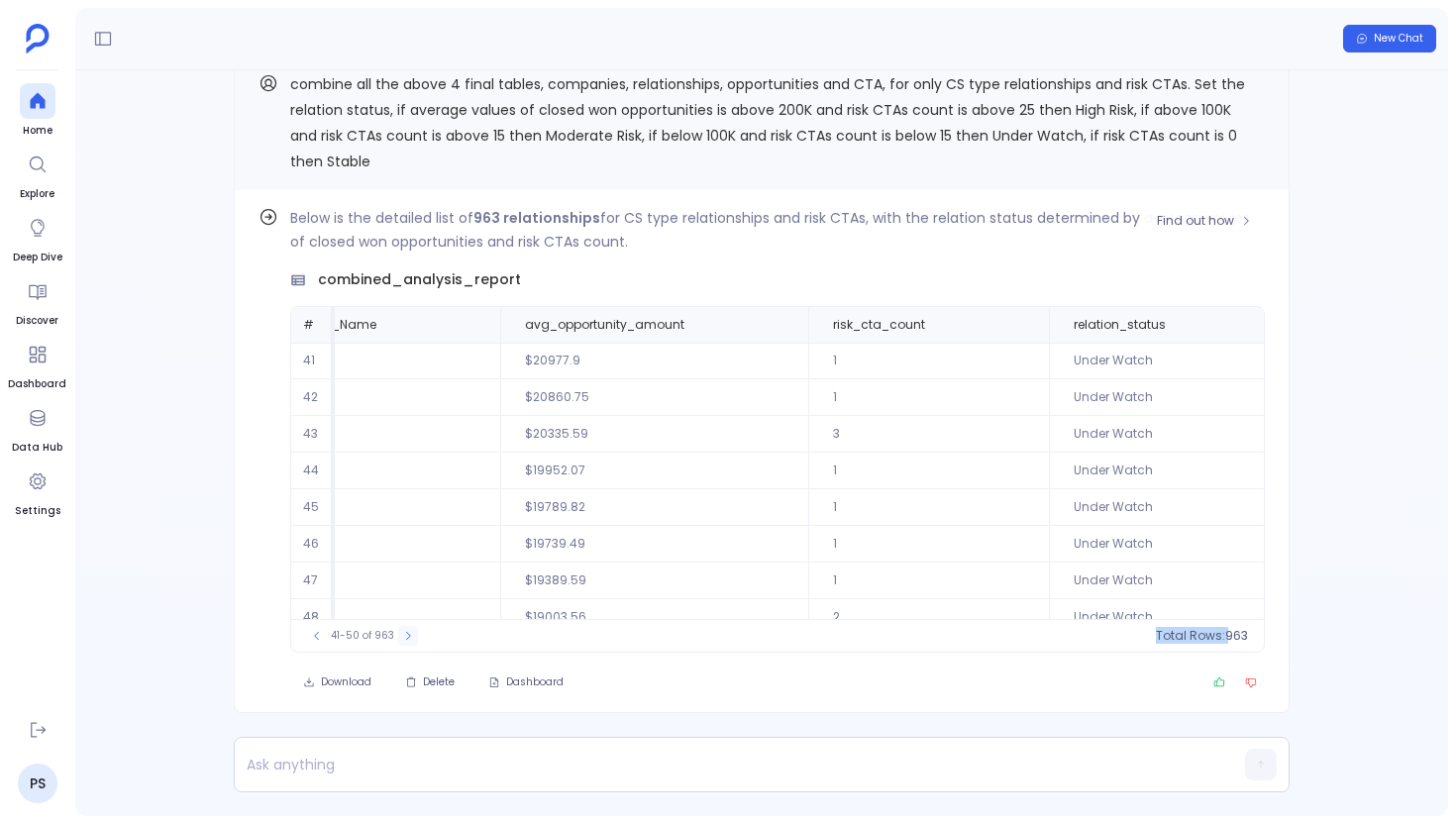 click on "41-50 of 963" at bounding box center (363, 636) 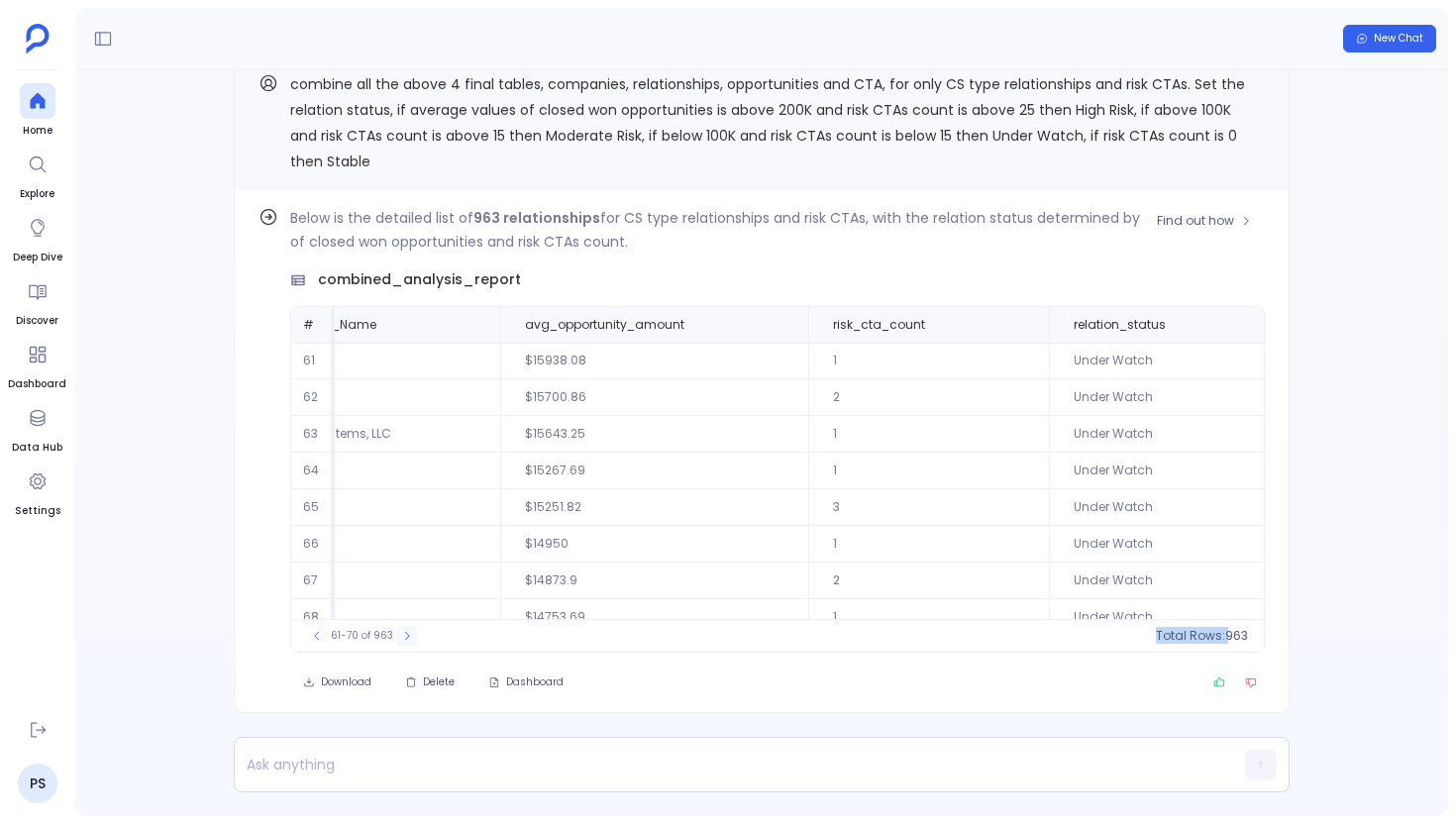 click 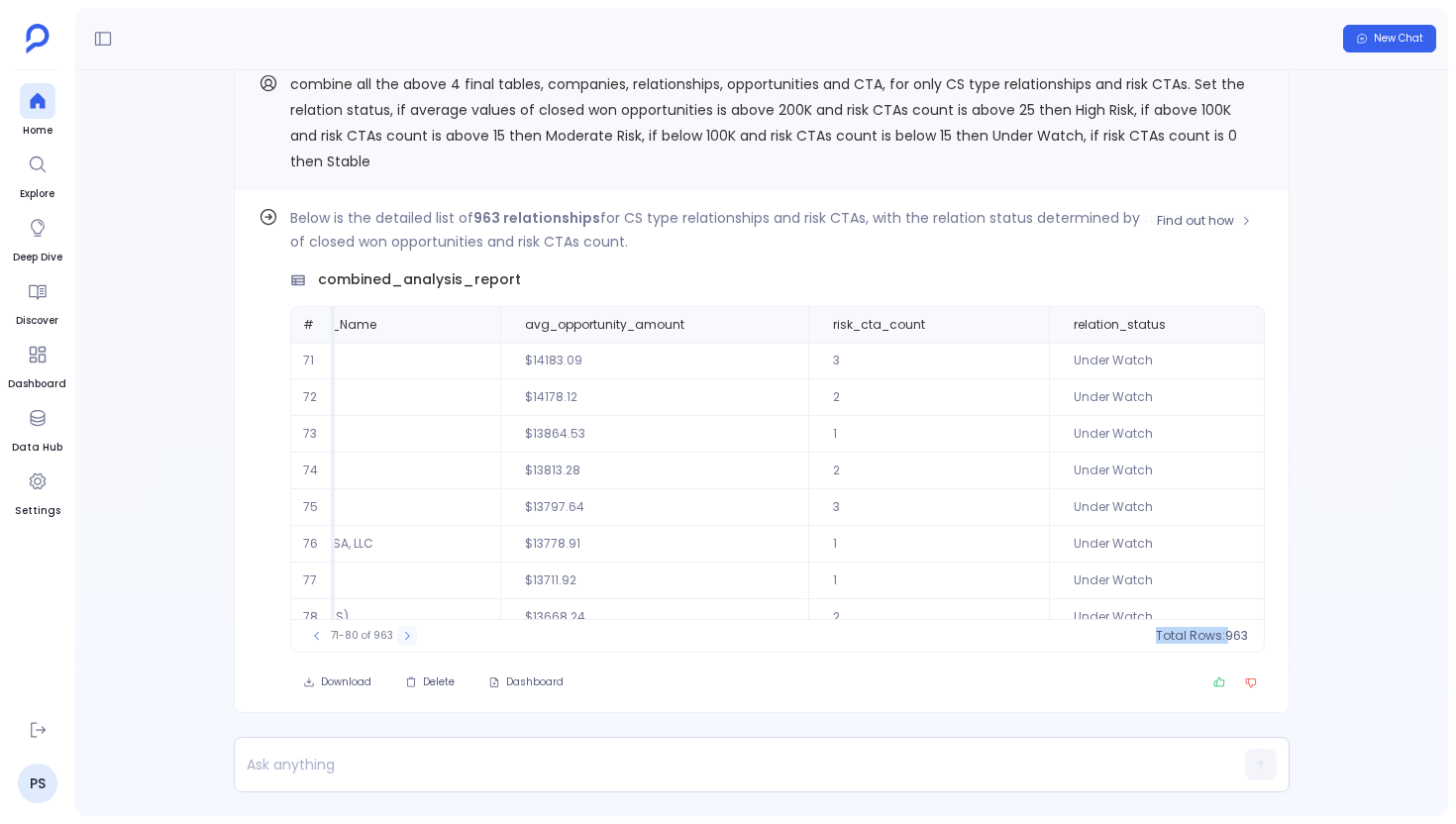 click 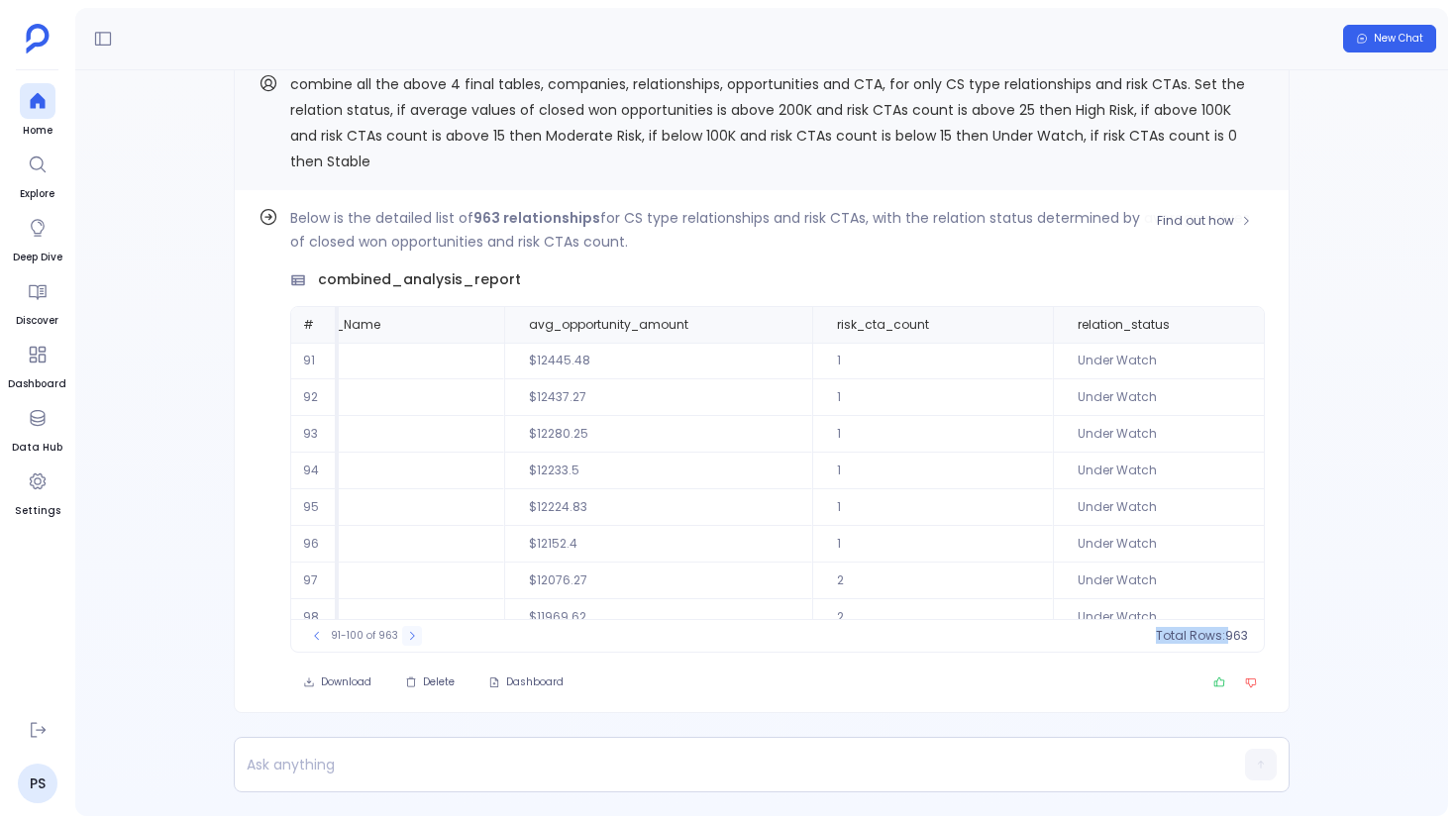 click at bounding box center (412, 636) 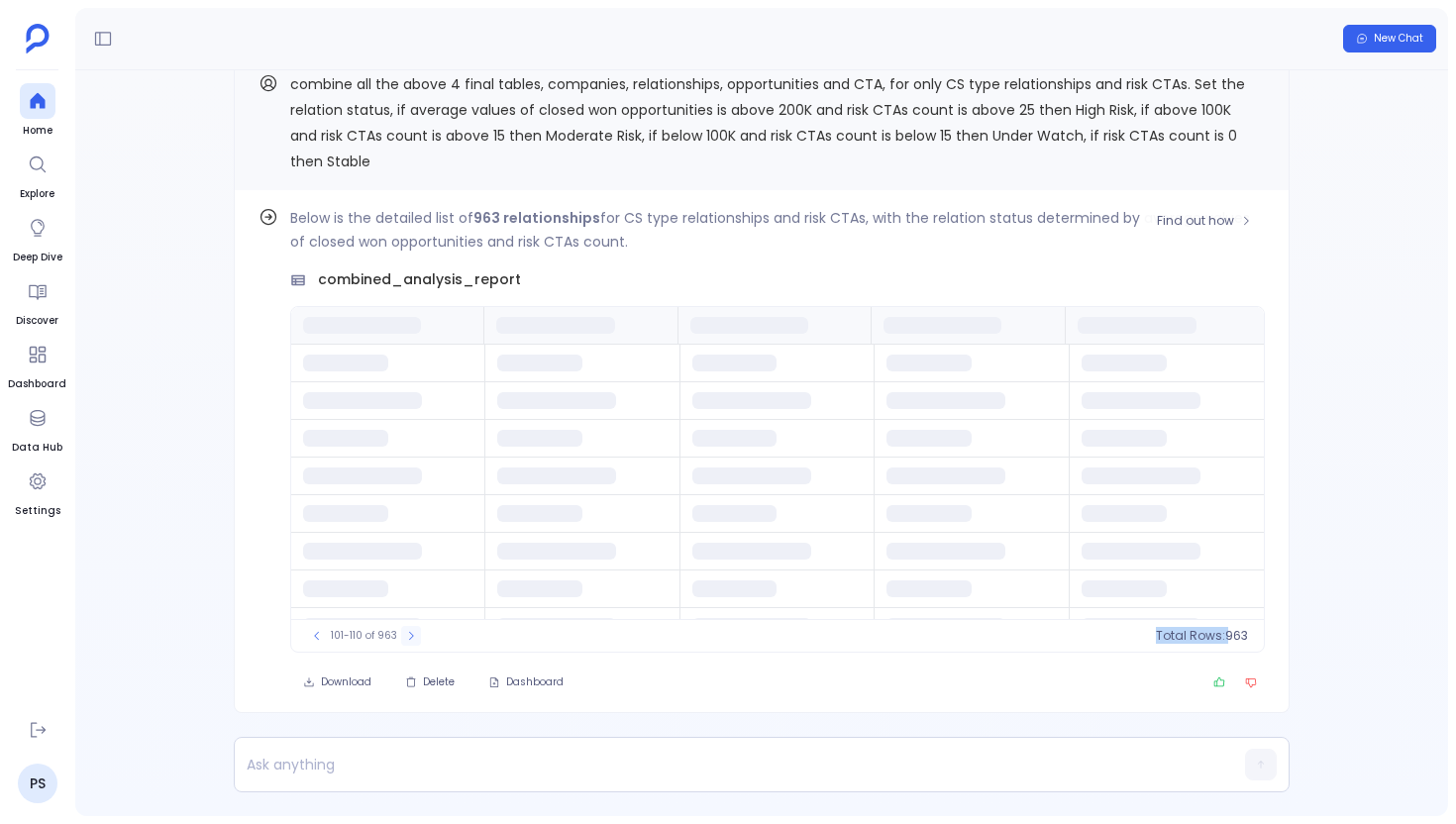 click at bounding box center (411, 636) 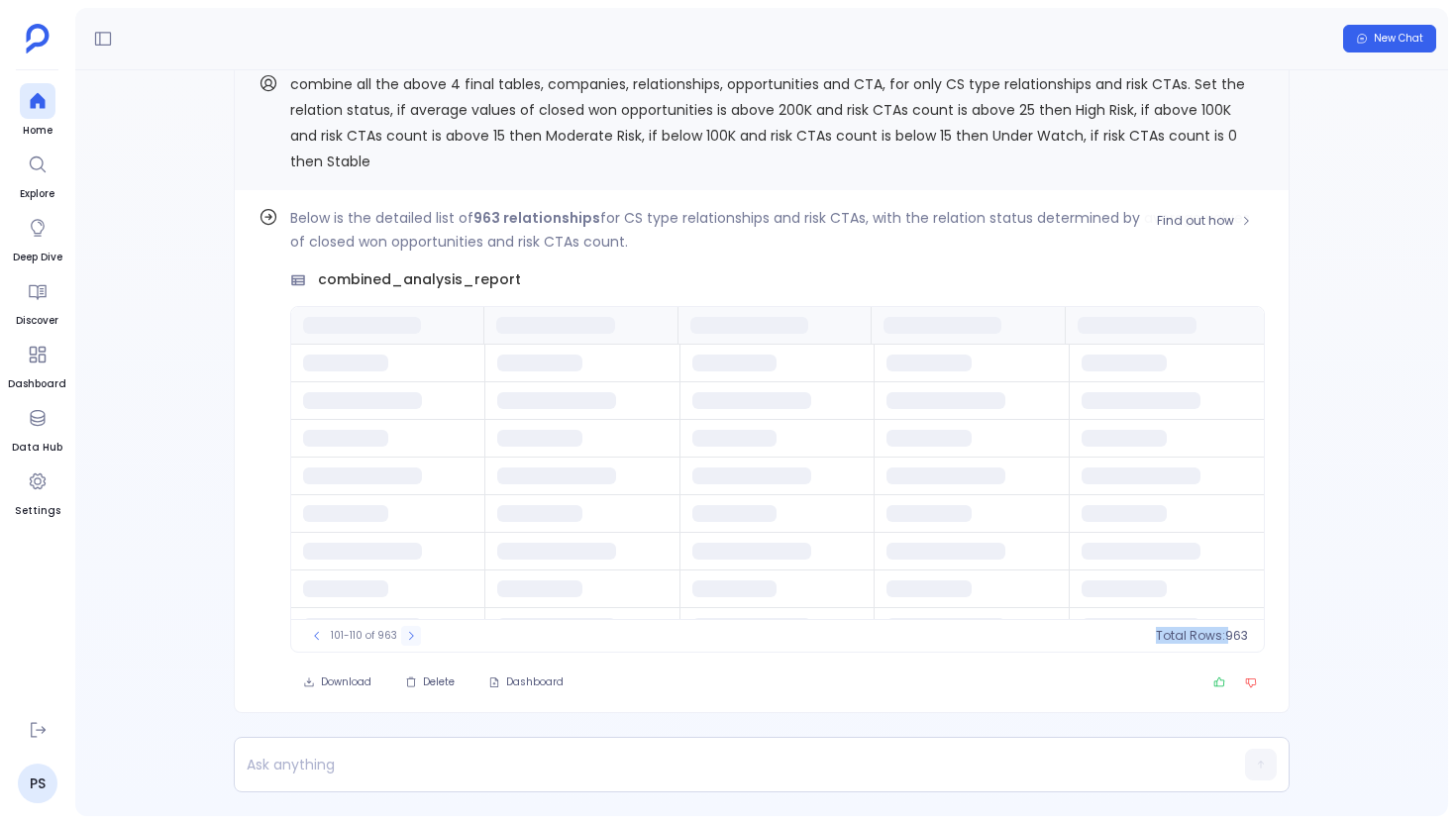 click at bounding box center (411, 636) 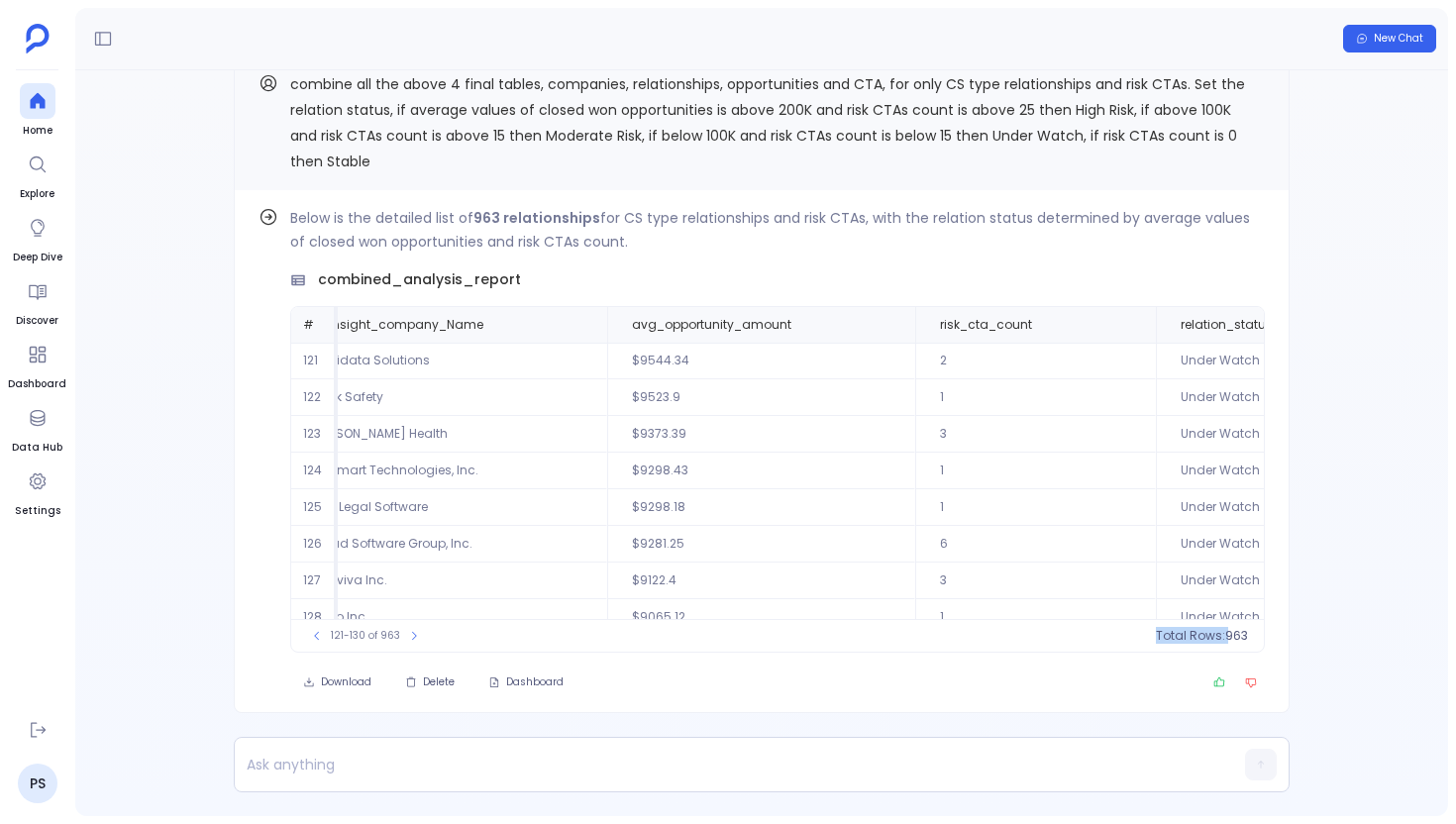 scroll, scrollTop: 0, scrollLeft: 1470, axis: horizontal 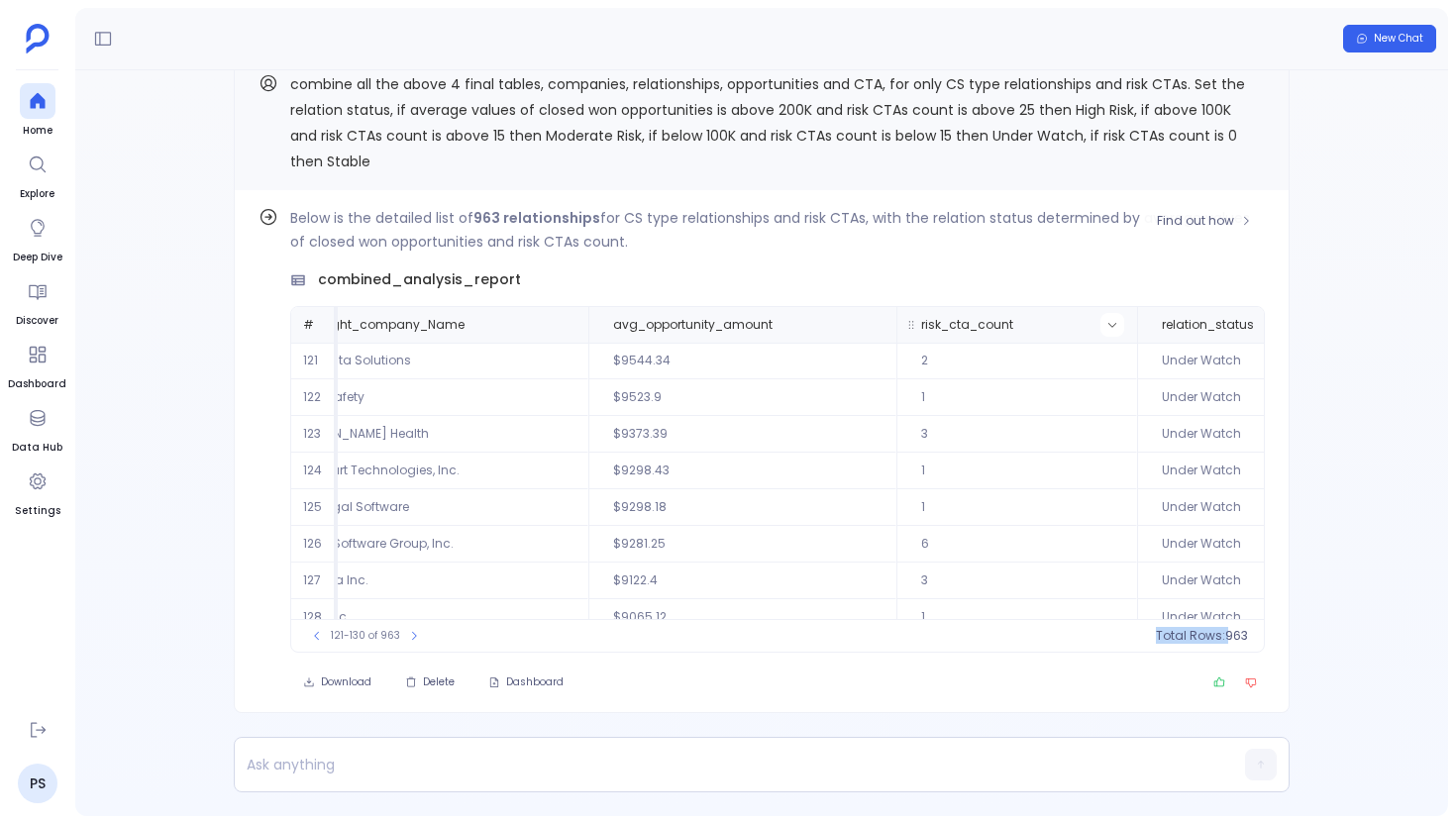 click 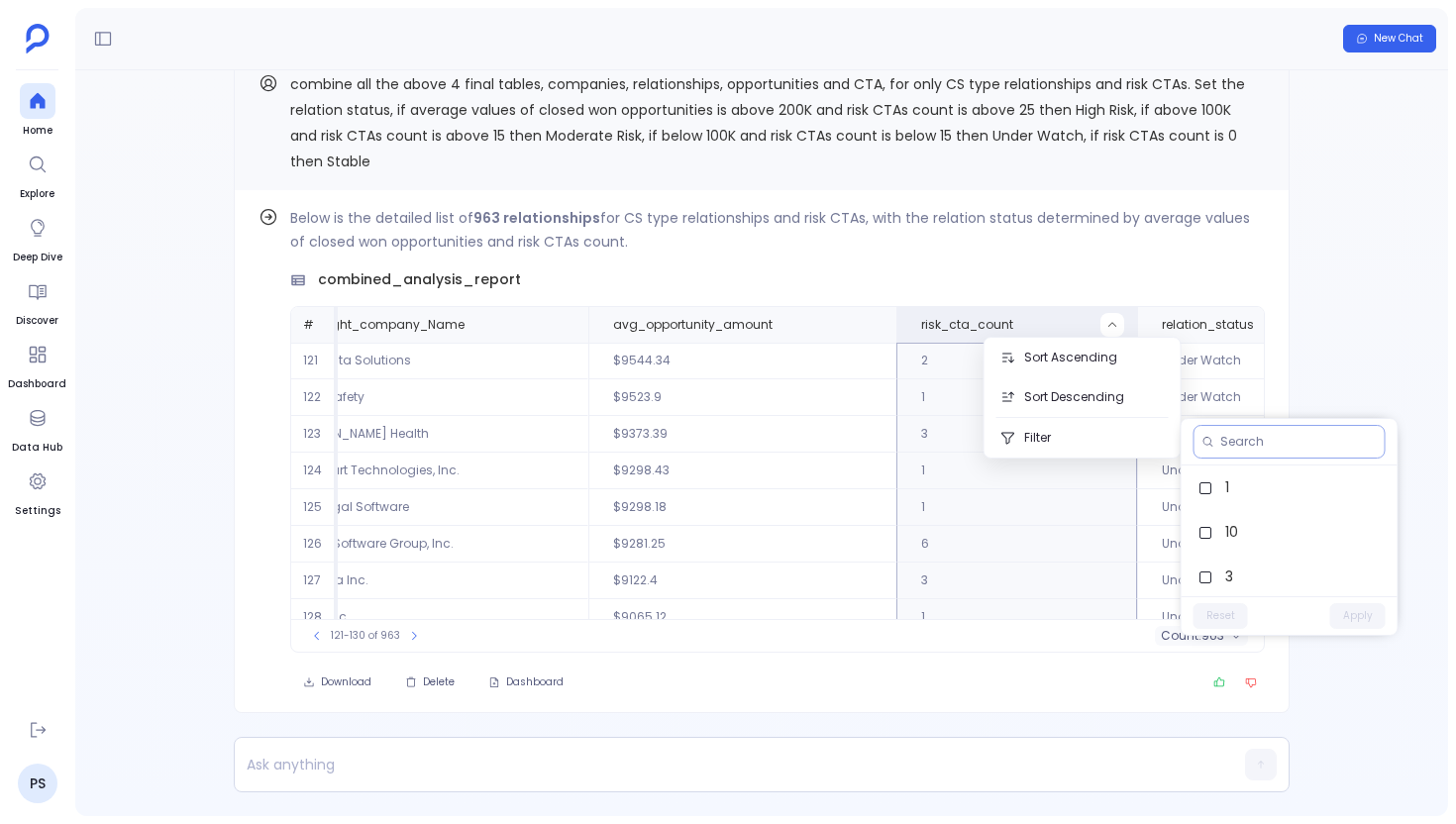 click at bounding box center (1299, 442) 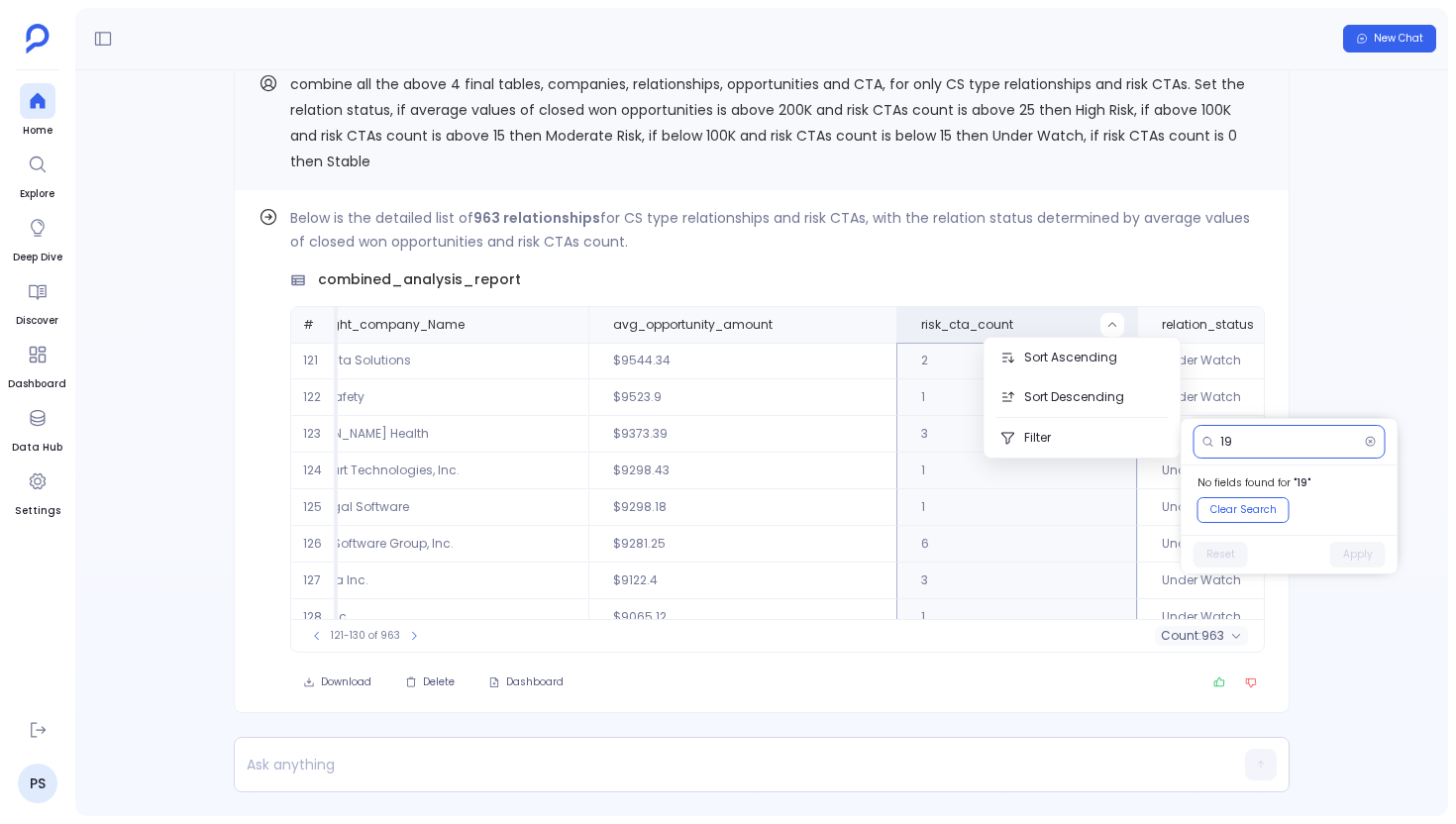 type on "1" 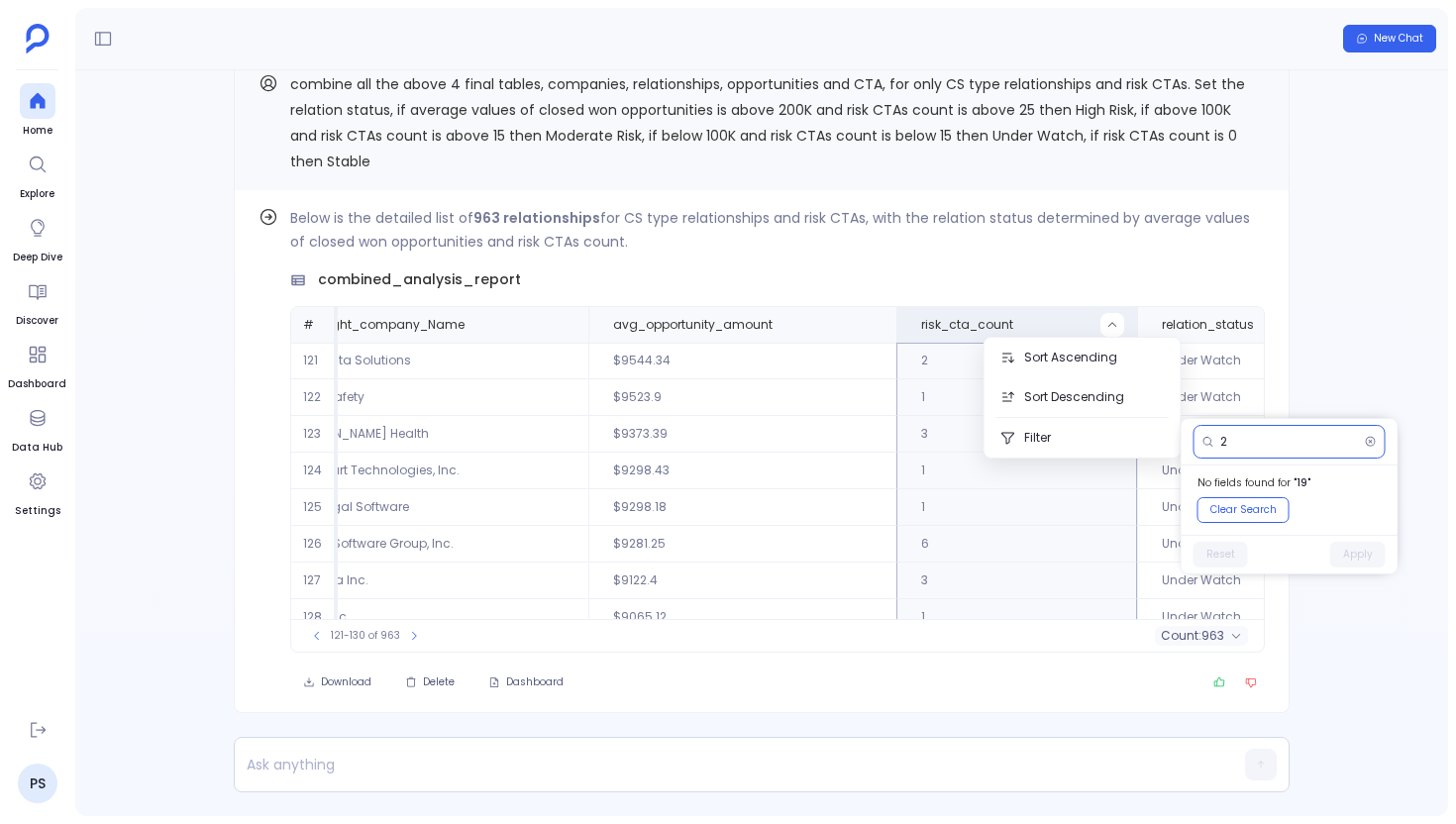type on "20" 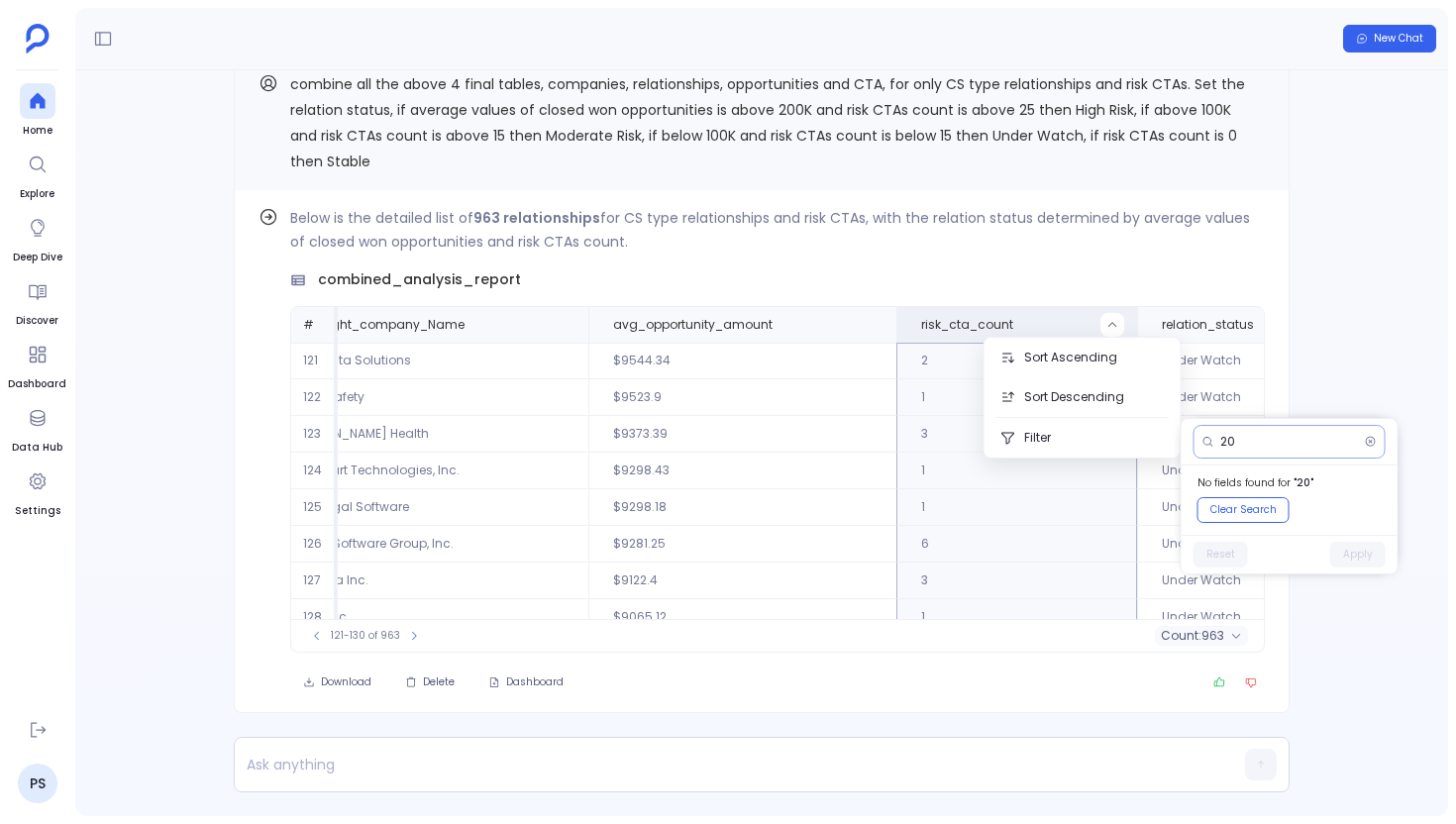 click on "20" at bounding box center (1289, 442) 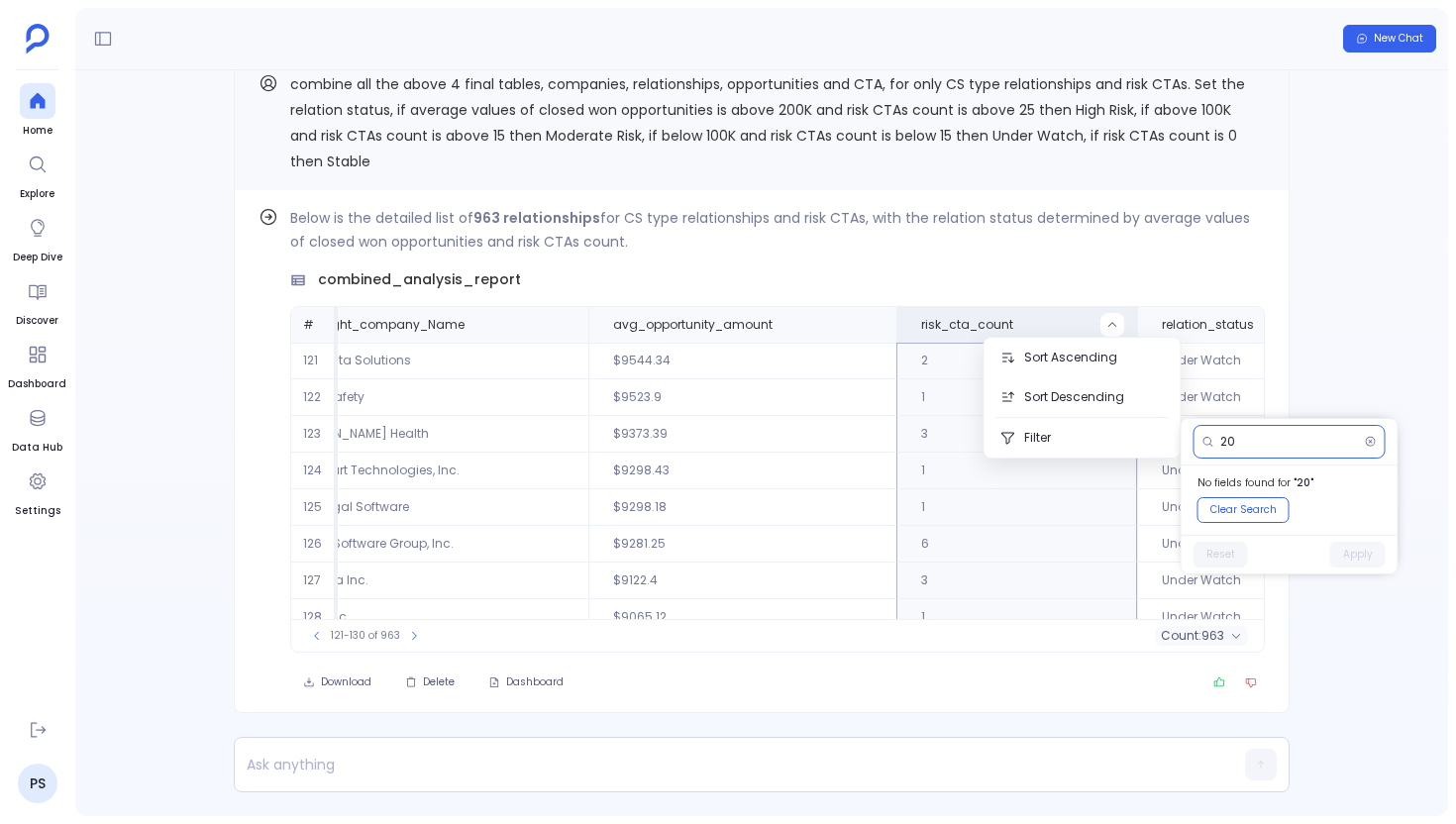 click on "20" at bounding box center [1289, 442] 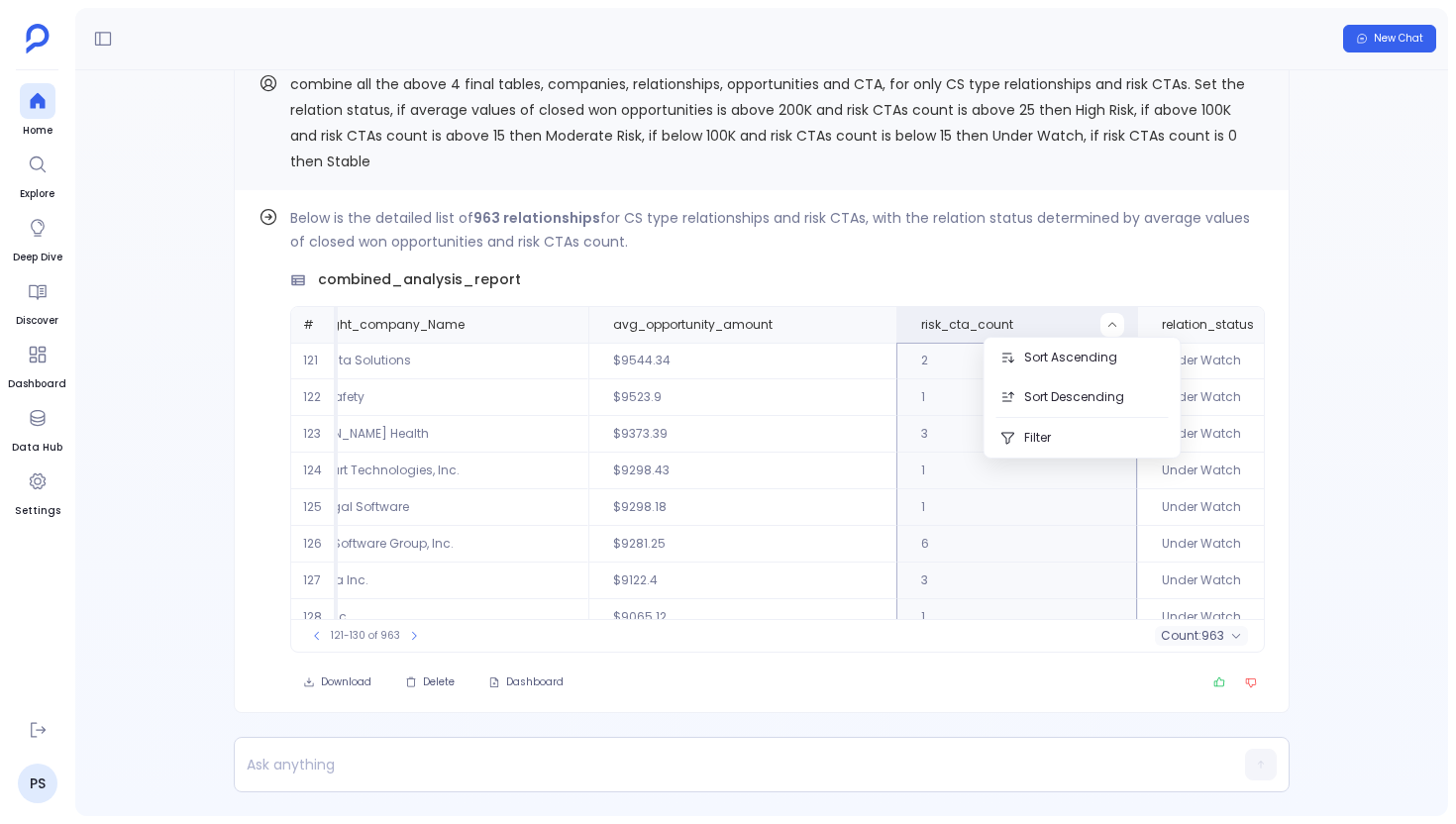 click on "Find out how Below is the detailed list of  963 relationships  for CS type relationships and risk CTAs, with the relation status determined by average values of closed won opportunities and risk CTAs count. combined_analysis_report # gainsight_relationship_Gsid gainsight_relationship_Name gainsight_relationship_Product__gc gainsight_relationship_ArrStandard gainsight_company_Name avg_opportunity_amount risk_cta_count relation_status 121 1P05THJ9MQ1NI1RKR6PT3XS93P7HH3HQPTIO Medidata Solutions - CS CS $289927 Medidata Solutions $9544.34 2 Under Watch 122 1P05THJ9MQ1NI1RKR6MWV7Z8FXQW5G055CRI Flock Safety - CS CS $334644 Flock Safety $9523.9 1 Under Watch 123 1P05THJ9MQ1NI1RKR675V2NZ7QU4YNO05MGA Hazel Health - CS CS $147832.54 Hazel Health $9373.39 3 Under Watch 124 1P05THJ9MQ1NI1RKR6FRZYUQU86P5D61ZA6G Netsmart Technologies, Inc. - CS CS $374444.37 Netsmart Technologies, Inc. $9298.43 1 Under Watch 125 1P05THJ9MQ1NI1RKR6ZHYBT5KMZZ3SKIB6YZ LEAP Legal Software - CS CS $229049 LEAP Legal Software $9298.18 1 126 CS 6" at bounding box center [762, 443] 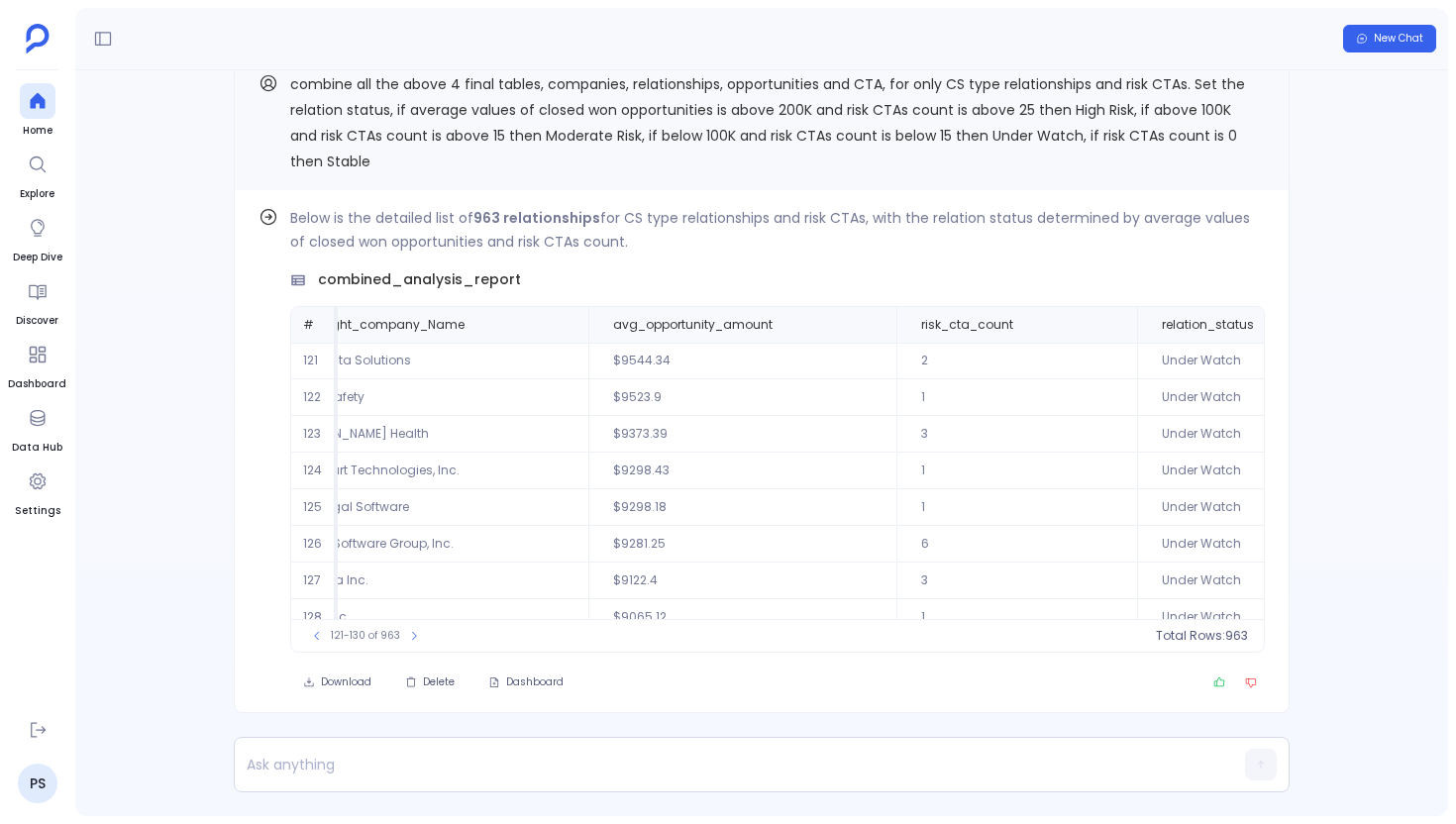 click on "combine all the above 4 final tables, companies, relationships, opportunities and CTA, for only CS type relationships and risk CTAs. Set the relation status, if average values of closed won opportunities is above 200K and risk CTAs count is above 25 then High Risk, if above 100K and risk CTAs count is above 15 then Moderate Risk, if below 100K and risk CTAs count is below 15 then Under Watch, if risk CTAs count is 0 then Stable" at bounding box center (768, 123) 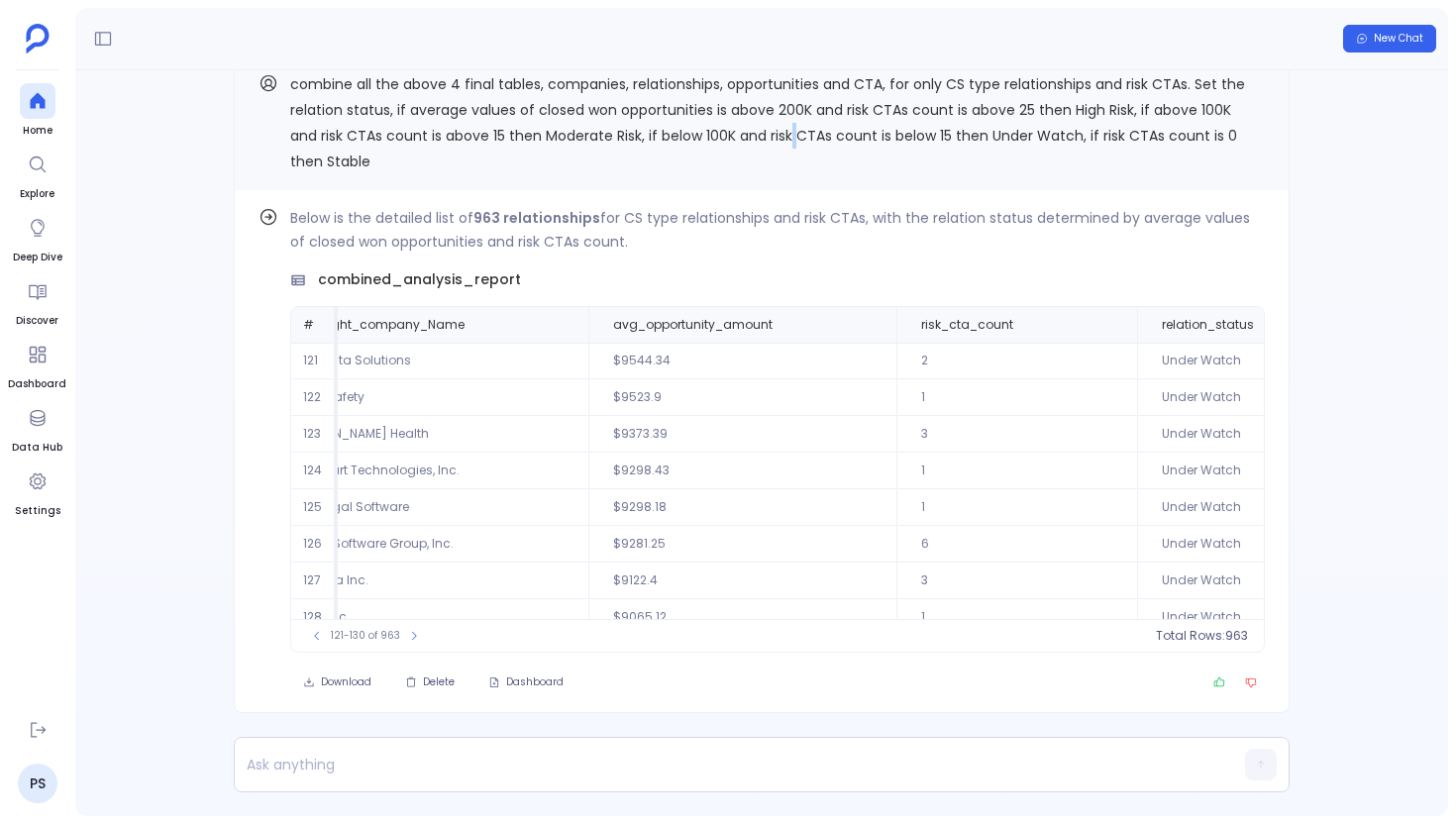 click on "combine all the above 4 final tables, companies, relationships, opportunities and CTA, for only CS type relationships and risk CTAs. Set the relation status, if average values of closed won opportunities is above 200K and risk CTAs count is above 25 then High Risk, if above 100K and risk CTAs count is above 15 then Moderate Risk, if below 100K and risk CTAs count is below 15 then Under Watch, if risk CTAs count is 0 then Stable" at bounding box center [768, 123] 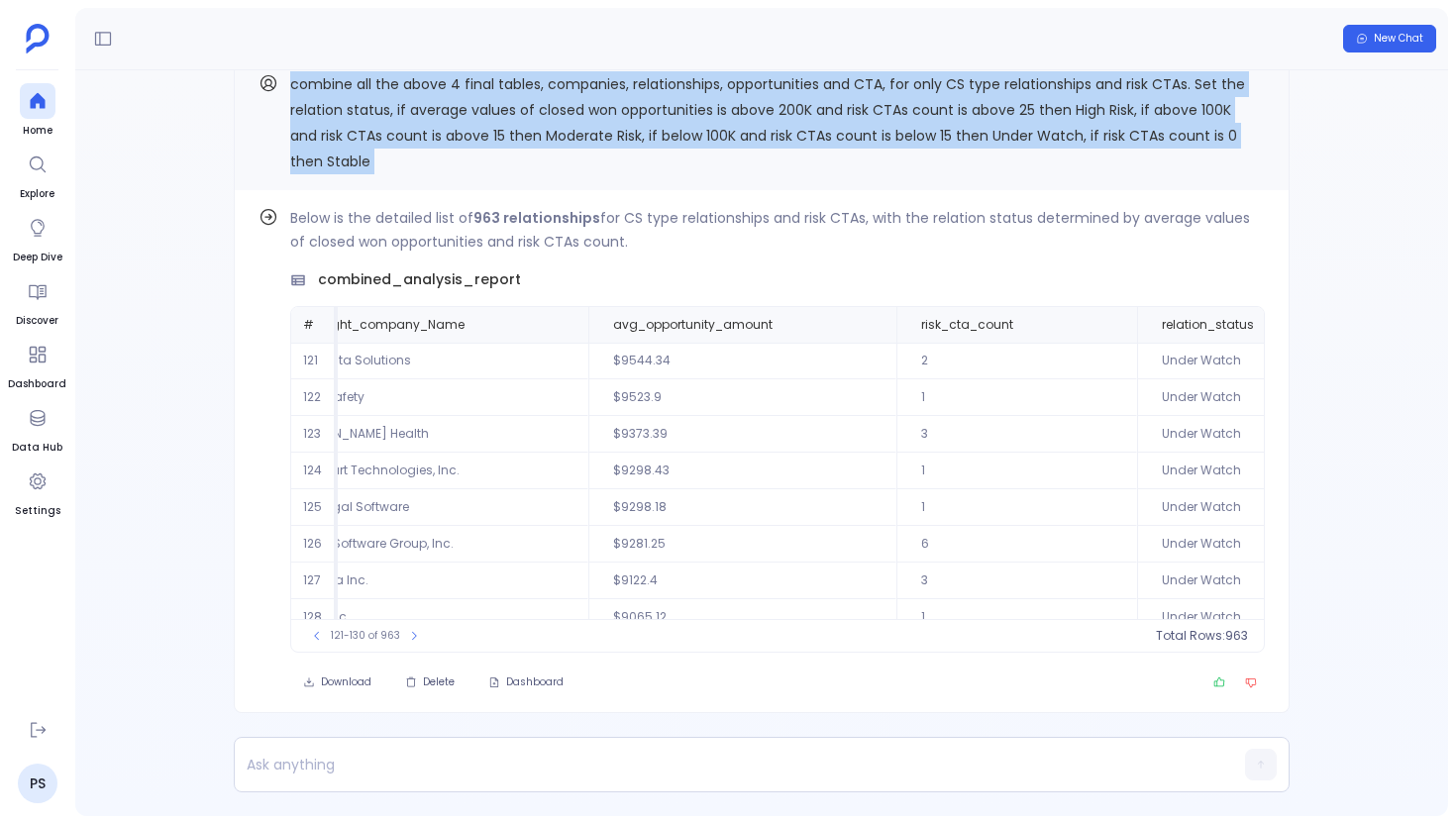 click on "combine all the above 4 final tables, companies, relationships, opportunities and CTA, for only CS type relationships and risk CTAs. Set the relation status, if average values of closed won opportunities is above 200K and risk CTAs count is above 25 then High Risk, if above 100K and risk CTAs count is above 15 then Moderate Risk, if below 100K and risk CTAs count is below 15 then Under Watch, if risk CTAs count is 0 then Stable" at bounding box center [768, 123] 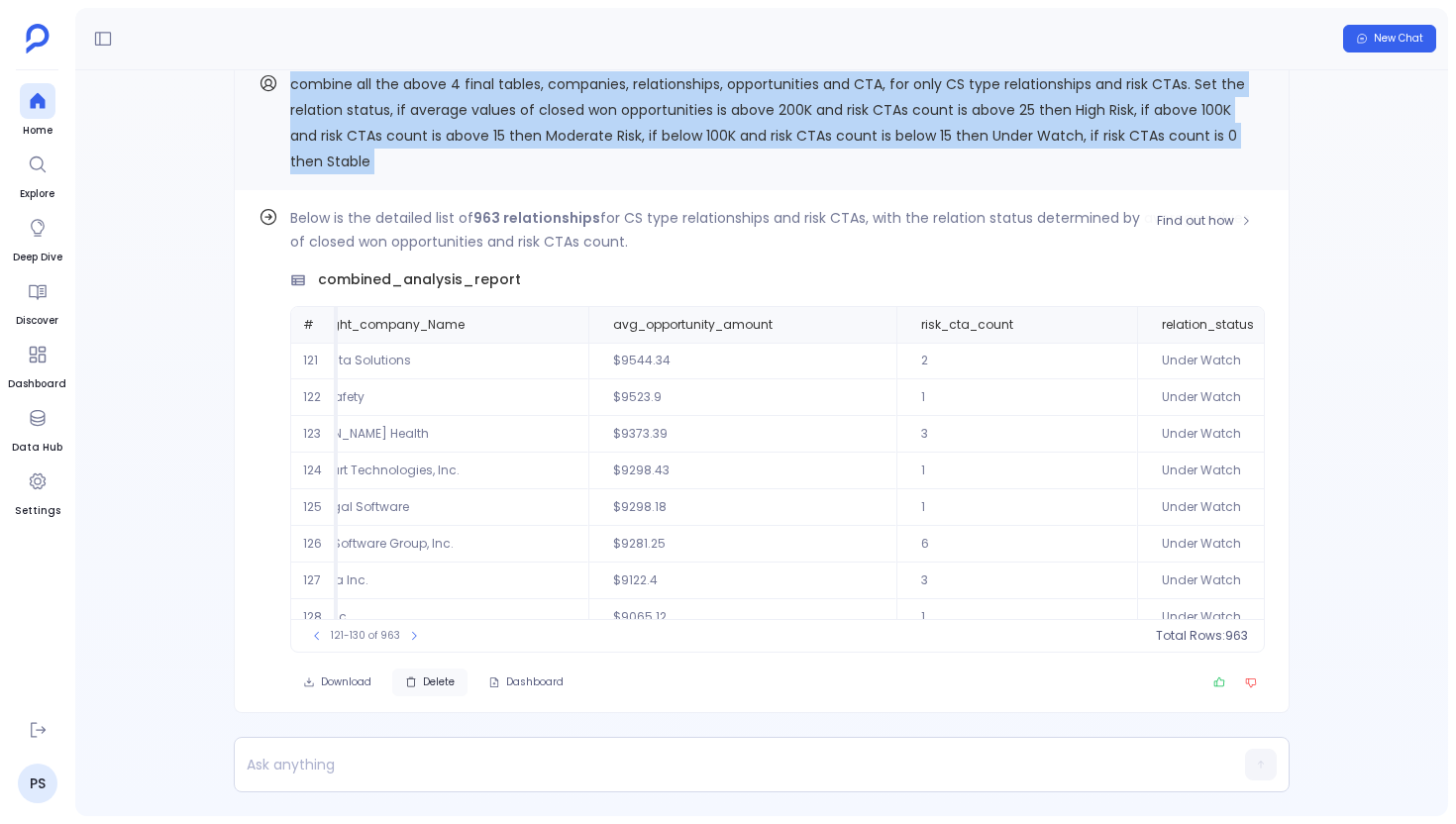 click on "Delete" at bounding box center [439, 682] 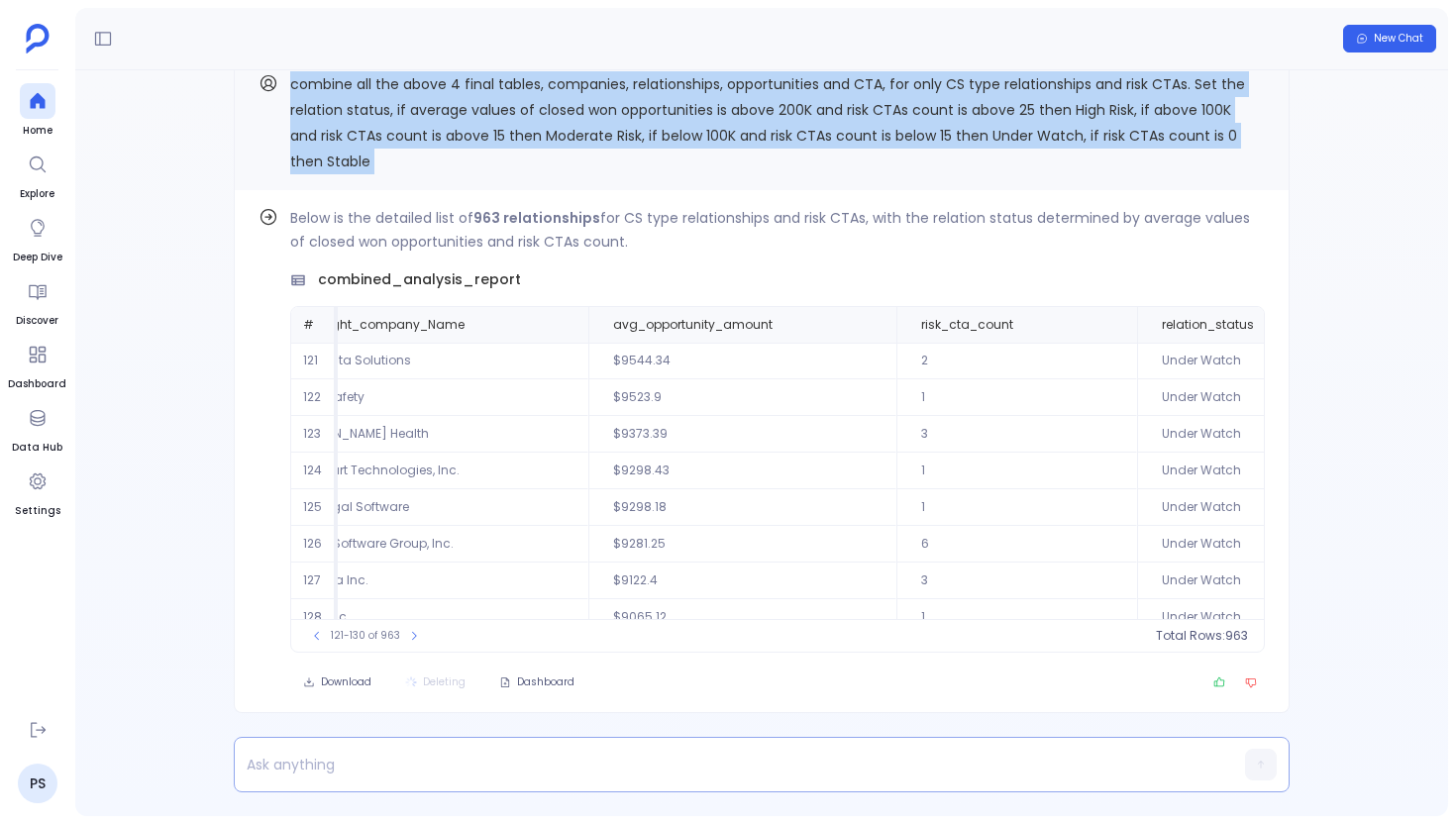 scroll, scrollTop: 0, scrollLeft: 1310, axis: horizontal 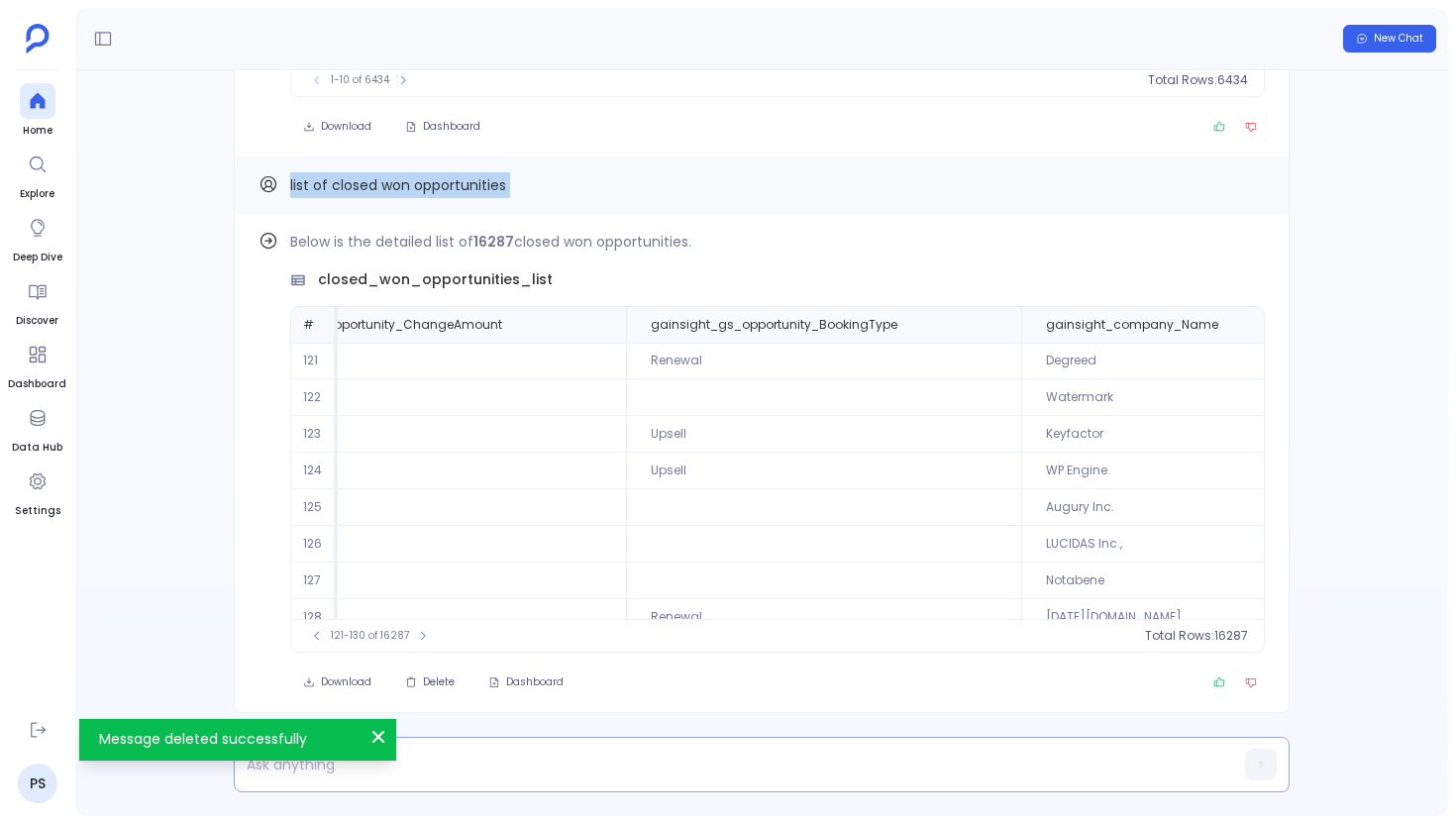 click at bounding box center (723, 765) 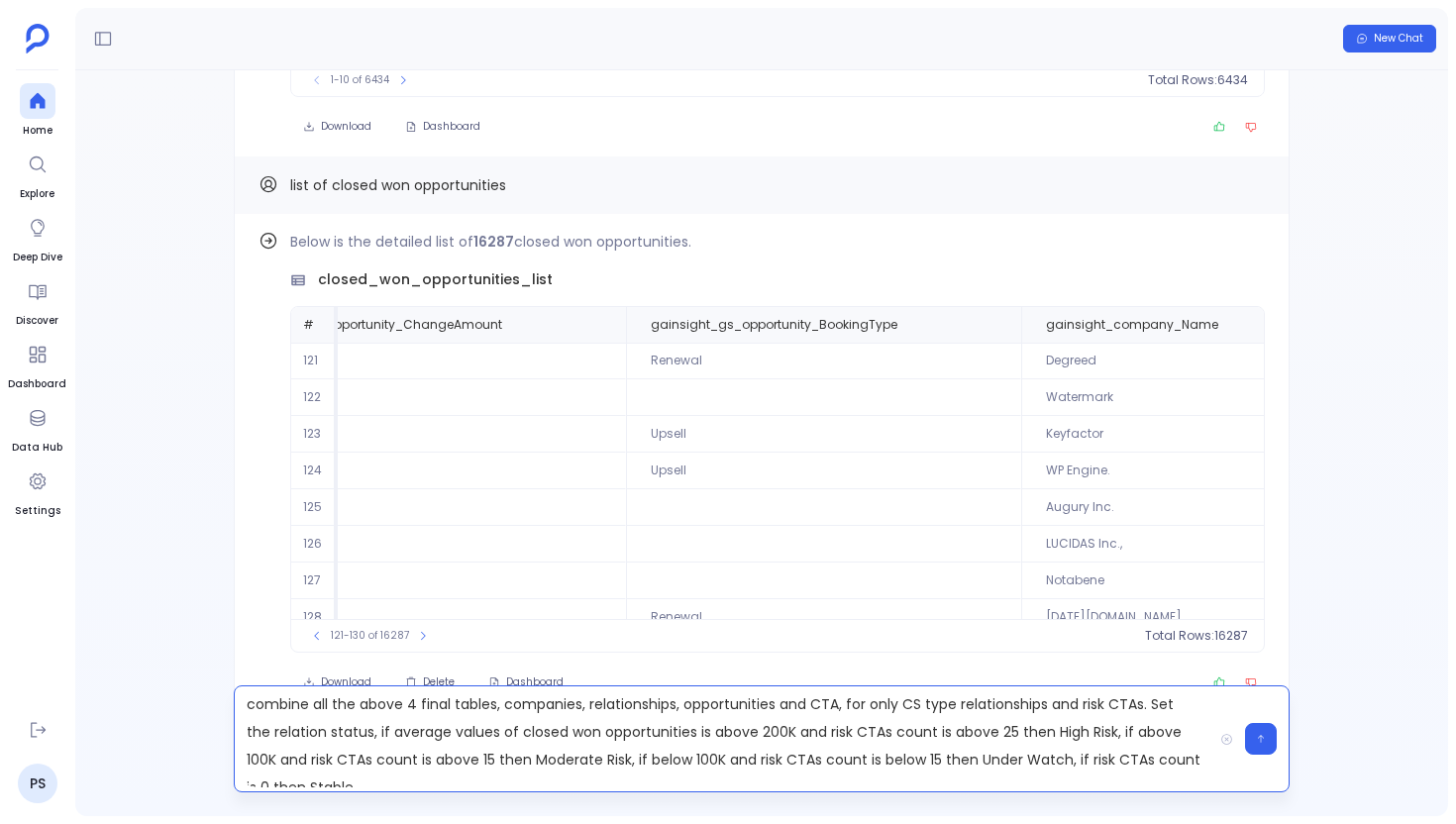 click on "combine all the above 4 final tables, companies, relationships, opportunities and CTA, for only CS type relationships and risk CTAs. Set the relation status, if average values of closed won opportunities is above 200K and risk CTAs count is above 25 then High Risk, if above 100K and risk CTAs count is above 15 then Moderate Risk, if below 100K and risk CTAs count is below 15 then Under Watch, if risk CTAs count is 0 then Stable" at bounding box center [723, 739] 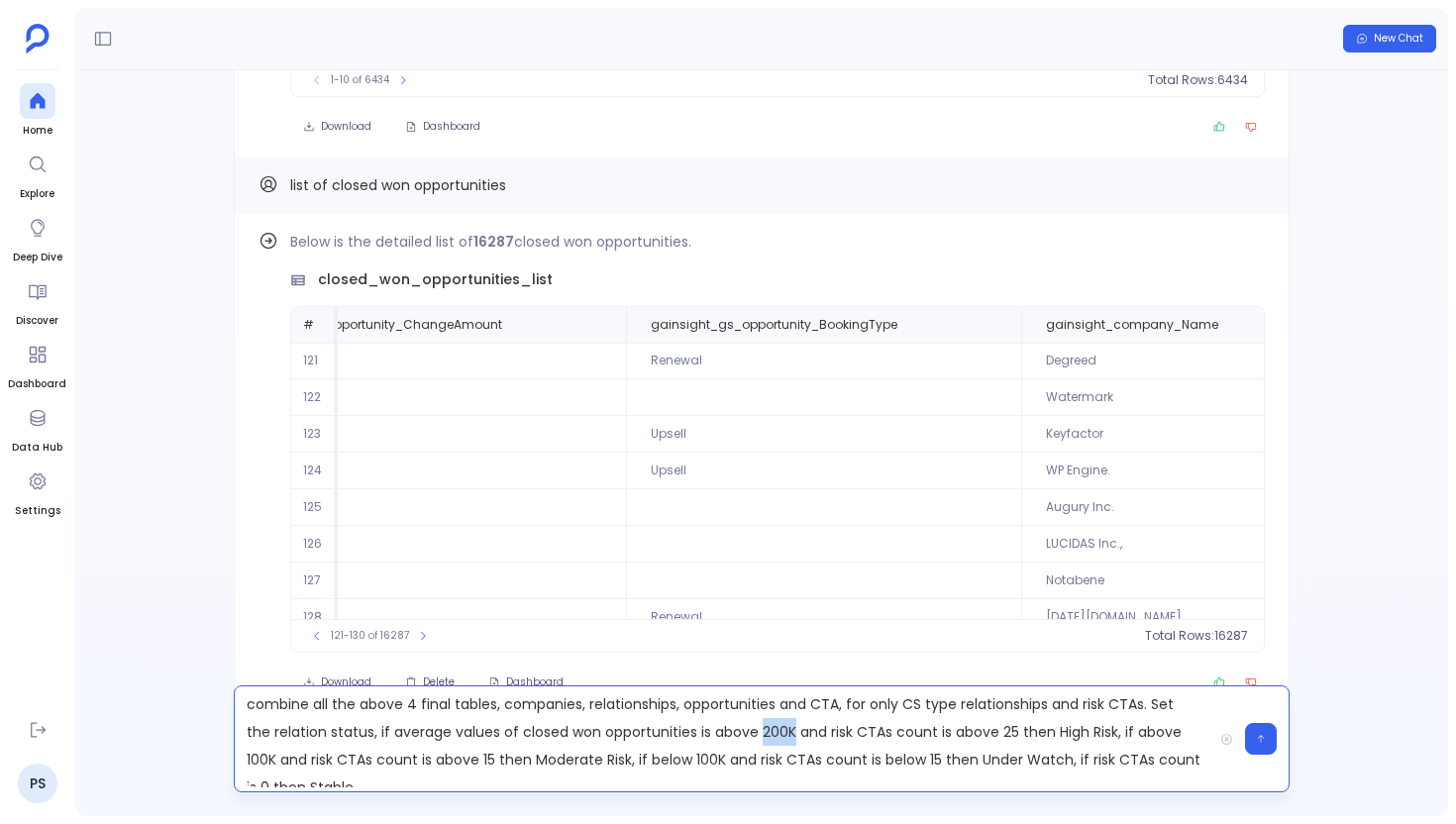 click on "combine all the above 4 final tables, companies, relationships, opportunities and CTA, for only CS type relationships and risk CTAs. Set the relation status, if average values of closed won opportunities is above 200K and risk CTAs count is above 25 then High Risk, if above 100K and risk CTAs count is above 15 then Moderate Risk, if below 100K and risk CTAs count is below 15 then Under Watch, if risk CTAs count is 0 then Stable" at bounding box center (723, 739) 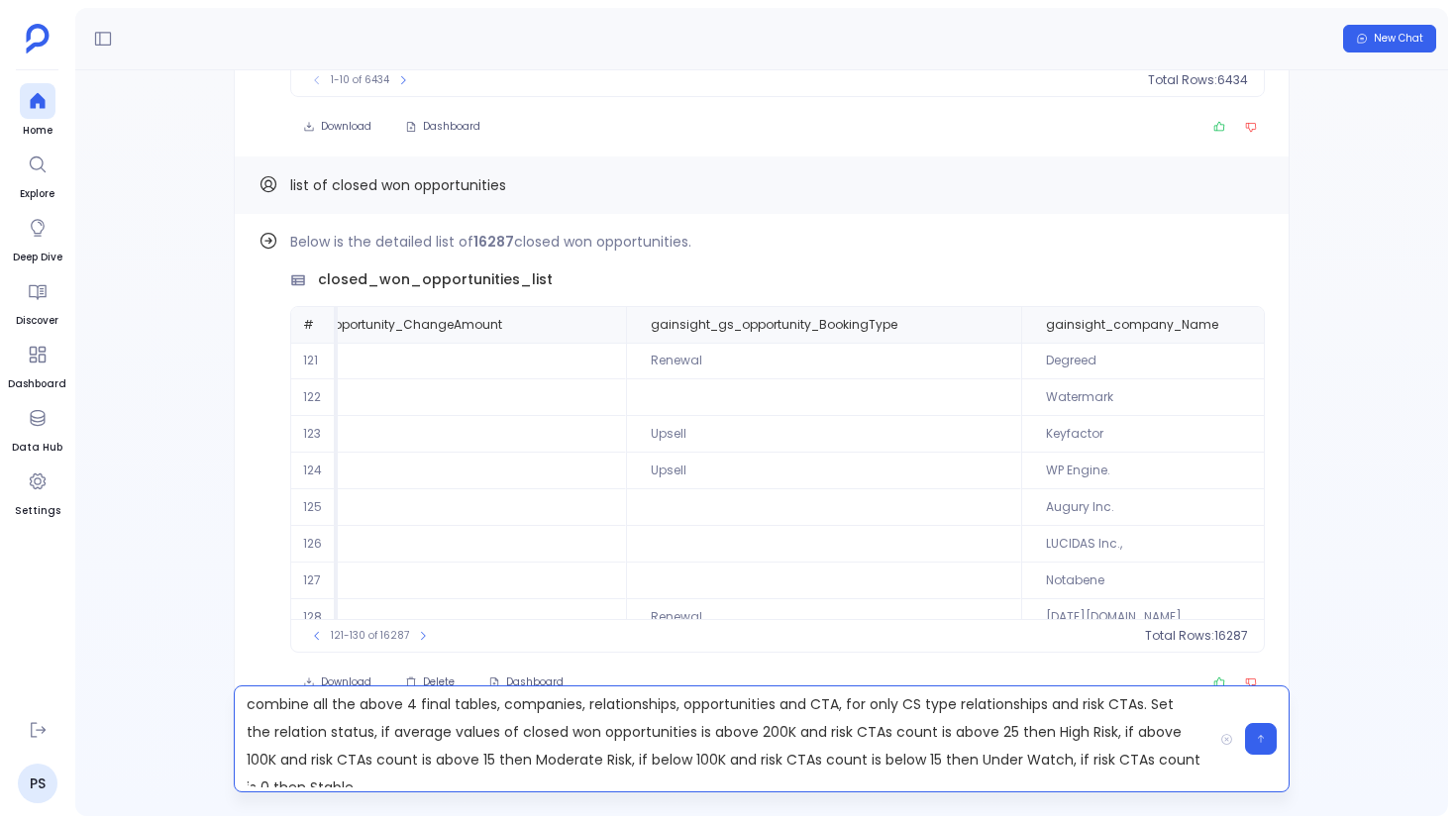 click on "combine all the above 4 final tables, companies, relationships, opportunities and CTA, for only CS type relationships and risk CTAs. Set the relation status, if average values of closed won opportunities is above 200K and risk CTAs count is above 25 then High Risk, if above 100K and risk CTAs count is above 15 then Moderate Risk, if below 100K and risk CTAs count is below 15 then Under Watch, if risk CTAs count is 0 then Stable" at bounding box center [723, 739] 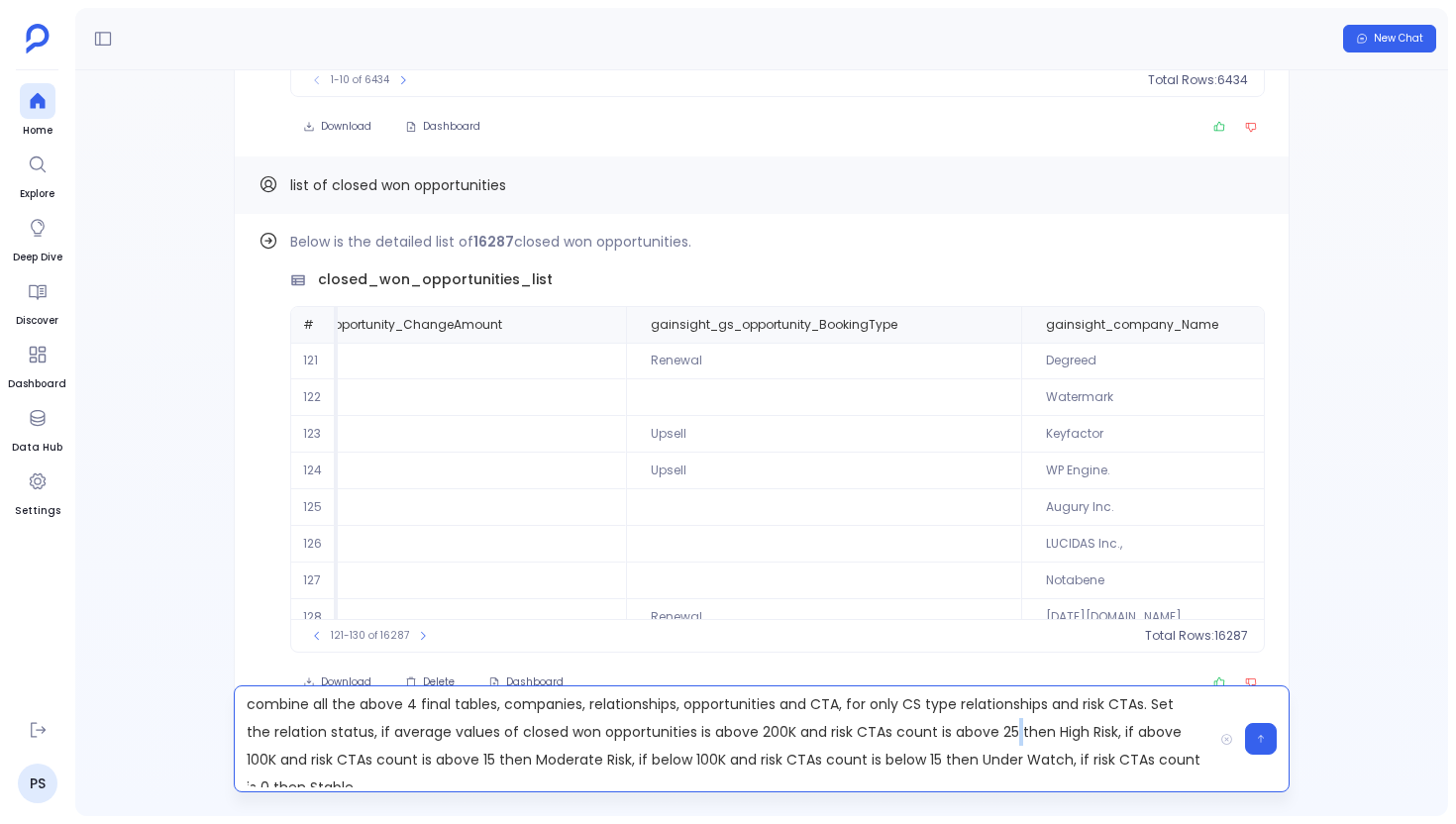 click on "combine all the above 4 final tables, companies, relationships, opportunities and CTA, for only CS type relationships and risk CTAs. Set the relation status, if average values of closed won opportunities is above 200K and risk CTAs count is above 25 then High Risk, if above 100K and risk CTAs count is above 15 then Moderate Risk, if below 100K and risk CTAs count is below 15 then Under Watch, if risk CTAs count is 0 then Stable" at bounding box center (723, 739) 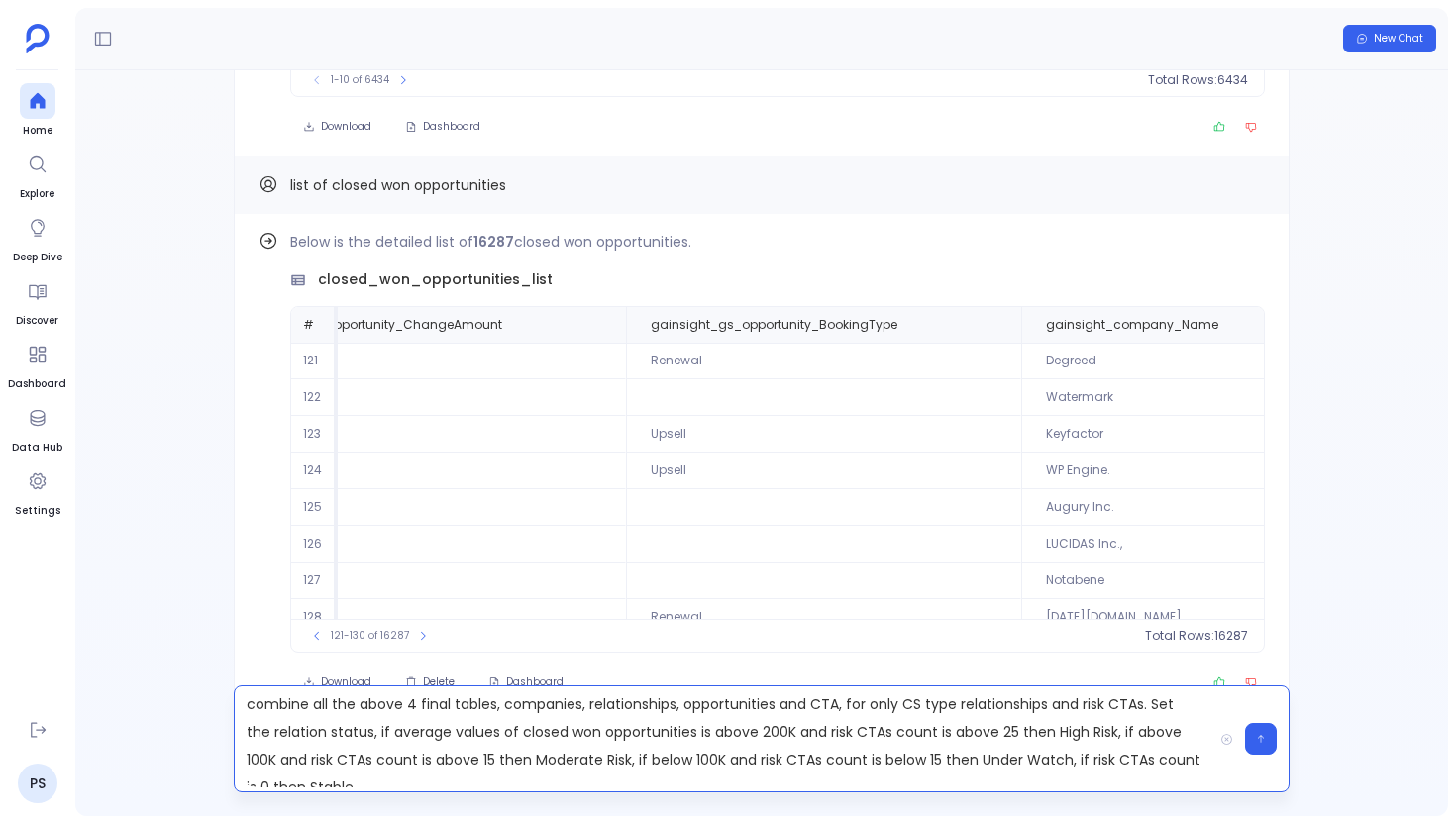 click on "combine all the above 4 final tables, companies, relationships, opportunities and CTA, for only CS type relationships and risk CTAs. Set the relation status, if average values of closed won opportunities is above 200K and risk CTAs count is above 25 then High Risk, if above 100K and risk CTAs count is above 15 then Moderate Risk, if below 100K and risk CTAs count is below 15 then Under Watch, if risk CTAs count is 0 then Stable" at bounding box center (723, 739) 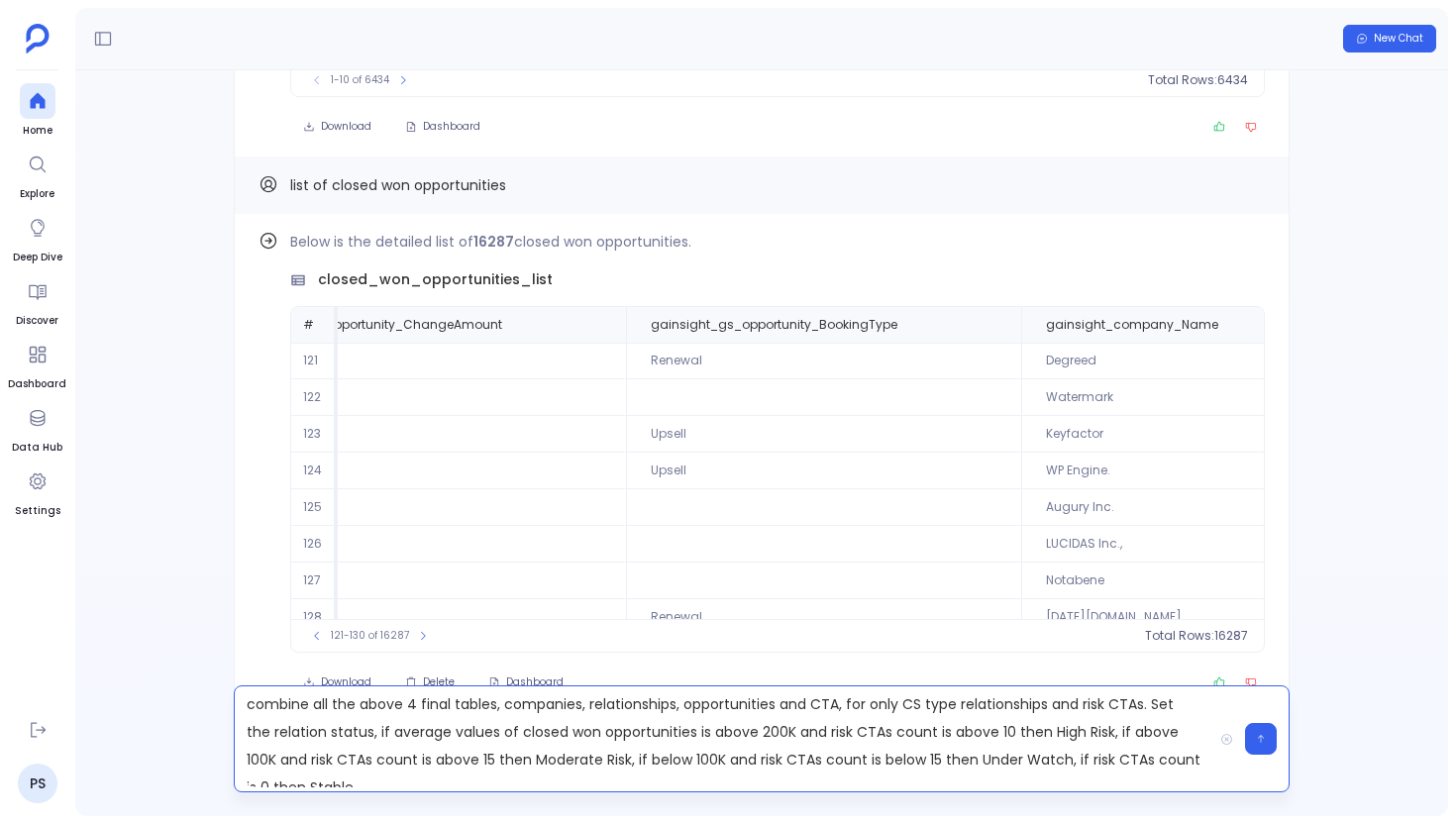 click on "combine all the above 4 final tables, companies, relationships, opportunities and CTA, for only CS type relationships and risk CTAs. Set the relation status, if average values of closed won opportunities is above 200K and risk CTAs count is above 10 then High Risk, if above 100K and risk CTAs count is above 15 then Moderate Risk, if below 100K and risk CTAs count is below 15 then Under Watch, if risk CTAs count is 0 then Stable" at bounding box center [723, 739] 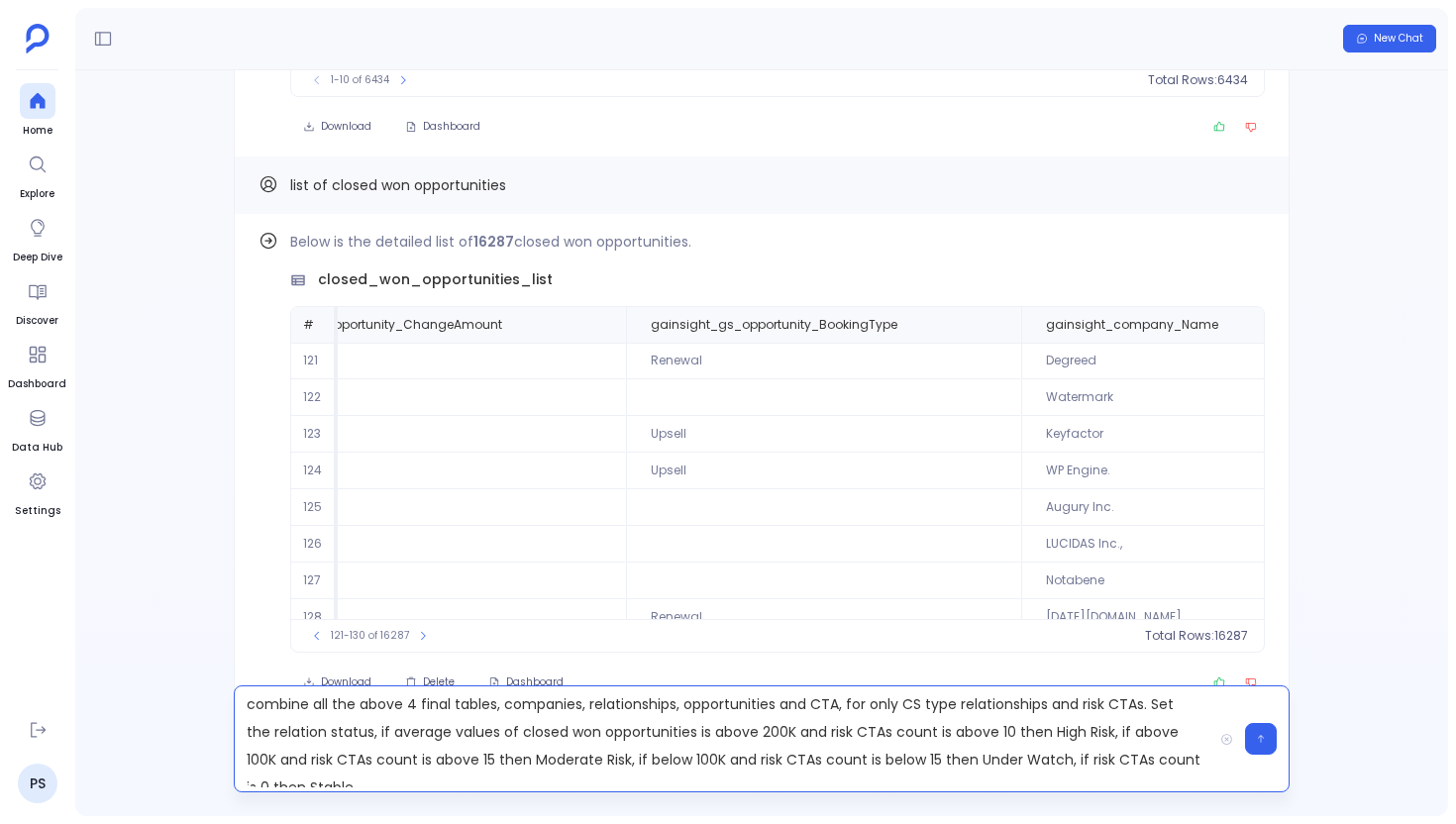 click on "combine all the above 4 final tables, companies, relationships, opportunities and CTA, for only CS type relationships and risk CTAs. Set the relation status, if average values of closed won opportunities is above 200K and risk CTAs count is above 10 then High Risk, if above 100K and risk CTAs count is above 15 then Moderate Risk, if below 100K and risk CTAs count is below 15 then Under Watch, if risk CTAs count is 0 then Stable" at bounding box center [723, 739] 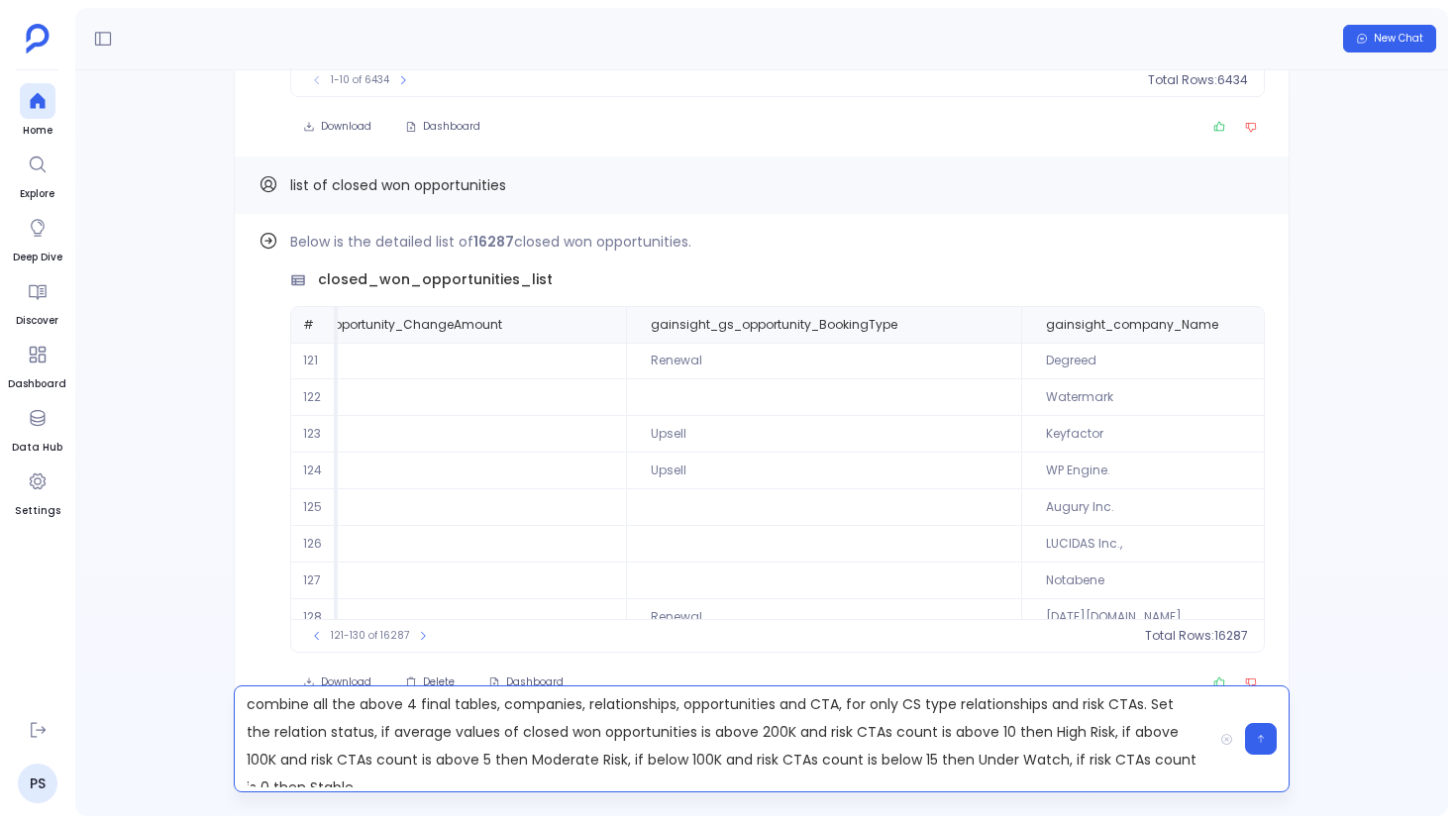 click on "combine all the above 4 final tables, companies, relationships, opportunities and CTA, for only CS type relationships and risk CTAs. Set the relation status, if average values of closed won opportunities is above 200K and risk CTAs count is above 10 then High Risk, if above 100K and risk CTAs count is above 5 then Moderate Risk, if below 100K and risk CTAs count is below 15 then Under Watch, if risk CTAs count is 0 then Stable" at bounding box center [723, 739] 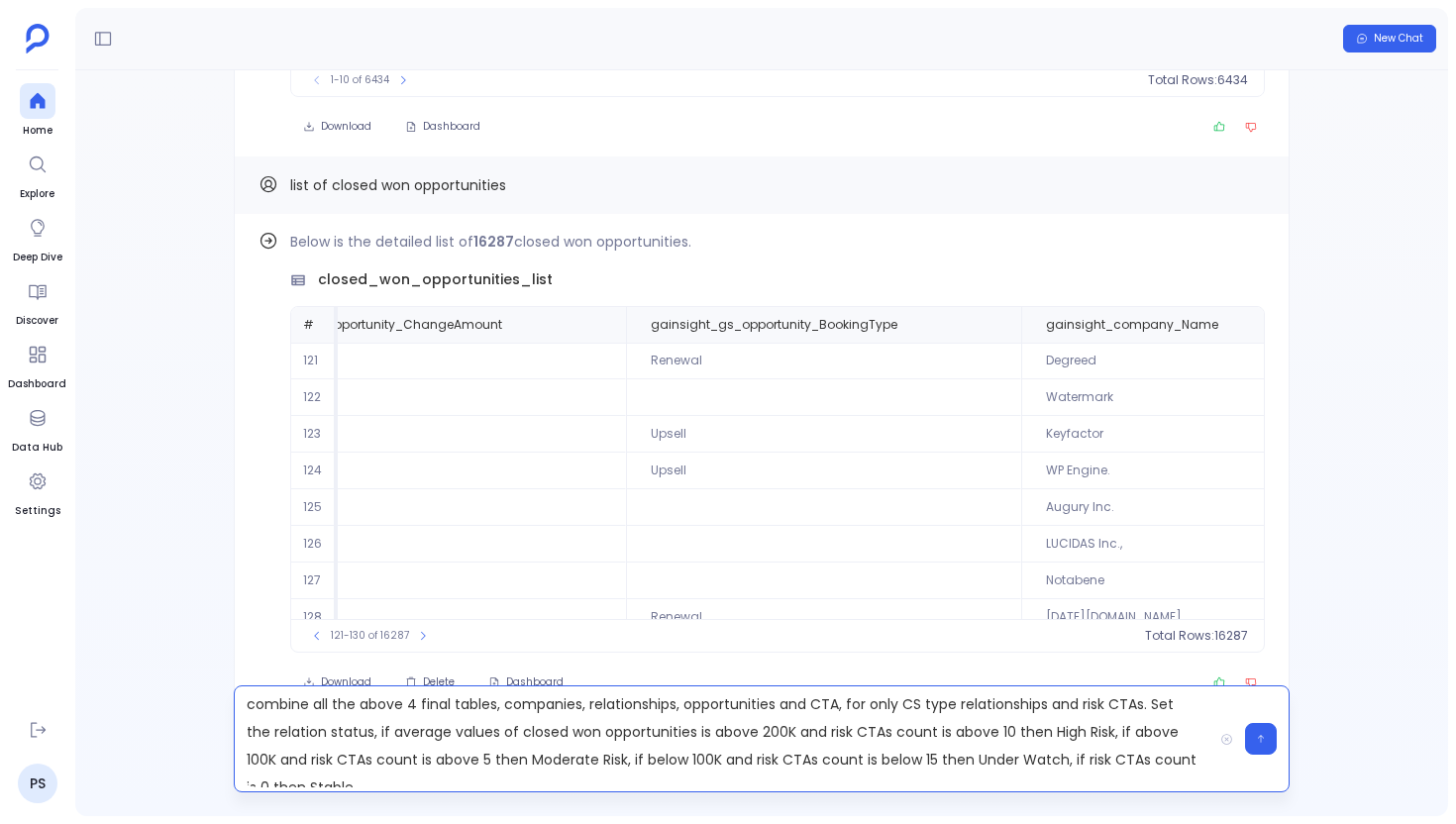 click on "combine all the above 4 final tables, companies, relationships, opportunities and CTA, for only CS type relationships and risk CTAs. Set the relation status, if average values of closed won opportunities is above 200K and risk CTAs count is above 10 then High Risk, if above 100K and risk CTAs count is above 5 then Moderate Risk, if below 100K and risk CTAs count is below 15 then Under Watch, if risk CTAs count is 0 then Stable" at bounding box center (723, 739) 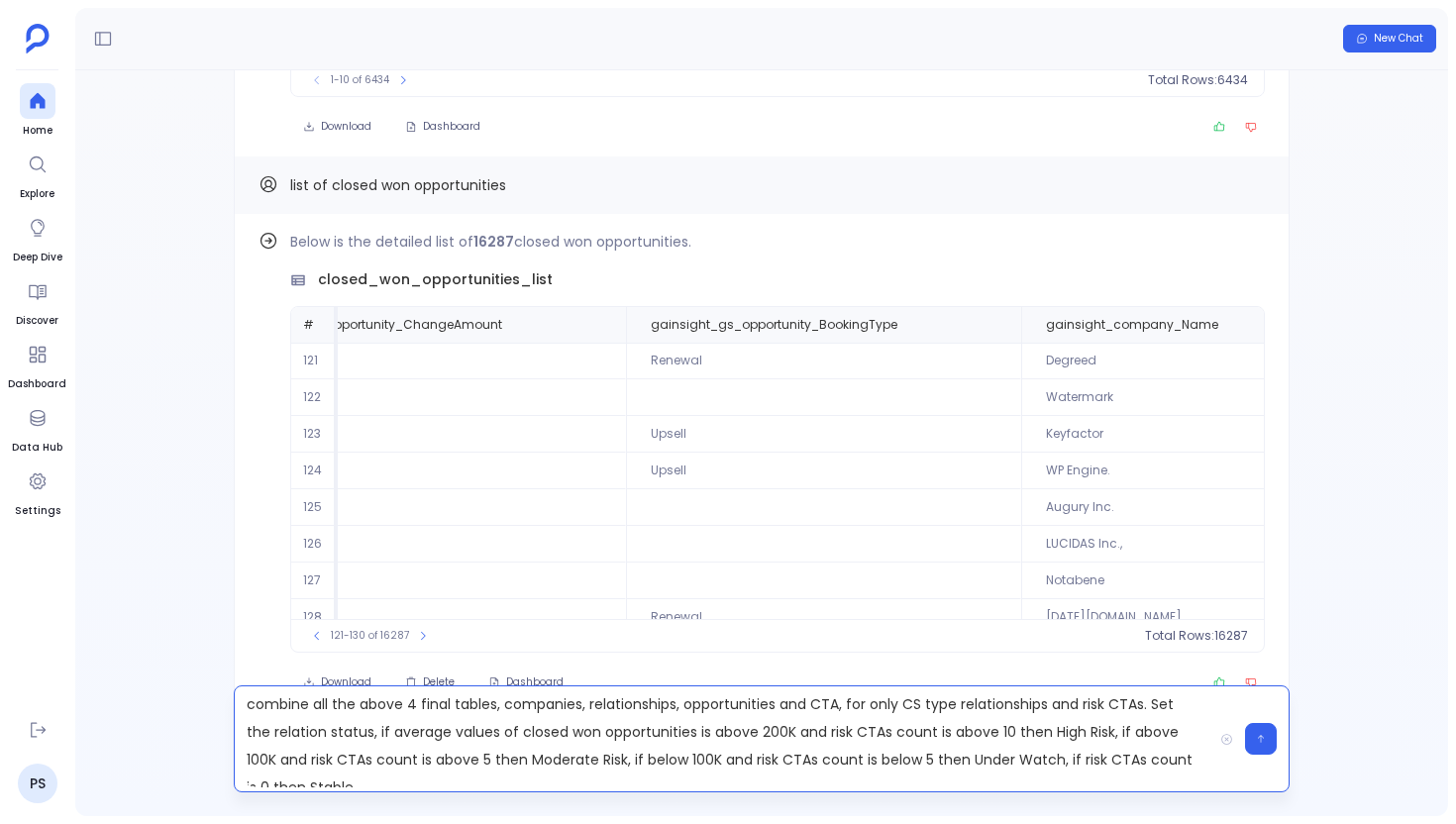 click on "combine all the above 4 final tables, companies, relationships, opportunities and CTA, for only CS type relationships and risk CTAs. Set the relation status, if average values of closed won opportunities is above 200K and risk CTAs count is above 10 then High Risk, if above 100K and risk CTAs count is above 5 then Moderate Risk, if below 100K and risk CTAs count is below 5 then Under Watch, if risk CTAs count is 0 then Stable" at bounding box center [723, 739] 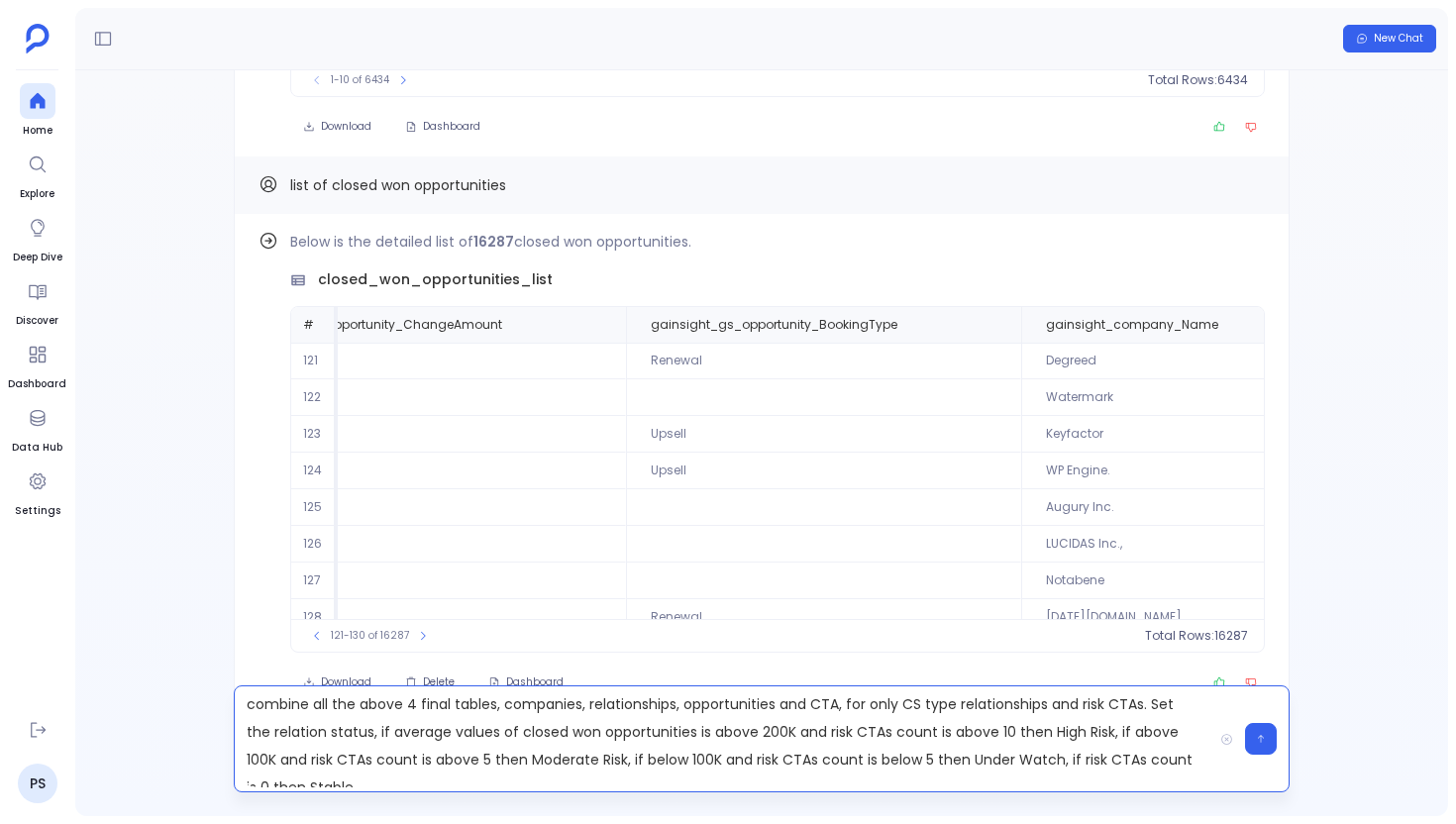click on "combine all the above 4 final tables, companies, relationships, opportunities and CTA, for only CS type relationships and risk CTAs. Set the relation status, if average values of closed won opportunities is above 200K and risk CTAs count is above 10 then High Risk, if above 100K and risk CTAs count is above 5 then Moderate Risk, if below 100K and risk CTAs count is below 5 then Under Watch, if risk CTAs count is 0 then Stable" at bounding box center (723, 739) 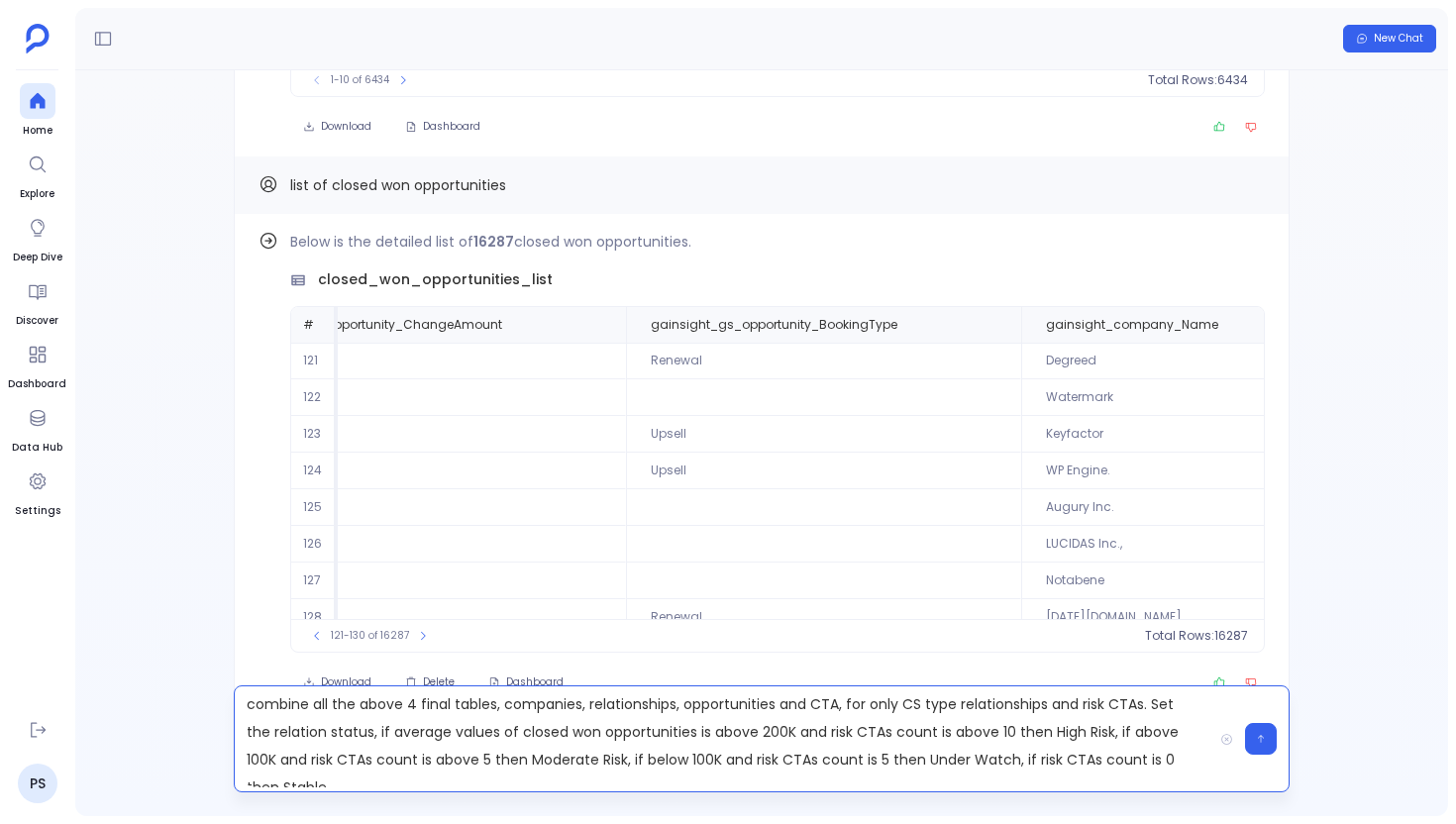 click on "combine all the above 4 final tables, companies, relationships, opportunities and CTA, for only CS type relationships and risk CTAs. Set the relation status, if average values of closed won opportunities is above 200K and risk CTAs count is above 10 then High Risk, if above 100K and risk CTAs count is above 5 then Moderate Risk, if below 100K and risk CTAs count is 5 then Under Watch, if risk CTAs count is 0 then Stable" at bounding box center (723, 739) 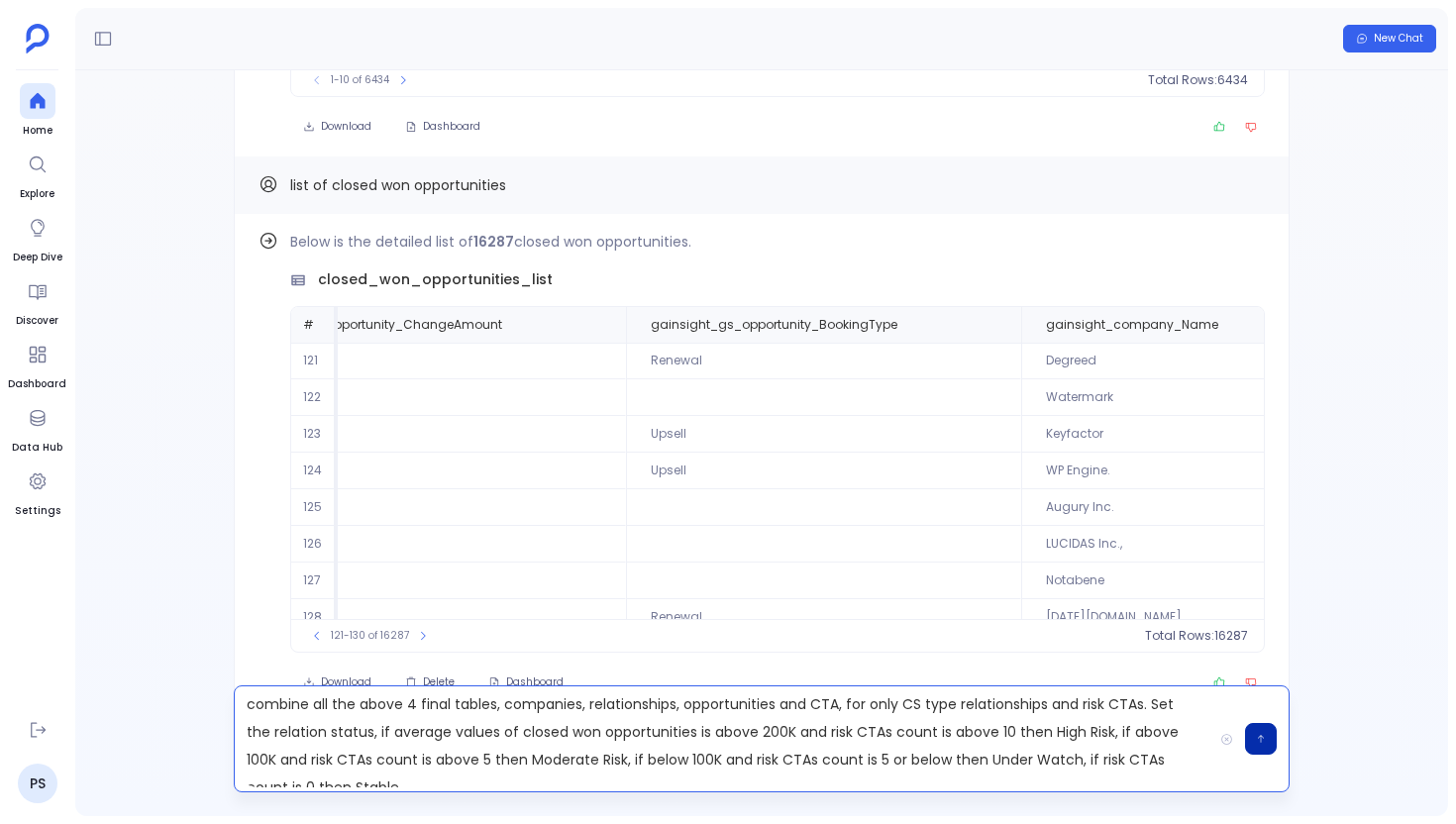 click 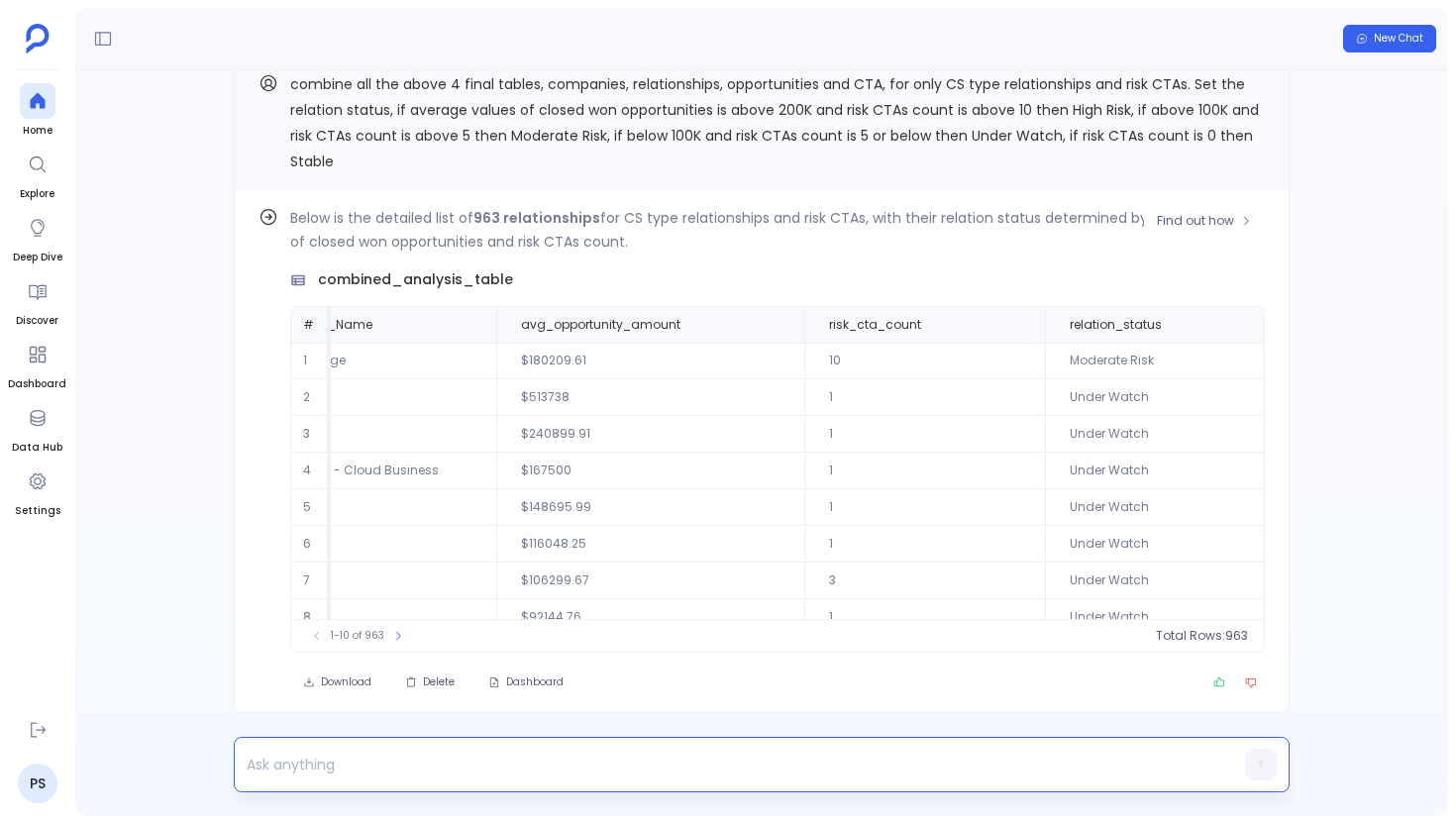 scroll, scrollTop: 95, scrollLeft: 1555, axis: both 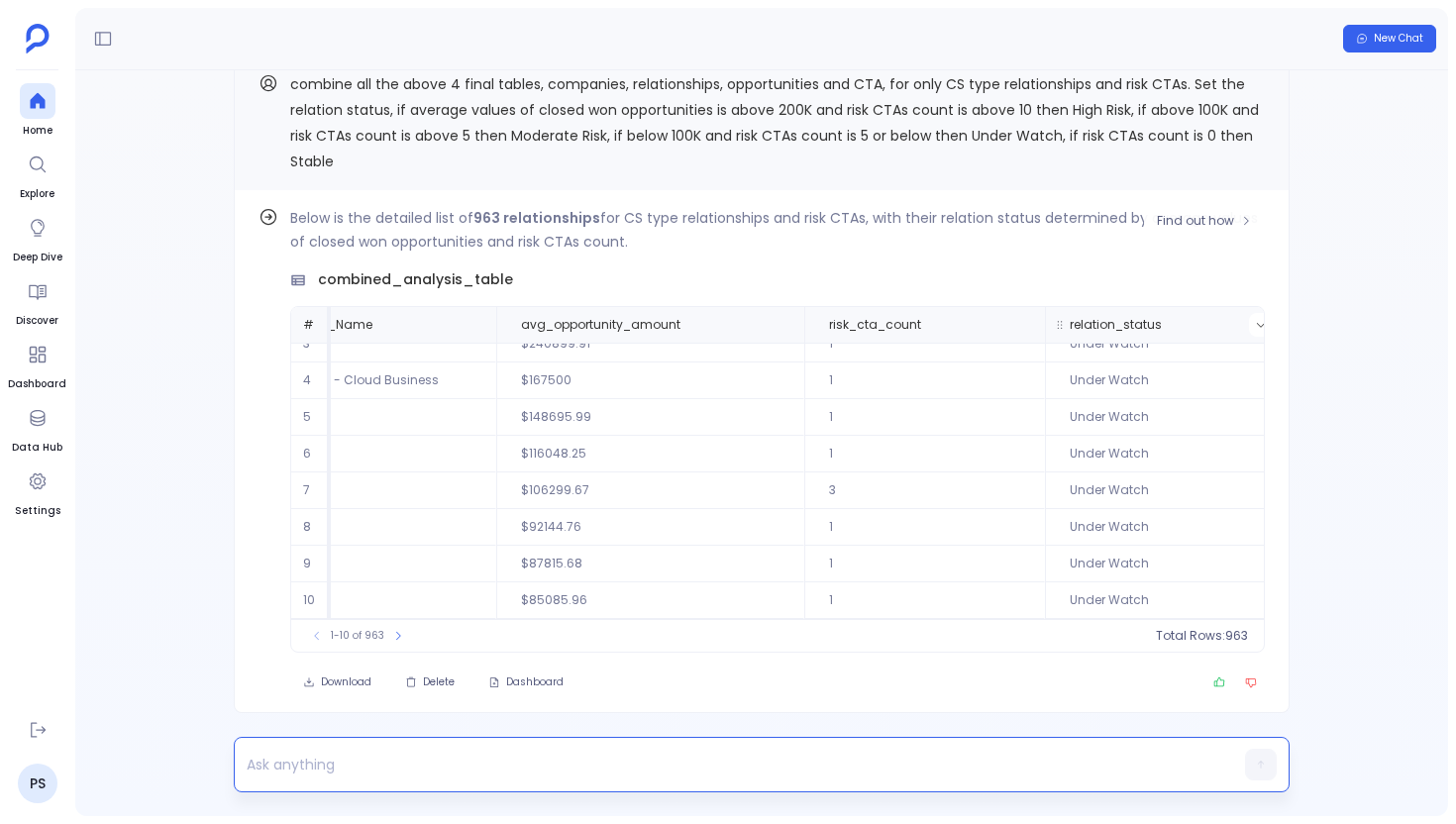 click 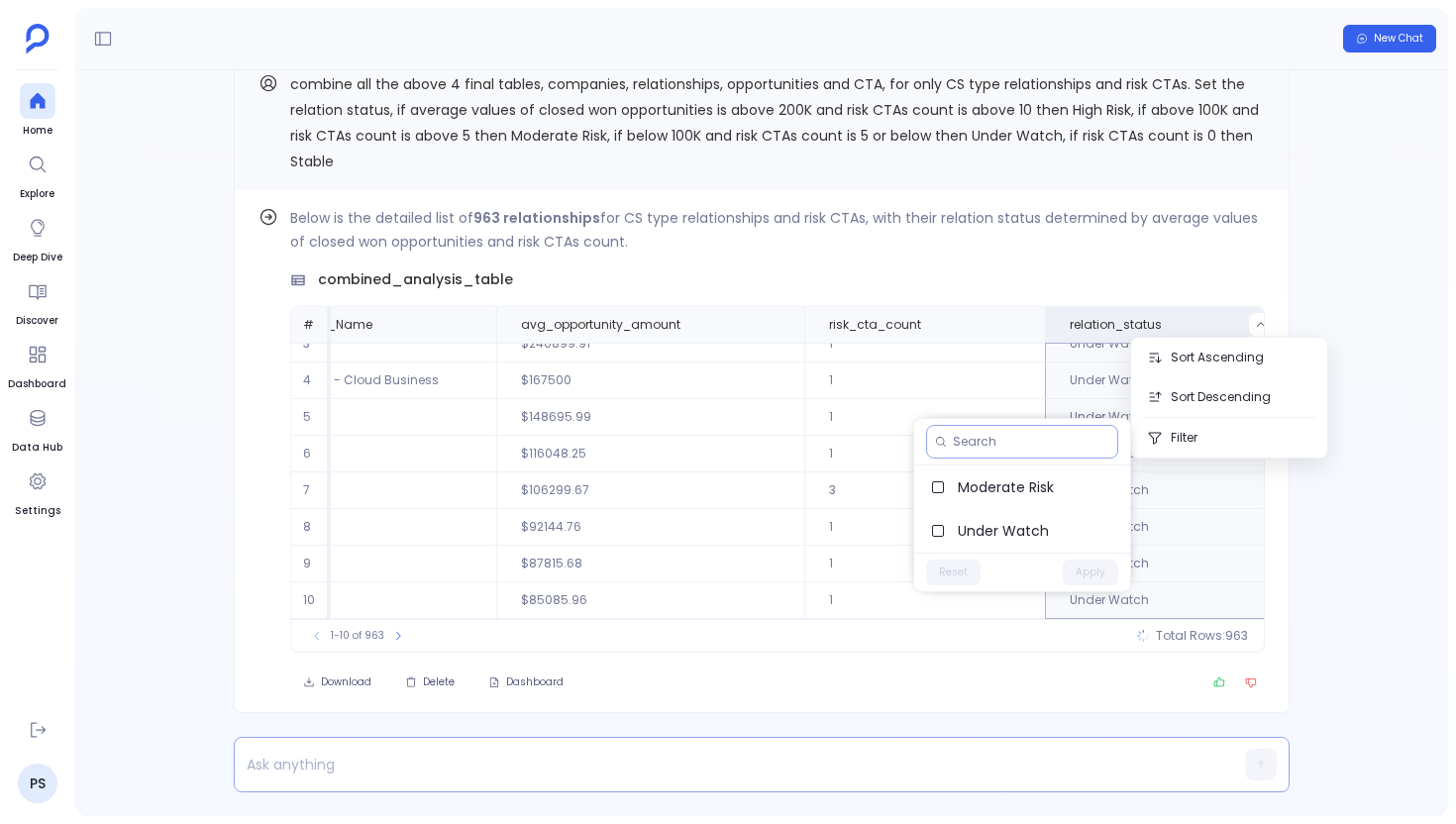 click at bounding box center [1031, 442] 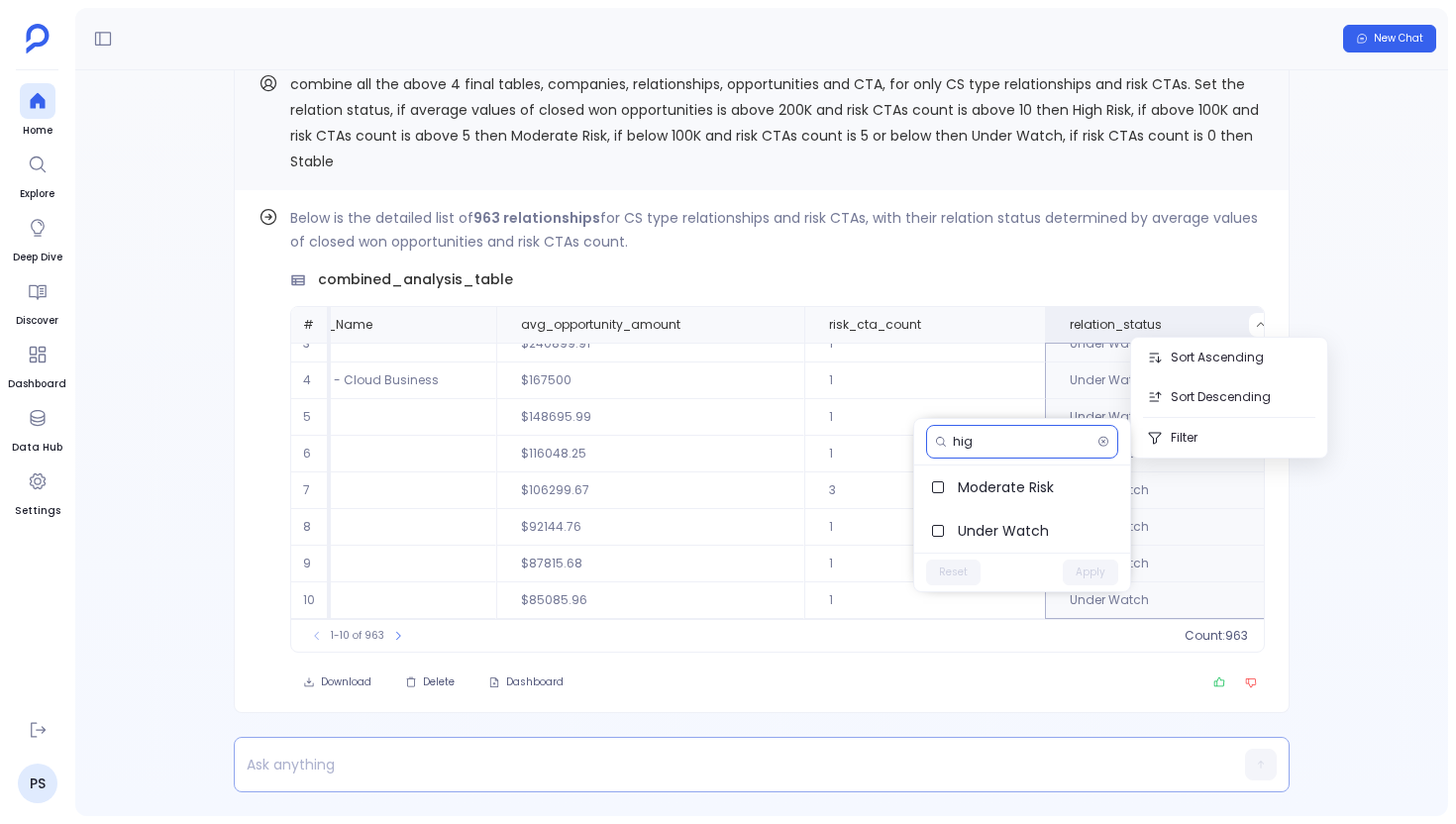 type on "high" 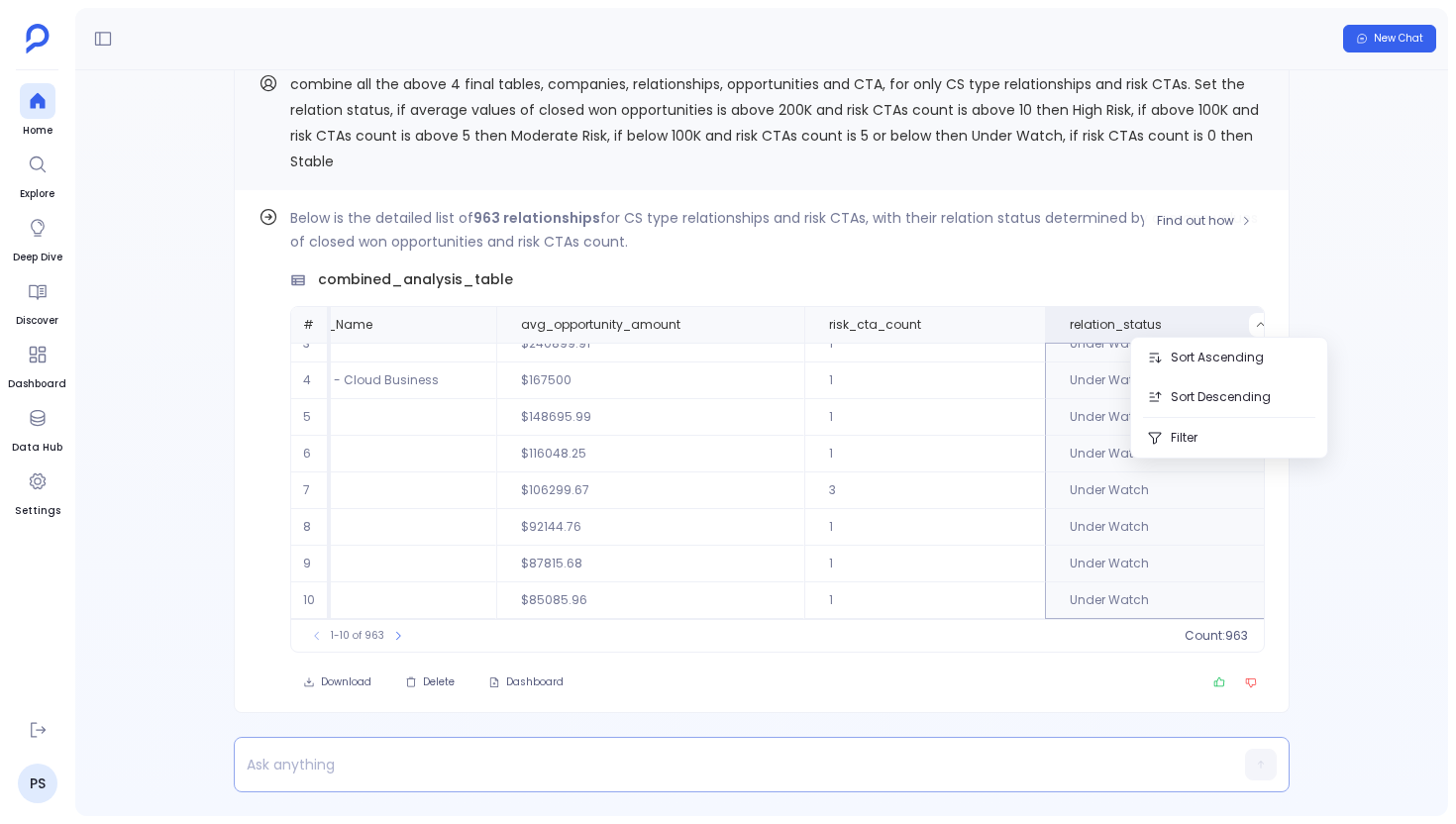 click on "1" at bounding box center [924, 380] 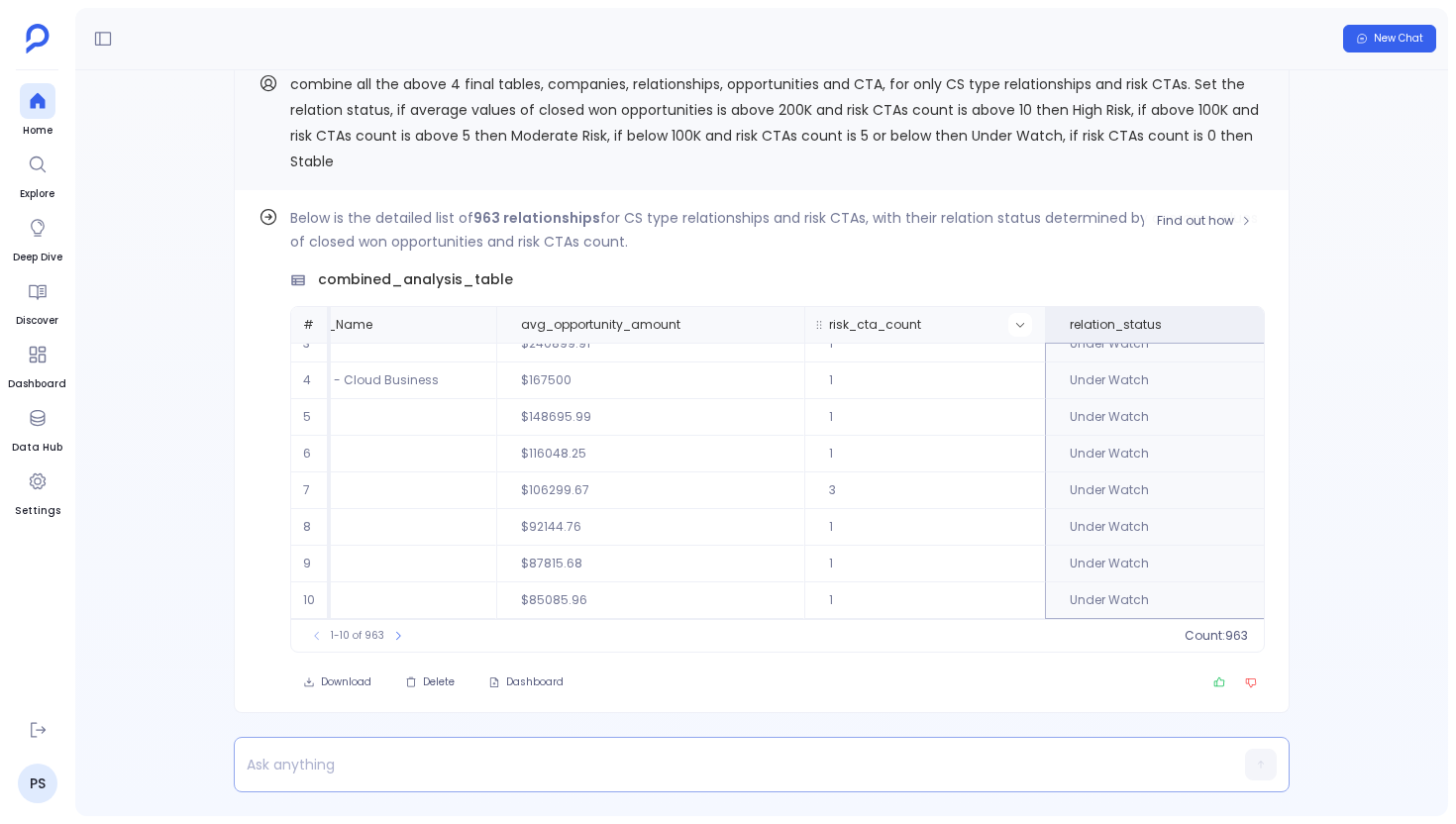 click 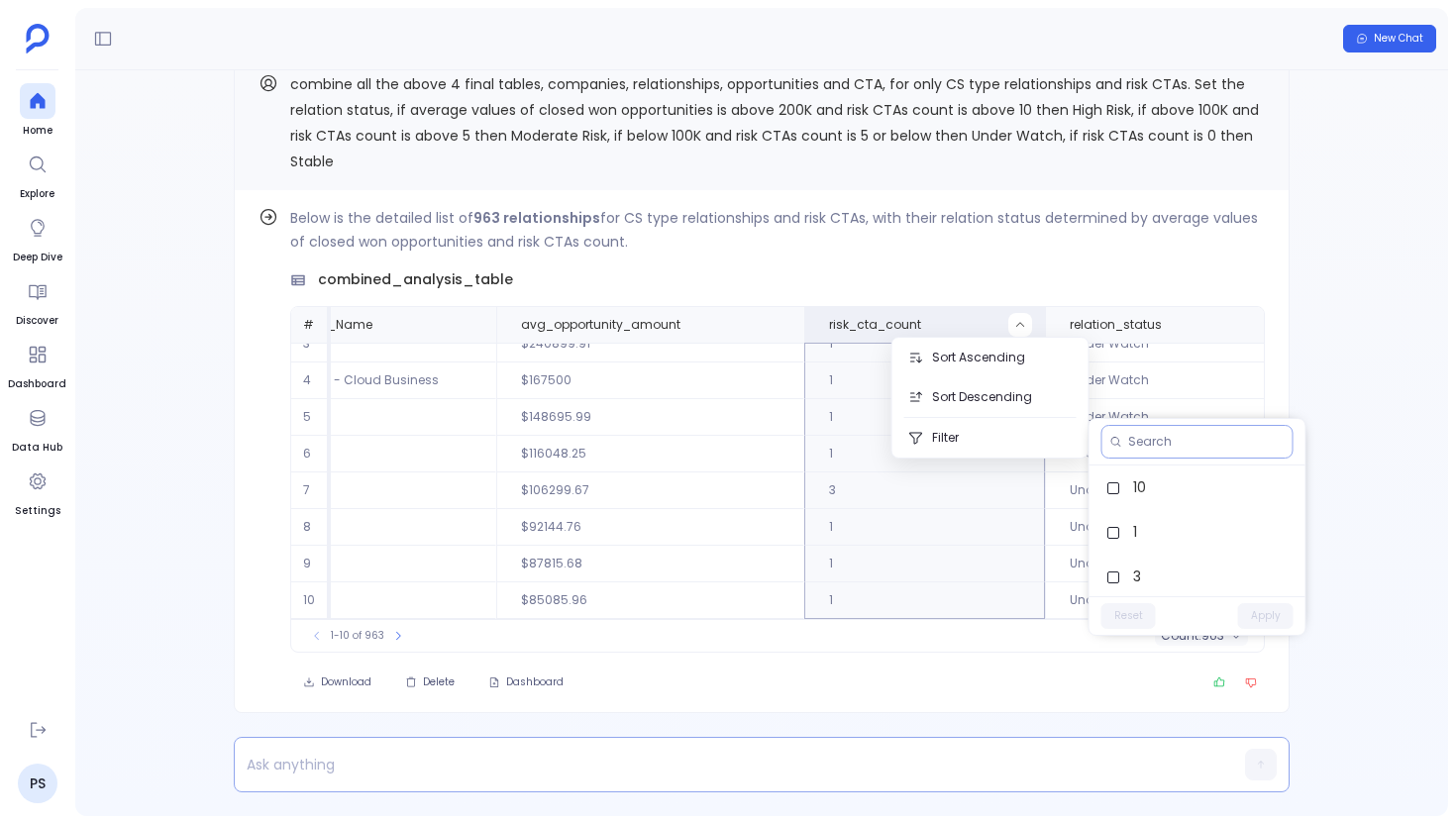 click at bounding box center [1206, 442] 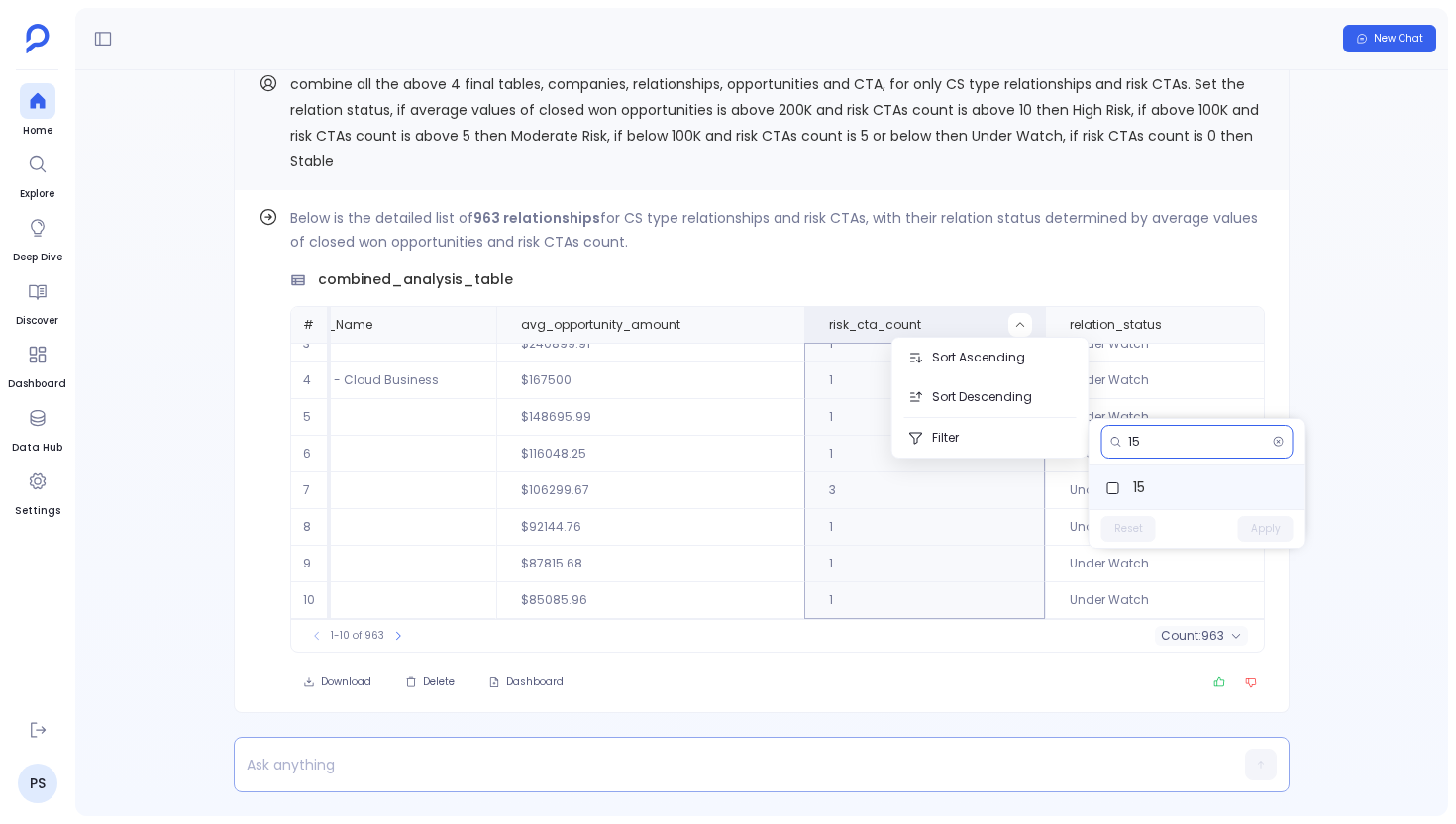 type on "15" 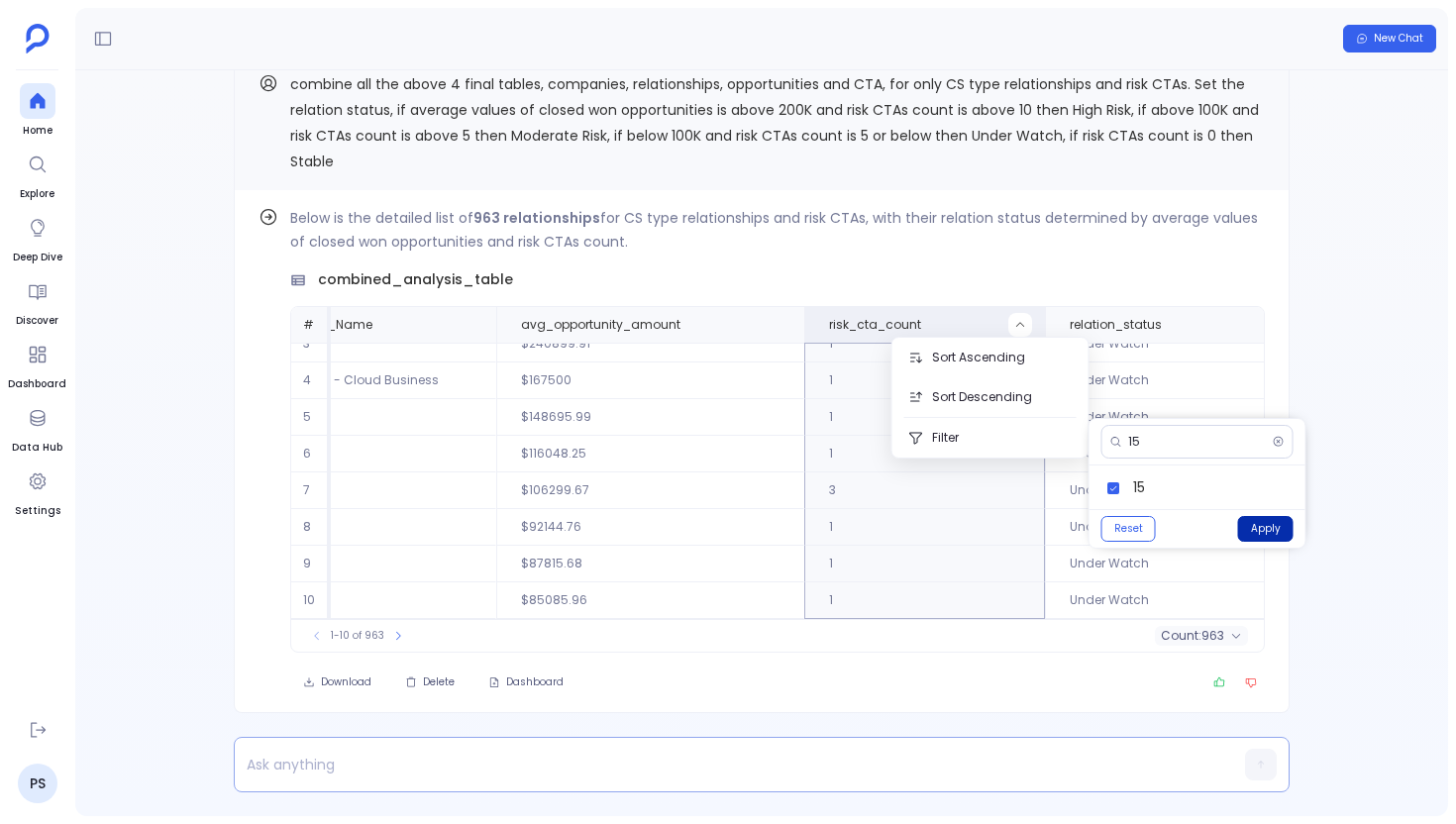 click on "Apply" at bounding box center (1266, 529) 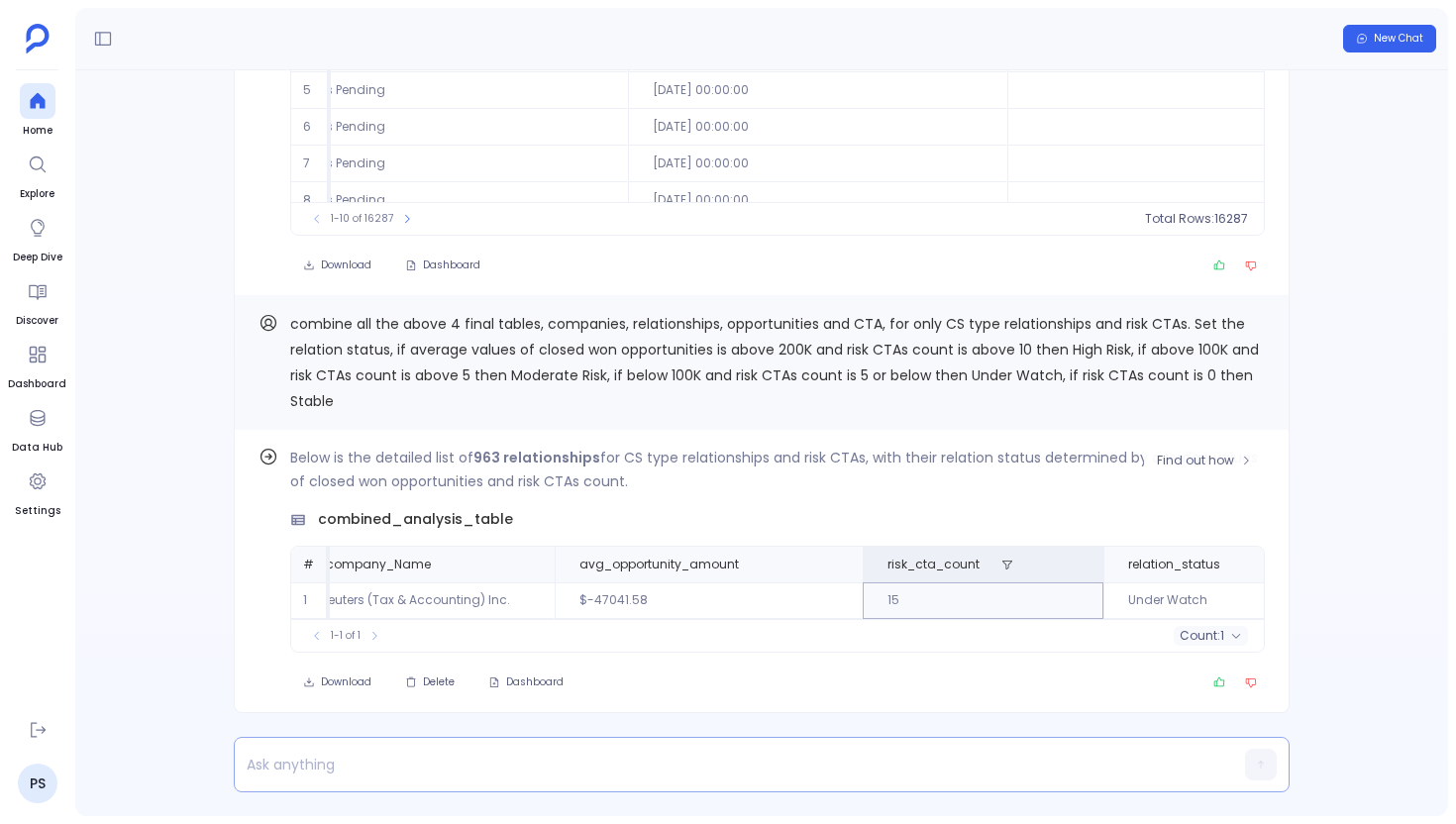 scroll, scrollTop: 0, scrollLeft: 1548, axis: horizontal 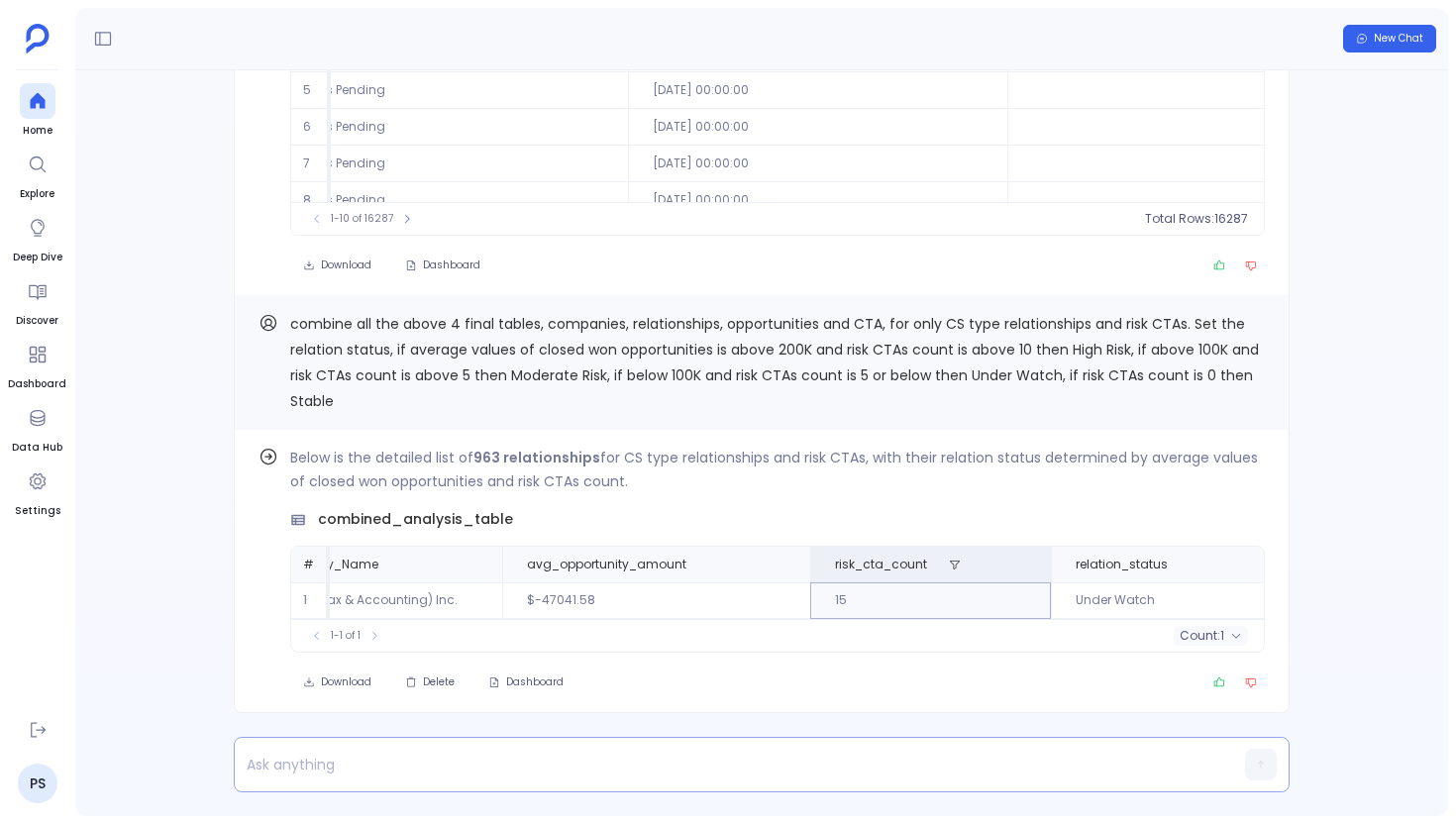 click on "combine all the above 4 final tables, companies, relationships, opportunities and CTA, for only CS type relationships and risk CTAs. Set the relation status, if average values of closed won opportunities is above 200K and risk CTAs count is above 10 then High Risk, if above 100K and risk CTAs count is above 5 then Moderate Risk, if below 100K and risk CTAs count is 5 or below then Under Watch, if risk CTAs count is 0 then Stable" at bounding box center [775, 362] 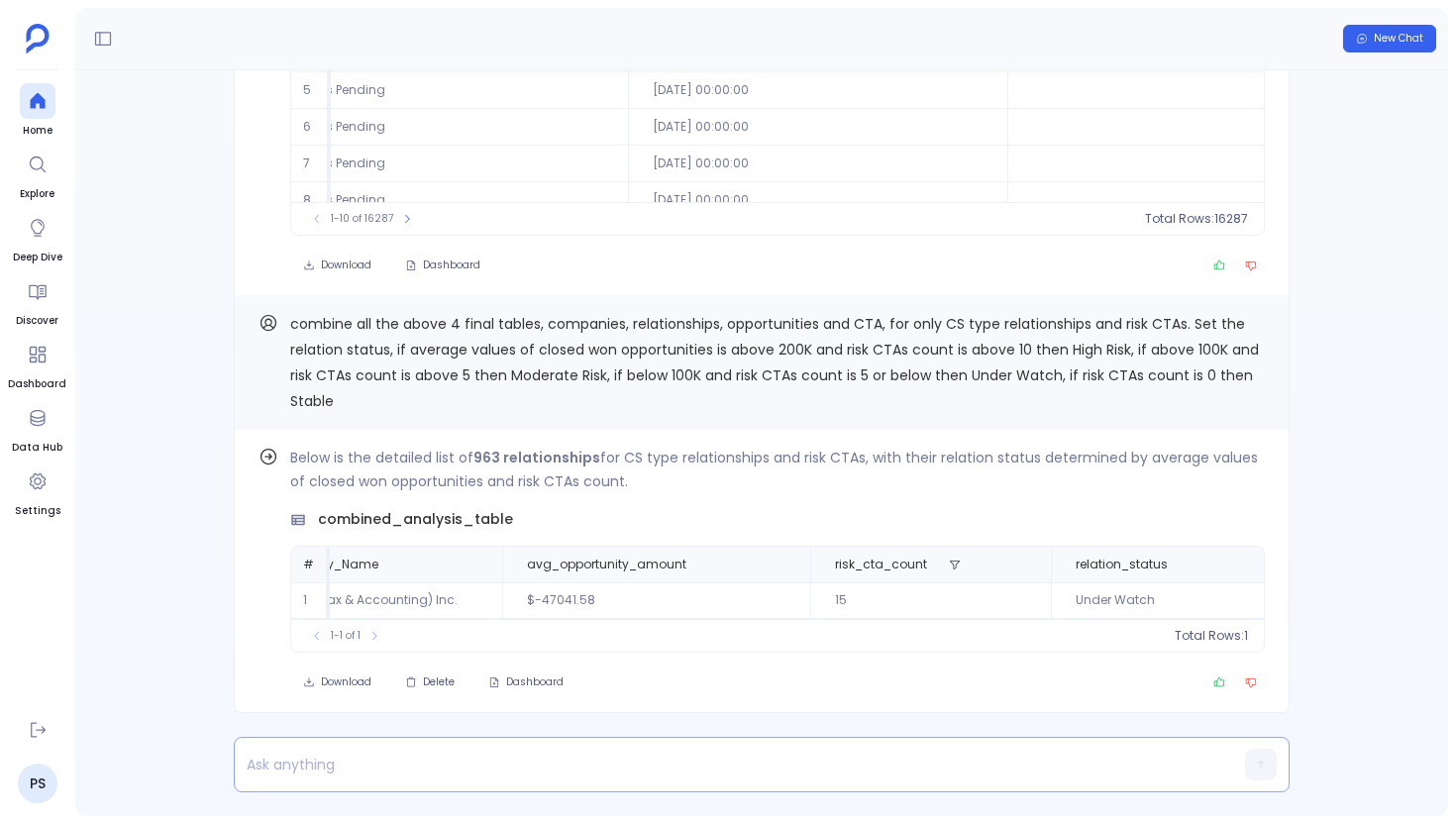 click on "combine all the above 4 final tables, companies, relationships, opportunities and CTA, for only CS type relationships and risk CTAs. Set the relation status, if average values of closed won opportunities is above 200K and risk CTAs count is above 10 then High Risk, if above 100K and risk CTAs count is above 5 then Moderate Risk, if below 100K and risk CTAs count is 5 or below then Under Watch, if risk CTAs count is 0 then Stable" at bounding box center (775, 362) 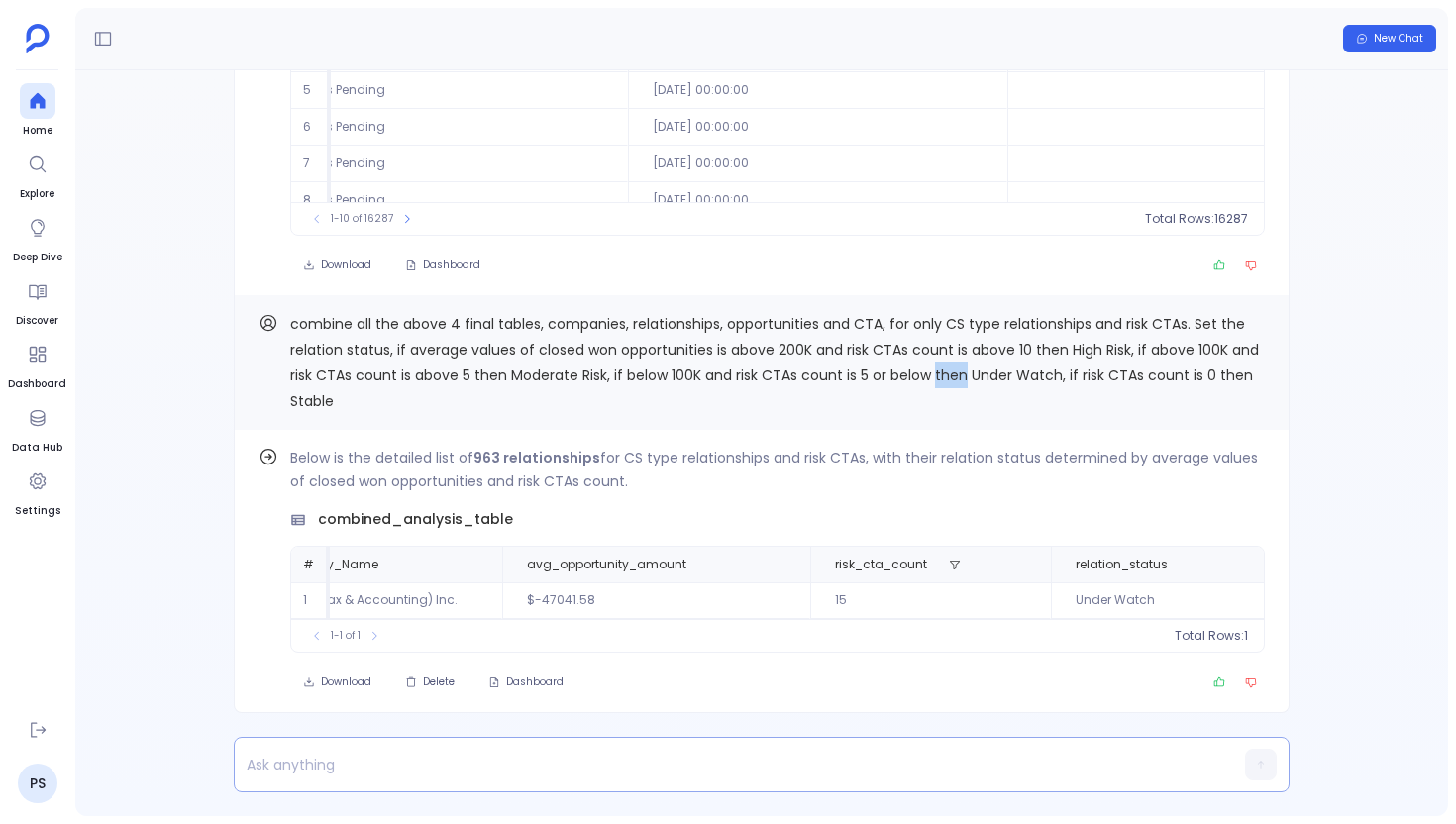 click on "combine all the above 4 final tables, companies, relationships, opportunities and CTA, for only CS type relationships and risk CTAs. Set the relation status, if average values of closed won opportunities is above 200K and risk CTAs count is above 10 then High Risk, if above 100K and risk CTAs count is above 5 then Moderate Risk, if below 100K and risk CTAs count is 5 or below then Under Watch, if risk CTAs count is 0 then Stable" at bounding box center [778, 362] 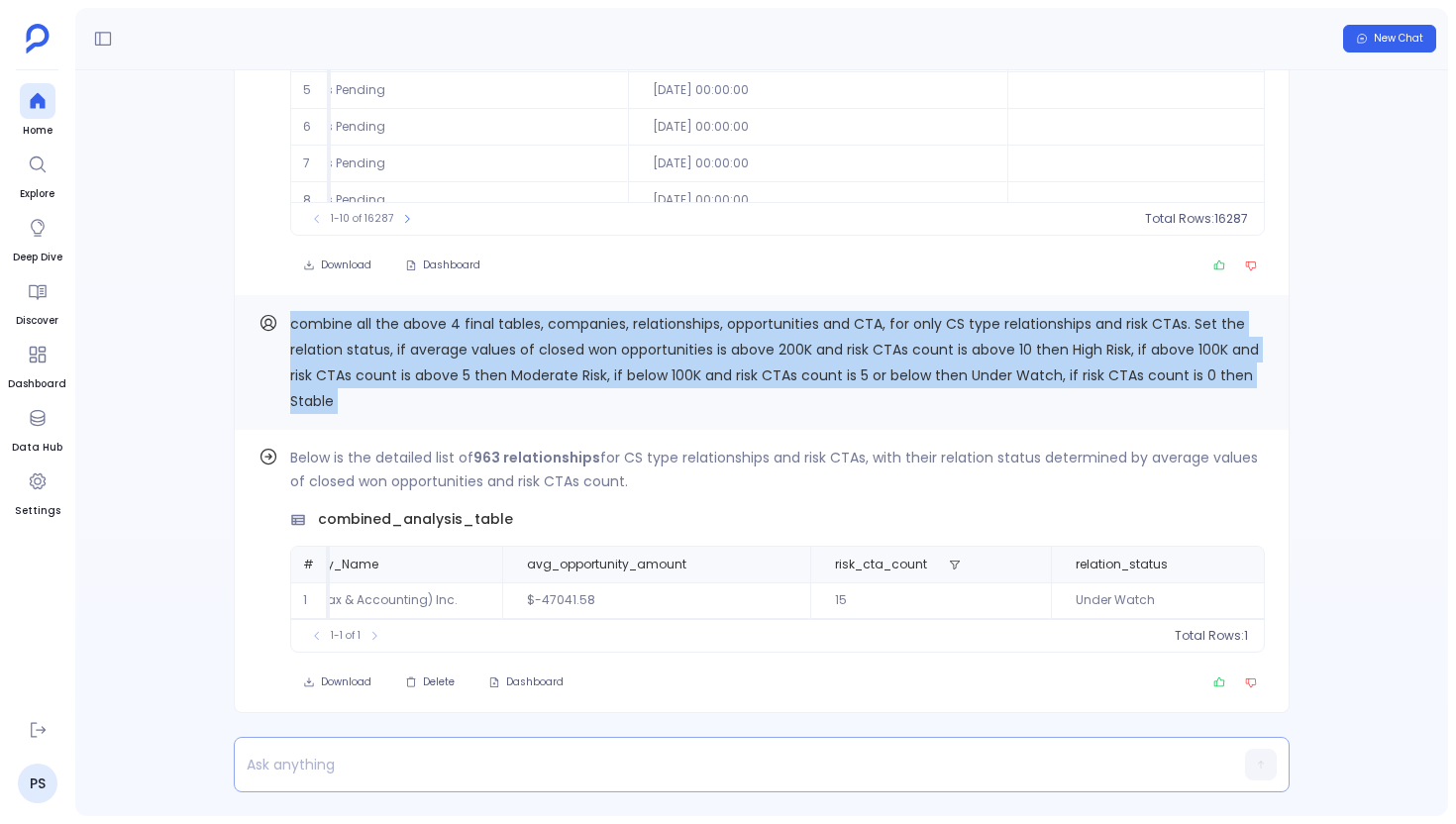 click on "combine all the above 4 final tables, companies, relationships, opportunities and CTA, for only CS type relationships and risk CTAs. Set the relation status, if average values of closed won opportunities is above 200K and risk CTAs count is above 10 then High Risk, if above 100K and risk CTAs count is above 5 then Moderate Risk, if below 100K and risk CTAs count is 5 or below then Under Watch, if risk CTAs count is 0 then Stable" at bounding box center (778, 362) 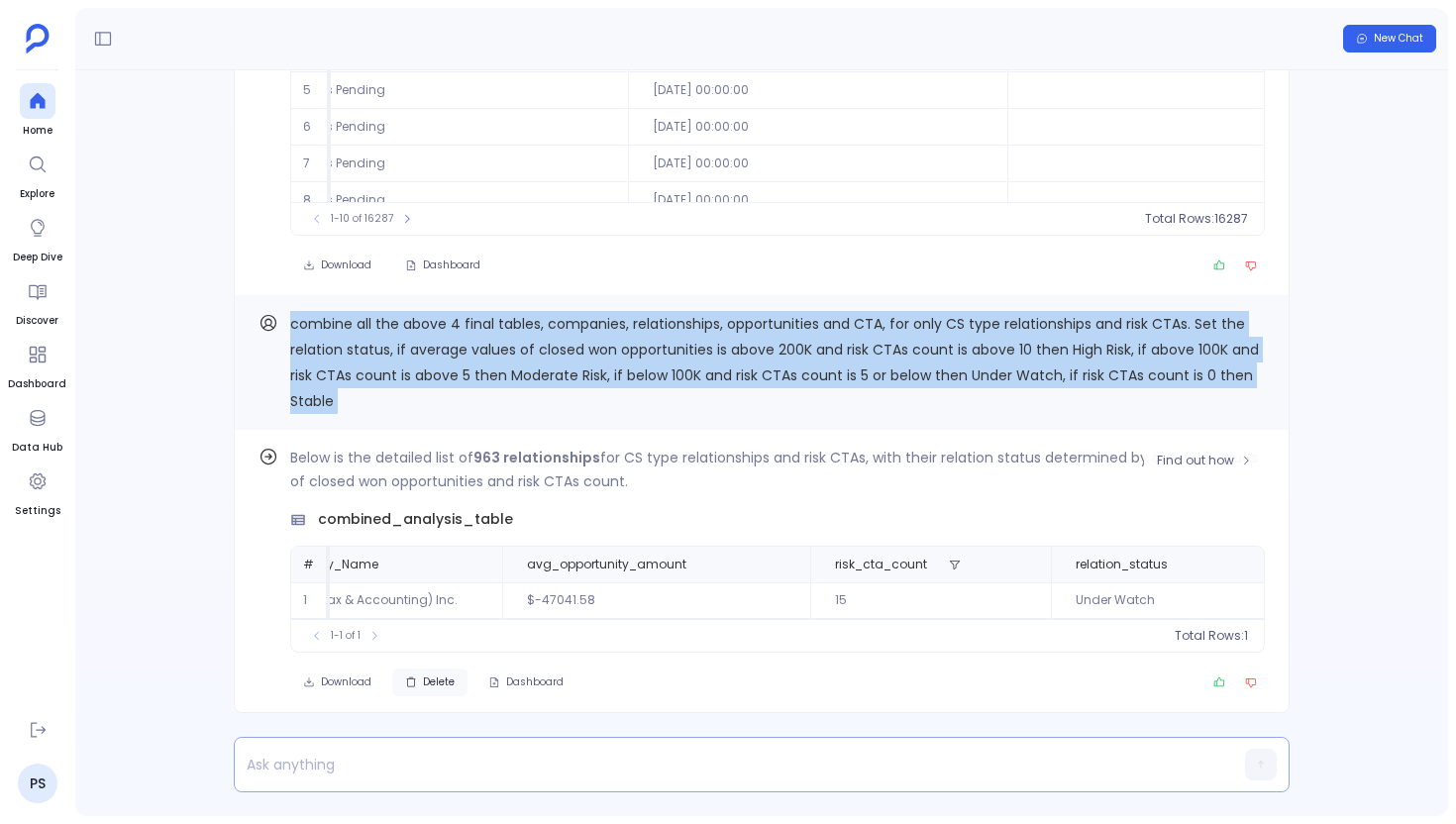 click on "Delete" at bounding box center [439, 682] 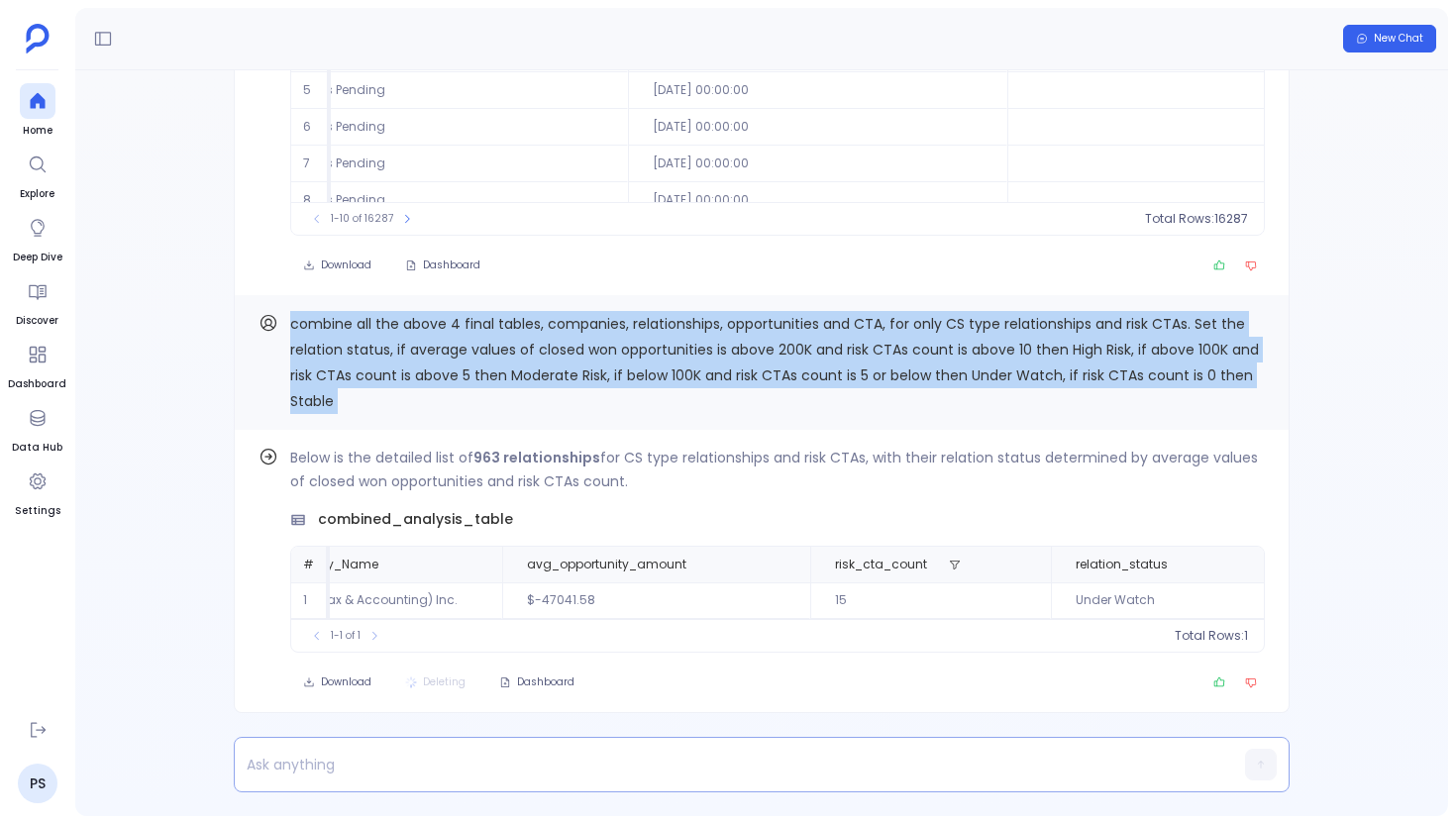 click at bounding box center (723, 765) 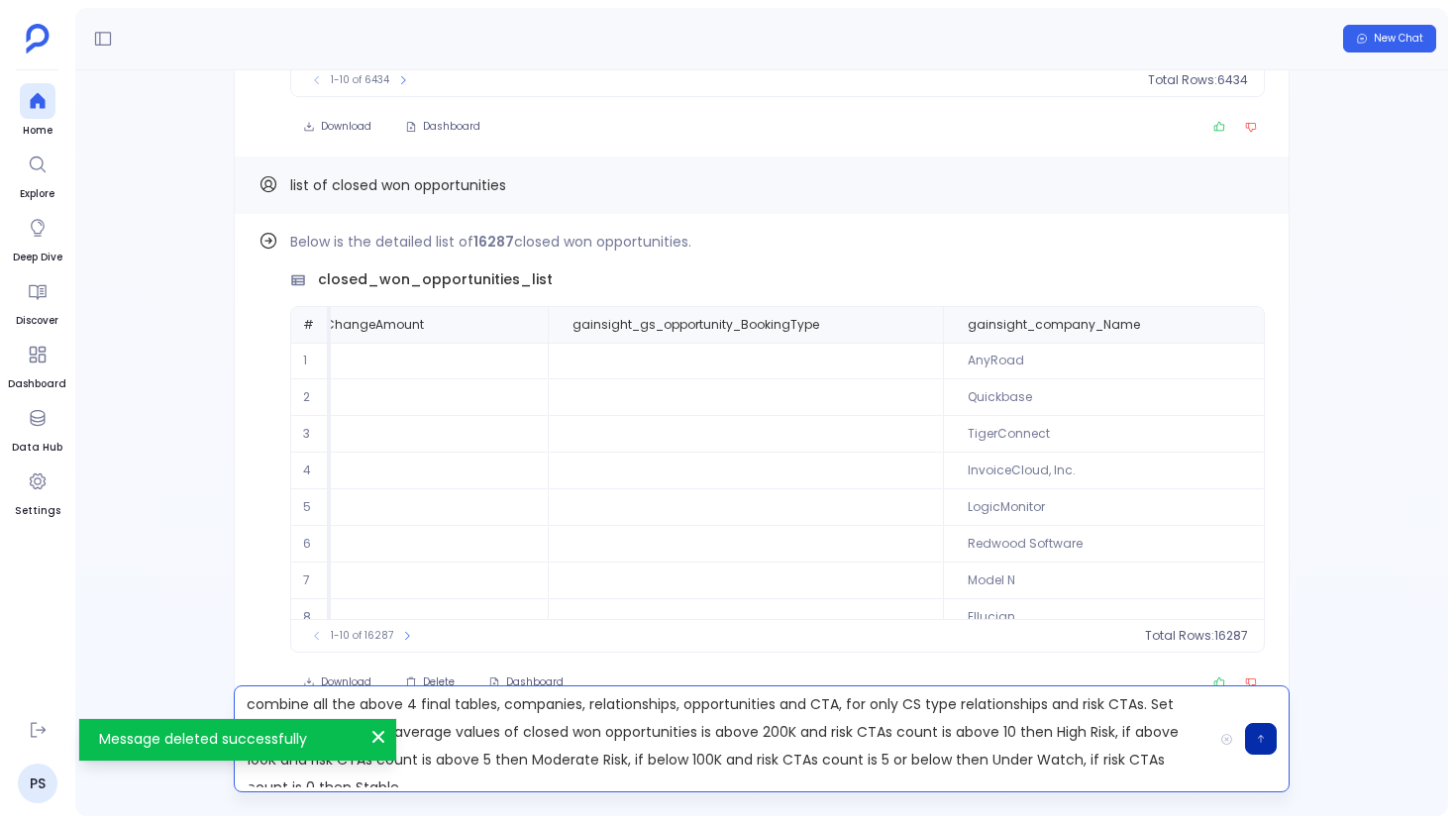 scroll, scrollTop: 0, scrollLeft: 1263, axis: horizontal 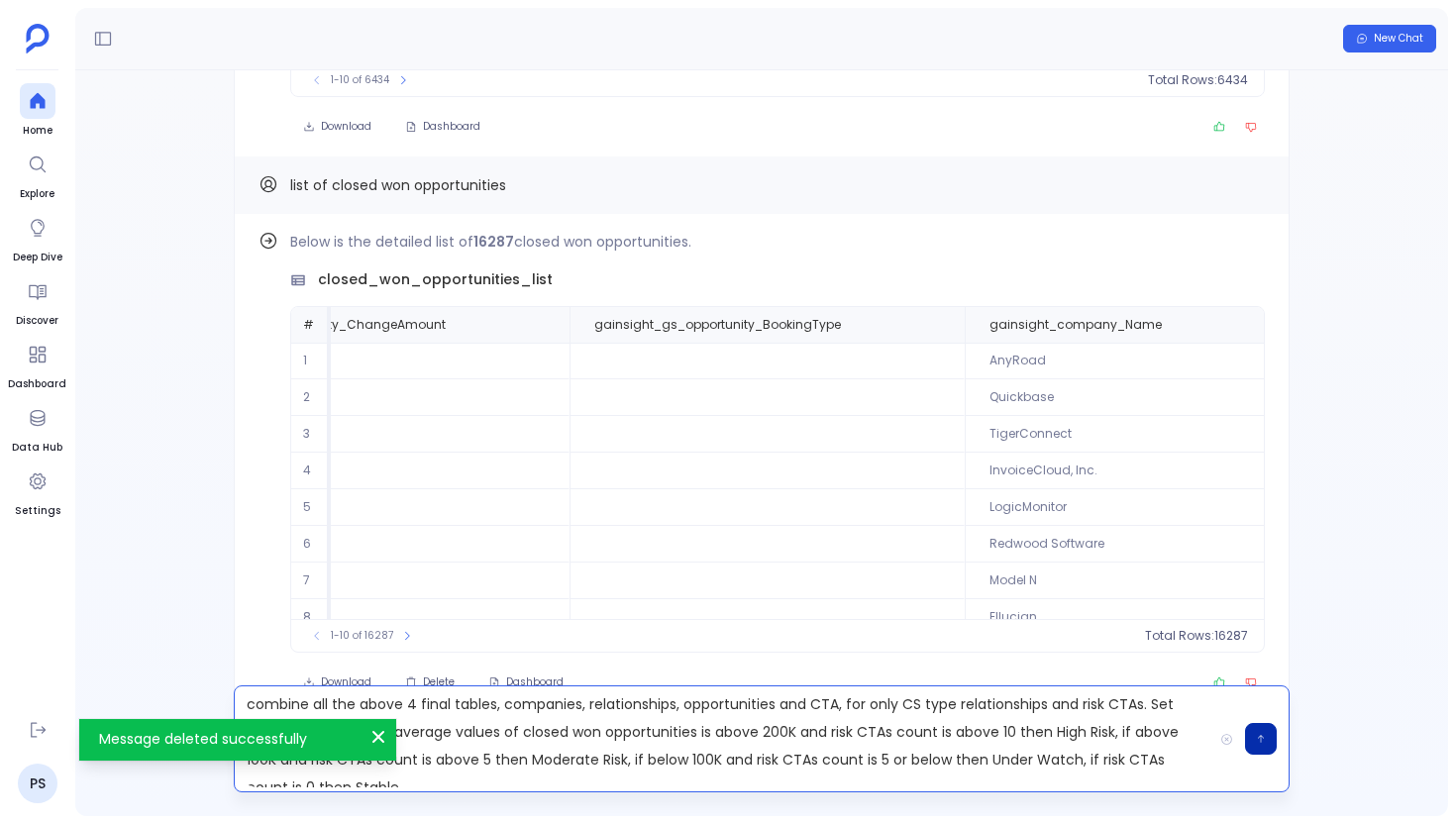 click on "combine all the above 4 final tables, companies, relationships, opportunities and CTA, for only CS type relationships and risk CTAs. Set the relation status, if average values of closed won opportunities is above 200K and risk CTAs count is above 10 then High Risk, if above 100K and risk CTAs count is above 5 then Moderate Risk, if below 100K and risk CTAs count is 5 or below then Under Watch, if risk CTAs count is 0 then Stable" at bounding box center [723, 739] 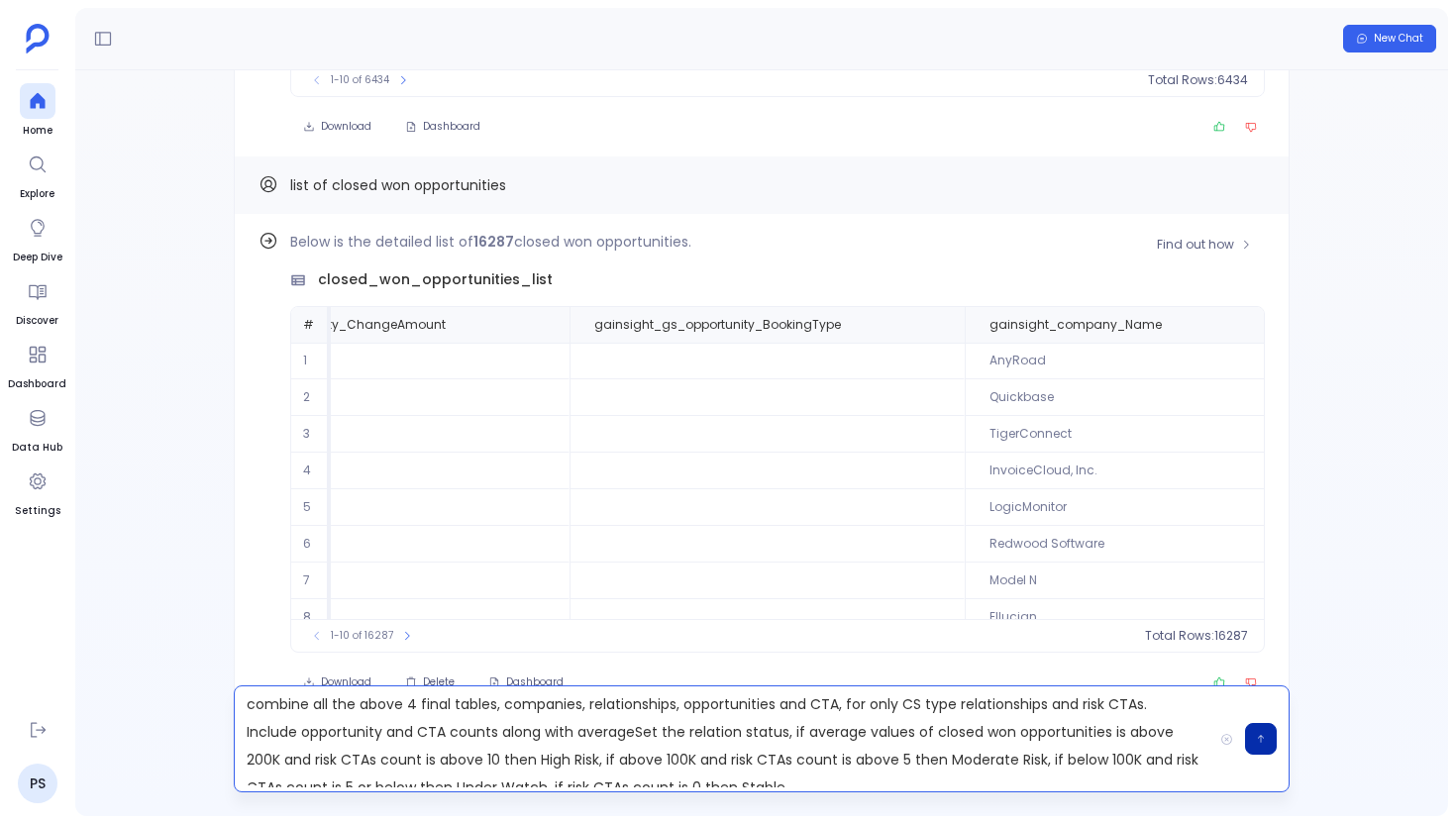 scroll, scrollTop: 95, scrollLeft: 1263, axis: both 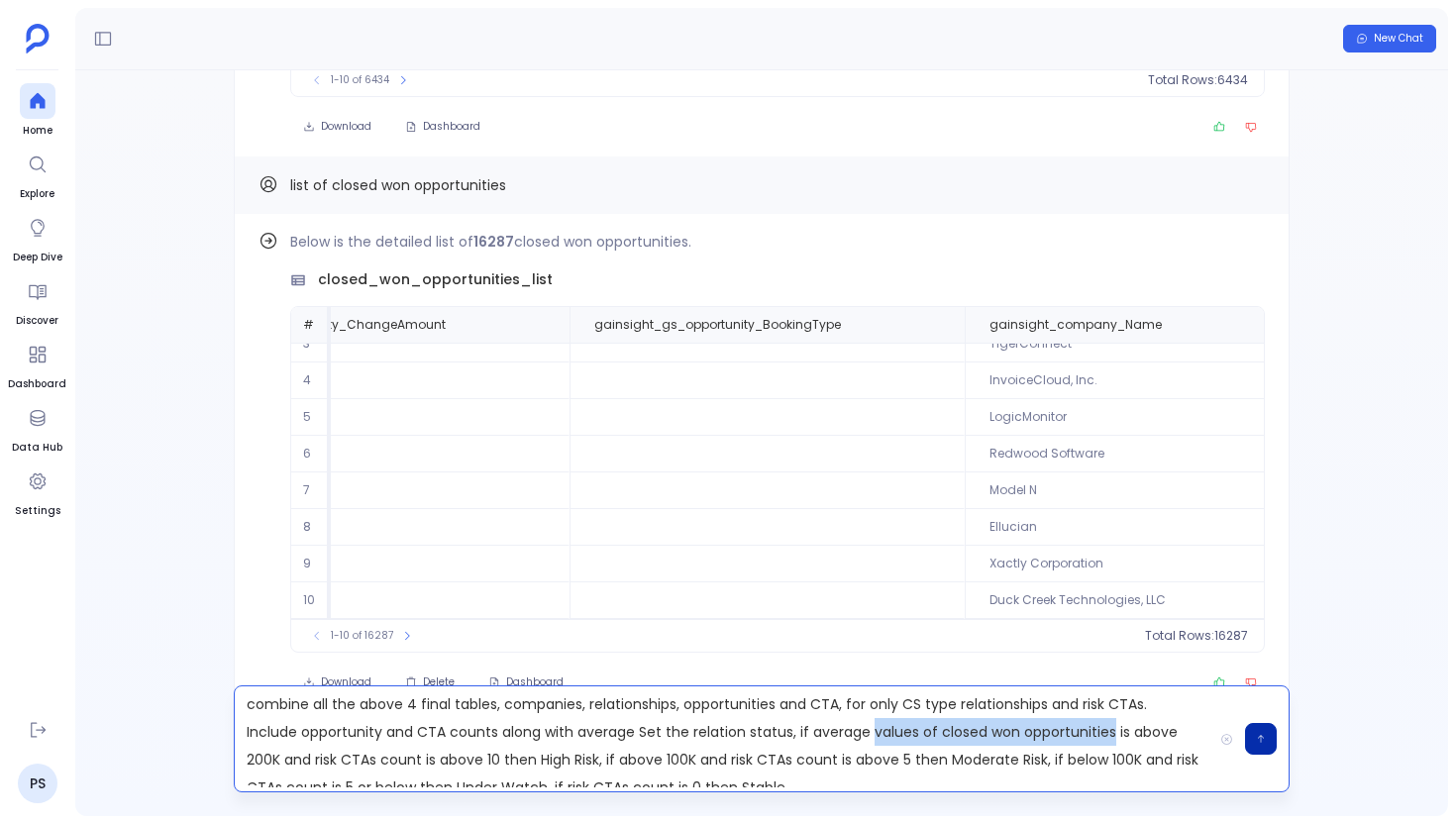 drag, startPoint x: 871, startPoint y: 736, endPoint x: 1110, endPoint y: 736, distance: 239 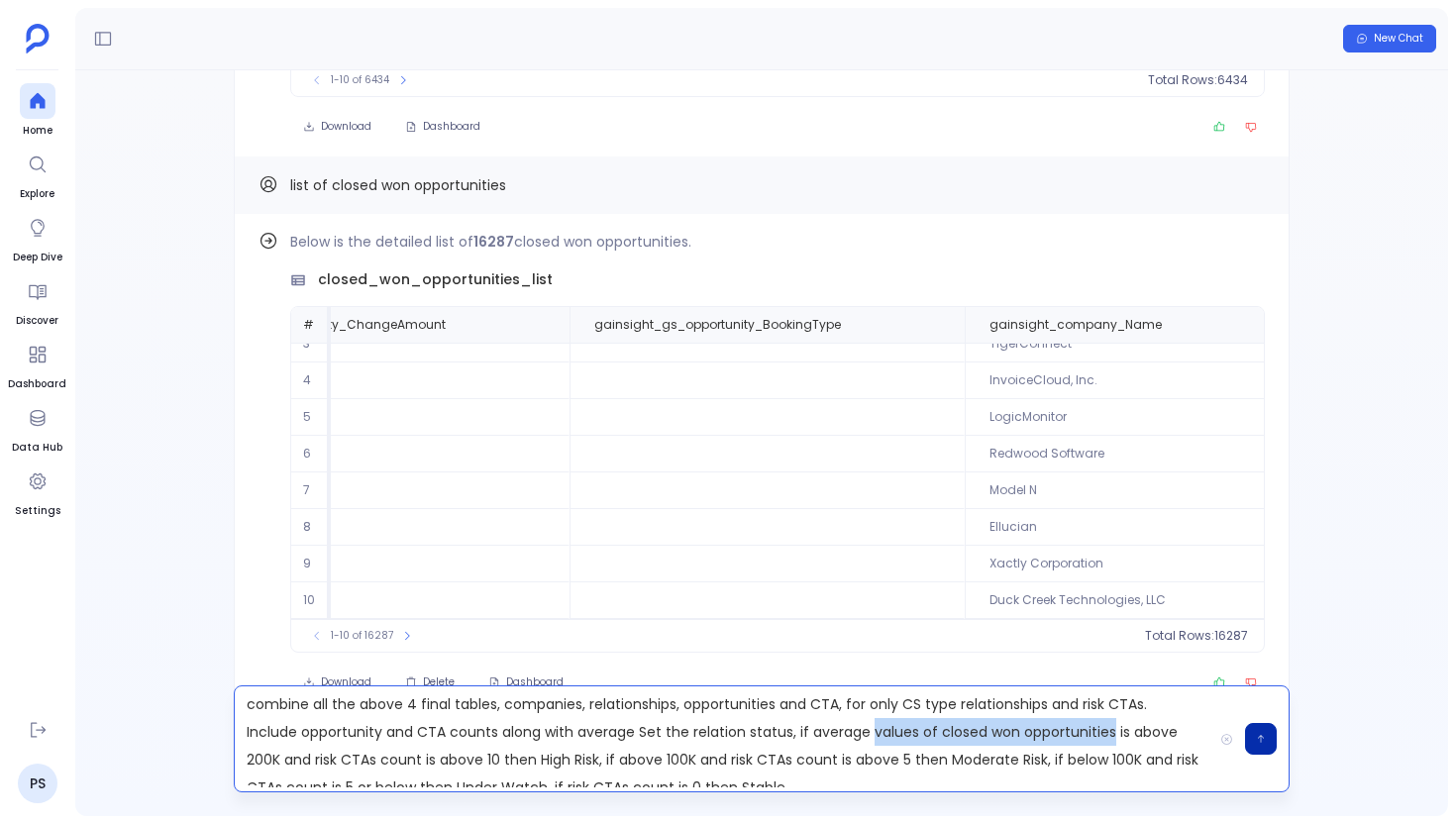 click on "combine all the above 4 final tables, companies, relationships, opportunities and CTA, for only CS type relationships and risk CTAs. Include opportunity and CTA counts along with average Set the relation status, if average values of closed won opportunities is above 200K and risk CTAs count is above 10 then High Risk, if above 100K and risk CTAs count is above 5 then Moderate Risk, if below 100K and risk CTAs count is 5 or below then Under Watch, if risk CTAs count is 0 then Stable" at bounding box center [723, 739] 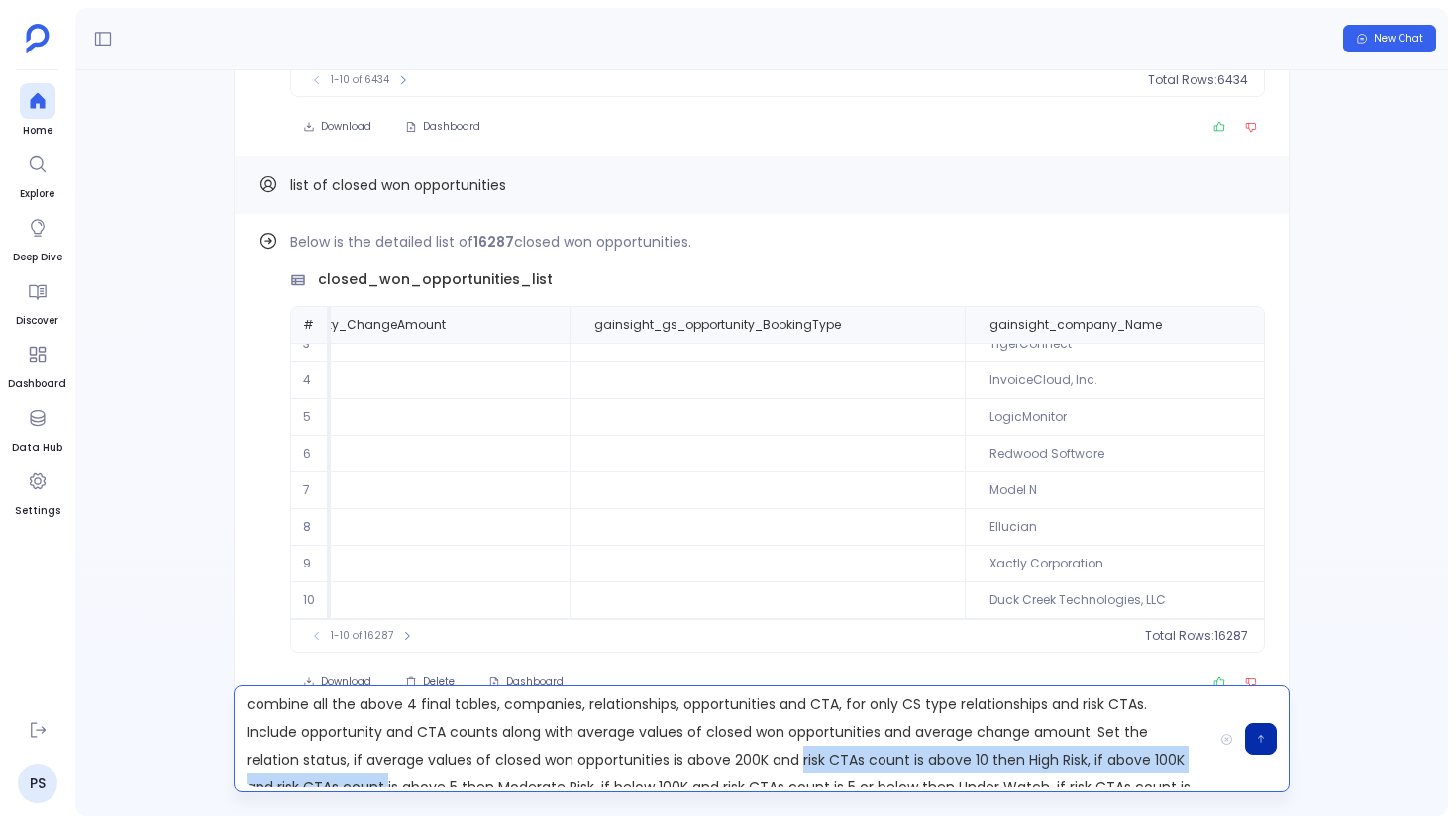 scroll, scrollTop: 42, scrollLeft: 0, axis: vertical 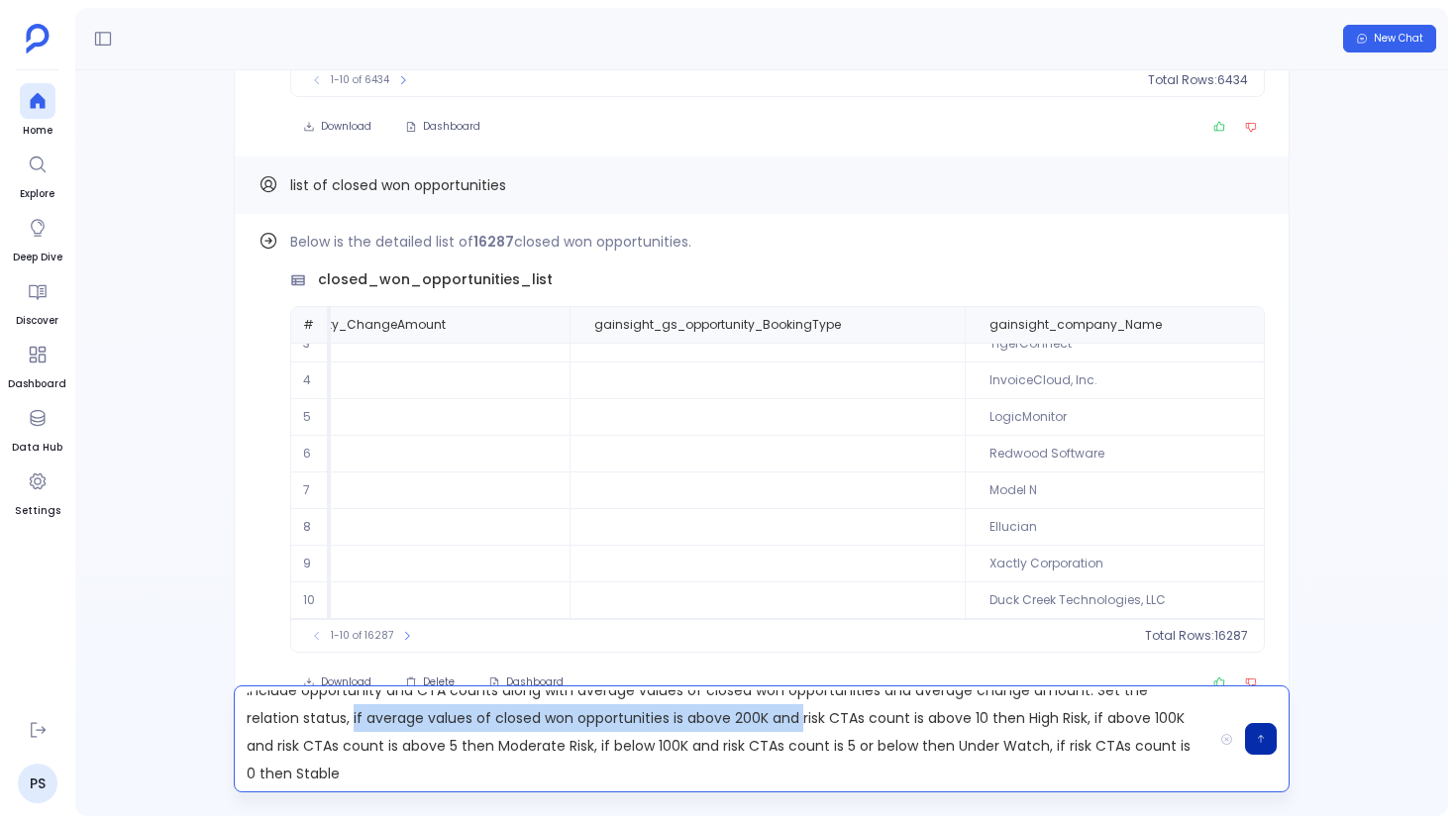 drag, startPoint x: 802, startPoint y: 761, endPoint x: 352, endPoint y: 721, distance: 451.77428 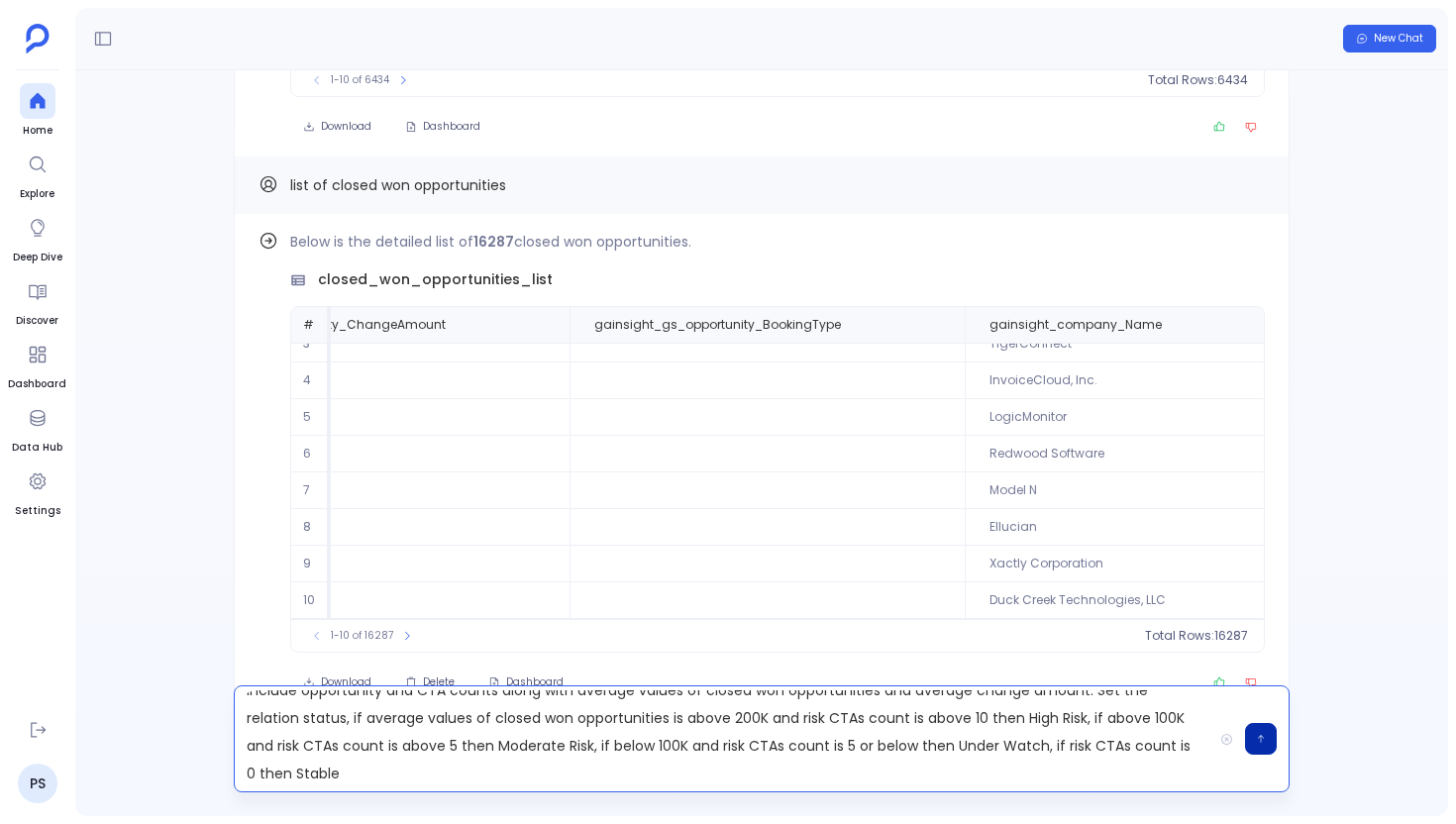 scroll, scrollTop: 14, scrollLeft: 0, axis: vertical 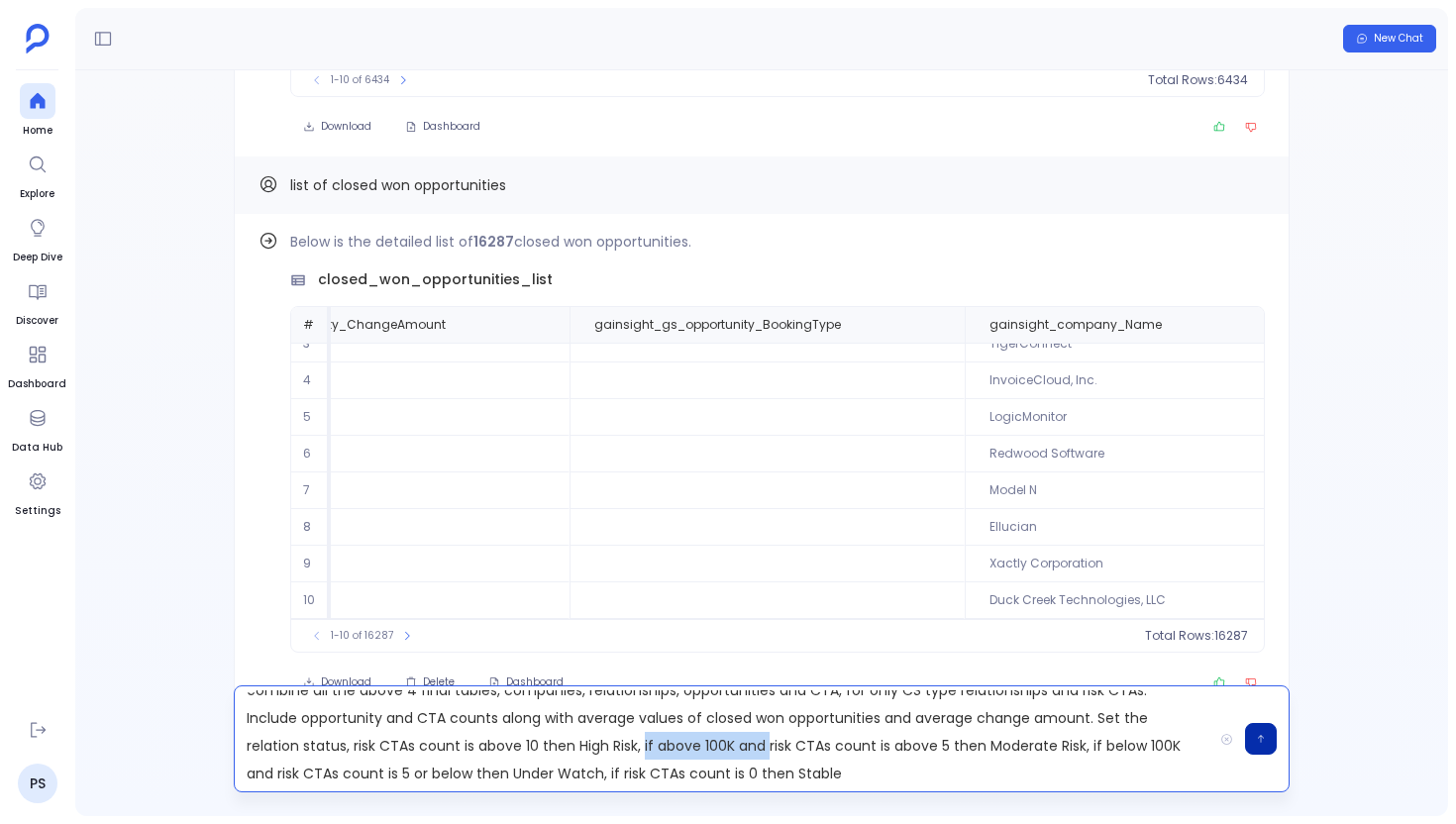 drag, startPoint x: 768, startPoint y: 748, endPoint x: 643, endPoint y: 748, distance: 125 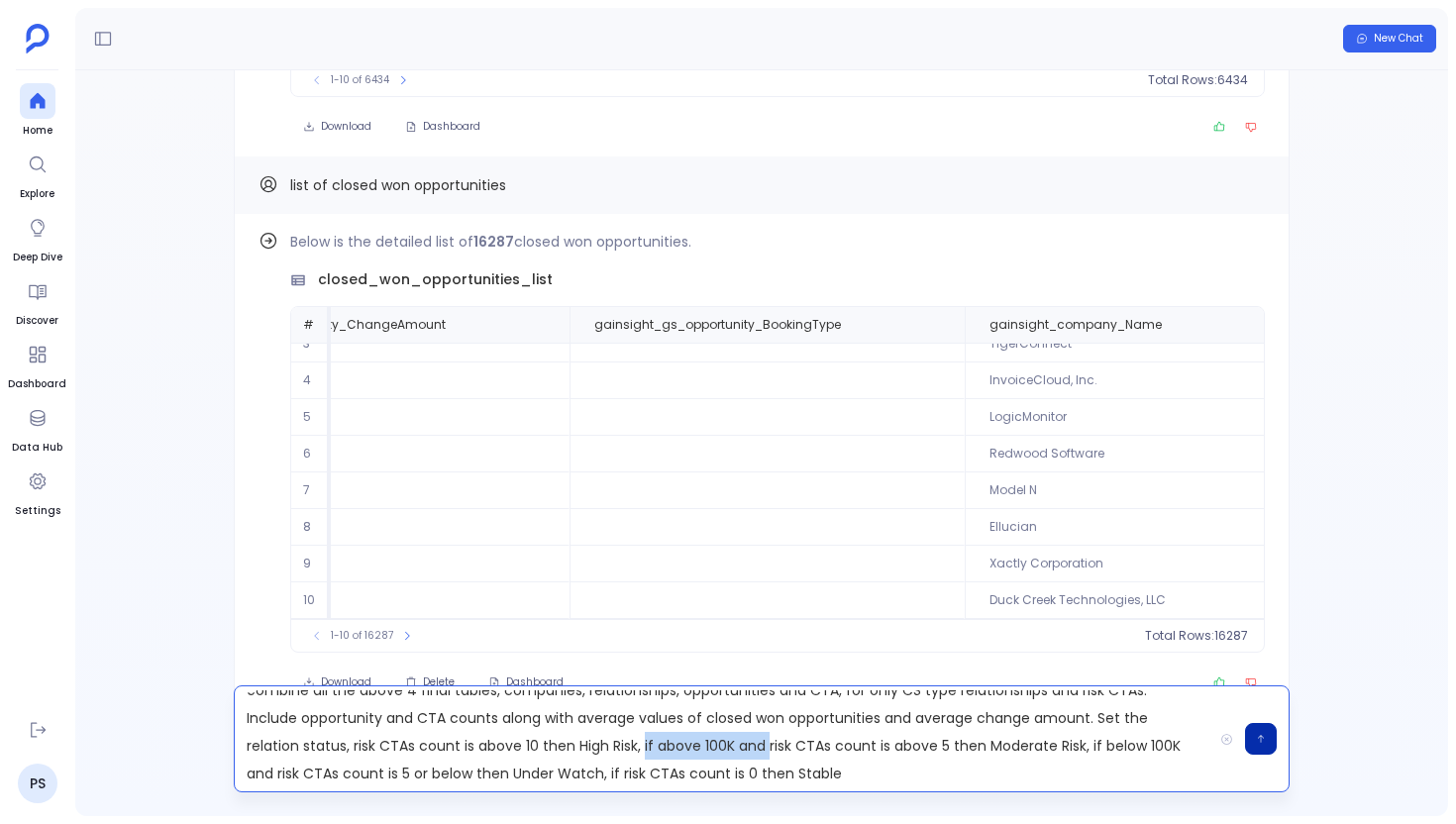 click on "combine all the above 4 final tables, companies, relationships, opportunities and CTA, for only CS type relationships and risk CTAs. Include opportunity and CTA counts along with average values of closed won opportunities and average change amount. Set the relation status, risk CTAs count is above 10 then High Risk, if above 100K and risk CTAs count is above 5 then Moderate Risk, if below 100K and risk CTAs count is 5 or below then Under Watch, if risk CTAs count is 0 then Stable" at bounding box center (723, 739) 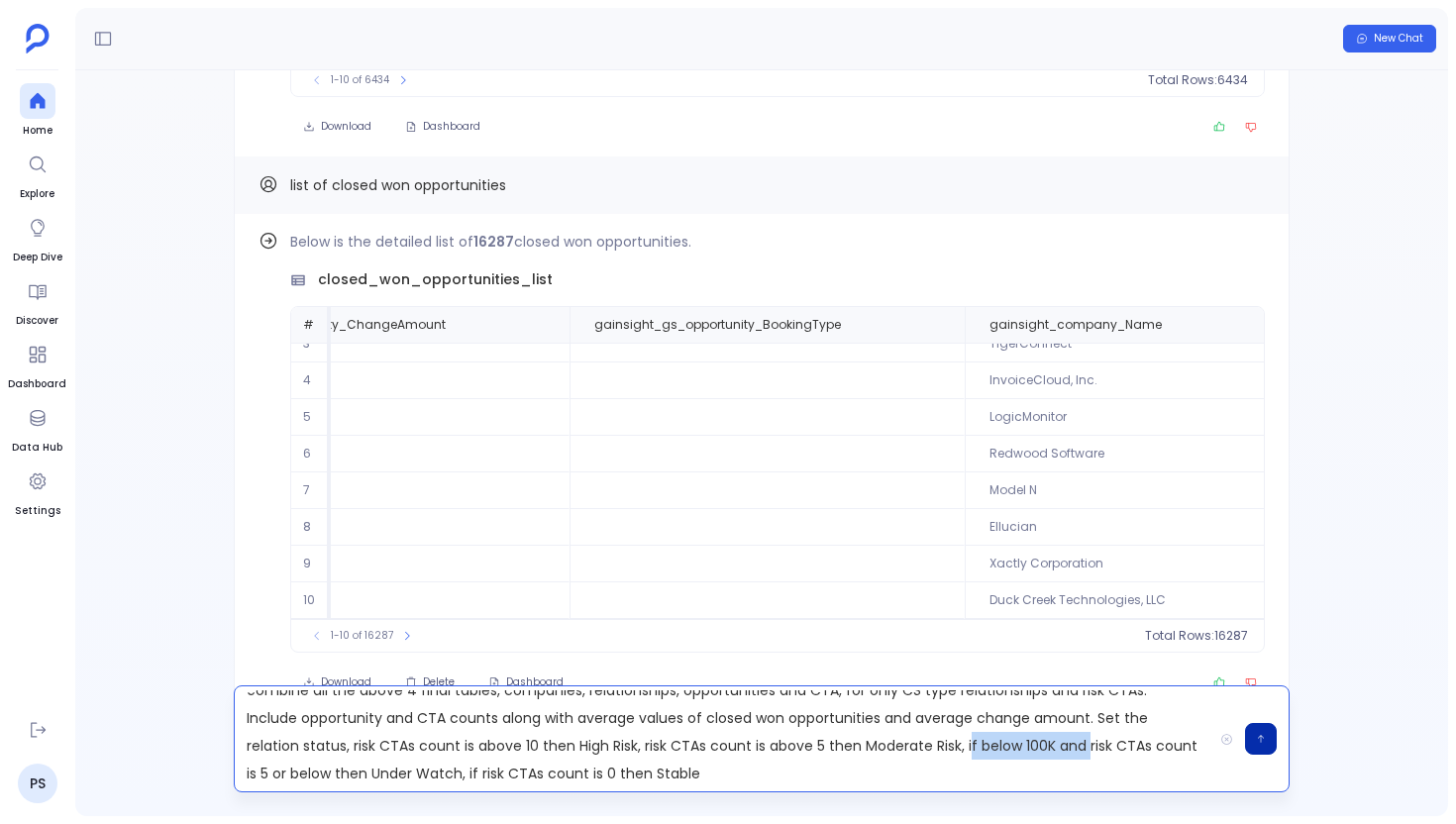 drag, startPoint x: 1088, startPoint y: 750, endPoint x: 967, endPoint y: 745, distance: 121.10326 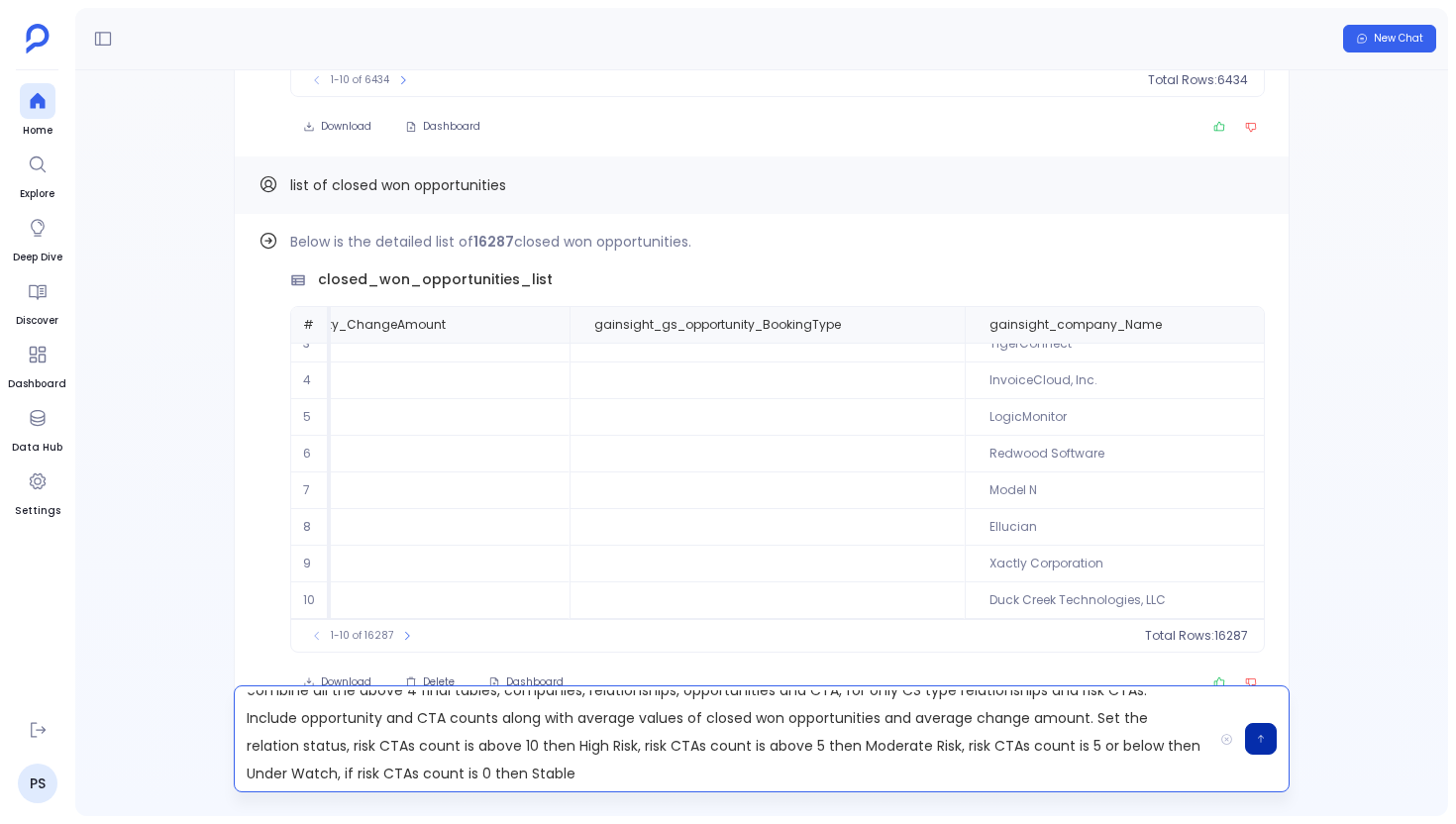 click on "combine all the above 4 final tables, companies, relationships, opportunities and CTA, for only CS type relationships and risk CTAs. Include opportunity and CTA counts along with average values of closed won opportunities and average change amount. Set the relation status, risk CTAs count is above 10 then High Risk, risk CTAs count is above 5 then Moderate Risk, risk CTAs count is 5 or below then Under Watch, if risk CTAs count is 0 then Stable" at bounding box center (723, 739) 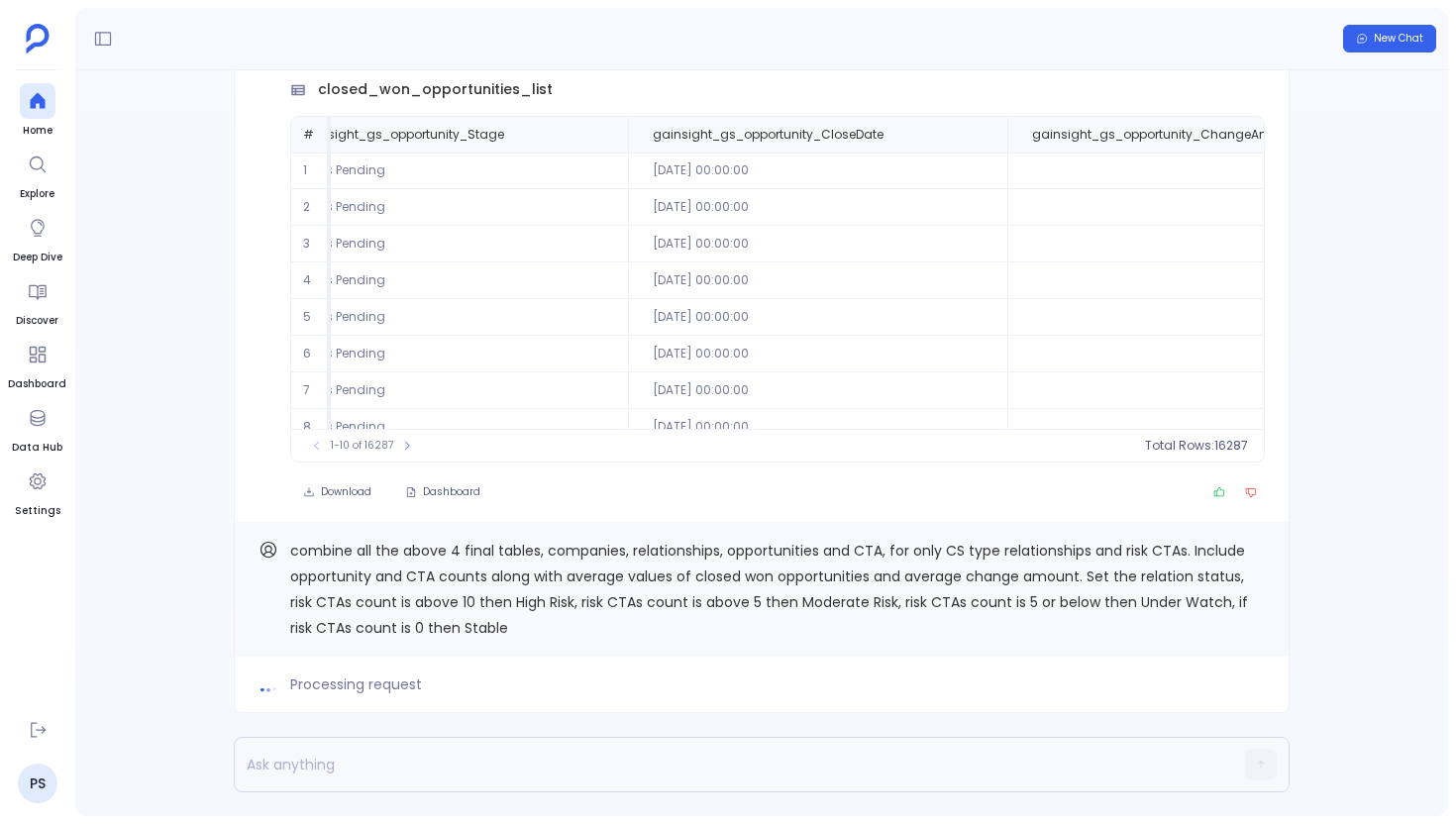 scroll, scrollTop: 0, scrollLeft: 0, axis: both 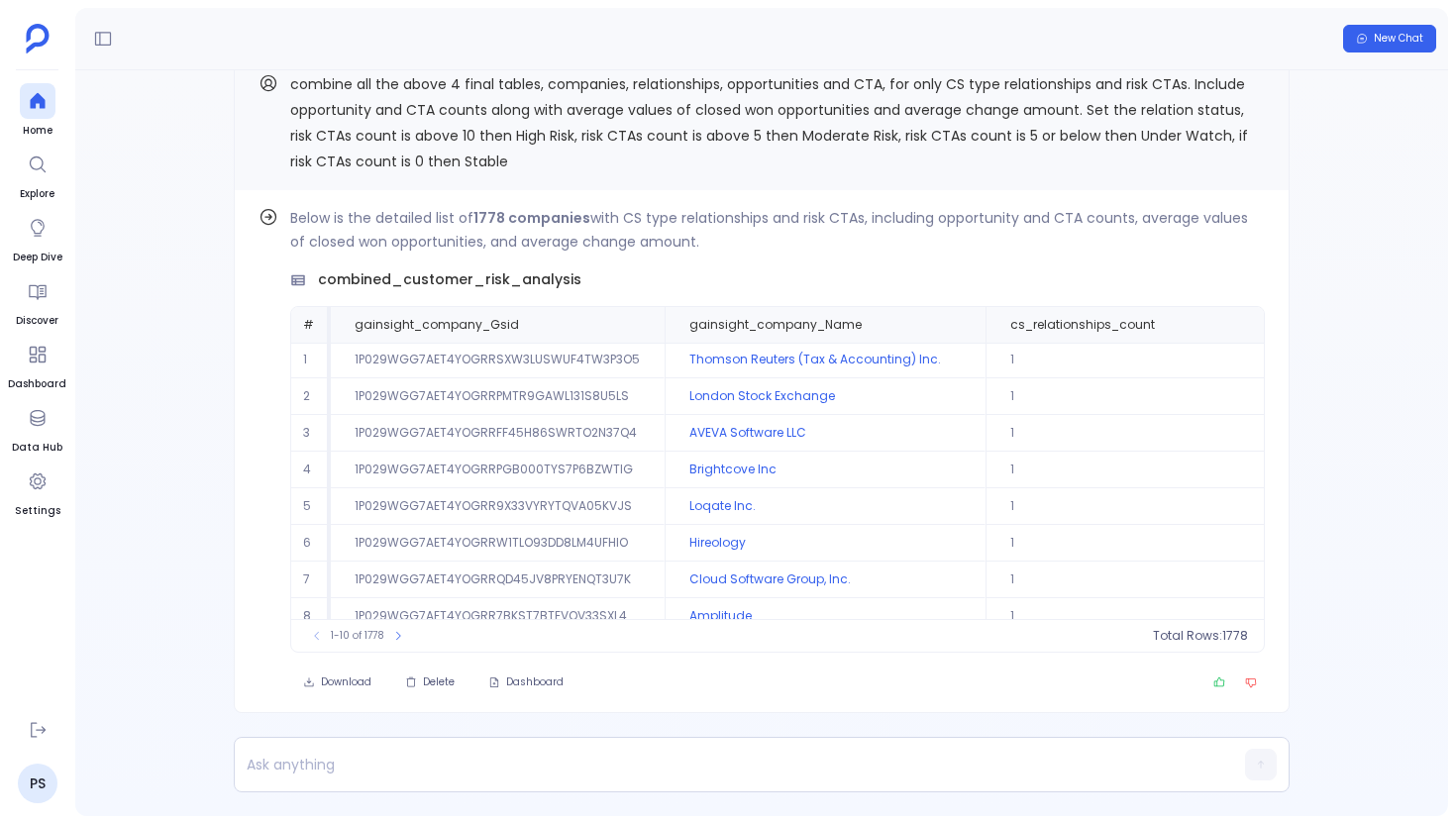 click on "combine all the above 4 final tables, companies, relationships, opportunities and CTA, for only CS type relationships and risk CTAs. Include opportunity and CTA counts along with average values of closed won opportunities and average change amount. Set the relation status, risk CTAs count is above 10 then High Risk, risk CTAs count is above 5 then Moderate Risk, risk CTAs count is 5 or below then Under Watch, if risk CTAs count is 0 then Stable" at bounding box center [769, 123] 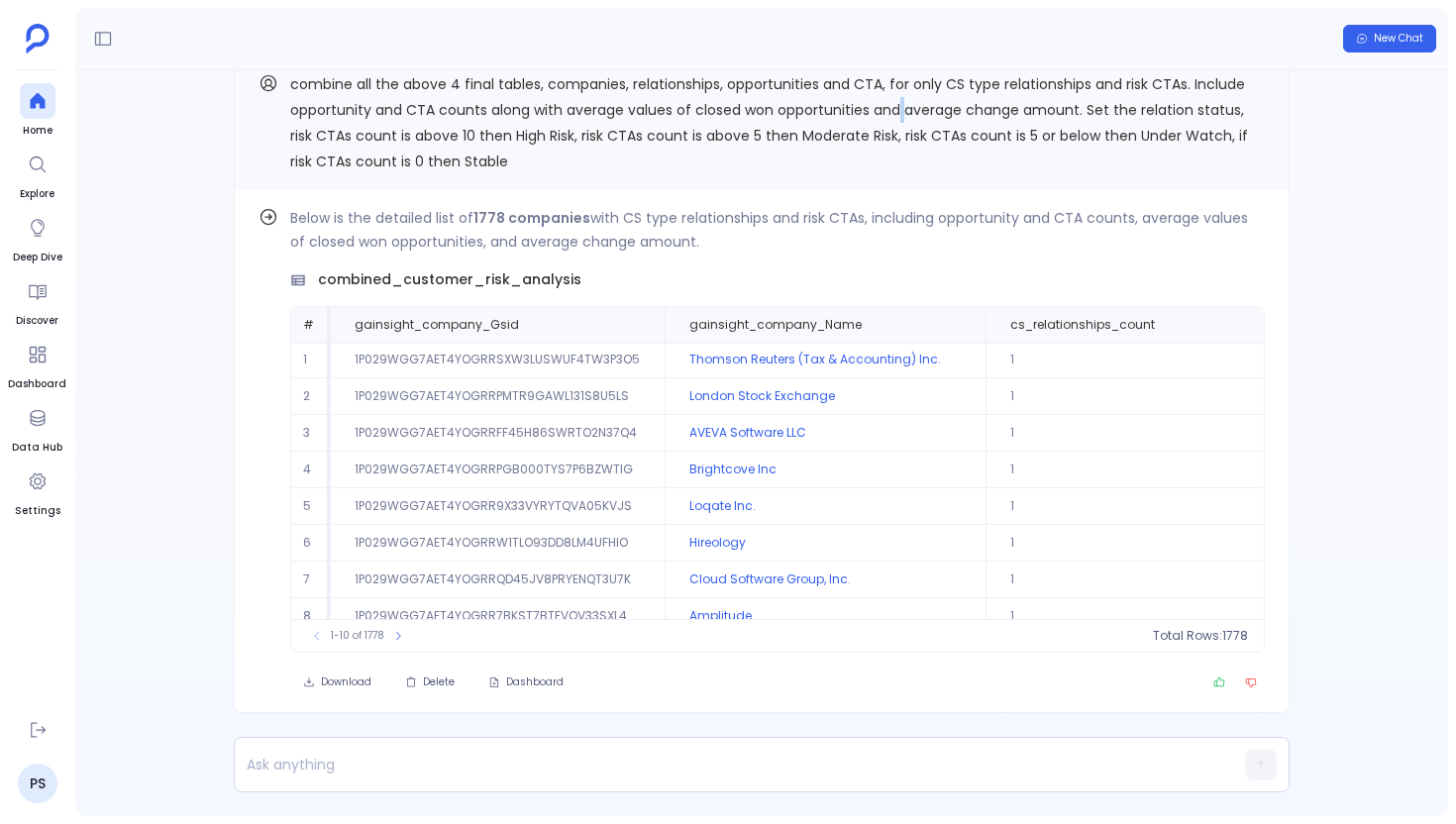click on "combine all the above 4 final tables, companies, relationships, opportunities and CTA, for only CS type relationships and risk CTAs. Include opportunity and CTA counts along with average values of closed won opportunities and average change amount. Set the relation status, risk CTAs count is above 10 then High Risk, risk CTAs count is above 5 then Moderate Risk, risk CTAs count is 5 or below then Under Watch, if risk CTAs count is 0 then Stable" at bounding box center [769, 123] 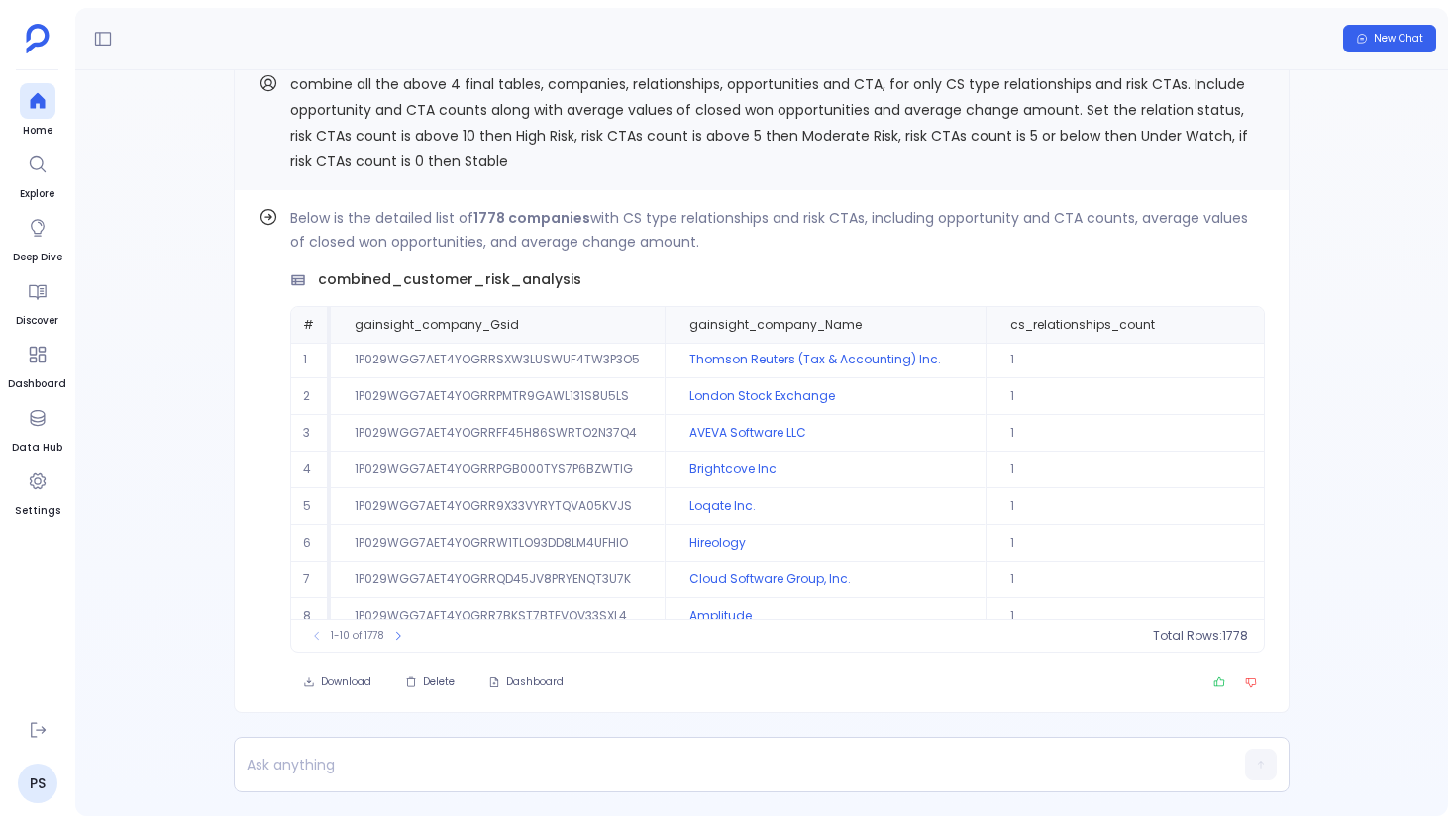 click on "combine all the above 4 final tables, companies, relationships, opportunities and CTA, for only CS type relationships and risk CTAs. Include opportunity and CTA counts along with average values of closed won opportunities and average change amount. Set the relation status, risk CTAs count is above 10 then High Risk, risk CTAs count is above 5 then Moderate Risk, risk CTAs count is 5 or below then Under Watch, if risk CTAs count is 0 then Stable" at bounding box center (769, 123) 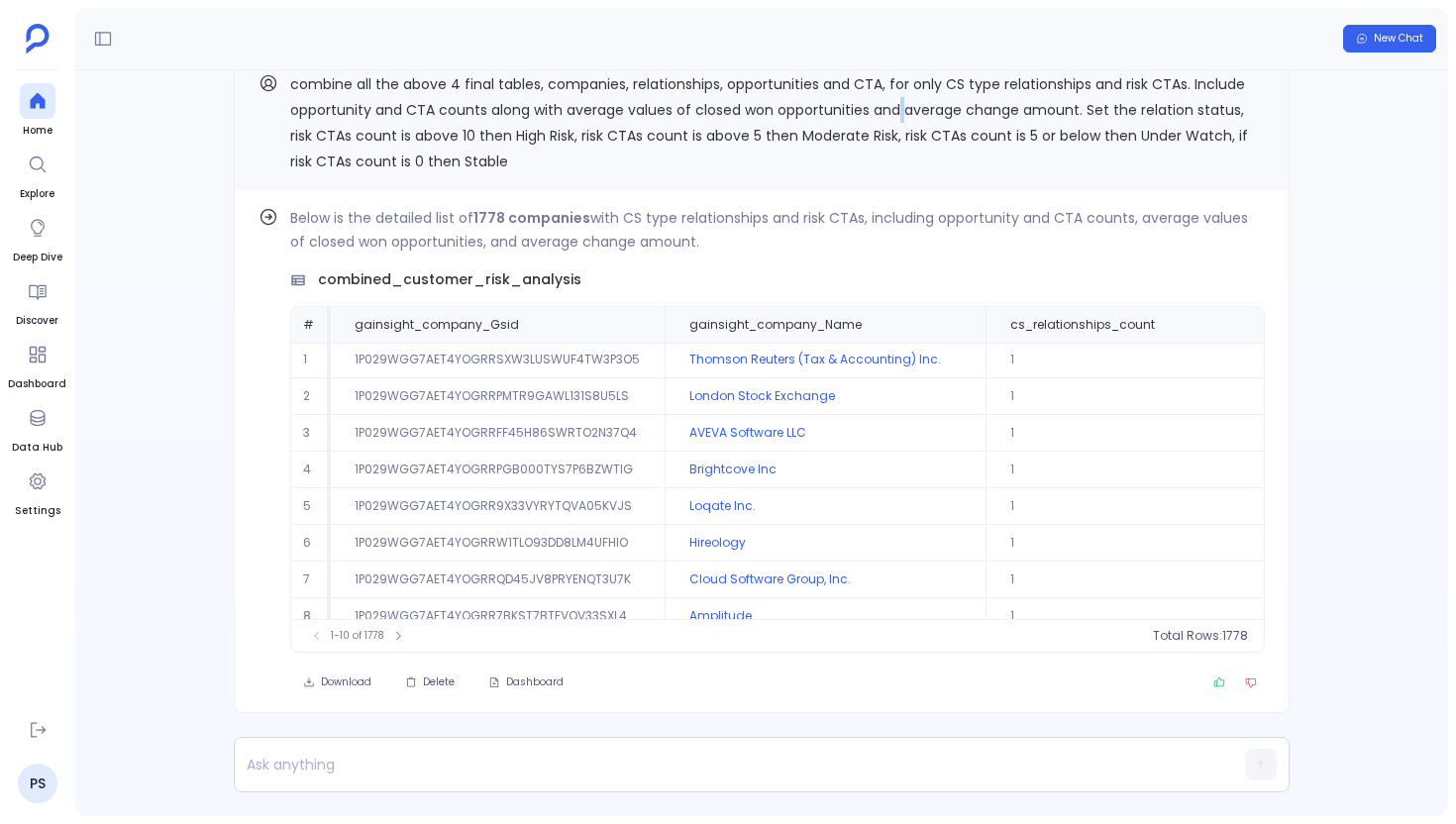 click on "combine all the above 4 final tables, companies, relationships, opportunities and CTA, for only CS type relationships and risk CTAs. Include opportunity and CTA counts along with average values of closed won opportunities and average change amount. Set the relation status, risk CTAs count is above 10 then High Risk, risk CTAs count is above 5 then Moderate Risk, risk CTAs count is 5 or below then Under Watch, if risk CTAs count is 0 then Stable" at bounding box center [769, 123] 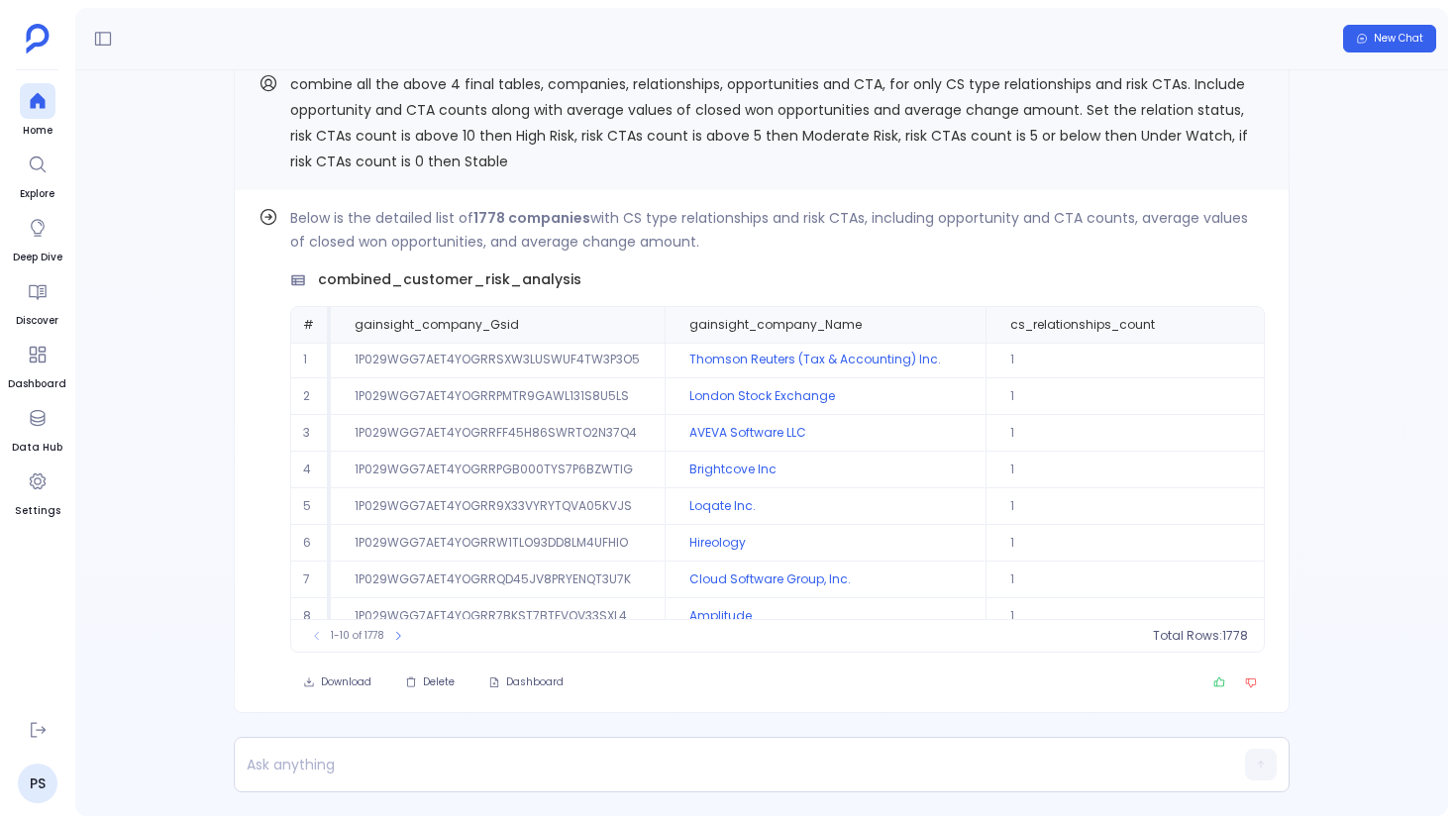 click on "combine all the above 4 final tables, companies, relationships, opportunities and CTA, for only CS type relationships and risk CTAs. Include opportunity and CTA counts along with average values of closed won opportunities and average change amount. Set the relation status, risk CTAs count is above 10 then High Risk, risk CTAs count is above 5 then Moderate Risk, risk CTAs count is 5 or below then Under Watch, if risk CTAs count is 0 then Stable" at bounding box center (769, 123) 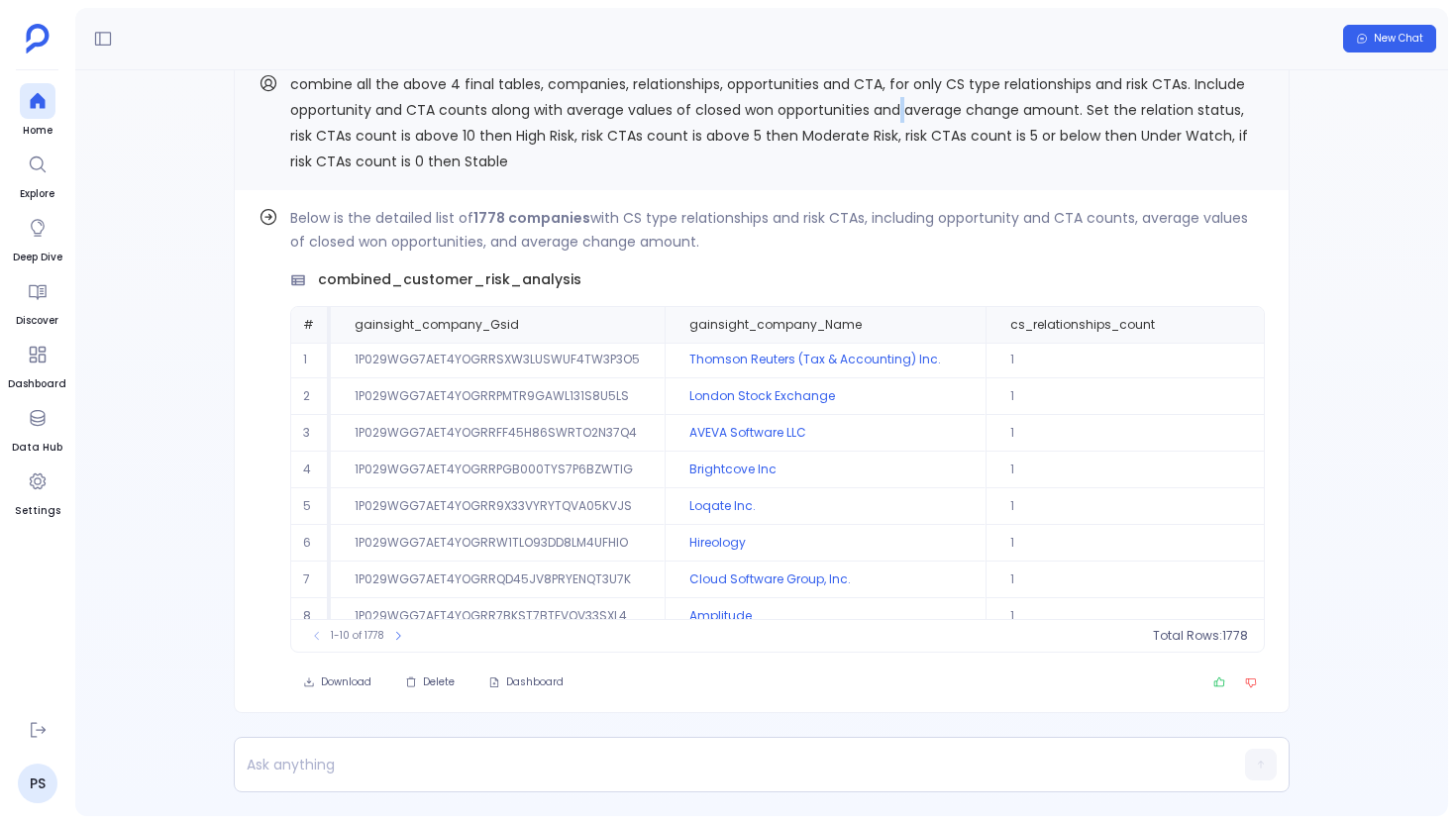 click on "combine all the above 4 final tables, companies, relationships, opportunities and CTA, for only CS type relationships and risk CTAs. Include opportunity and CTA counts along with average values of closed won opportunities and average change amount. Set the relation status, risk CTAs count is above 10 then High Risk, risk CTAs count is above 5 then Moderate Risk, risk CTAs count is 5 or below then Under Watch, if risk CTAs count is 0 then Stable" at bounding box center [769, 123] 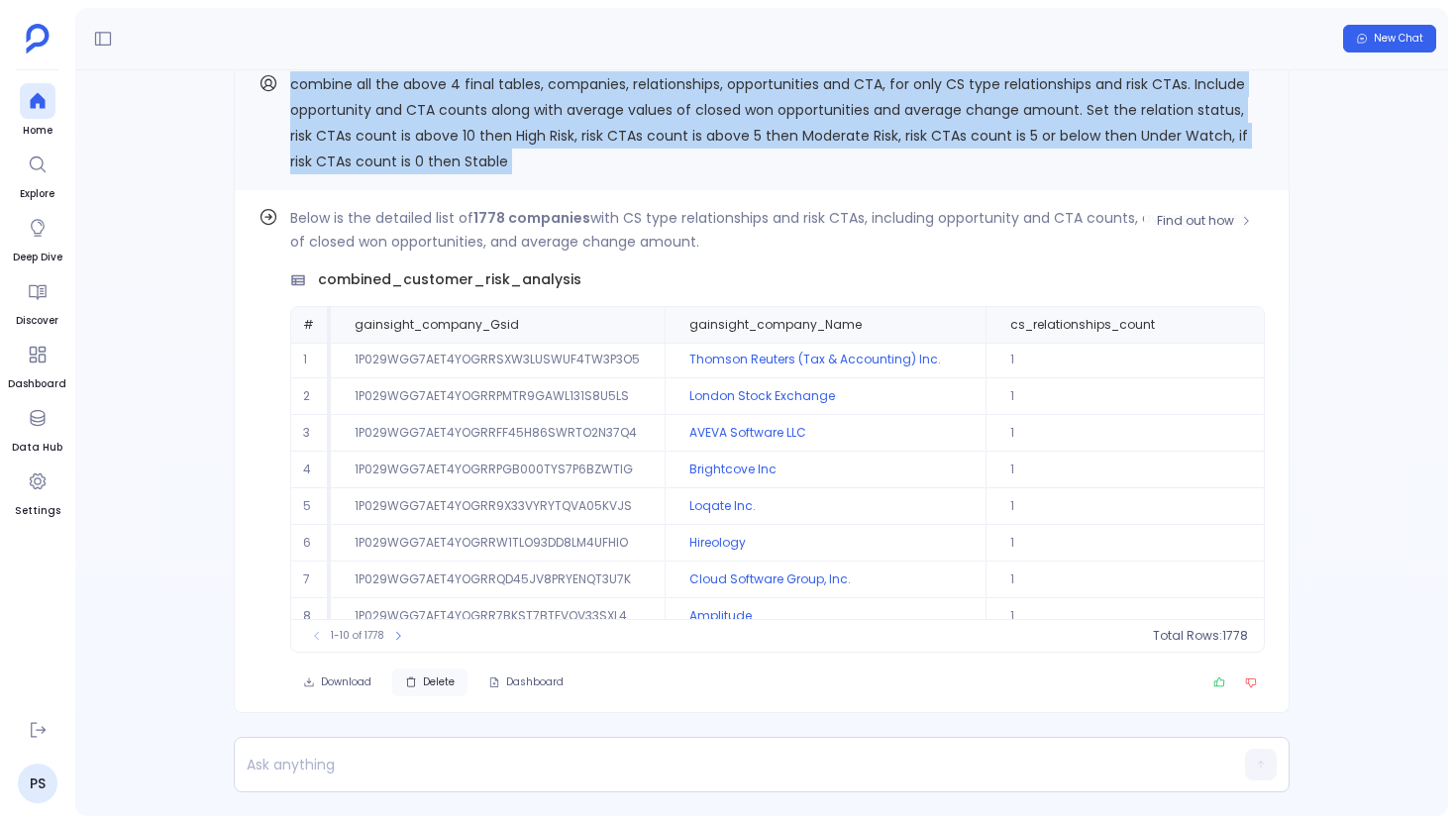 click on "Delete" at bounding box center (439, 682) 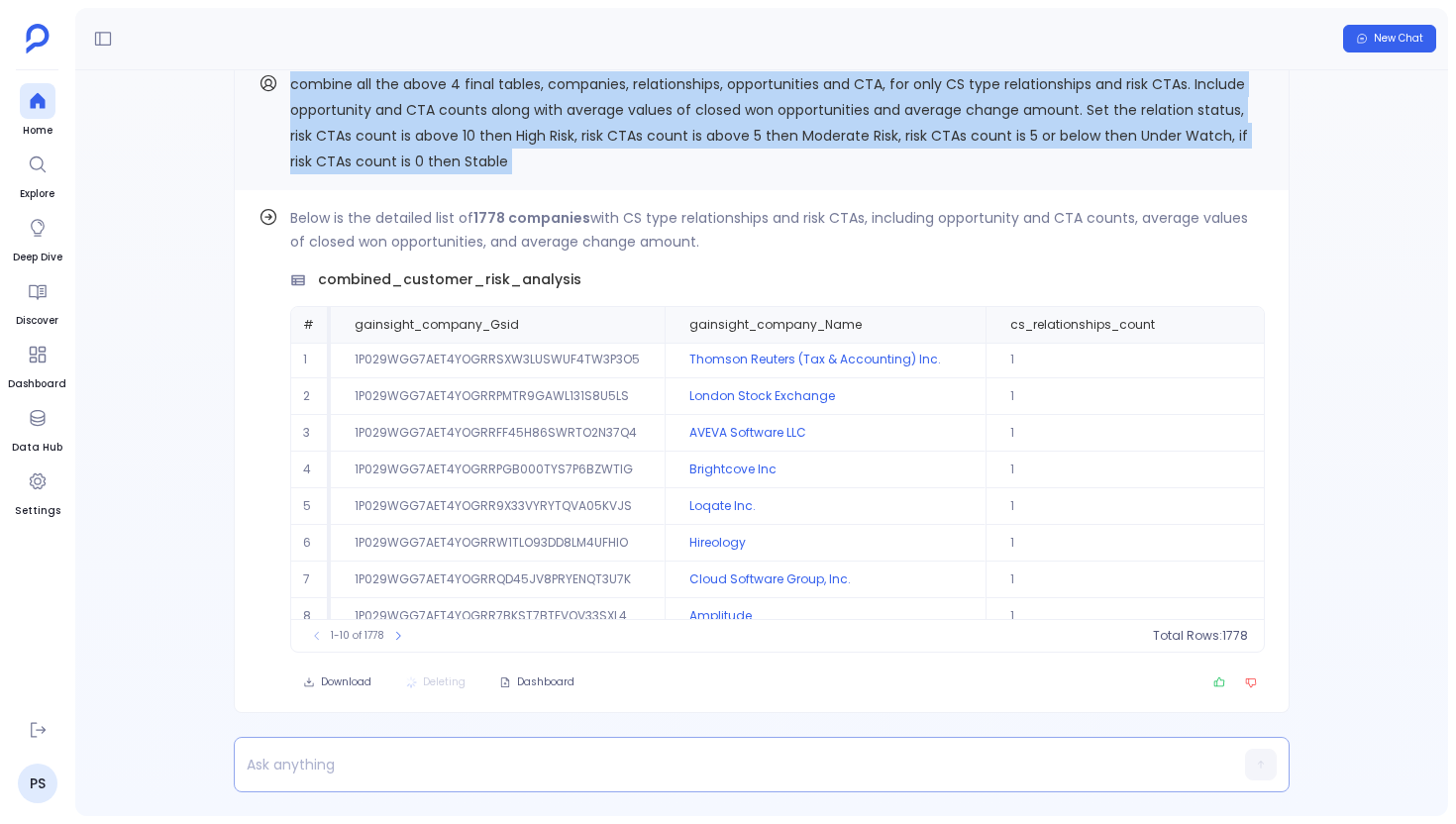 click at bounding box center [723, 765] 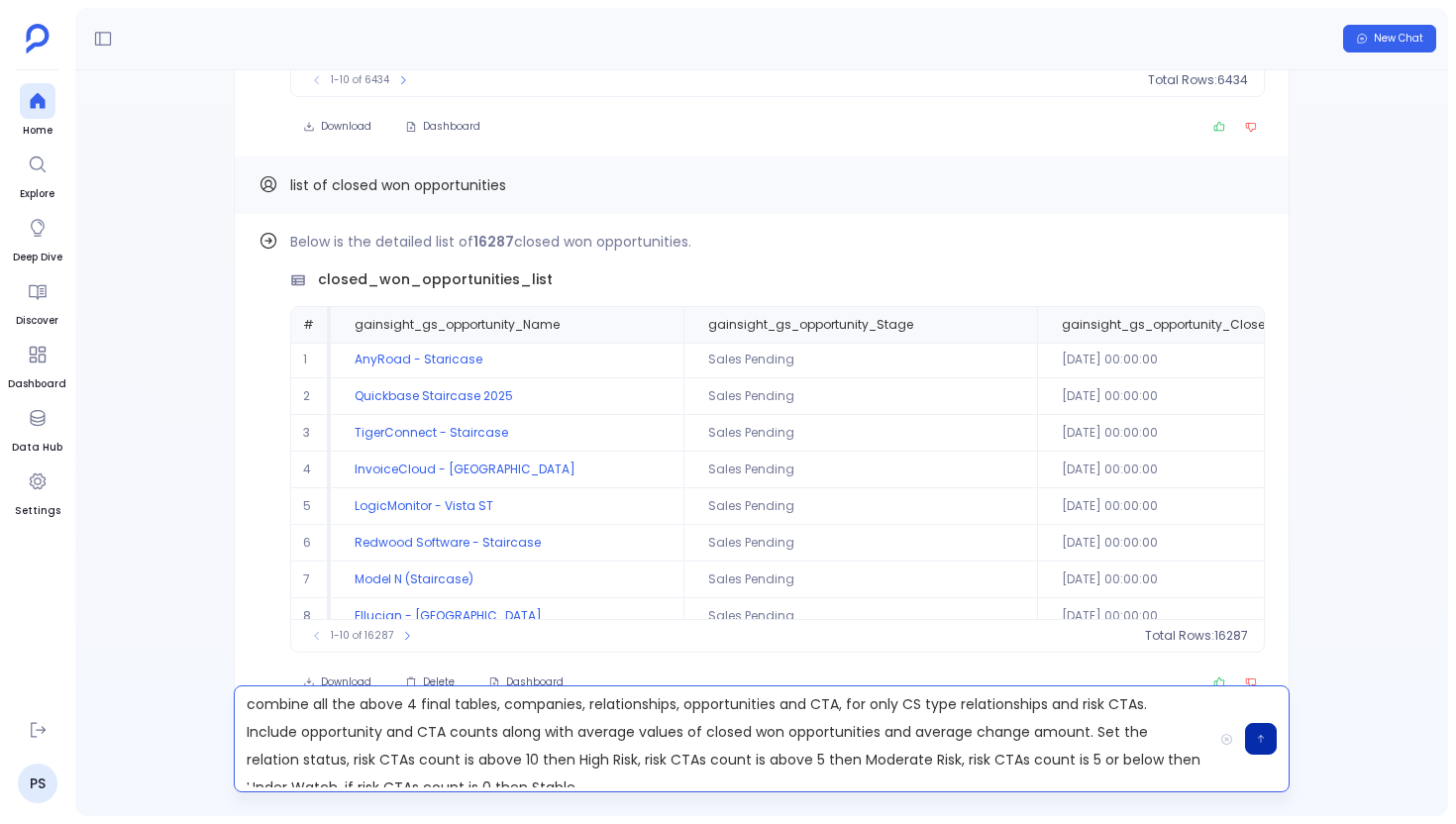click on "combine all the above 4 final tables, companies, relationships, opportunities and CTA, for only CS type relationships and risk CTAs. Include opportunity and CTA counts along with average values of closed won opportunities and average change amount. Set the relation status, risk CTAs count is above 10 then High Risk, risk CTAs count is above 5 then Moderate Risk, risk CTAs count is 5 or below then Under Watch, if risk CTAs count is 0 then Stable" at bounding box center (723, 739) 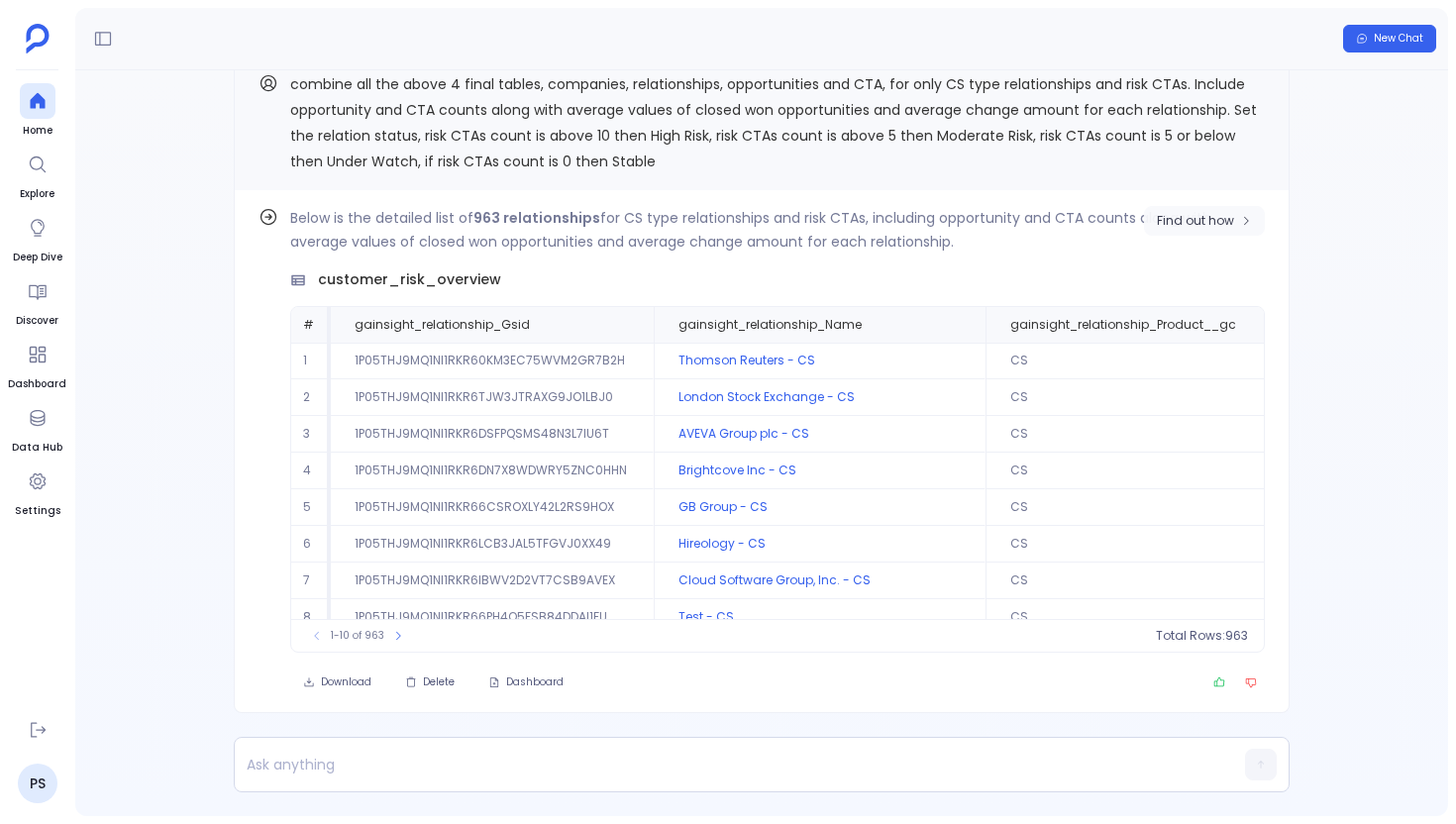 click on "Find out how" at bounding box center (1204, 221) 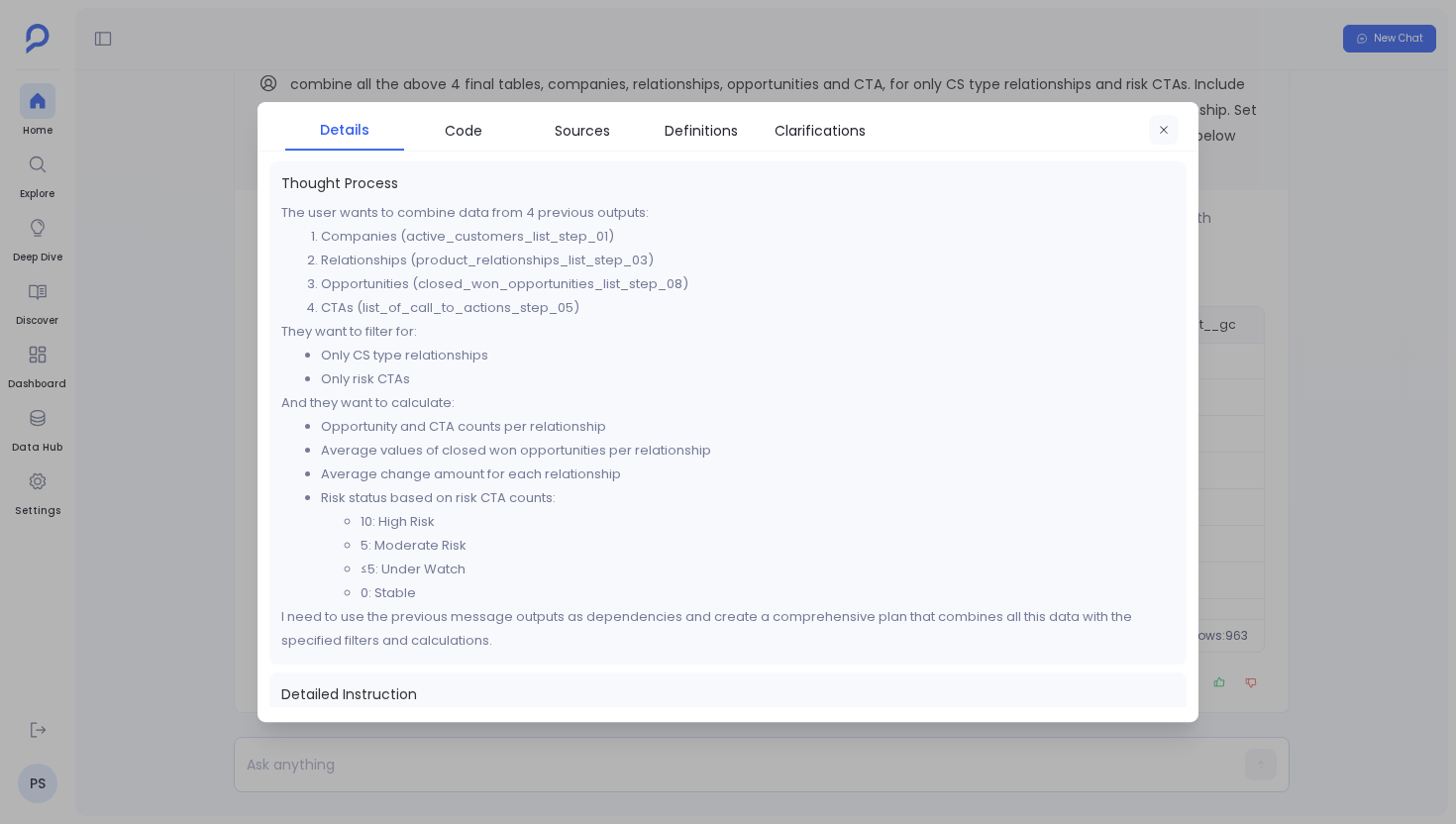 click at bounding box center [1164, 131] 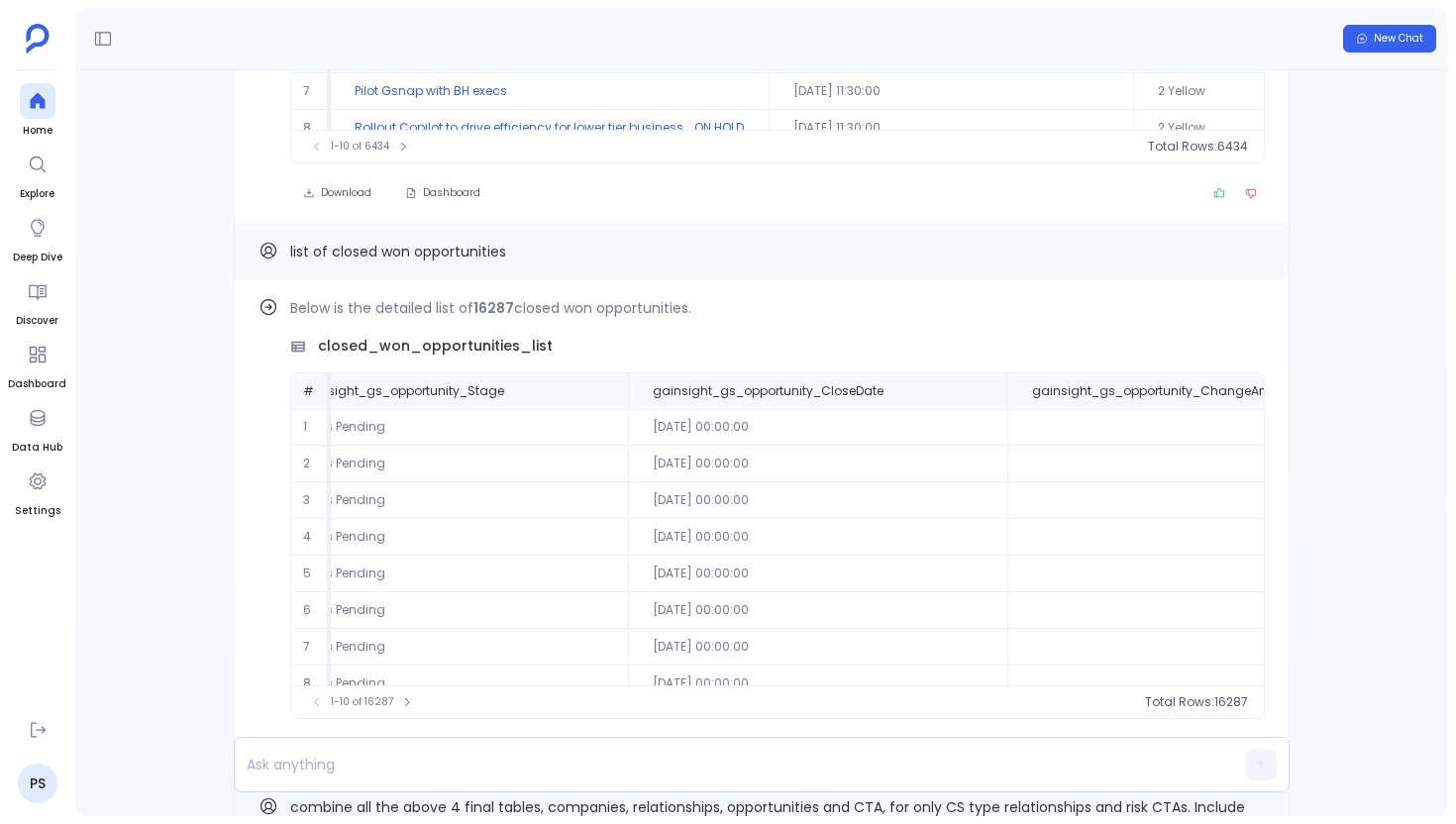 scroll, scrollTop: -721, scrollLeft: 0, axis: vertical 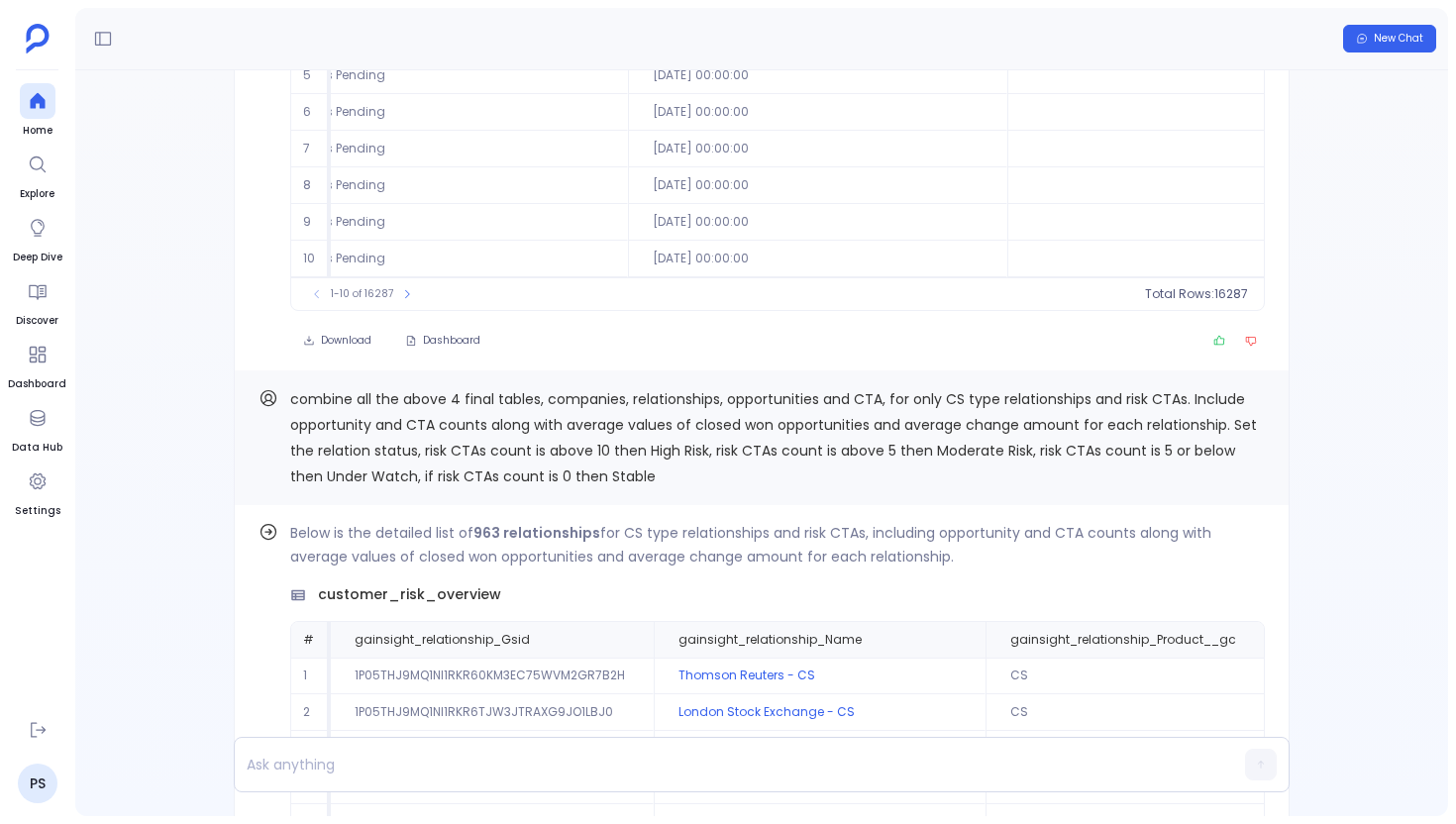 click on "combine all the above 4 final tables, companies, relationships, opportunities and CTA, for only CS type relationships and risk CTAs. Include opportunity and CTA counts along with average values of closed won opportunities and average change amount for each relationship. Set the relation status, risk CTAs count is above 10 then High Risk, risk CTAs count is above 5 then Moderate Risk, risk CTAs count is 5 or below then Under Watch, if risk CTAs count is 0 then Stable" at bounding box center [778, 438] 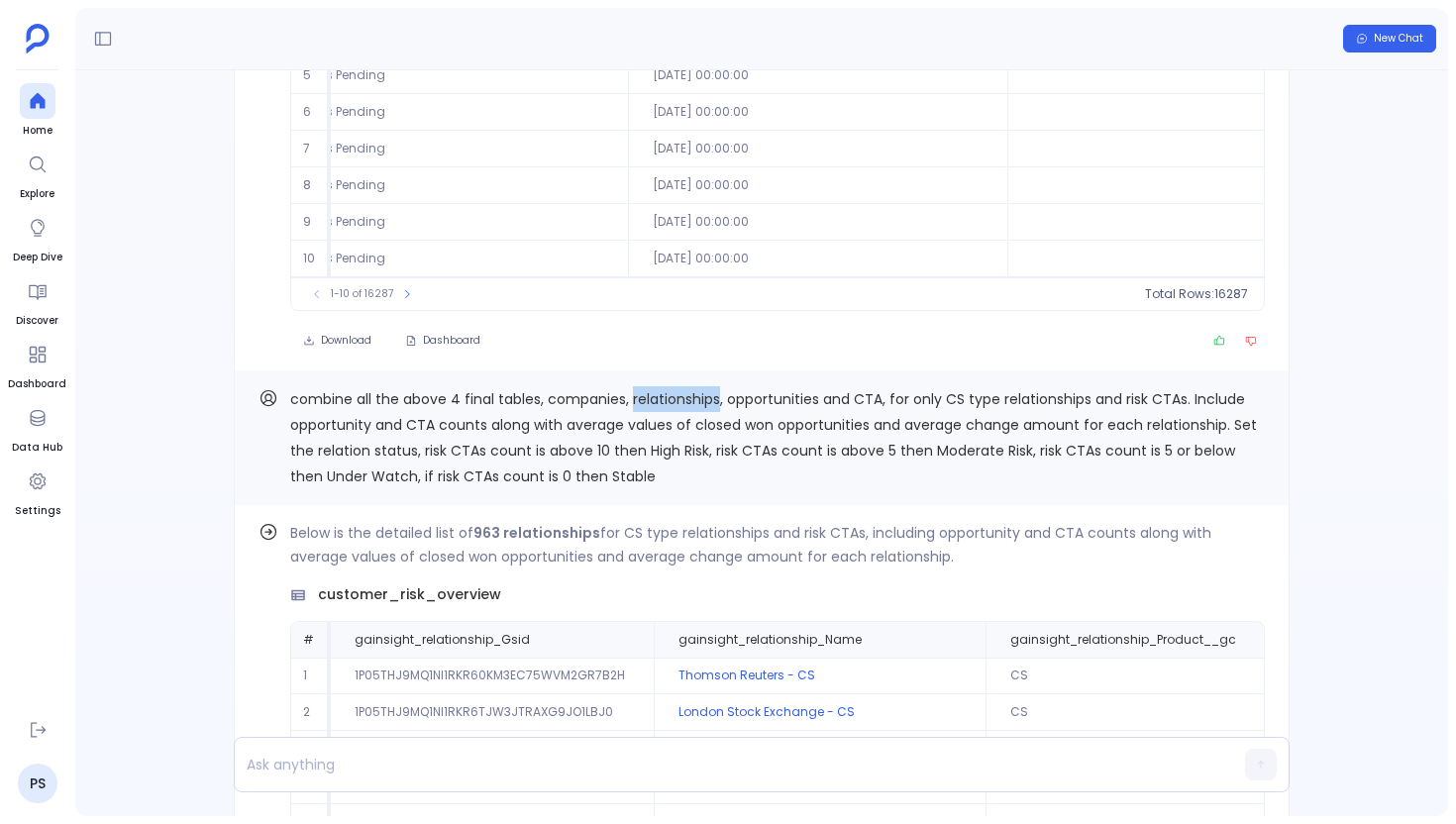 click on "combine all the above 4 final tables, companies, relationships, opportunities and CTA, for only CS type relationships and risk CTAs. Include opportunity and CTA counts along with average values of closed won opportunities and average change amount for each relationship. Set the relation status, risk CTAs count is above 10 then High Risk, risk CTAs count is above 5 then Moderate Risk, risk CTAs count is 5 or below then Under Watch, if risk CTAs count is 0 then Stable" at bounding box center (778, 438) 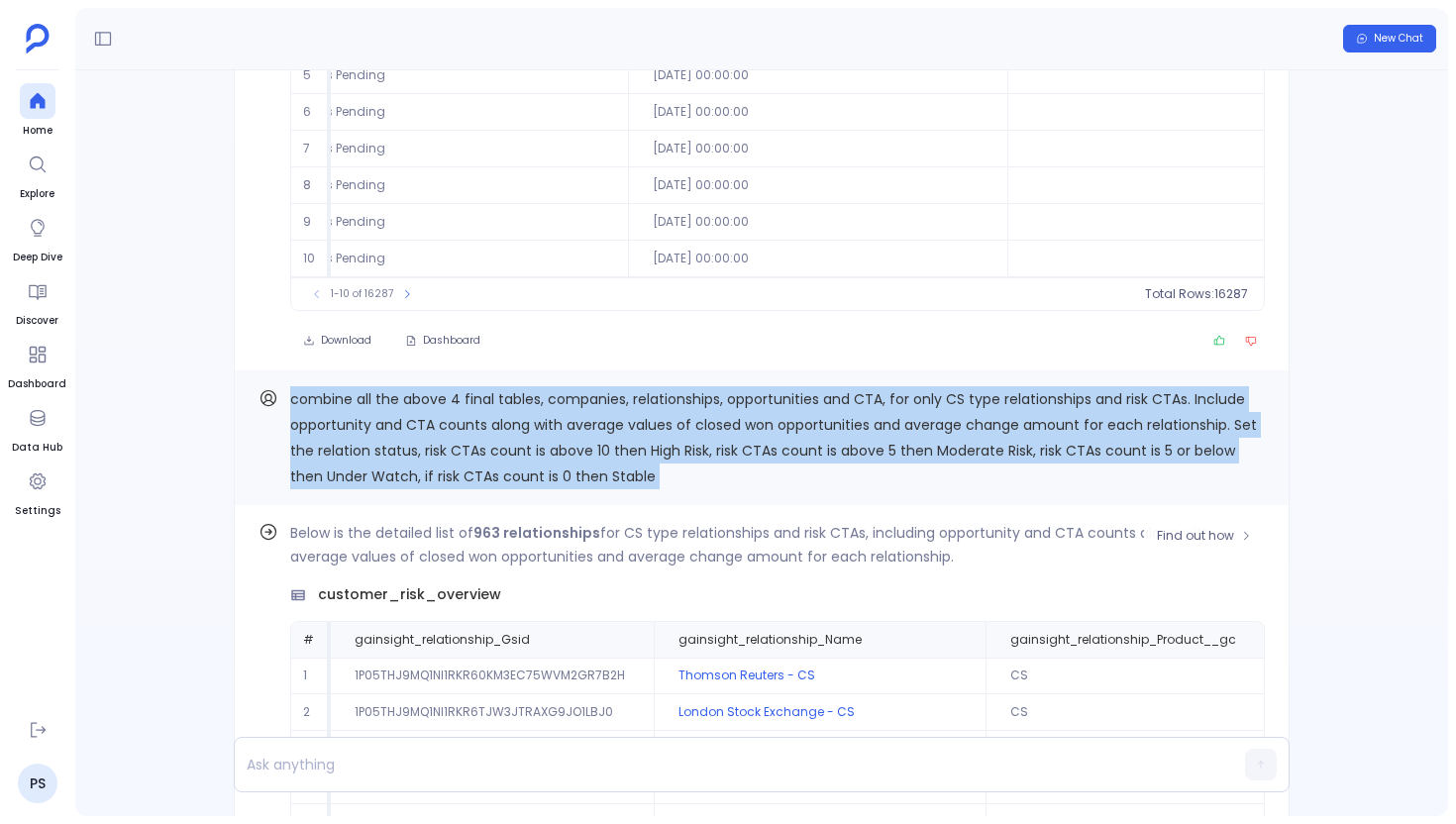 scroll, scrollTop: 0, scrollLeft: 0, axis: both 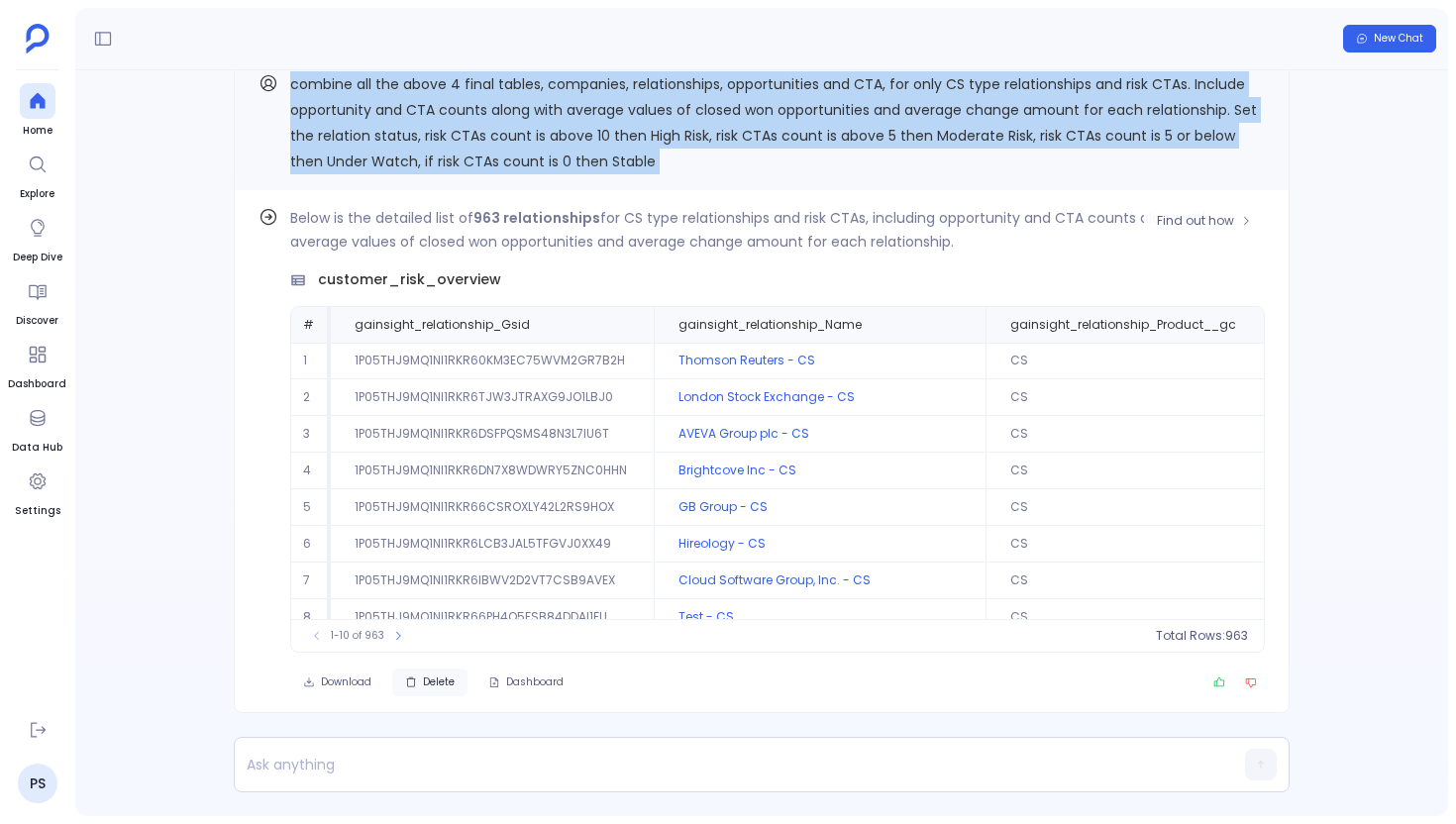 click on "Delete" at bounding box center [439, 682] 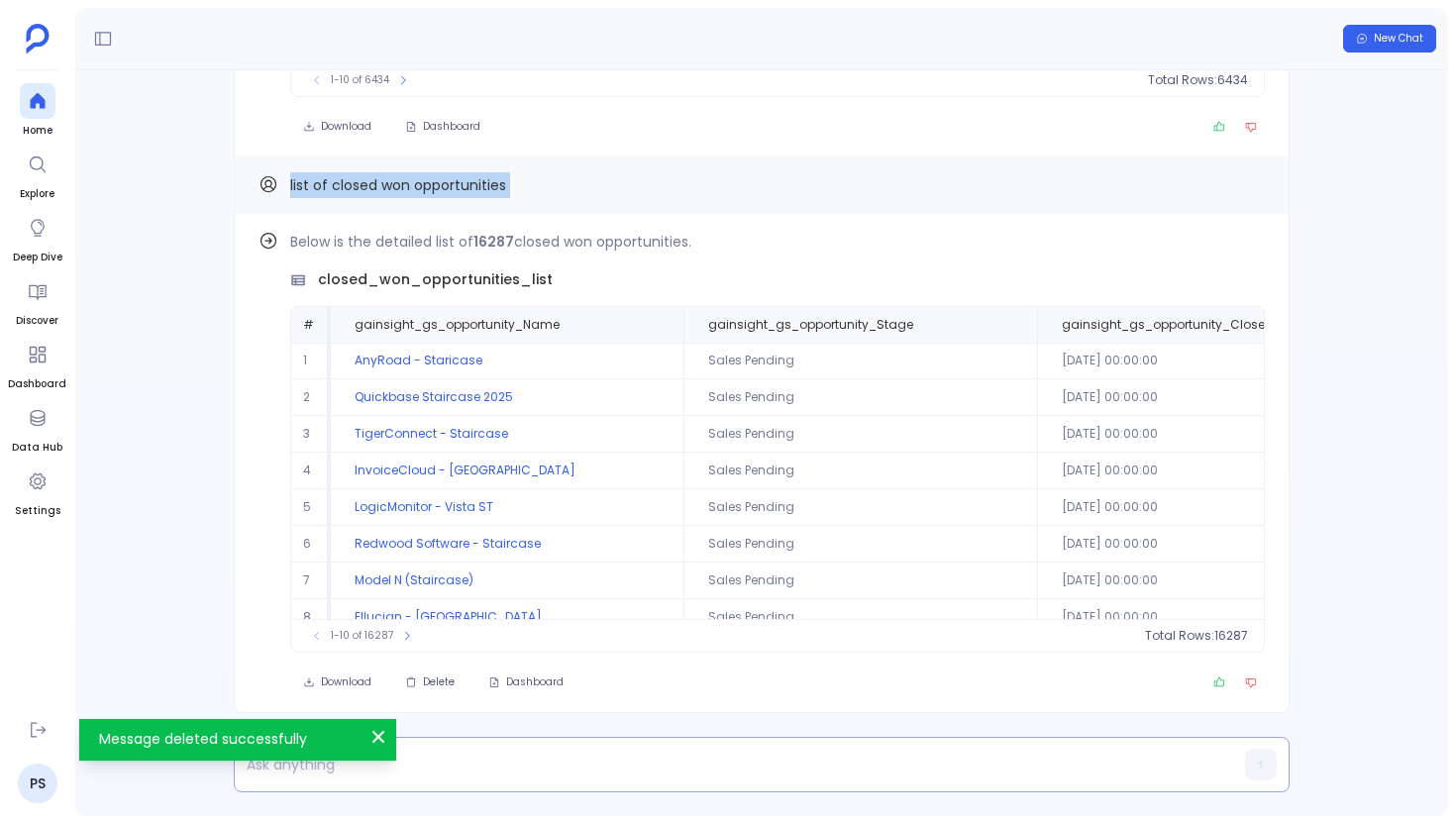 click at bounding box center [723, 765] 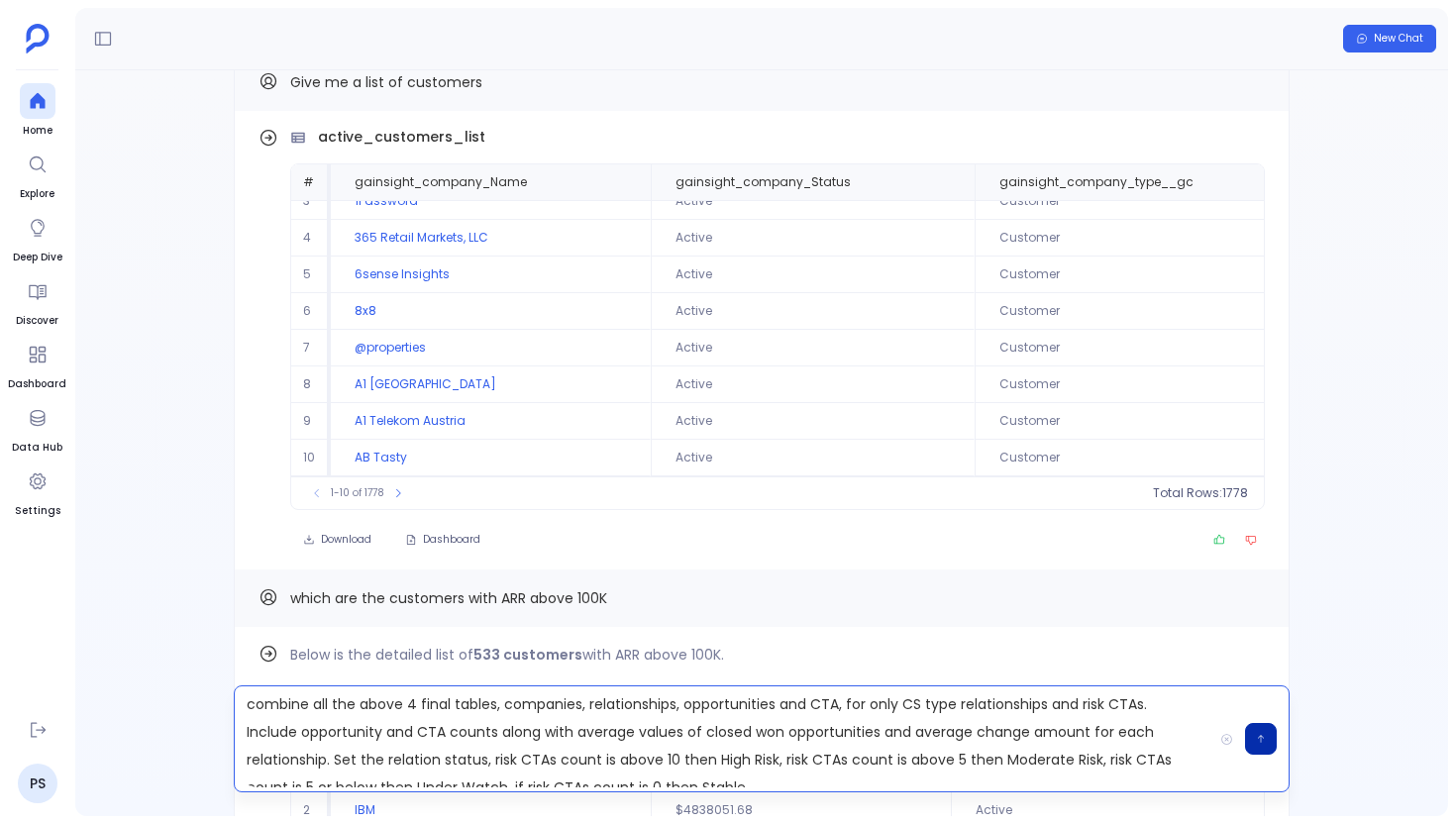 scroll, scrollTop: -3769, scrollLeft: 0, axis: vertical 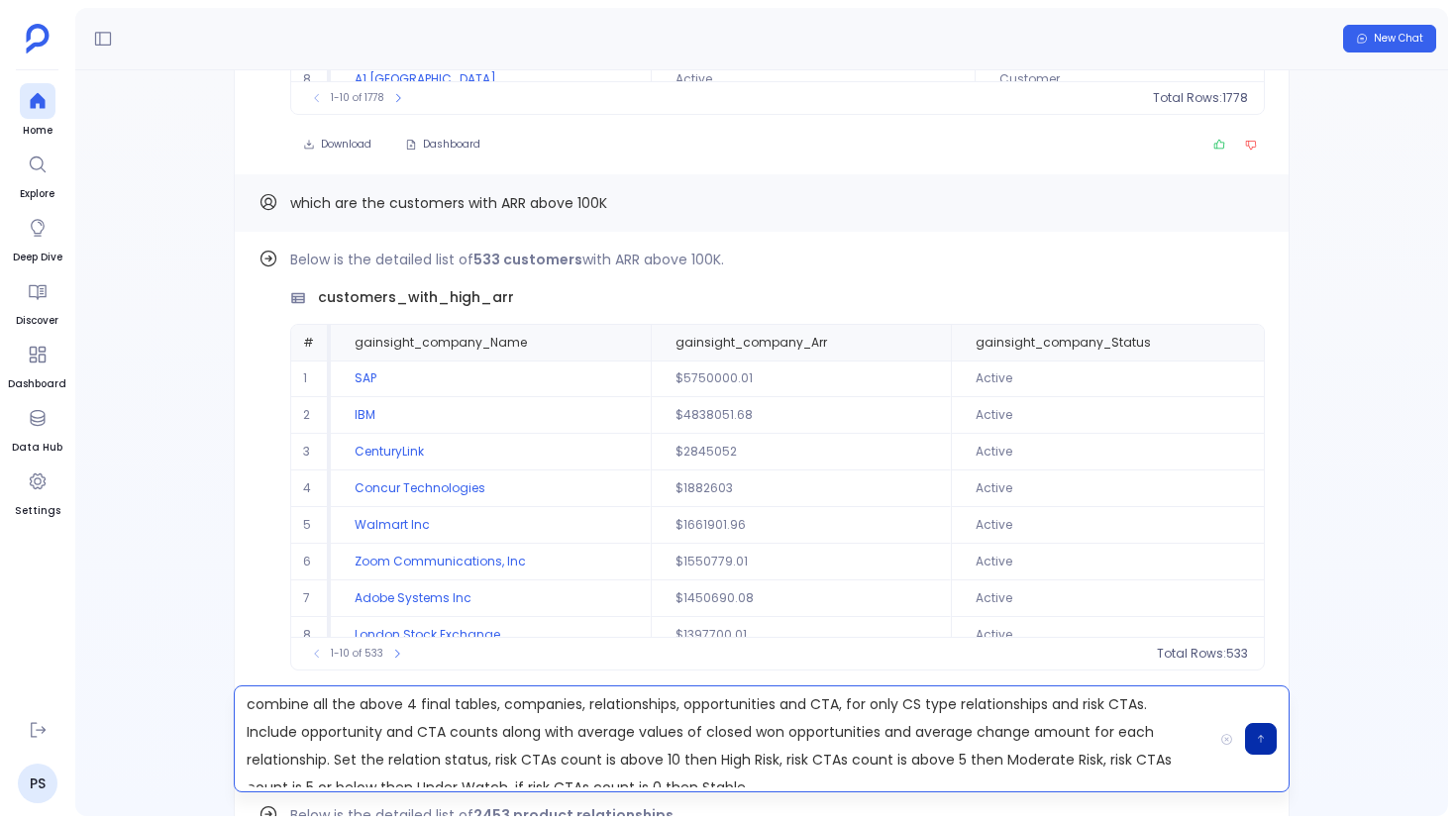 click on "combine all the above 4 final tables, companies, relationships, opportunities and CTA, for only CS type relationships and risk CTAs. Include opportunity and CTA counts along with average values of closed won opportunities and average change amount for each relationship. Set the relation status, risk CTAs count is above 10 then High Risk, risk CTAs count is above 5 then Moderate Risk, risk CTAs count is 5 or below then Under Watch, if risk CTAs count is 0 then Stable" at bounding box center (723, 739) 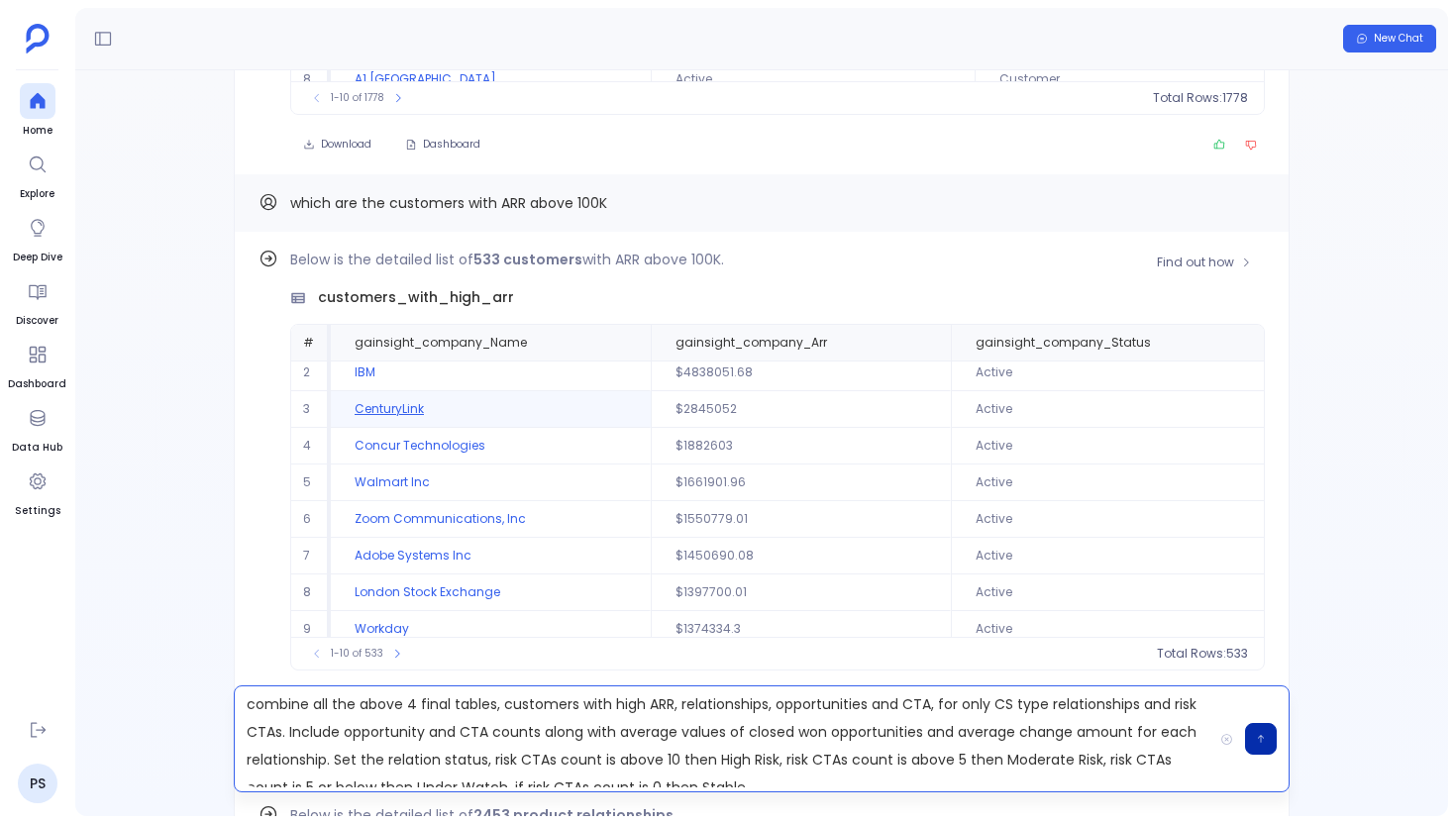 scroll, scrollTop: 95, scrollLeft: 0, axis: vertical 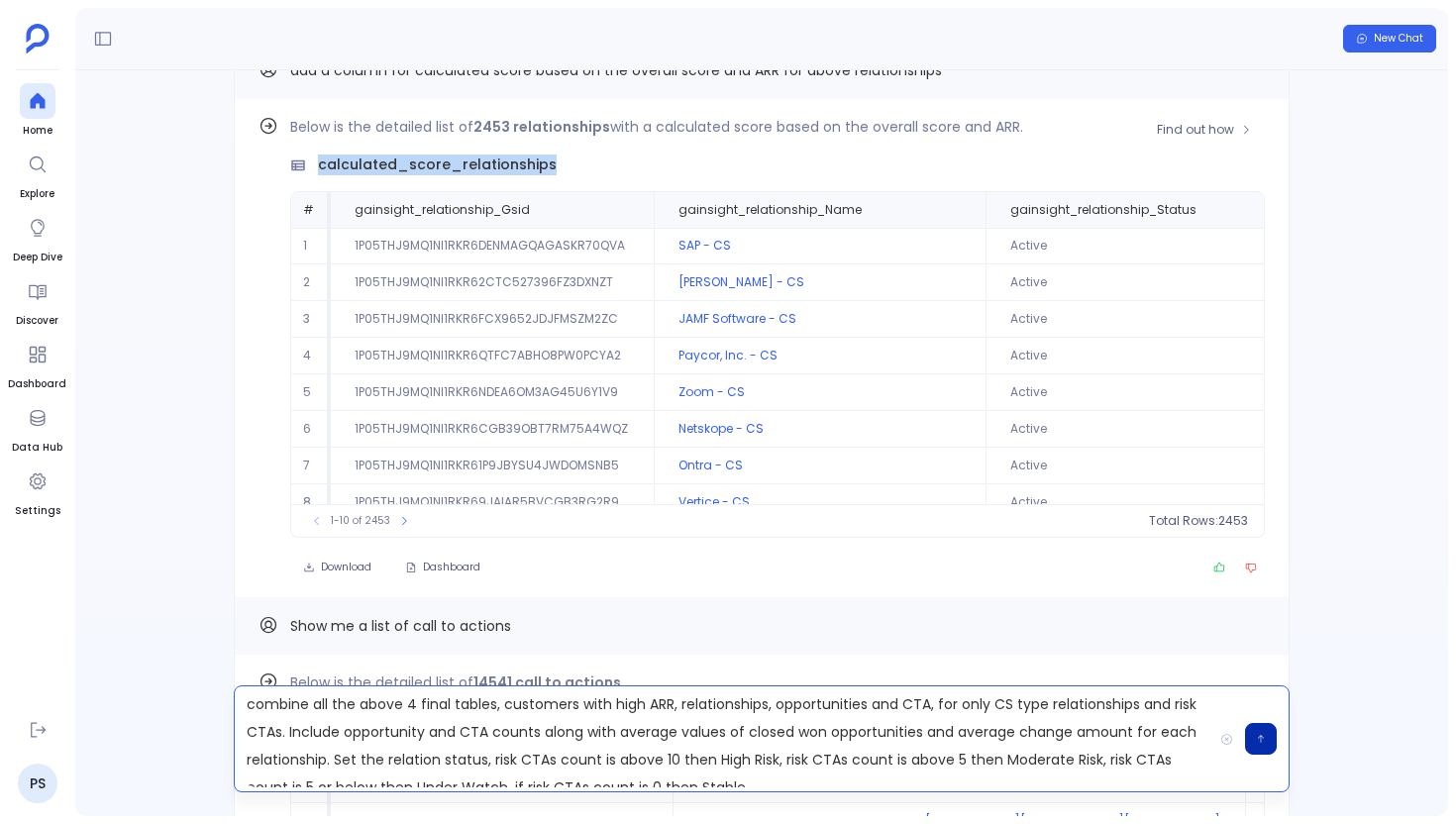 drag, startPoint x: 565, startPoint y: 170, endPoint x: 314, endPoint y: 169, distance: 251.00199 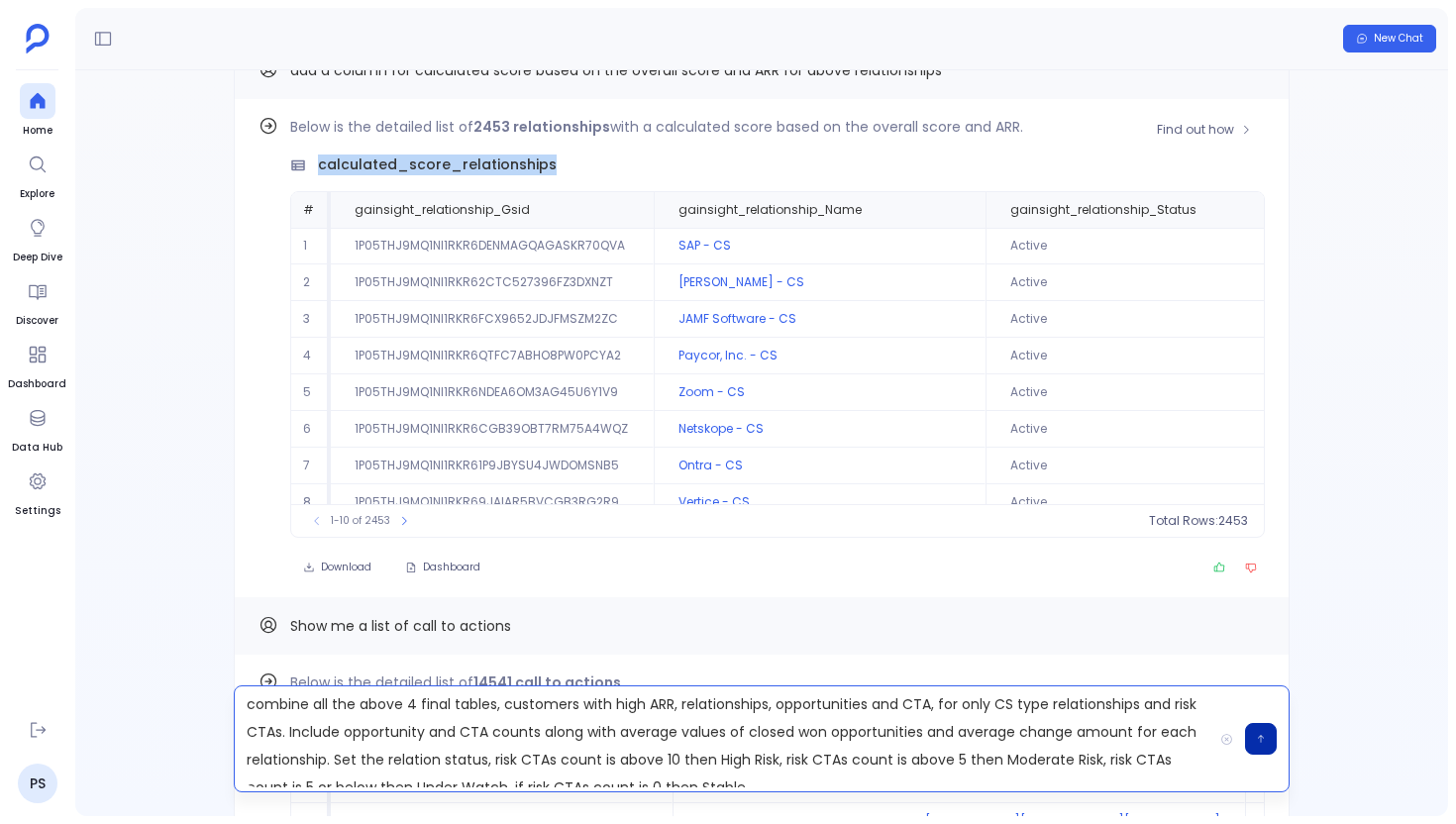 click on "calculated_score_relationships" at bounding box center (778, 164) 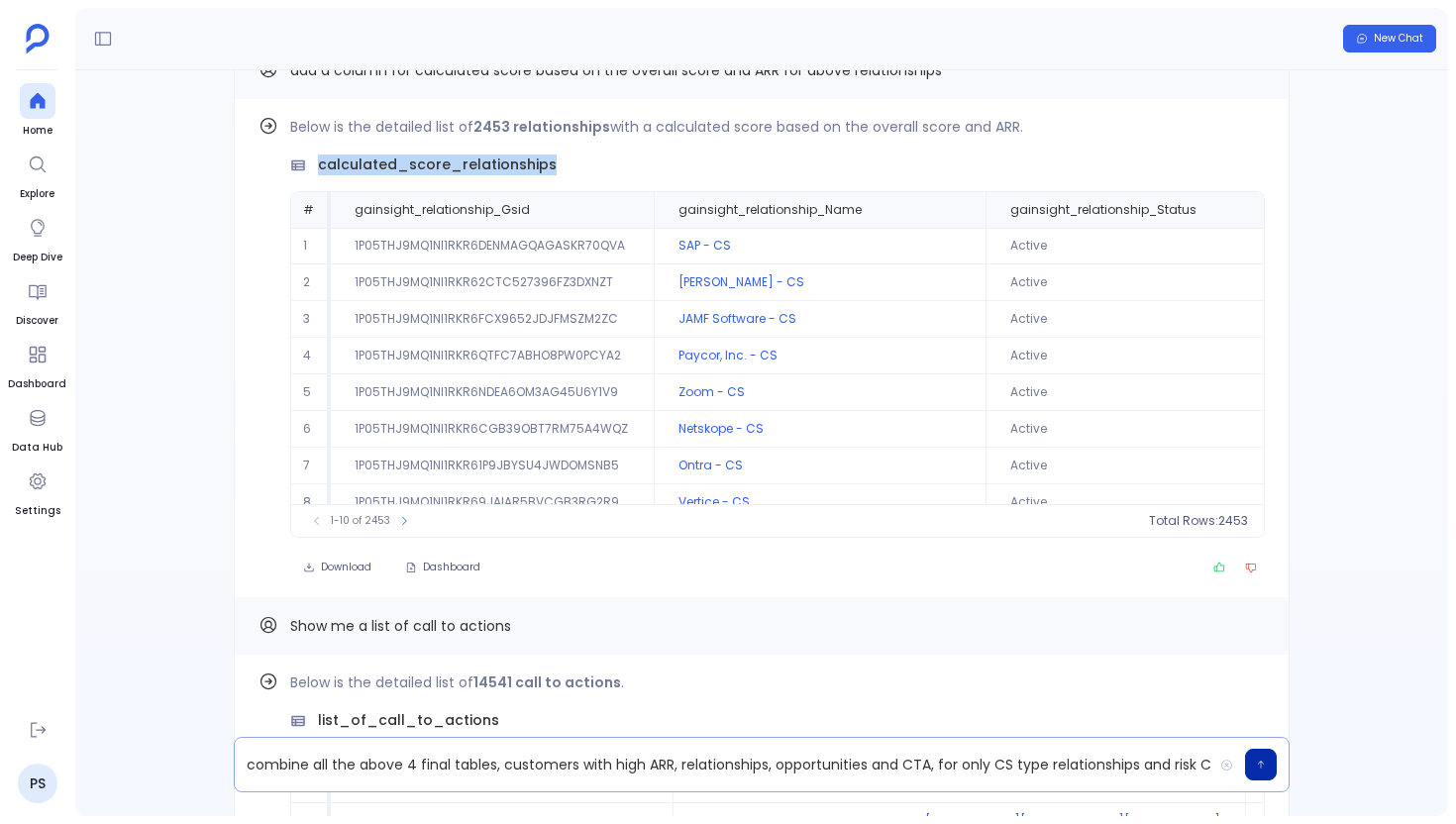 click on "combine all the above 4 final tables, customers with high ARR, relationships, opportunities and CTA, for only CS type relationships and risk CTAs. Include opportunity and CTA counts along with average values of closed won opportunities and average change amount for each relationship. Set the relation status, risk CTAs count is above 10 then High Risk, risk CTAs count is above 5 then Moderate Risk, risk CTAs count is 5 or below then Under Watch, if risk CTAs count is 0 then Stable" at bounding box center [723, 765] 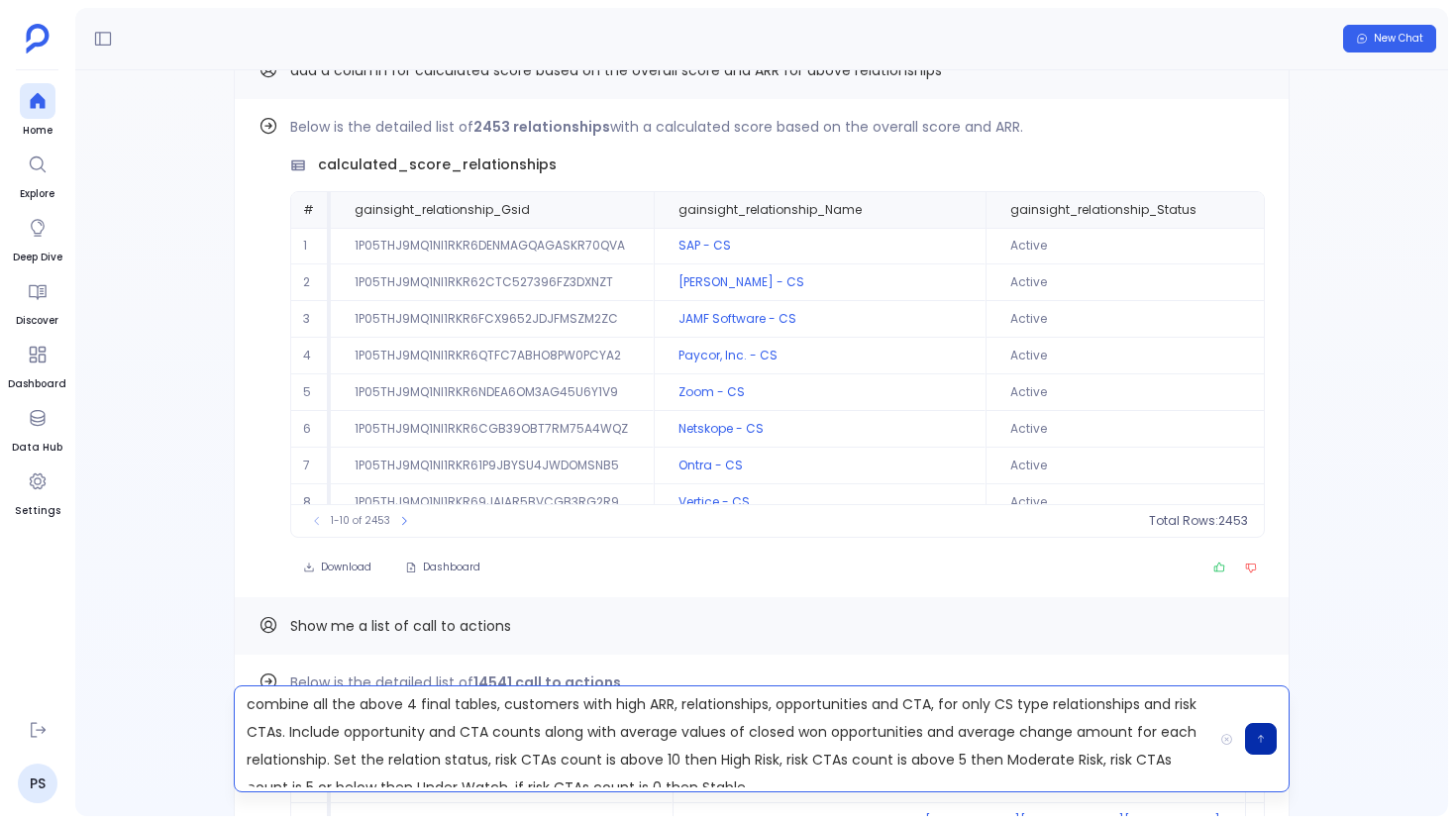 click on "combine all the above 4 final tables, customers with high ARR, relationships, opportunities and CTA, for only CS type relationships and risk CTAs. Include opportunity and CTA counts along with average values of closed won opportunities and average change amount for each relationship. Set the relation status, risk CTAs count is above 10 then High Risk, risk CTAs count is above 5 then Moderate Risk, risk CTAs count is 5 or below then Under Watch, if risk CTAs count is 0 then Stable" at bounding box center [723, 739] 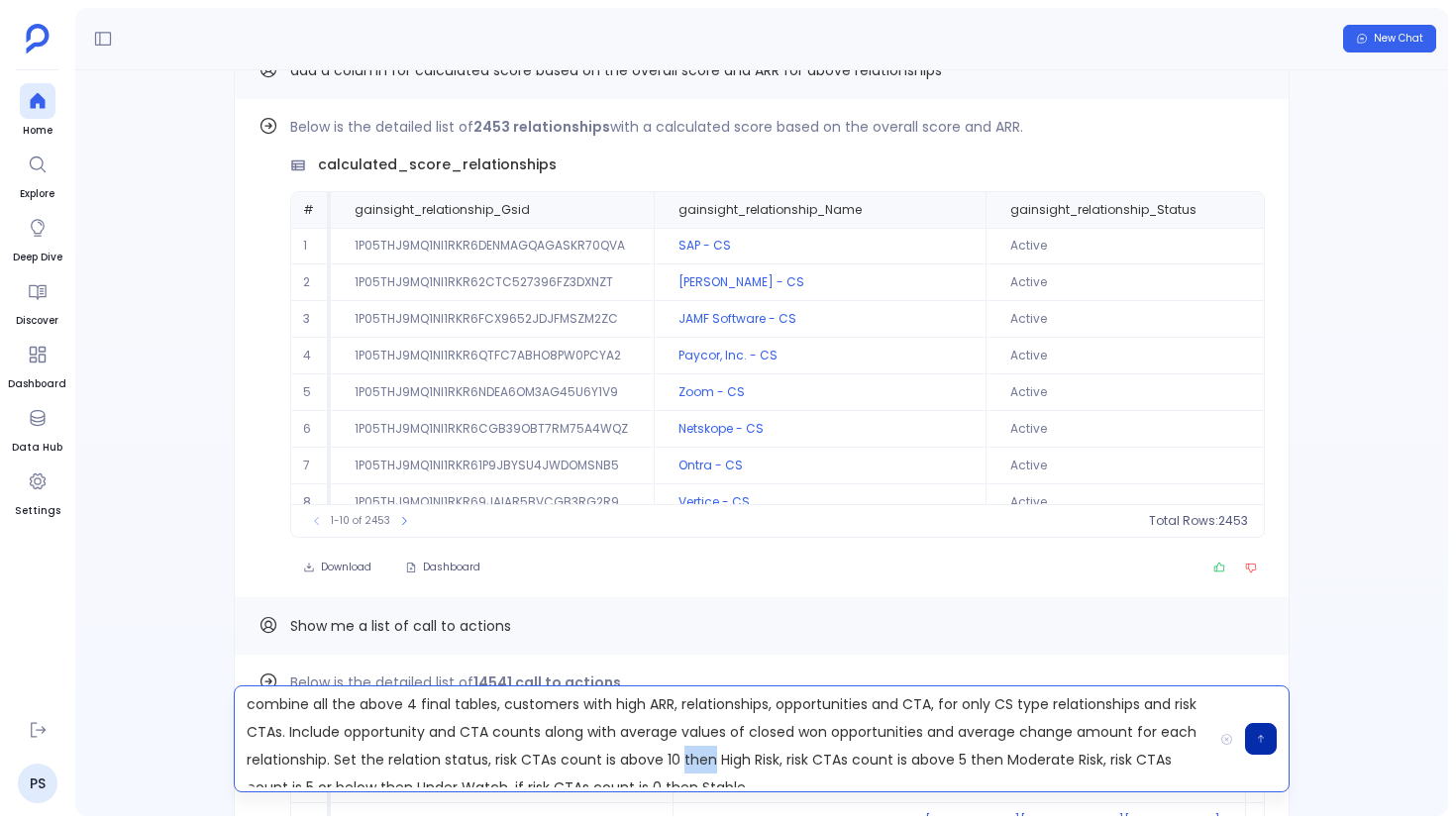 click on "combine all the above 4 final tables, customers with high ARR, relationships, opportunities and CTA, for only CS type relationships and risk CTAs. Include opportunity and CTA counts along with average values of closed won opportunities and average change amount for each relationship. Set the relation status, risk CTAs count is above 10 then High Risk, risk CTAs count is above 5 then Moderate Risk, risk CTAs count is 5 or below then Under Watch, if risk CTAs count is 0 then Stable" at bounding box center [723, 739] 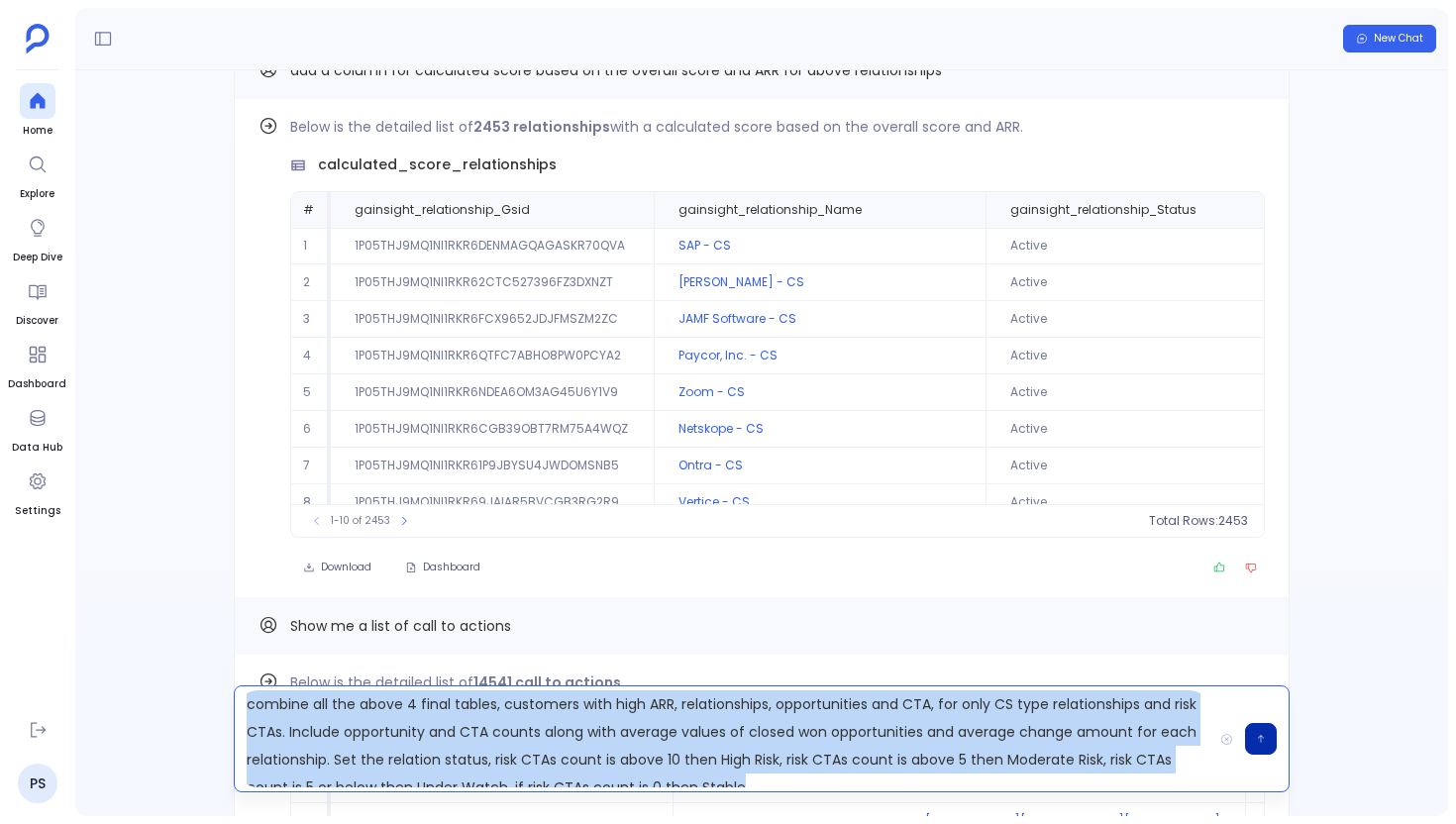 click on "combine all the above 4 final tables, customers with high ARR, relationships, opportunities and CTA, for only CS type relationships and risk CTAs. Include opportunity and CTA counts along with average values of closed won opportunities and average change amount for each relationship. Set the relation status, risk CTAs count is above 10 then High Risk, risk CTAs count is above 5 then Moderate Risk, risk CTAs count is 5 or below then Under Watch, if risk CTAs count is 0 then Stable" at bounding box center [723, 739] 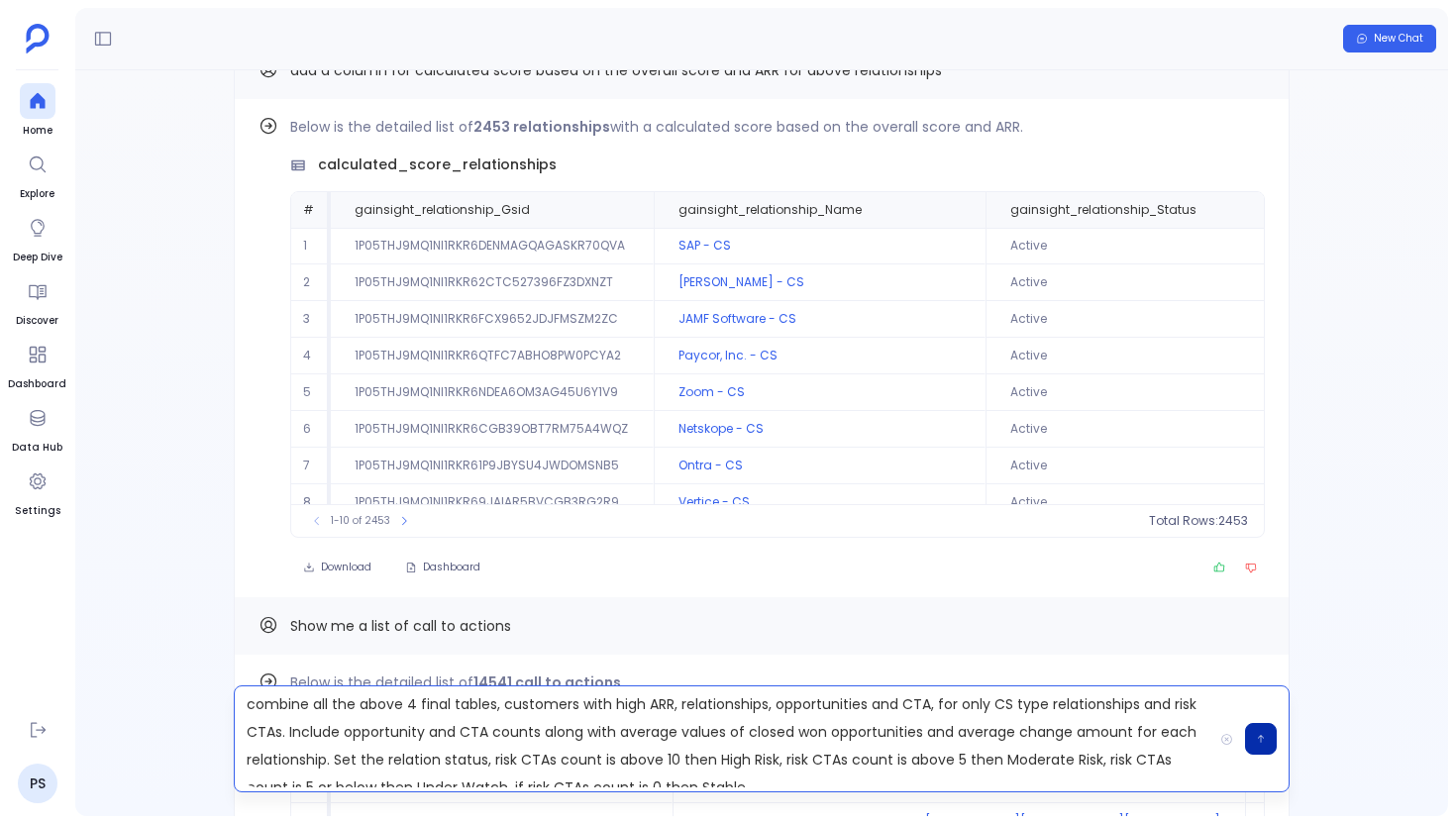 click on "combine all the above 4 final tables, customers with high ARR, relationships, opportunities and CTA, for only CS type relationships and risk CTAs. Include opportunity and CTA counts along with average values of closed won opportunities and average change amount for each relationship. Set the relation status, risk CTAs count is above 10 then High Risk, risk CTAs count is above 5 then Moderate Risk, risk CTAs count is 5 or below then Under Watch, if risk CTAs count is 0 then Stable" at bounding box center [723, 739] 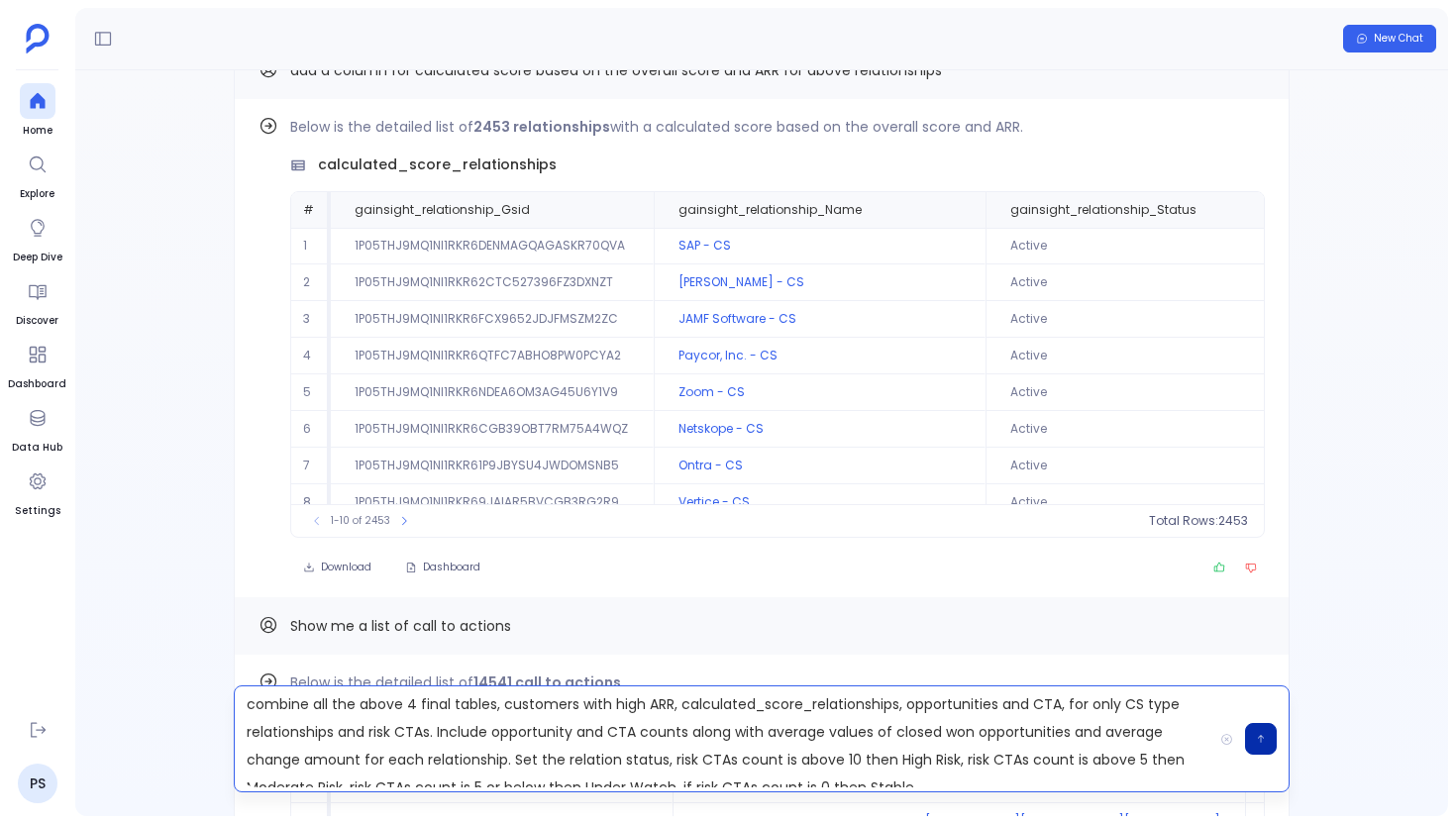 click on "combine all the above 4 final tables, customers with high ARR, calculated_score_relationships, opportunities and CTA, for only CS type relationships and risk CTAs. Include opportunity and CTA counts along with average values of closed won opportunities and average change amount for each relationship. Set the relation status, risk CTAs count is above 10 then High Risk, risk CTAs count is above 5 then Moderate Risk, risk CTAs count is 5 or below then Under Watch, if risk CTAs count is 0 then Stable" at bounding box center [723, 739] 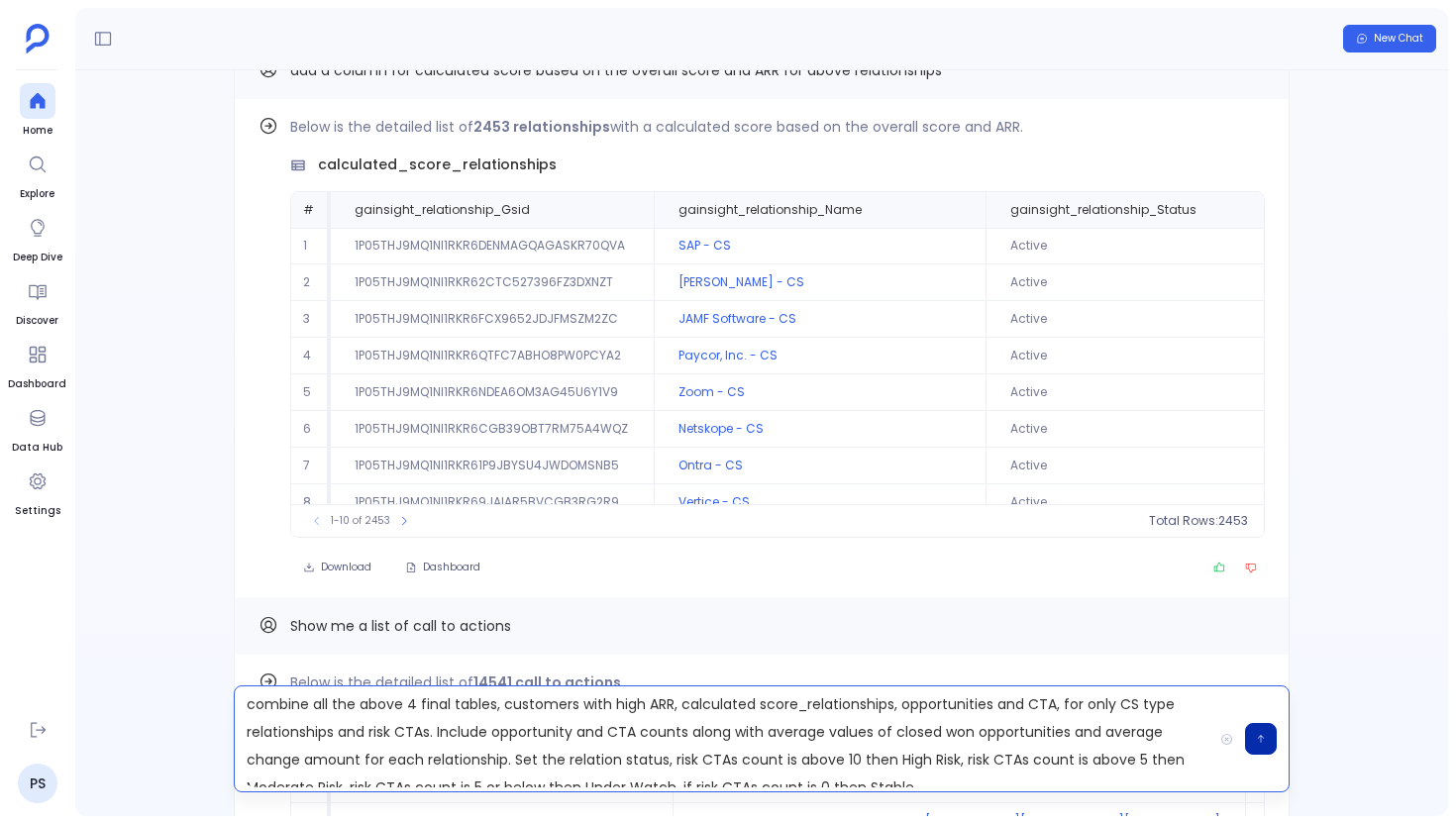 click on "combine all the above 4 final tables, customers with high ARR, calculated score_relationships, opportunities and CTA, for only CS type relationships and risk CTAs. Include opportunity and CTA counts along with average values of closed won opportunities and average change amount for each relationship. Set the relation status, risk CTAs count is above 10 then High Risk, risk CTAs count is above 5 then Moderate Risk, risk CTAs count is 5 or below then Under Watch, if risk CTAs count is 0 then Stable" at bounding box center (723, 739) 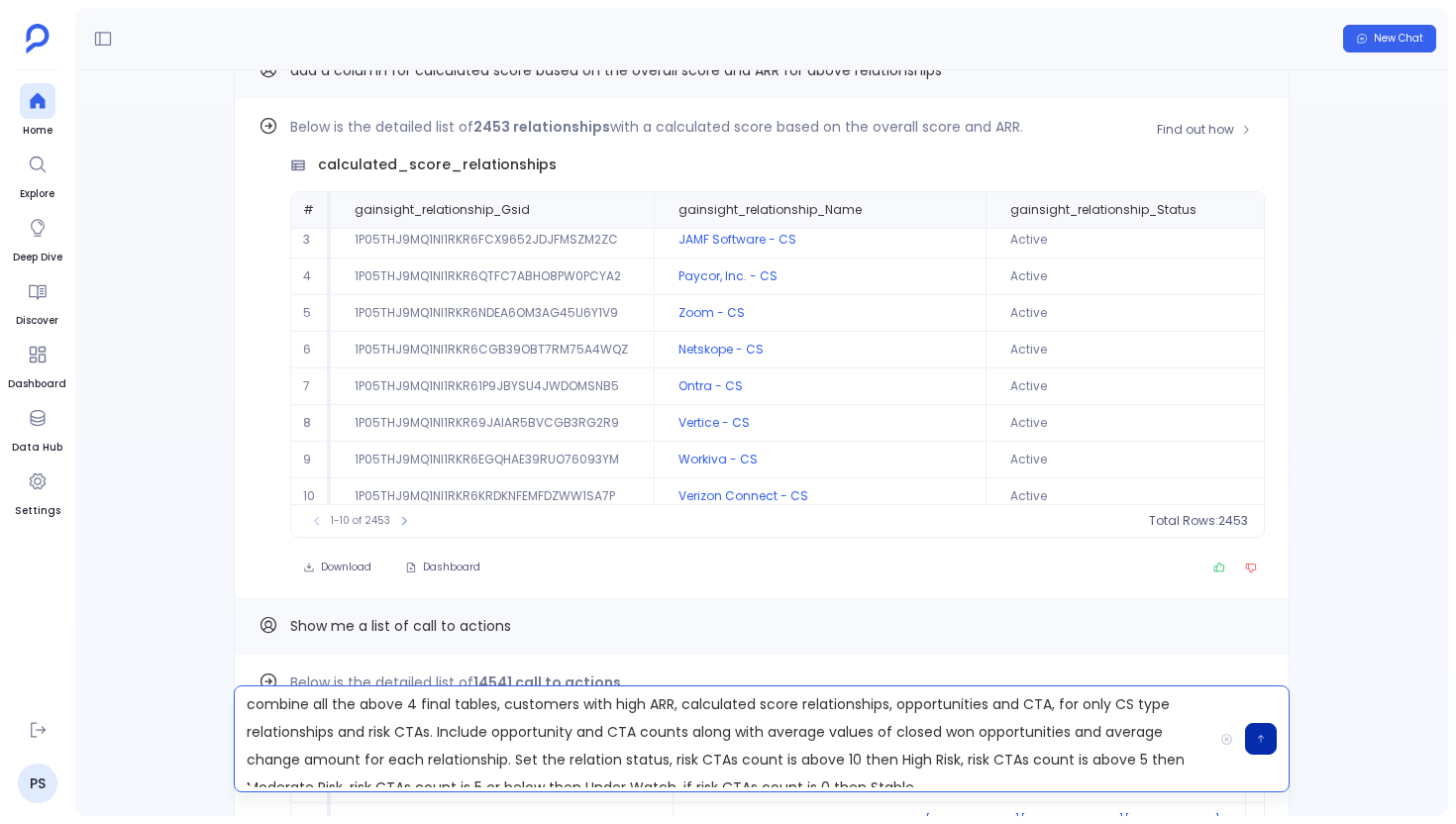 scroll, scrollTop: 95, scrollLeft: 0, axis: vertical 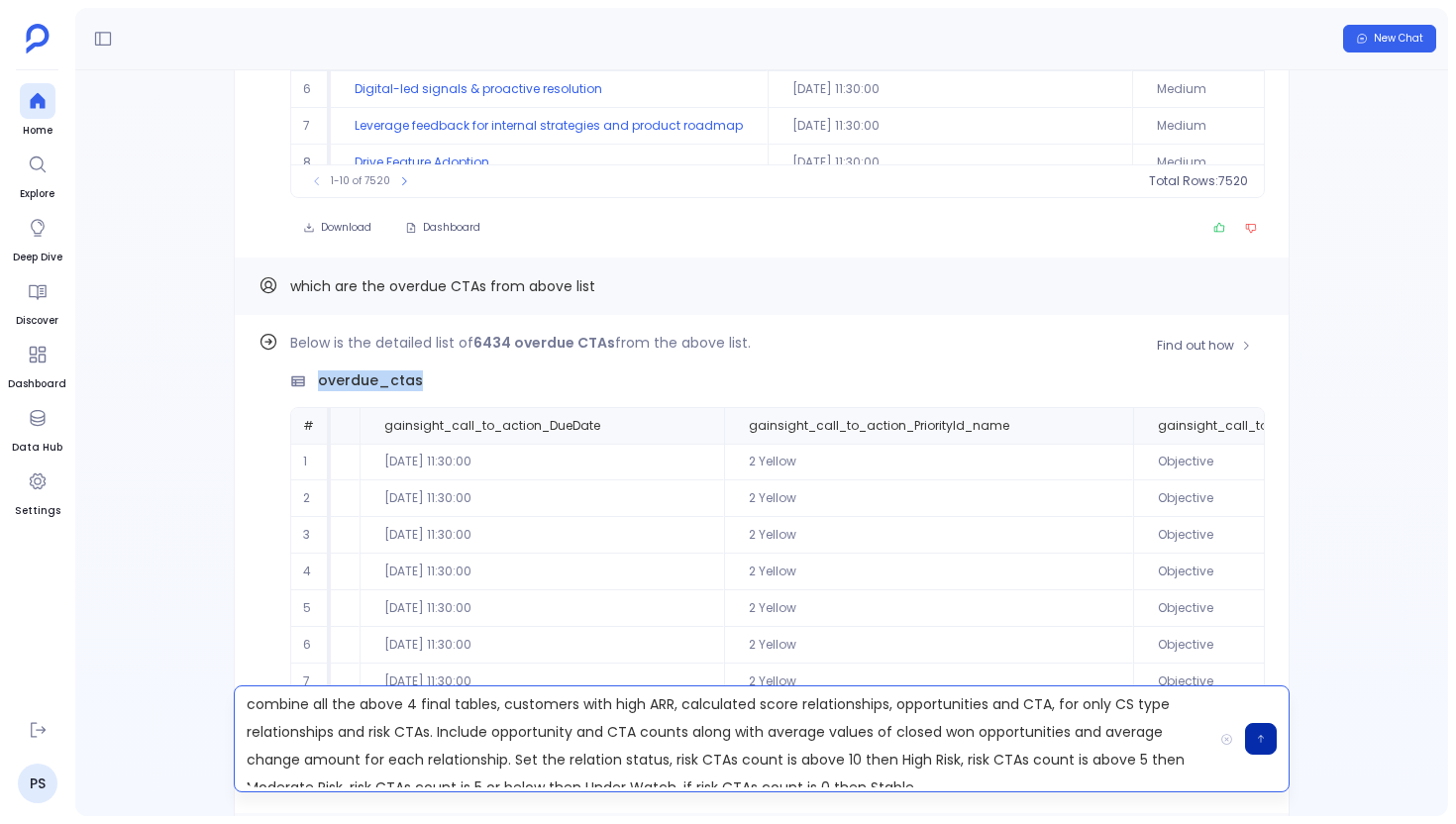 drag, startPoint x: 321, startPoint y: 383, endPoint x: 432, endPoint y: 380, distance: 111.04053 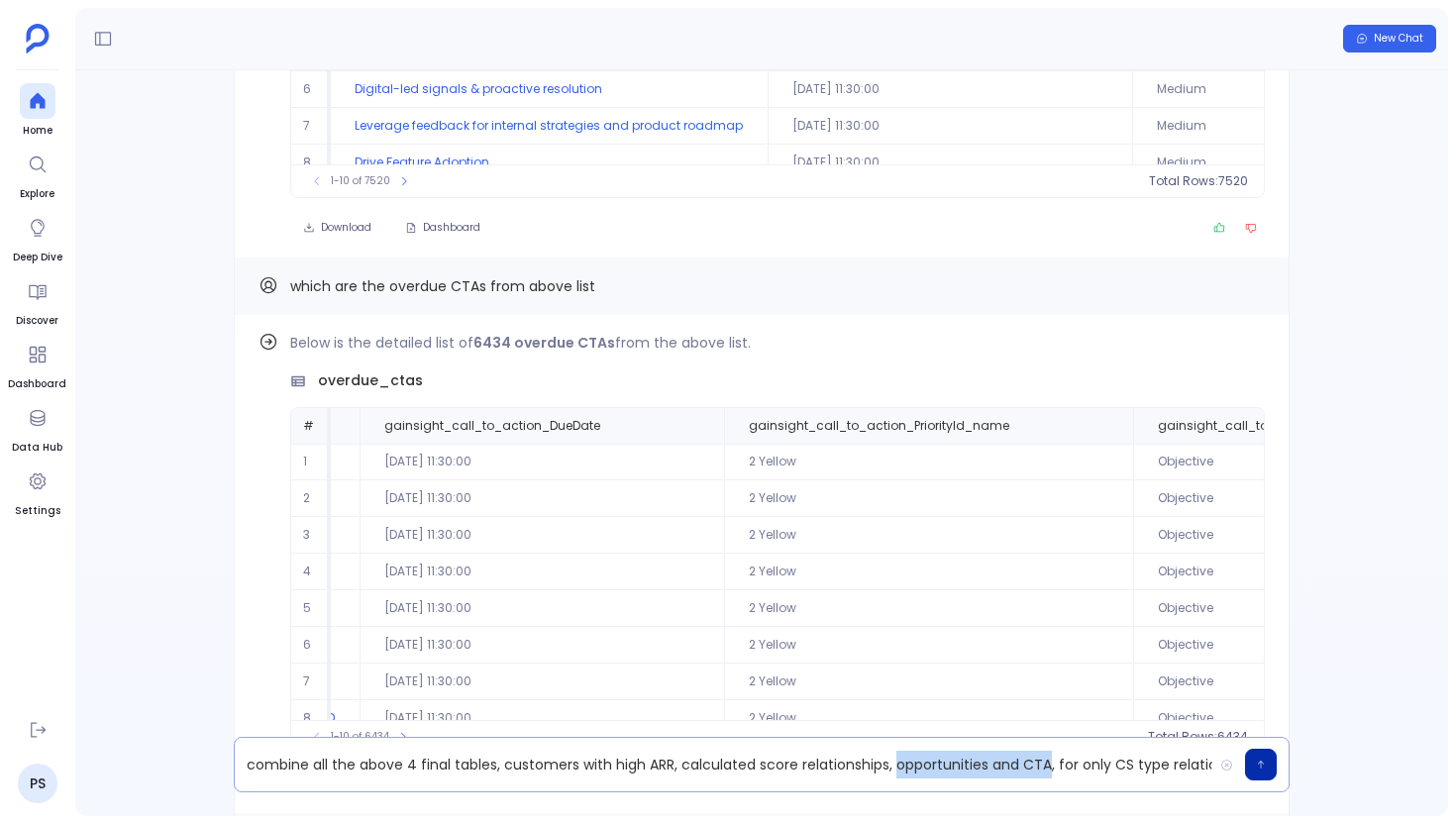 drag, startPoint x: 1046, startPoint y: 762, endPoint x: 893, endPoint y: 765, distance: 153.02941 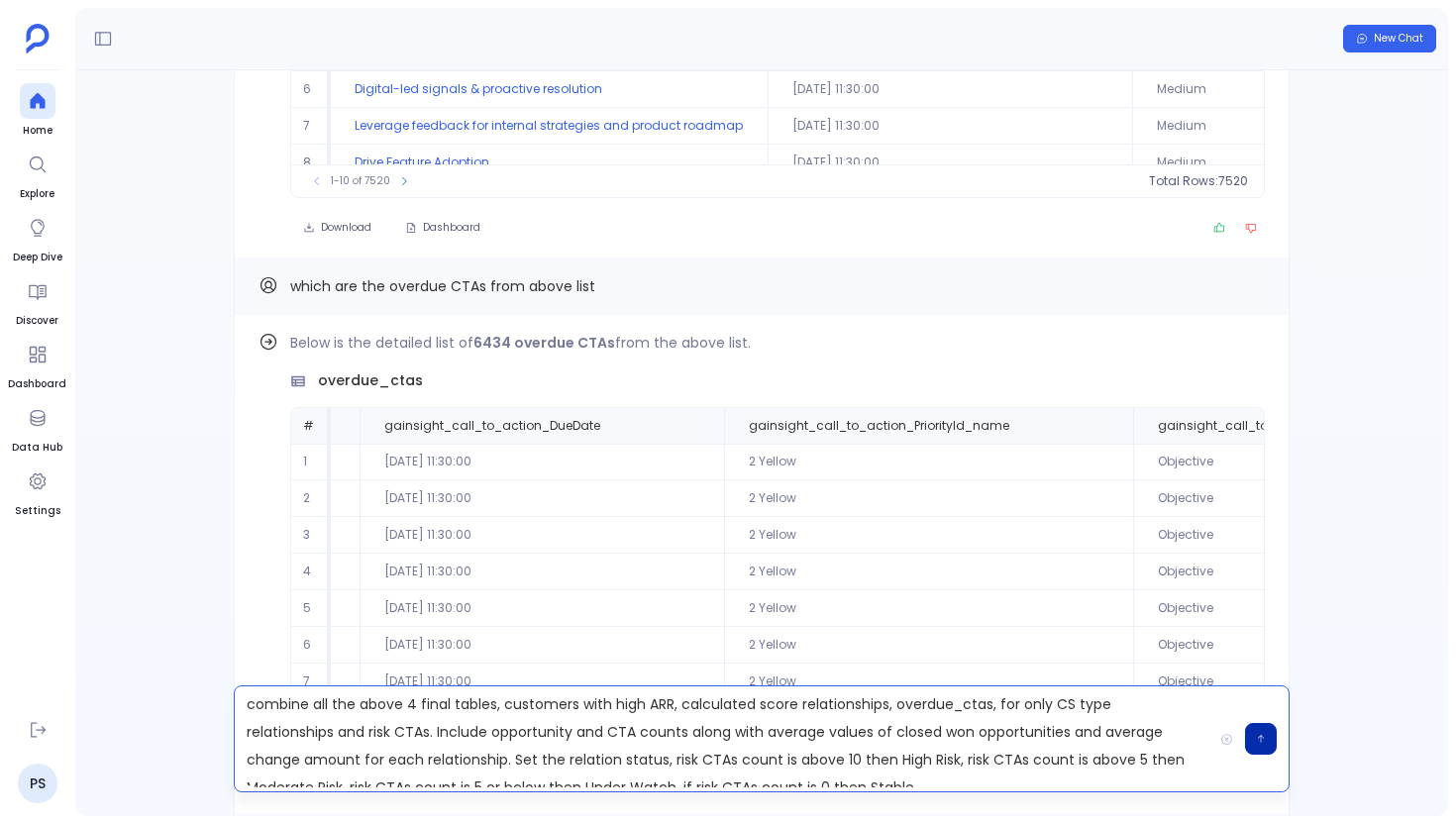 click on "combine all the above 4 final tables, customers with high ARR, calculated score relationships, overdue_ctas, for only CS type relationships and risk CTAs. Include opportunity and CTA counts along with average values of closed won opportunities and average change amount for each relationship. Set the relation status, risk CTAs count is above 10 then High Risk, risk CTAs count is above 5 then Moderate Risk, risk CTAs count is 5 or below then Under Watch, if risk CTAs count is 0 then Stable" at bounding box center [723, 739] 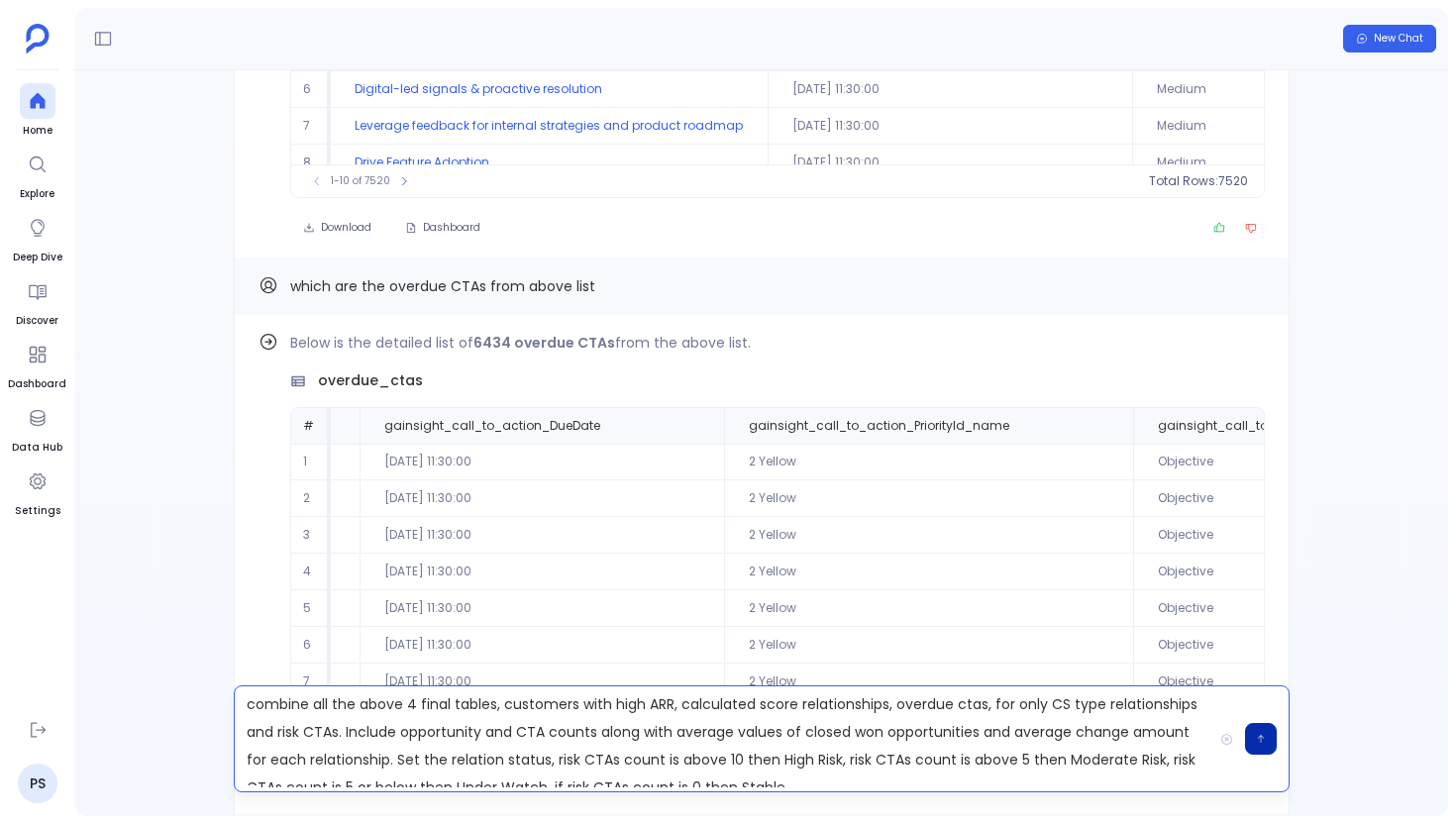 click on "combine all the above 4 final tables, customers with high ARR, calculated score relationships, overdue ctas, for only CS type relationships and risk CTAs. Include opportunity and CTA counts along with average values of closed won opportunities and average change amount for each relationship. Set the relation status, risk CTAs count is above 10 then High Risk, risk CTAs count is above 5 then Moderate Risk, risk CTAs count is 5 or below then Under Watch, if risk CTAs count is 0 then Stable" at bounding box center [723, 739] 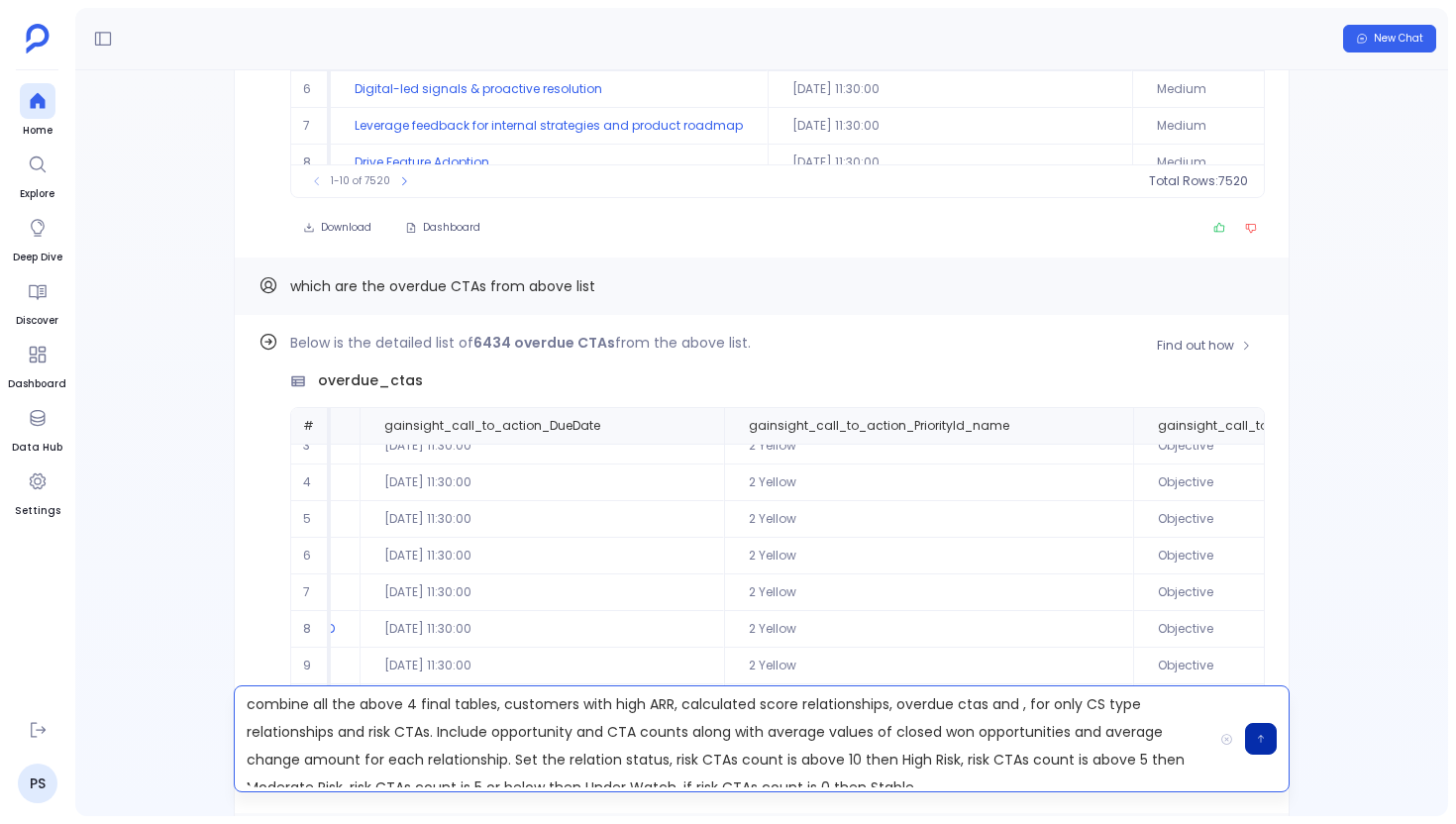 scroll, scrollTop: 95, scrollLeft: 409, axis: both 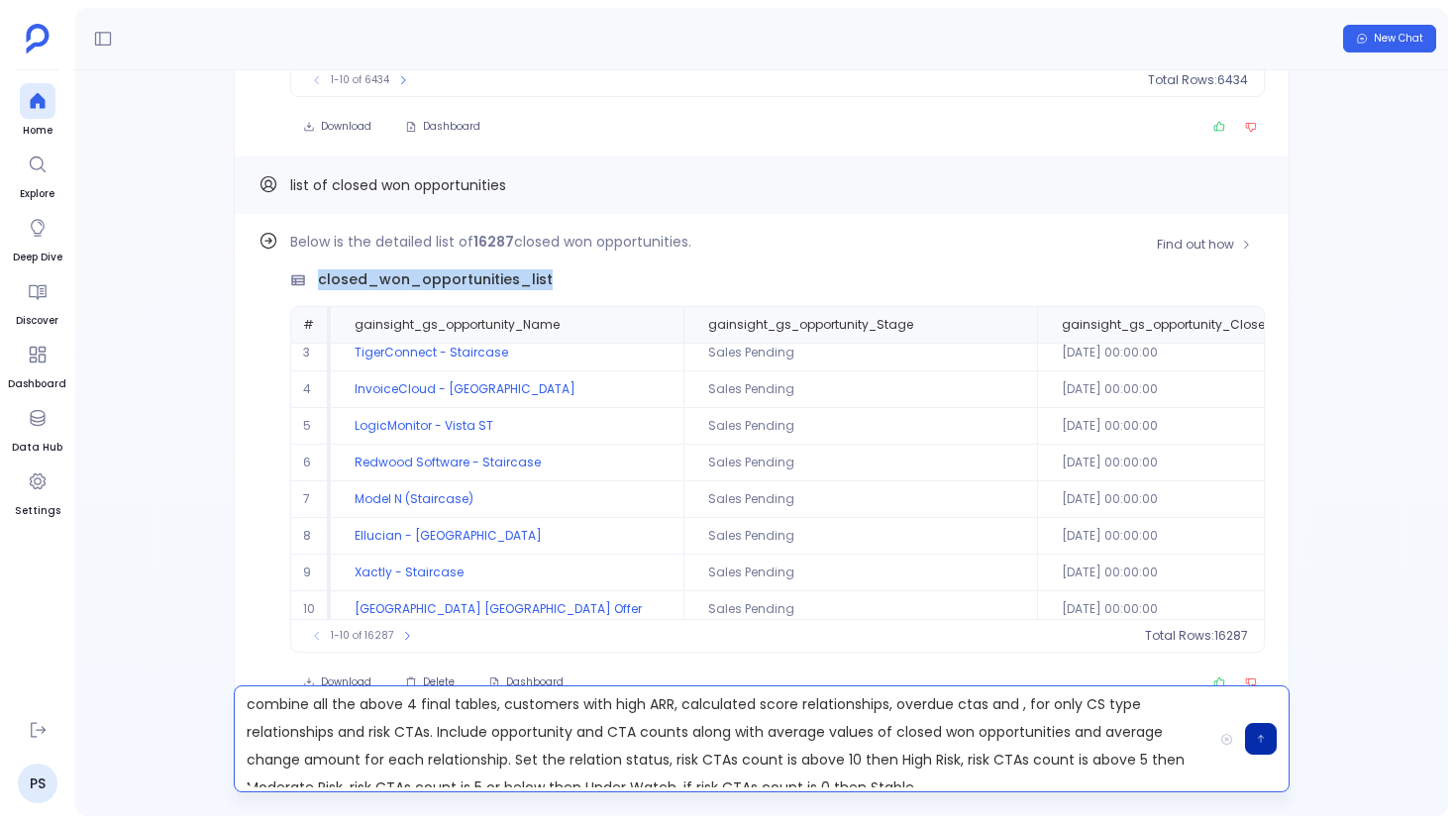 drag, startPoint x: 317, startPoint y: 275, endPoint x: 543, endPoint y: 278, distance: 226.01991 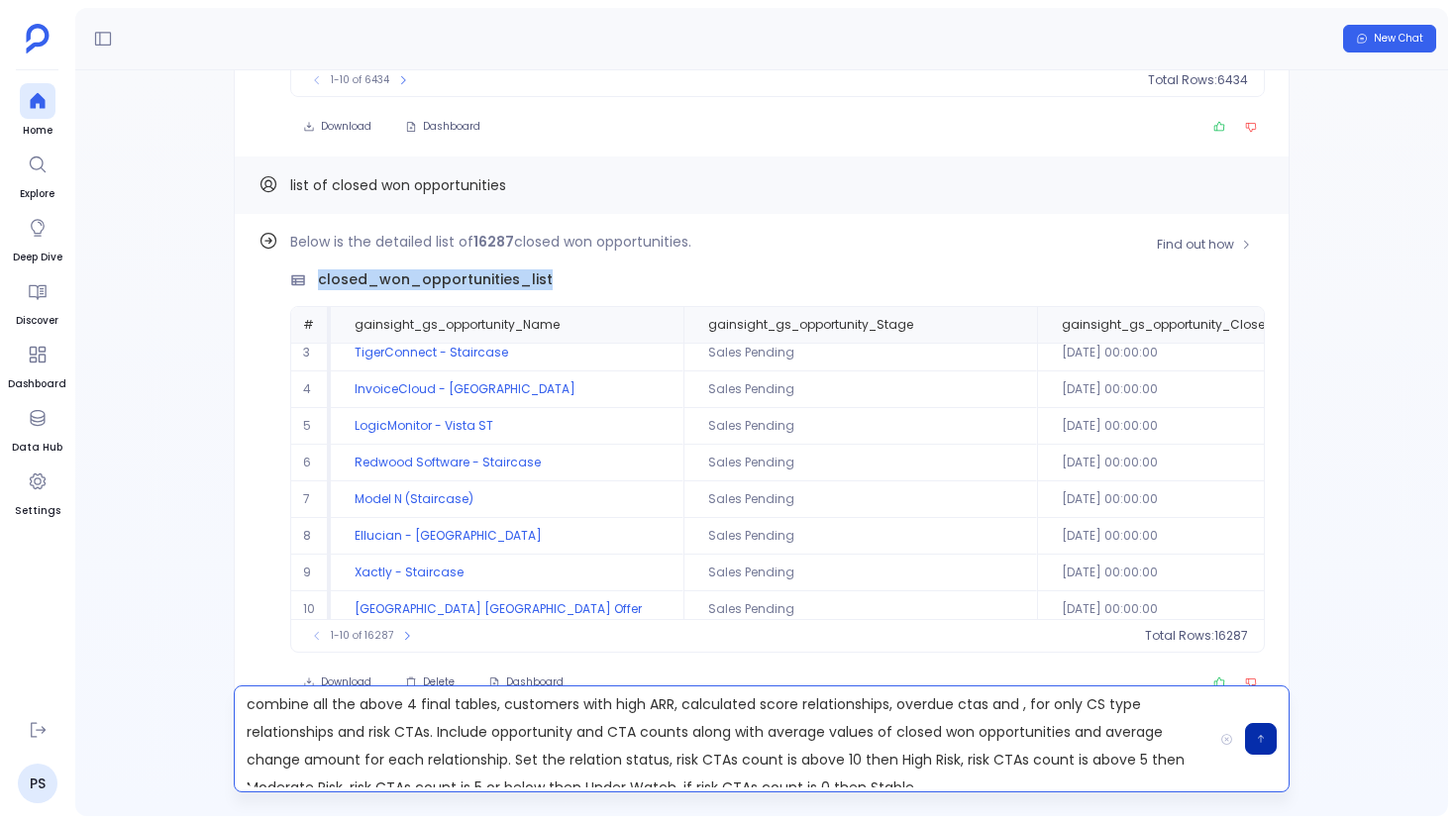 click on "closed_won_opportunities_list" at bounding box center [778, 279] 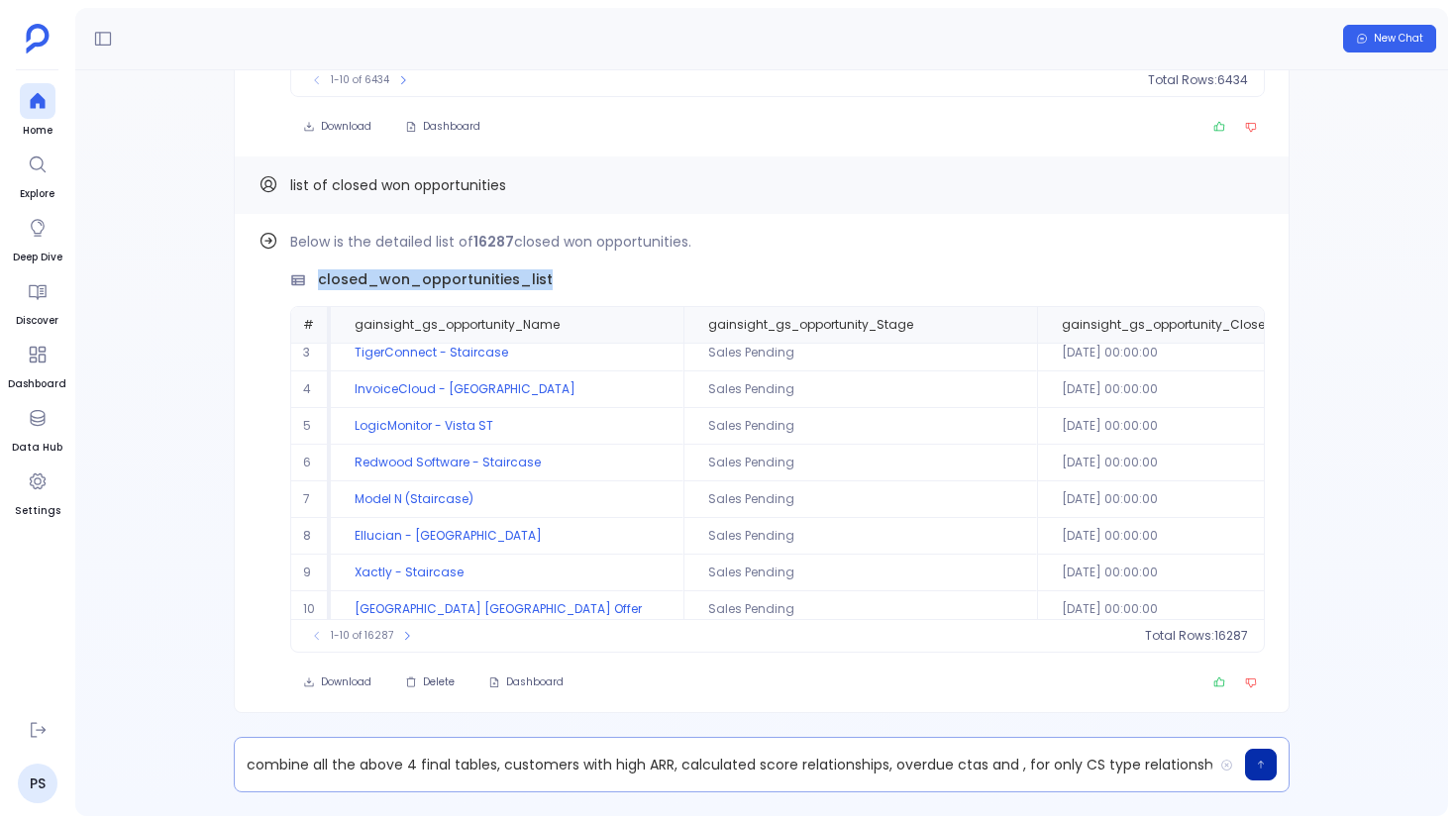click on "combine all the above 4 final tables, customers with high ARR, calculated score relationships, overdue ctas and , for only CS type relationships and risk CTAs. Include opportunity and CTA counts along with average values of closed won opportunities and average change amount for each relationship. Set the relation status, risk CTAs count is above 10 then High Risk, risk CTAs count is above 5 then Moderate Risk, risk CTAs count is 5 or below then Under Watch, if risk CTAs count is 0 then Stable" at bounding box center [723, 765] 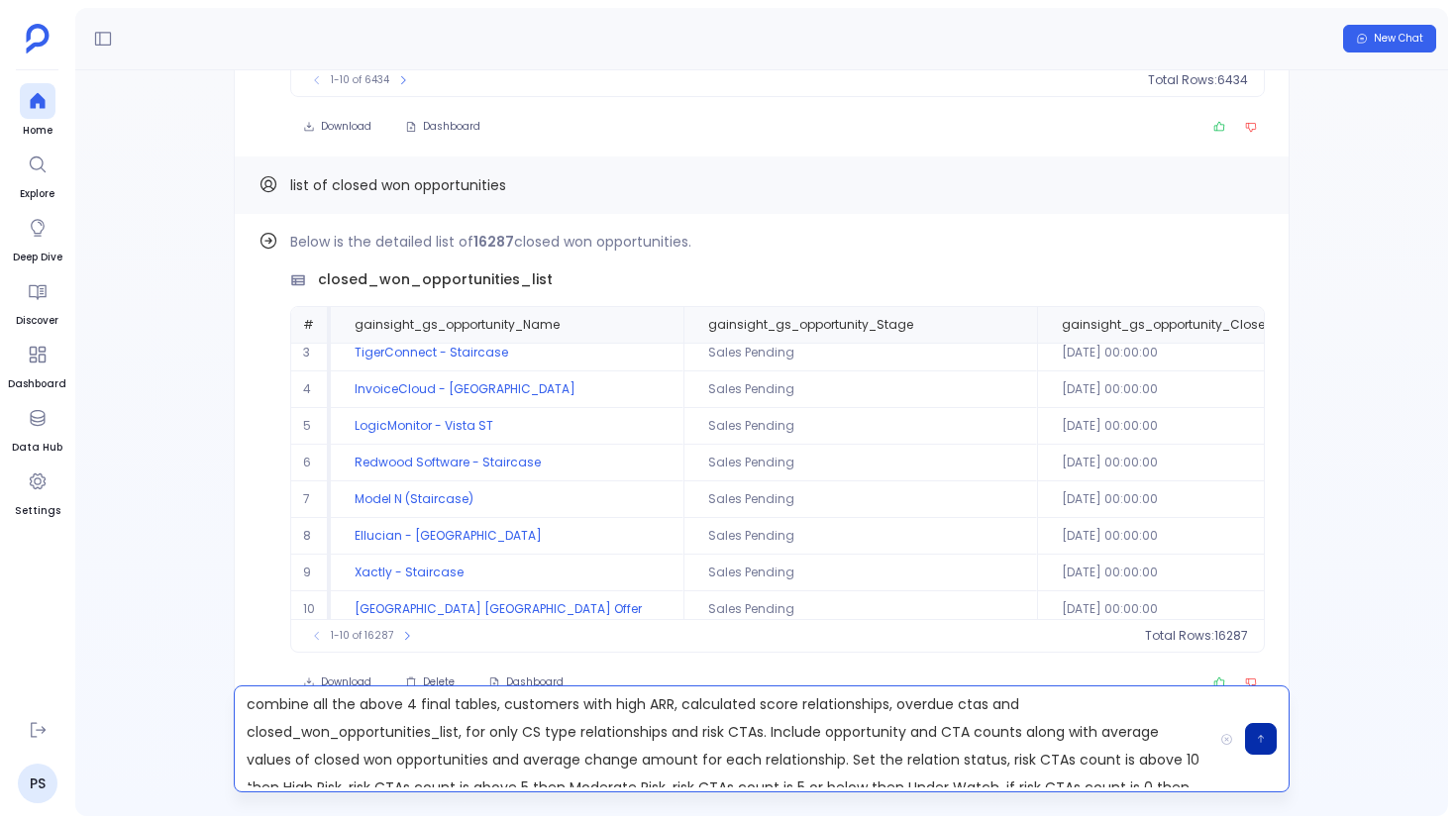 click on "combine all the above 4 final tables, customers with high ARR, calculated score relationships, overdue ctas and closed_won_opportunities_list, for only CS type relationships and risk CTAs. Include opportunity and CTA counts along with average values of closed won opportunities and average change amount for each relationship. Set the relation status, risk CTAs count is above 10 then High Risk, risk CTAs count is above 5 then Moderate Risk, risk CTAs count is 5 or below then Under Watch, if risk CTAs count is 0 then Stable" at bounding box center [723, 739] 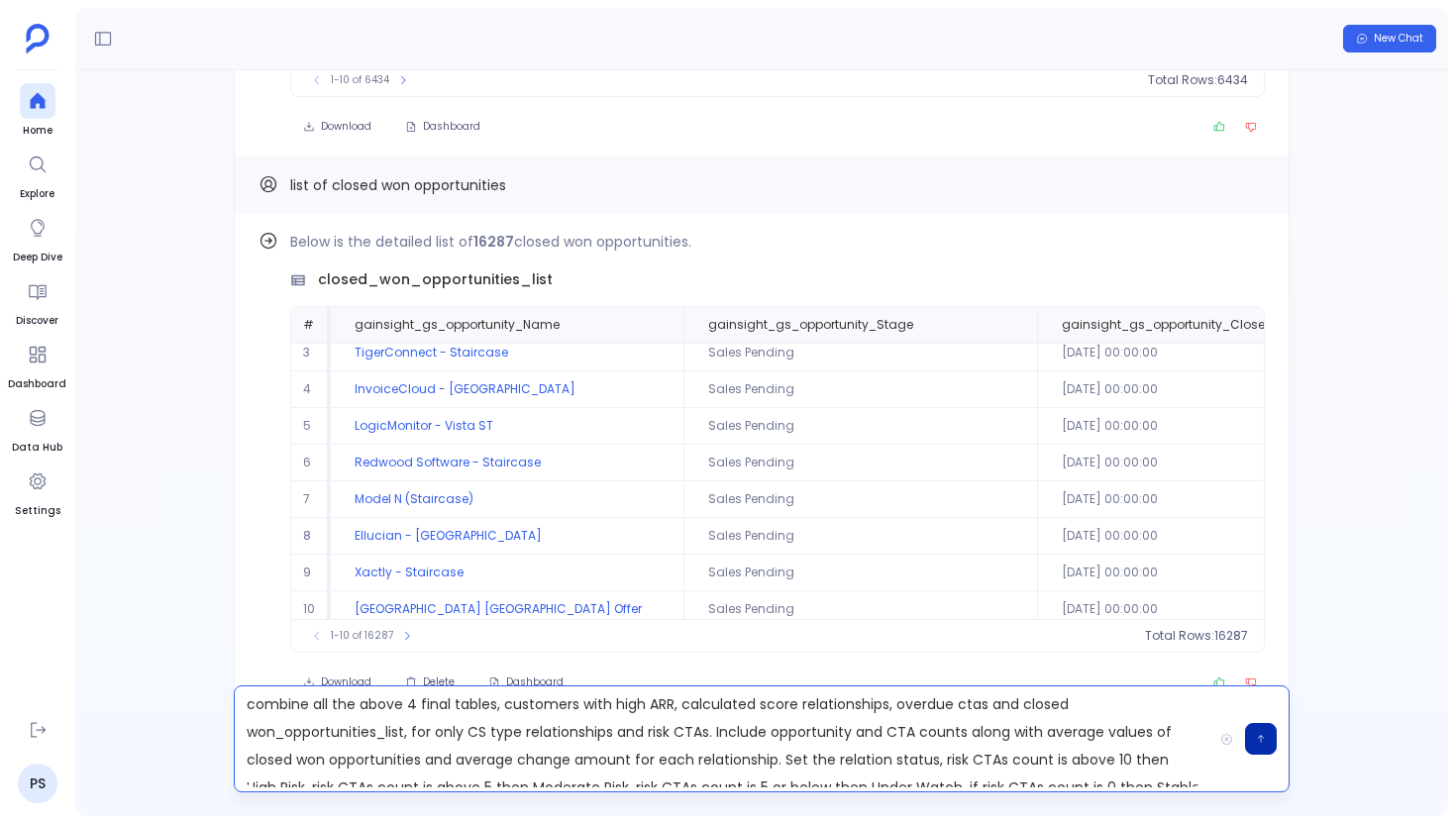 click on "combine all the above 4 final tables, customers with high ARR, calculated score relationships, overdue ctas and closed won_opportunities_list, for only CS type relationships and risk CTAs. Include opportunity and CTA counts along with average values of closed won opportunities and average change amount for each relationship. Set the relation status, risk CTAs count is above 10 then High Risk, risk CTAs count is above 5 then Moderate Risk, risk CTAs count is 5 or below then Under Watch, if risk CTAs count is 0 then Stable" at bounding box center [723, 739] 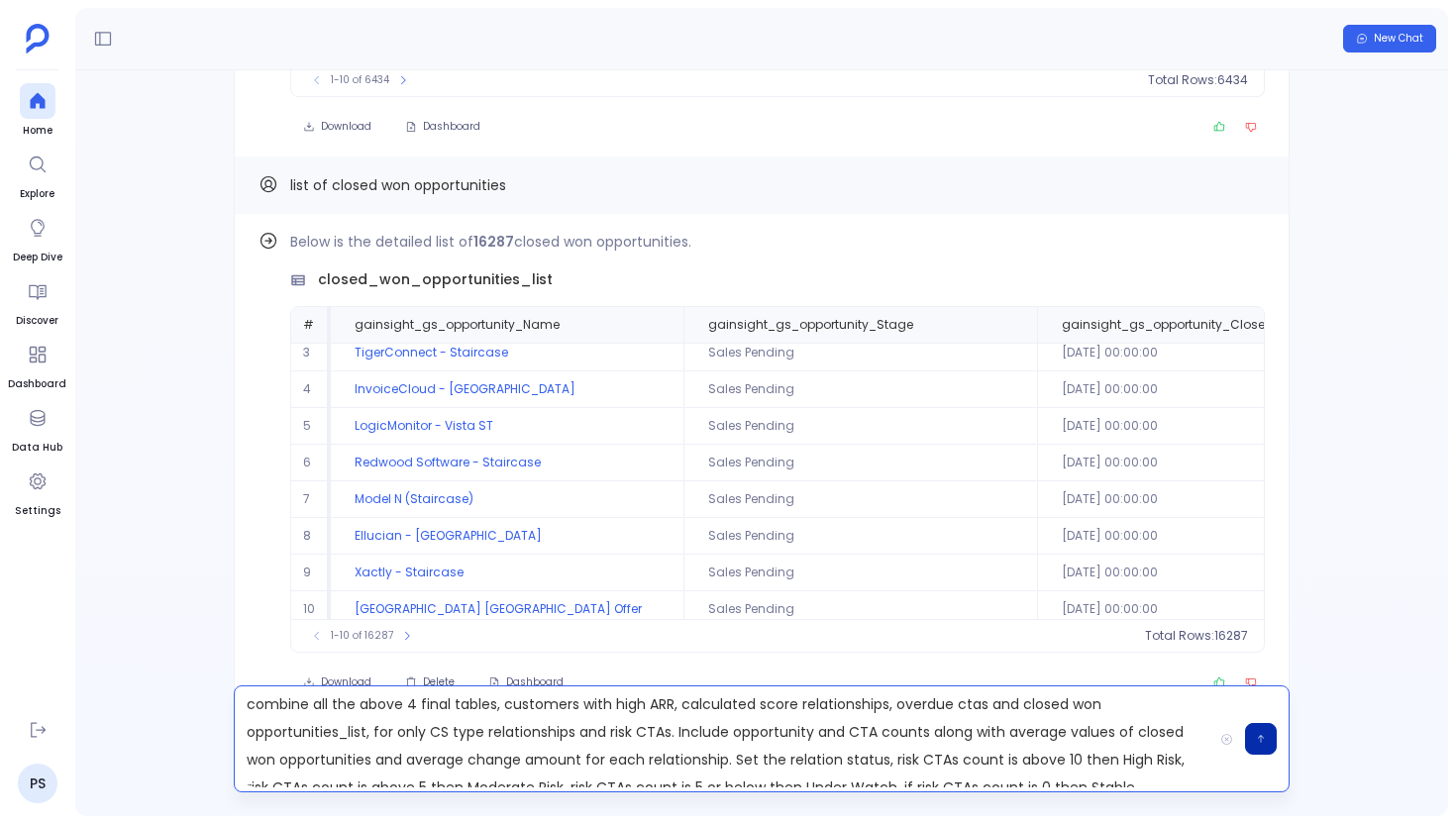 click on "combine all the above 4 final tables, customers with high ARR, calculated score relationships, overdue ctas and closed won opportunities_list, for only CS type relationships and risk CTAs. Include opportunity and CTA counts along with average values of closed won opportunities and average change amount for each relationship. Set the relation status, risk CTAs count is above 10 then High Risk, risk CTAs count is above 5 then Moderate Risk, risk CTAs count is 5 or below then Under Watch, if risk CTAs count is 0 then Stable" at bounding box center (723, 739) 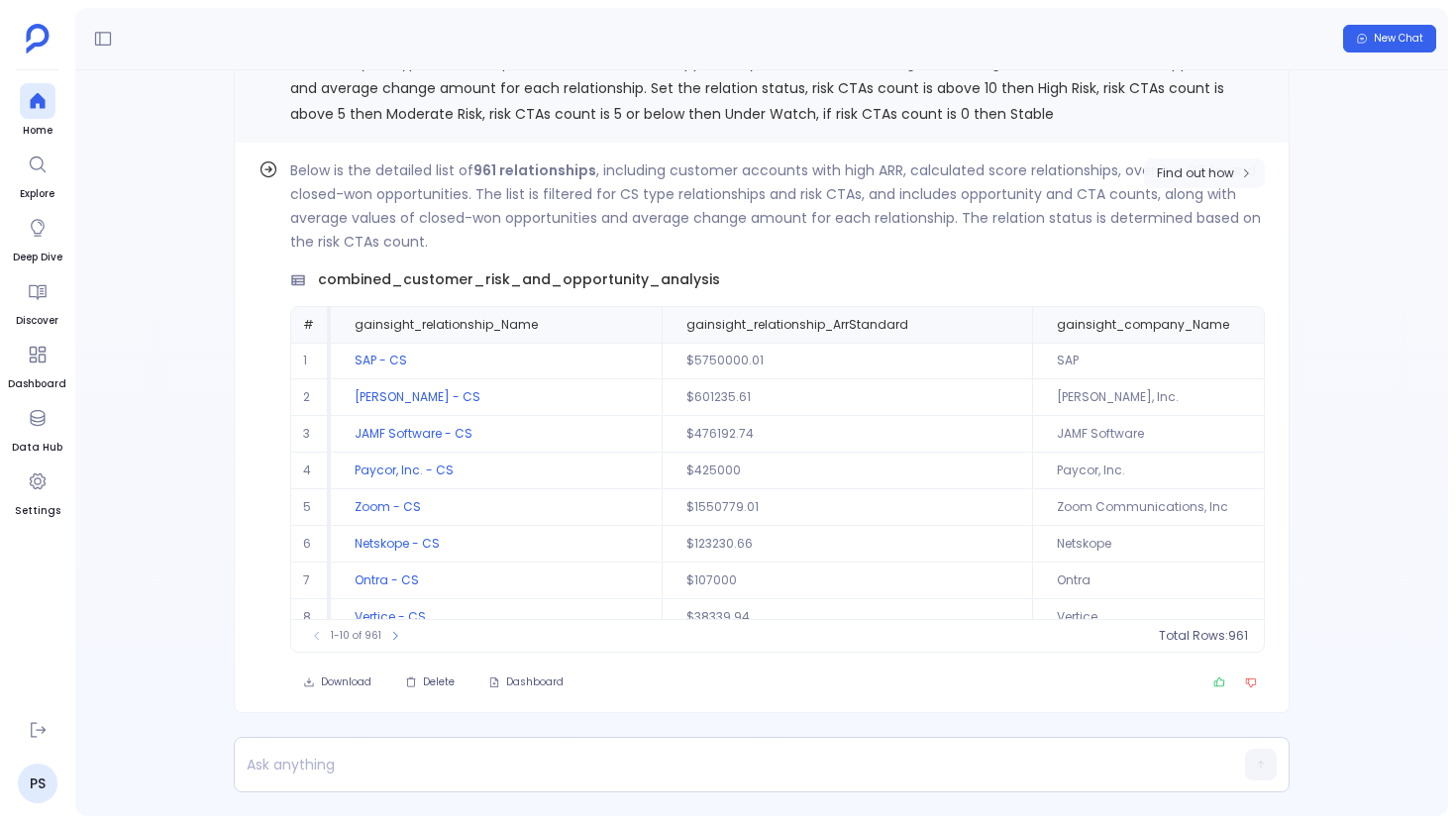 click on "Find out how" at bounding box center [1204, 173] 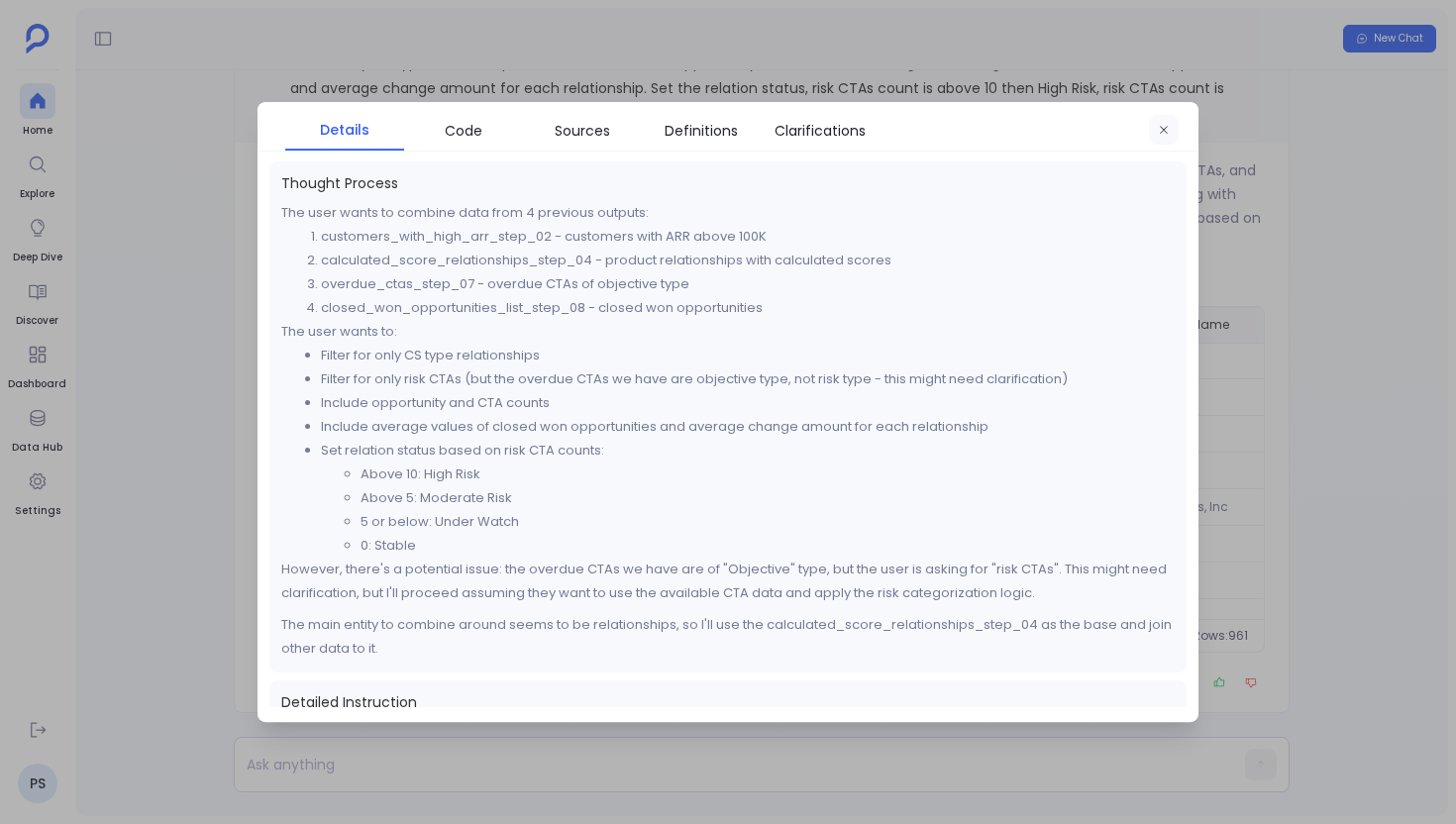 click at bounding box center [1164, 131] 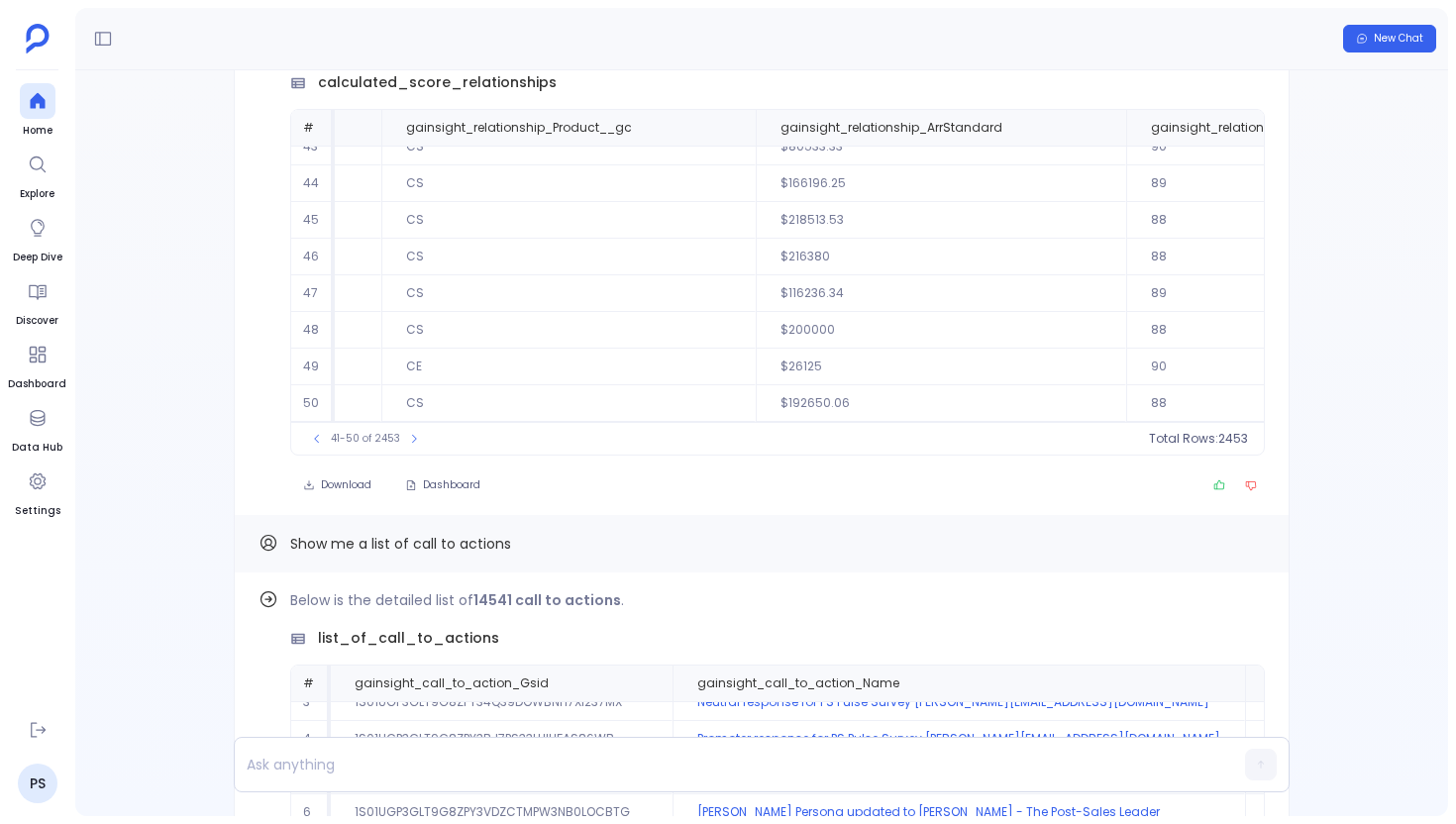 scroll, scrollTop: -2364, scrollLeft: 0, axis: vertical 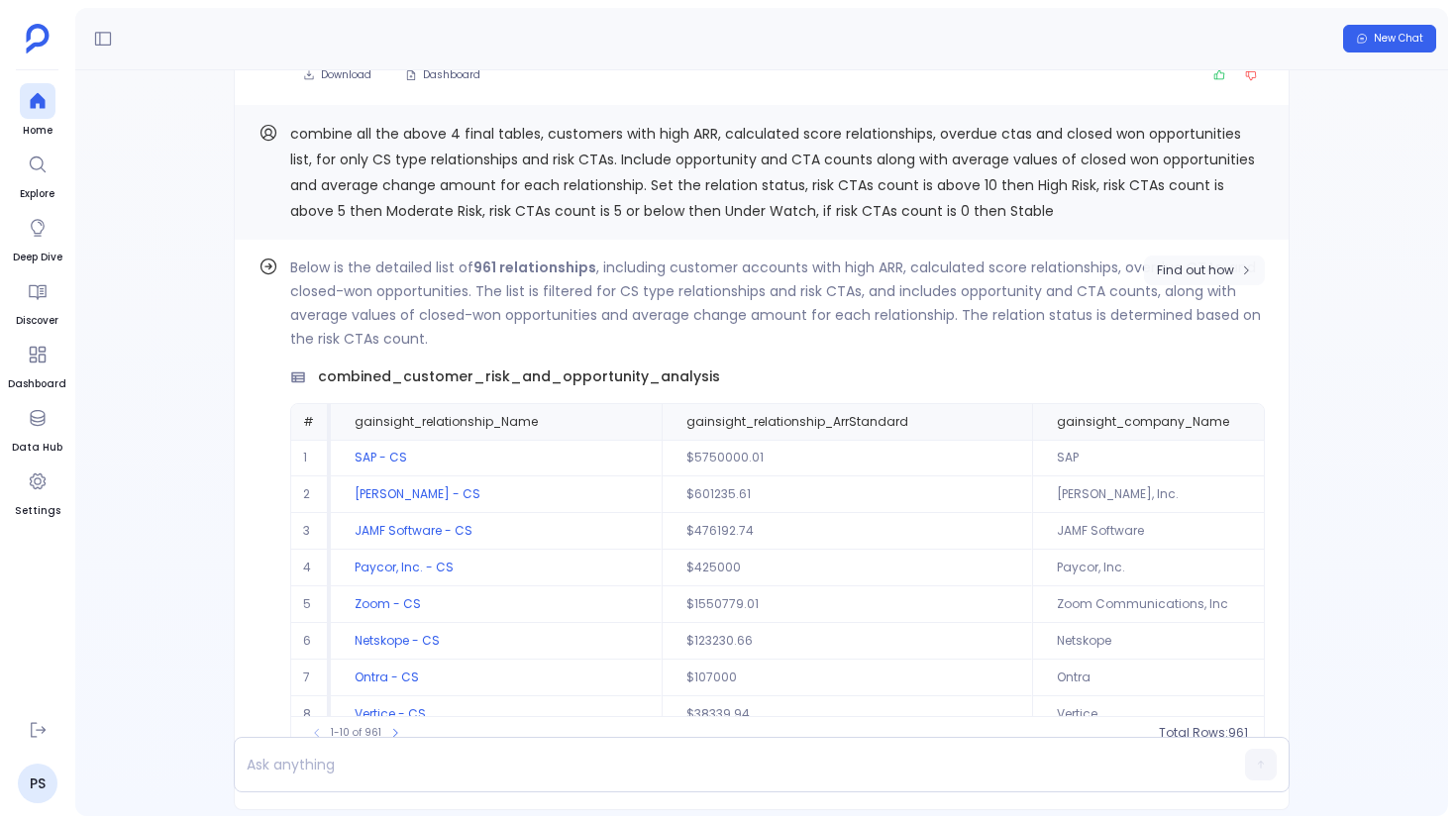 click on "Find out how" at bounding box center [1196, 270] 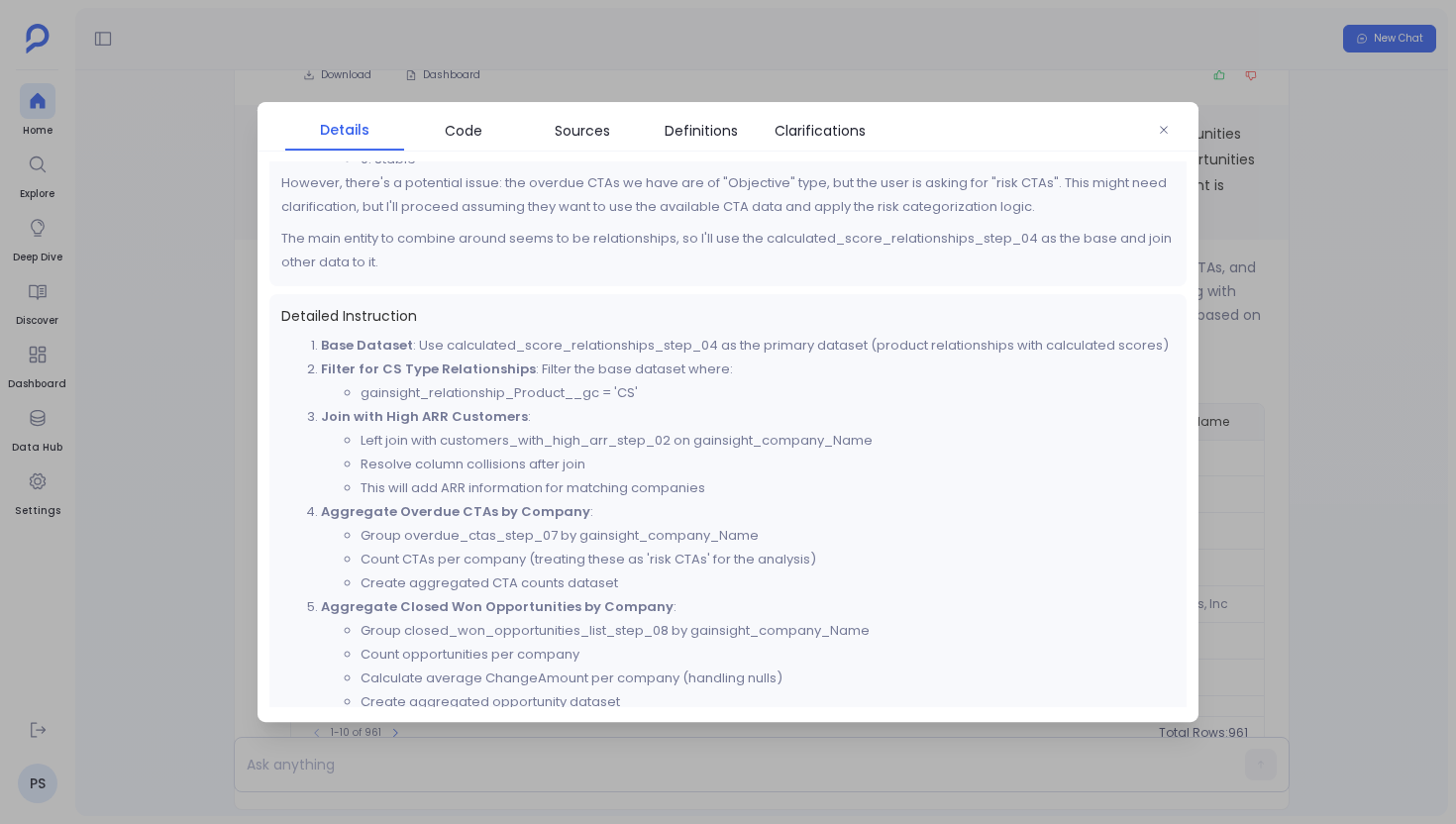 scroll, scrollTop: 302, scrollLeft: 0, axis: vertical 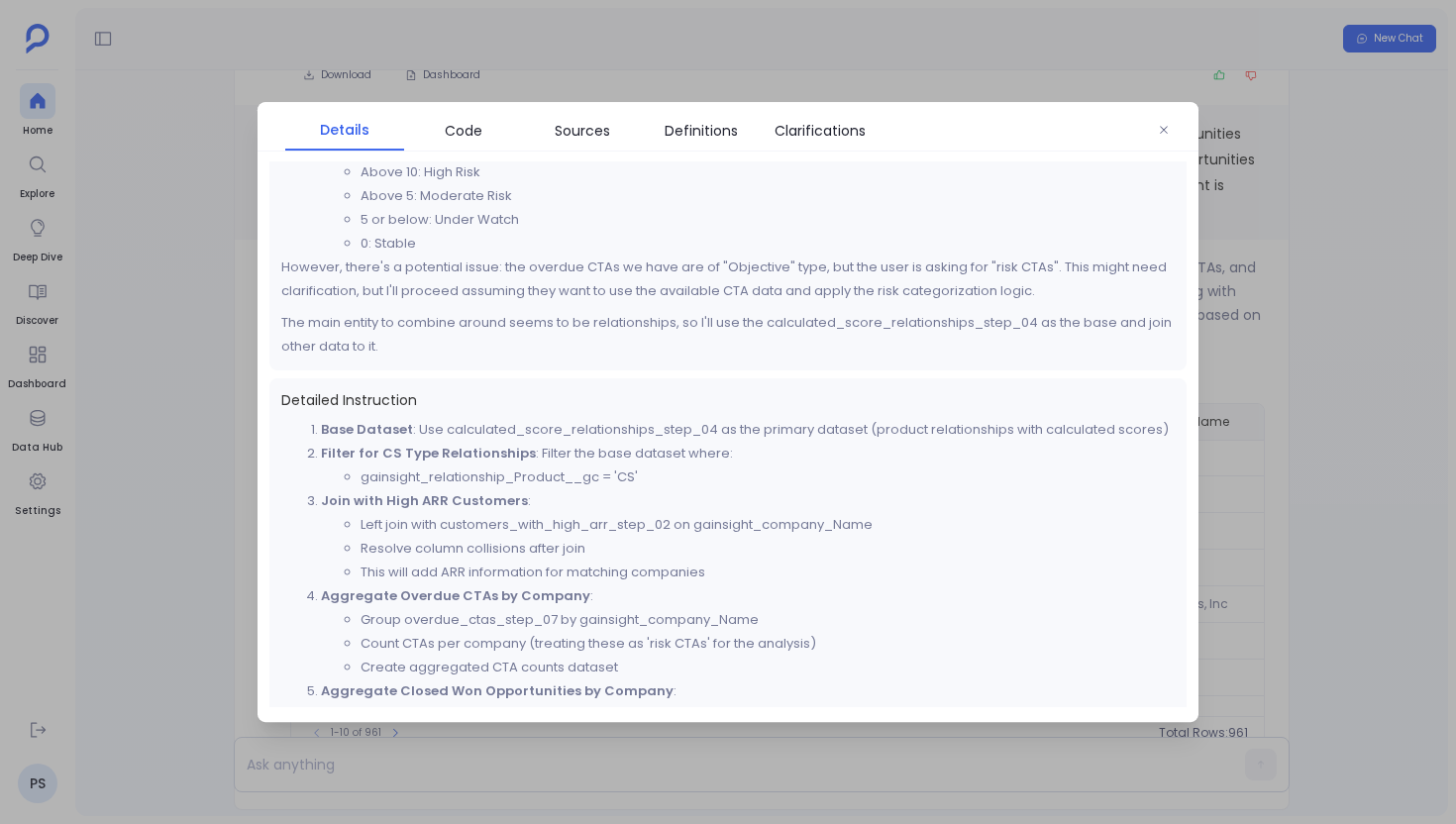 click at bounding box center (728, 412) 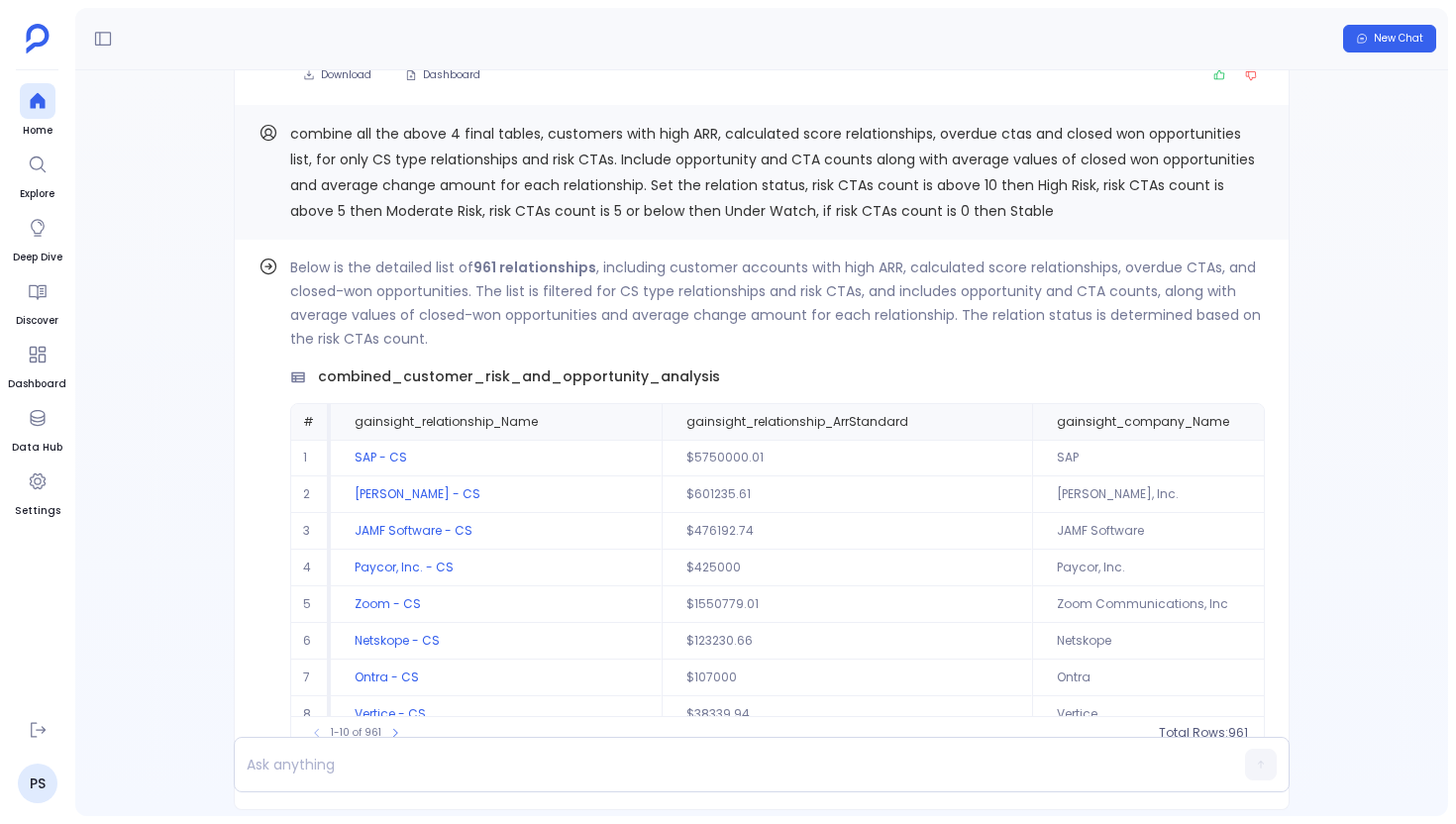 scroll, scrollTop: 0, scrollLeft: 0, axis: both 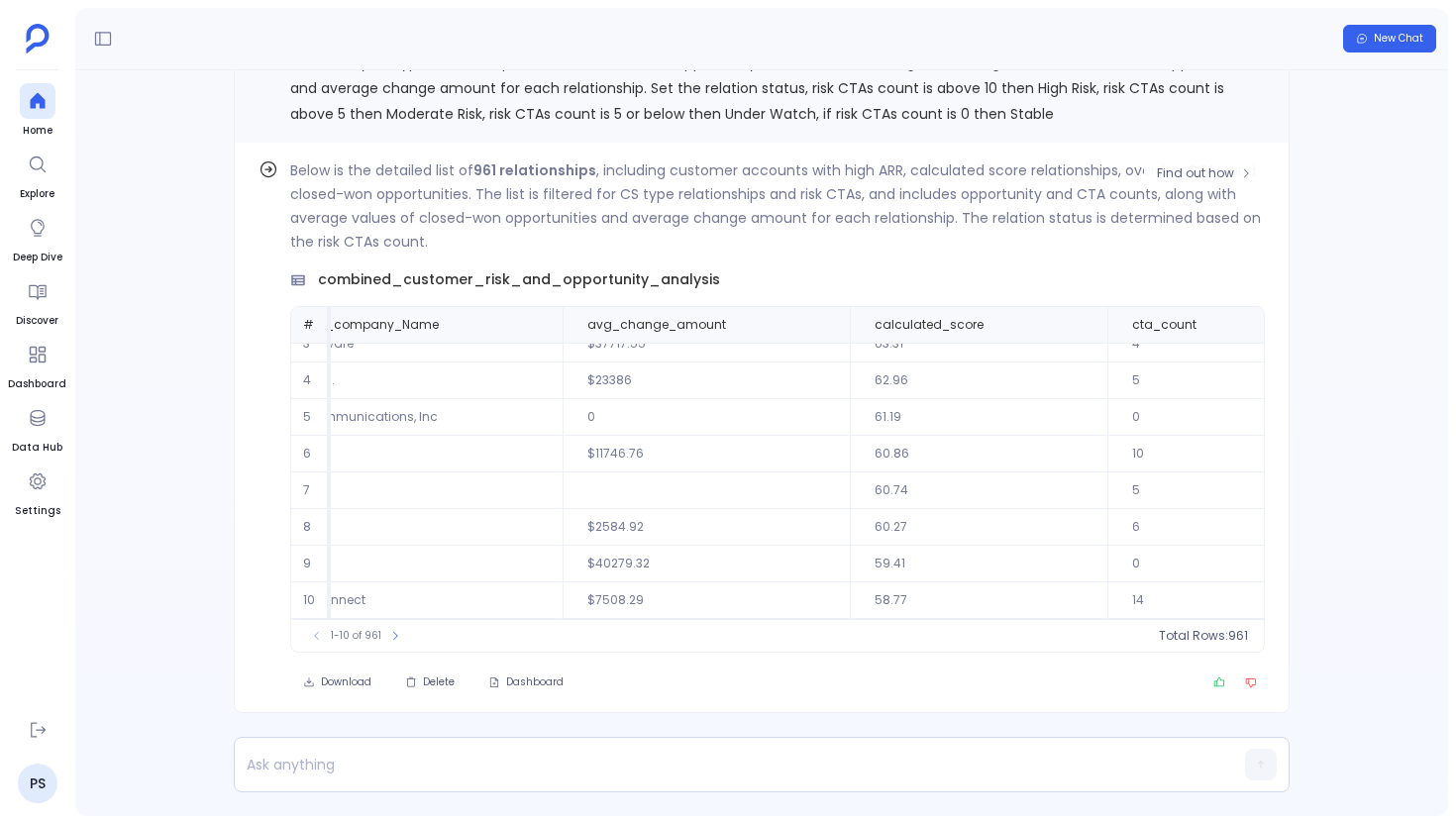 click on "60.27" at bounding box center [979, 527] 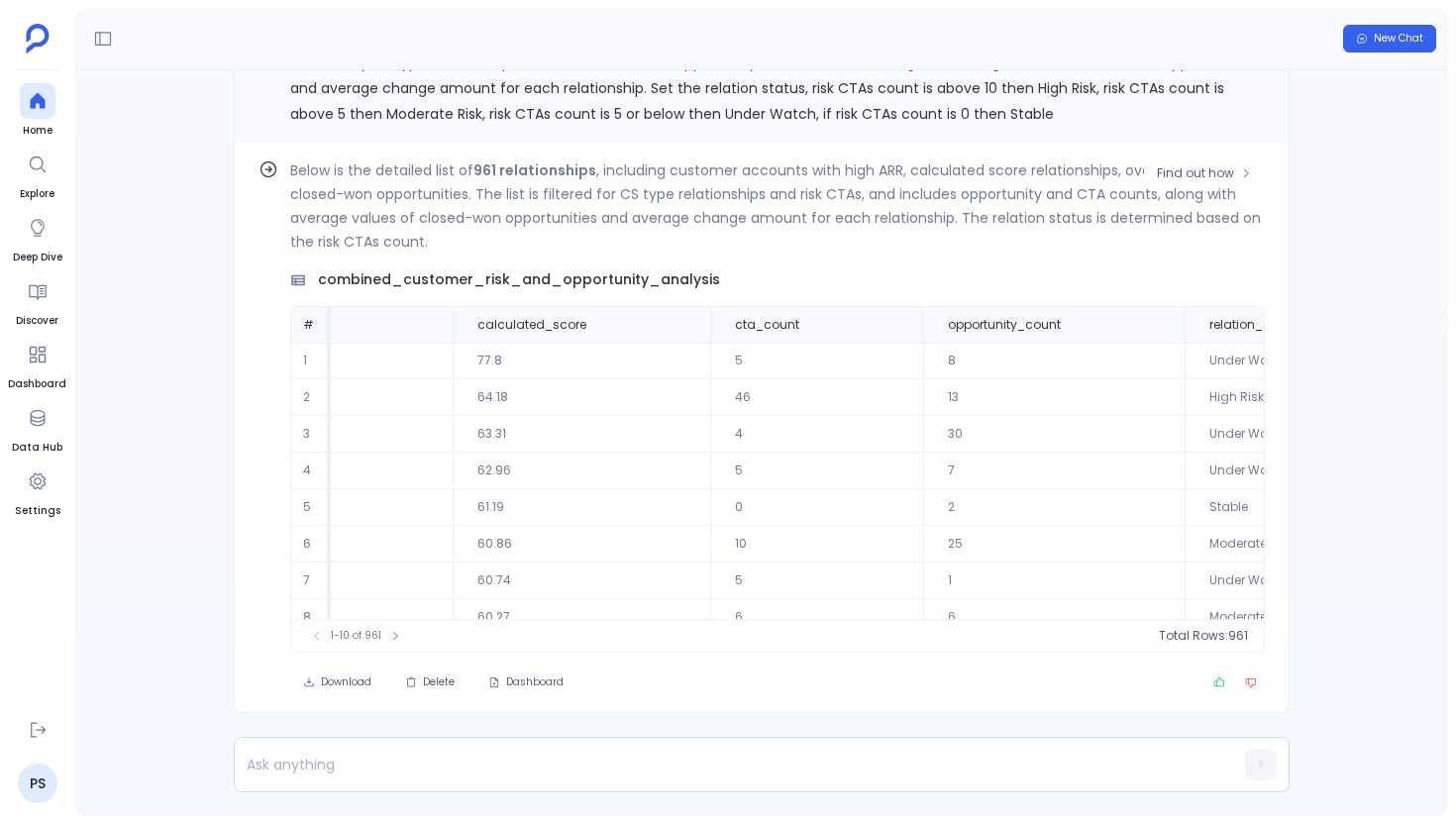 scroll, scrollTop: 95, scrollLeft: 1188, axis: both 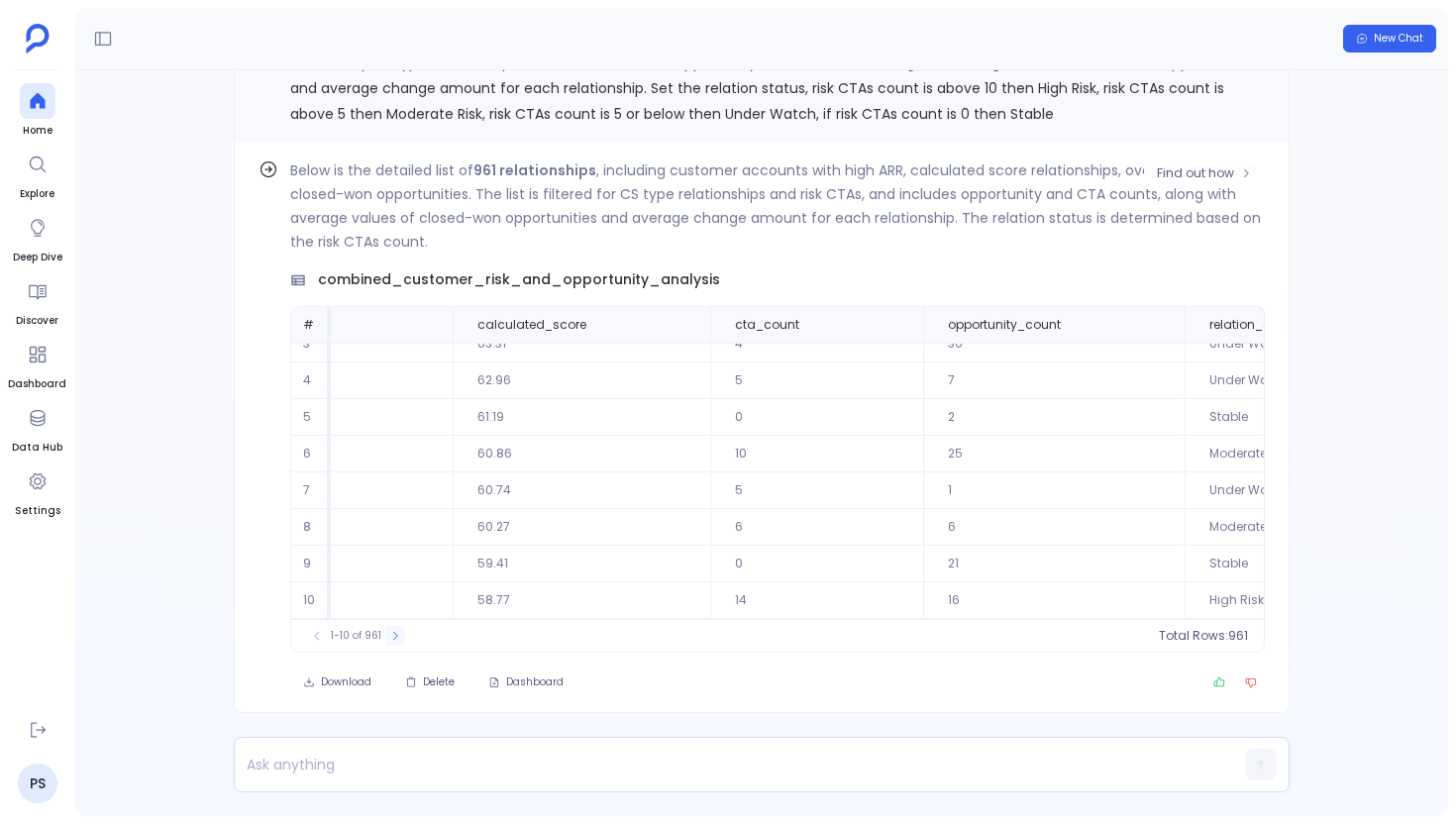 click 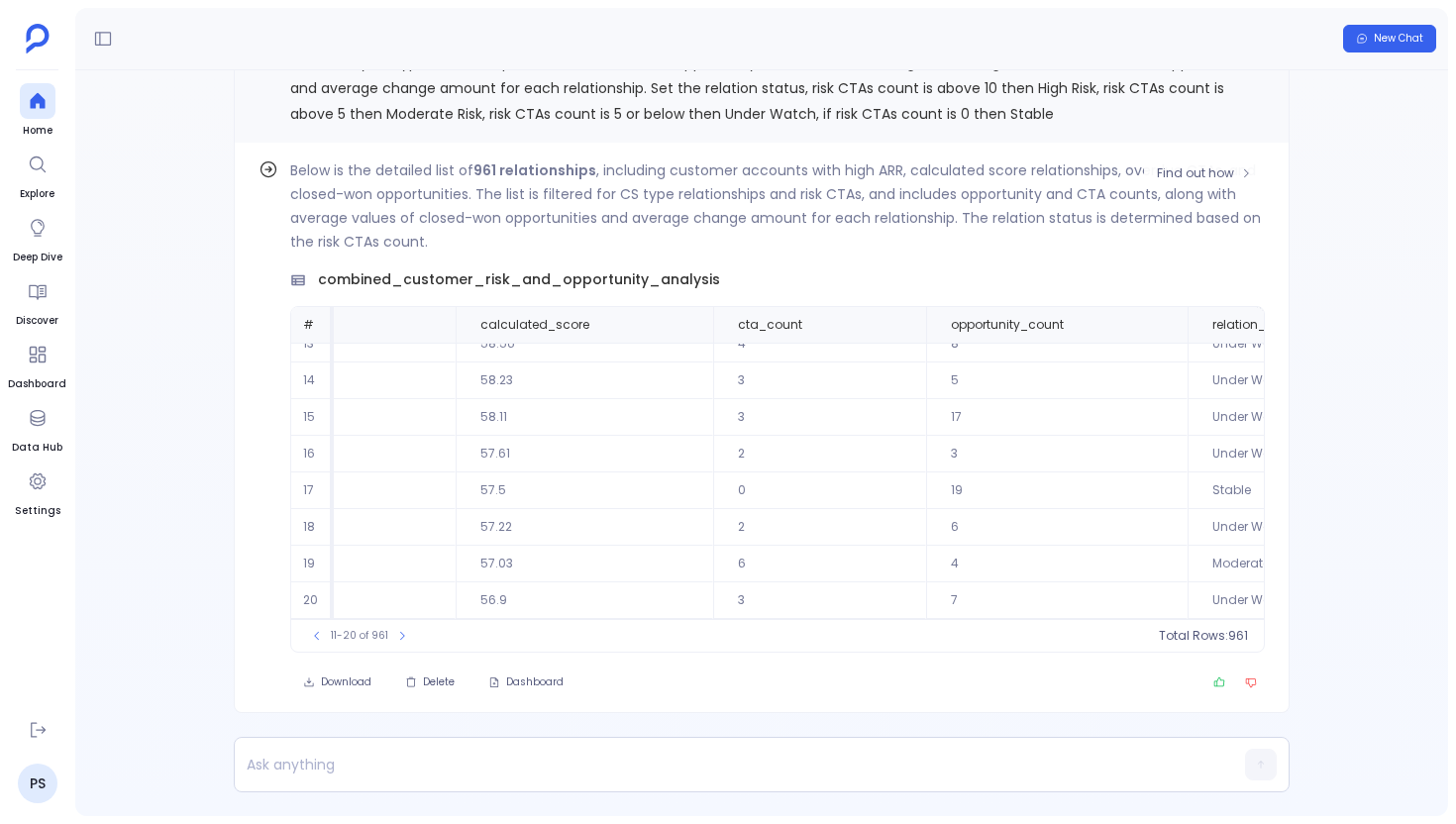 scroll, scrollTop: 0, scrollLeft: 1188, axis: horizontal 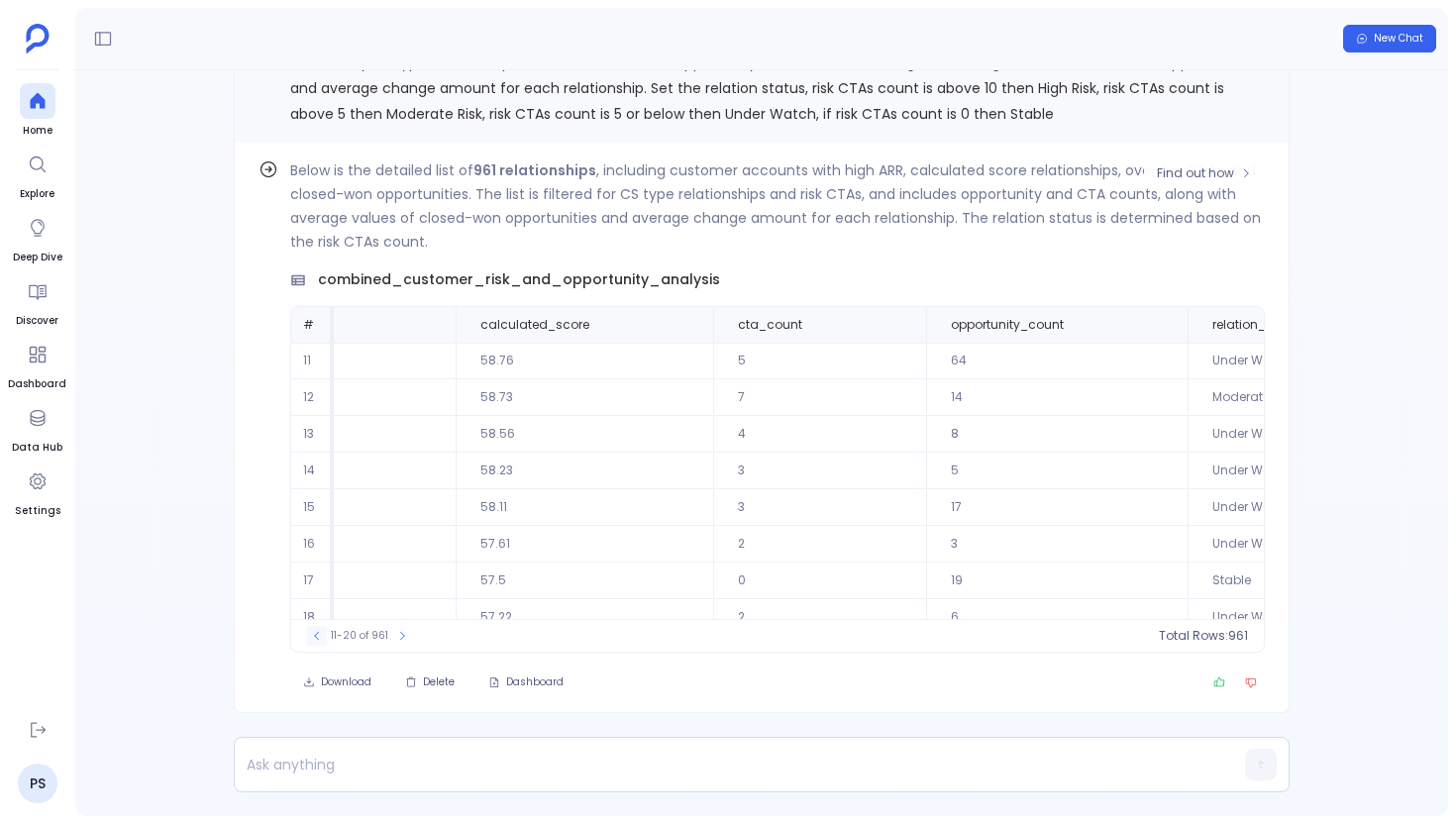 click 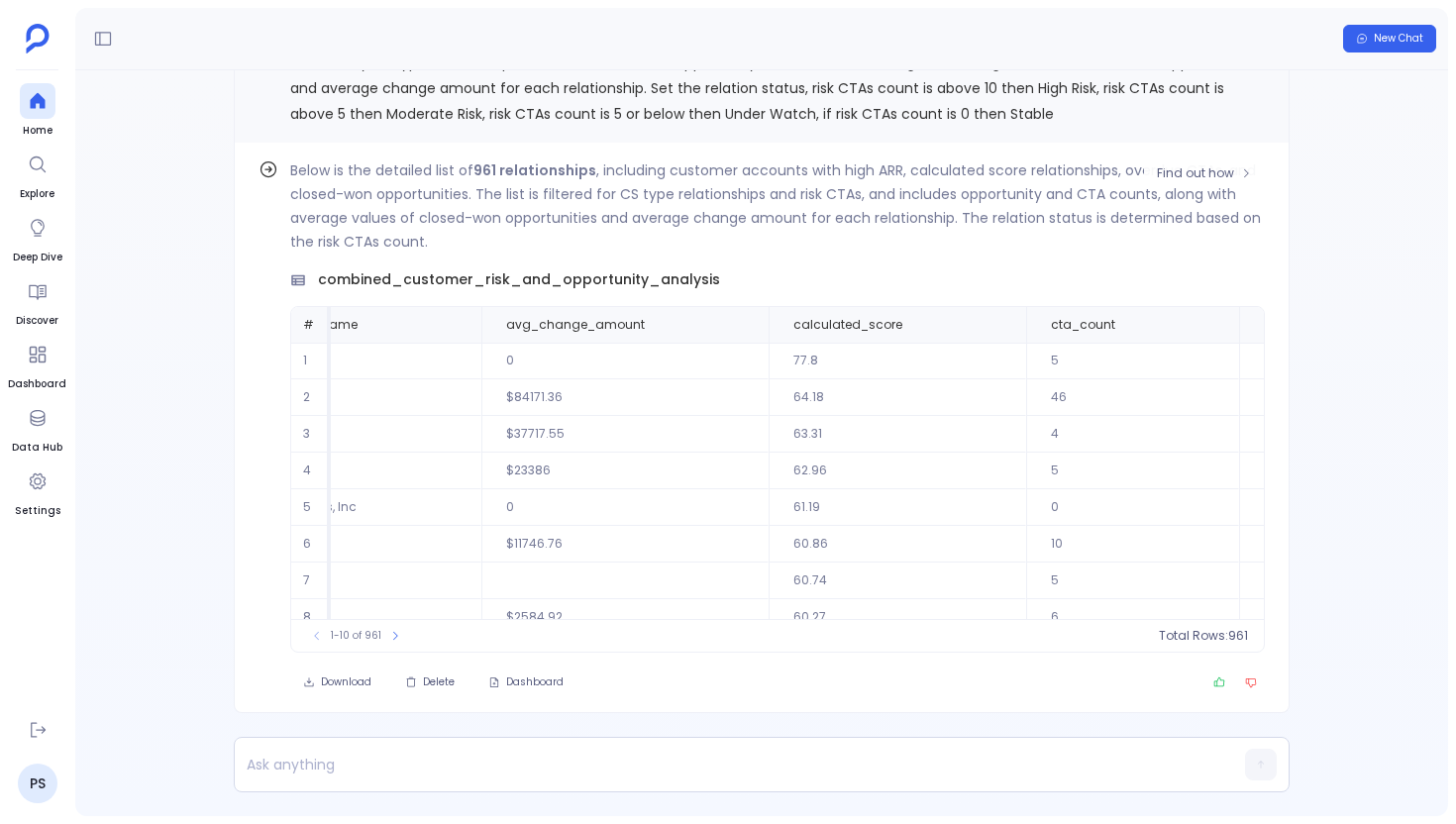 scroll, scrollTop: 0, scrollLeft: 876, axis: horizontal 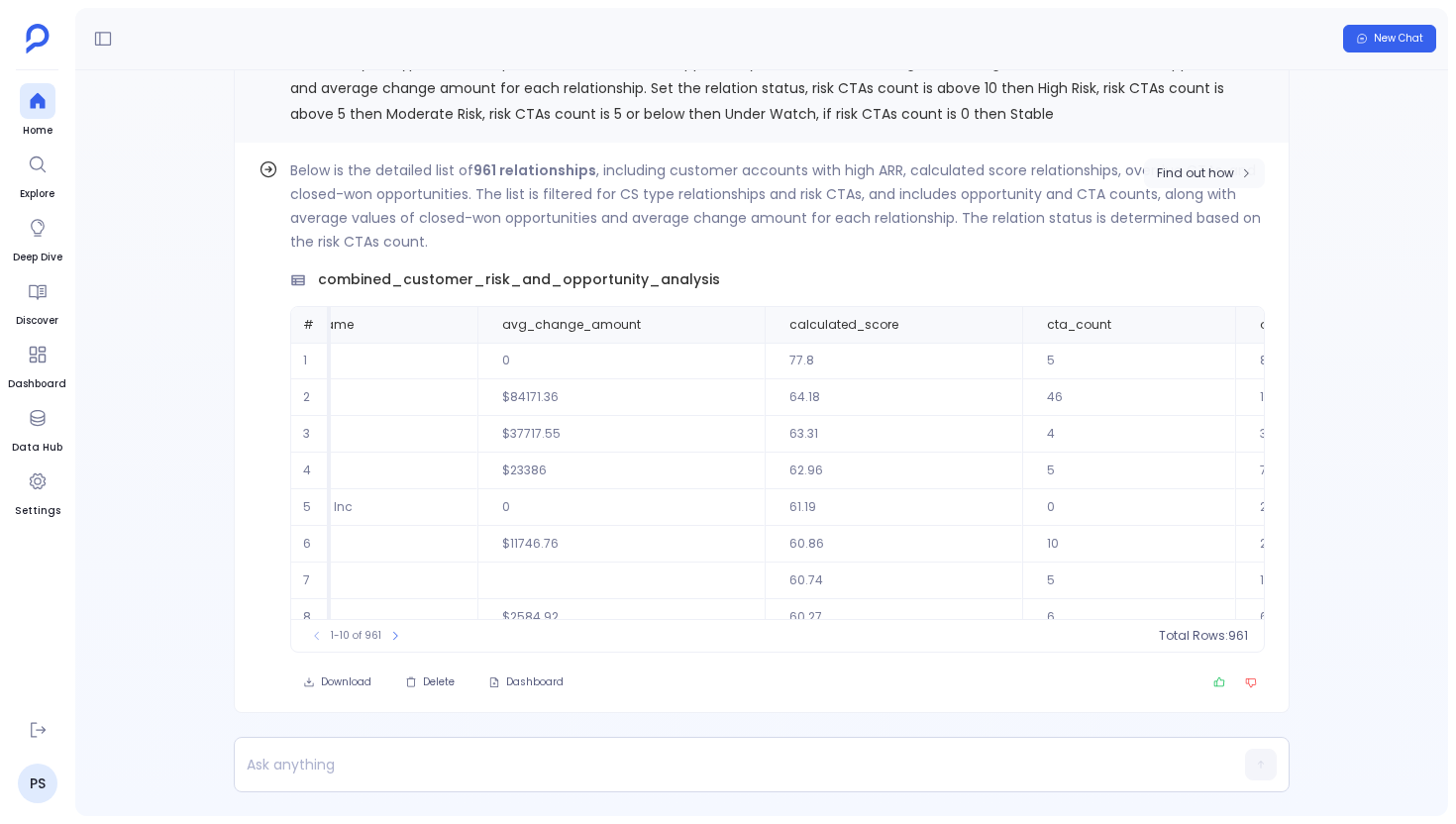 click on "Find out how" at bounding box center (1196, 173) 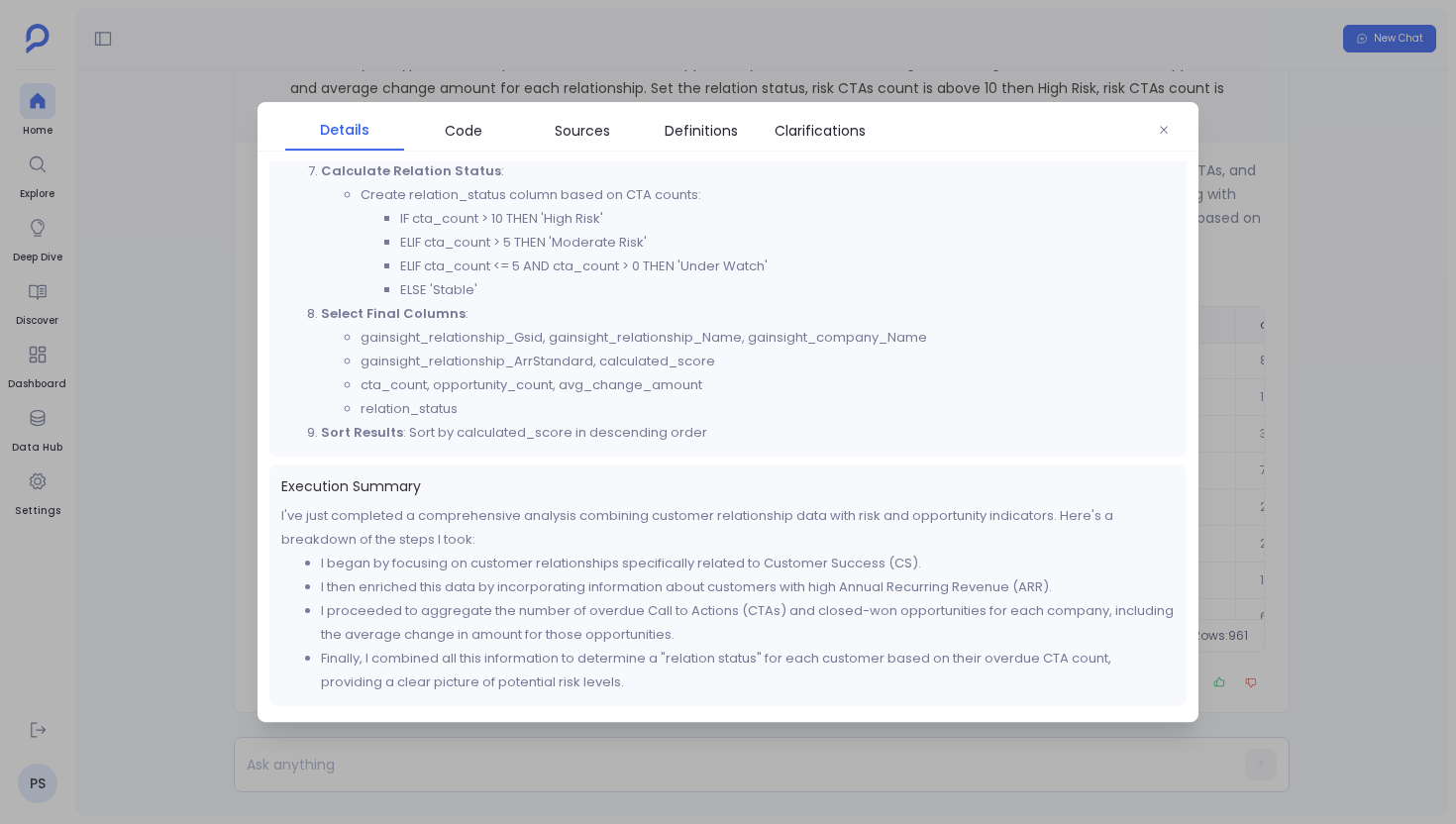 scroll, scrollTop: 1030, scrollLeft: 0, axis: vertical 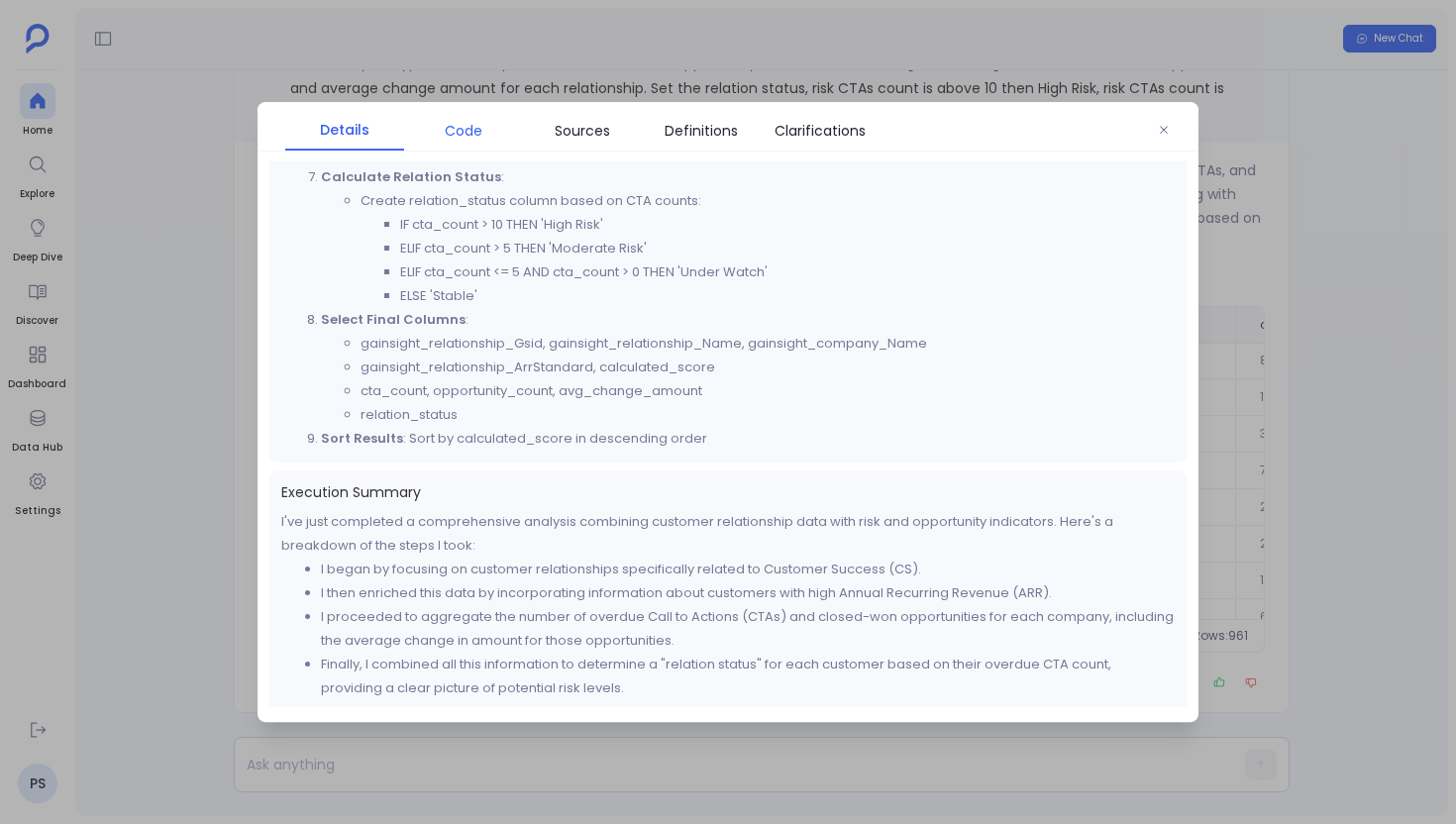 click on "Code" at bounding box center (464, 131) 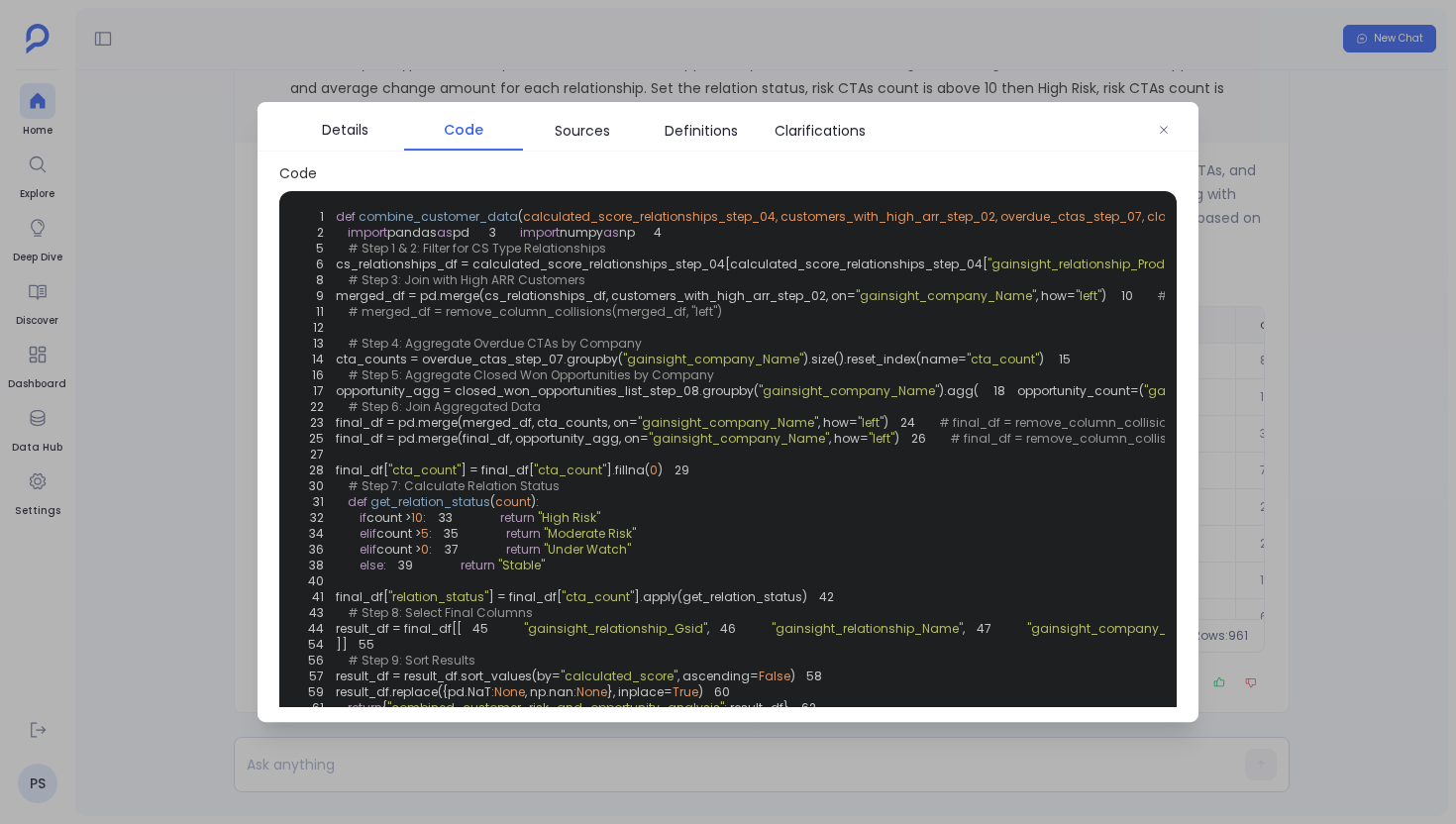 scroll, scrollTop: 0, scrollLeft: 0, axis: both 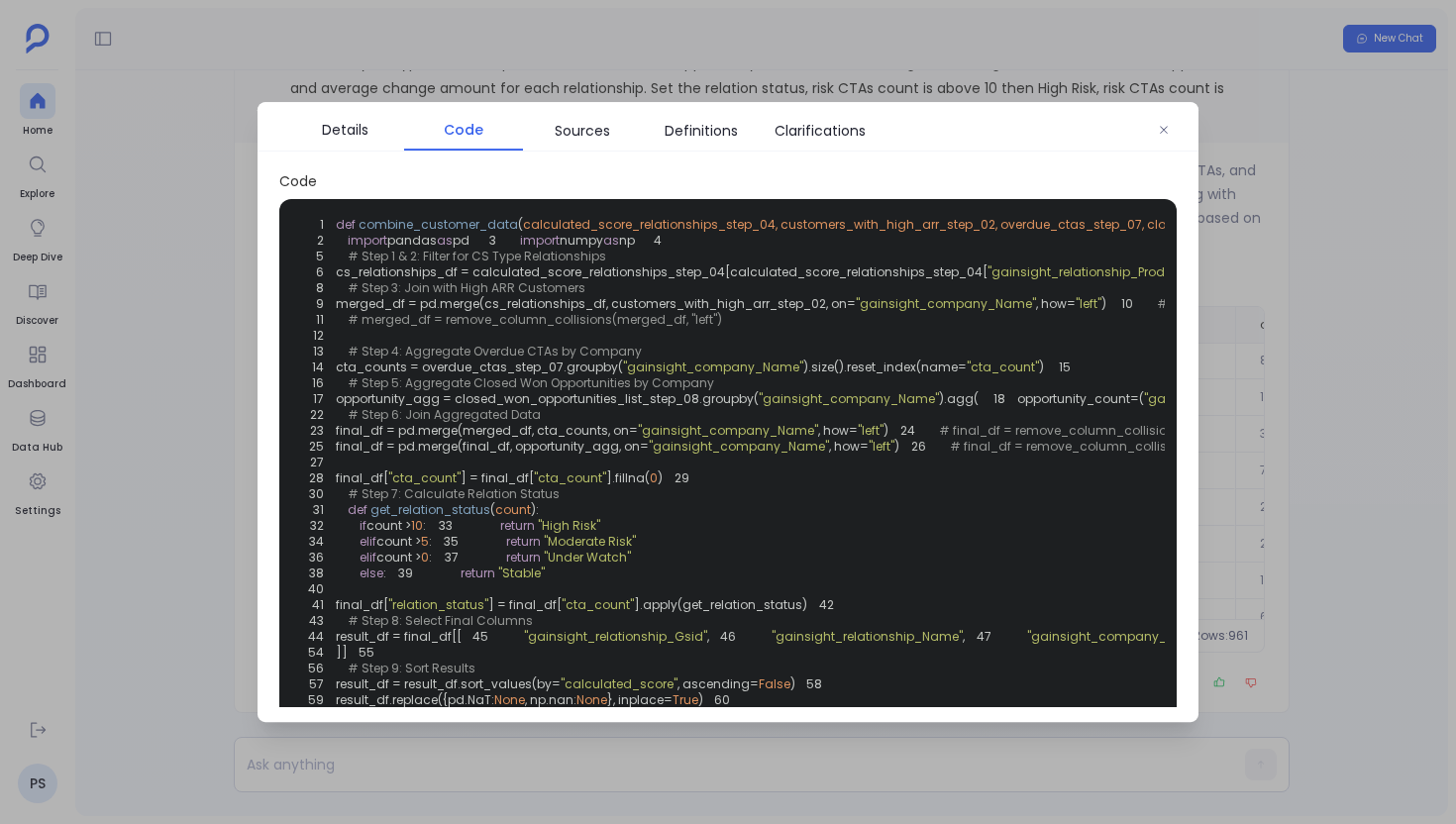 click at bounding box center [728, 412] 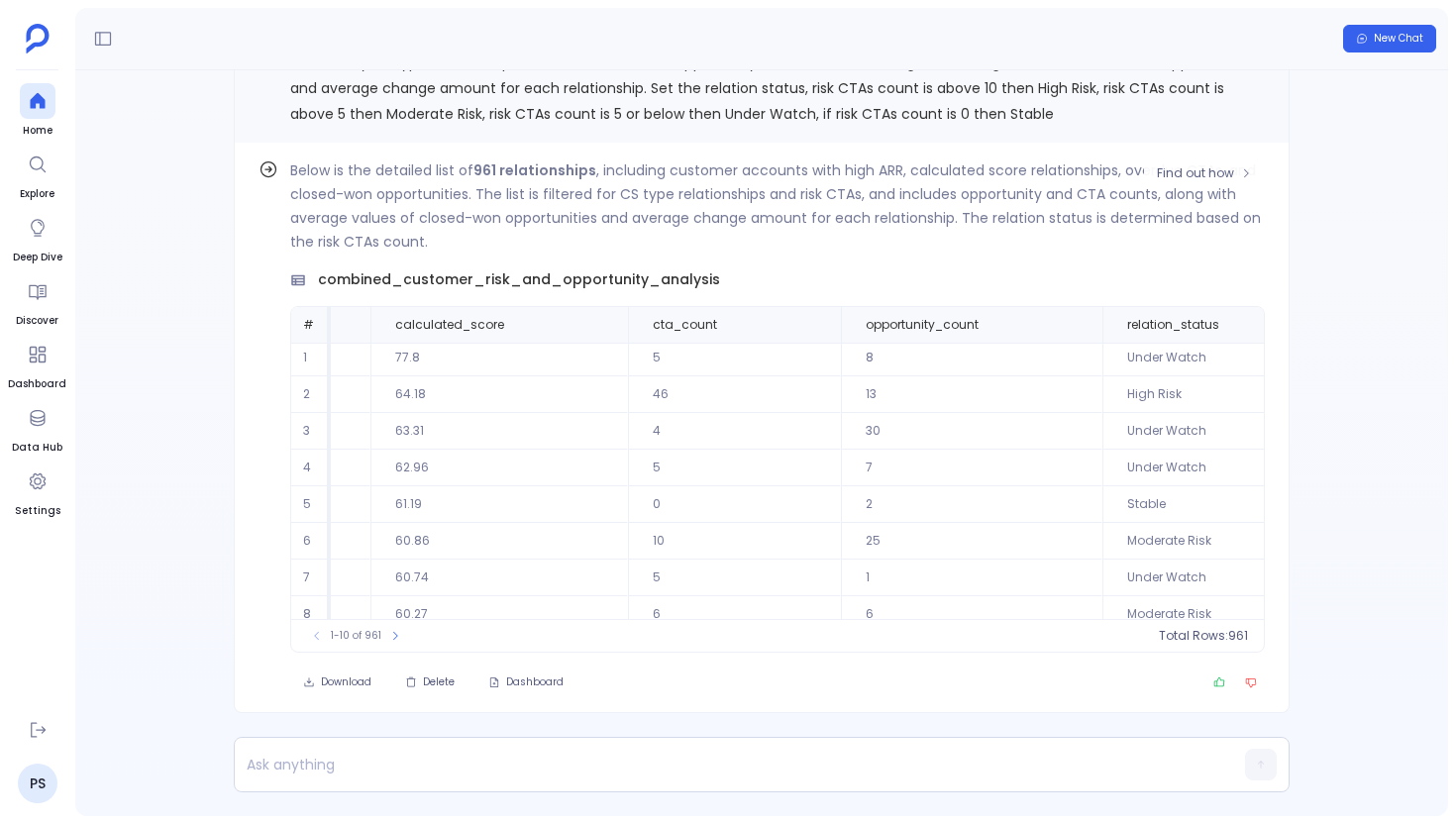 scroll, scrollTop: 3, scrollLeft: 1329, axis: both 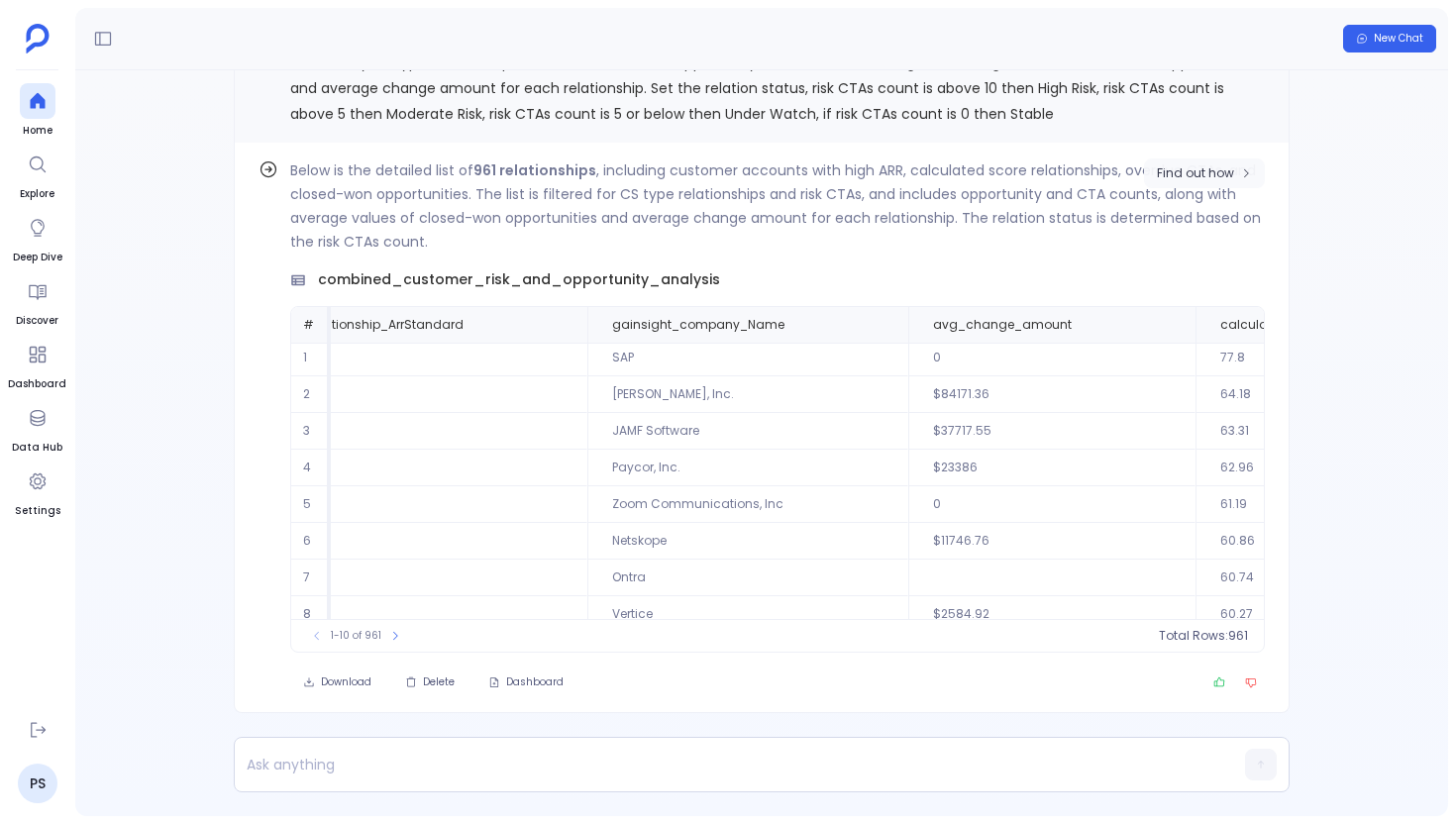 click on "Find out how" at bounding box center (1204, 173) 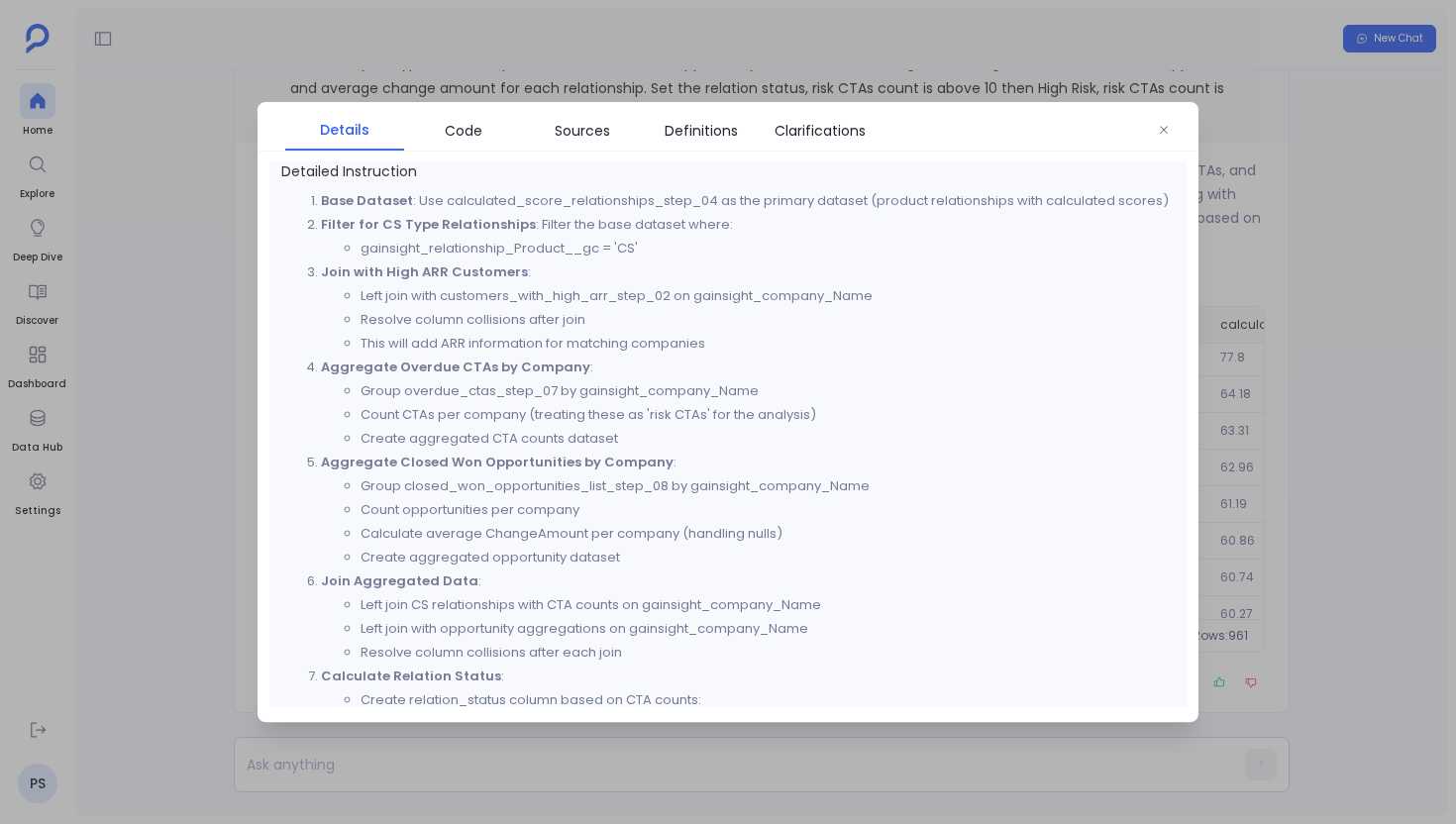 scroll, scrollTop: 526, scrollLeft: 0, axis: vertical 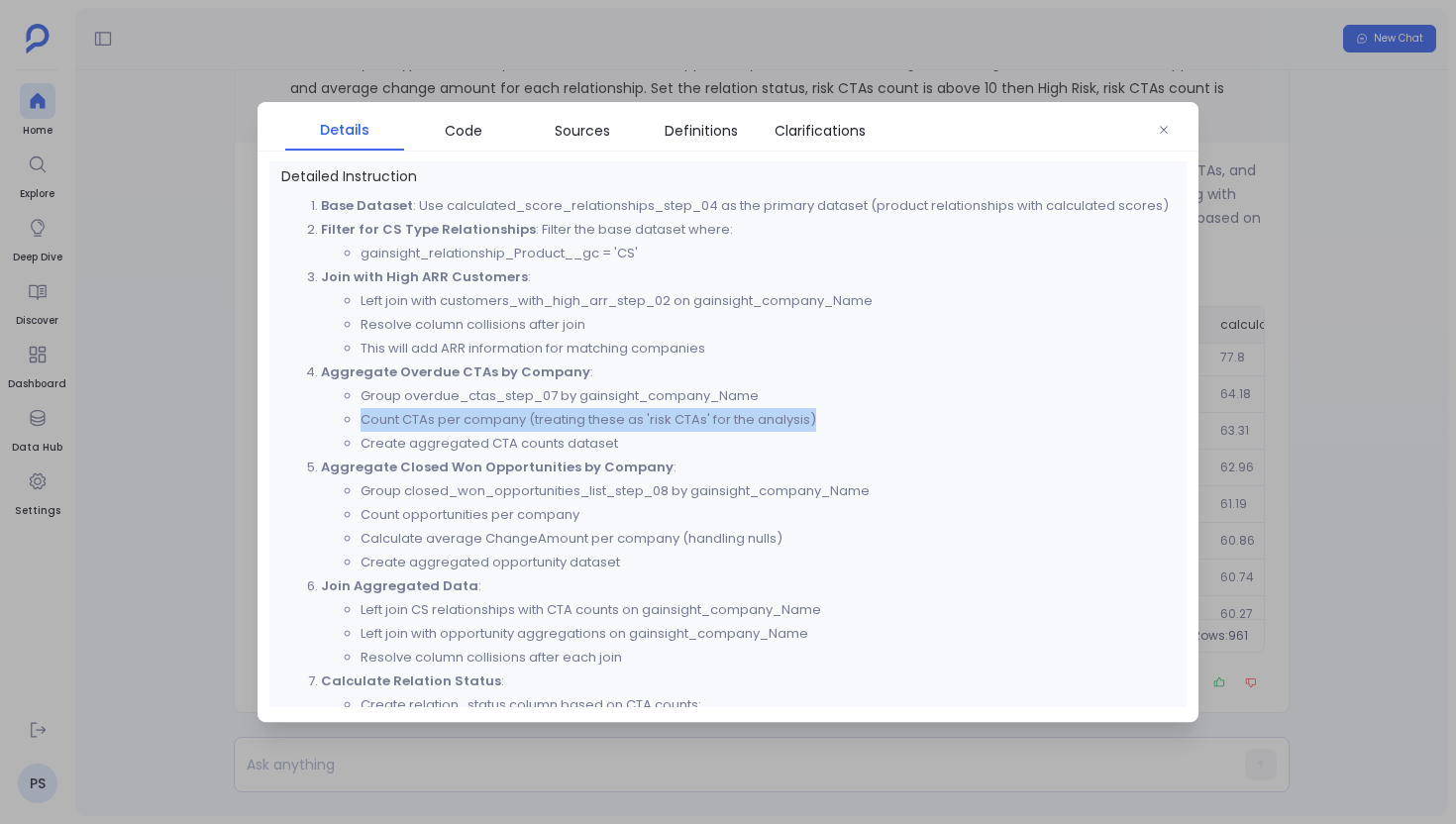 drag, startPoint x: 363, startPoint y: 417, endPoint x: 965, endPoint y: 429, distance: 602.1196 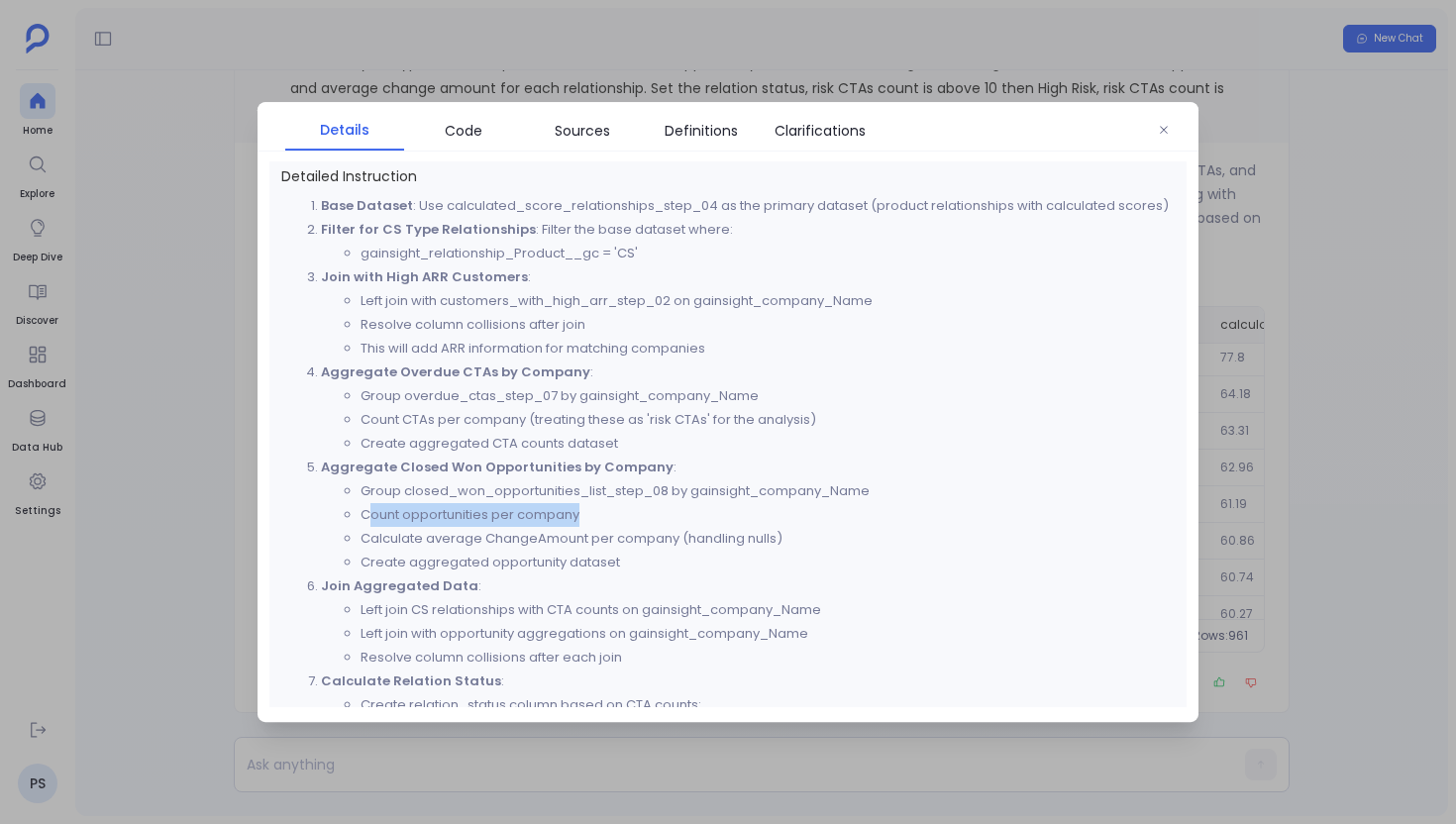 drag, startPoint x: 369, startPoint y: 512, endPoint x: 666, endPoint y: 522, distance: 297.1683 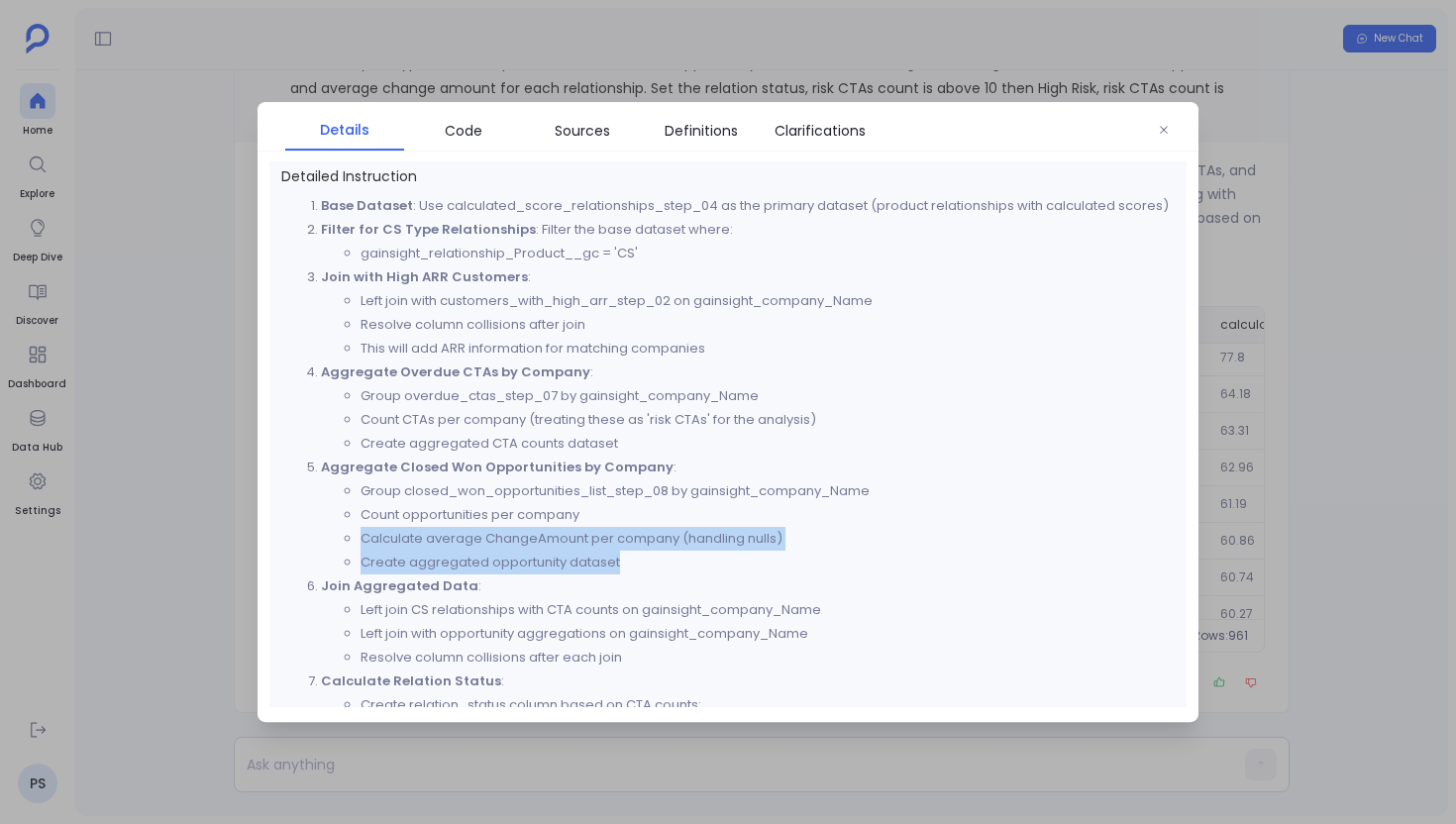 drag, startPoint x: 363, startPoint y: 545, endPoint x: 896, endPoint y: 558, distance: 533.15851 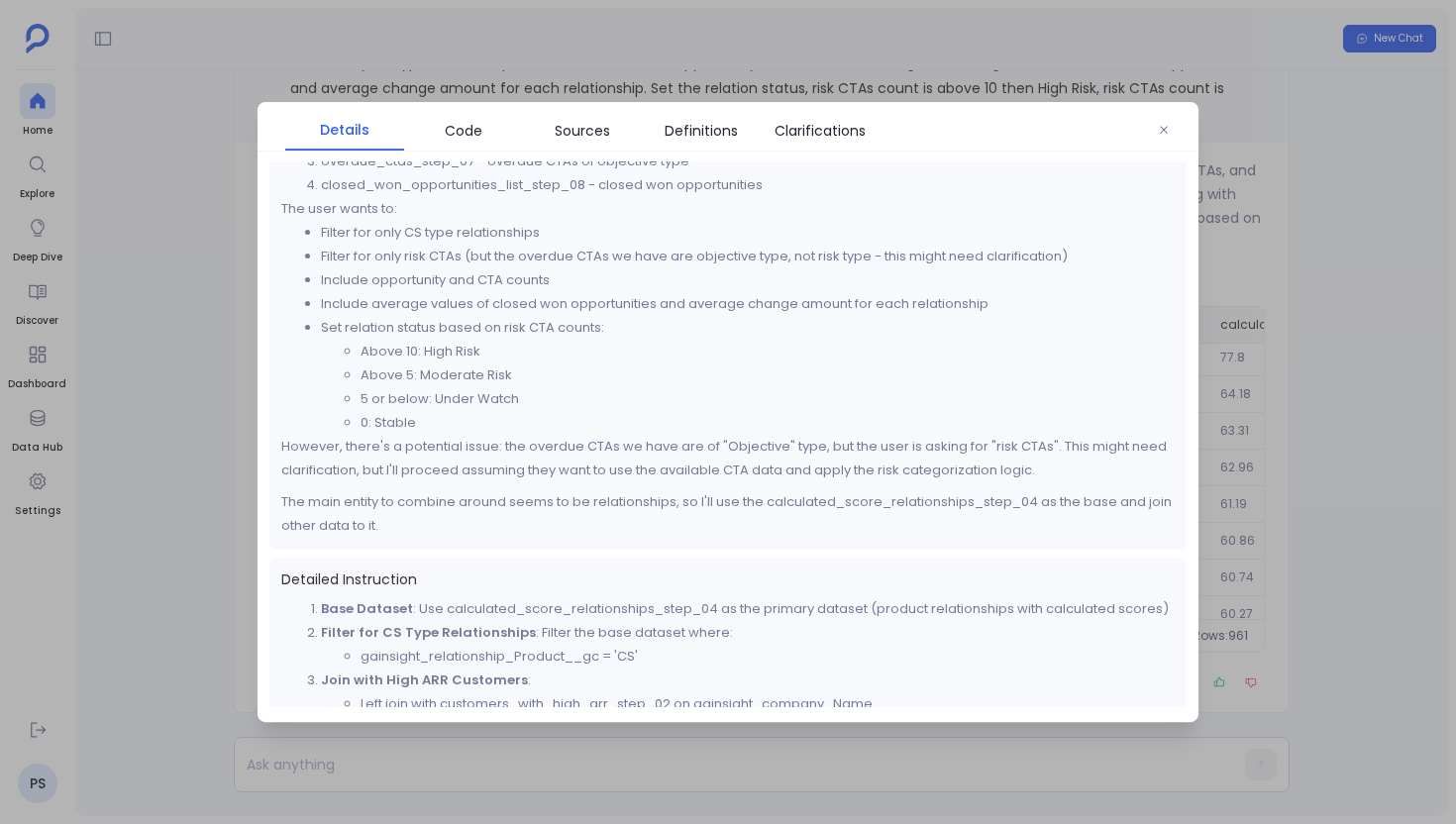 scroll, scrollTop: 0, scrollLeft: 0, axis: both 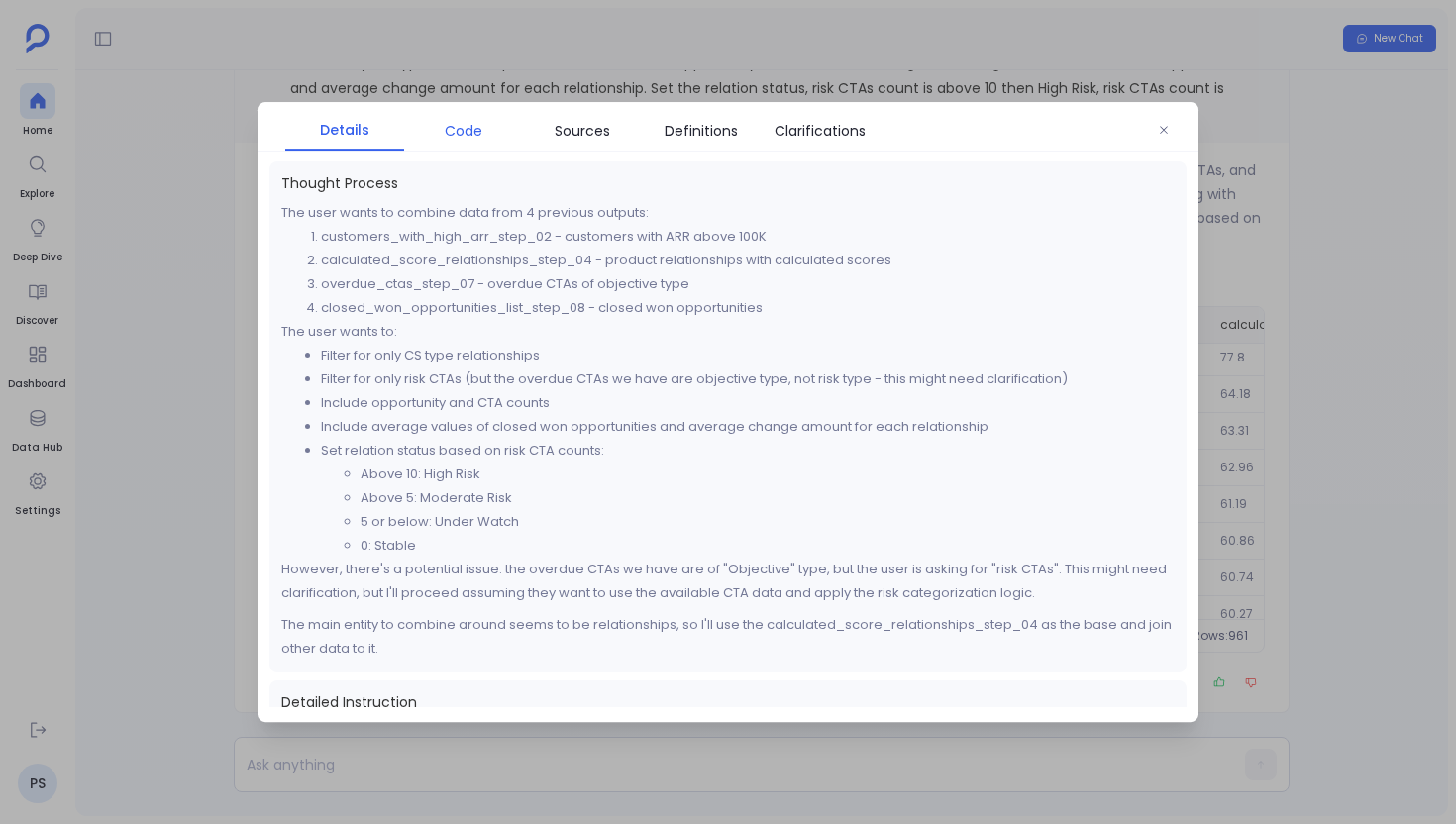 click on "Code" at bounding box center [464, 131] 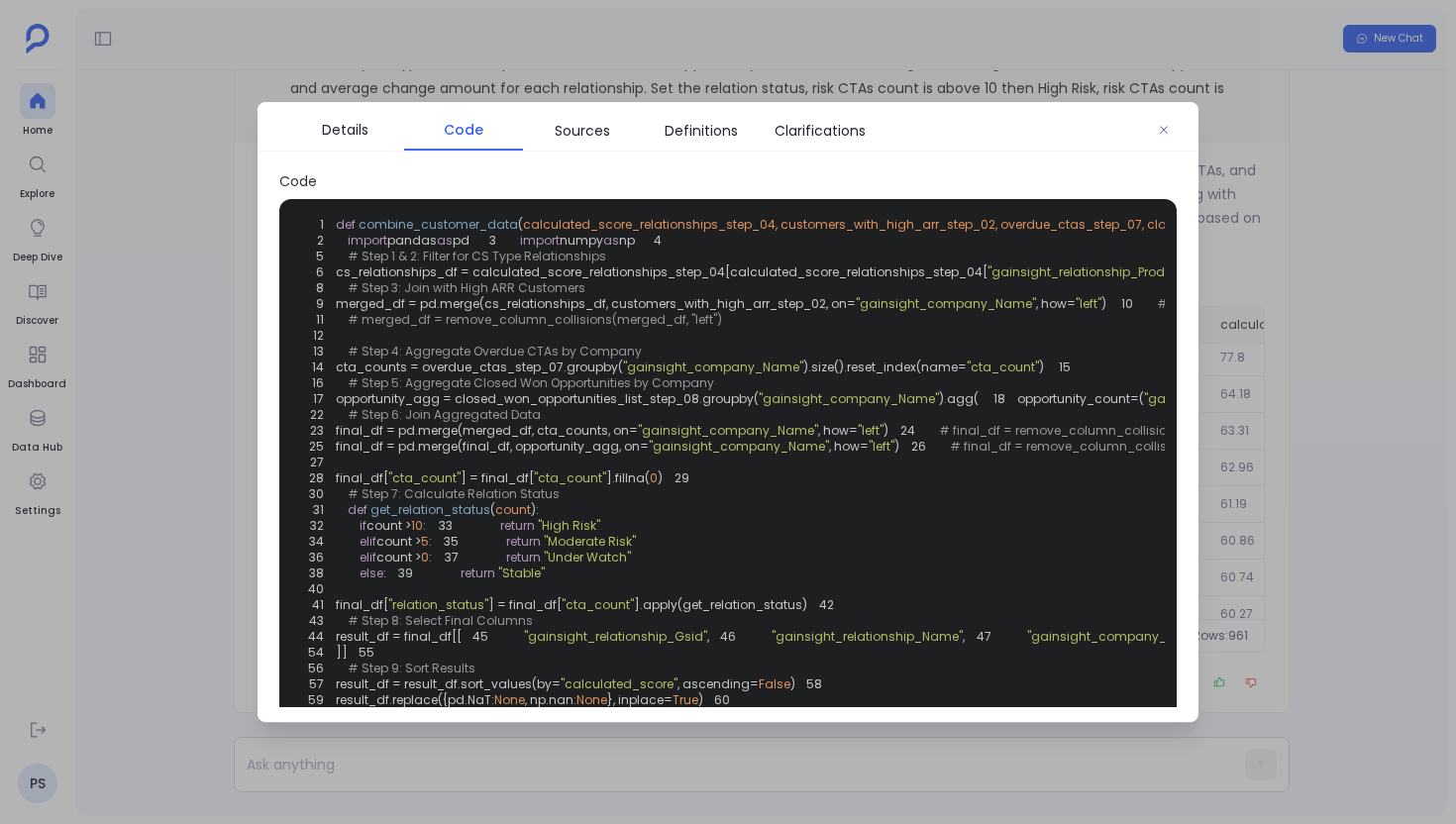click at bounding box center [728, 412] 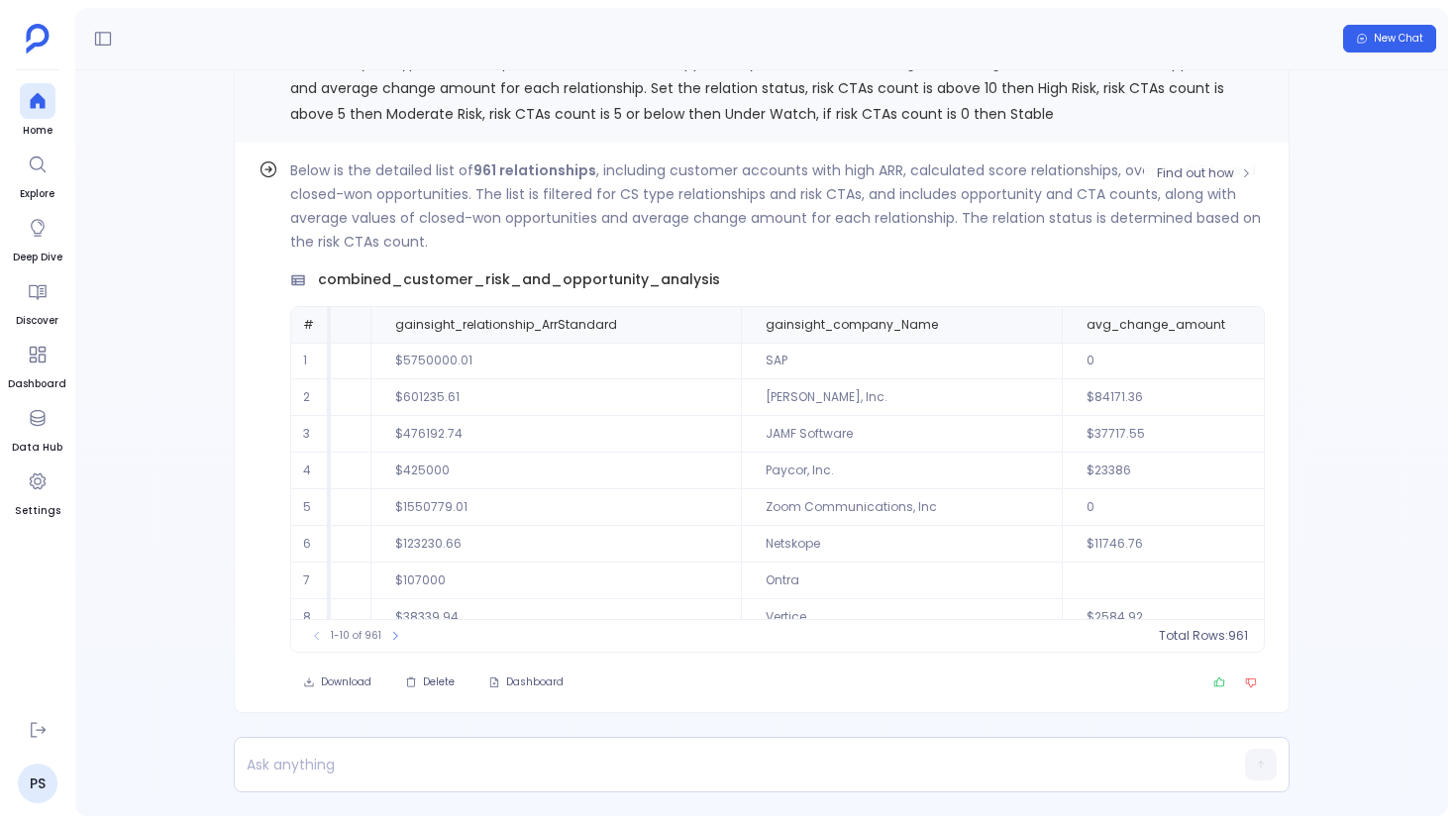scroll, scrollTop: 0, scrollLeft: 298, axis: horizontal 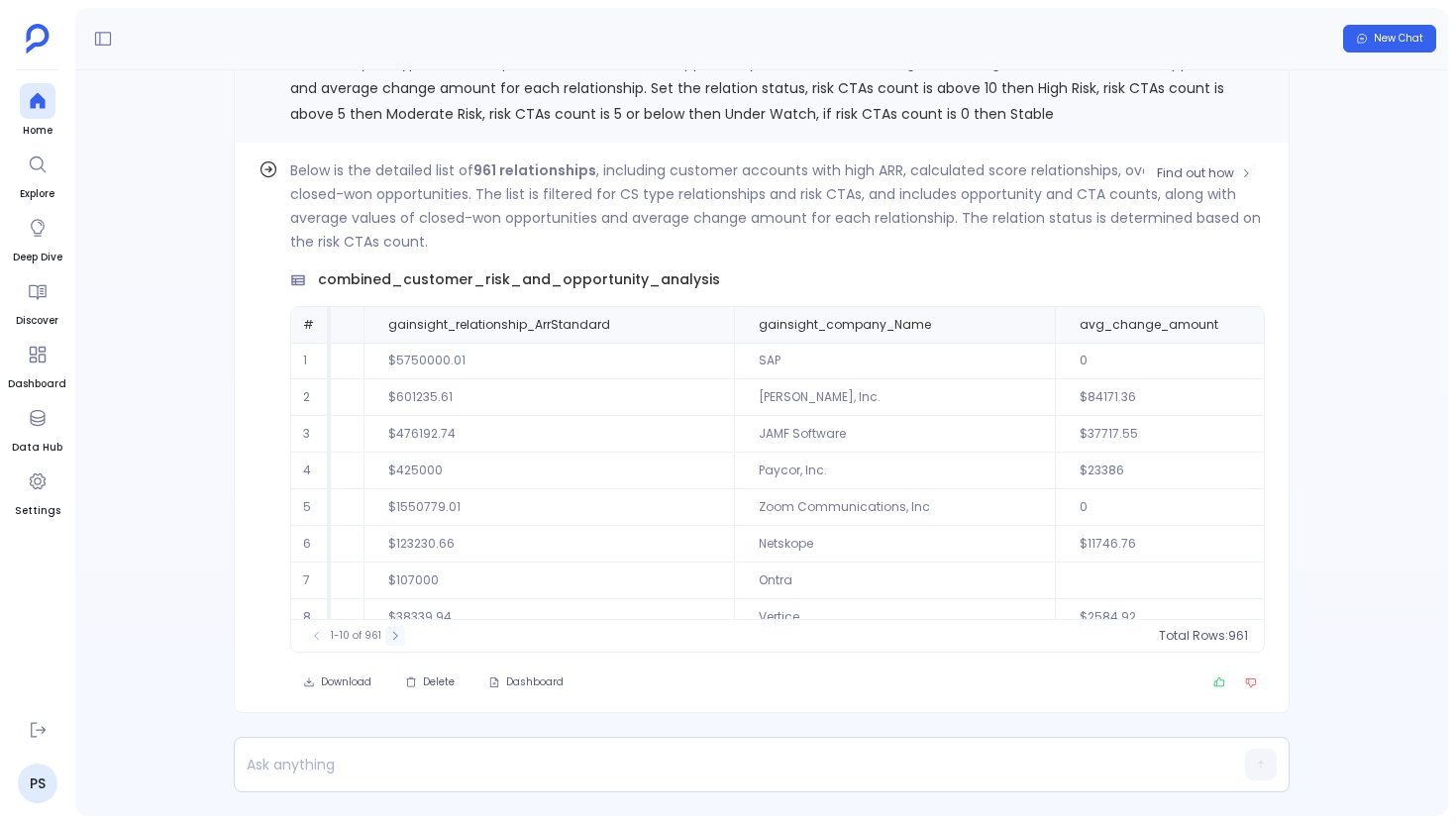 click 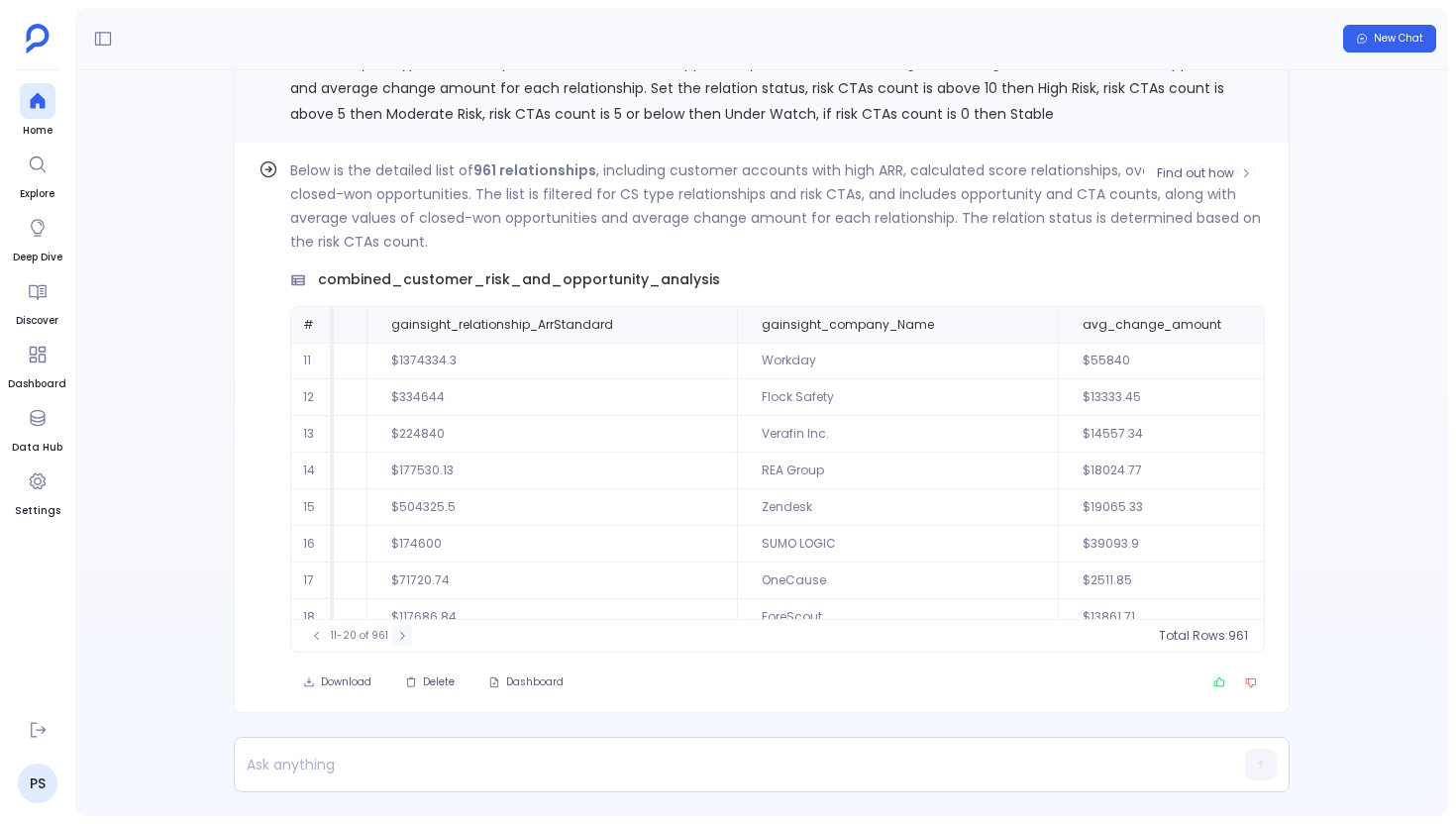 click 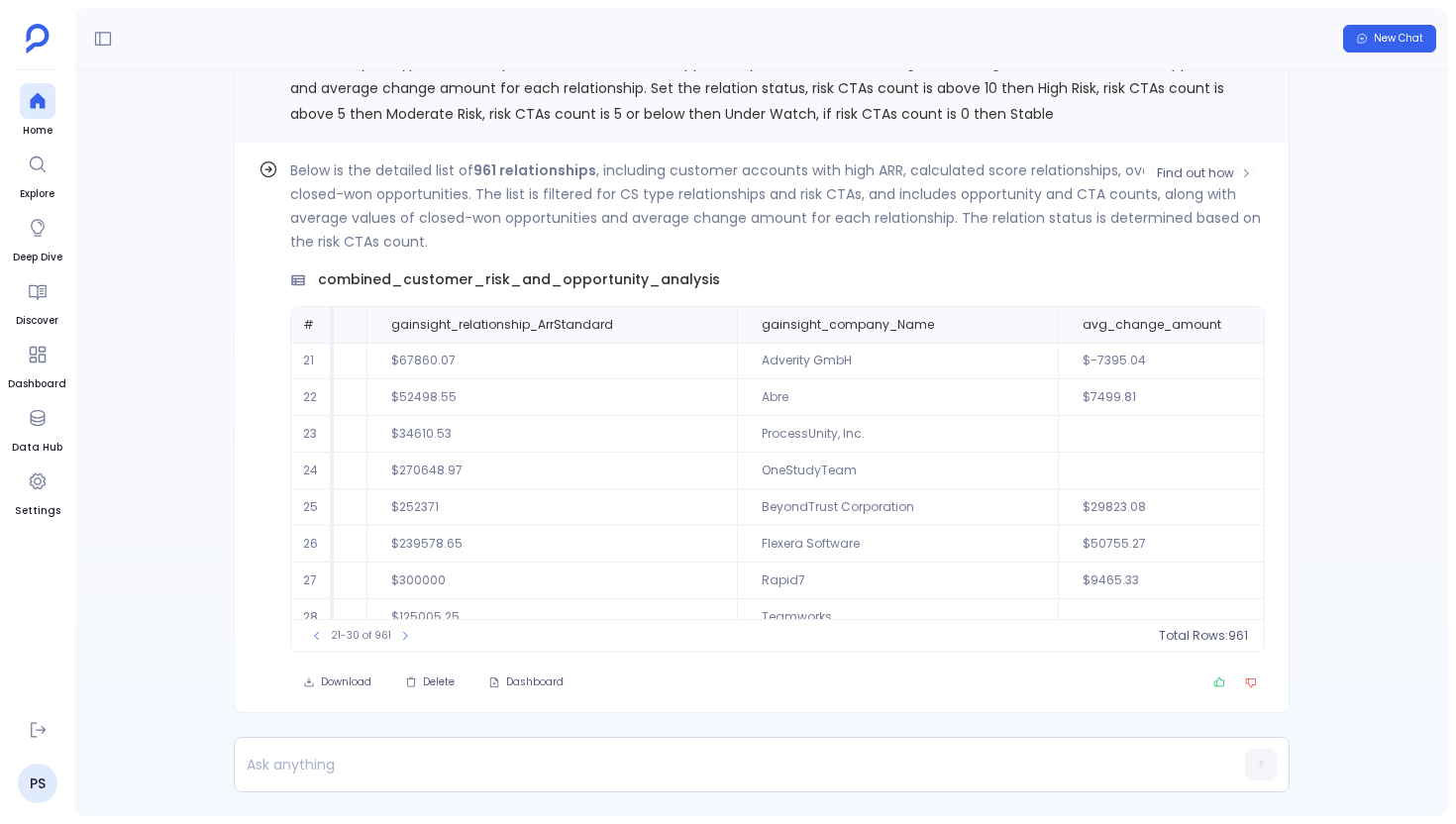 scroll, scrollTop: 95, scrollLeft: 298, axis: both 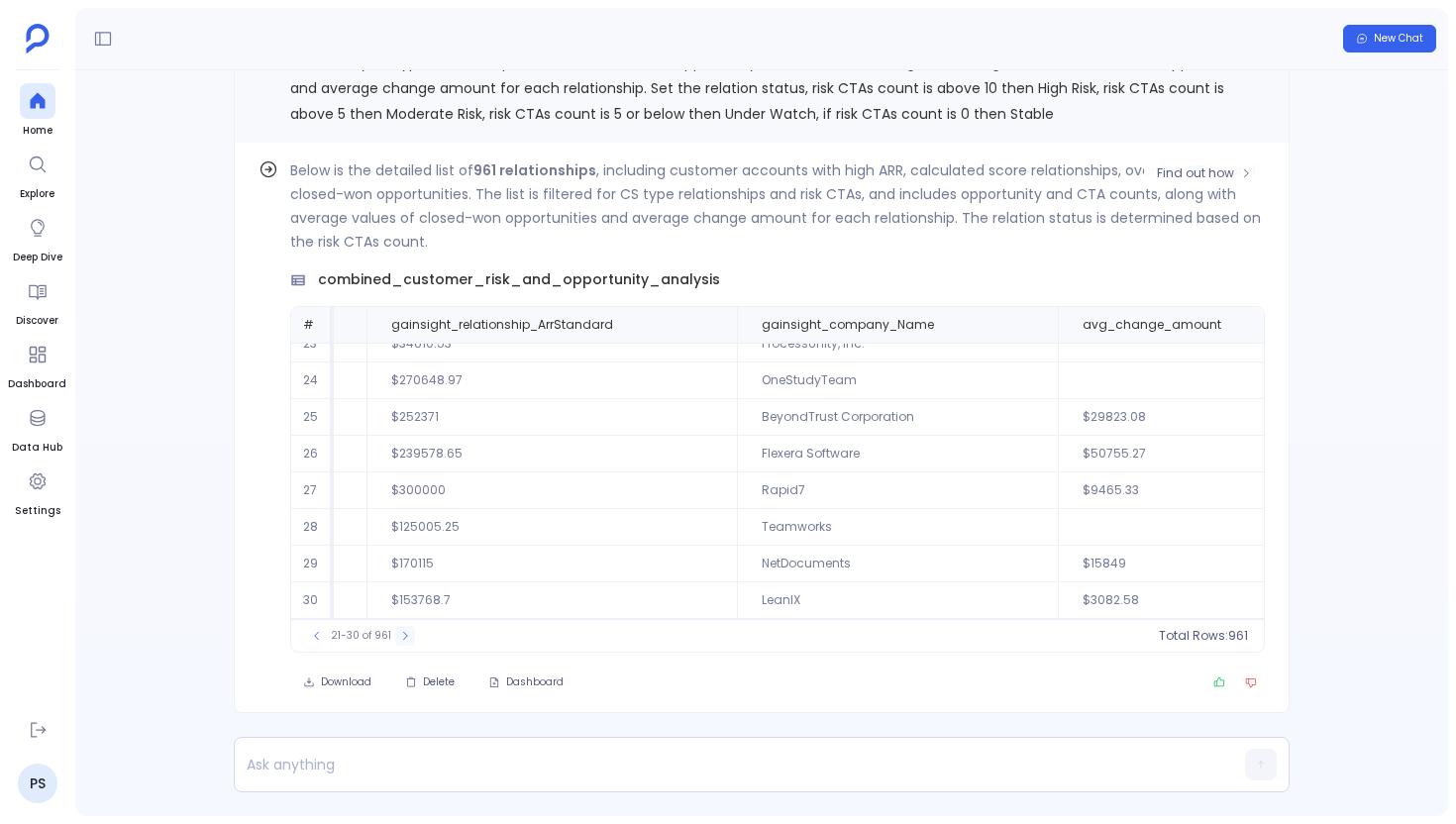 click 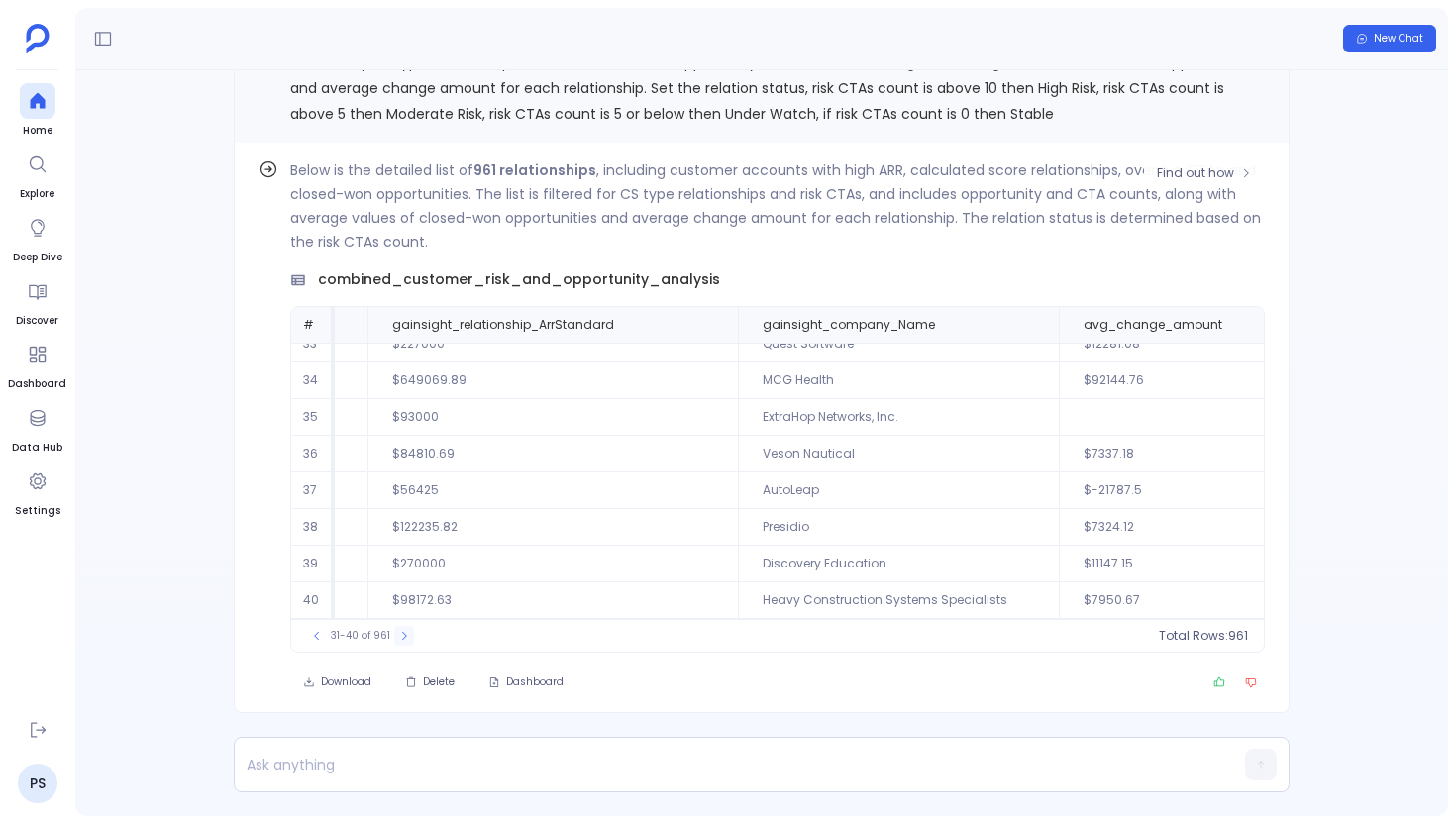 click 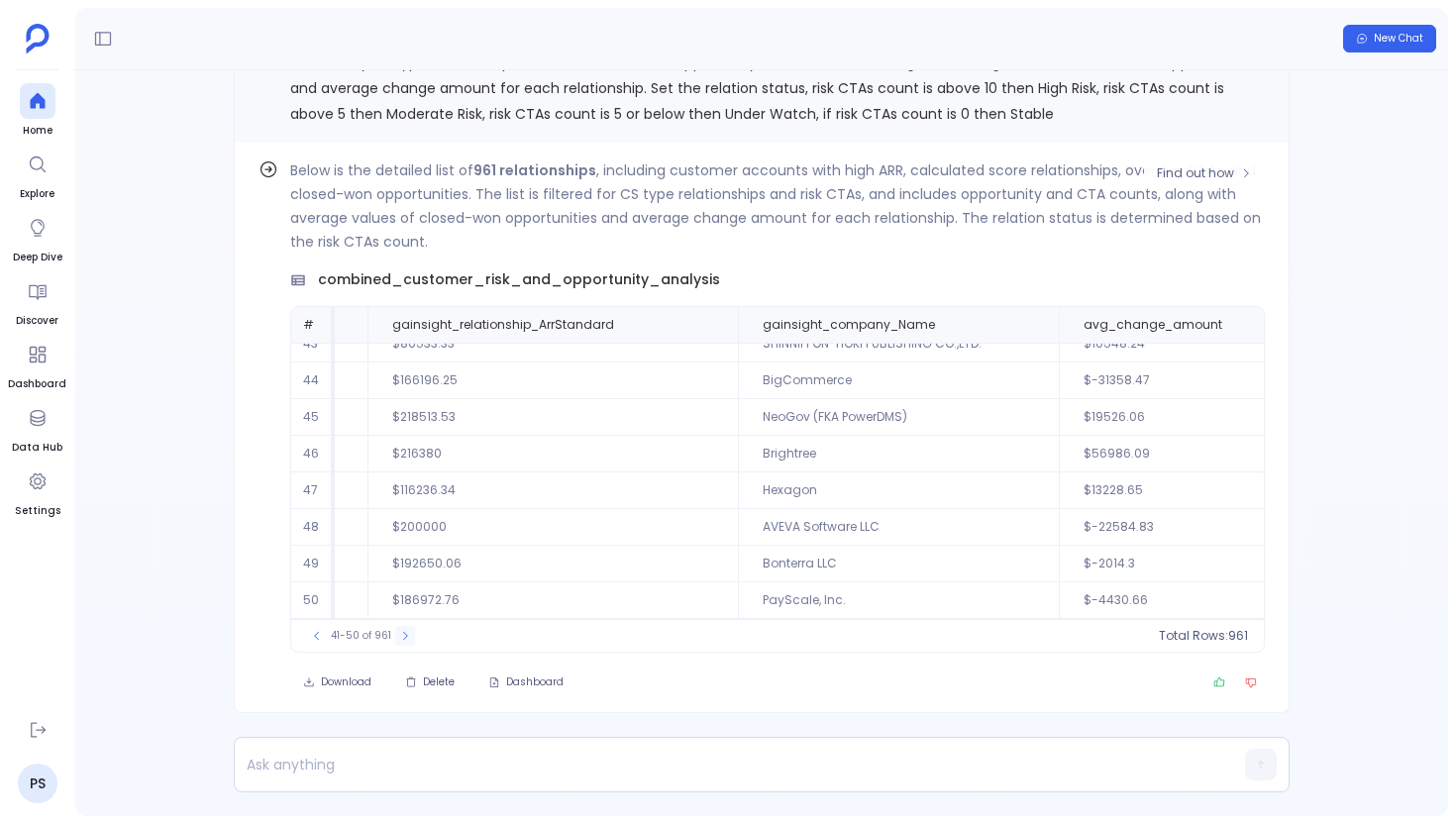 click 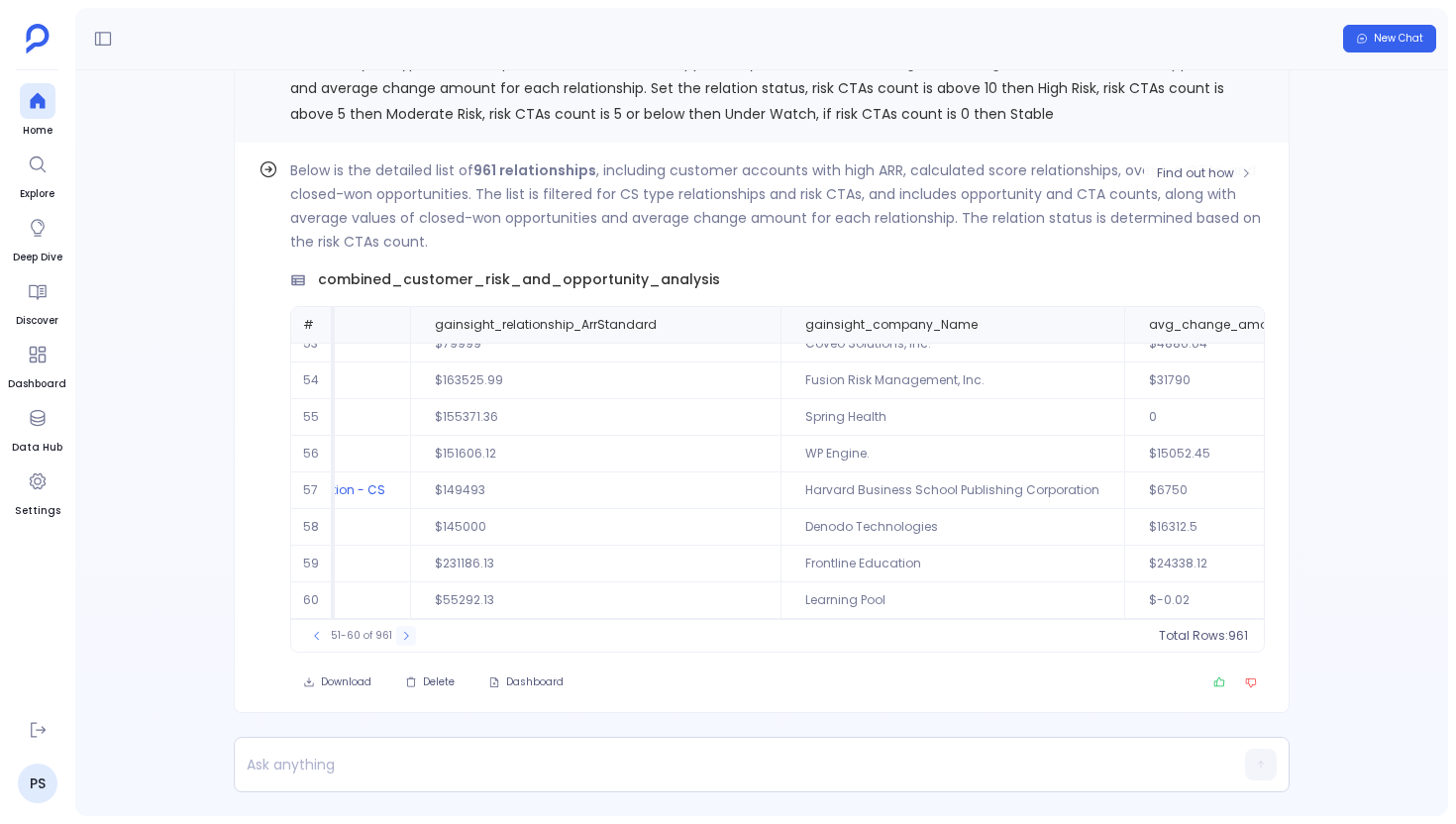 click 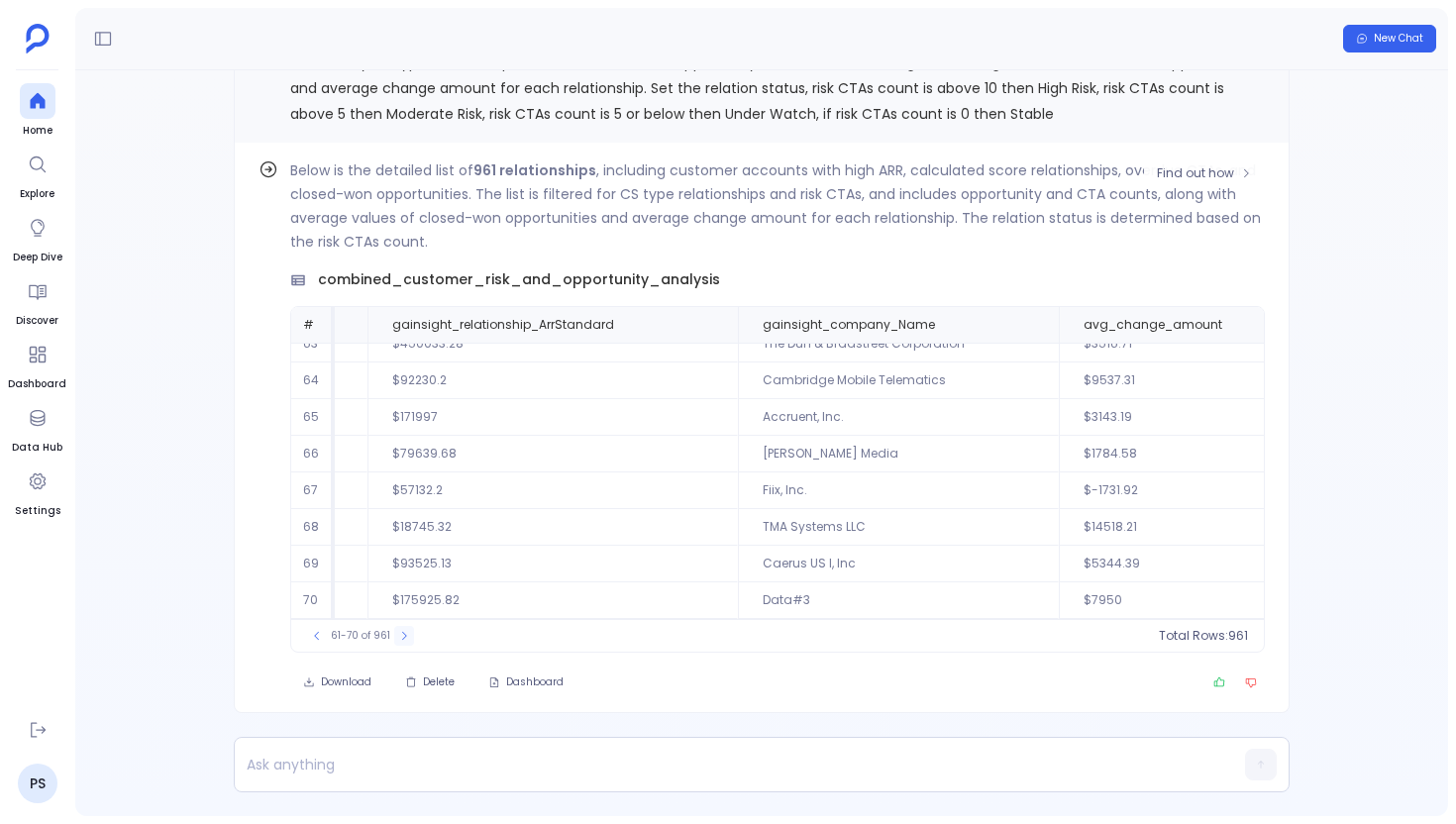 click 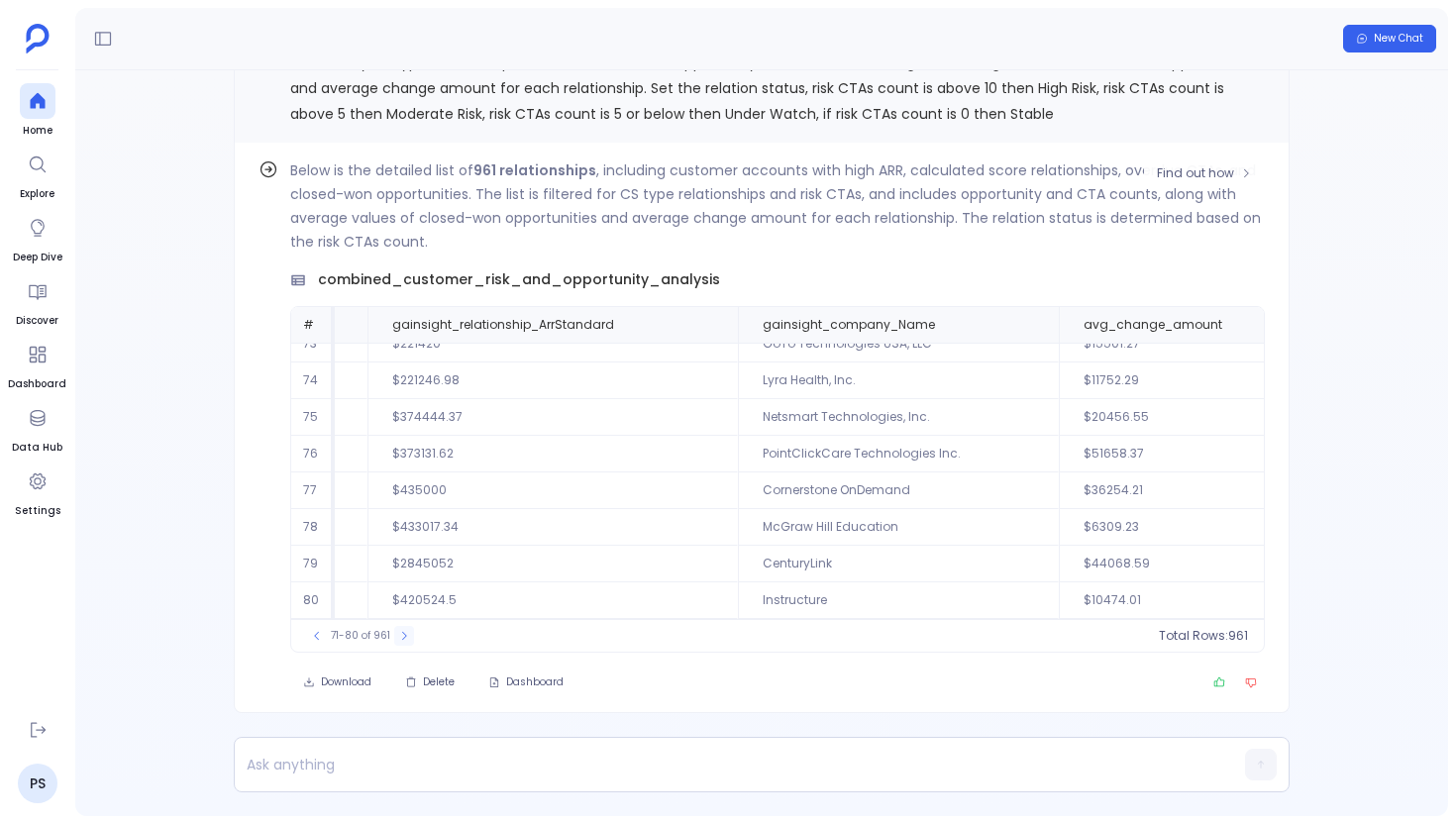 click 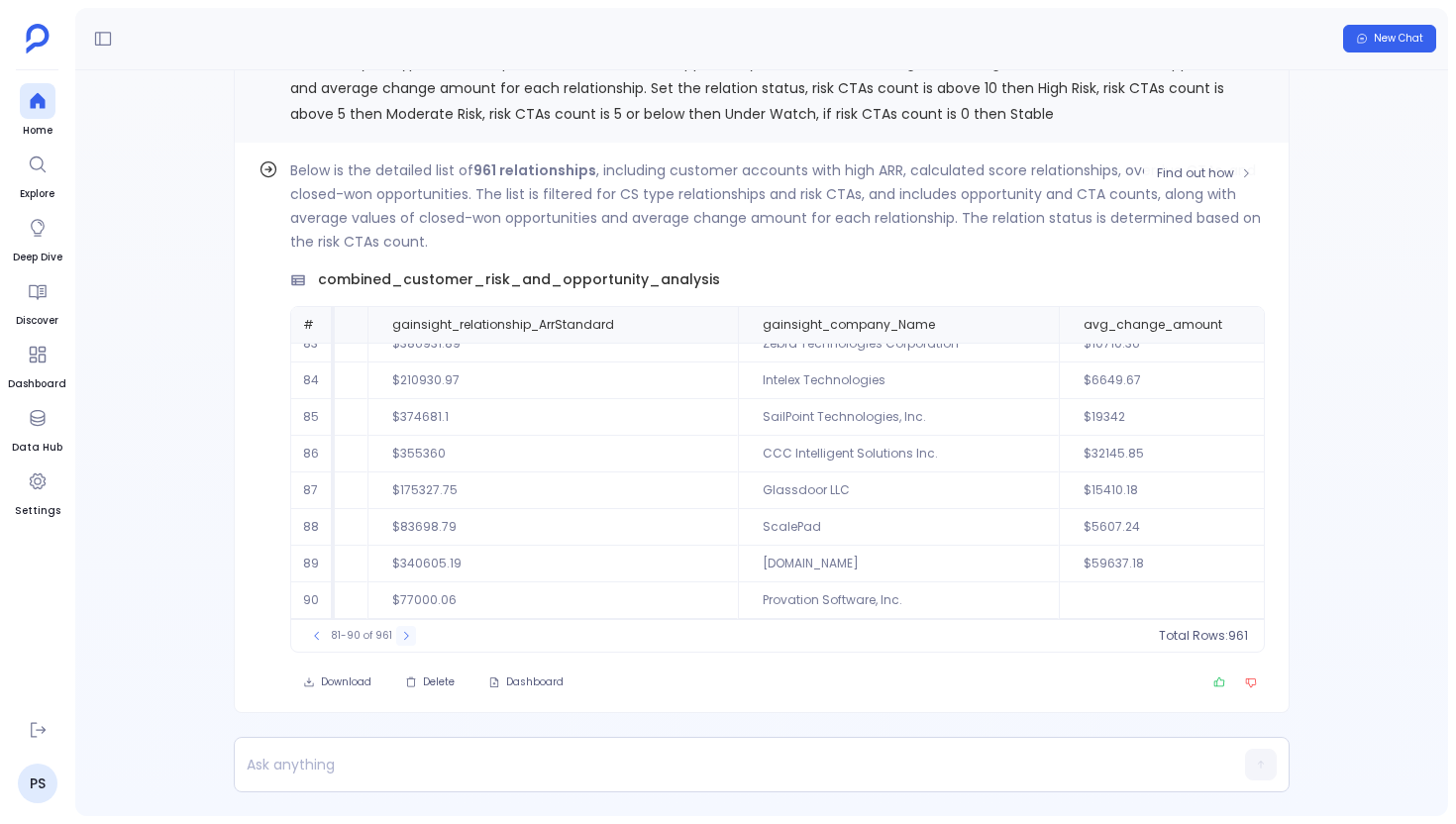 click 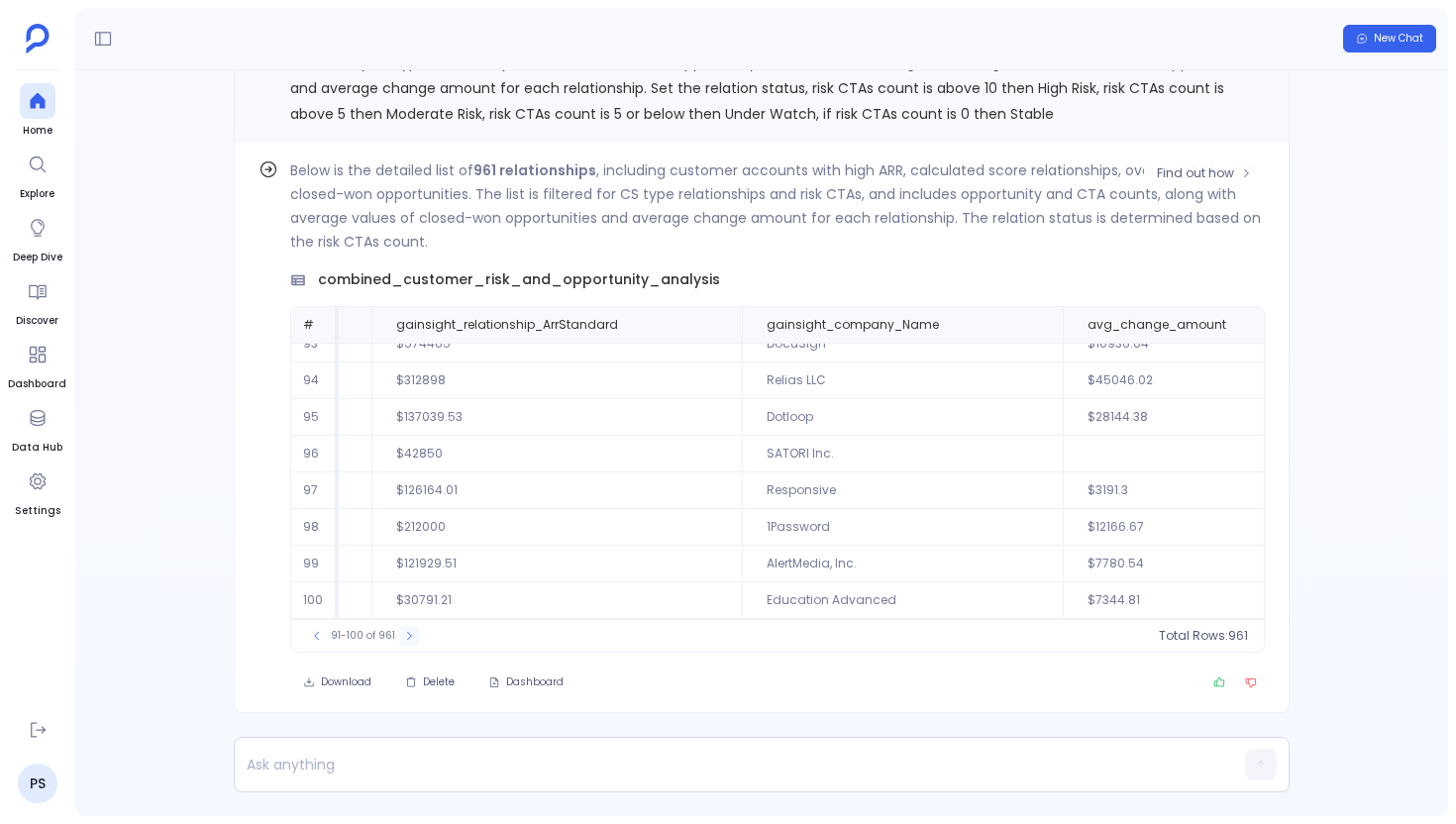click 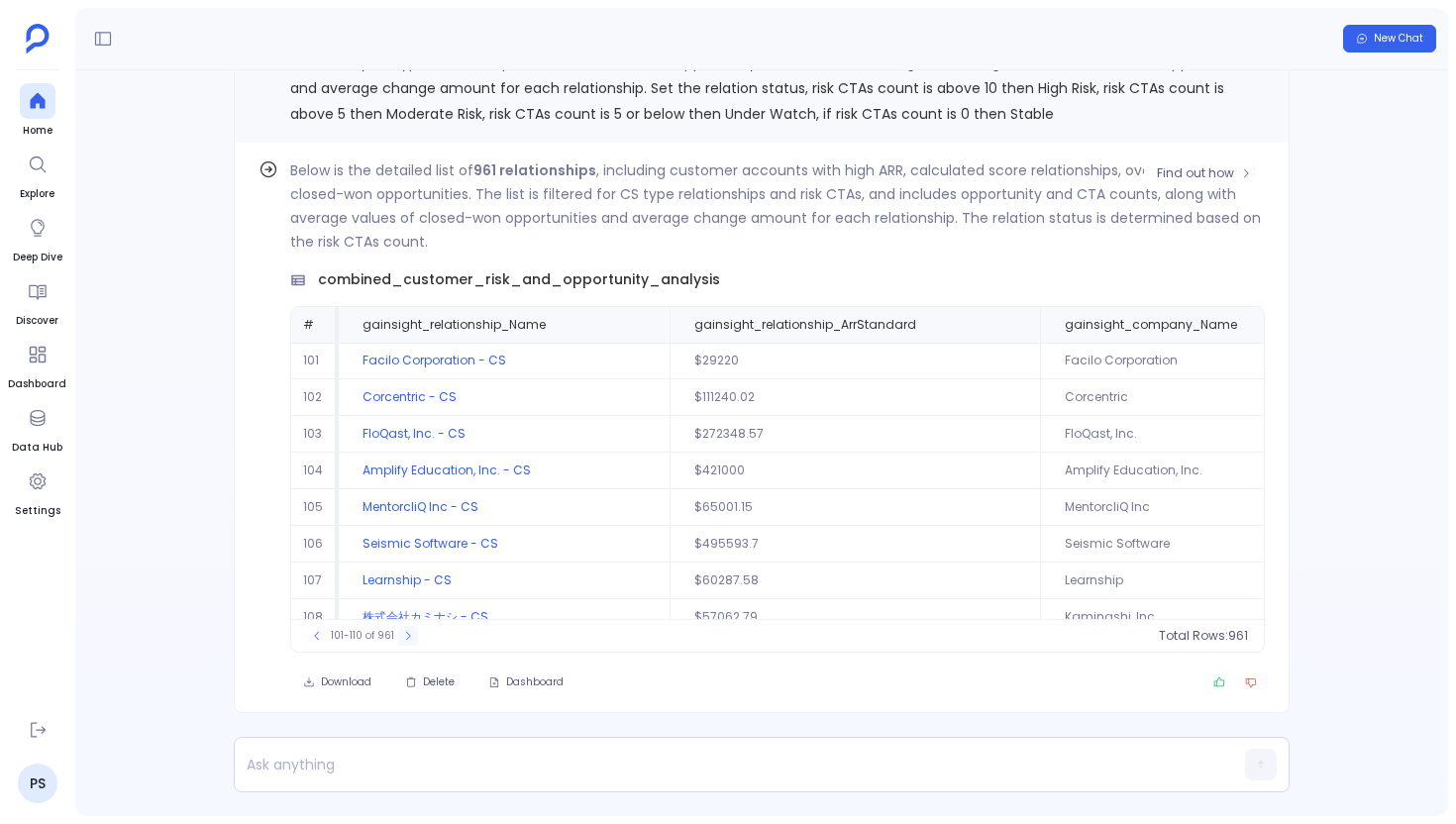 click 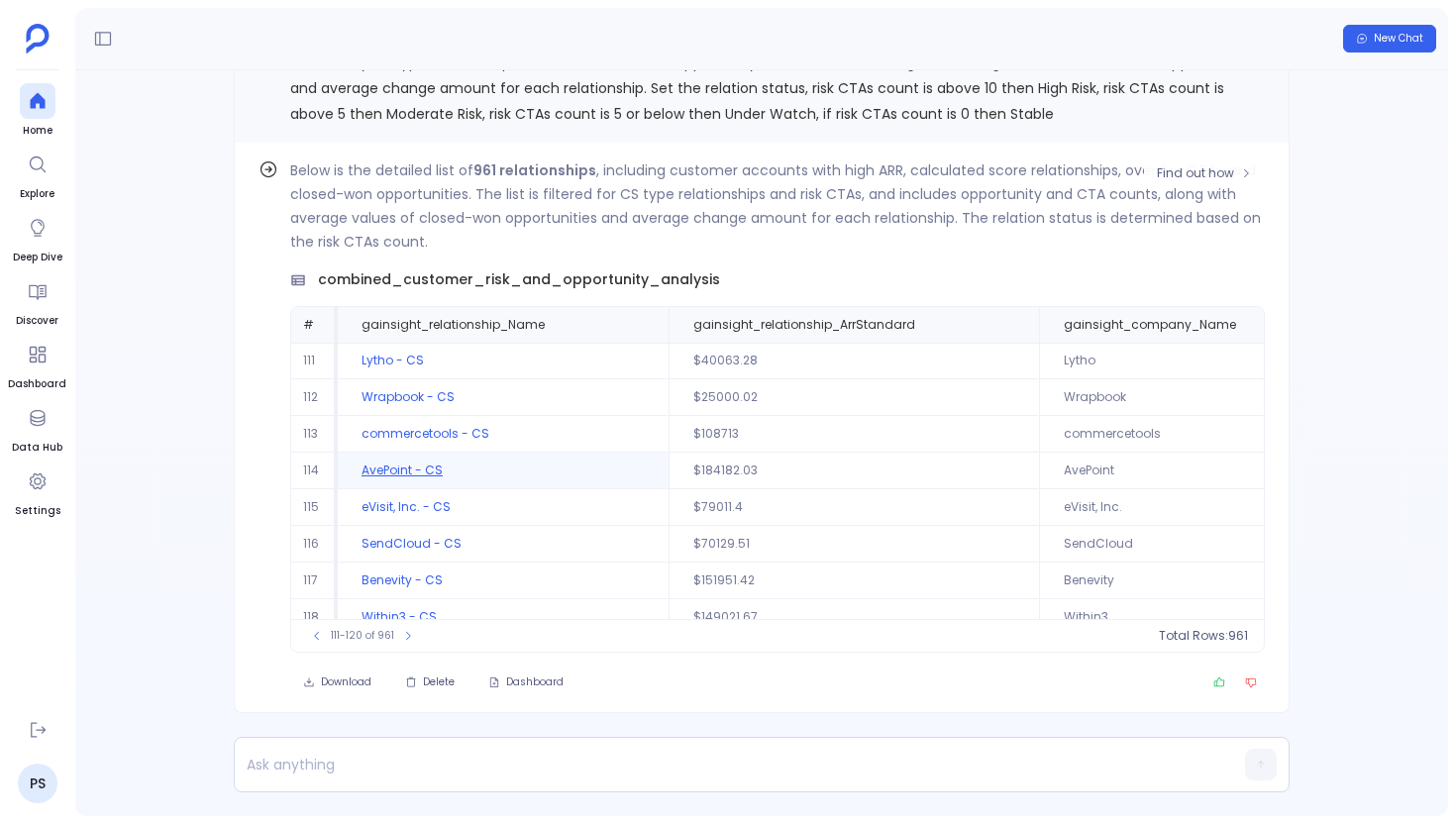 scroll, scrollTop: 95, scrollLeft: 0, axis: vertical 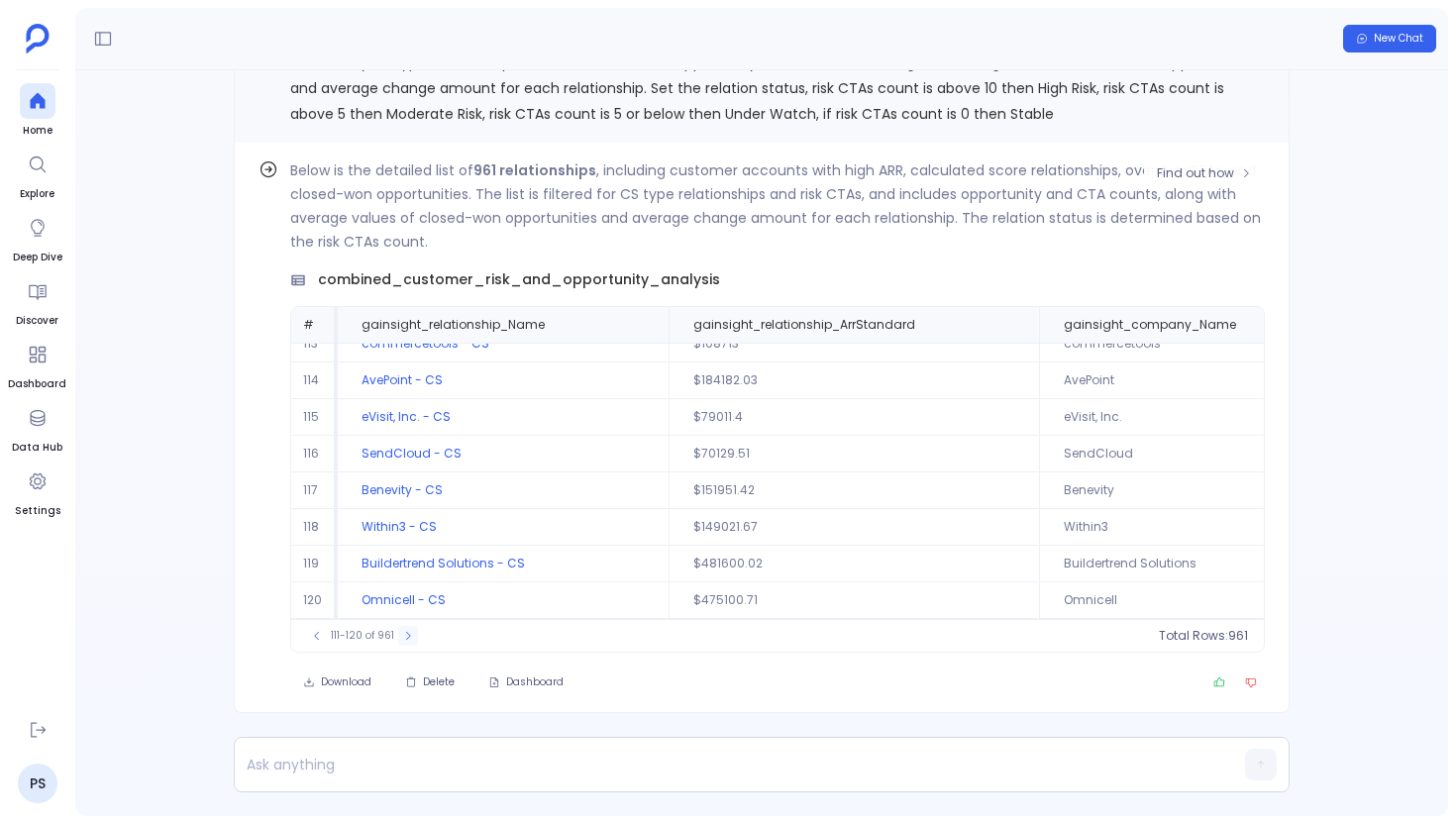 click 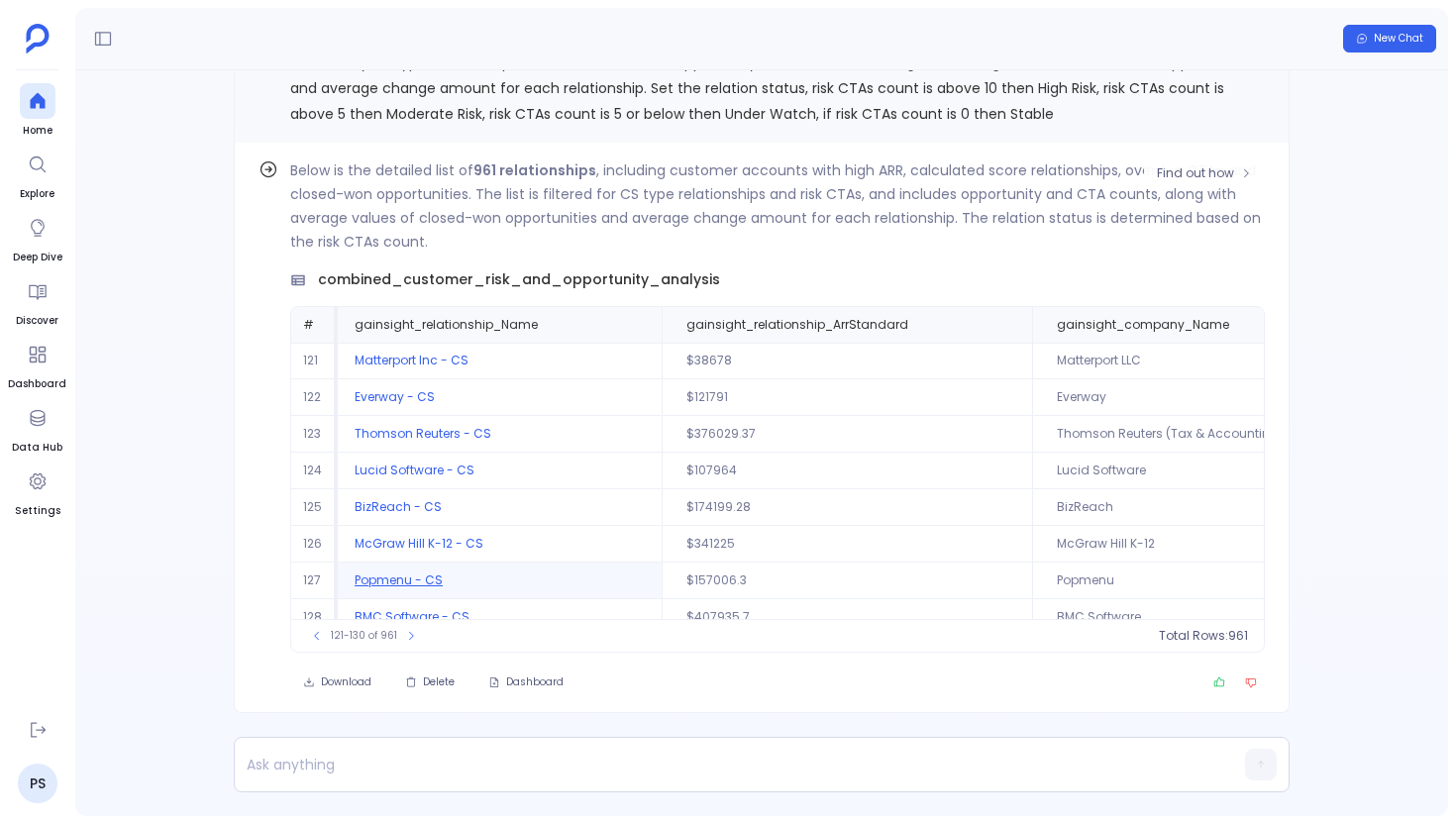 scroll, scrollTop: 0, scrollLeft: 0, axis: both 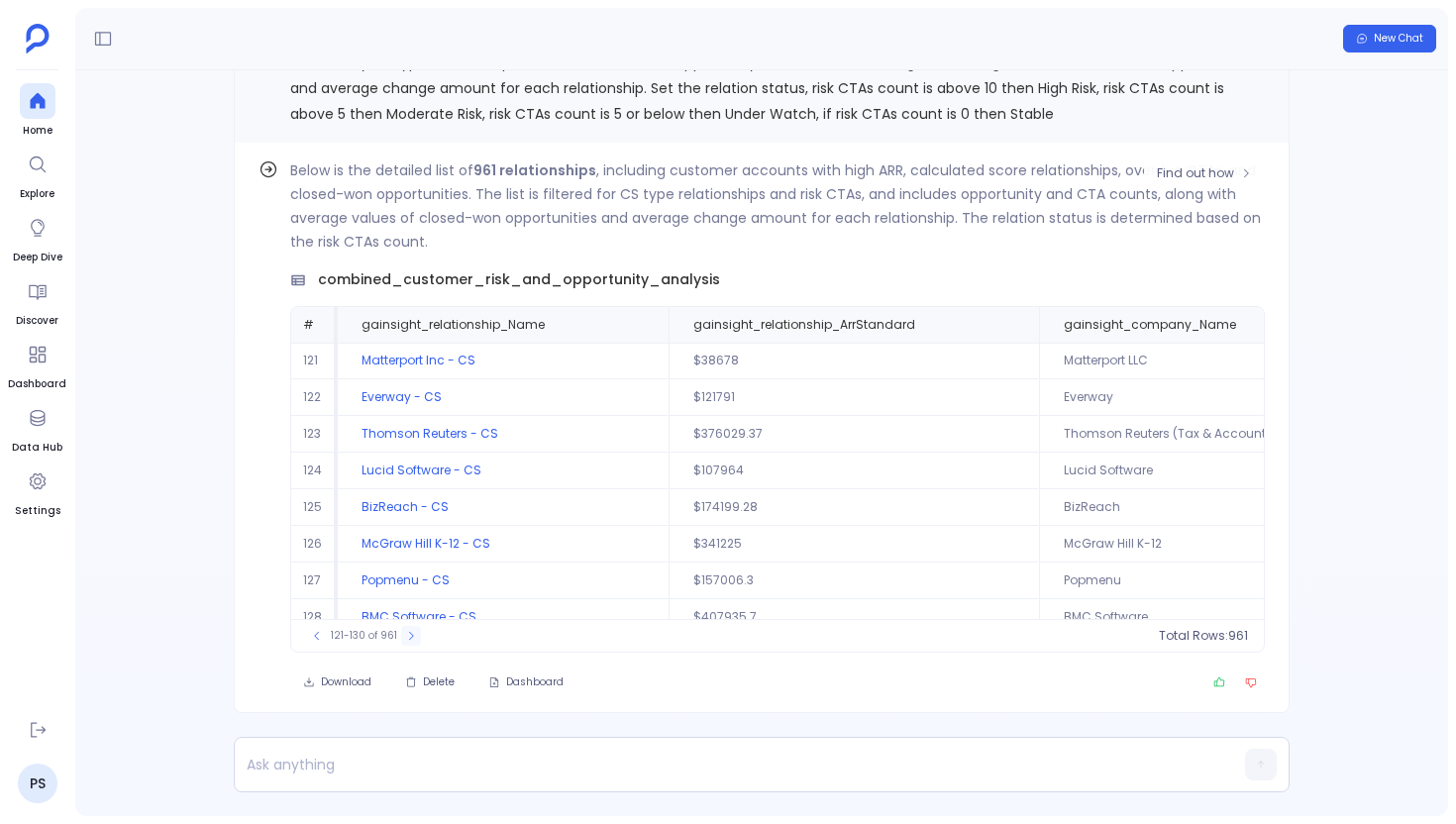 click at bounding box center (411, 636) 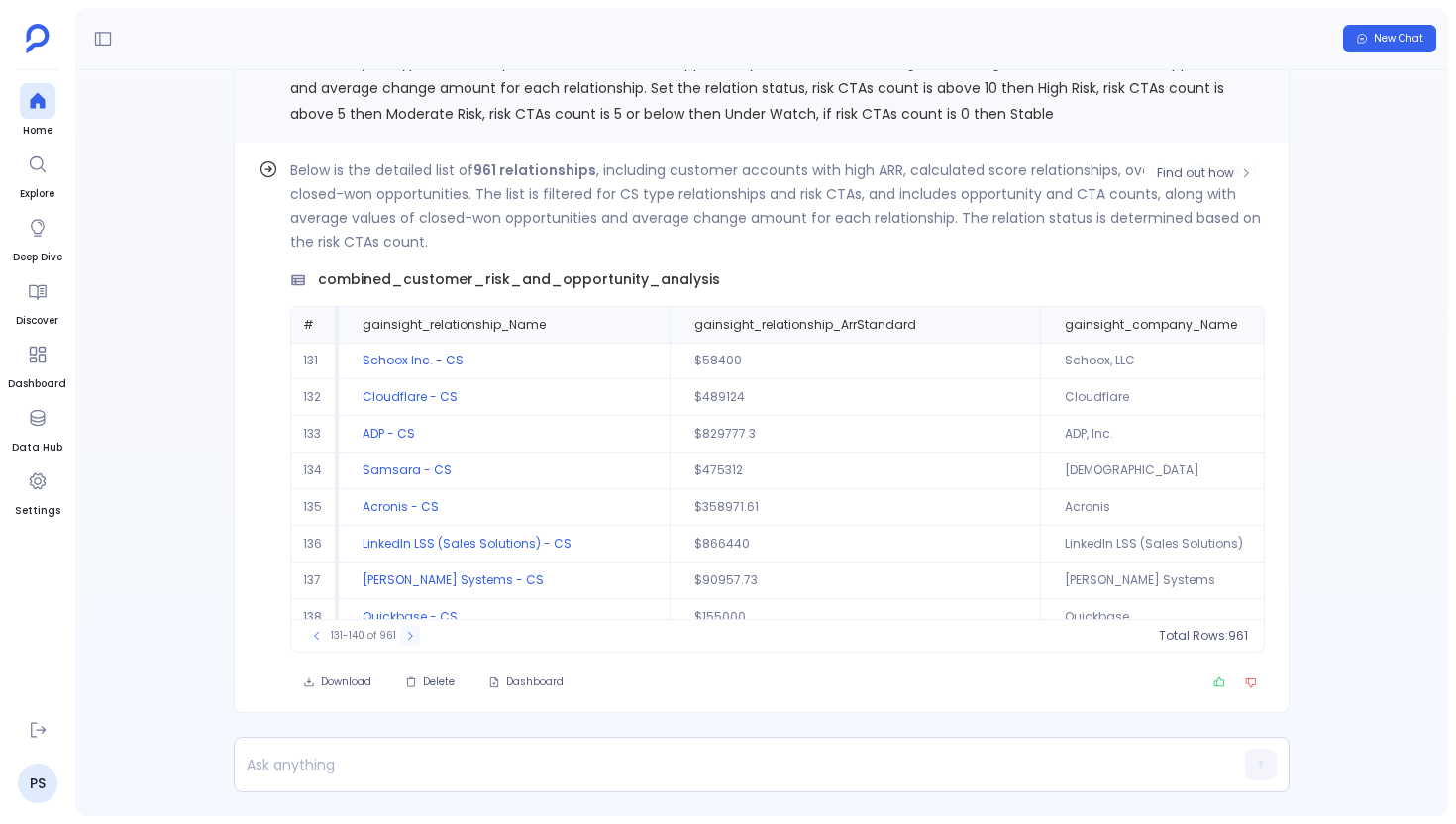 click at bounding box center [410, 636] 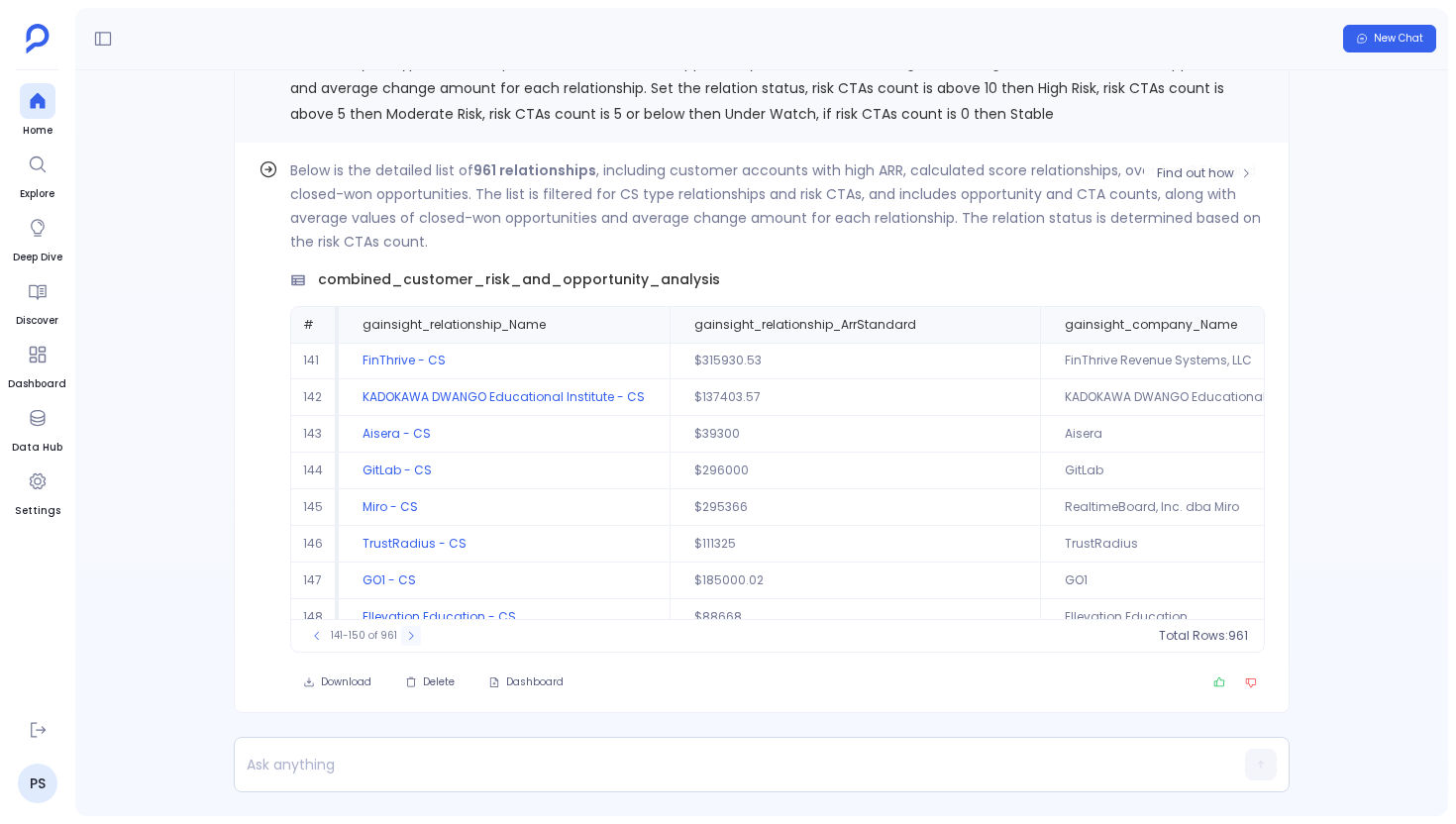 click at bounding box center (411, 636) 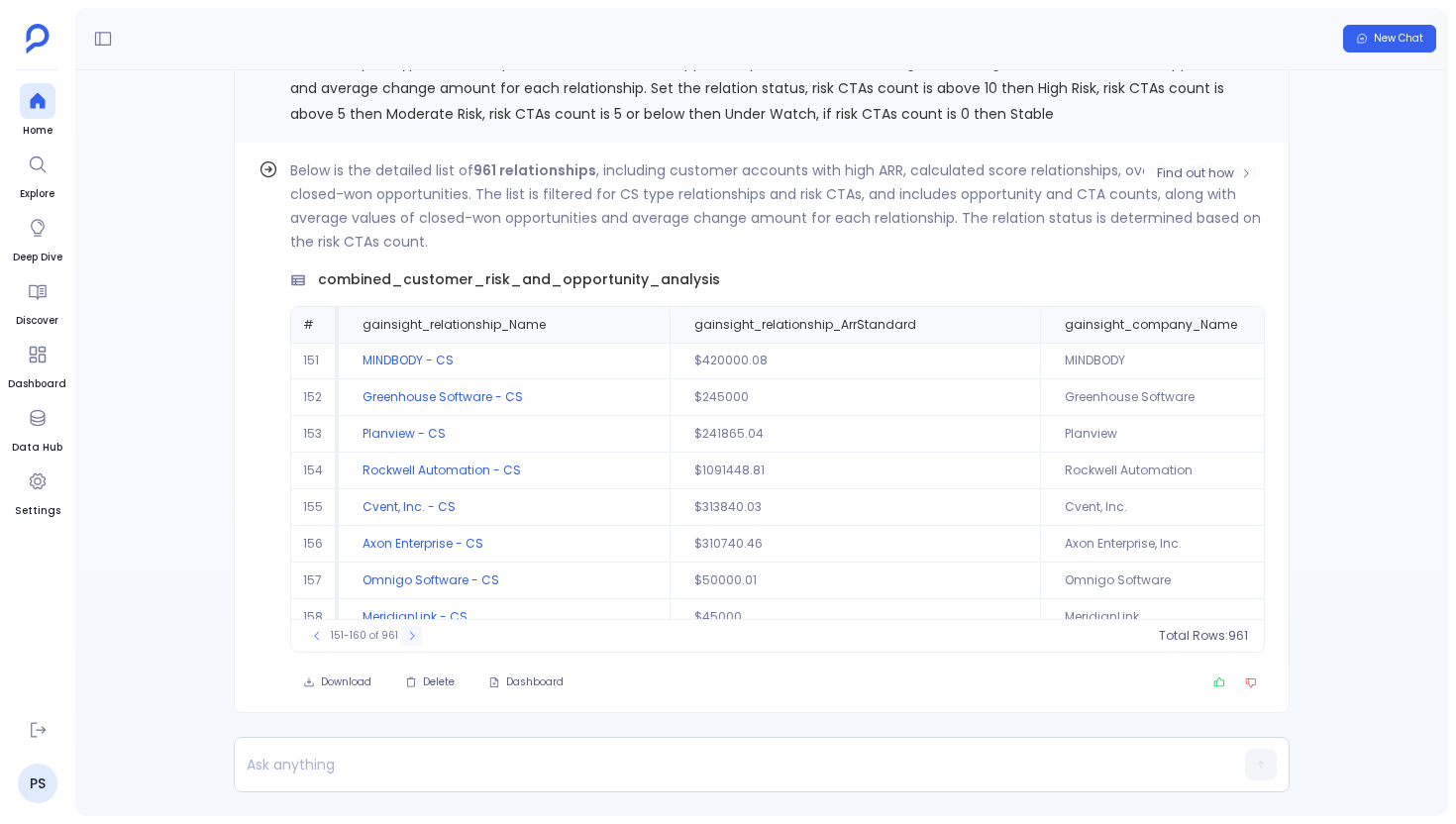 click at bounding box center [412, 636] 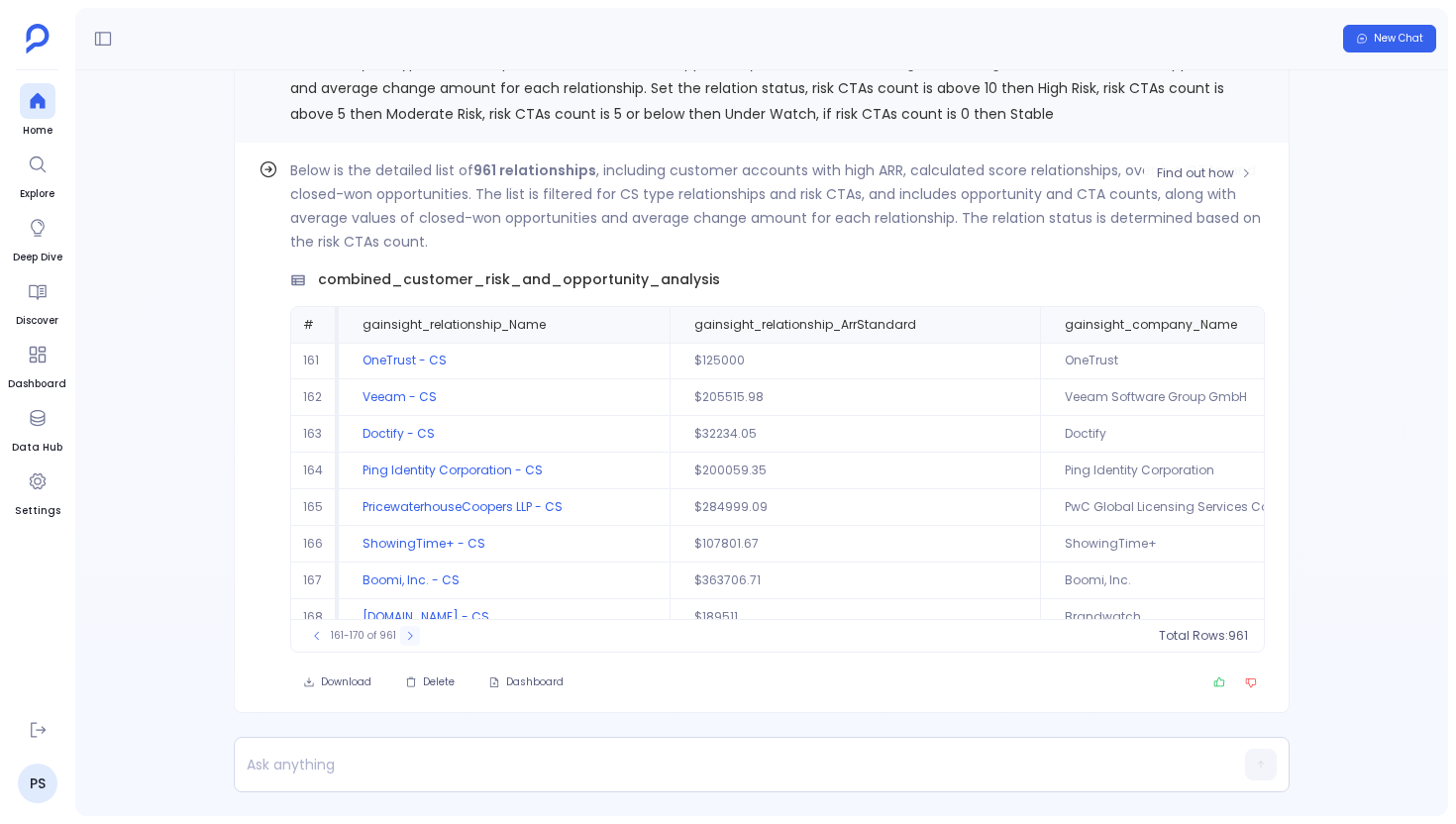 click at bounding box center (410, 636) 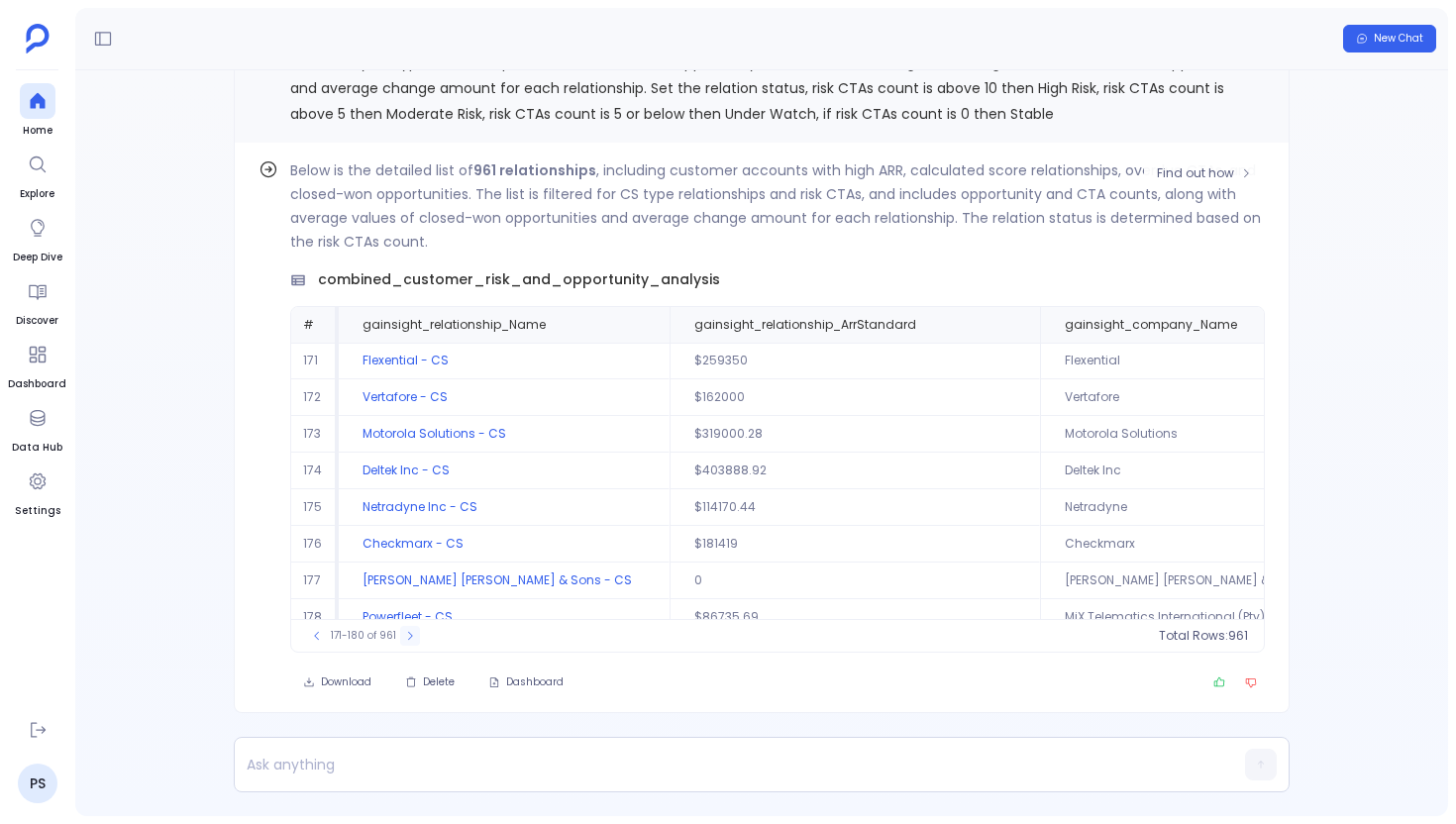 click at bounding box center (410, 636) 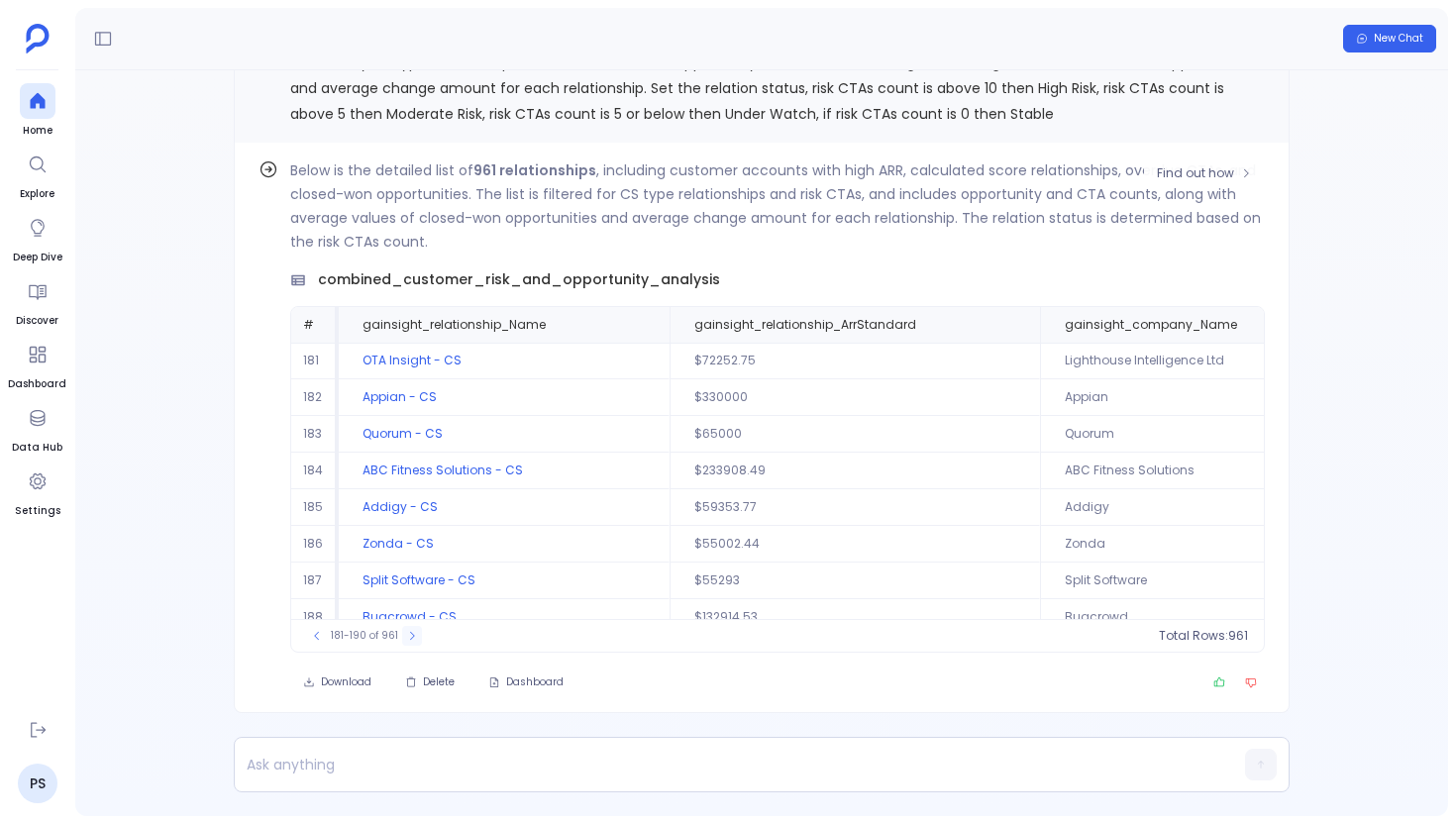 click at bounding box center (412, 636) 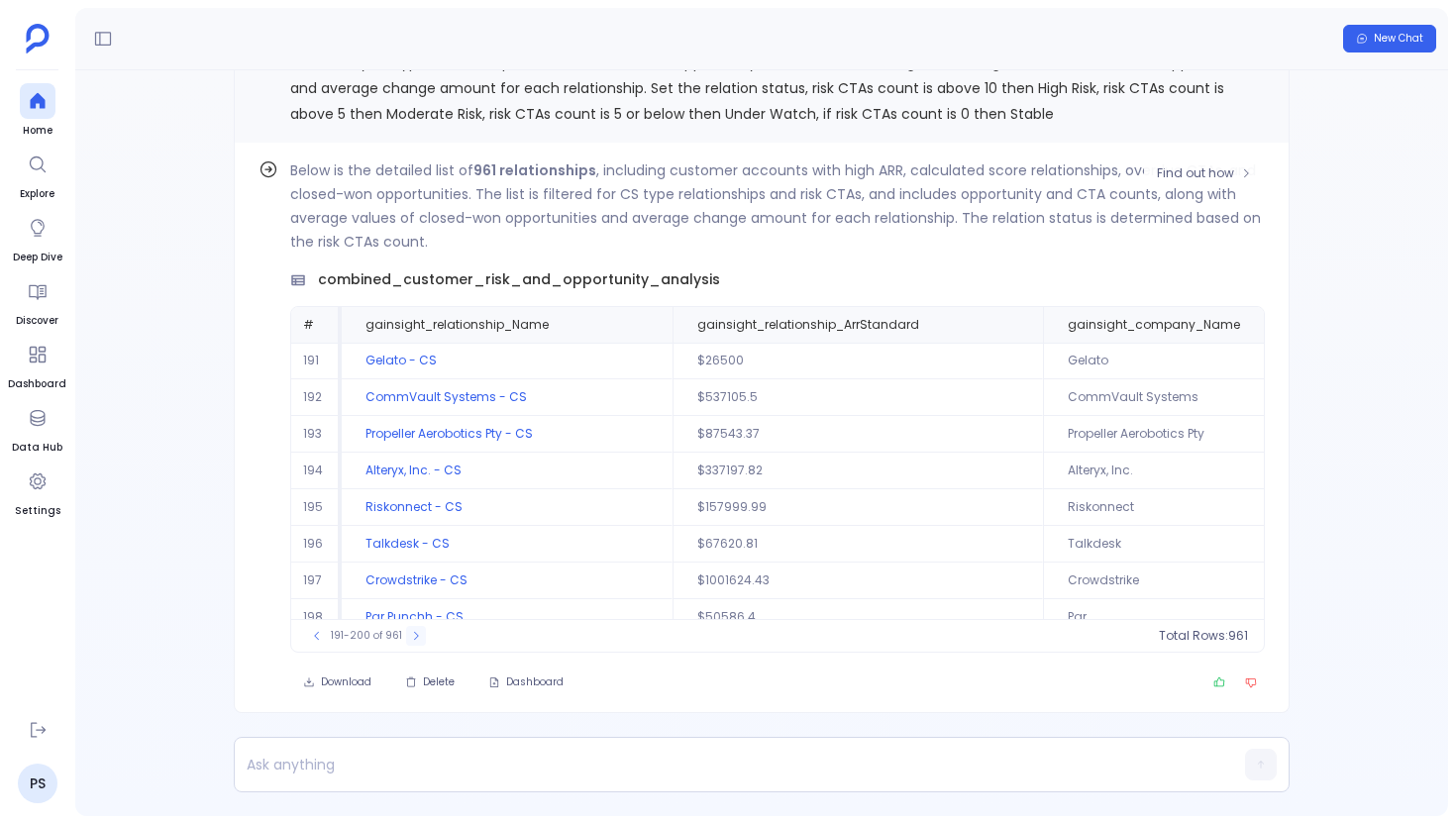 click at bounding box center (416, 636) 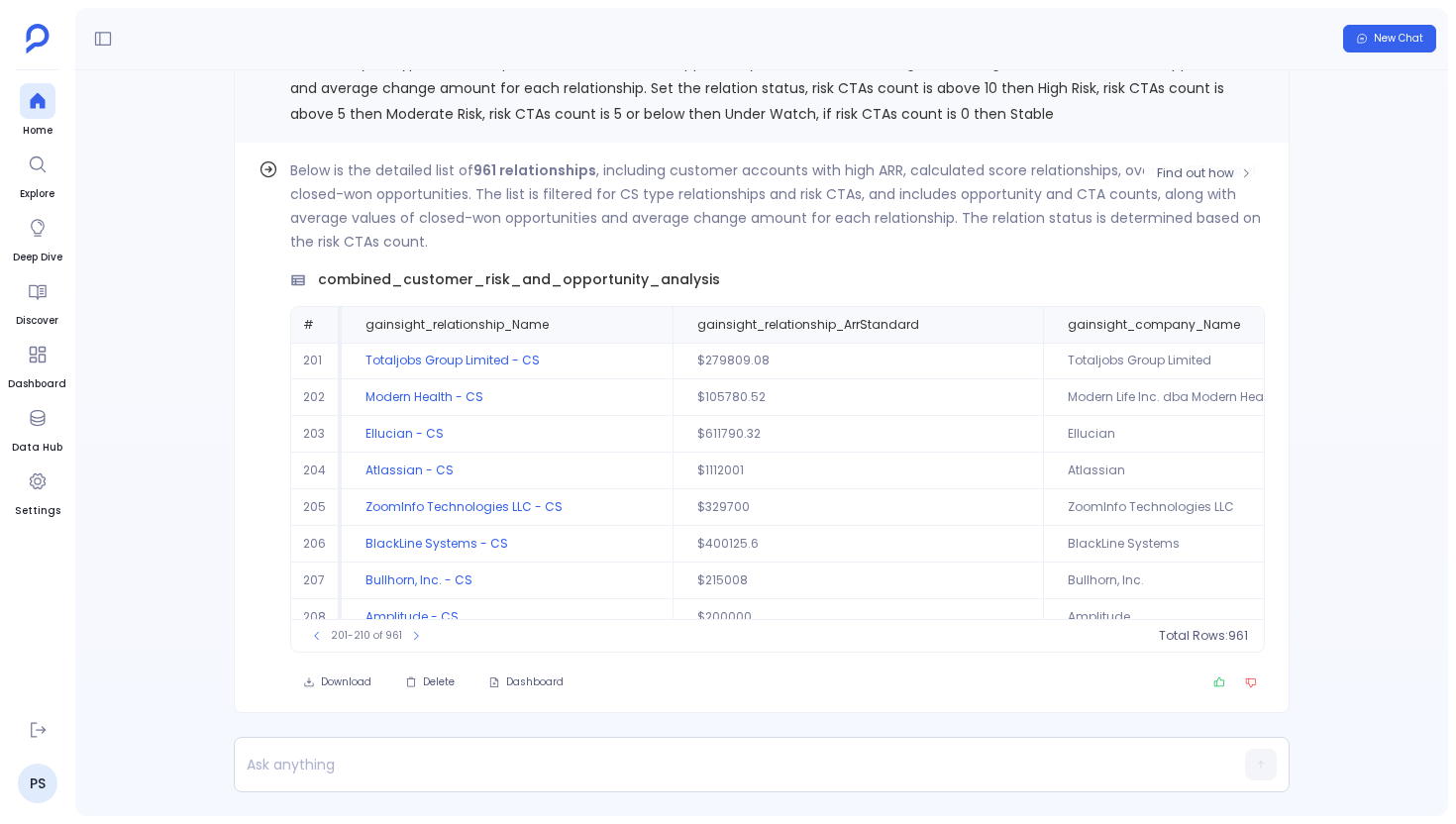 scroll, scrollTop: 95, scrollLeft: 0, axis: vertical 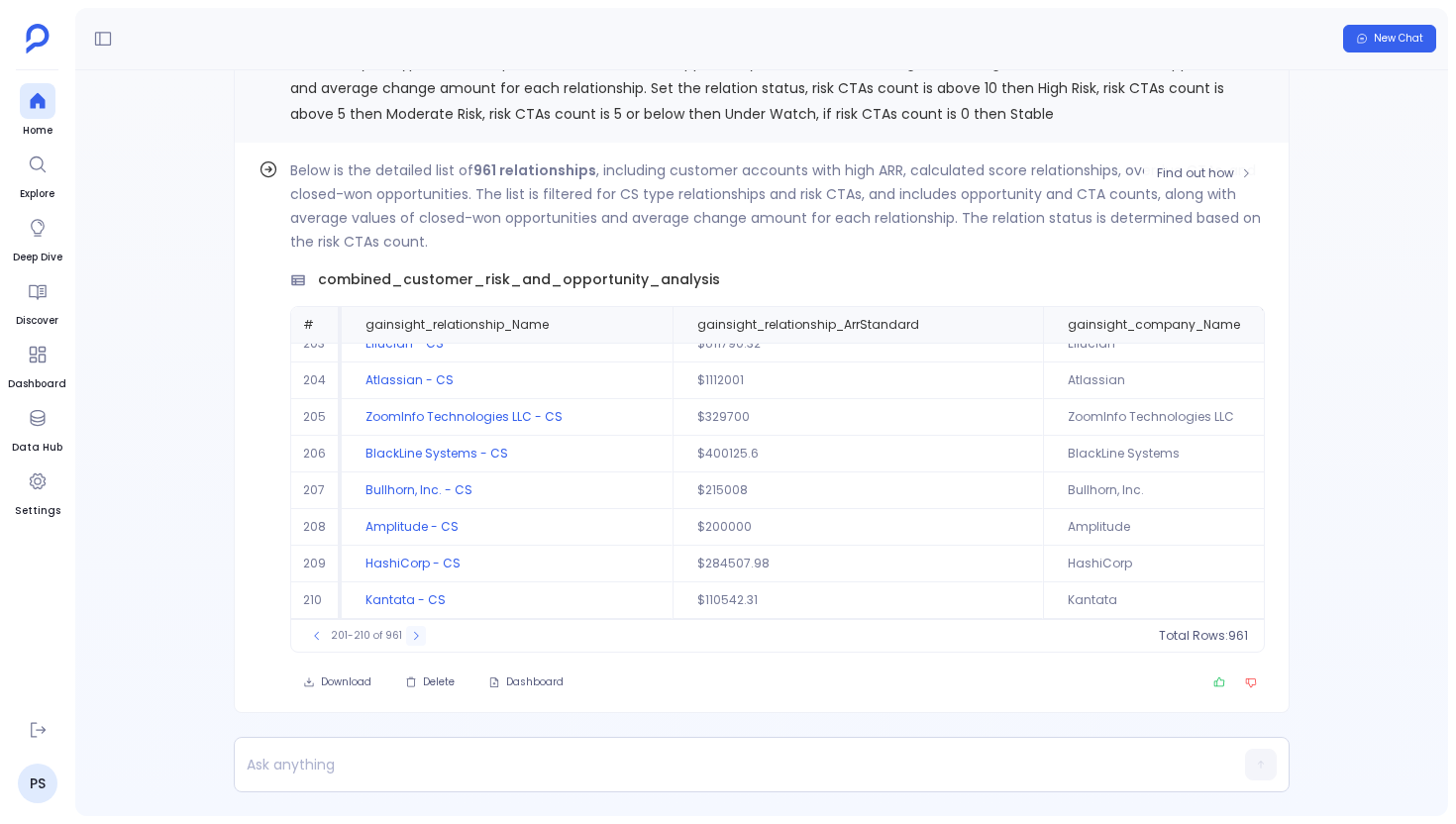 click 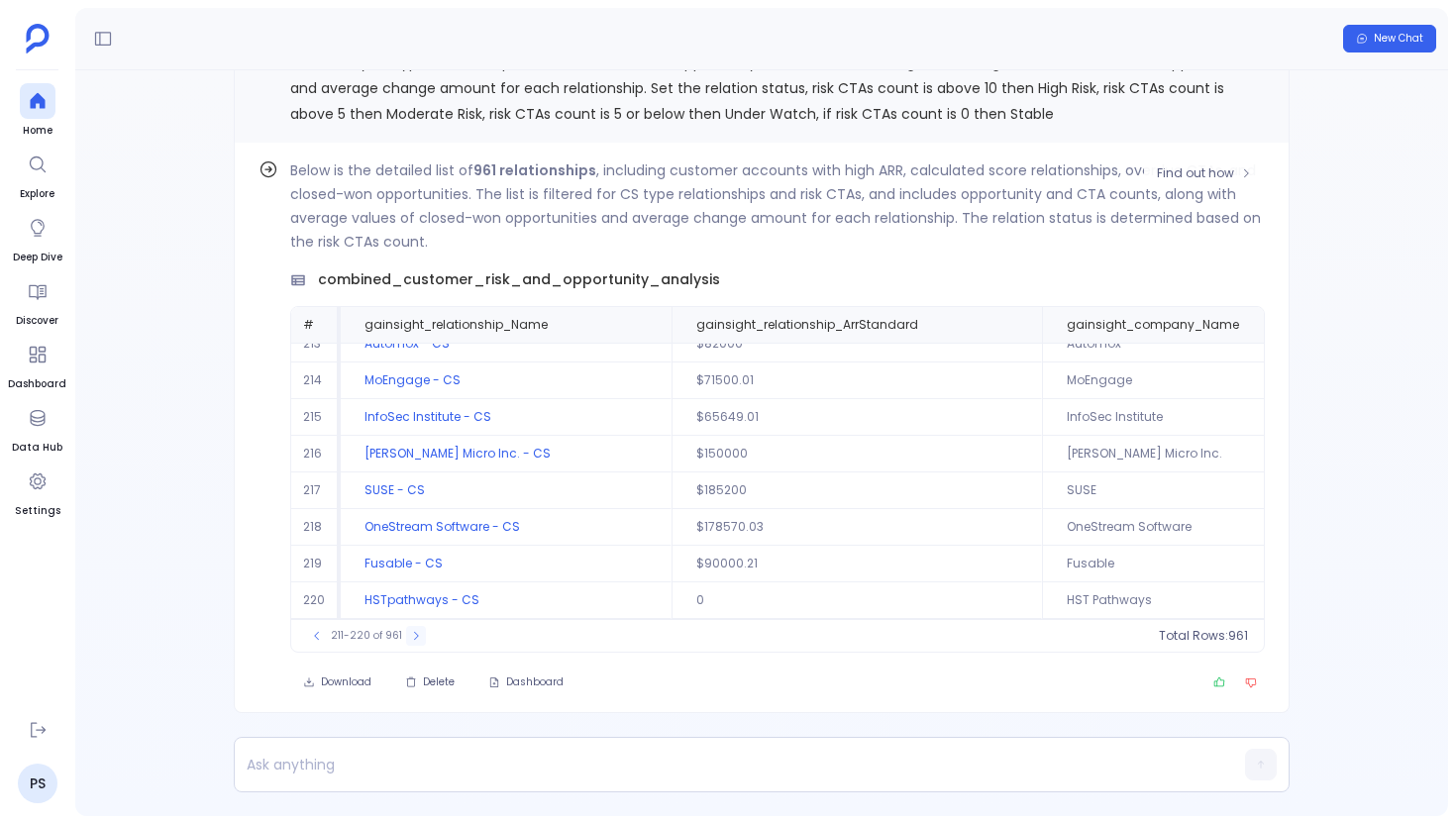 click 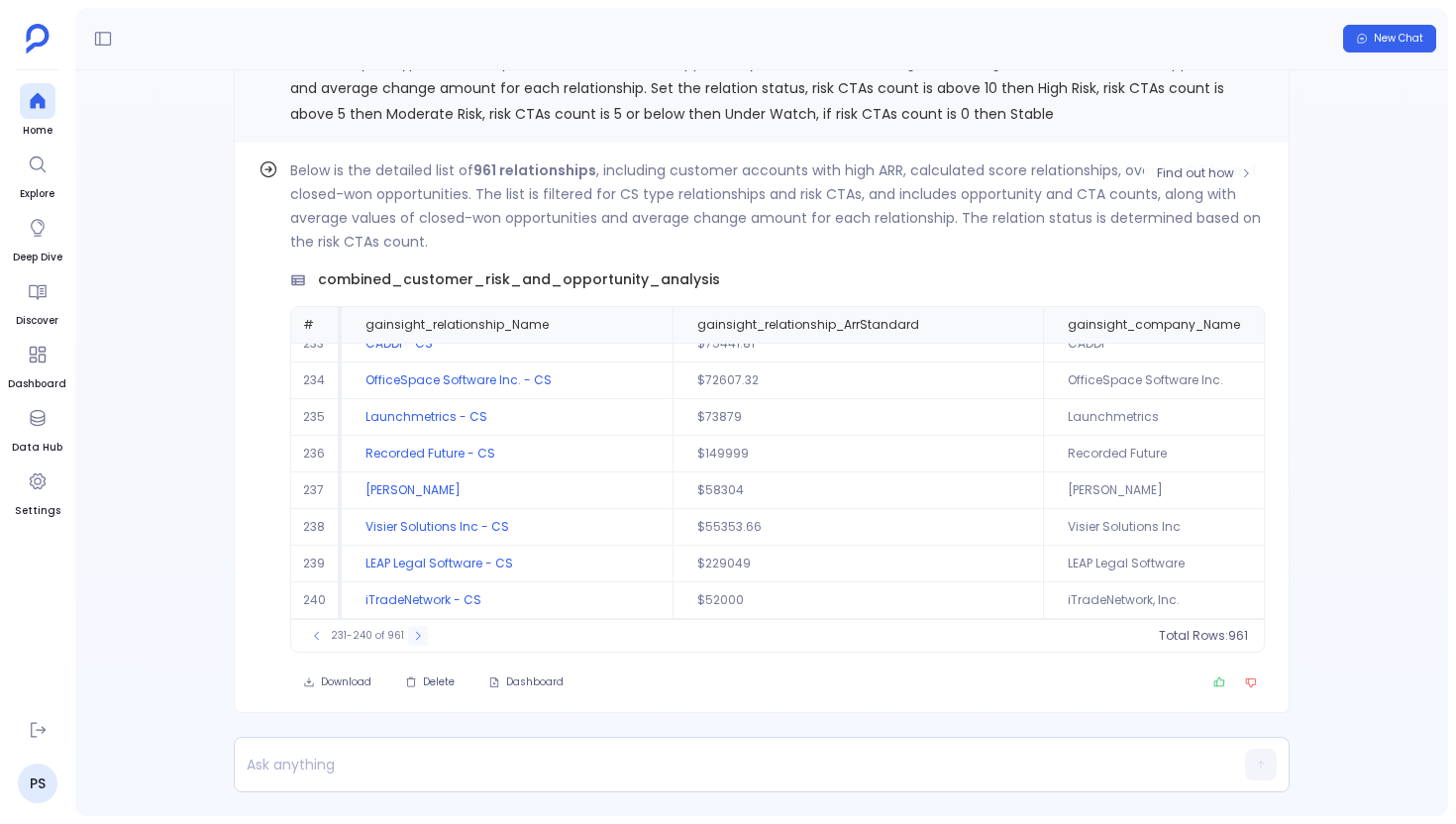 click at bounding box center (418, 636) 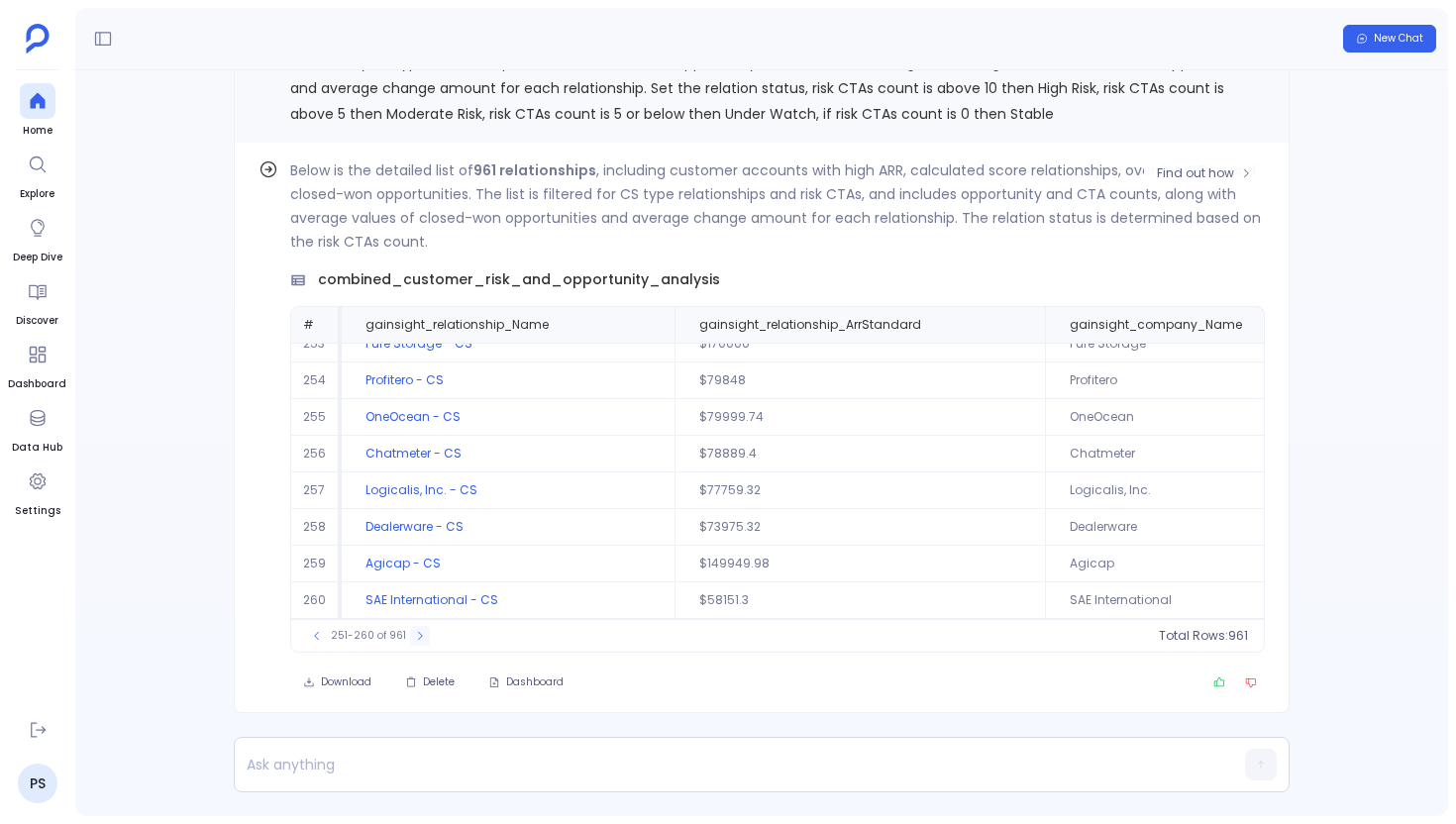 click at bounding box center [420, 636] 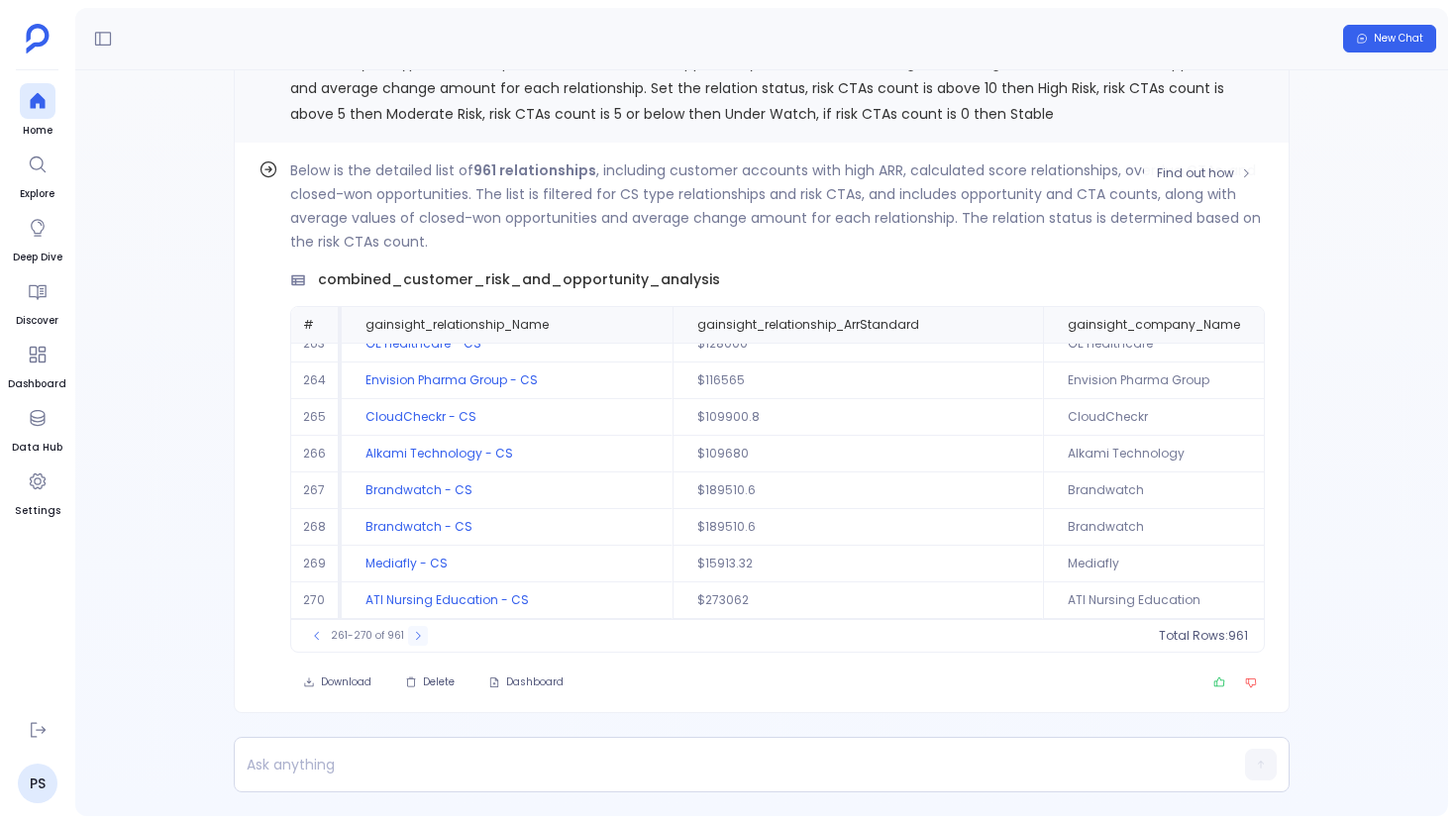 click at bounding box center [418, 636] 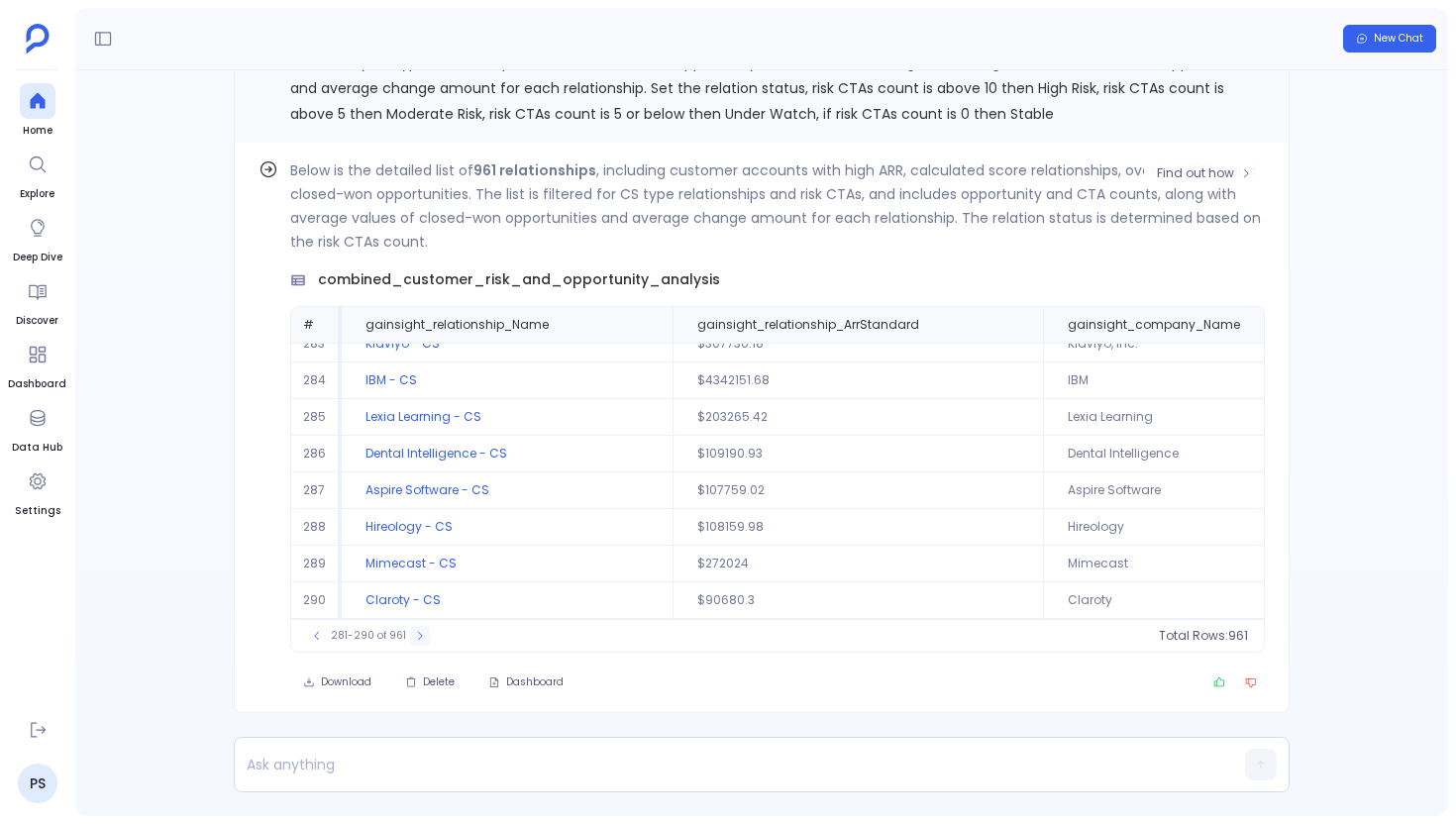 click at bounding box center (420, 636) 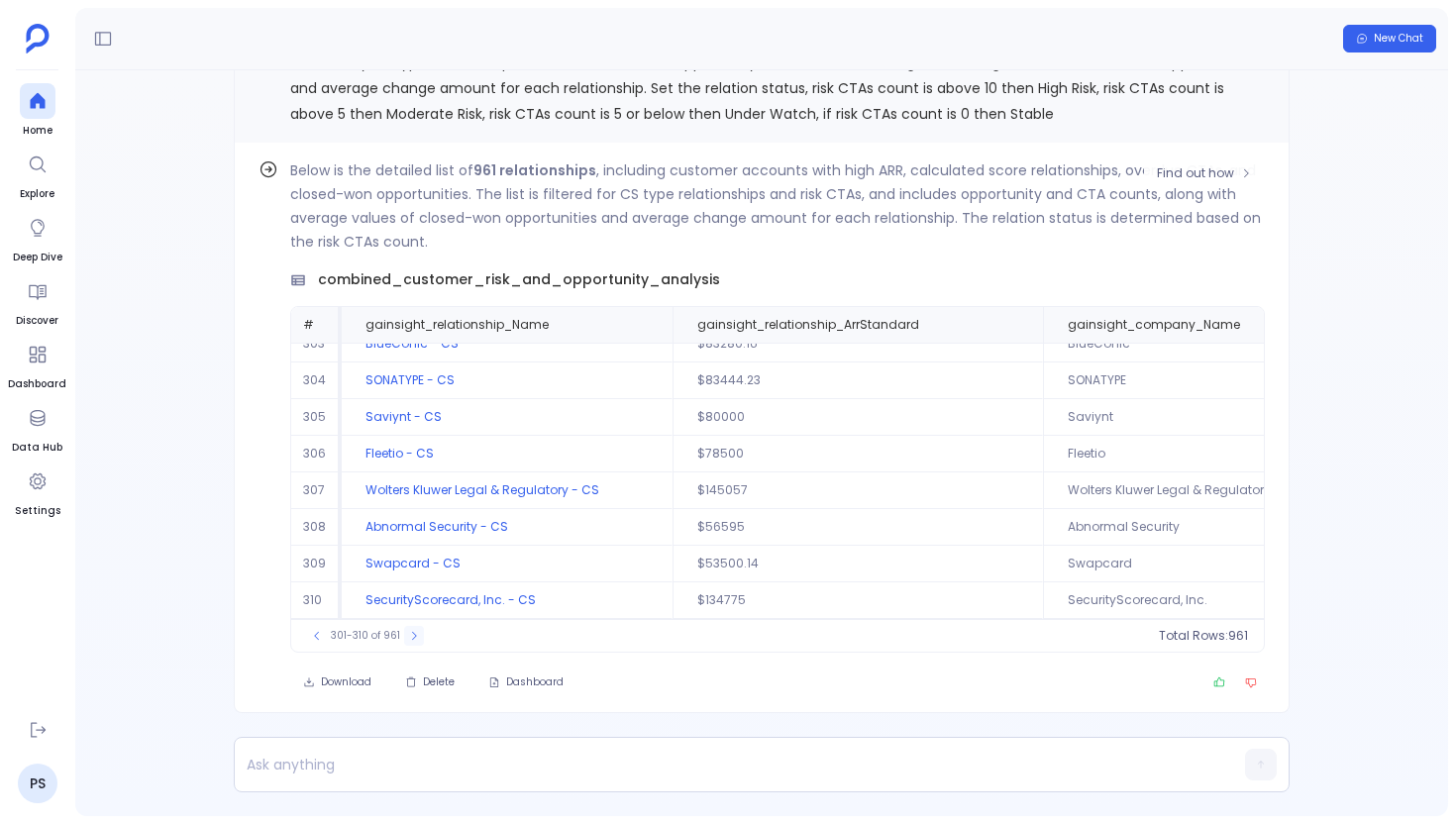 click 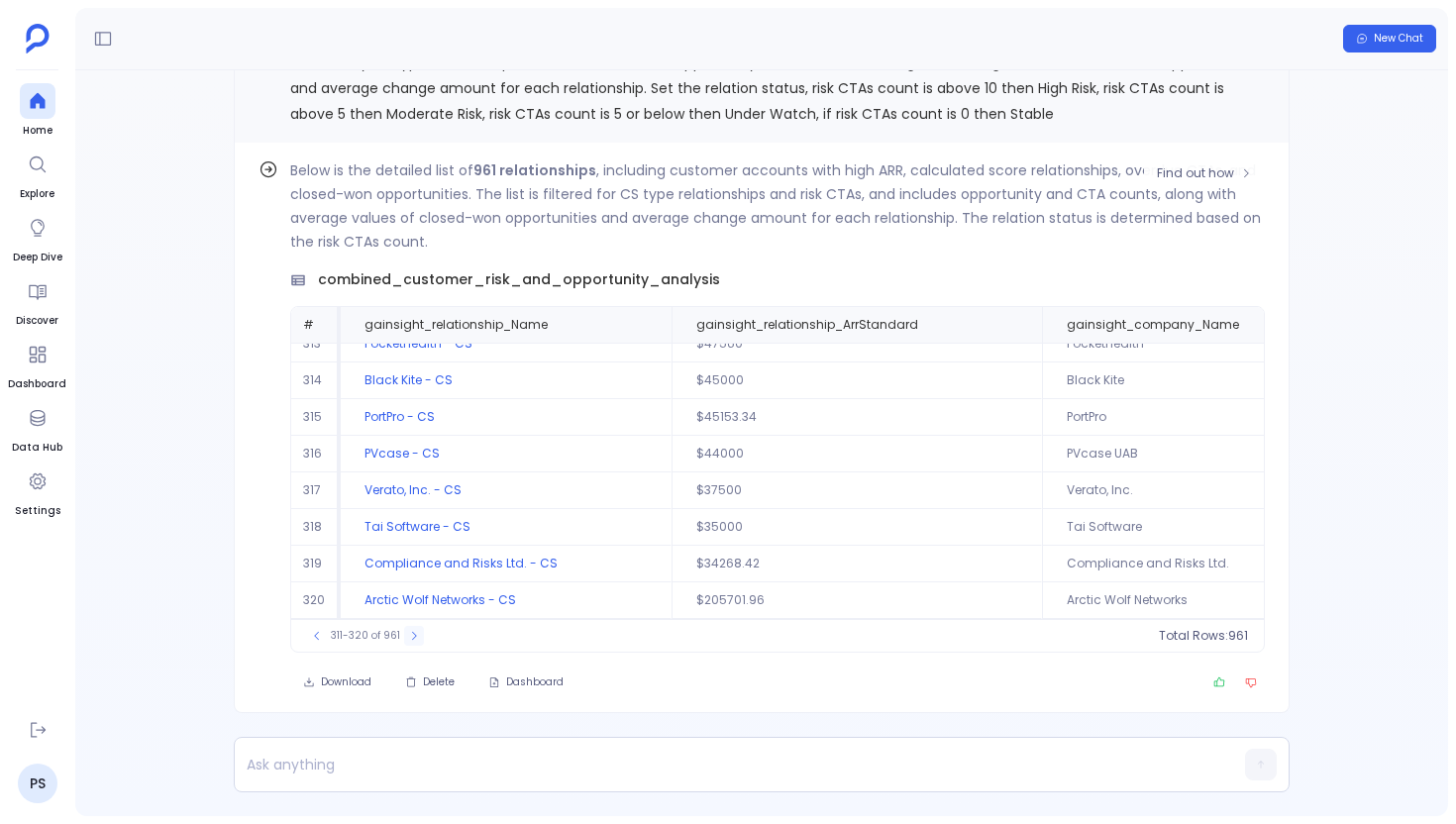 click 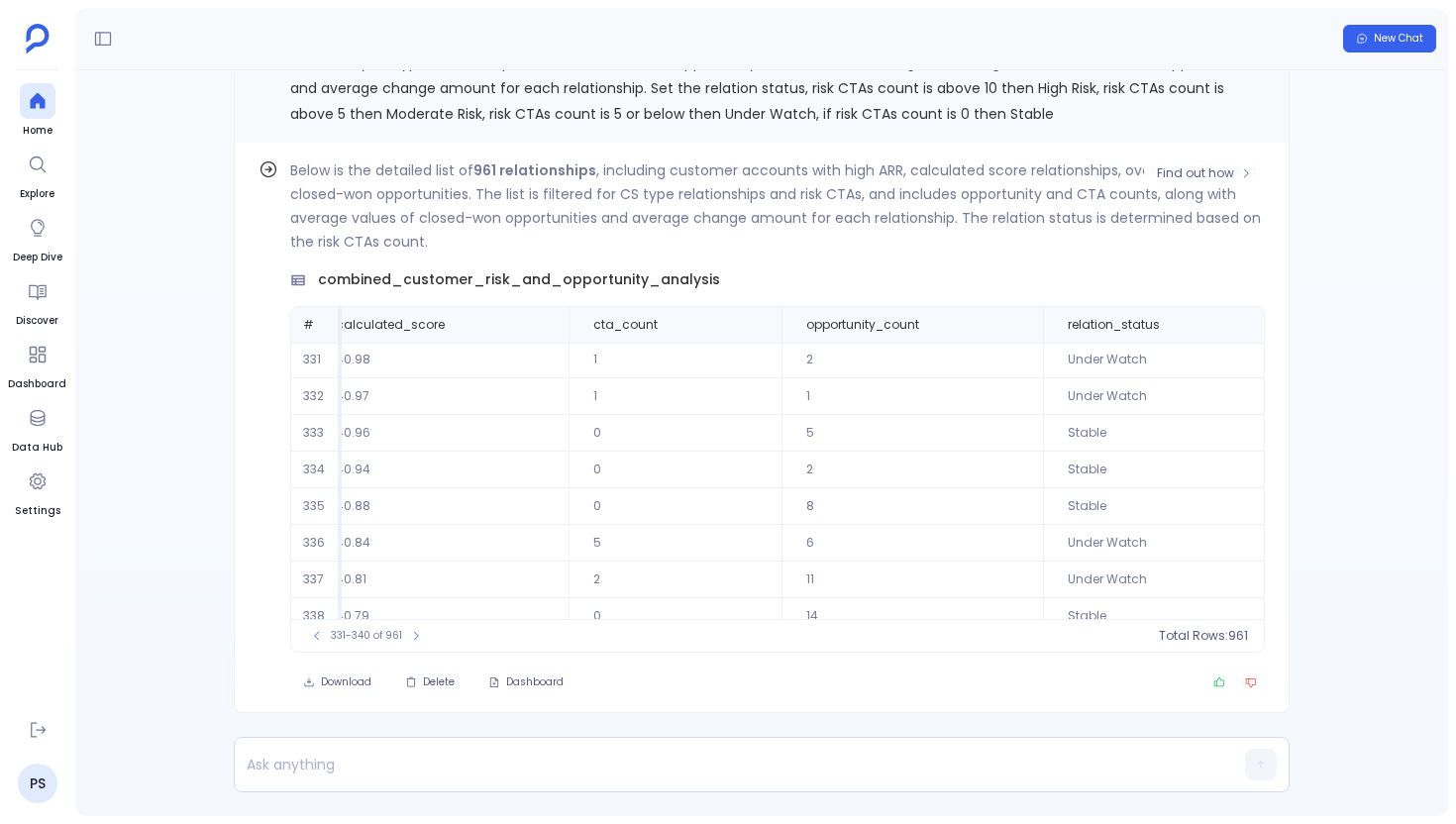 scroll, scrollTop: 0, scrollLeft: 1340, axis: horizontal 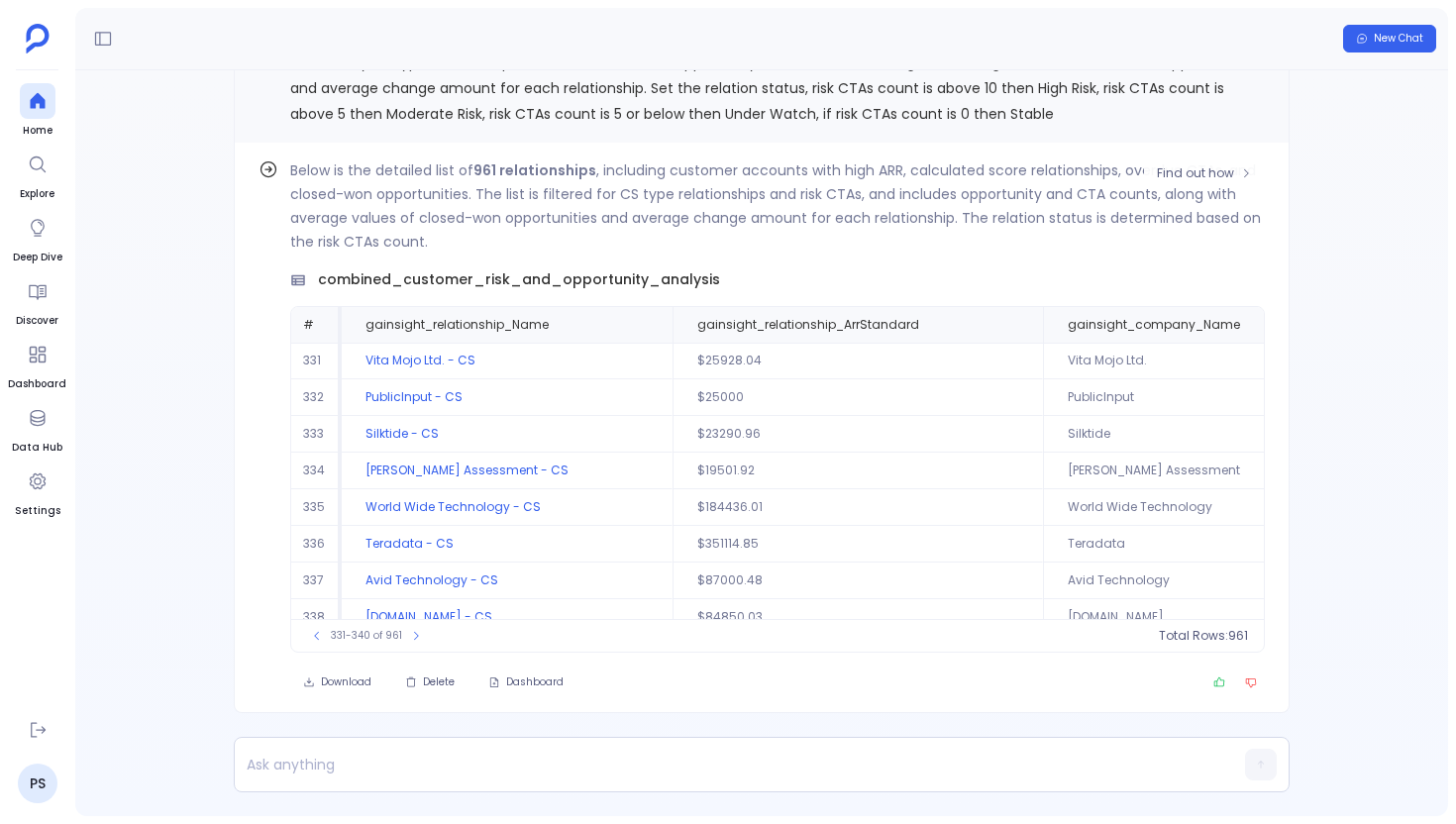 click on "$184436.01" at bounding box center [858, 507] 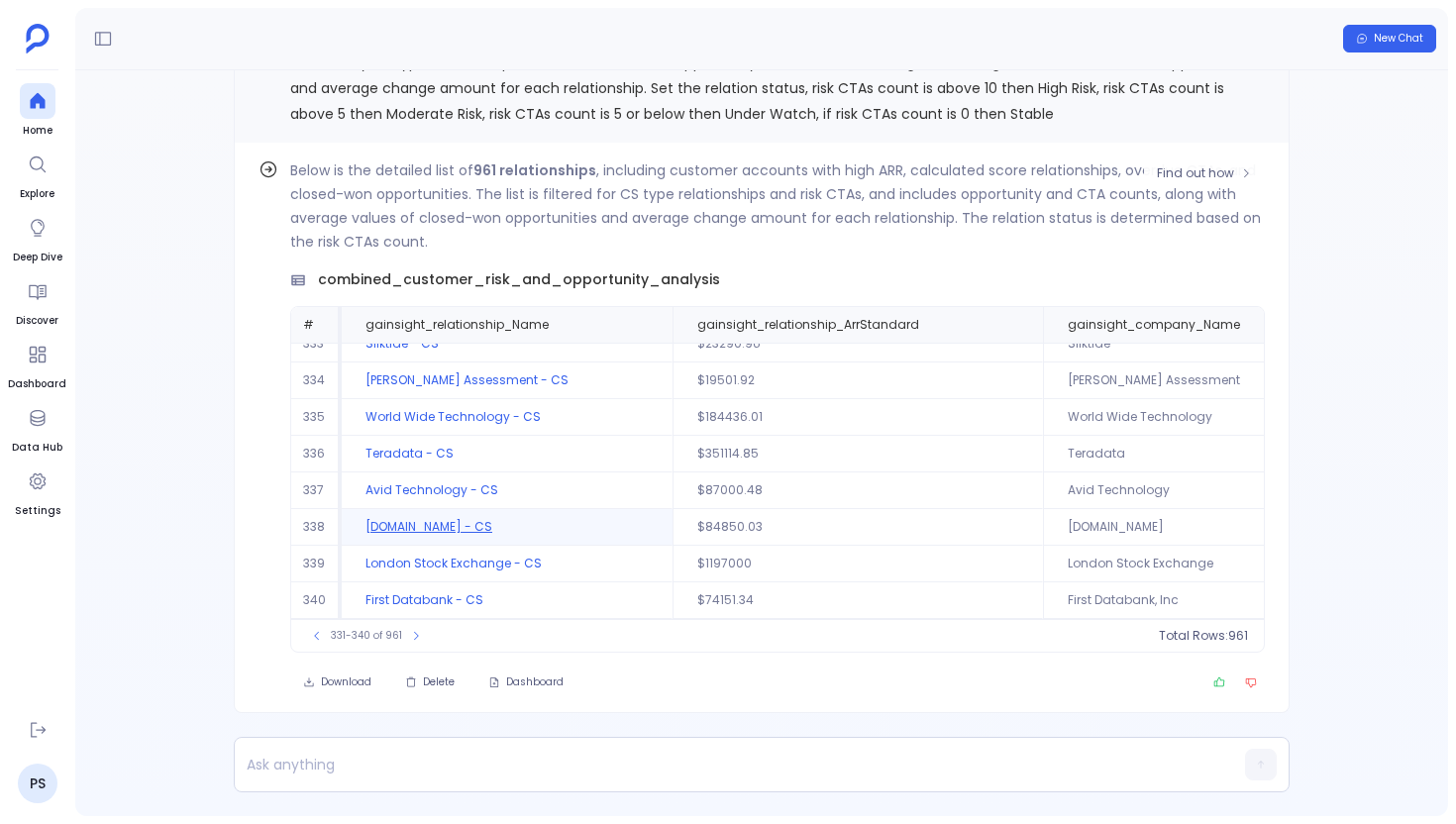 scroll, scrollTop: 0, scrollLeft: 0, axis: both 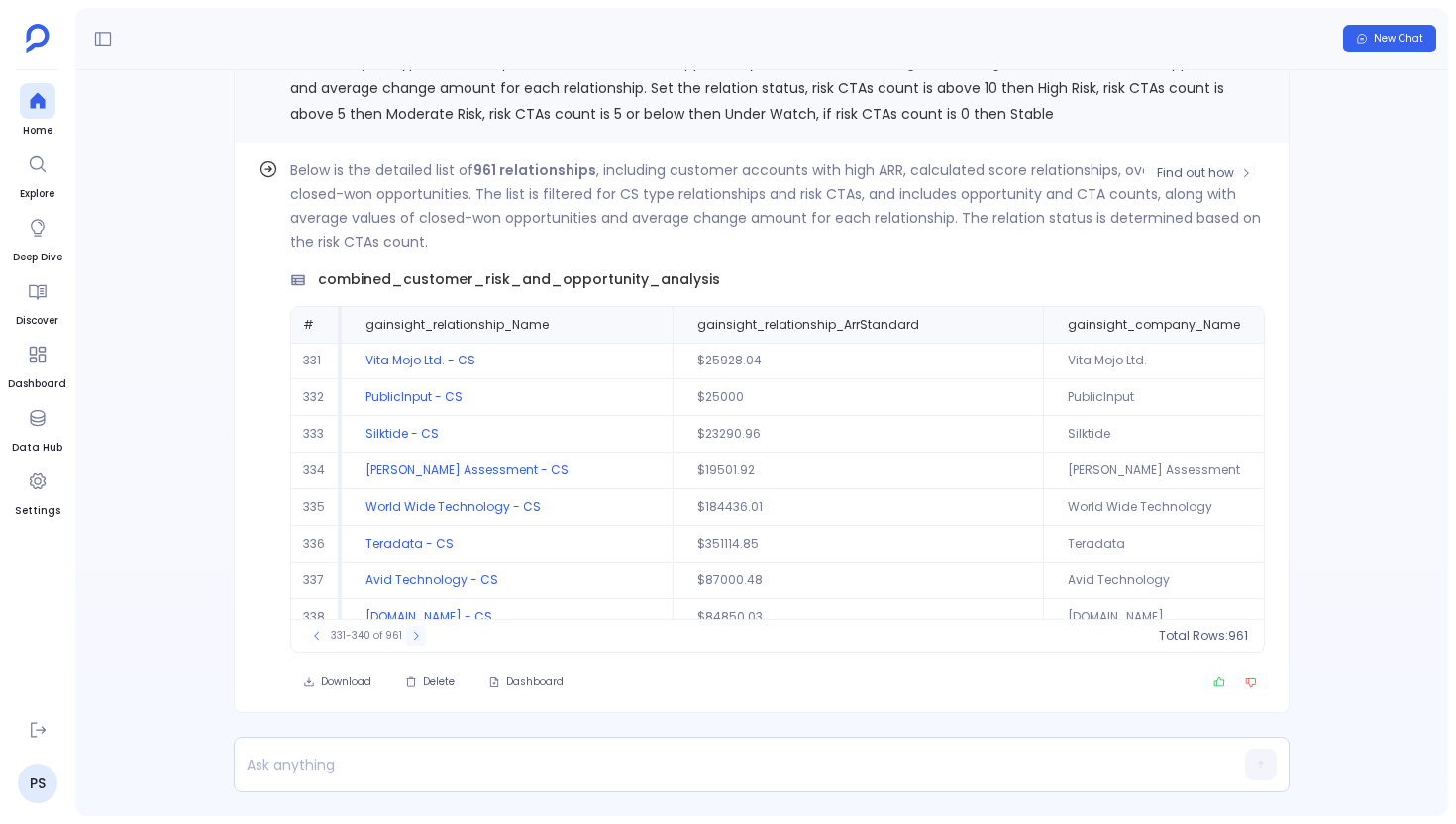 click 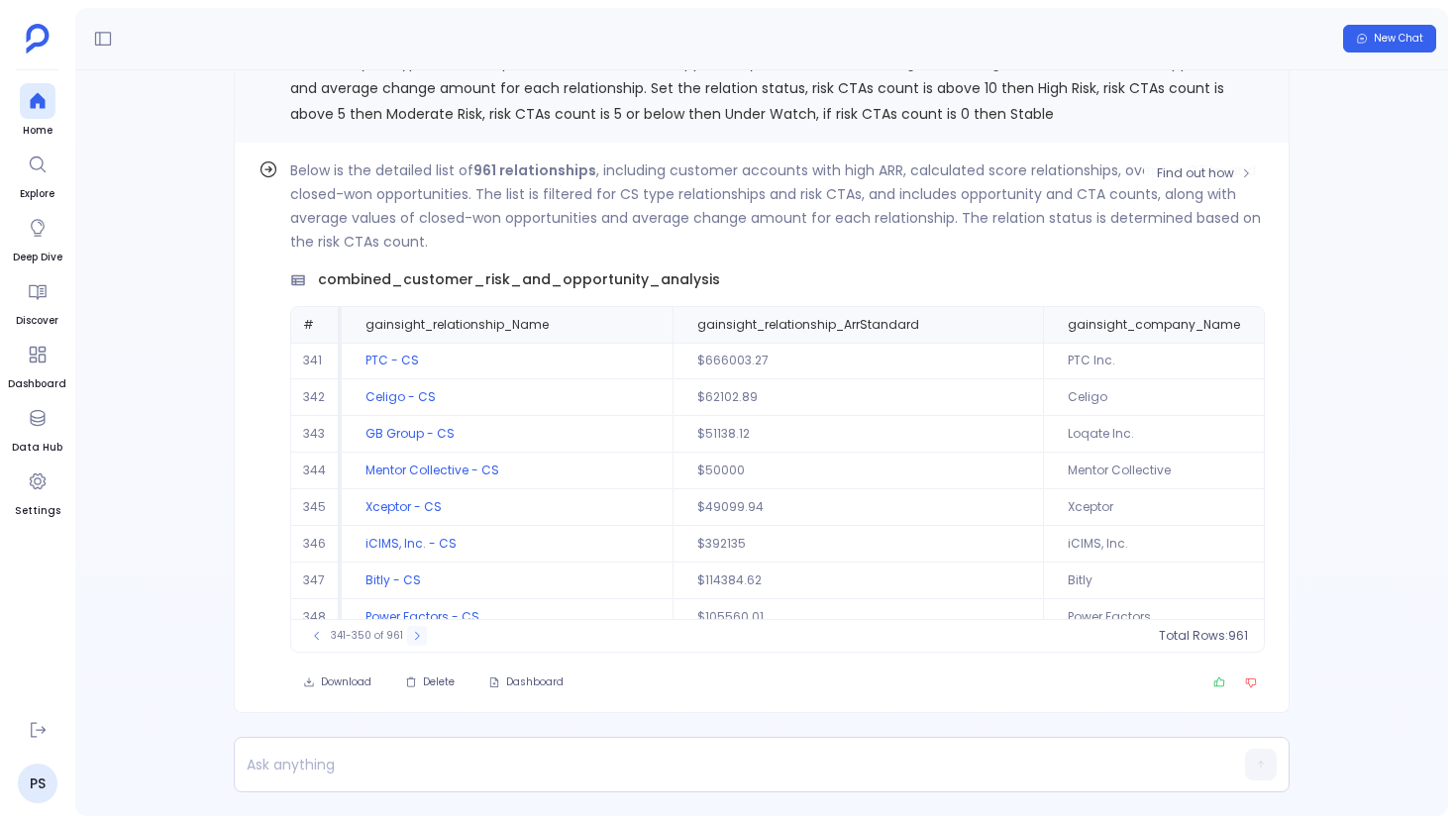 click 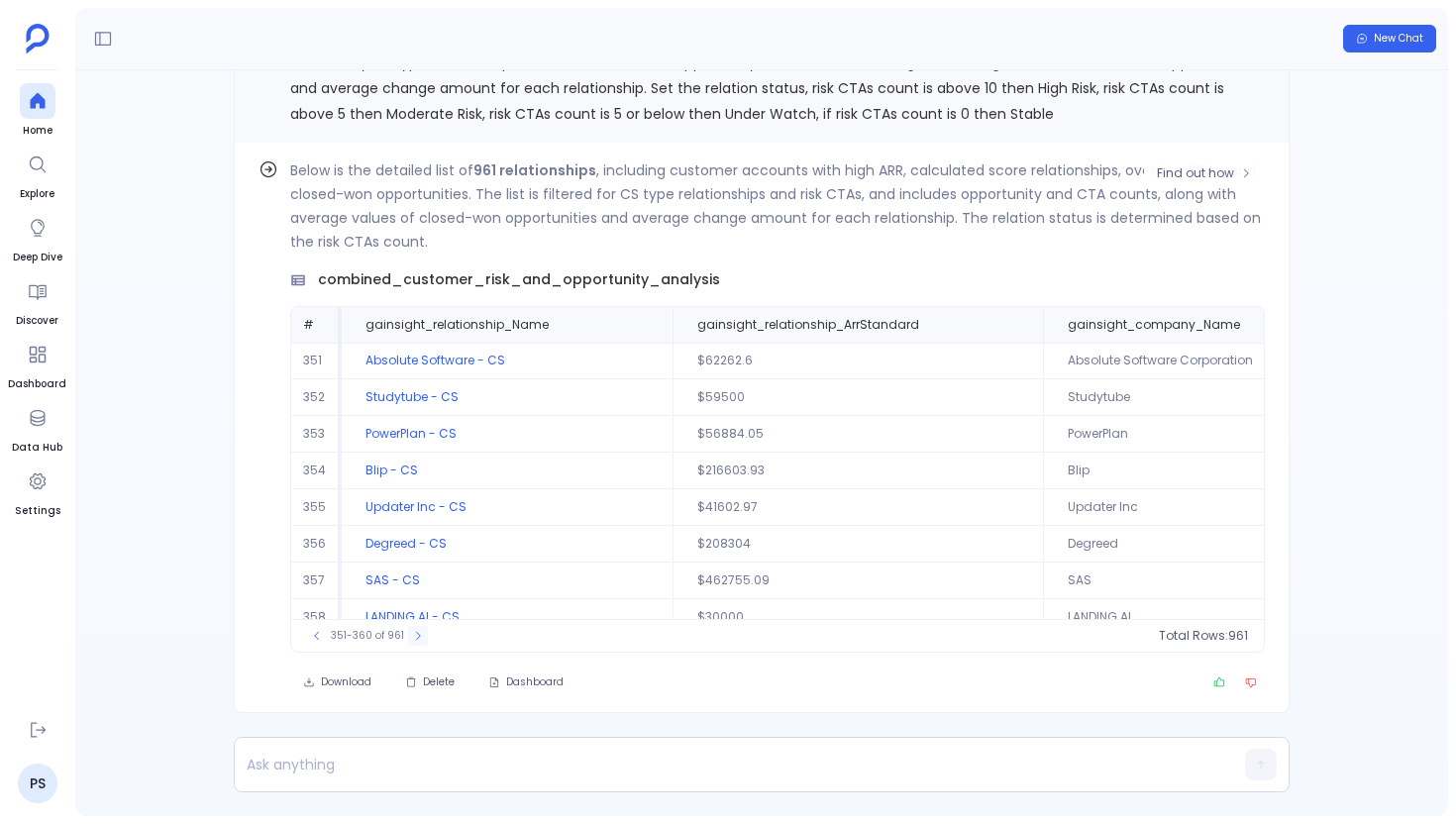 click 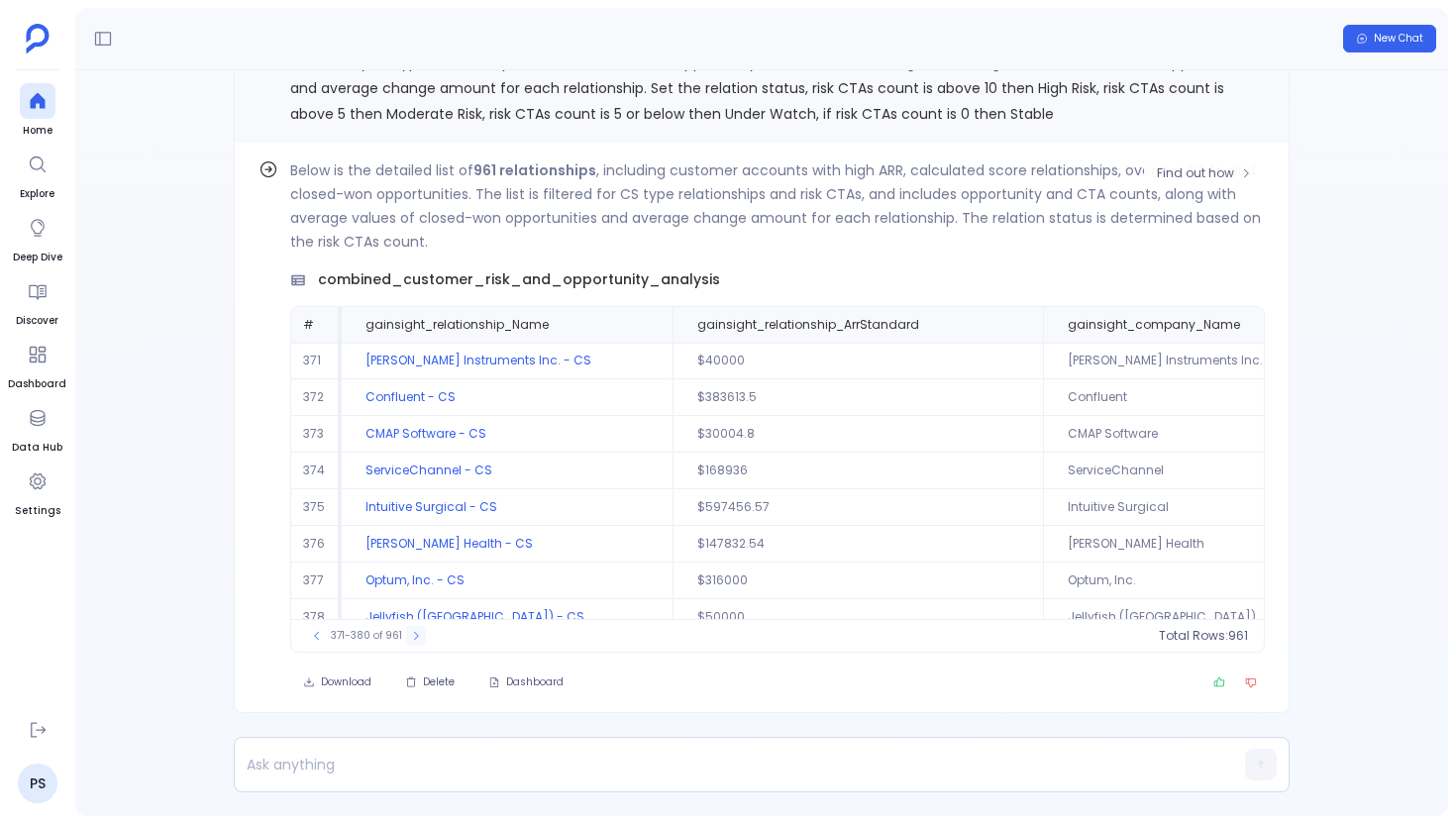 click 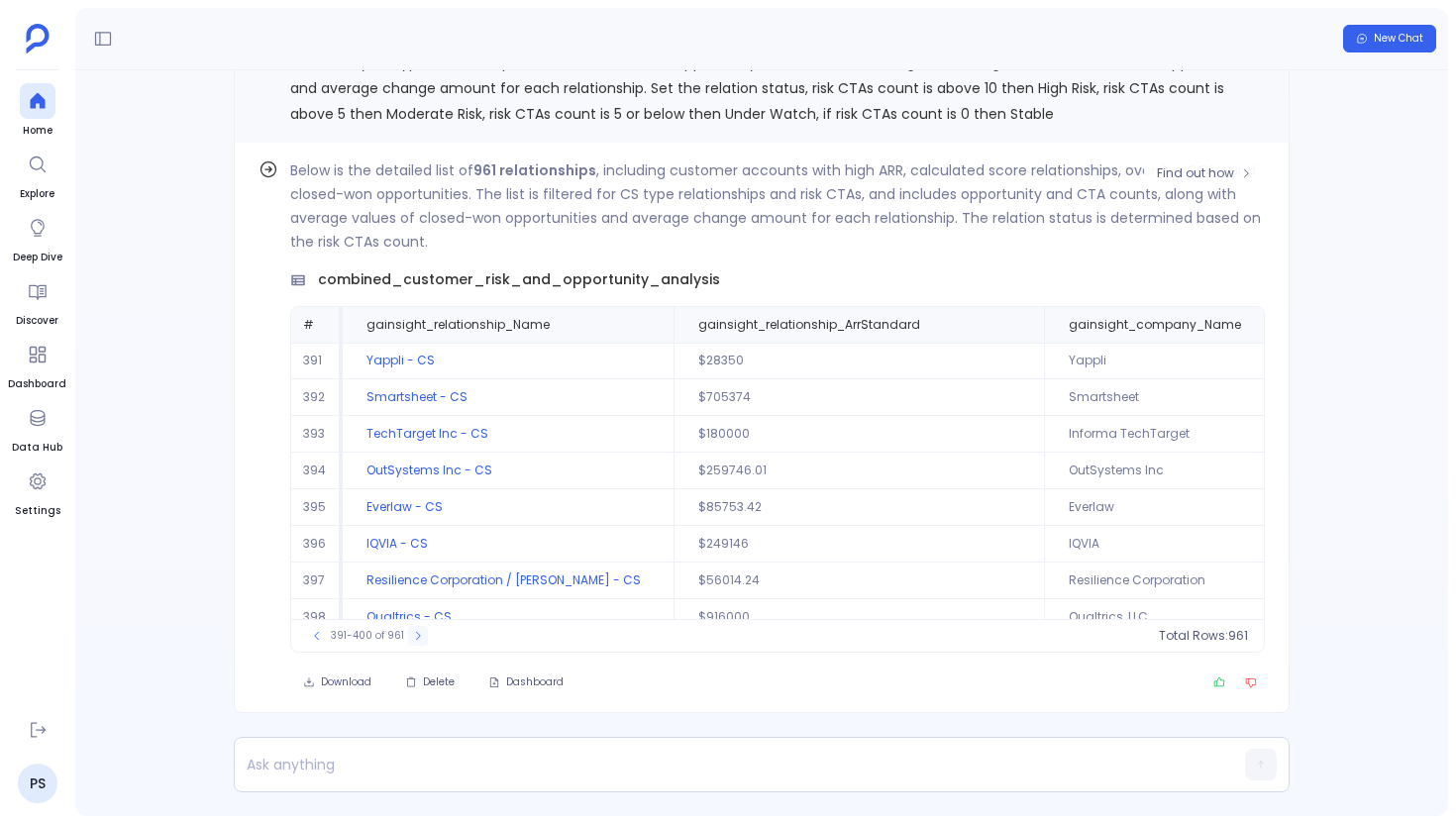 click 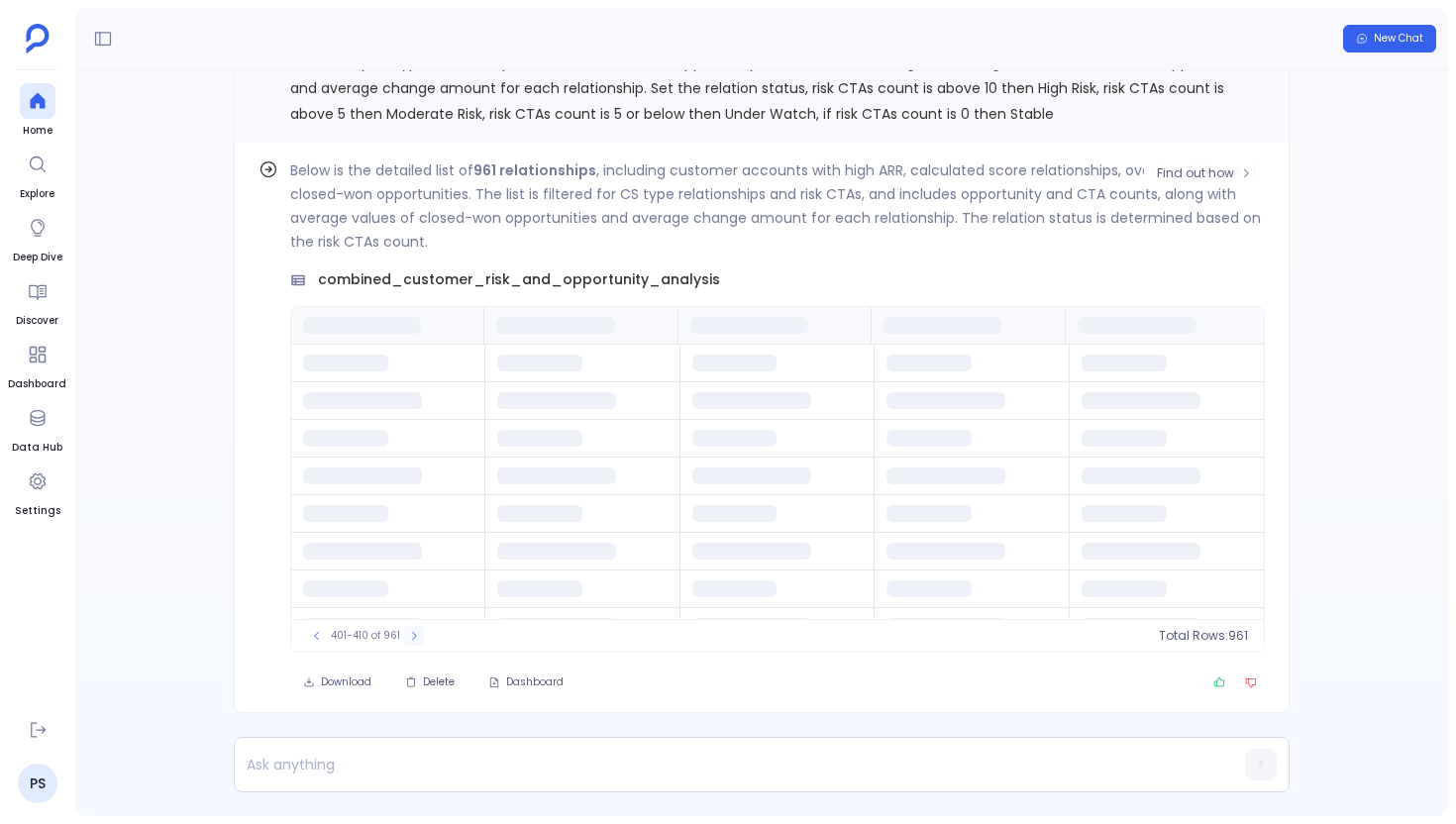 click 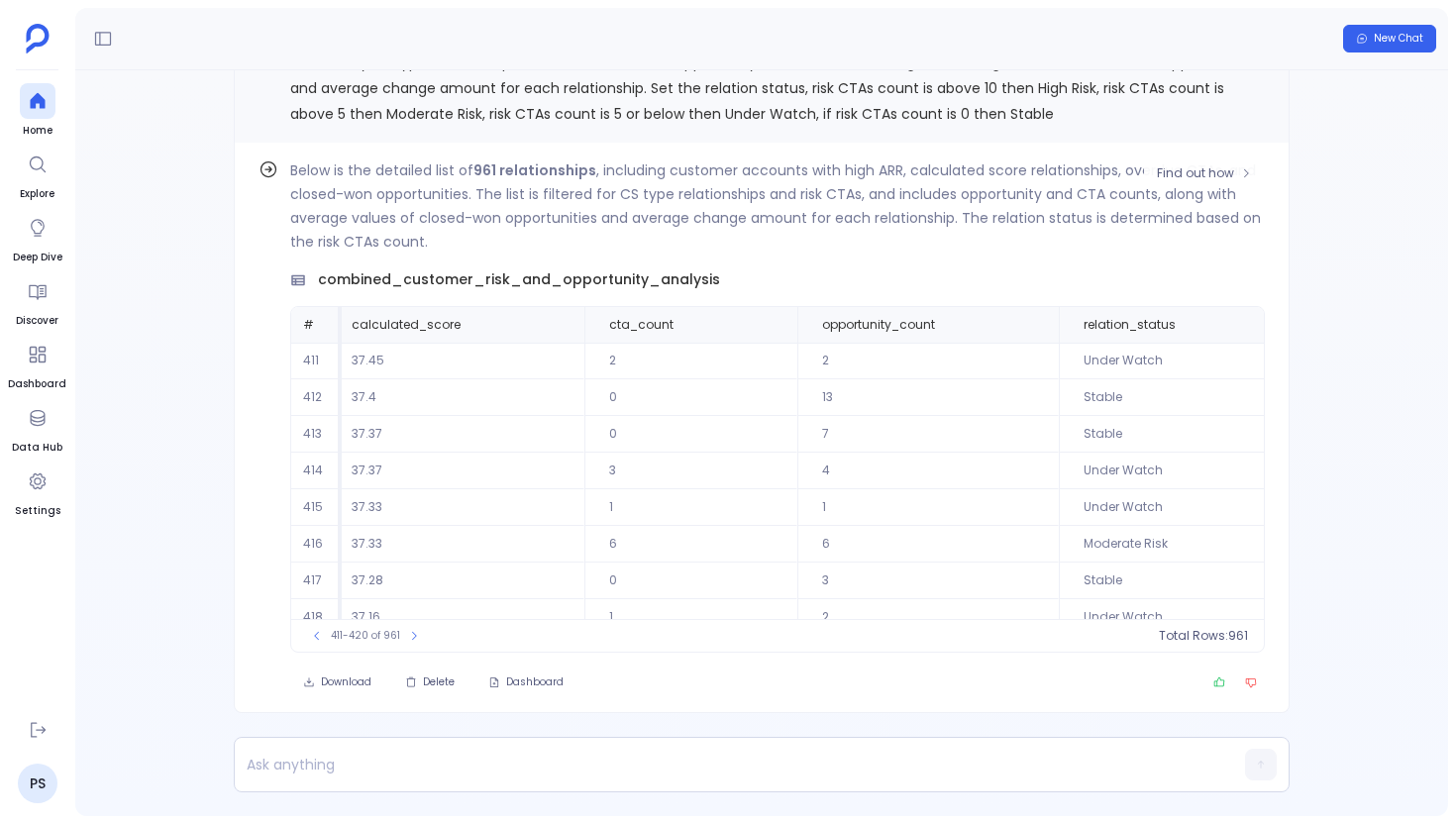 scroll, scrollTop: 0, scrollLeft: 1325, axis: horizontal 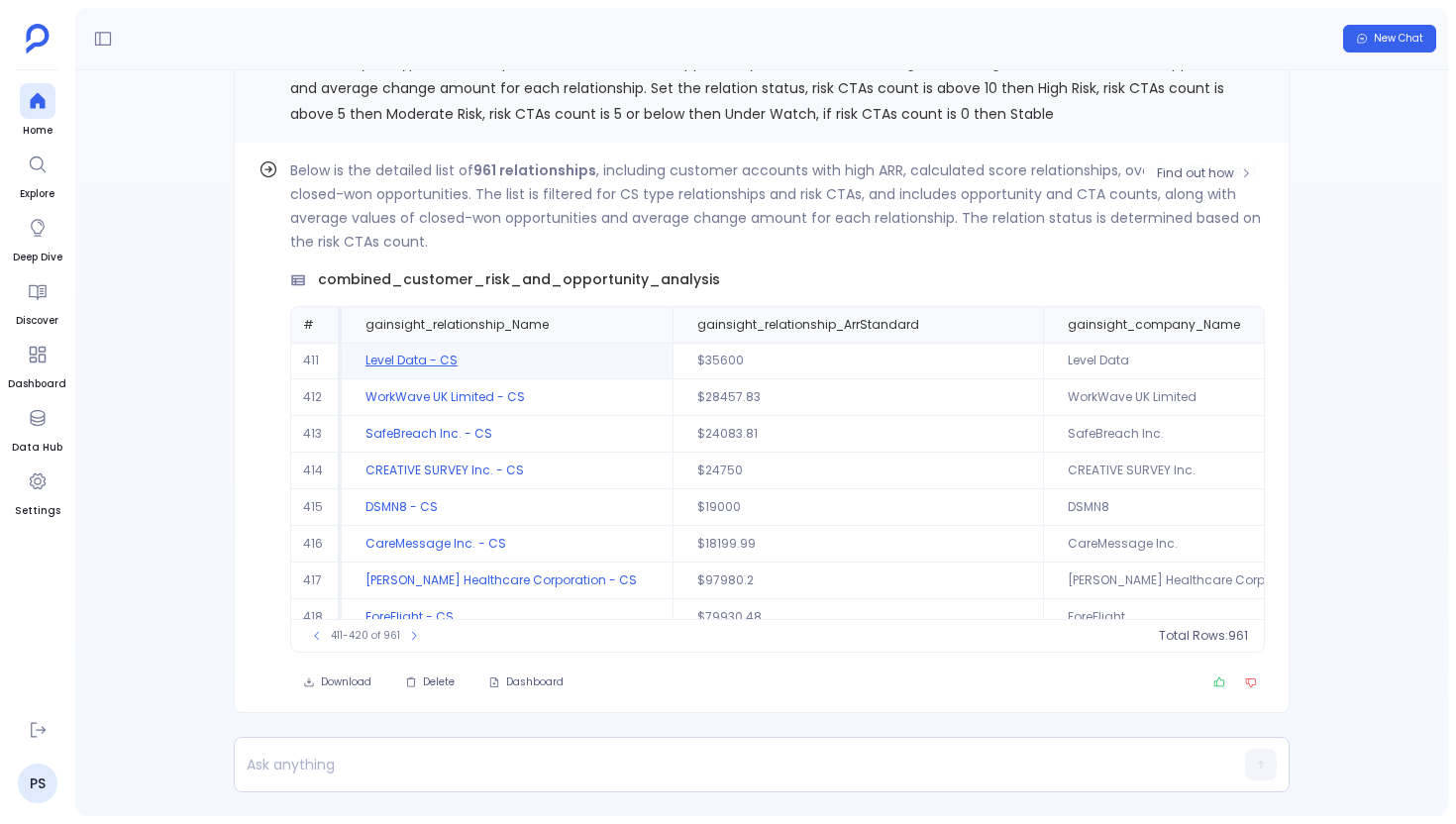 click on "Level Data - CS" at bounding box center [507, 360] 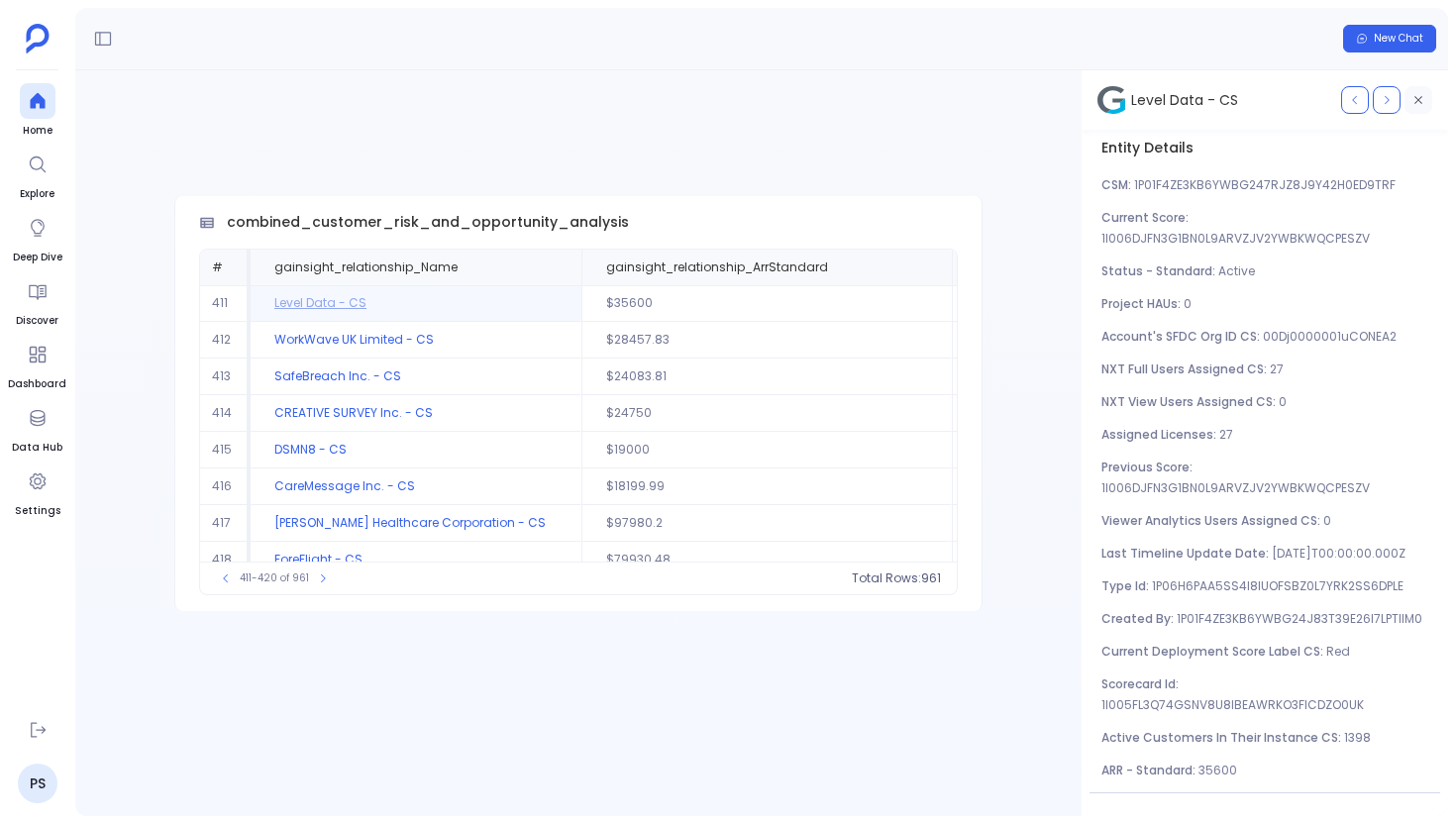click at bounding box center (1418, 100) 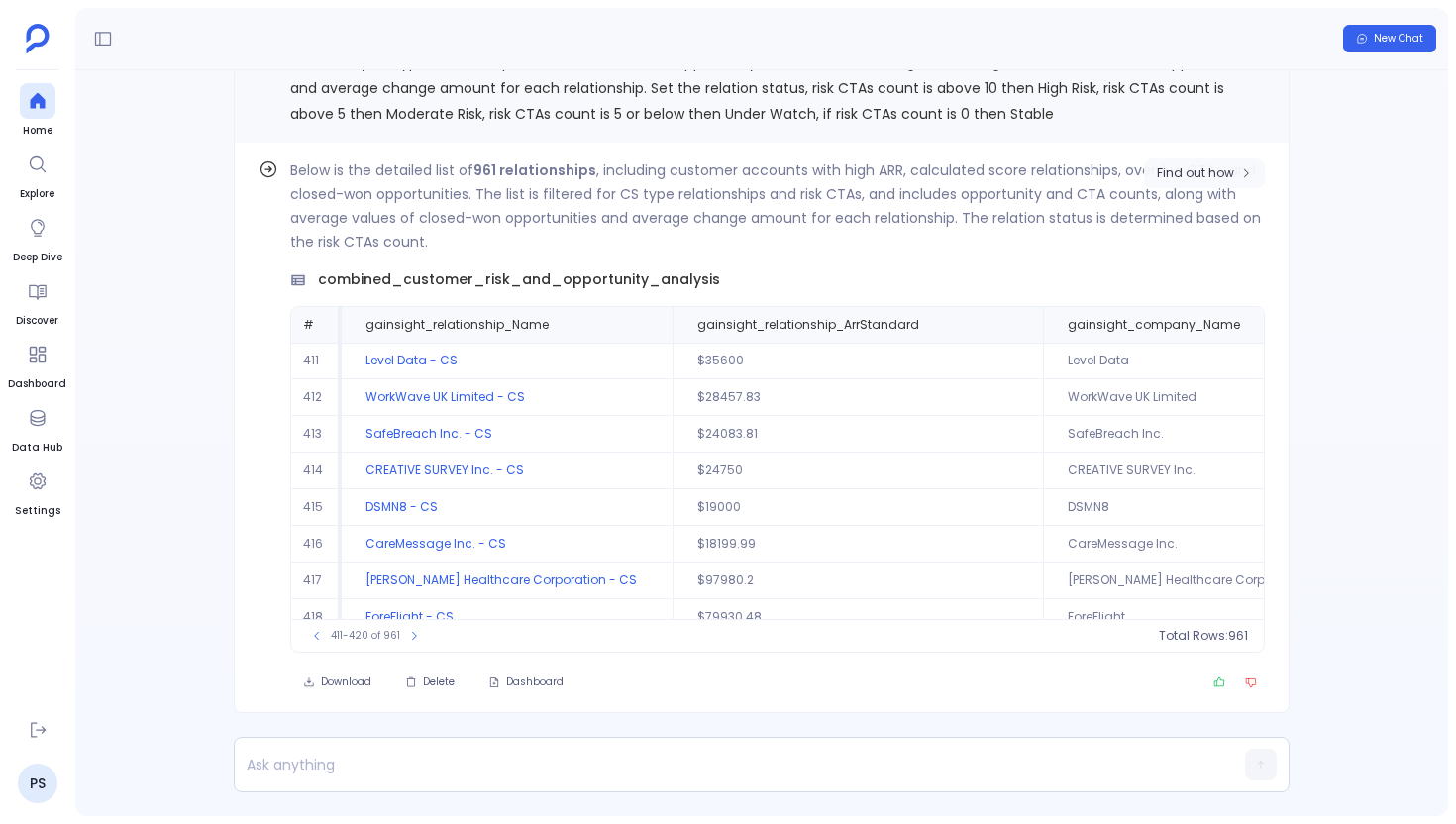 click on "Find out how" at bounding box center (1196, 173) 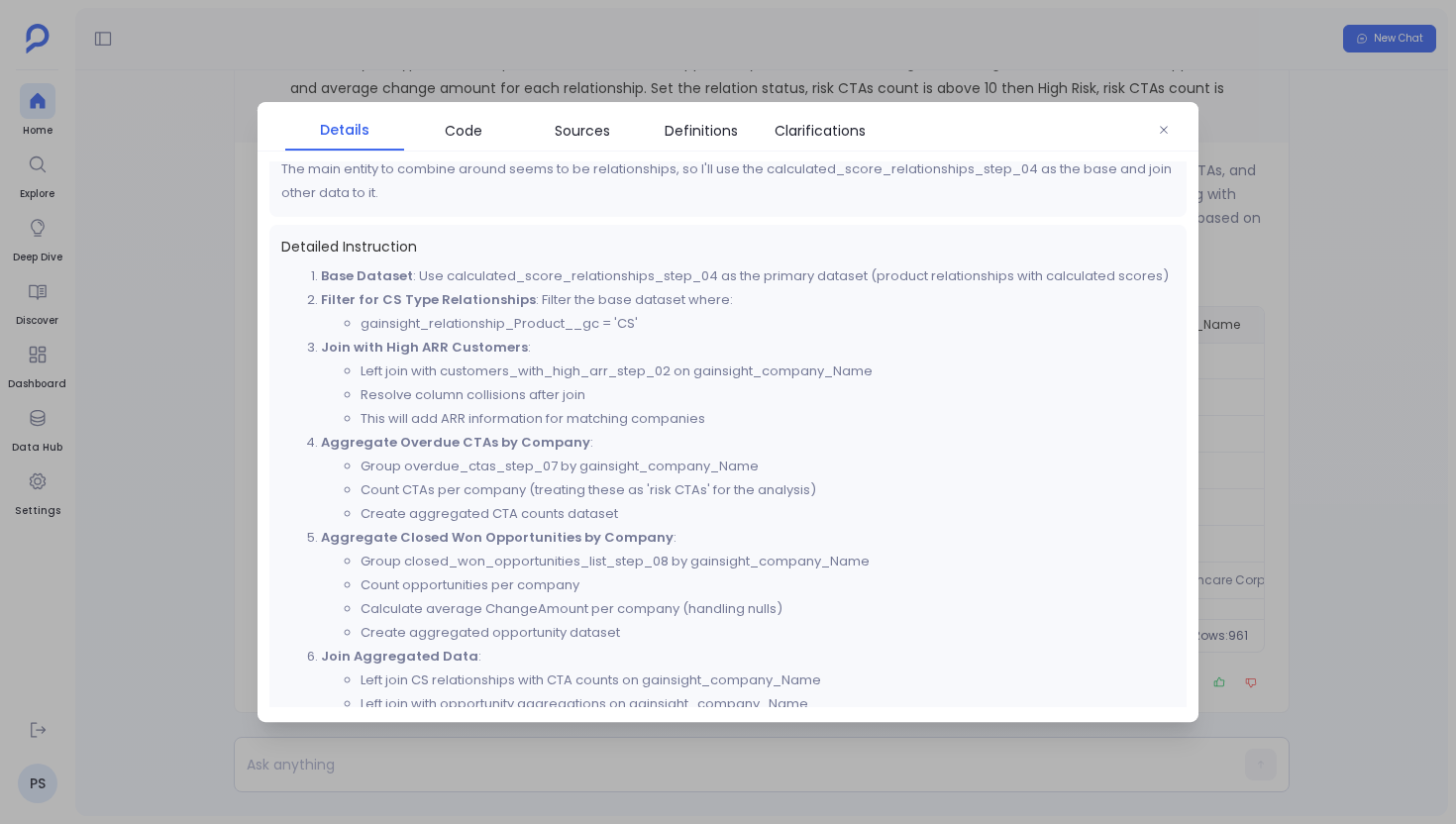 scroll, scrollTop: 496, scrollLeft: 0, axis: vertical 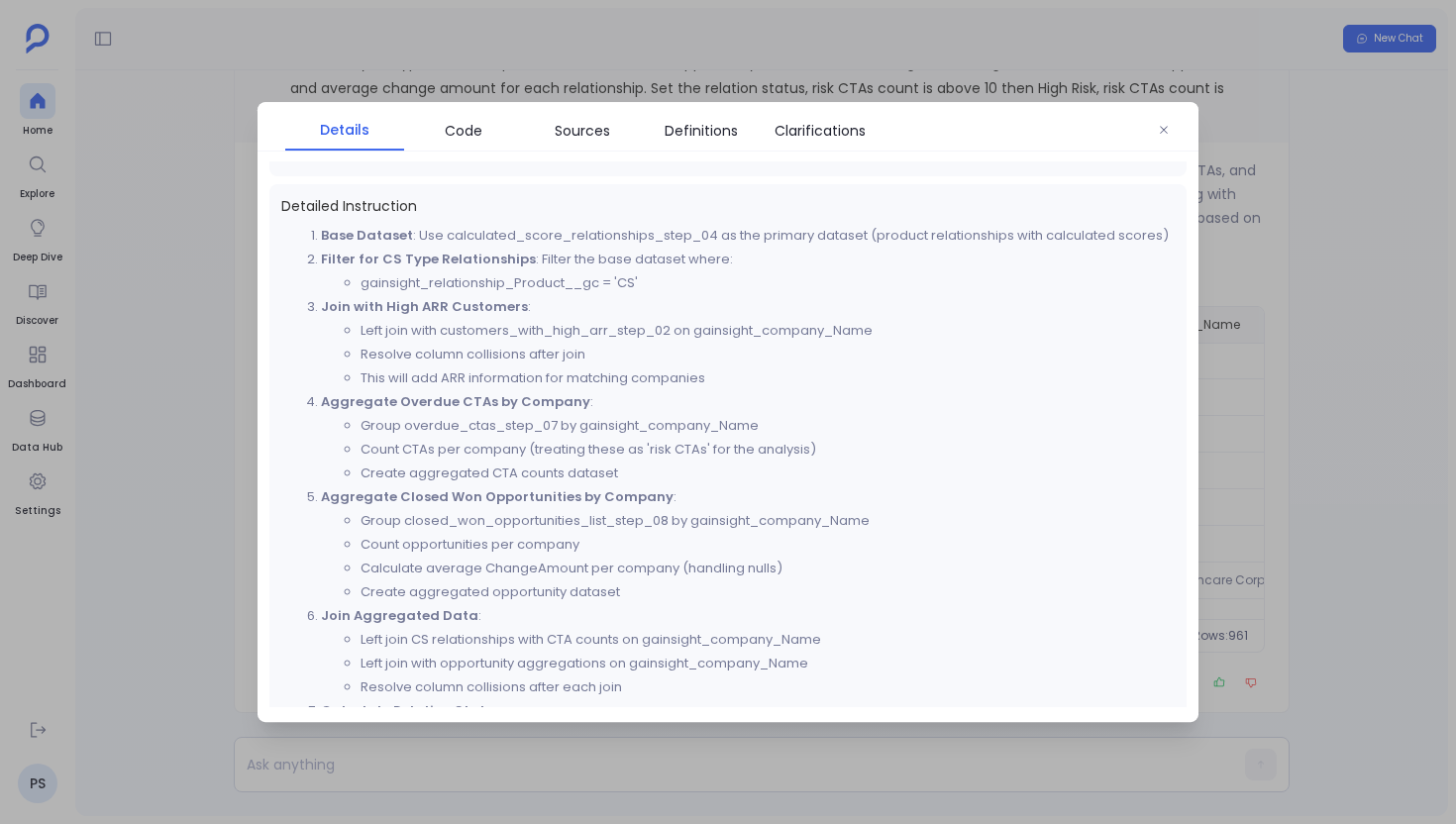 click at bounding box center [728, 412] 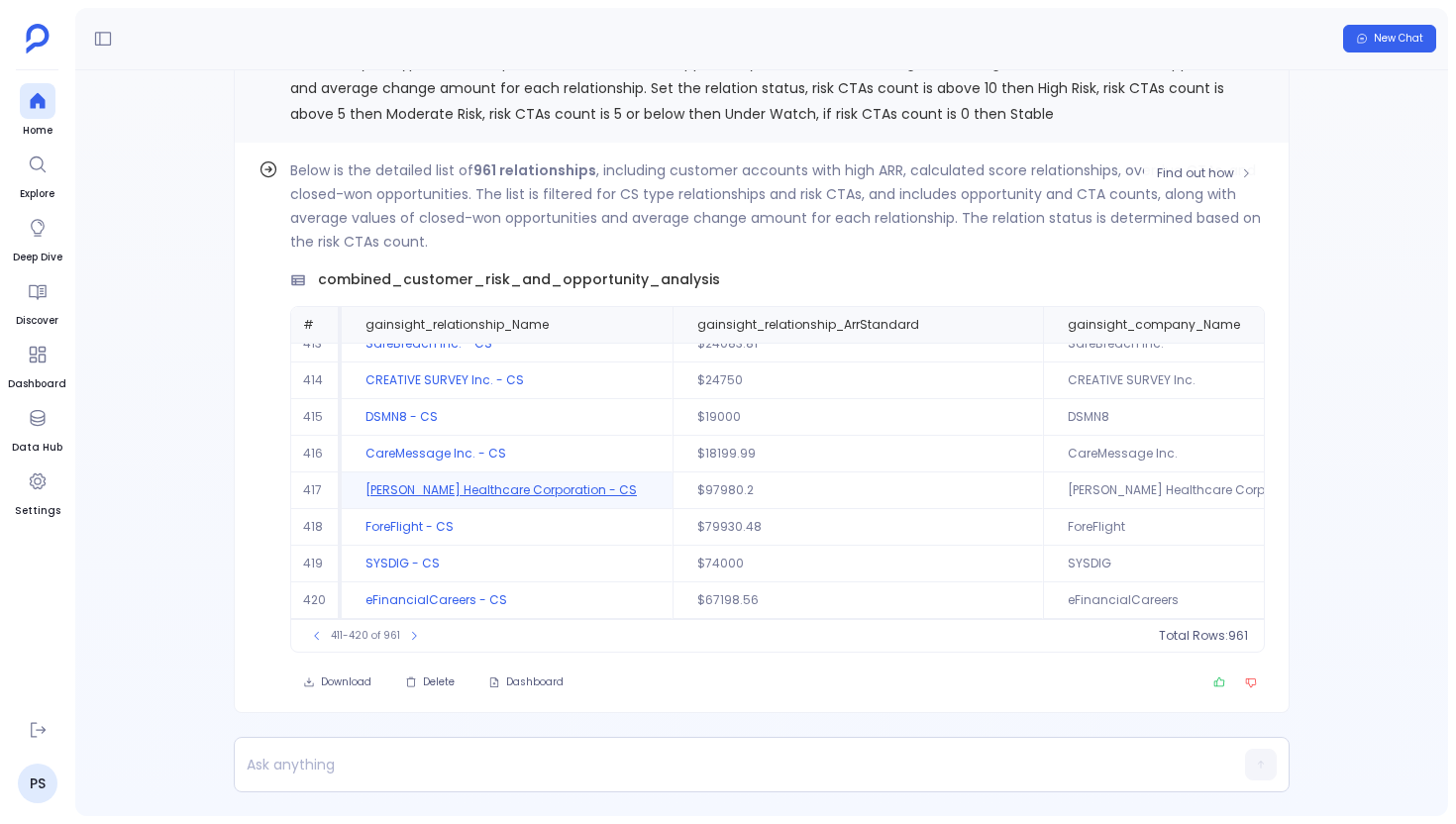 scroll, scrollTop: 95, scrollLeft: 0, axis: vertical 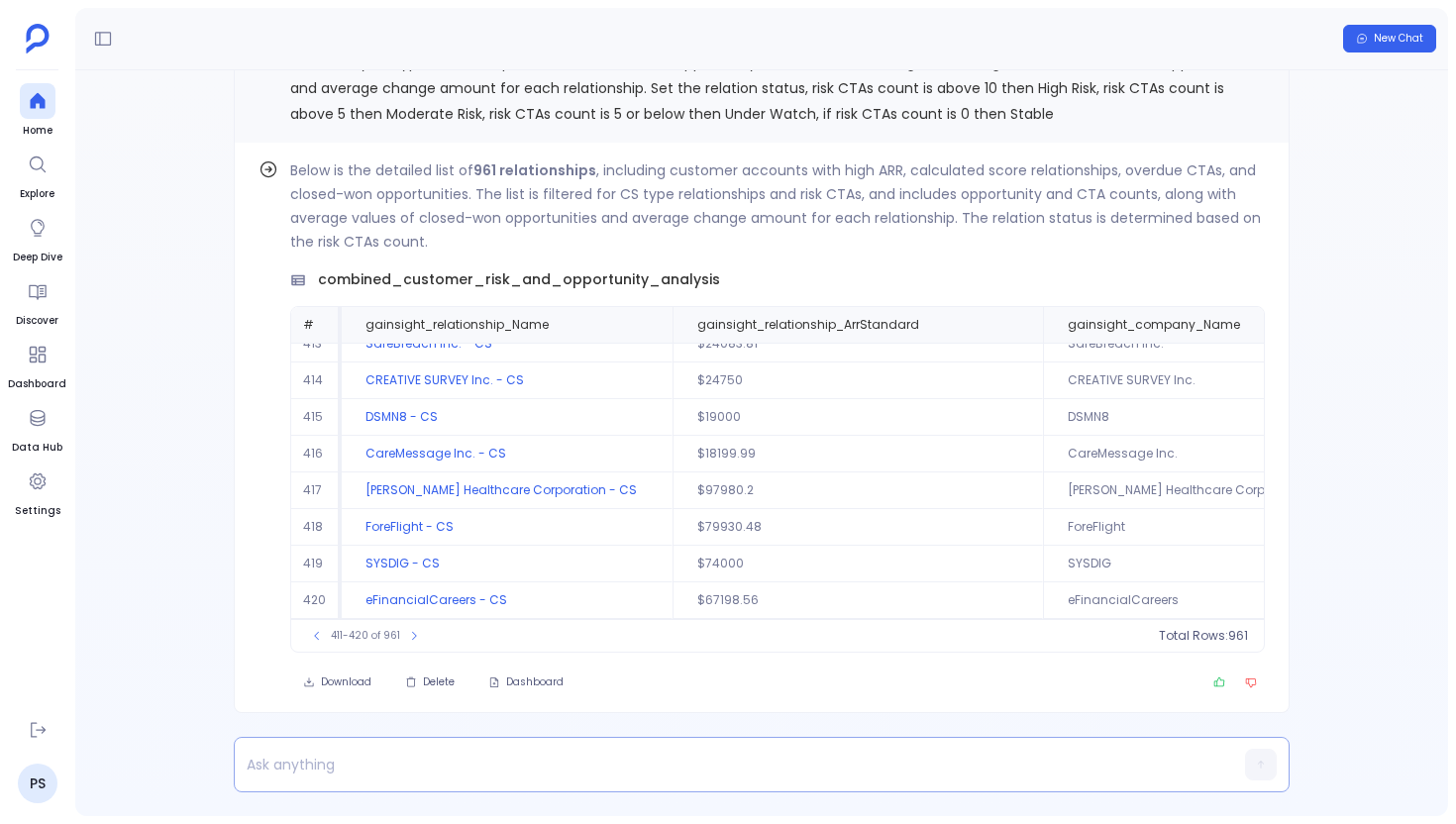 click at bounding box center [723, 765] 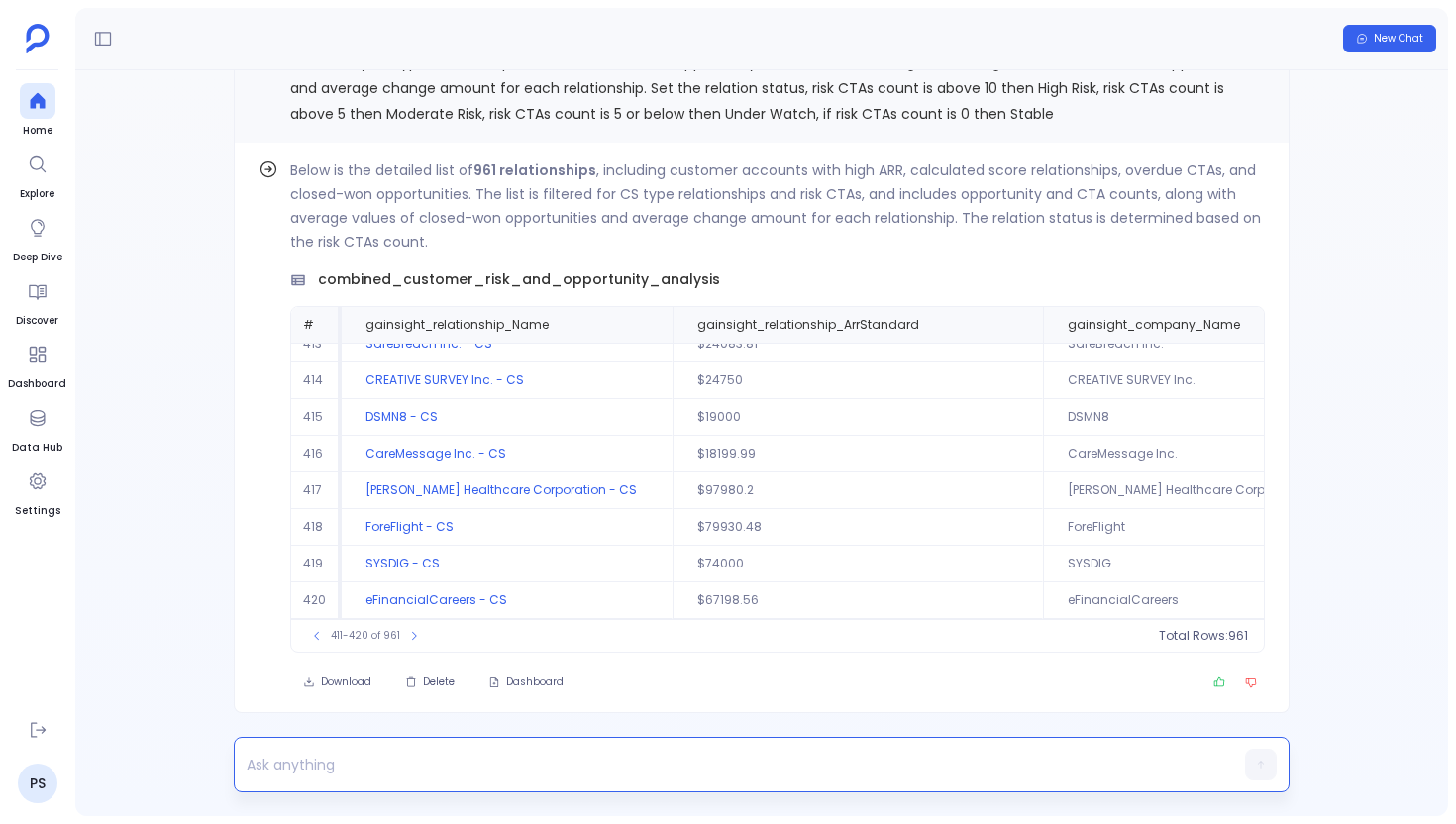 click at bounding box center (723, 765) 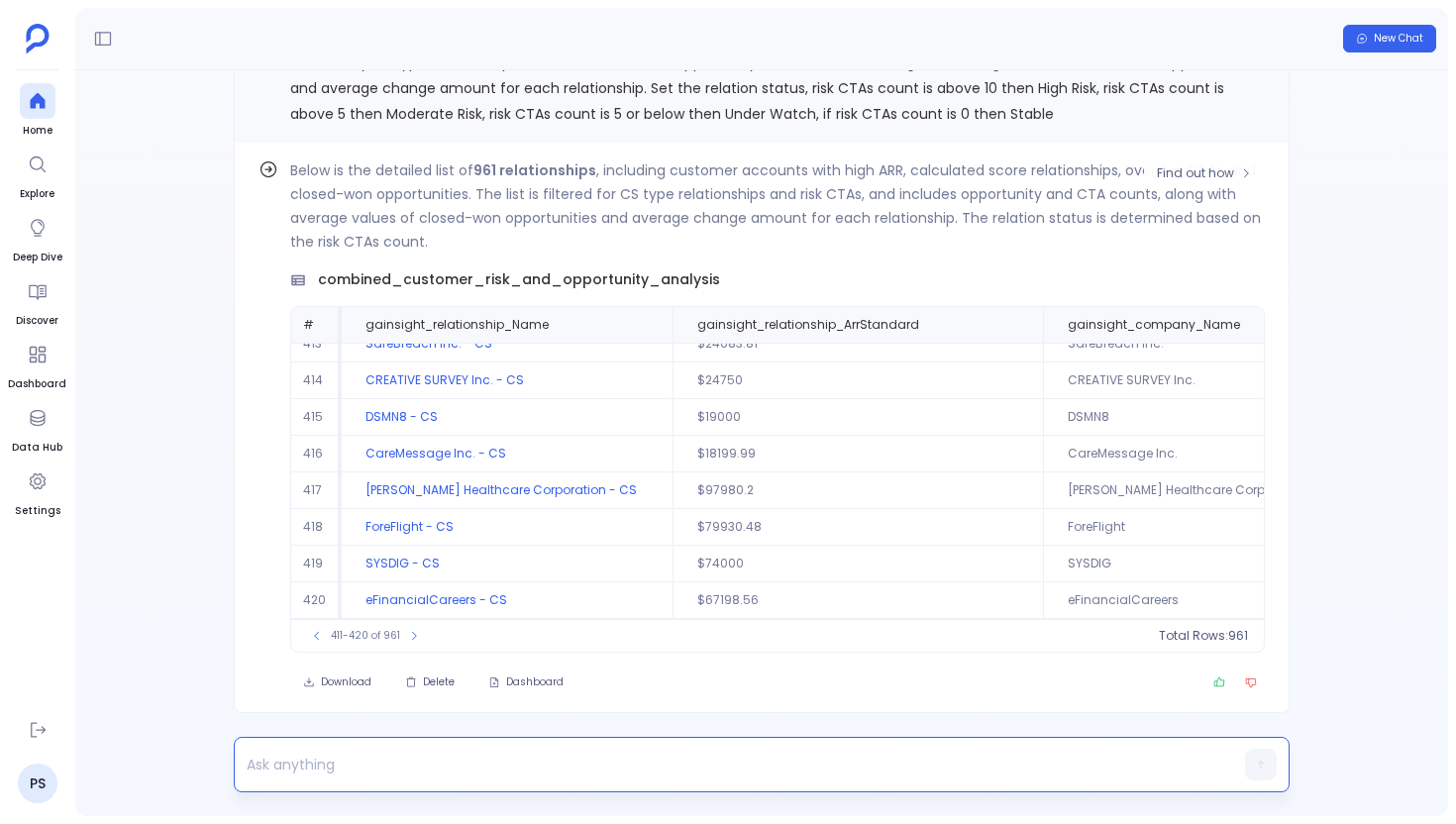 click on "Download Delete Dashboard" at bounding box center [778, 682] 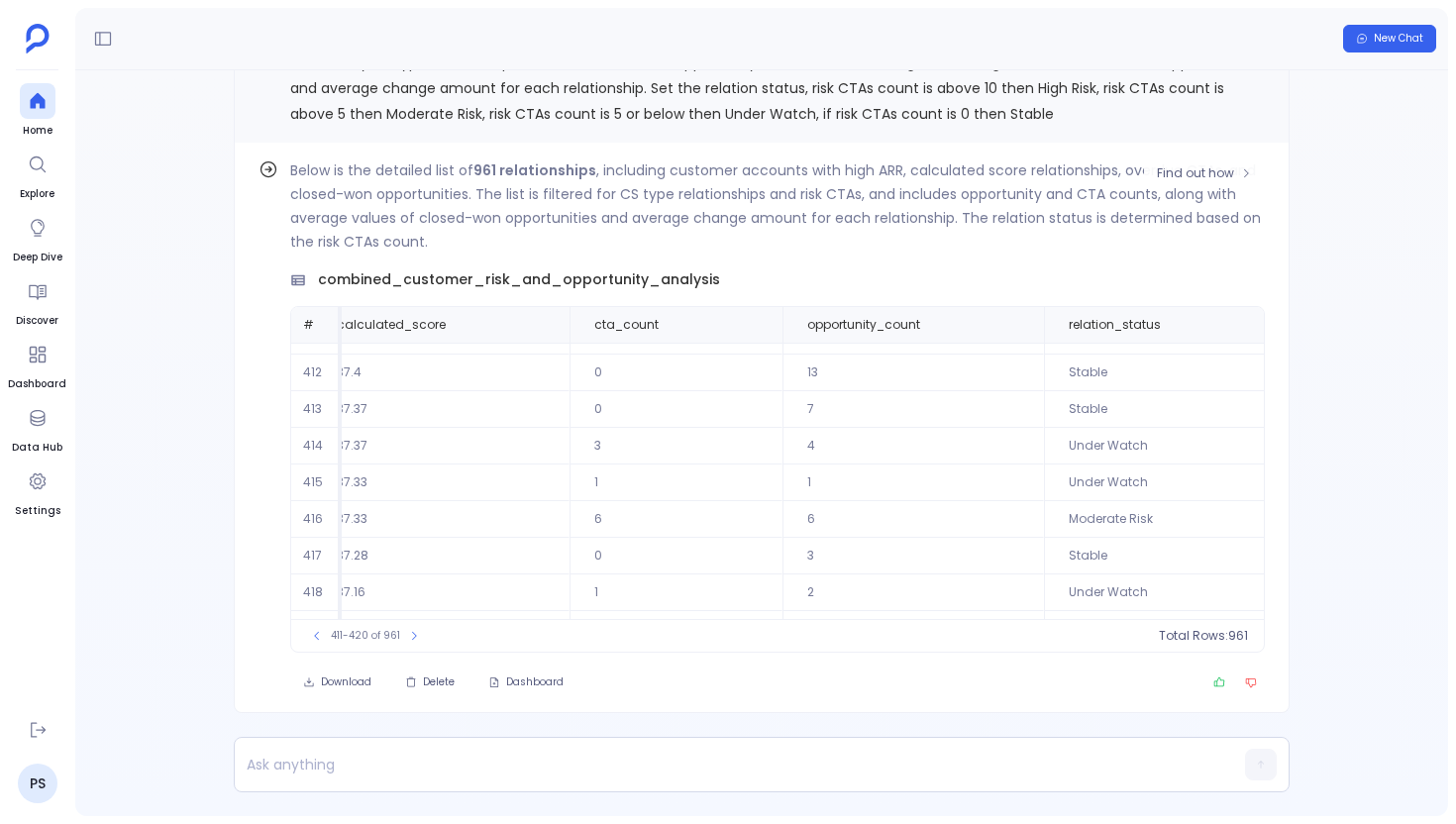 scroll, scrollTop: 0, scrollLeft: 1339, axis: horizontal 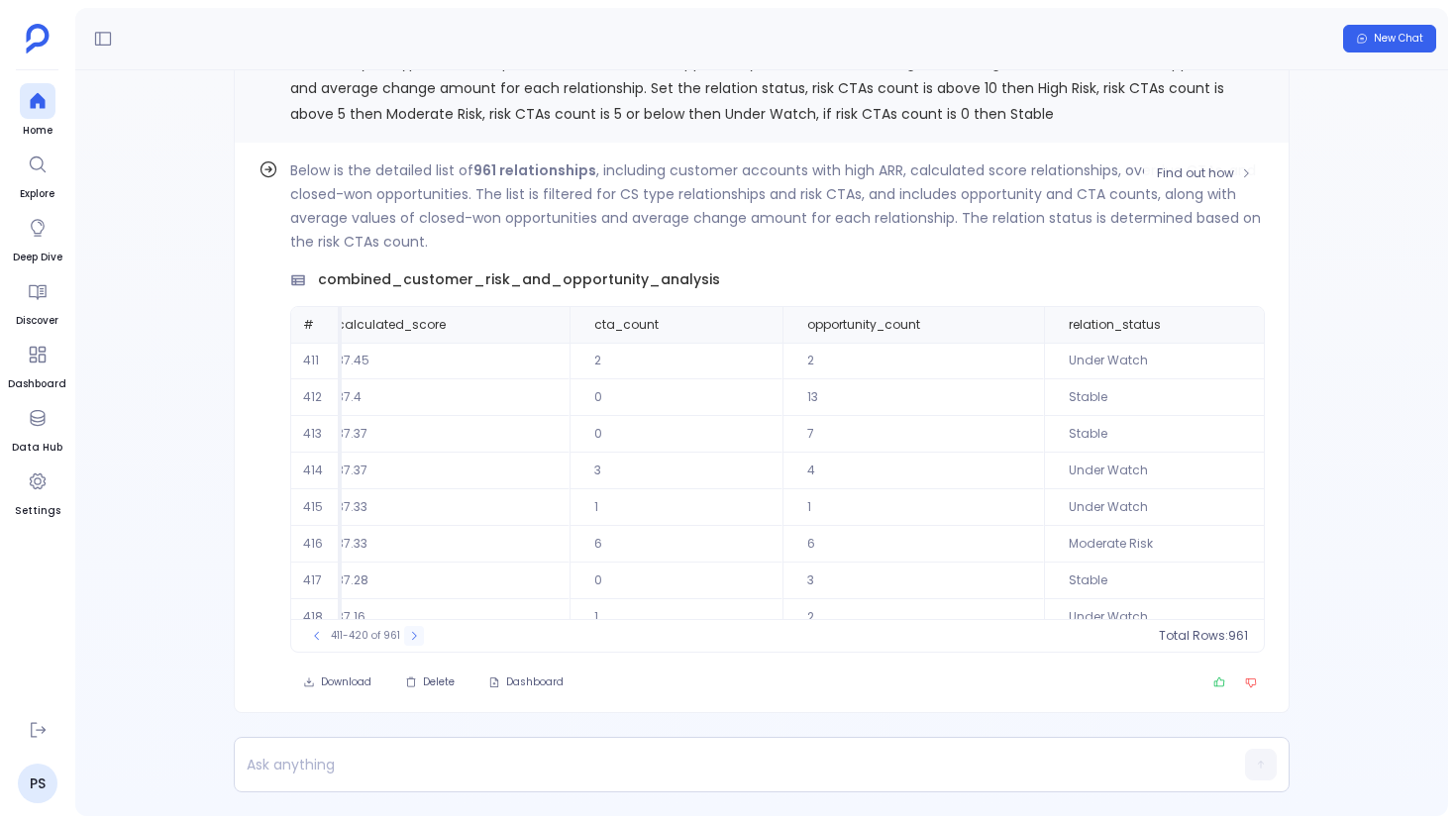 click 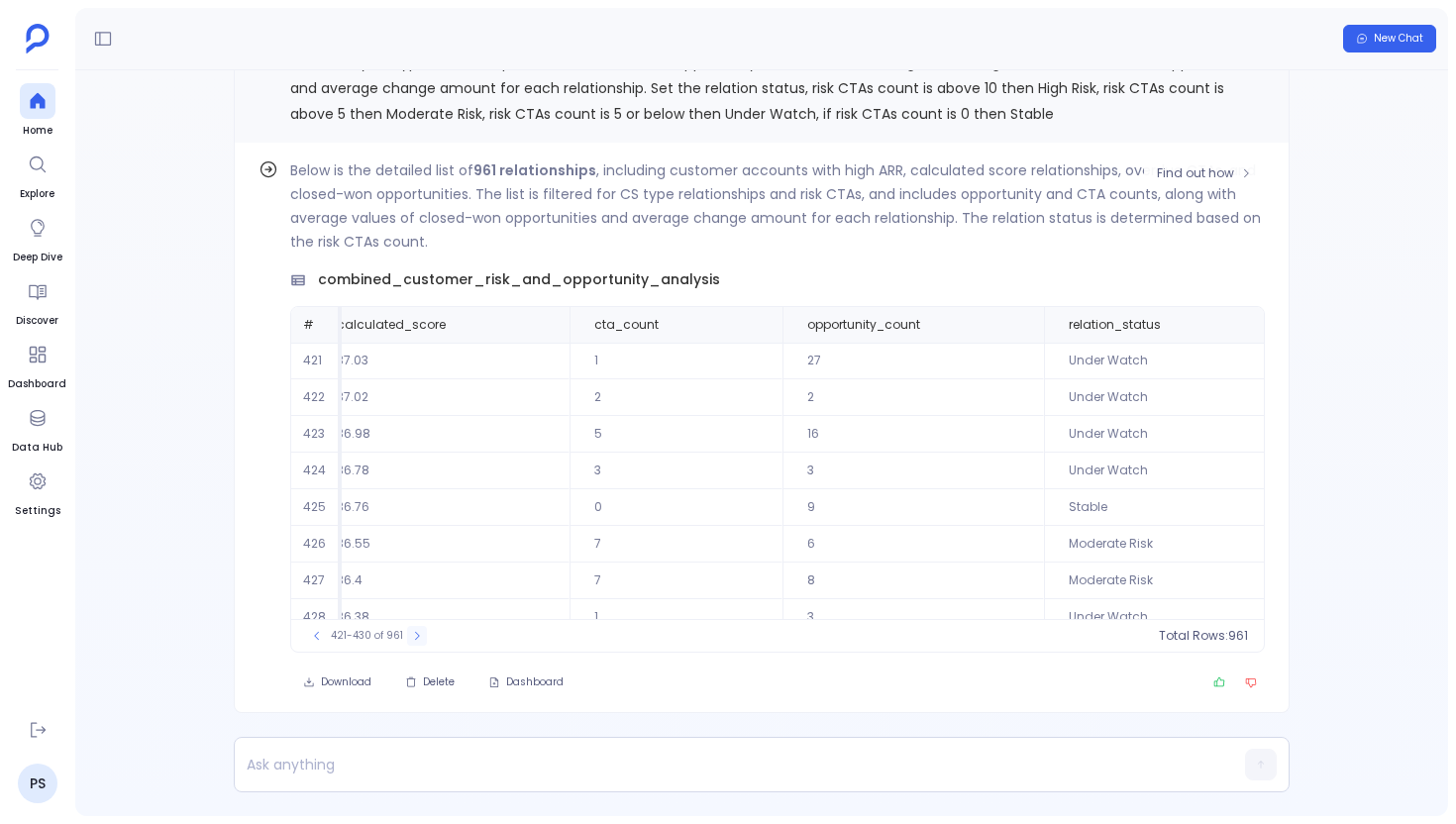 click 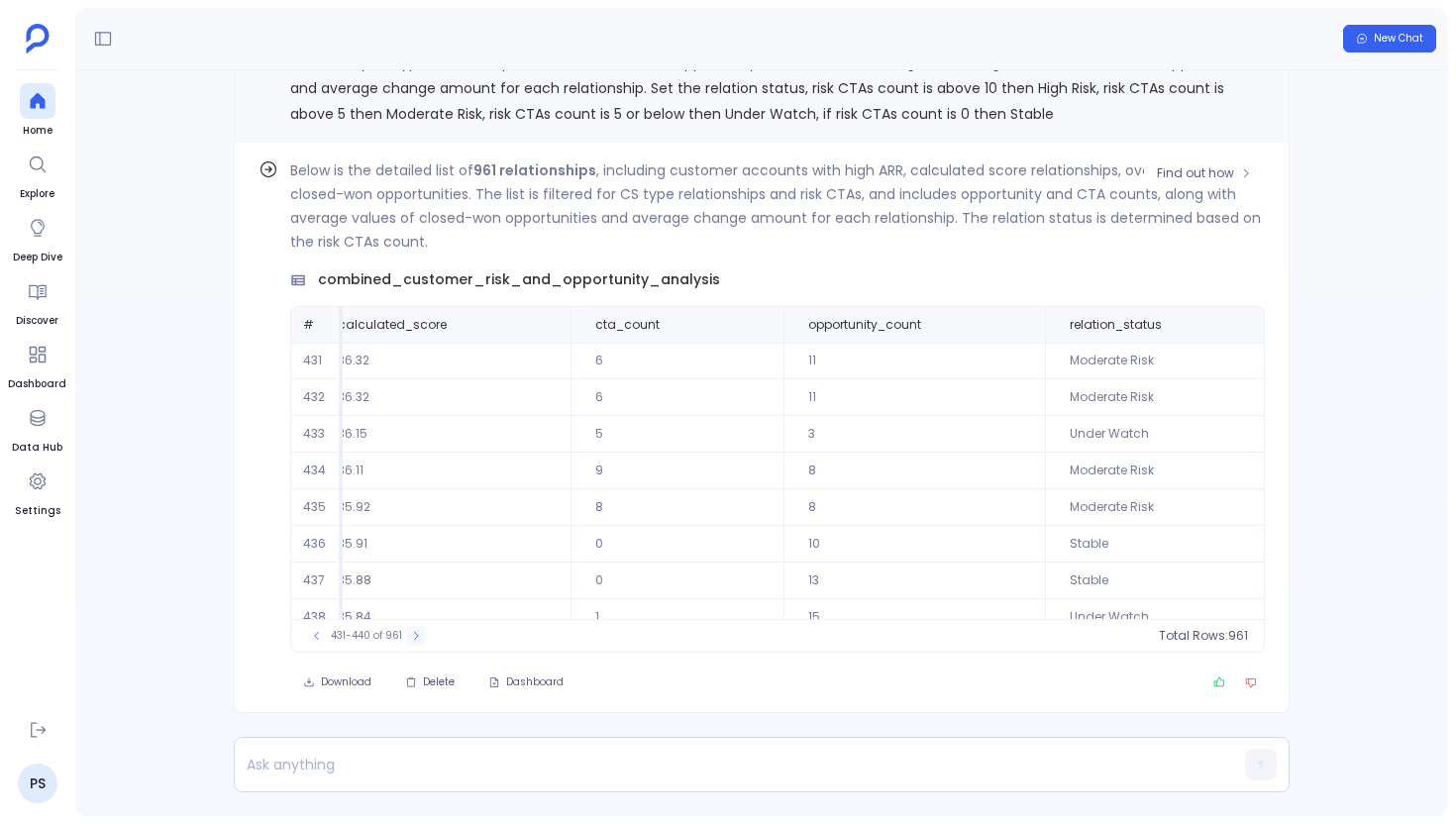 click 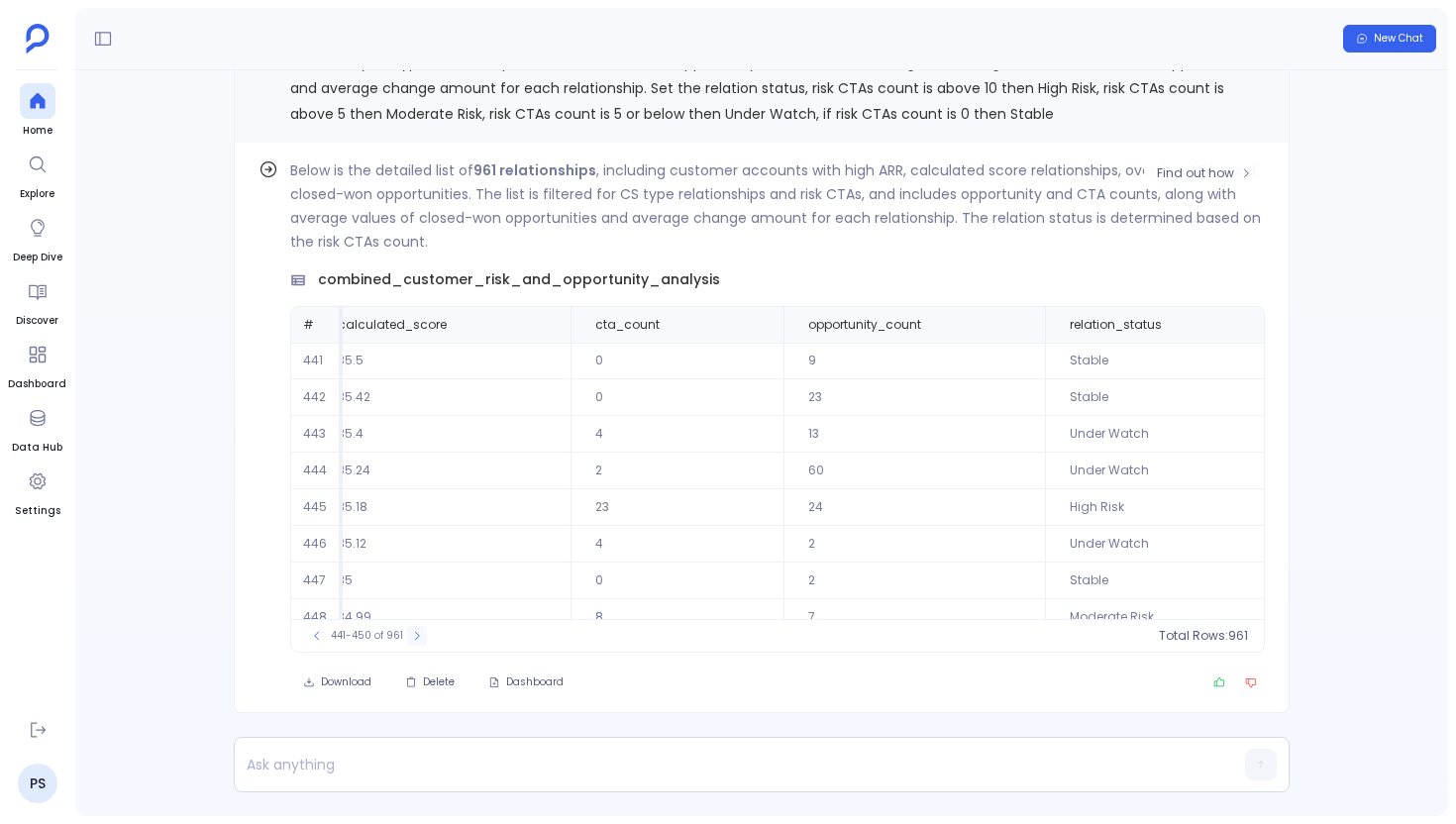 click 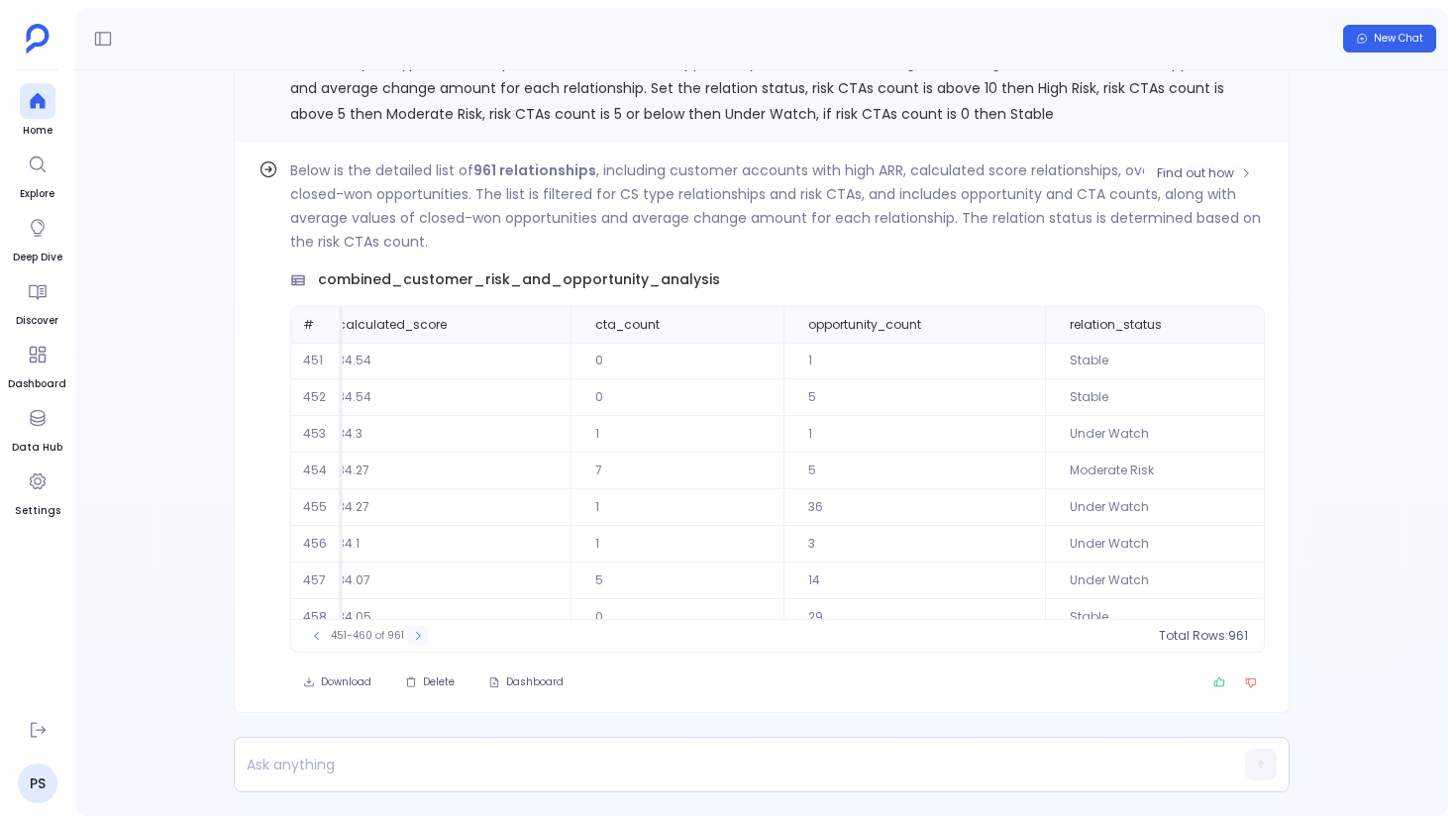 click 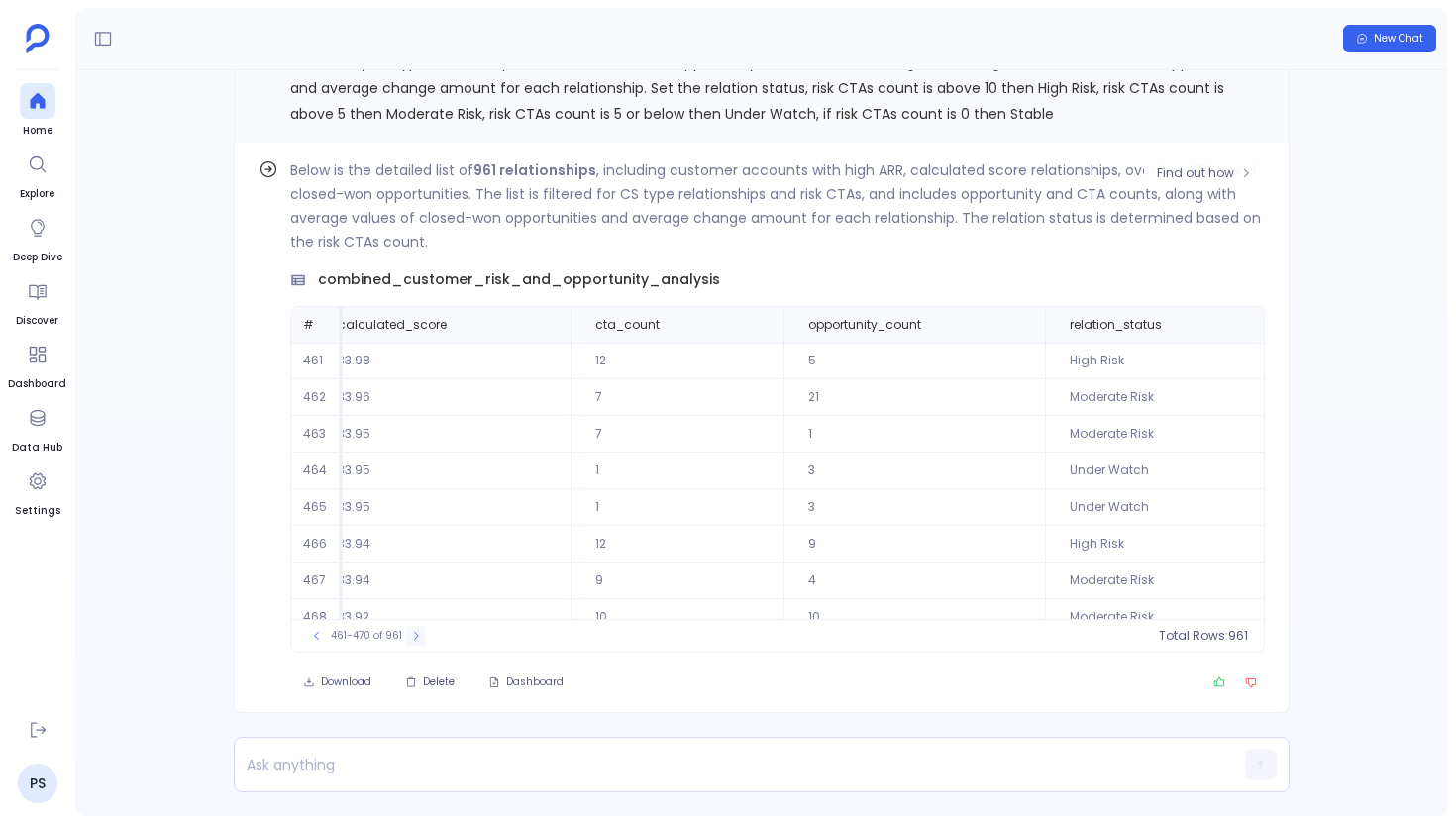click 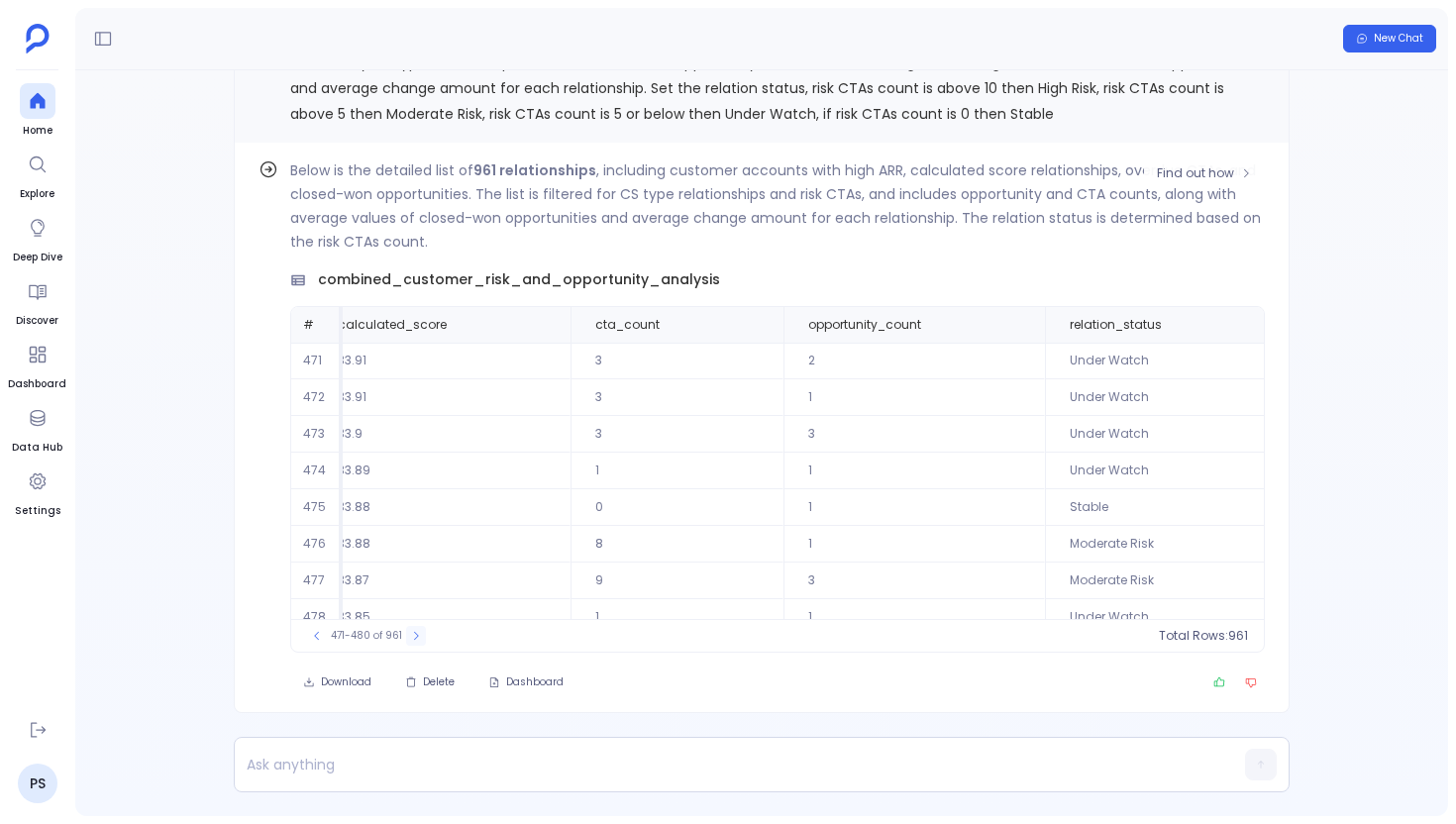 click 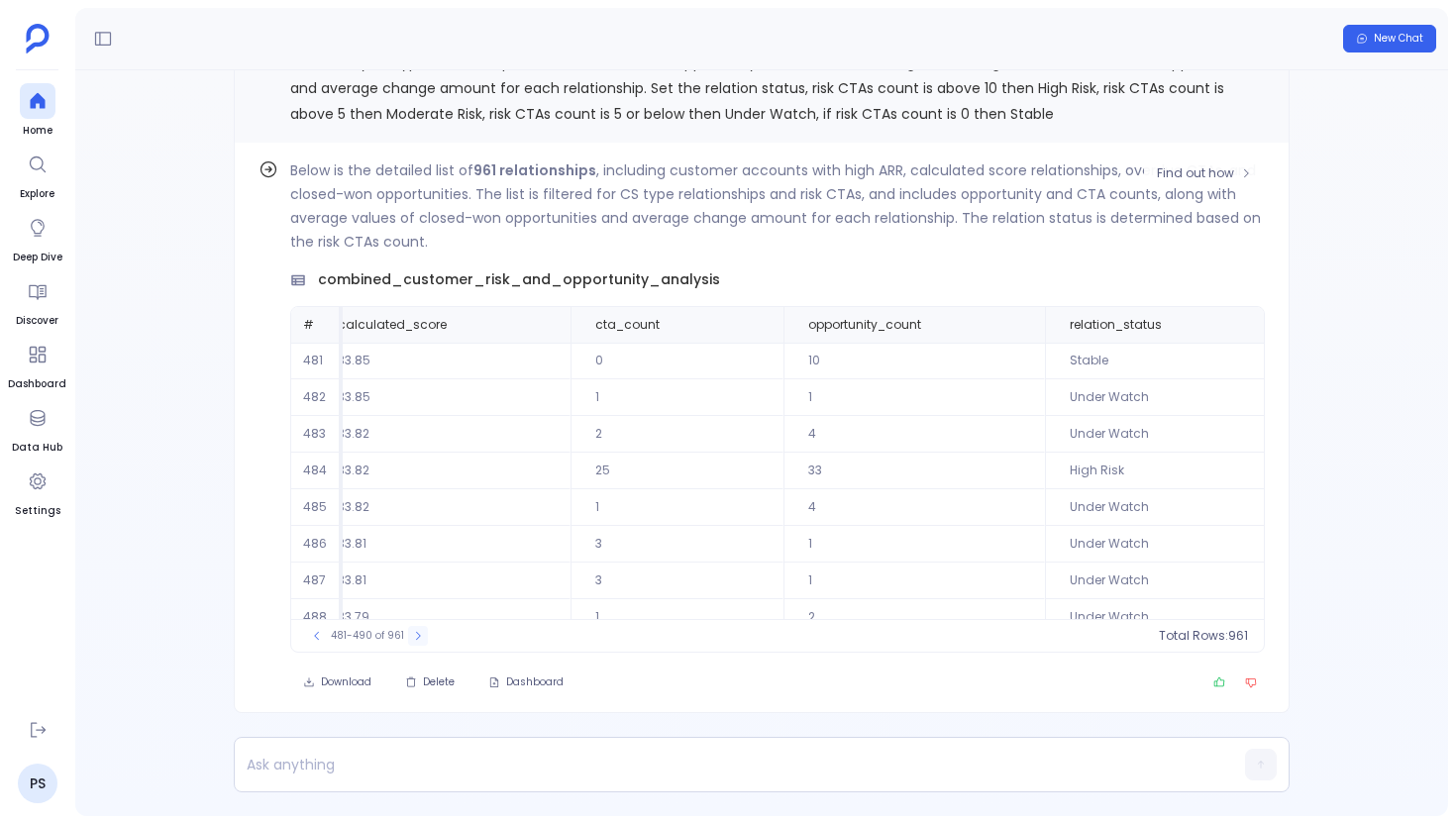 click 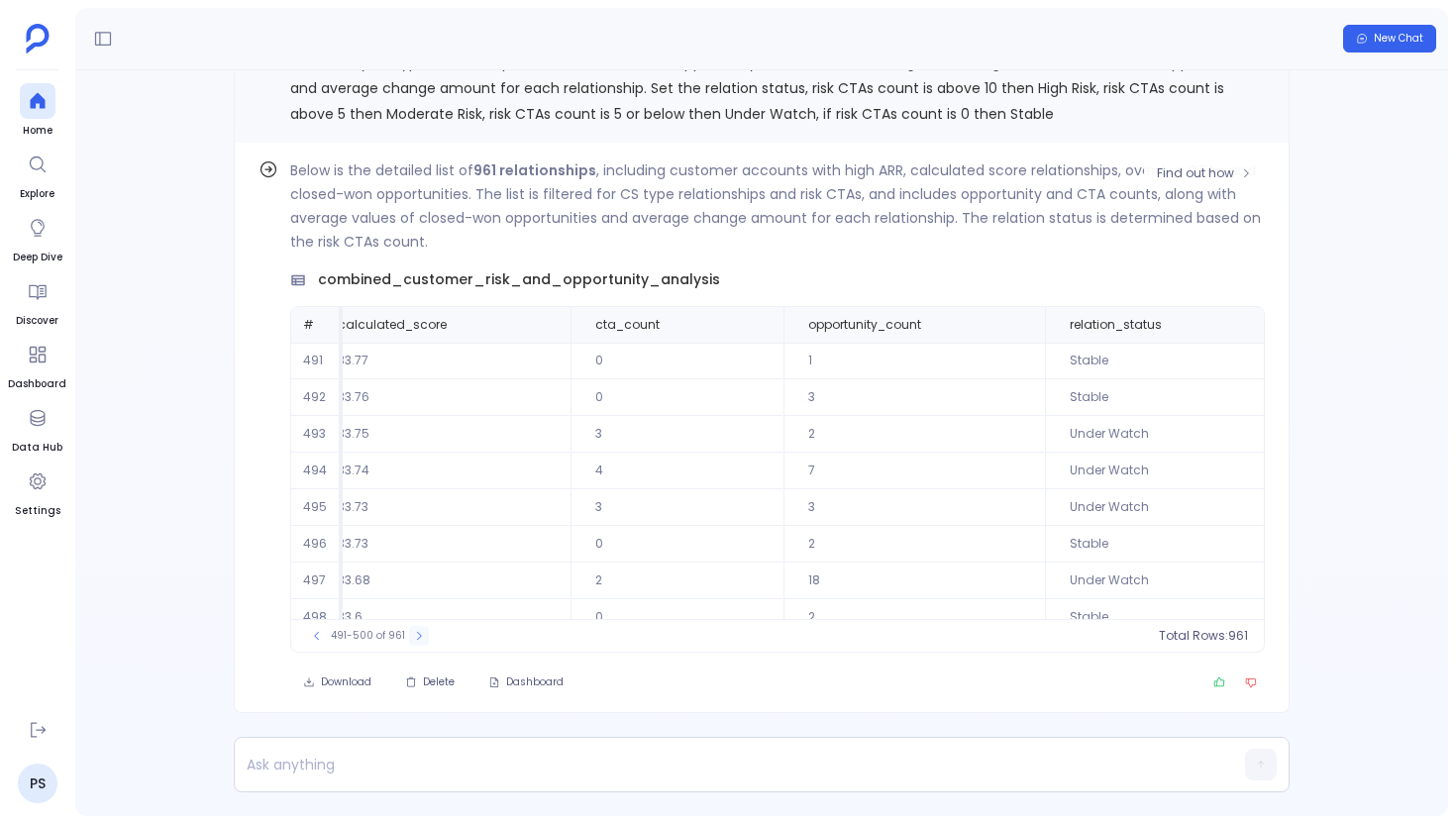click 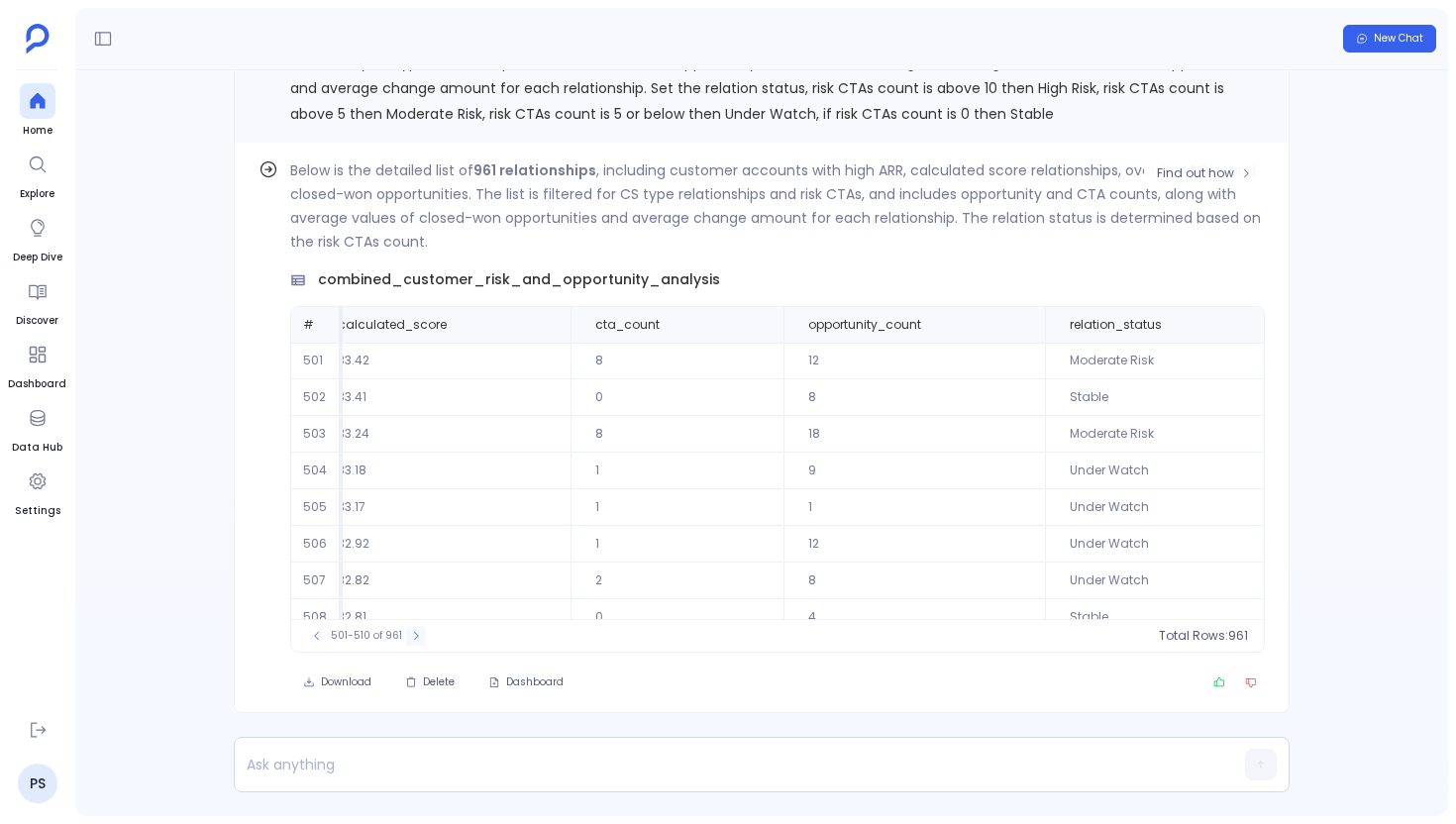 click at bounding box center [416, 636] 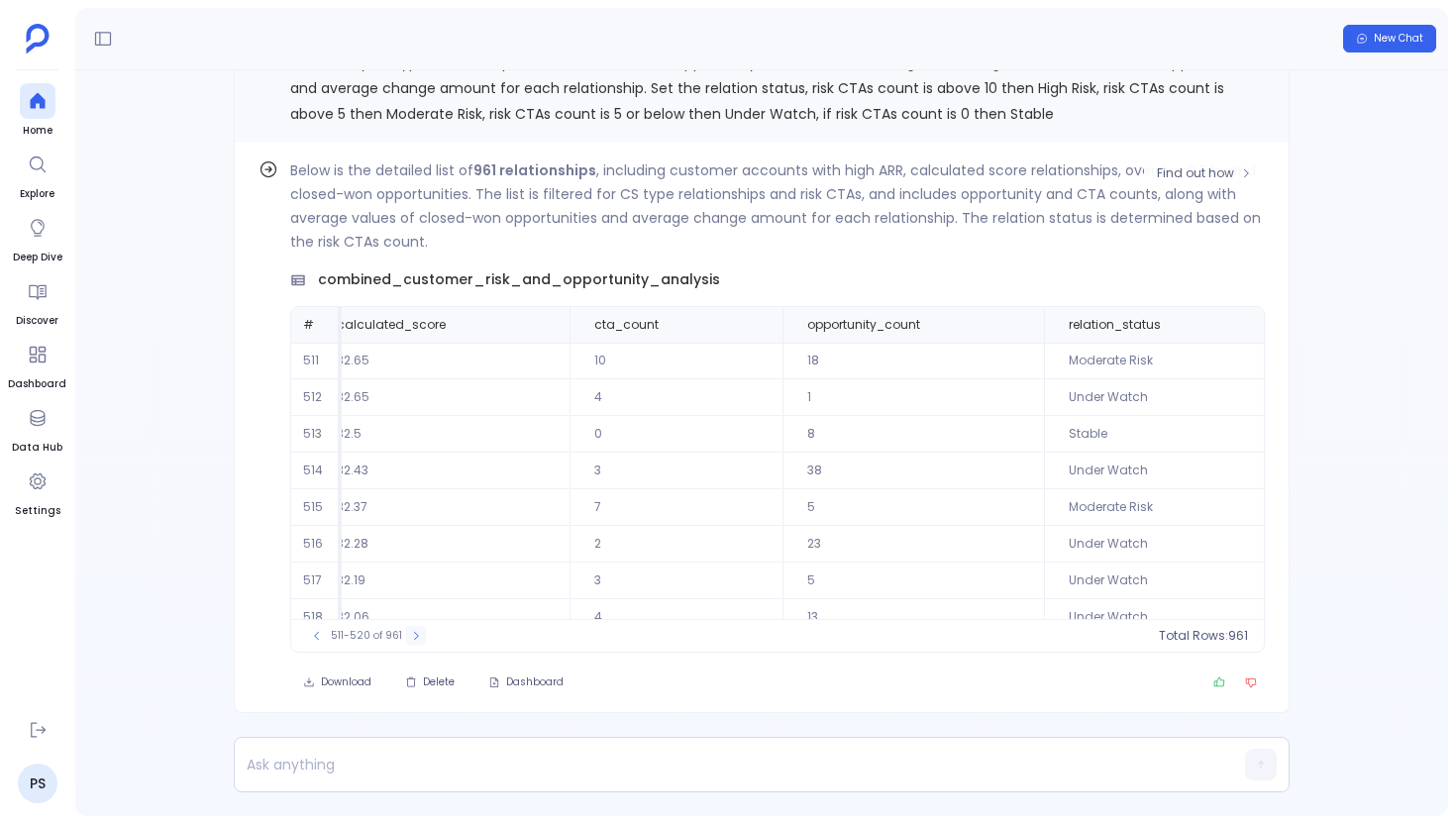 click at bounding box center [416, 636] 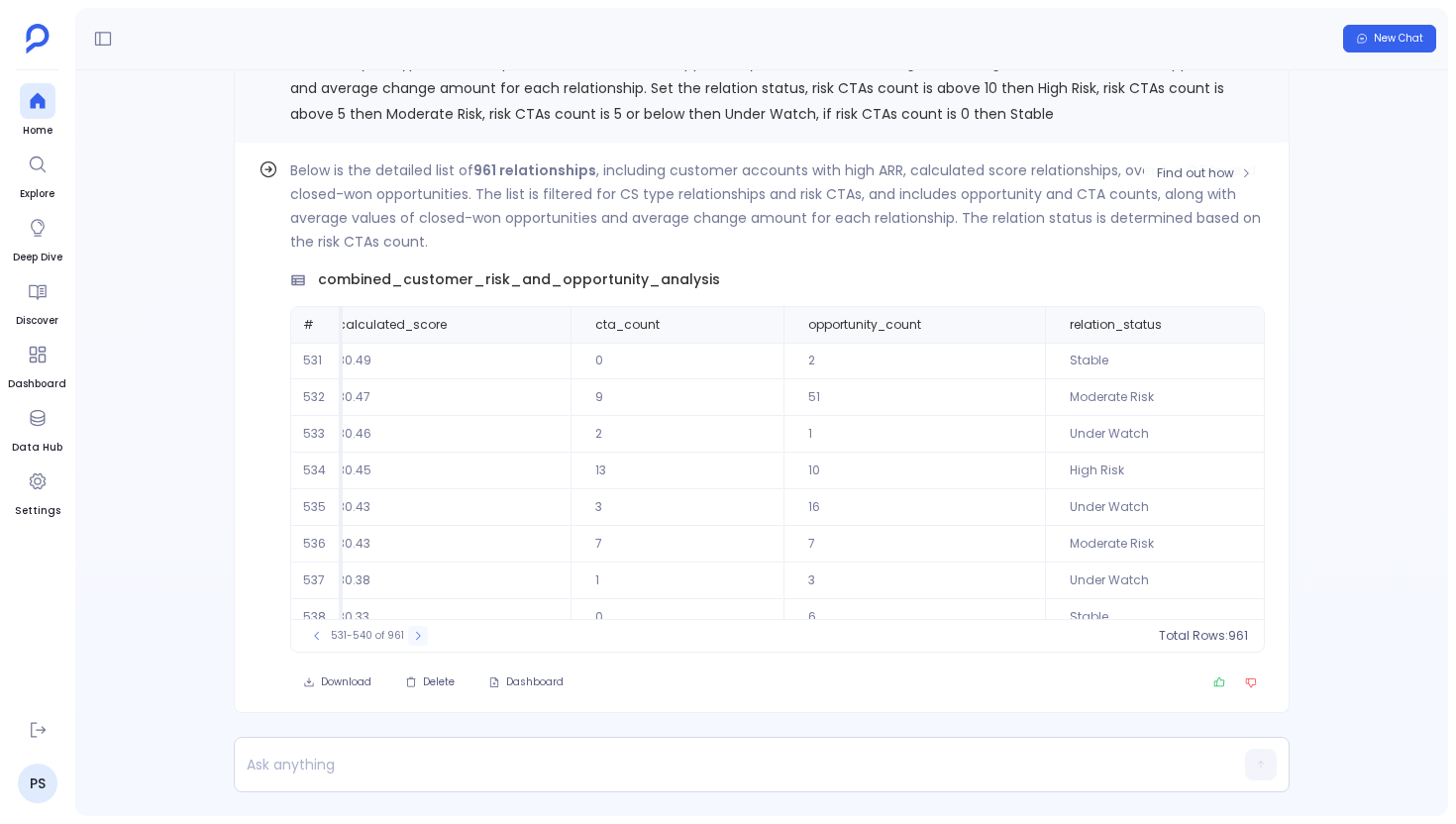 click 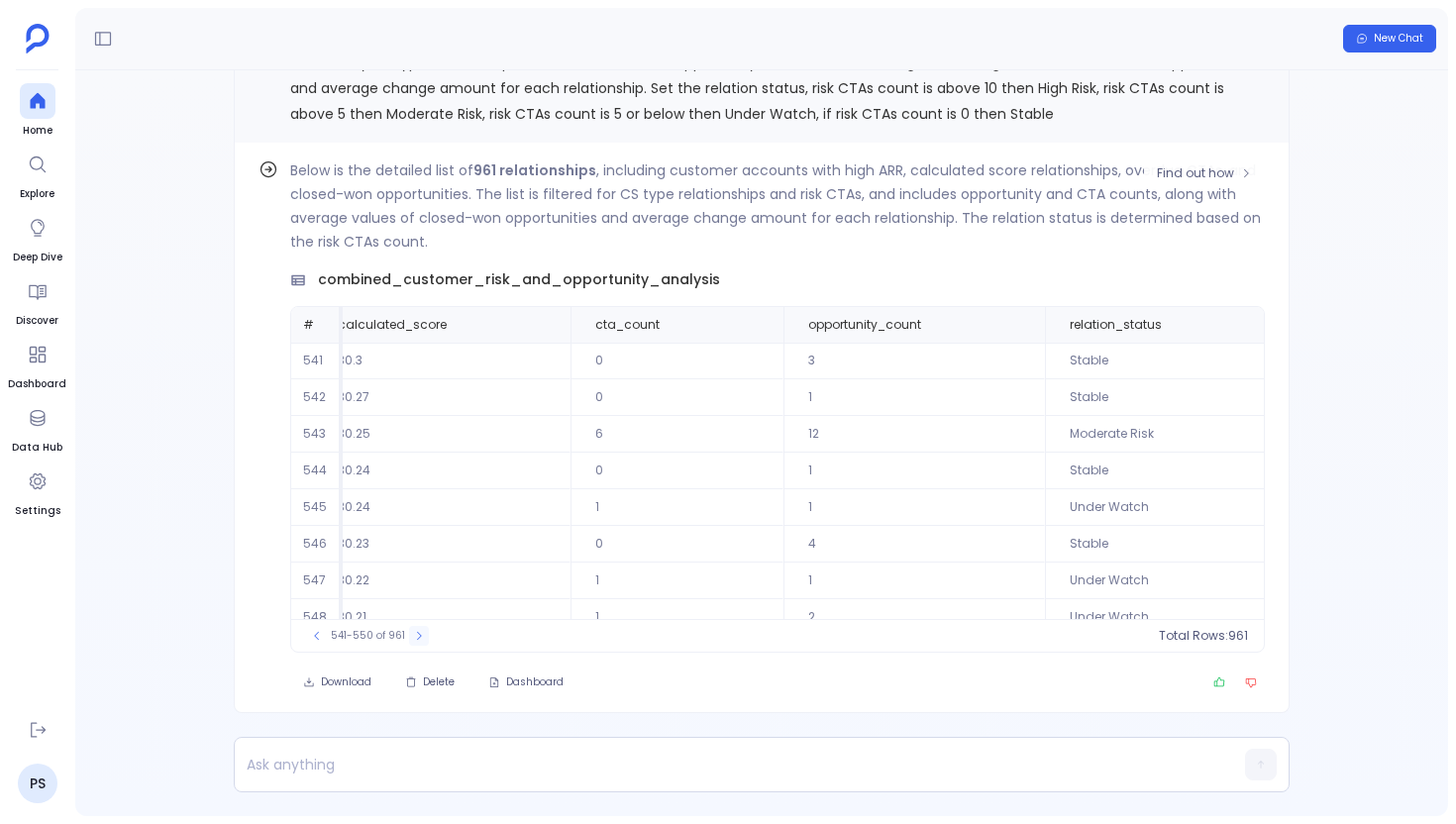 click 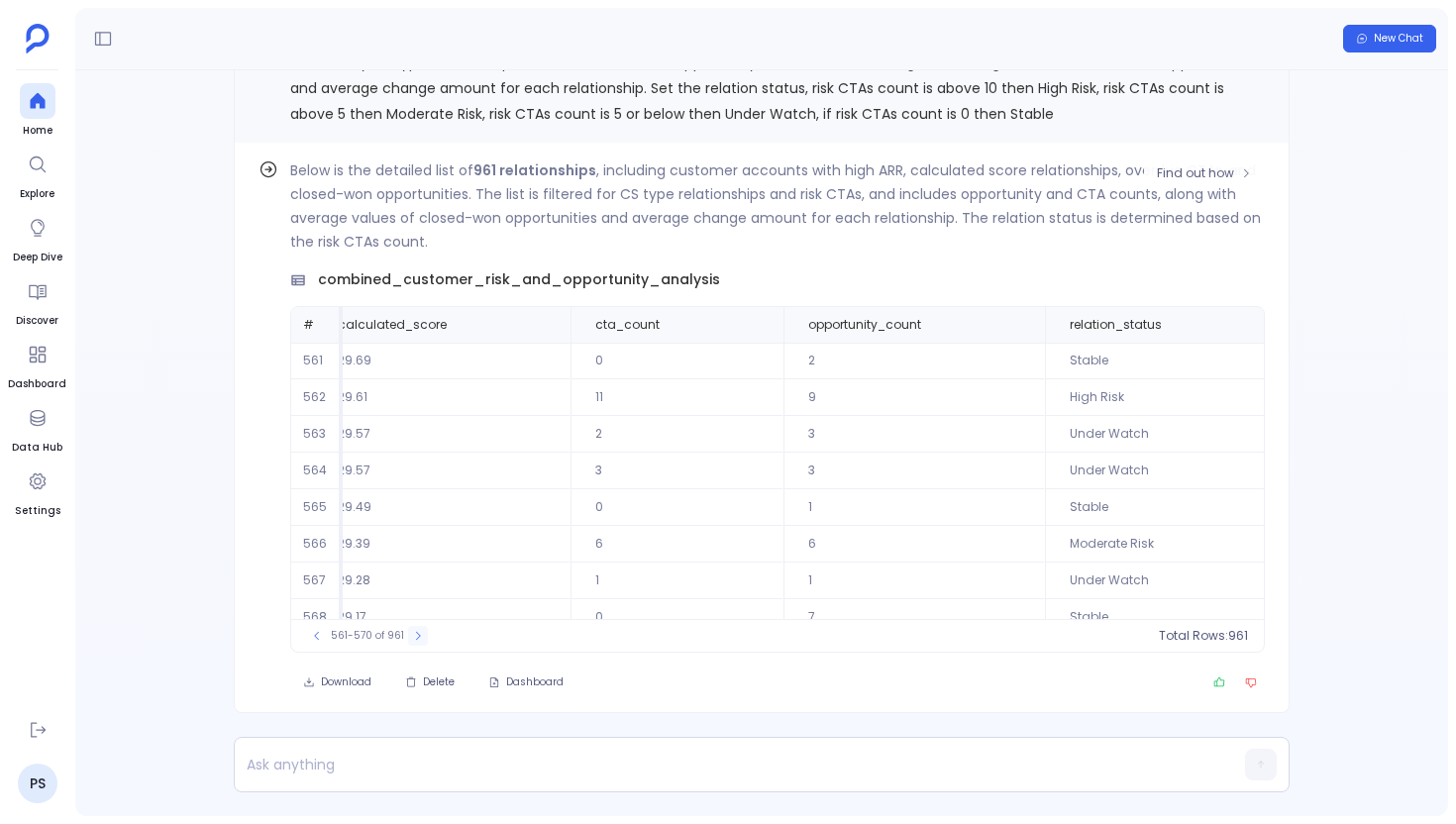 click 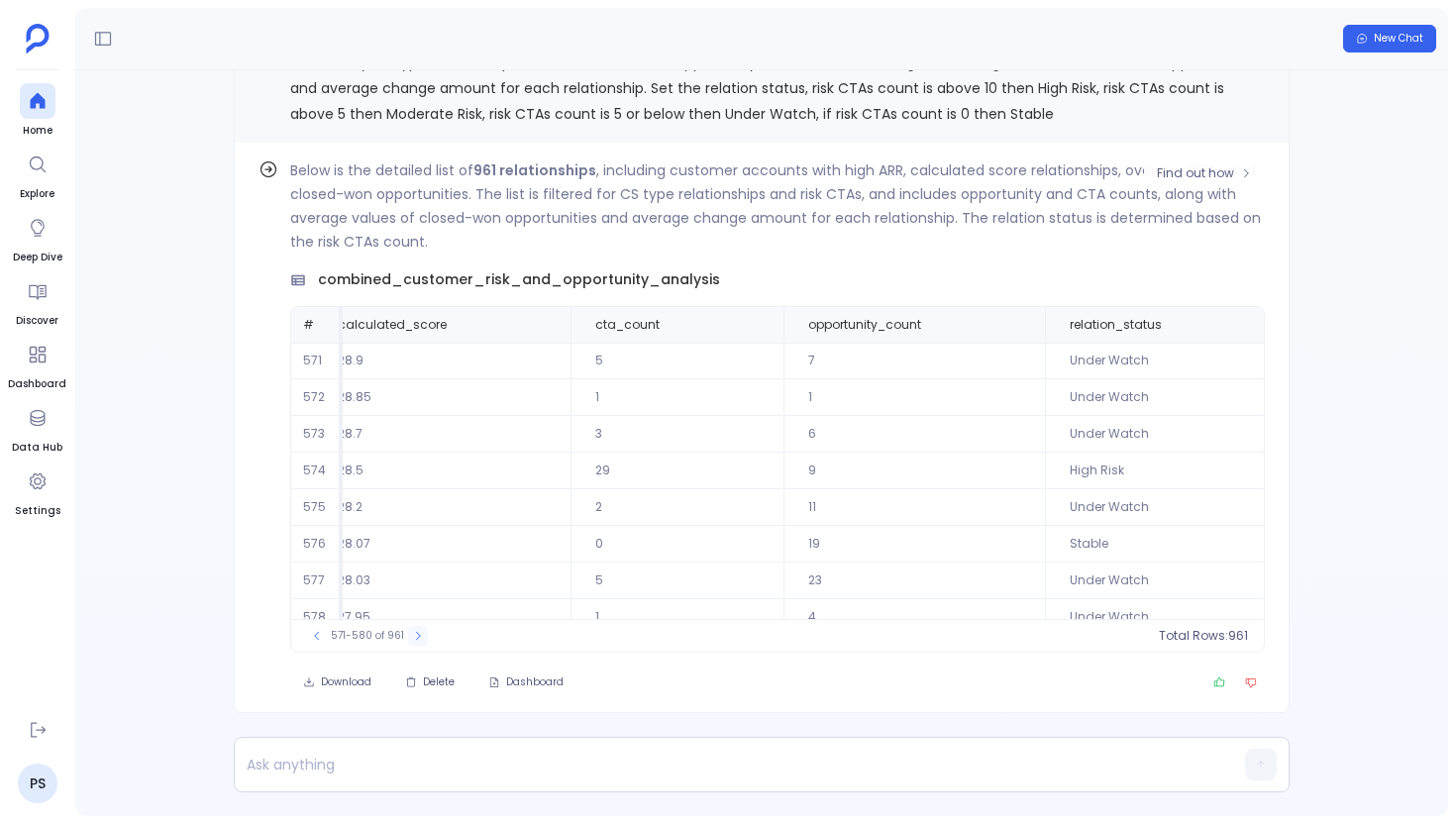 click 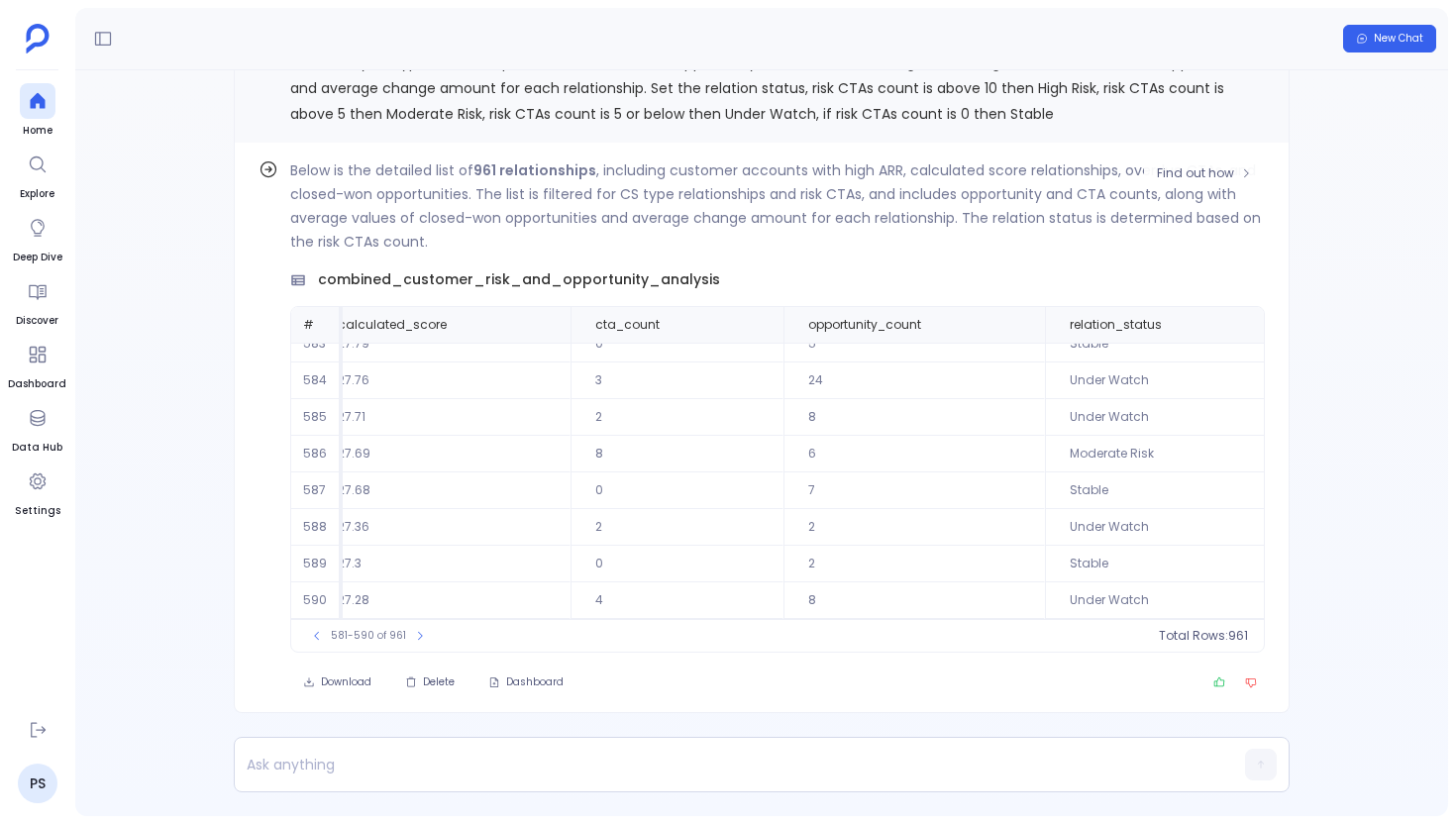 scroll, scrollTop: 0, scrollLeft: 1339, axis: horizontal 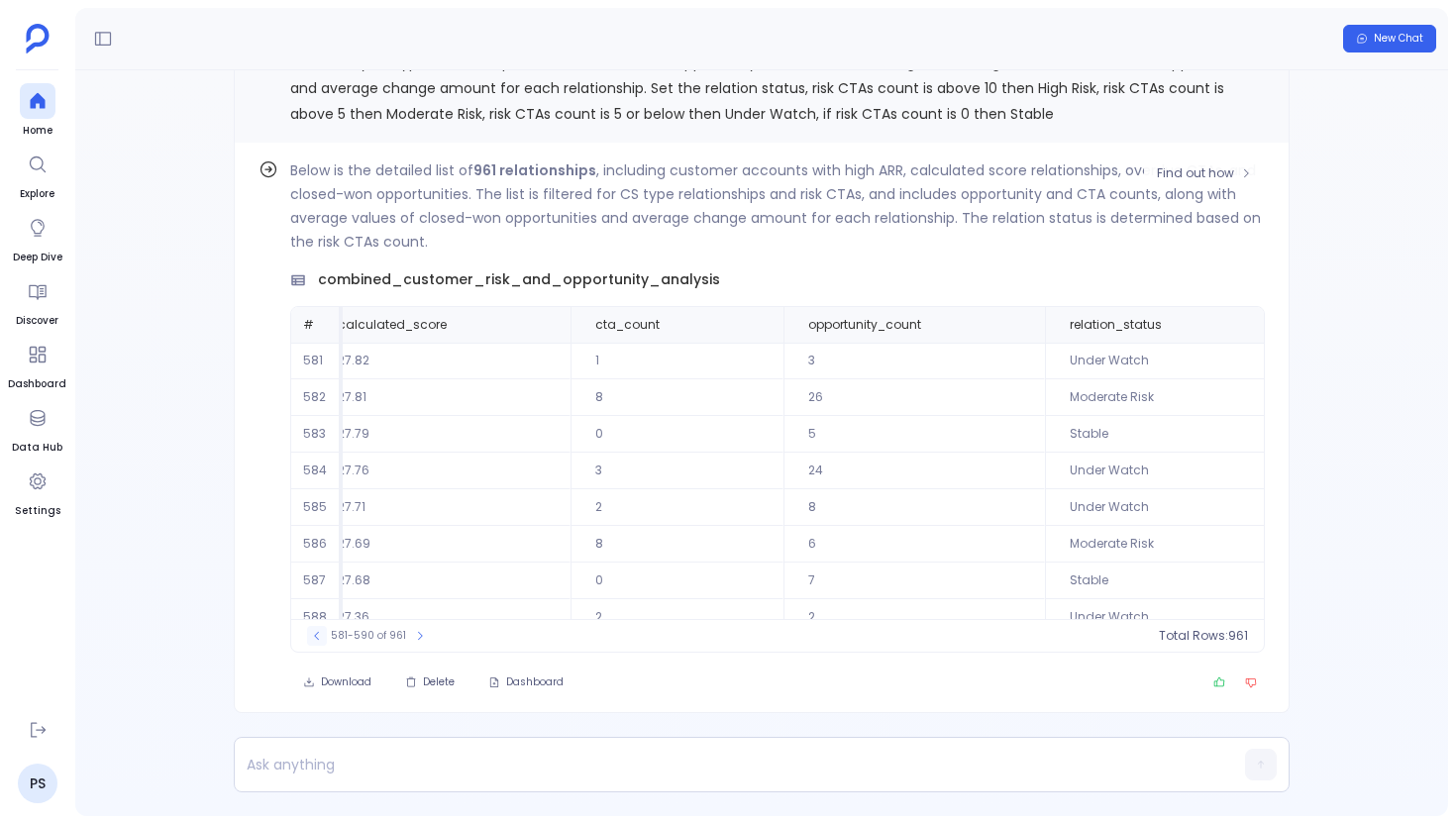click 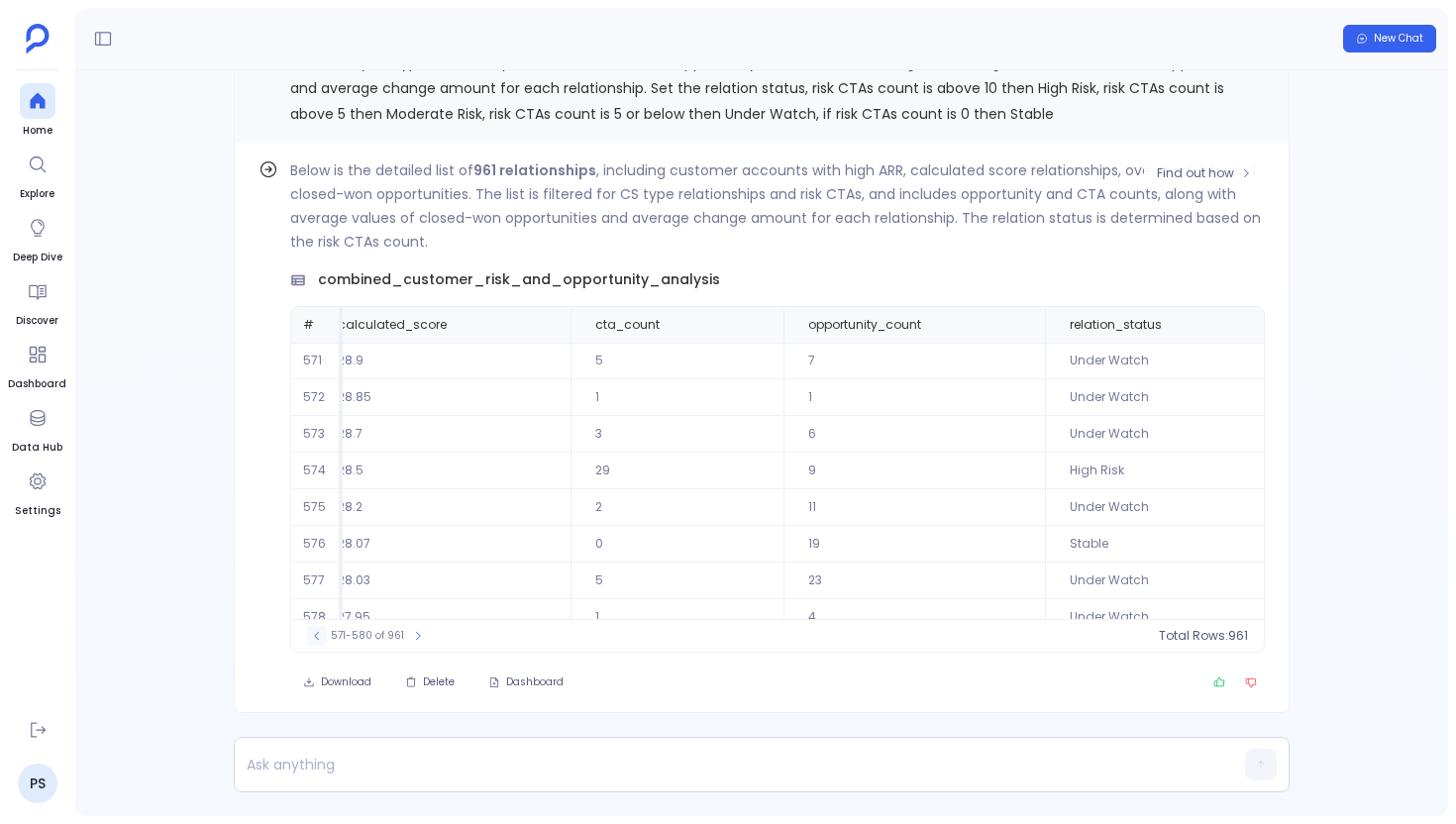 click 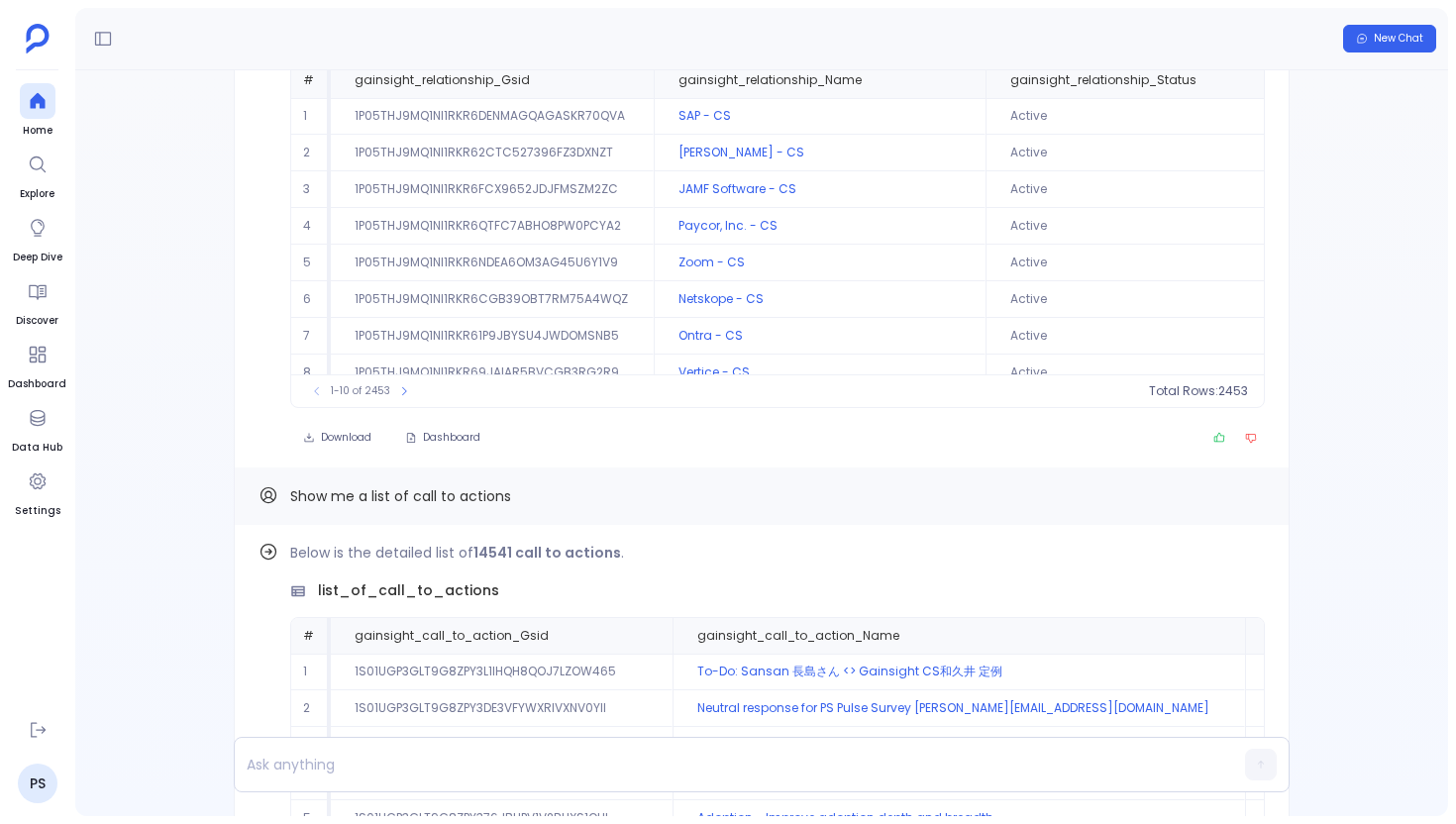 scroll, scrollTop: -1618, scrollLeft: 0, axis: vertical 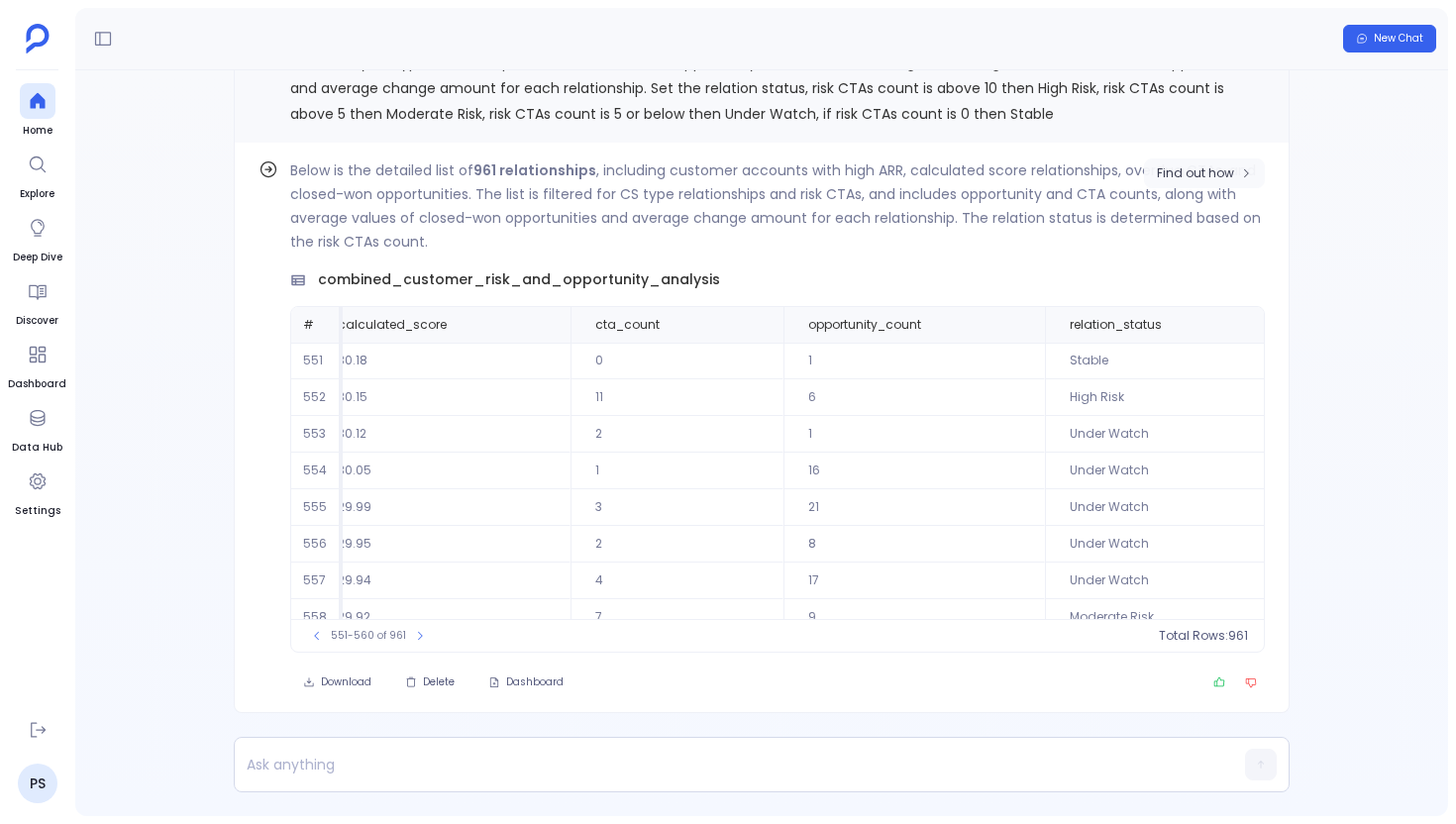 click on "Find out how" at bounding box center [1204, 173] 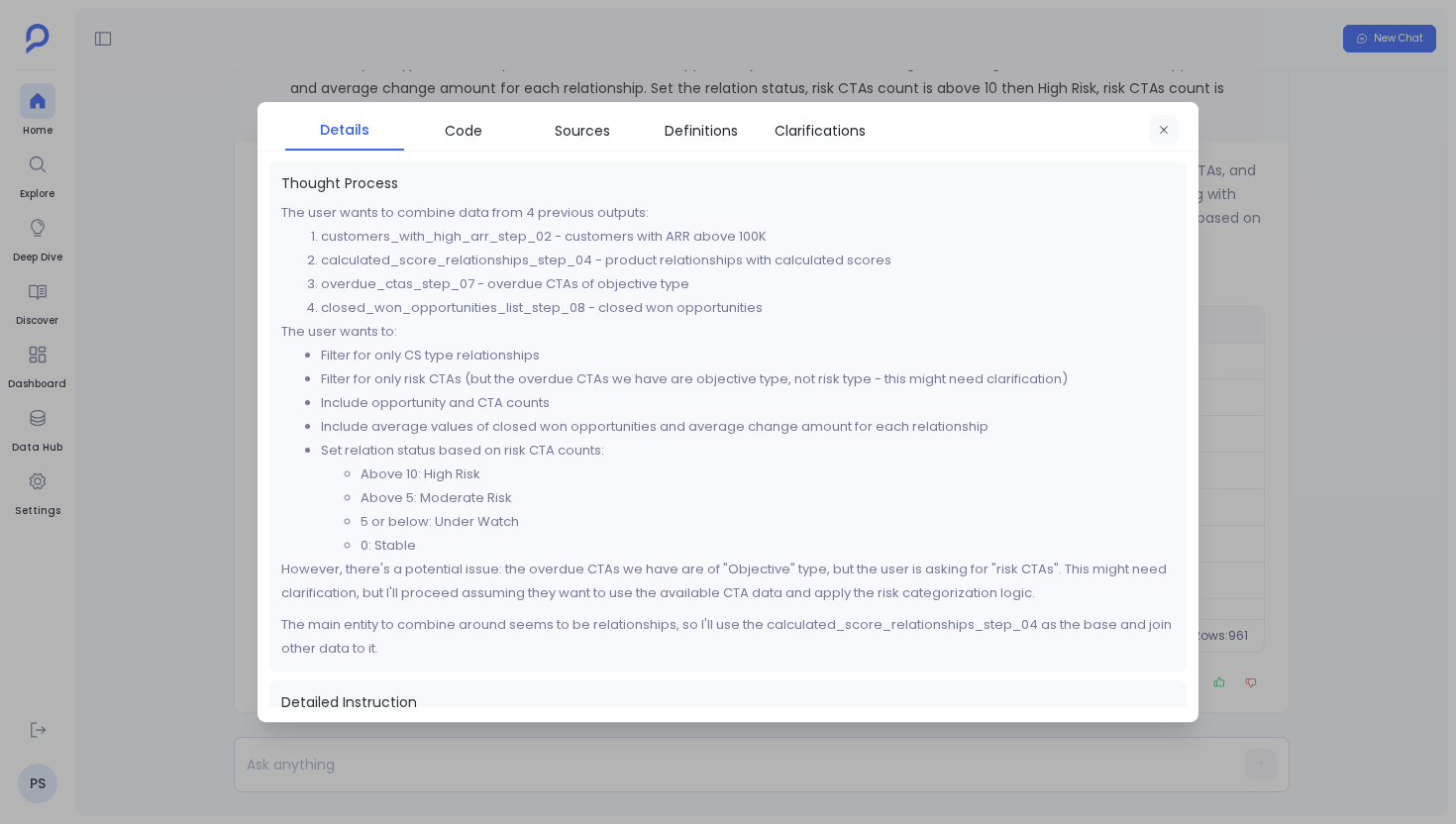 click at bounding box center (1164, 131) 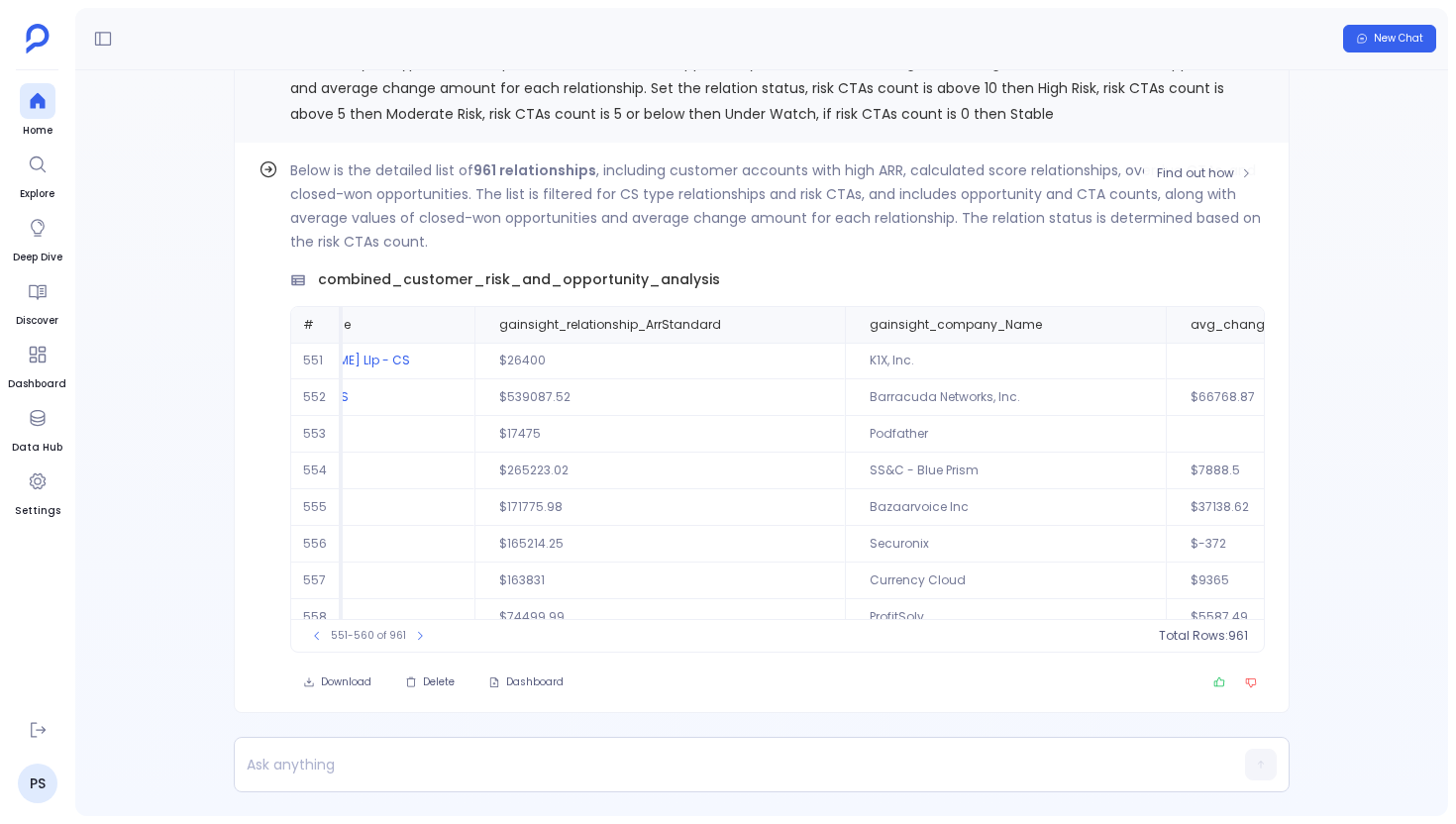 scroll, scrollTop: 0, scrollLeft: 0, axis: both 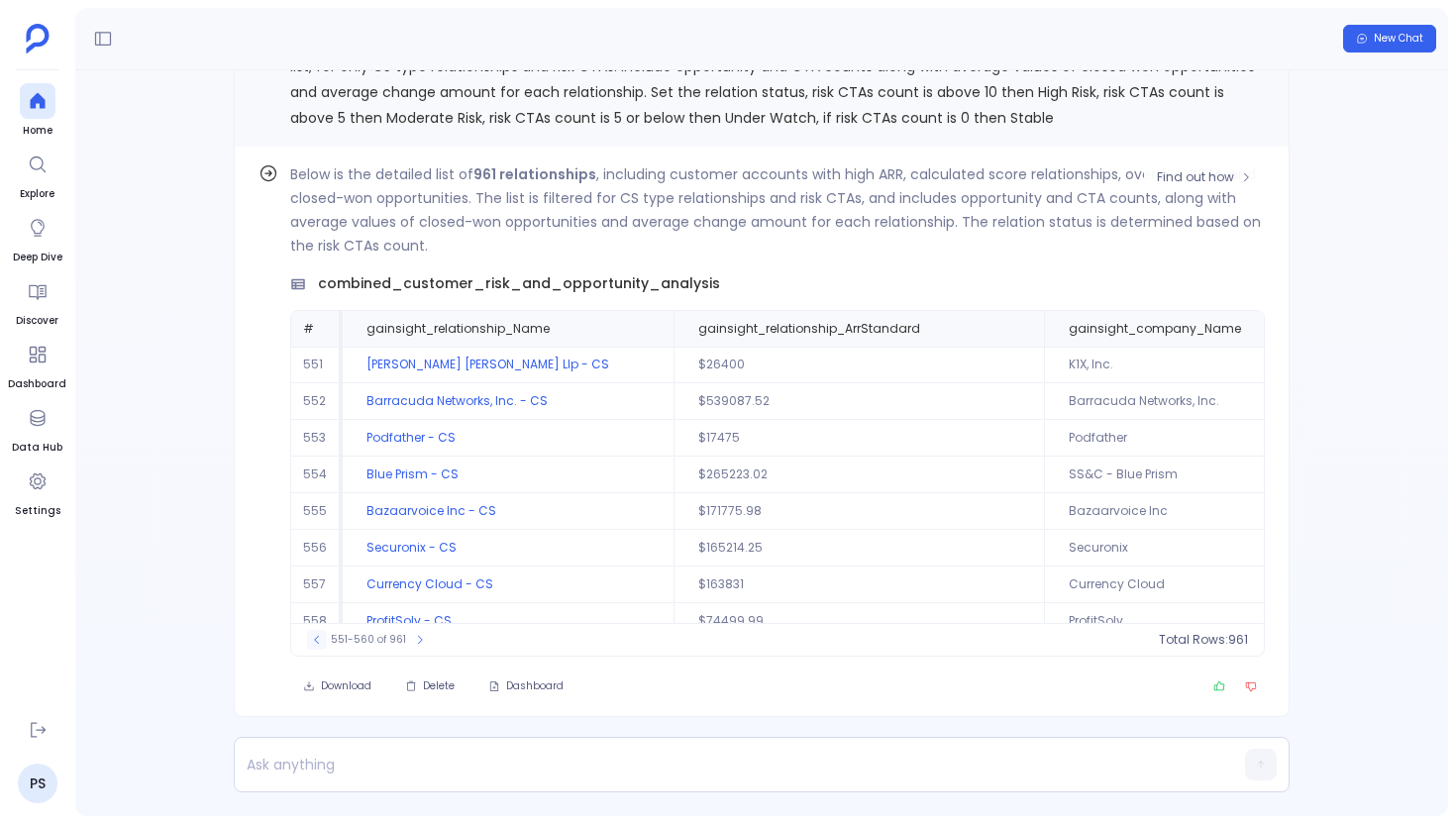 click 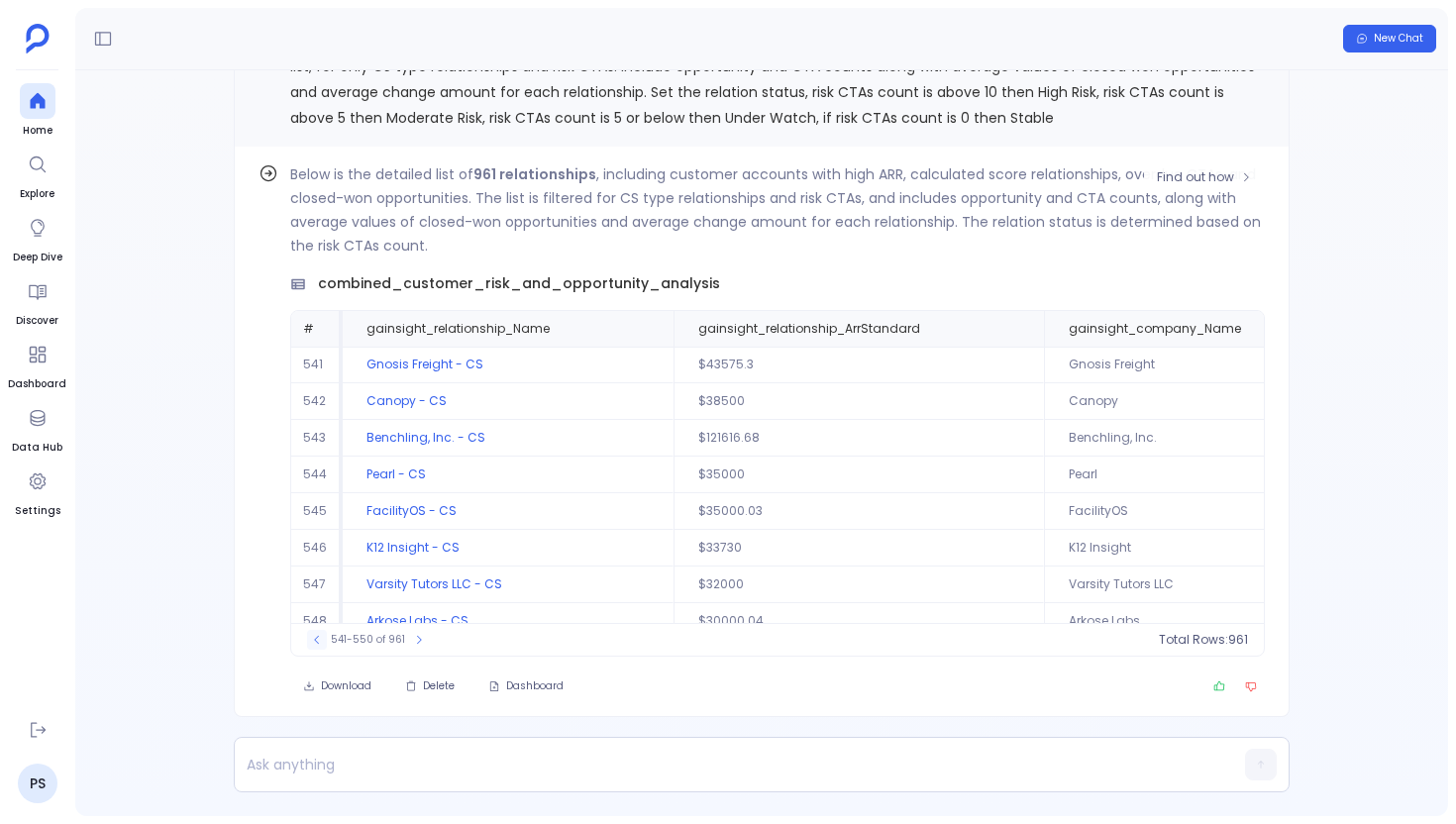 click 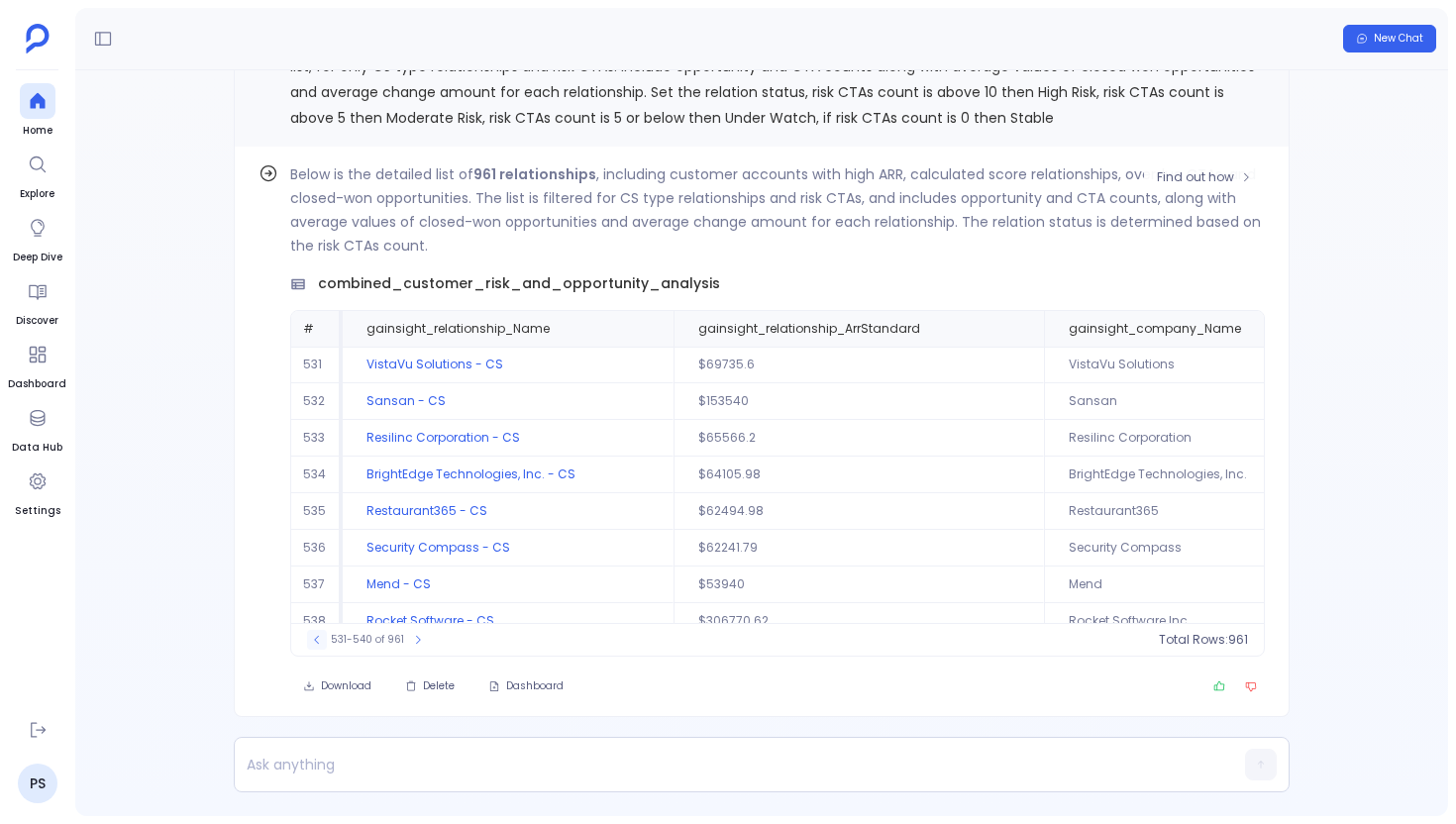 click 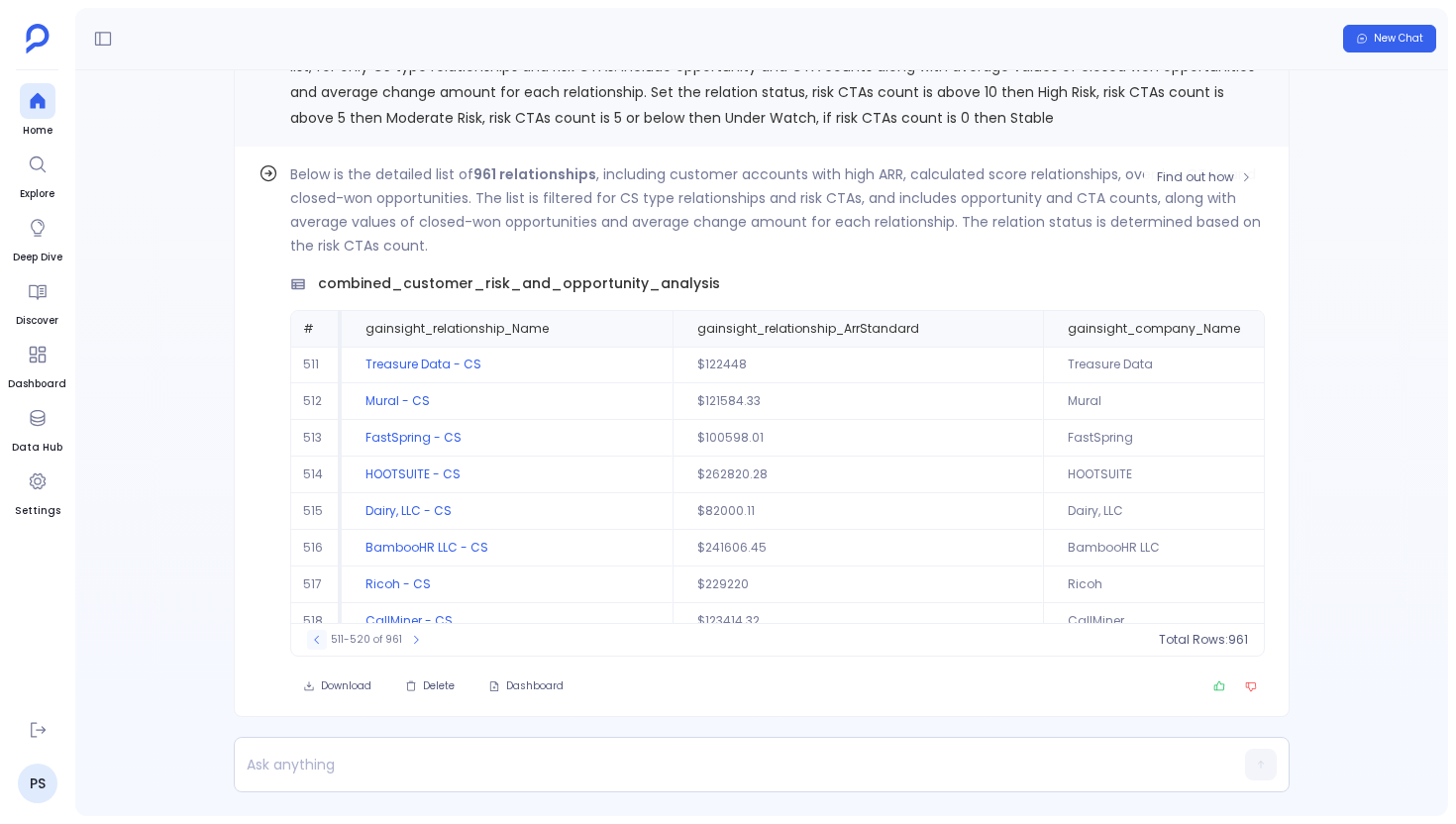 click 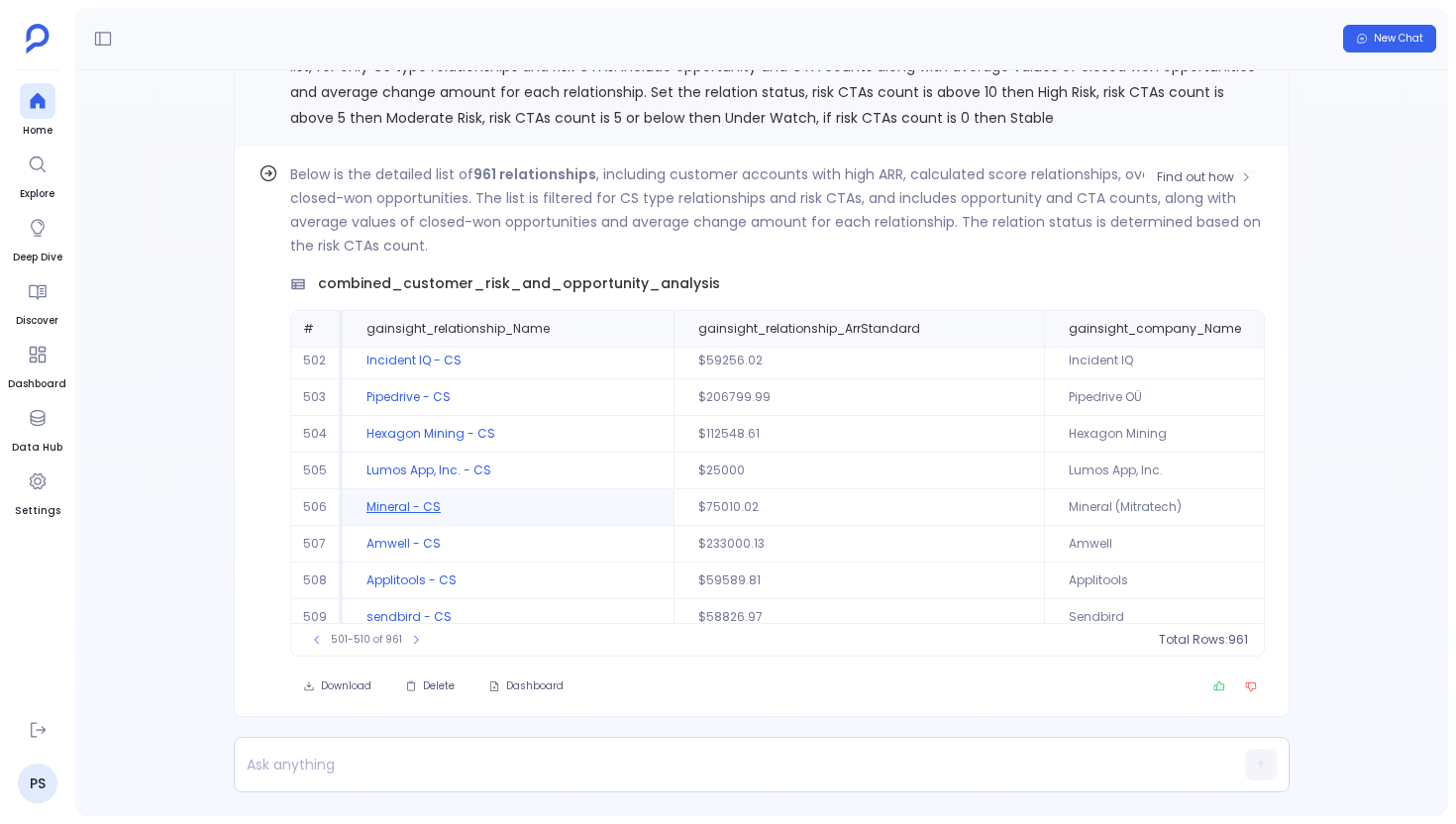 scroll, scrollTop: 0, scrollLeft: 0, axis: both 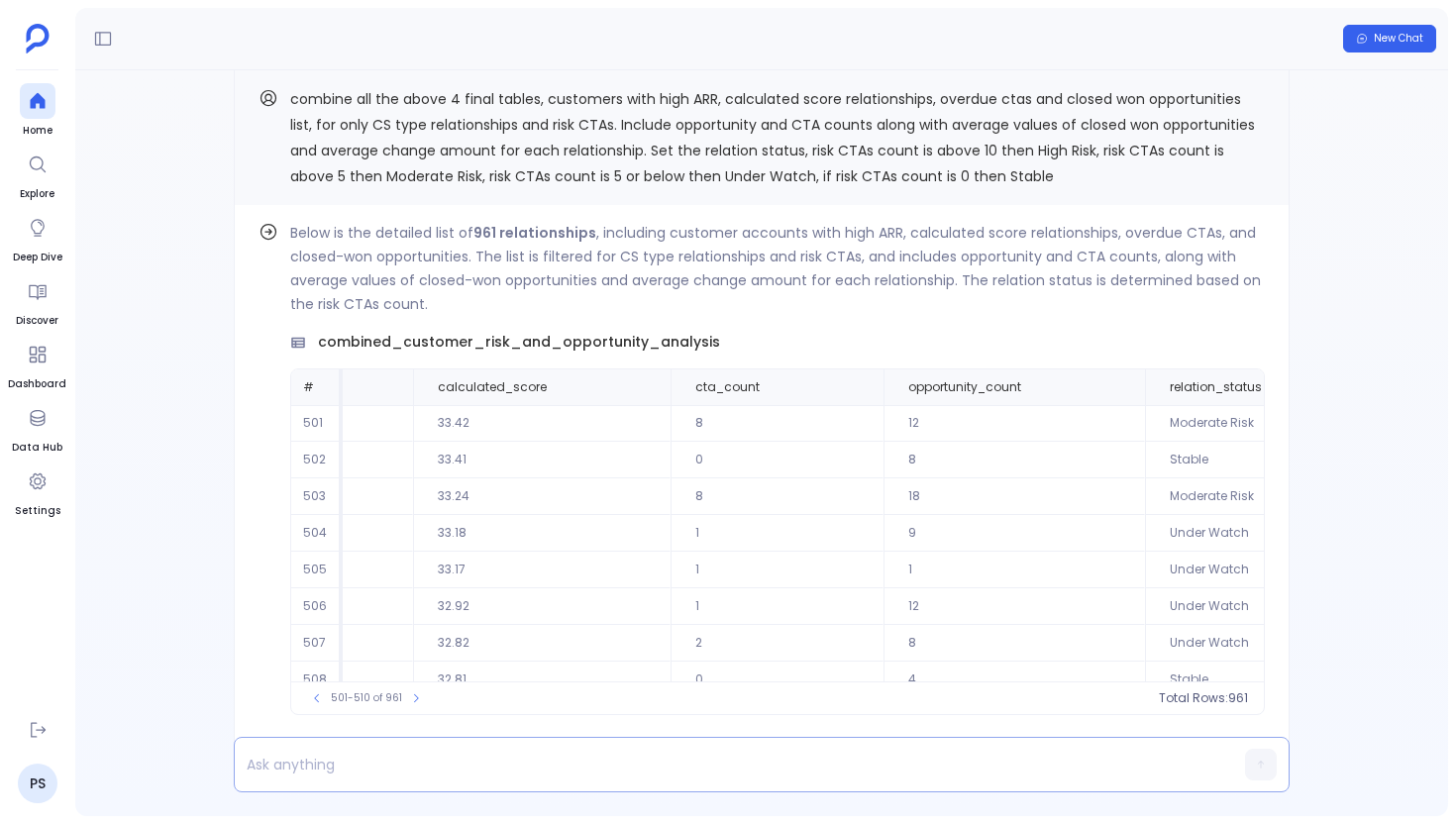 click at bounding box center [723, 765] 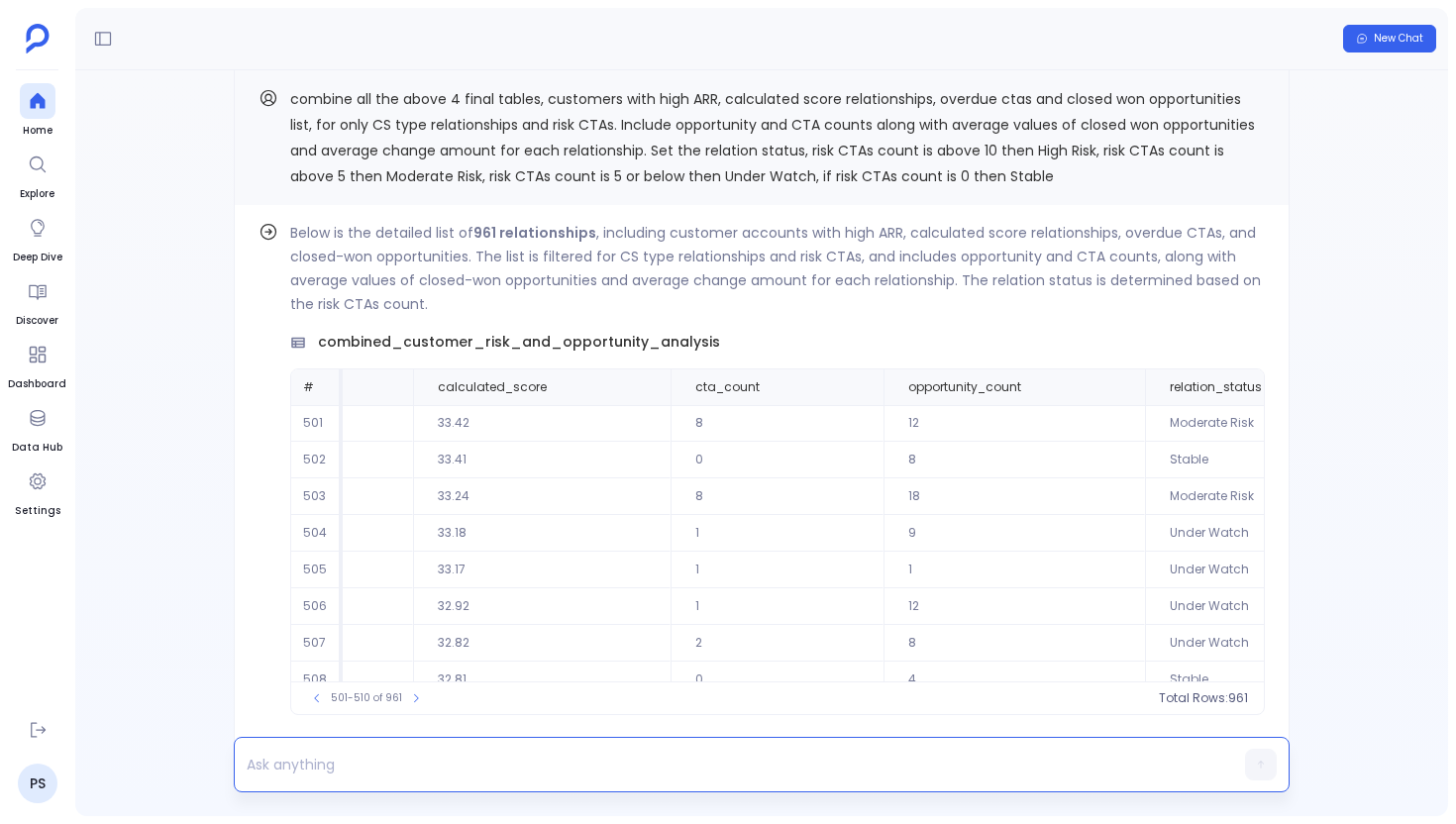 type 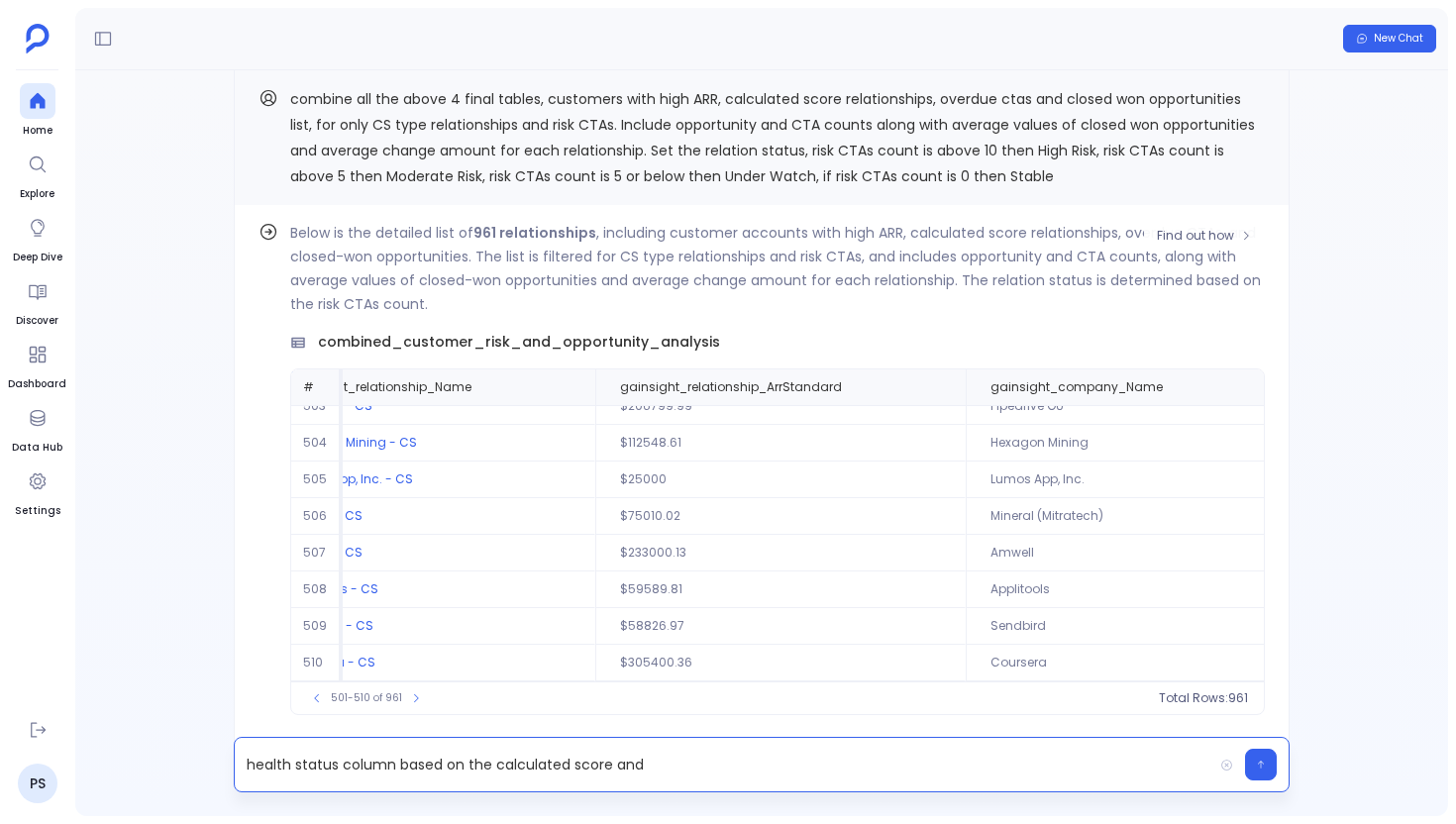 scroll, scrollTop: 95, scrollLeft: 77, axis: both 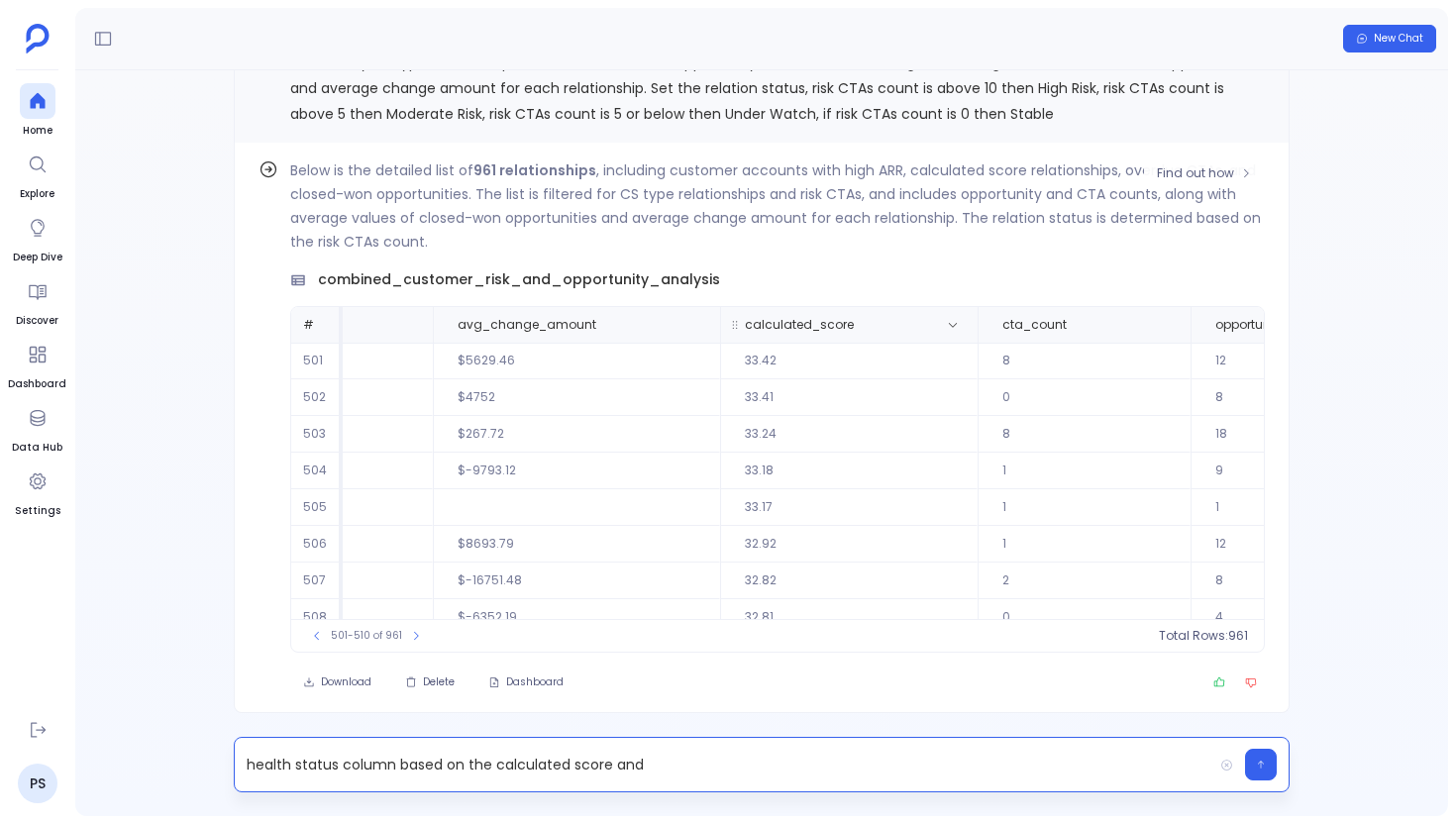 click on "calculated_score" at bounding box center [849, 325] 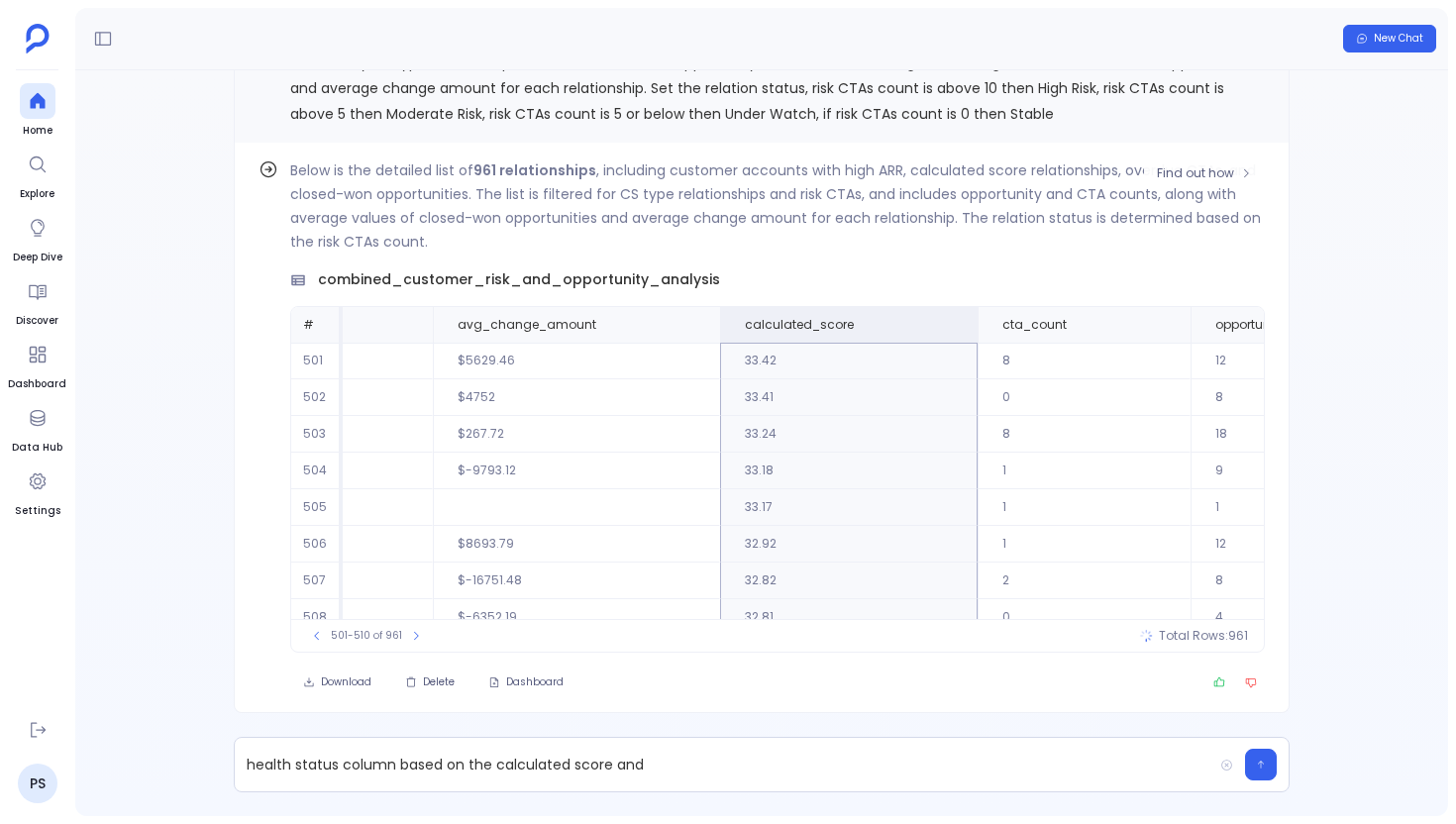 click on "Below is the detailed list of  961 relationships , including customer accounts with high ARR, calculated score relationships, overdue CTAs, and closed-won opportunities. The list is filtered for CS type relationships and risk CTAs, and includes opportunity and CTA counts, along with average values of closed-won opportunities and average change amount for each relationship. The relation status is determined based on the risk CTAs count. combined_customer_risk_and_opportunity_analysis # gainsight_relationship_Name gainsight_relationship_ArrStandard gainsight_company_Name avg_change_amount calculated_score cta_count opportunity_count relation_status 501 Timely MD - CS $60012.04 TimelyCare $5629.46 33.42 8 12 Moderate Risk 502 Incident IQ - CS $59256.02 Incident IQ $4752 33.41 0 8 Stable 503 Pipedrive - CS $206799.99 Pipedrive OÜ $267.72 33.24 8 18 Moderate Risk 504 Hexagon Mining - CS $112548.61 Hexagon Mining $-9793.12 33.18 1 9 Under Watch 505 Lumos App, Inc. - CS $25000 Lumos App, Inc. 33.17 1 1 Under Watch" at bounding box center (778, 405) 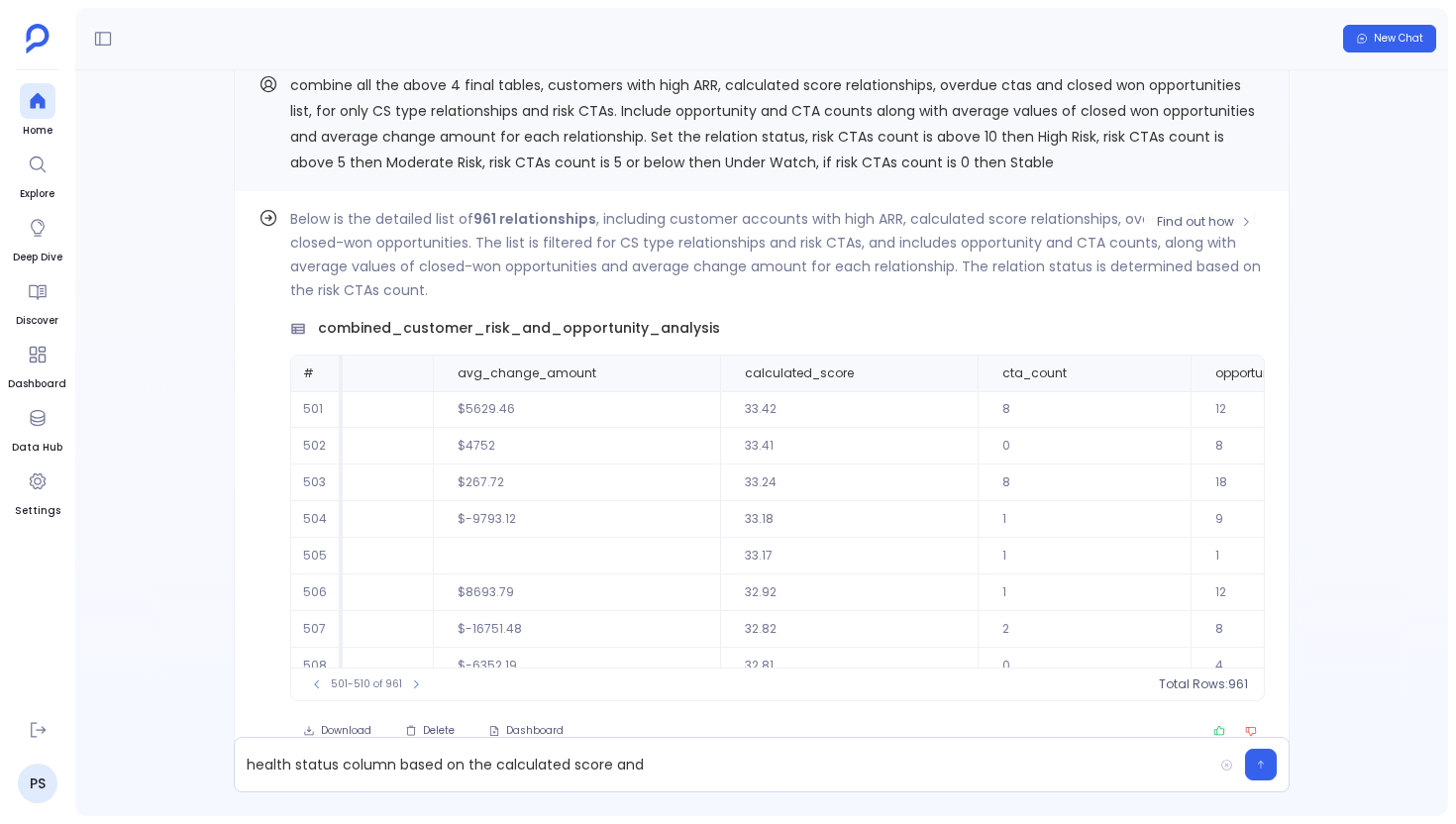 scroll, scrollTop: 0, scrollLeft: 0, axis: both 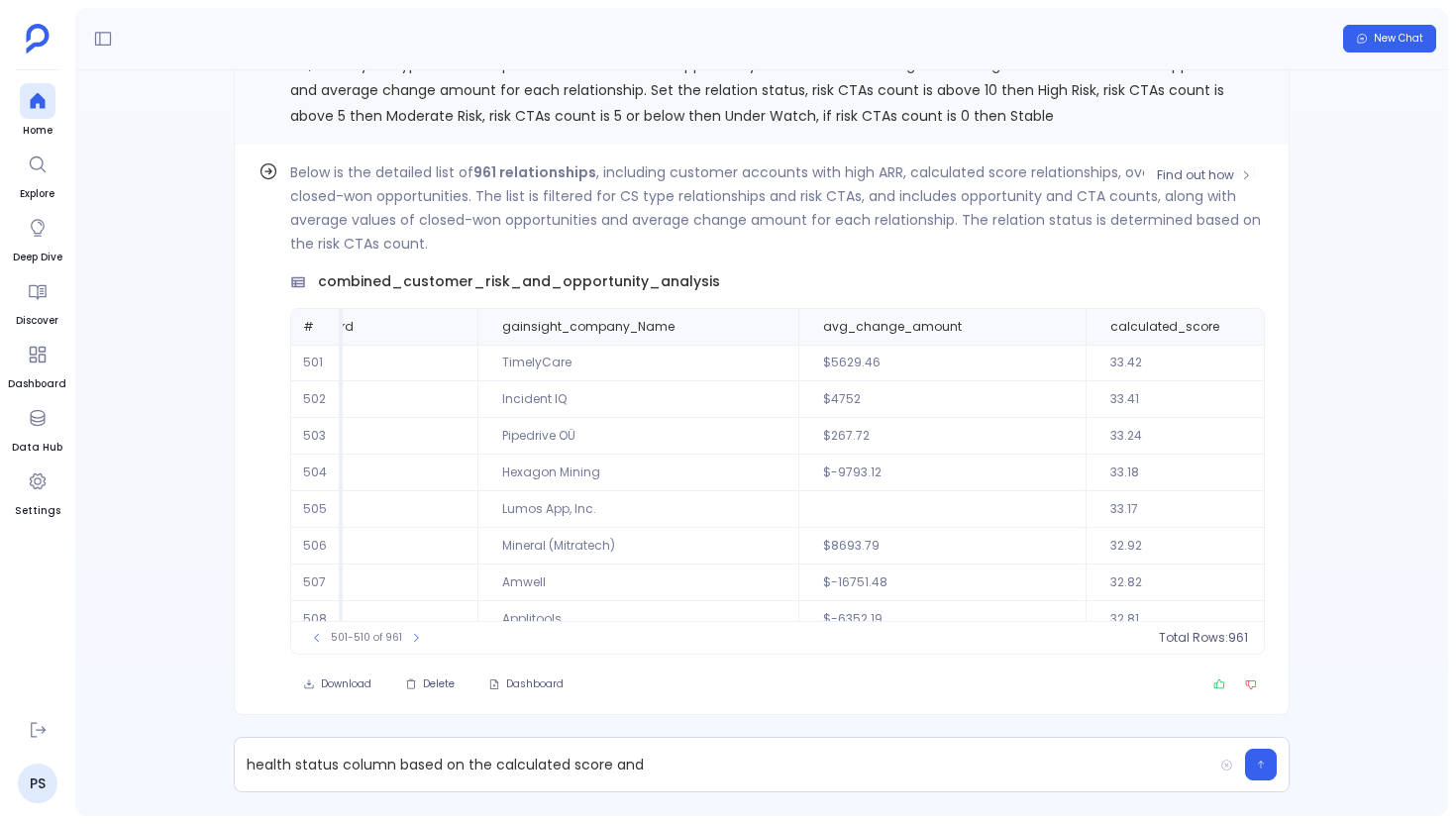 click on "Below is the detailed list of  961 relationships , including customer accounts with high ARR, calculated score relationships, overdue CTAs, and closed-won opportunities. The list is filtered for CS type relationships and risk CTAs, and includes opportunity and CTA counts, along with average values of closed-won opportunities and average change amount for each relationship. The relation status is determined based on the risk CTAs count." at bounding box center [778, 208] 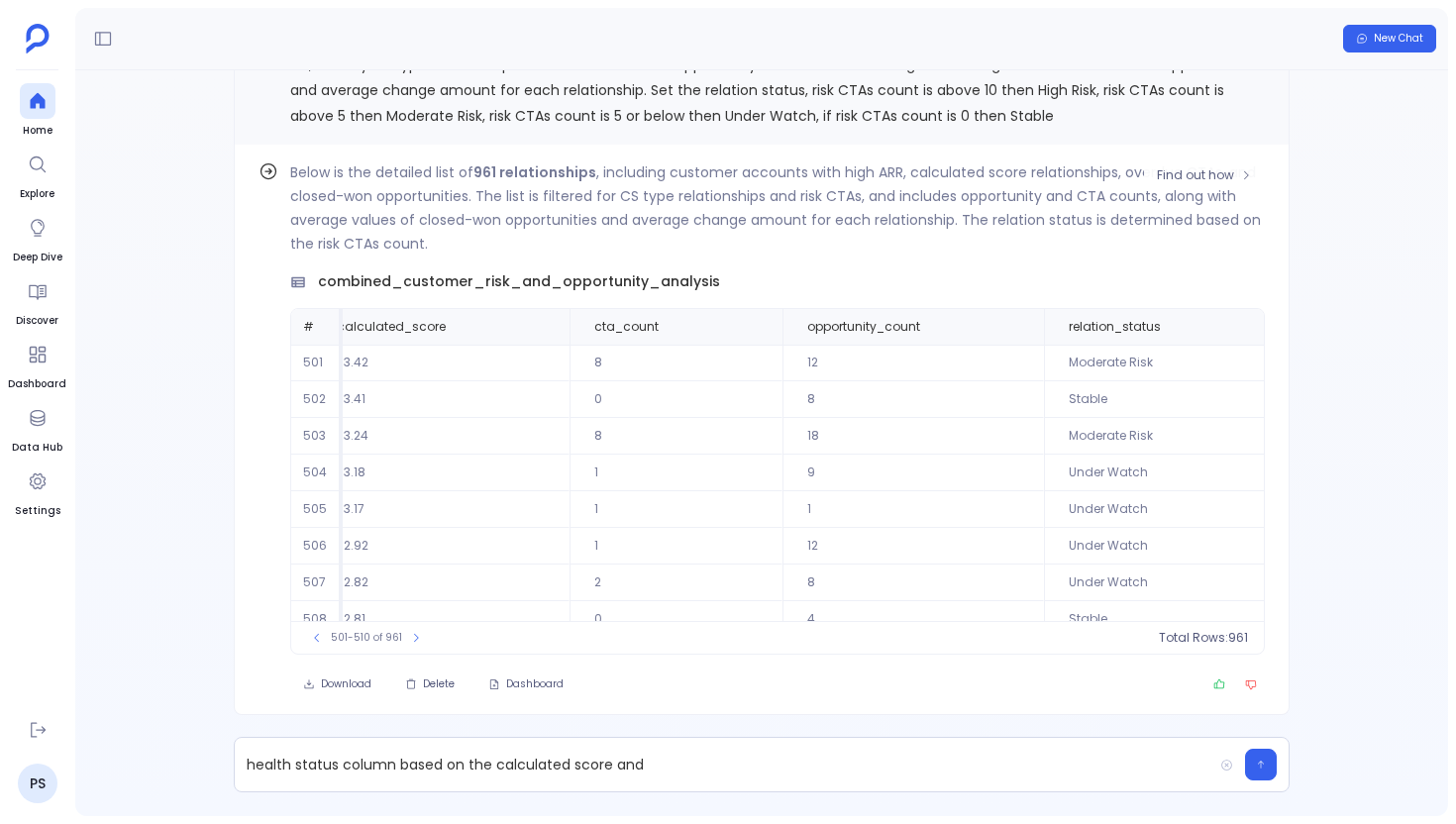 scroll, scrollTop: 95, scrollLeft: 1340, axis: both 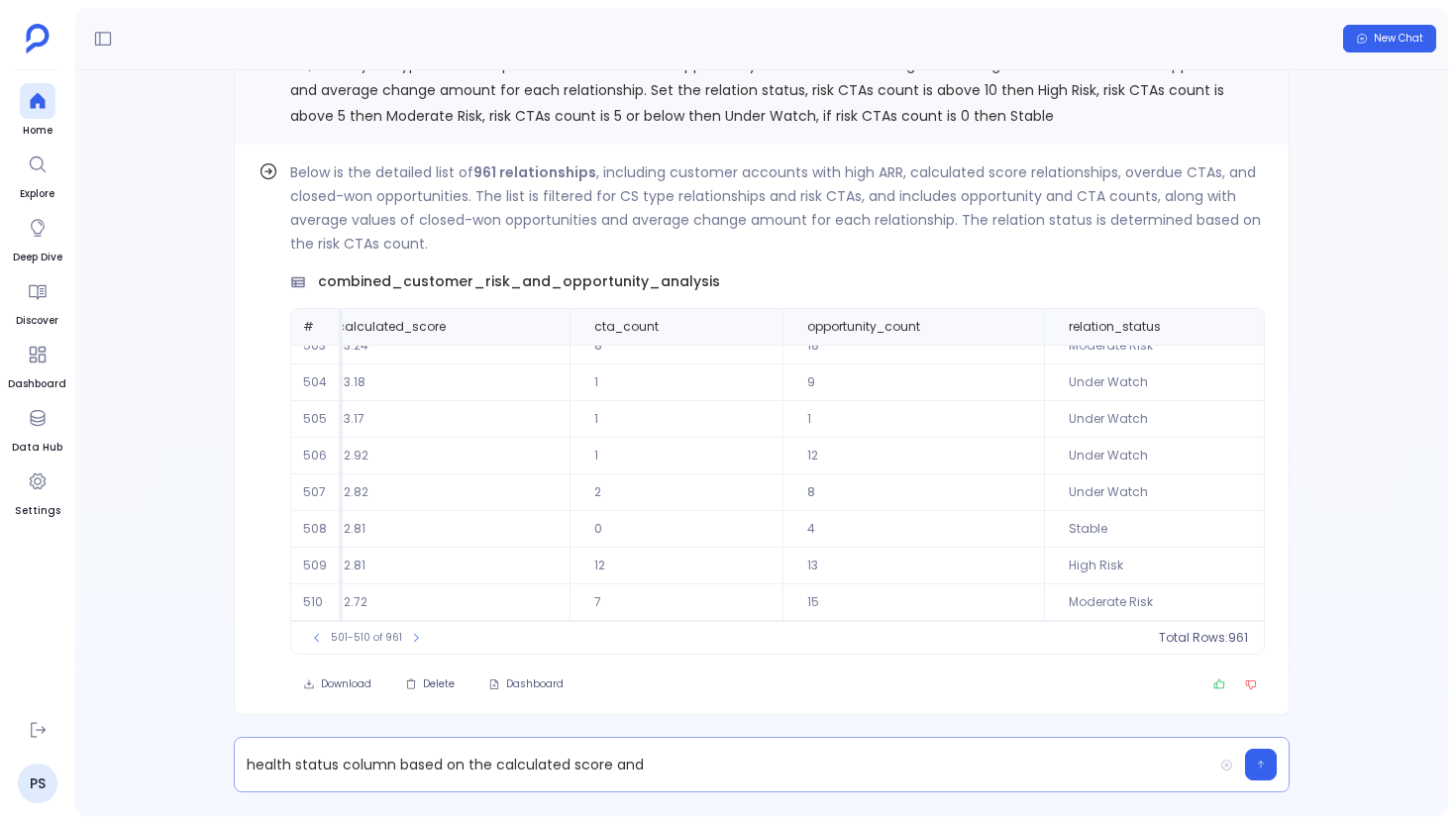 click on "health status column based on the calculated score and" at bounding box center (723, 765) 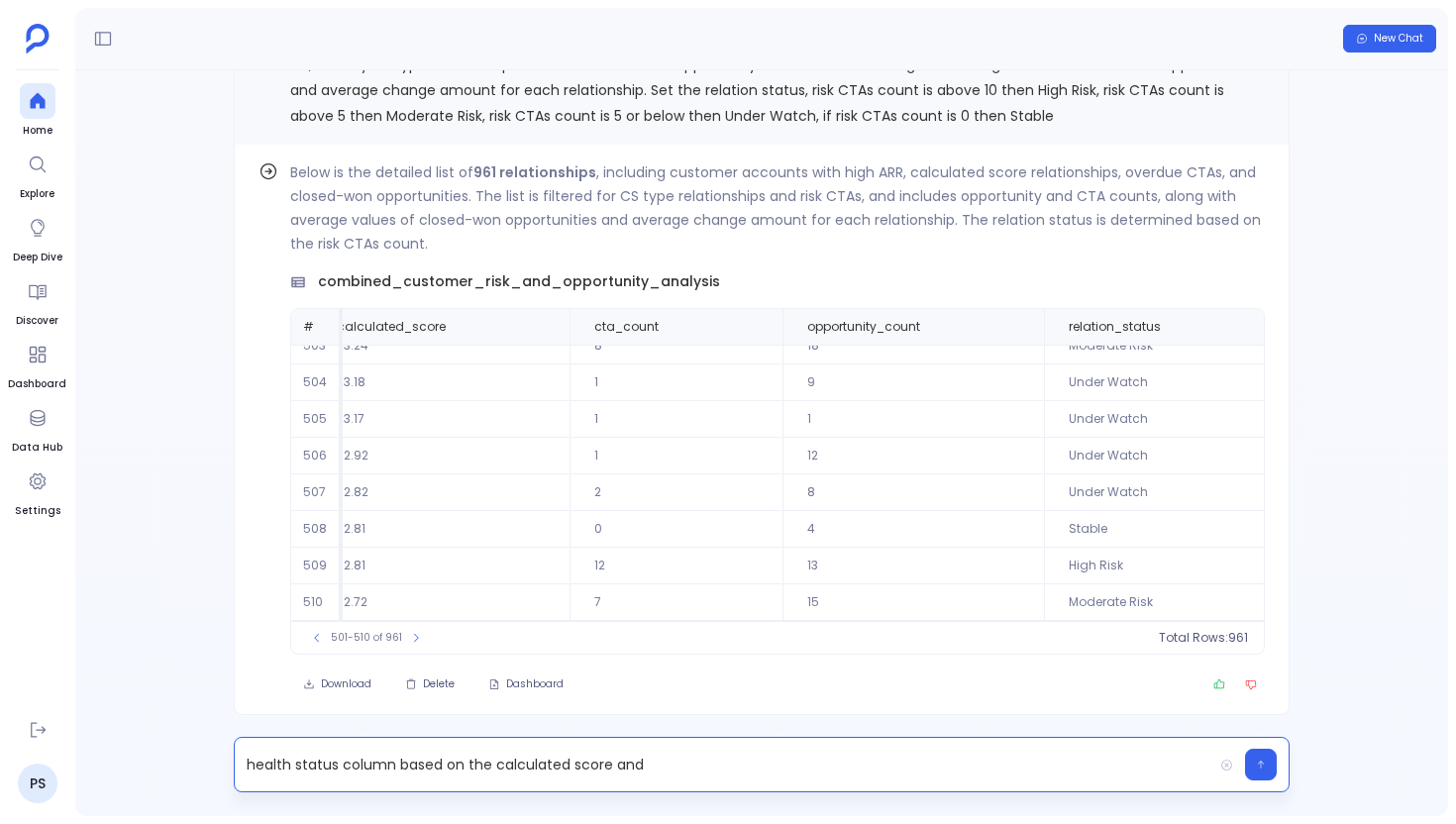 click on "health status column based on the calculated score and" at bounding box center [723, 765] 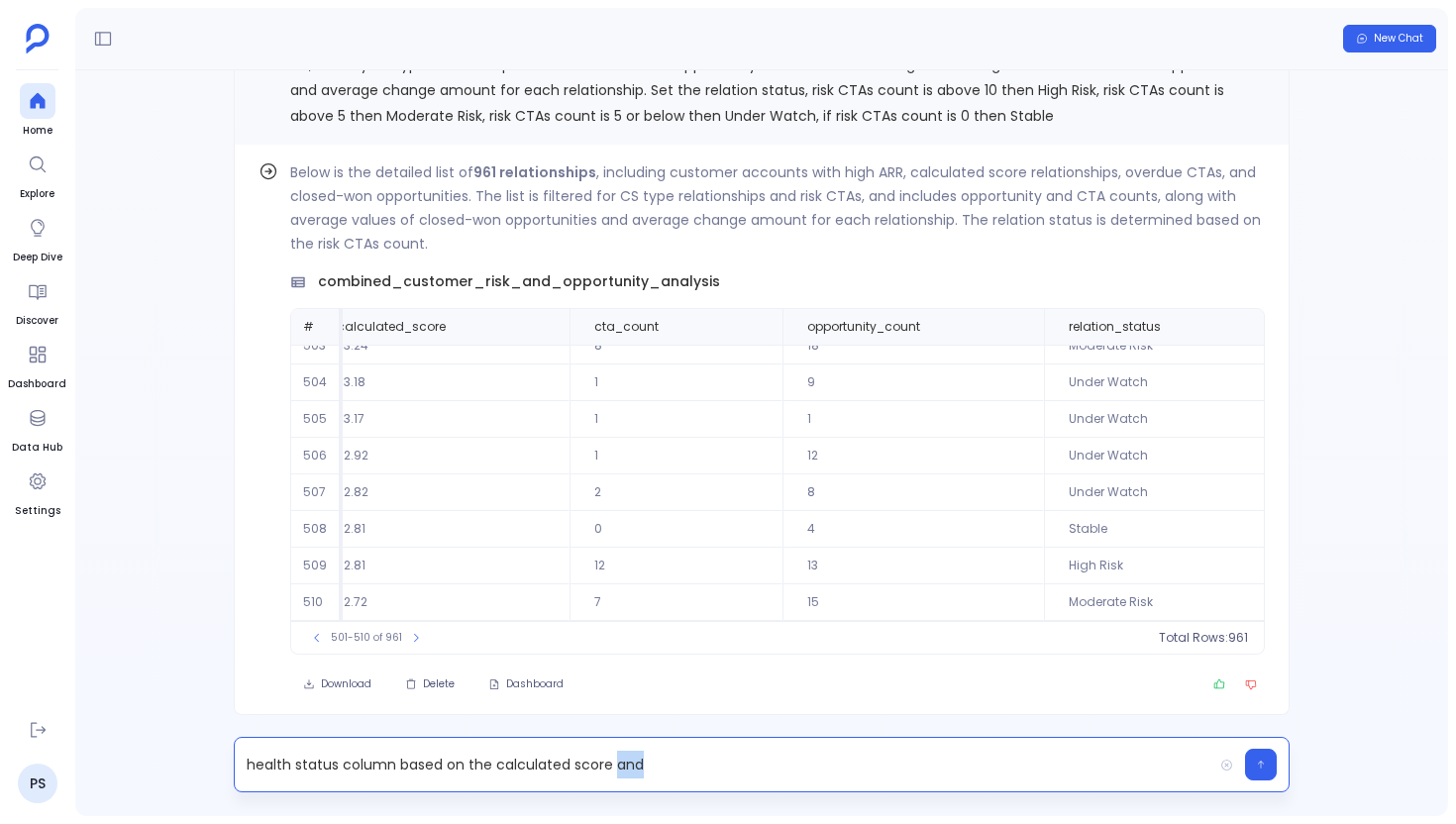 click on "health status column based on the calculated score and" at bounding box center (723, 765) 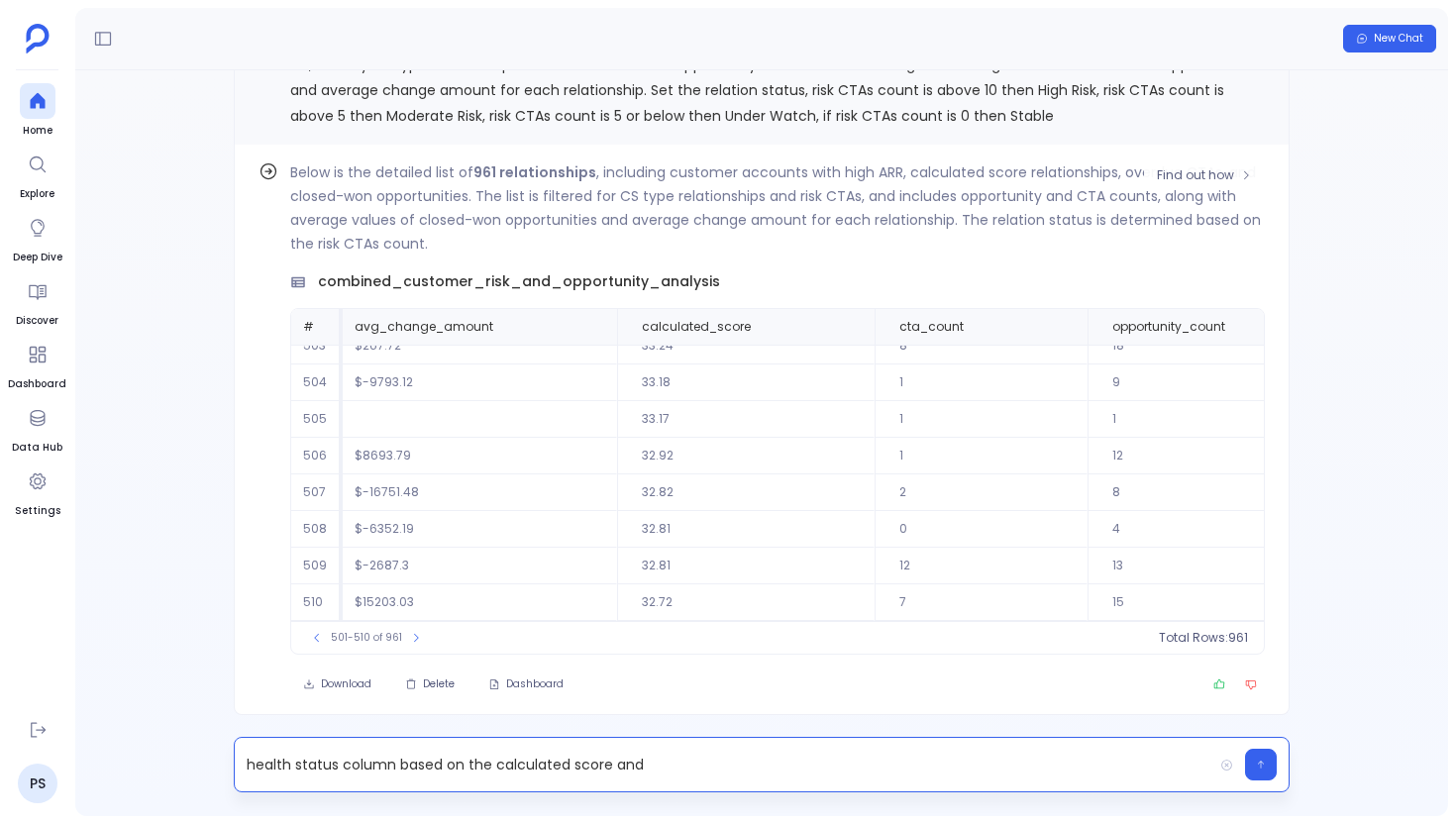 scroll, scrollTop: 95, scrollLeft: 1028, axis: both 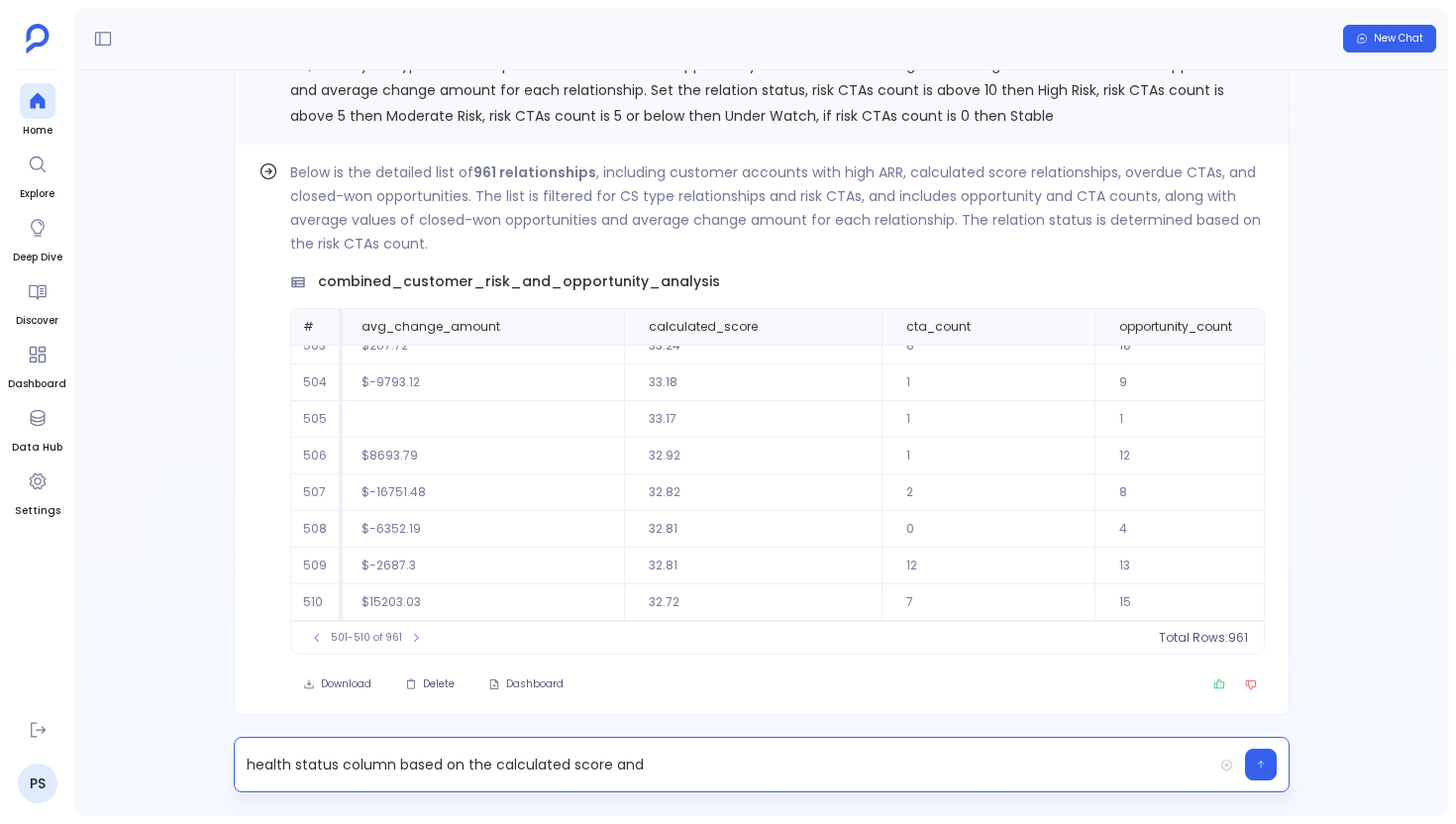 click on "health status column based on the calculated score and" at bounding box center (723, 765) 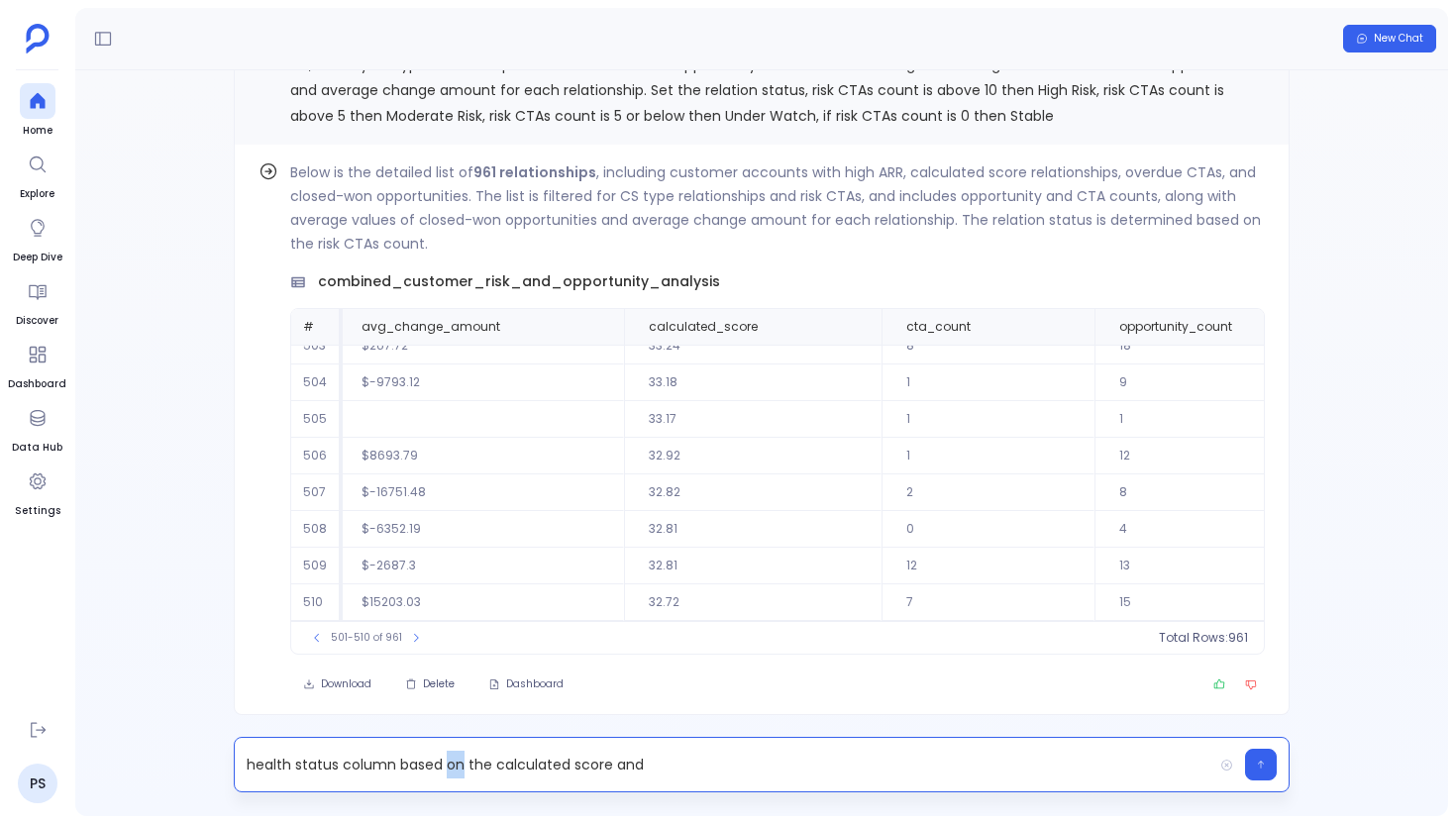 click on "health status column based on the calculated score and" at bounding box center [723, 765] 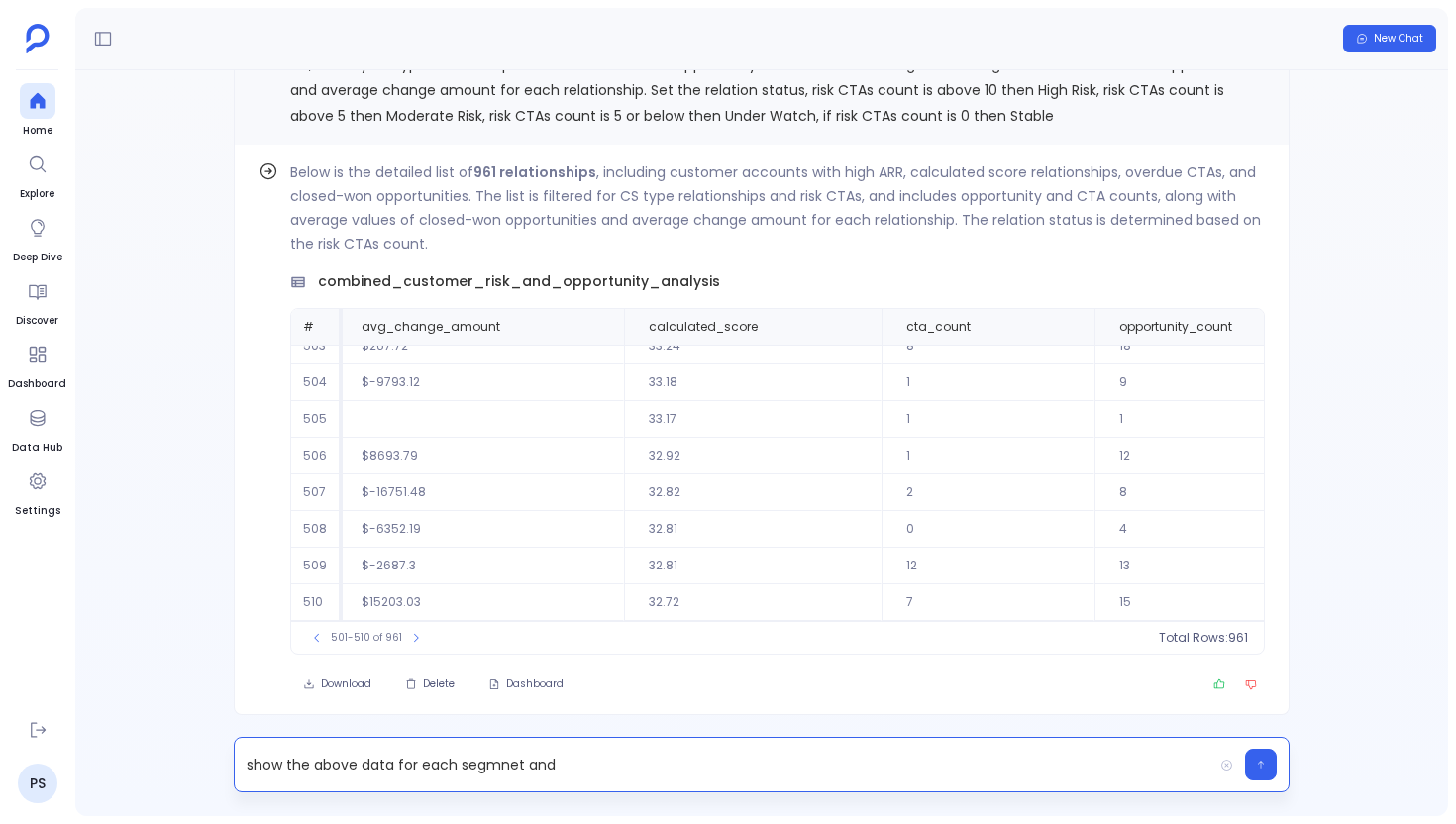 click on "show the above data for each segmnet and" at bounding box center (723, 765) 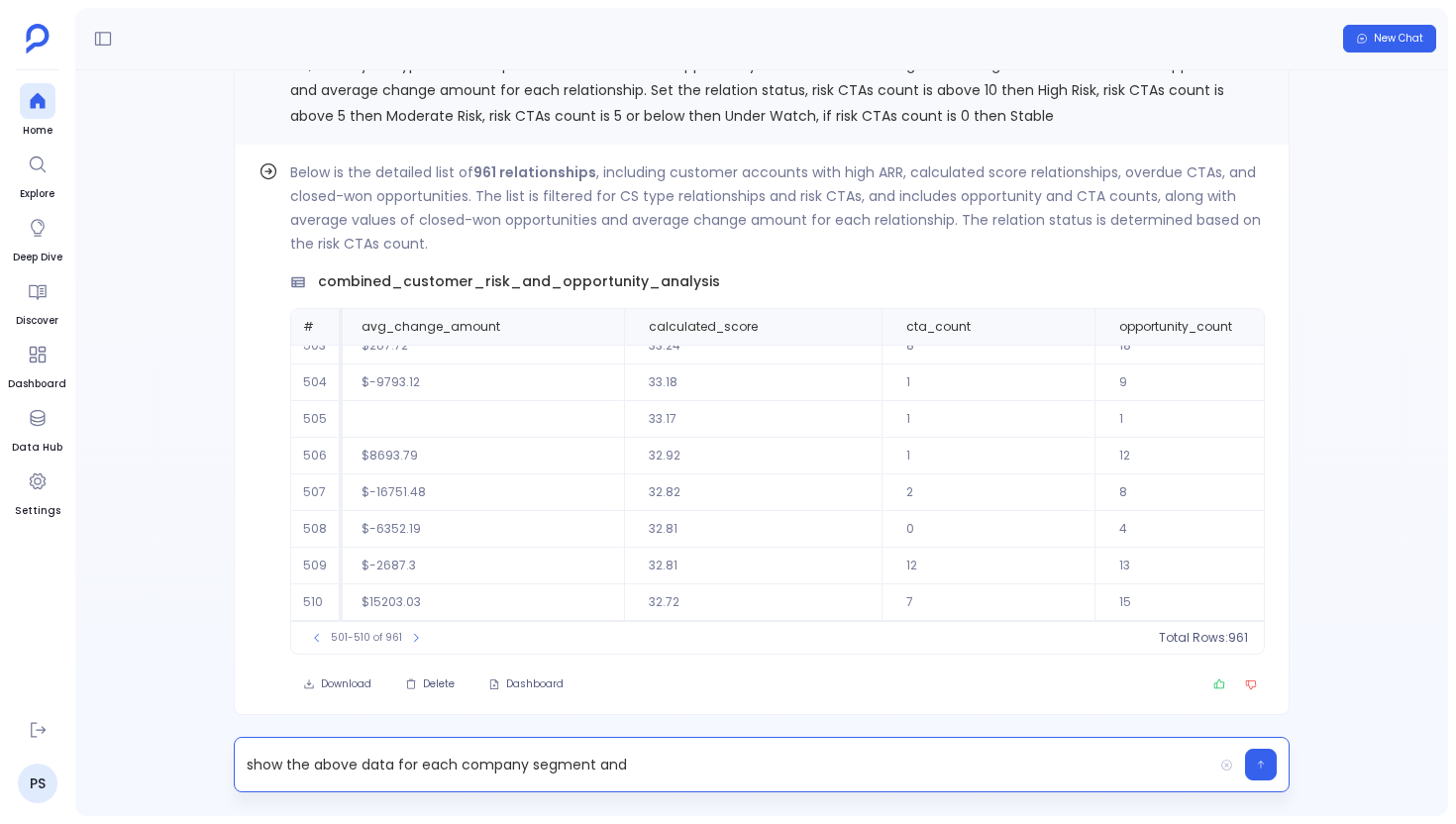 click on "show the above data for each company segment and" at bounding box center (723, 765) 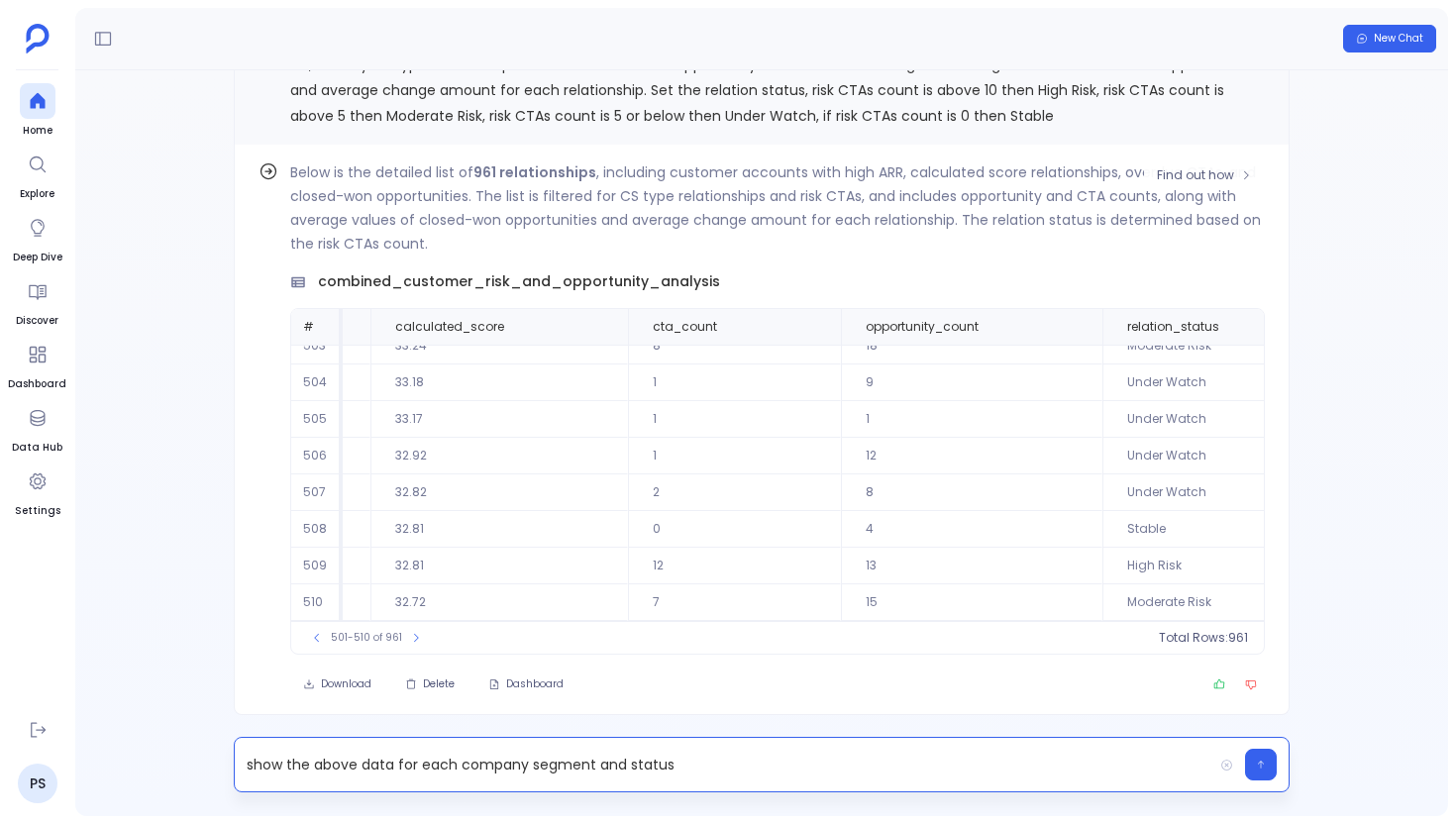 scroll, scrollTop: 95, scrollLeft: 1340, axis: both 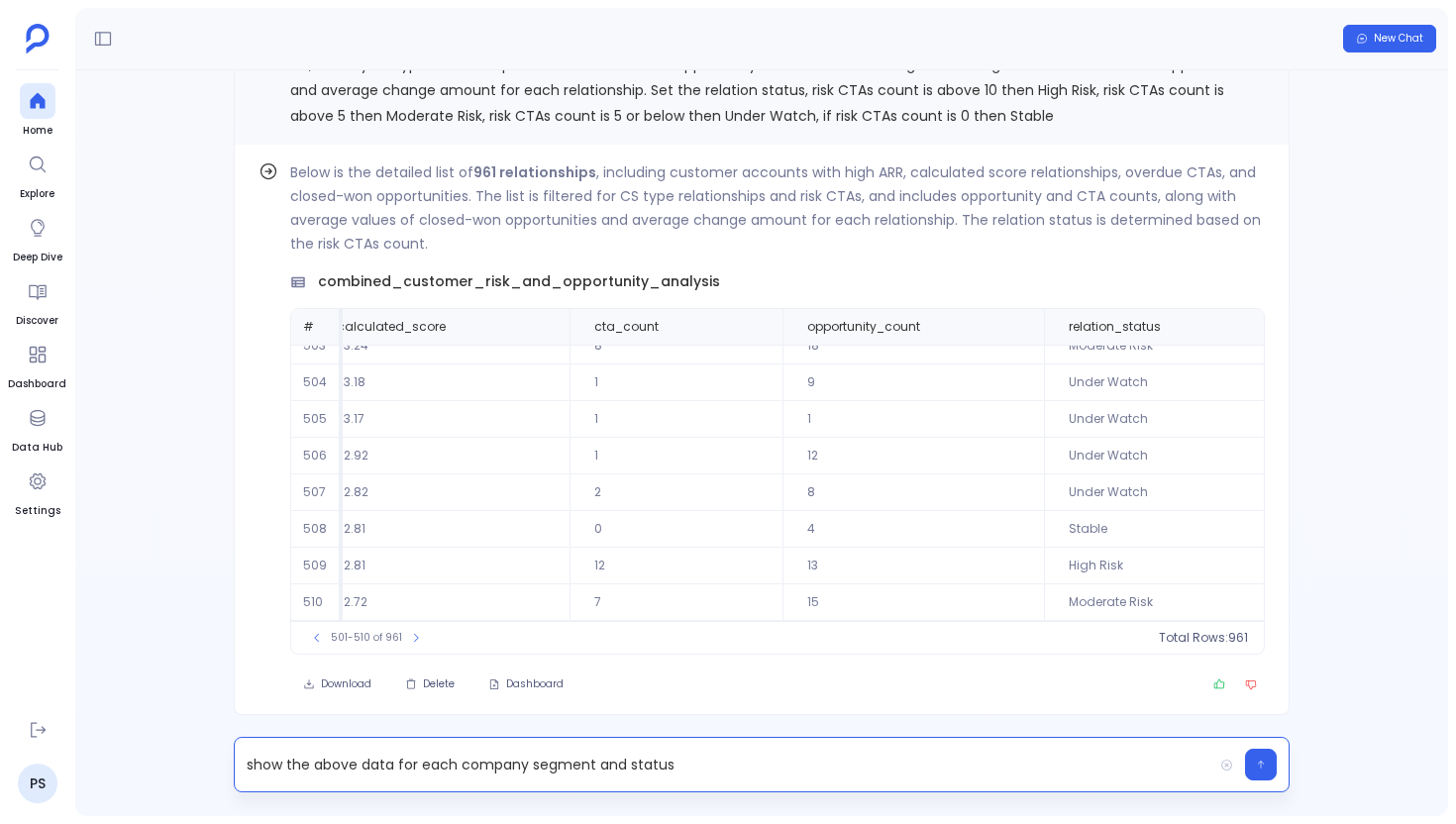click on "show the above data for each company segment and status" at bounding box center (723, 765) 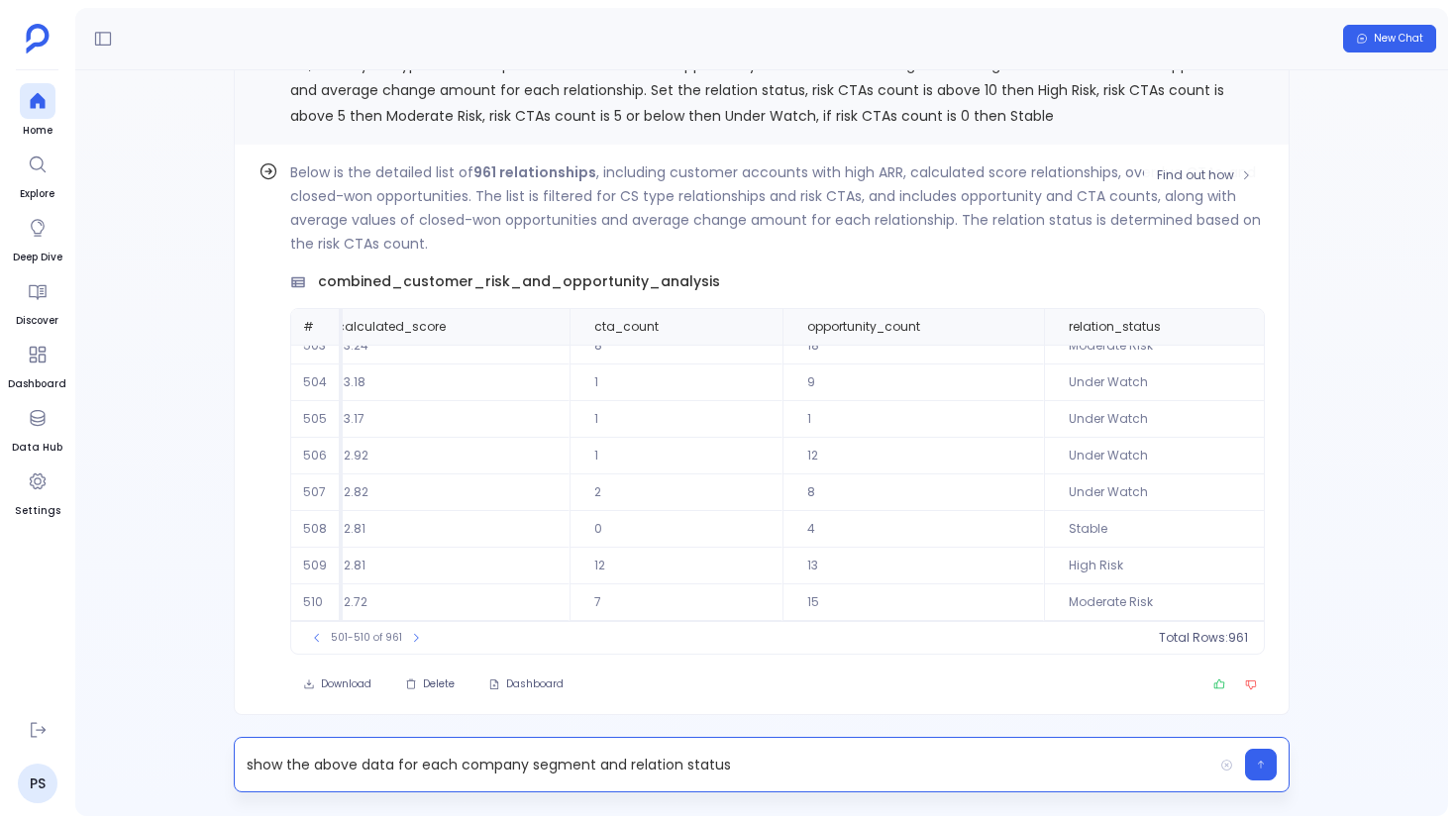 scroll, scrollTop: 0, scrollLeft: 1340, axis: horizontal 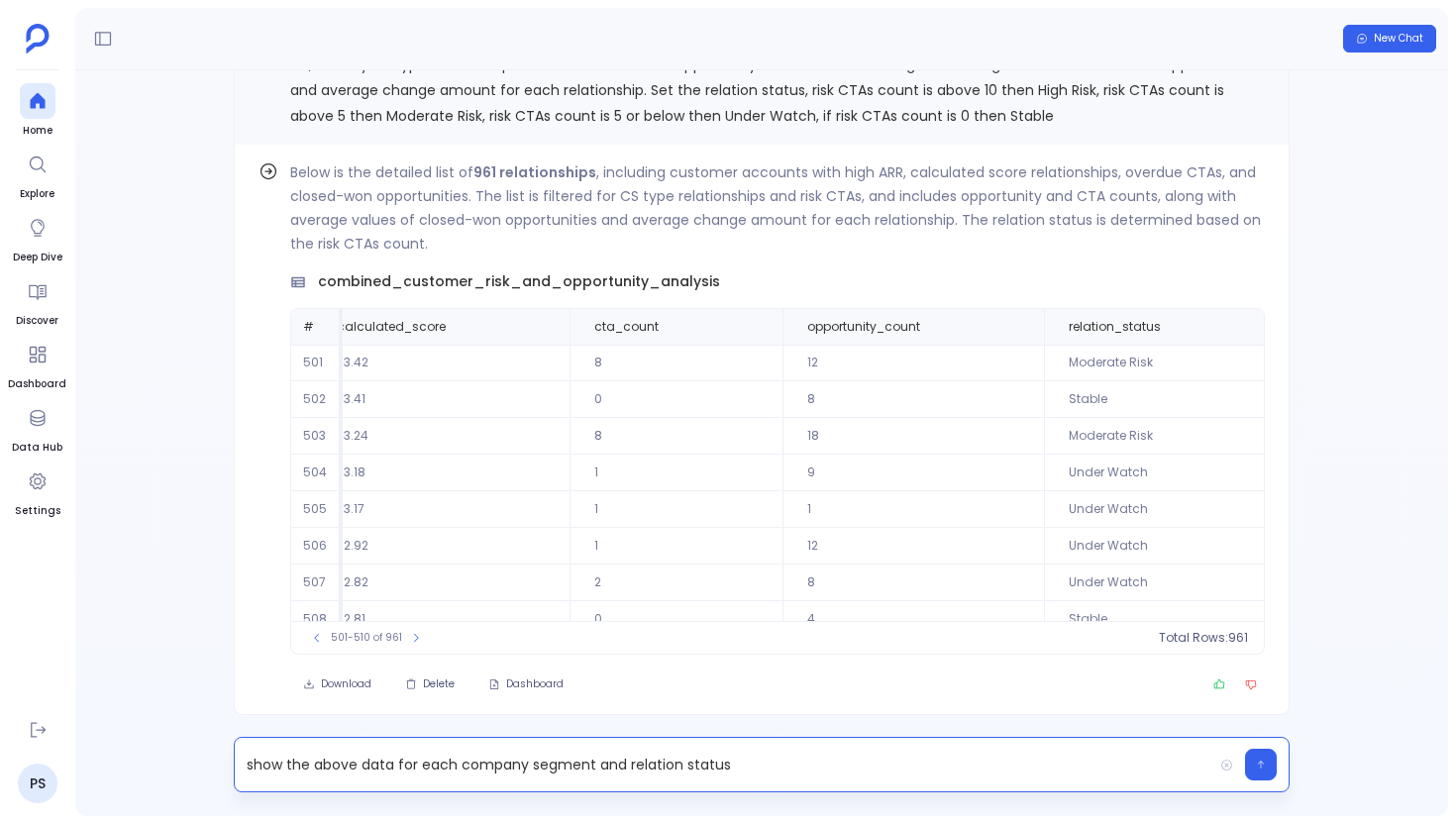 click on "show the above data for each company segment and relation status" at bounding box center (723, 765) 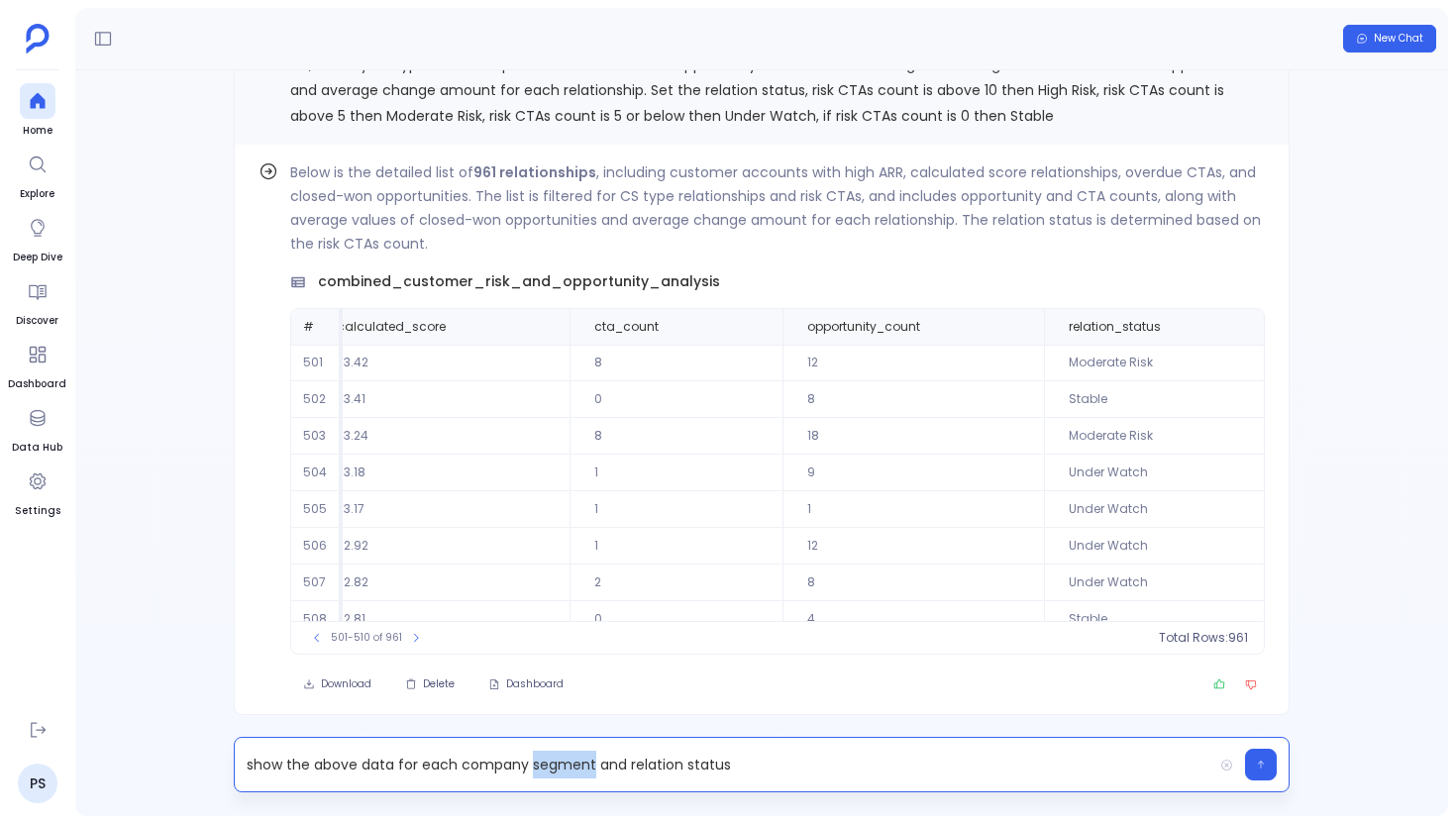 click on "show the above data for each company segment and relation status" at bounding box center (723, 765) 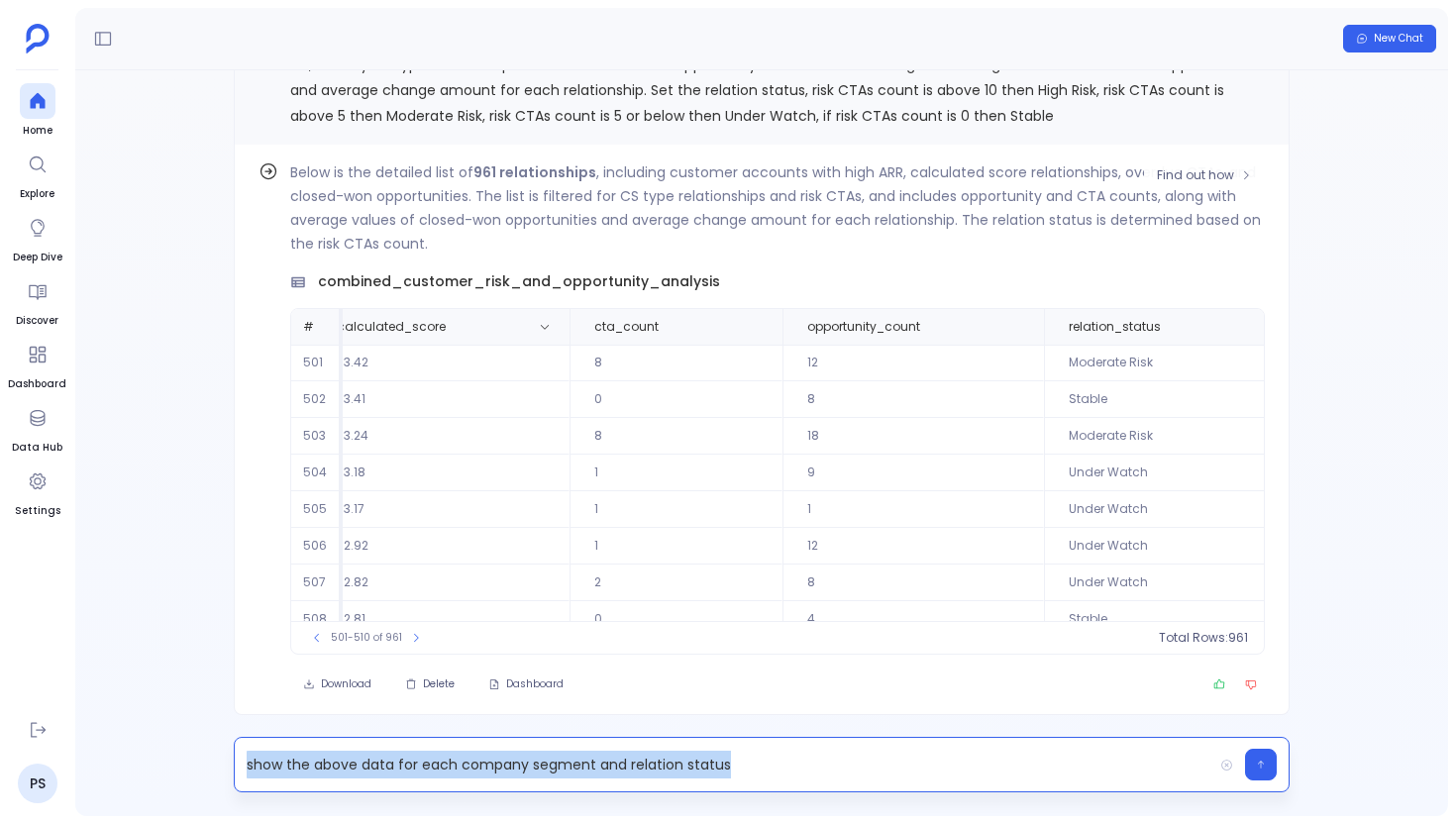 scroll, scrollTop: -160, scrollLeft: 0, axis: vertical 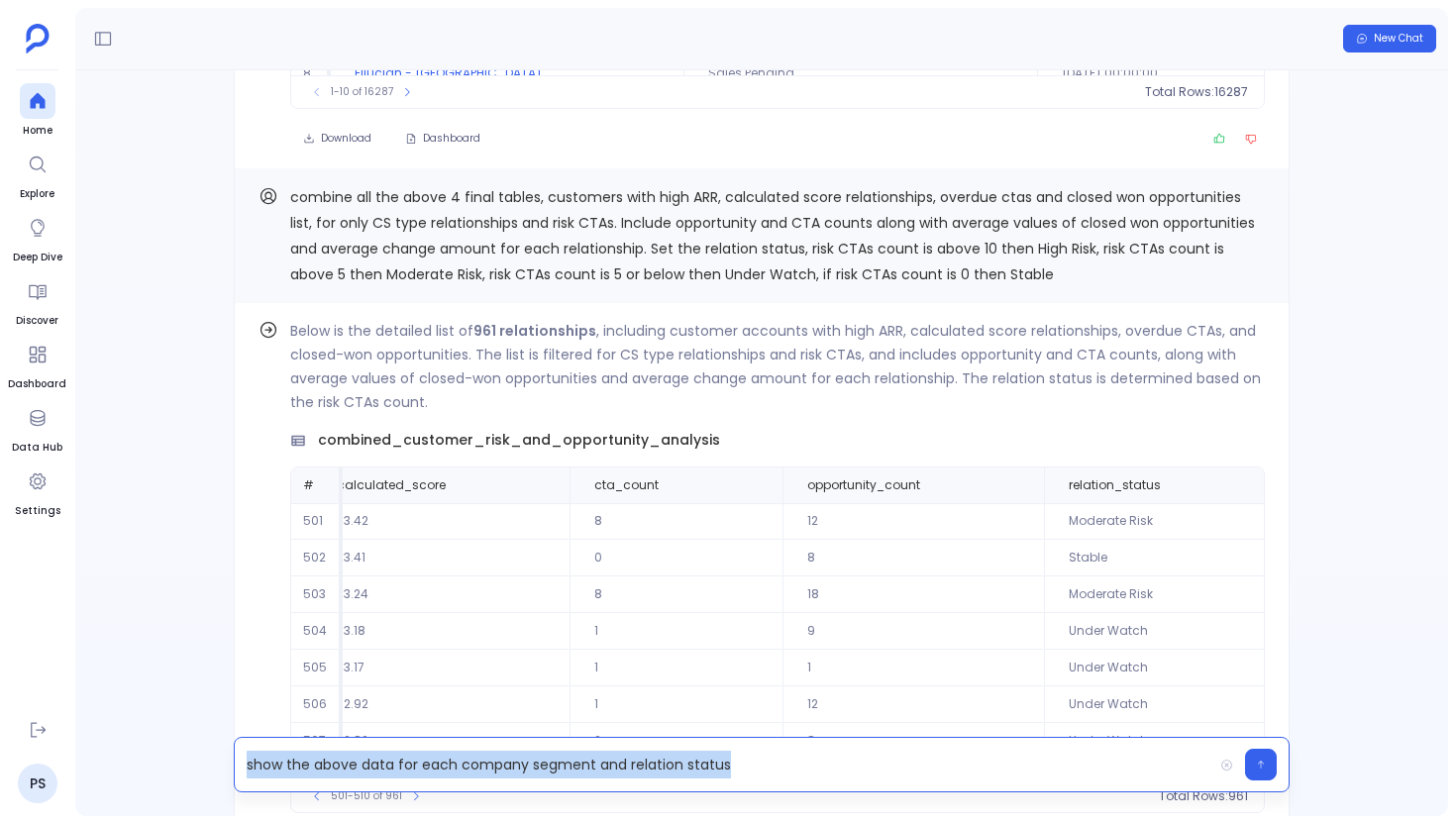 click on "combine all the above 4 final tables, customers with high ARR, calculated score relationships, overdue ctas and closed won opportunities list, for only CS type relationships and risk CTAs. Include opportunity and CTA counts along with average values of closed won opportunities and average change amount for each relationship. Set the relation status, risk CTAs count is above 10 then High Risk, risk CTAs count is above 5 then Moderate Risk, risk CTAs count is 5 or below then Under Watch, if risk CTAs count is 0 then Stable" at bounding box center [773, 236] 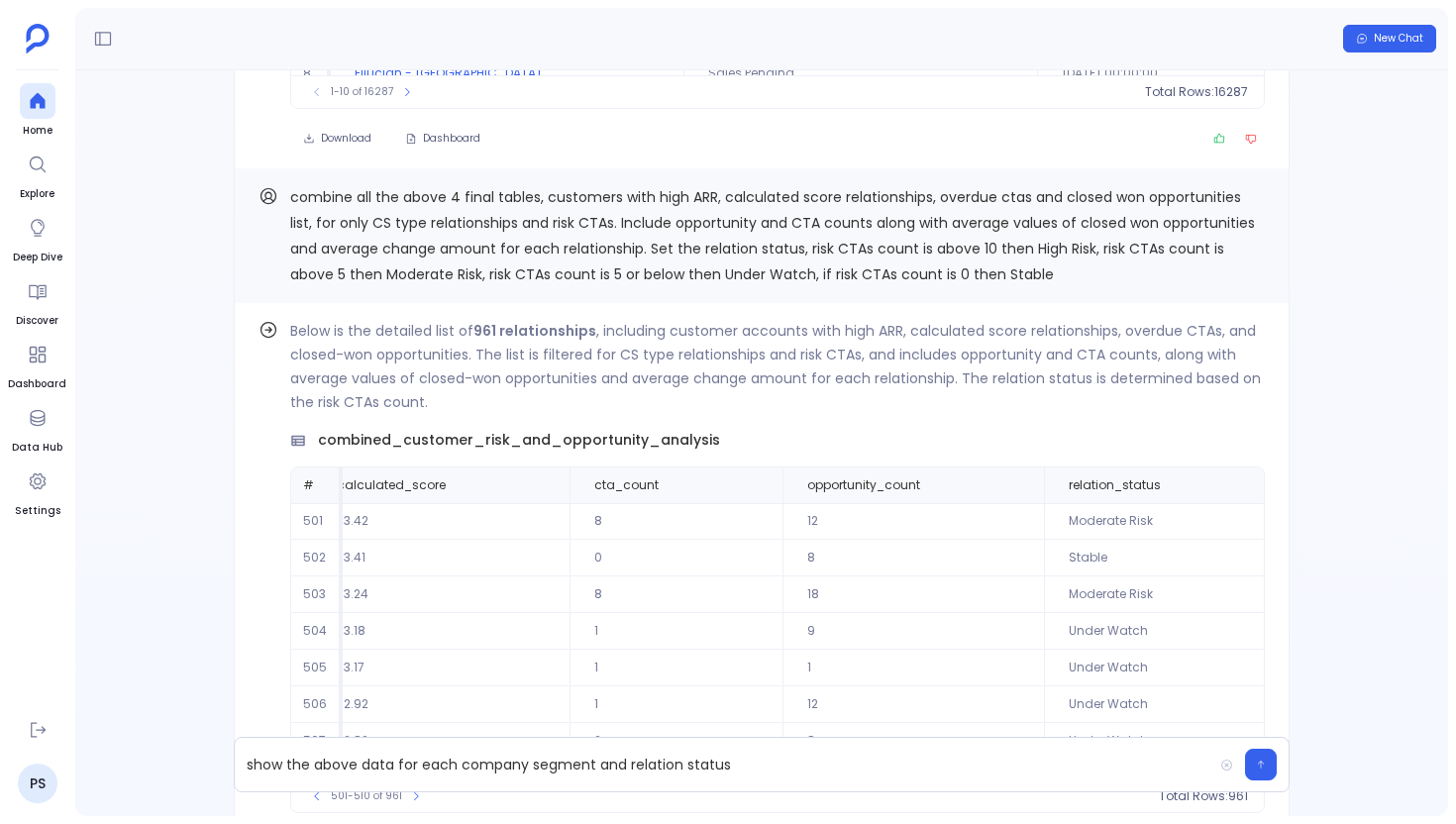 click on "combine all the above 4 final tables, customers with high ARR, calculated score relationships, overdue ctas and closed won opportunities list, for only CS type relationships and risk CTAs. Include opportunity and CTA counts along with average values of closed won opportunities and average change amount for each relationship. Set the relation status, risk CTAs count is above 10 then High Risk, risk CTAs count is above 5 then Moderate Risk, risk CTAs count is 5 or below then Under Watch, if risk CTAs count is 0 then Stable" at bounding box center (773, 236) 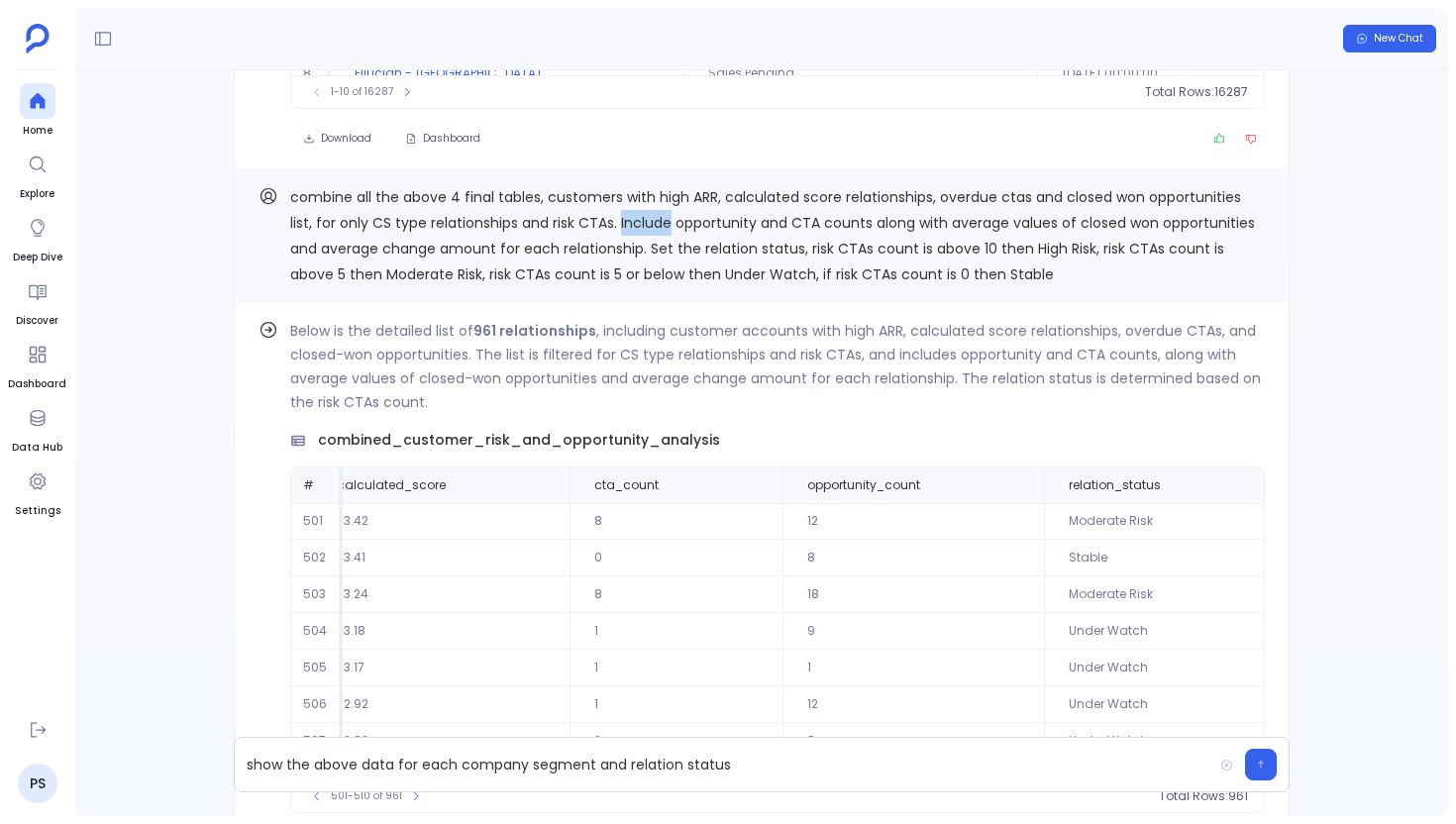 click on "combine all the above 4 final tables, customers with high ARR, calculated score relationships, overdue ctas and closed won opportunities list, for only CS type relationships and risk CTAs. Include opportunity and CTA counts along with average values of closed won opportunities and average change amount for each relationship. Set the relation status, risk CTAs count is above 10 then High Risk, risk CTAs count is above 5 then Moderate Risk, risk CTAs count is 5 or below then Under Watch, if risk CTAs count is 0 then Stable" at bounding box center [773, 236] 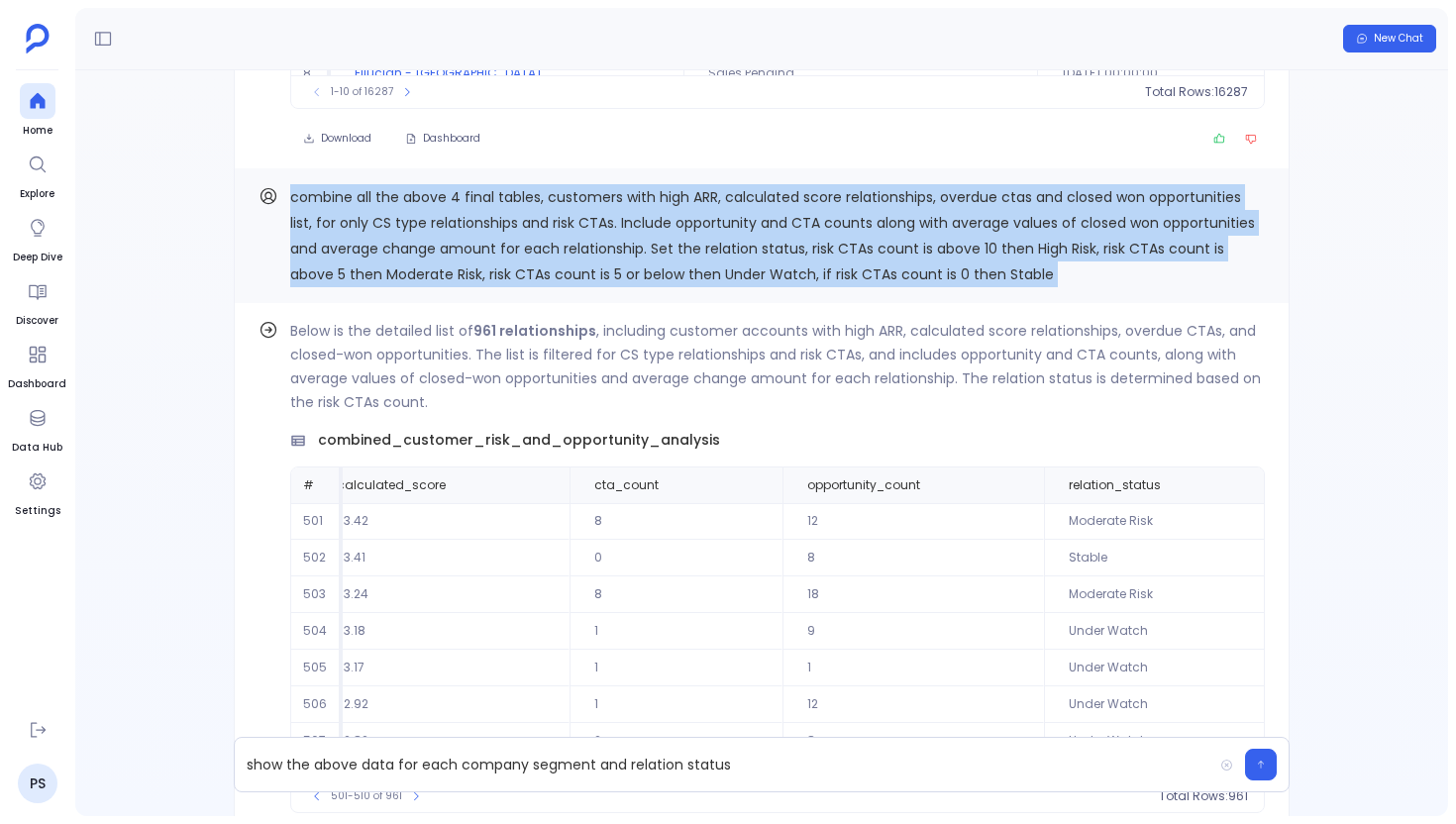 click on "combine all the above 4 final tables, customers with high ARR, calculated score relationships, overdue ctas and closed won opportunities list, for only CS type relationships and risk CTAs. Include opportunity and CTA counts along with average values of closed won opportunities and average change amount for each relationship. Set the relation status, risk CTAs count is above 10 then High Risk, risk CTAs count is above 5 then Moderate Risk, risk CTAs count is 5 or below then Under Watch, if risk CTAs count is 0 then Stable" at bounding box center [773, 236] 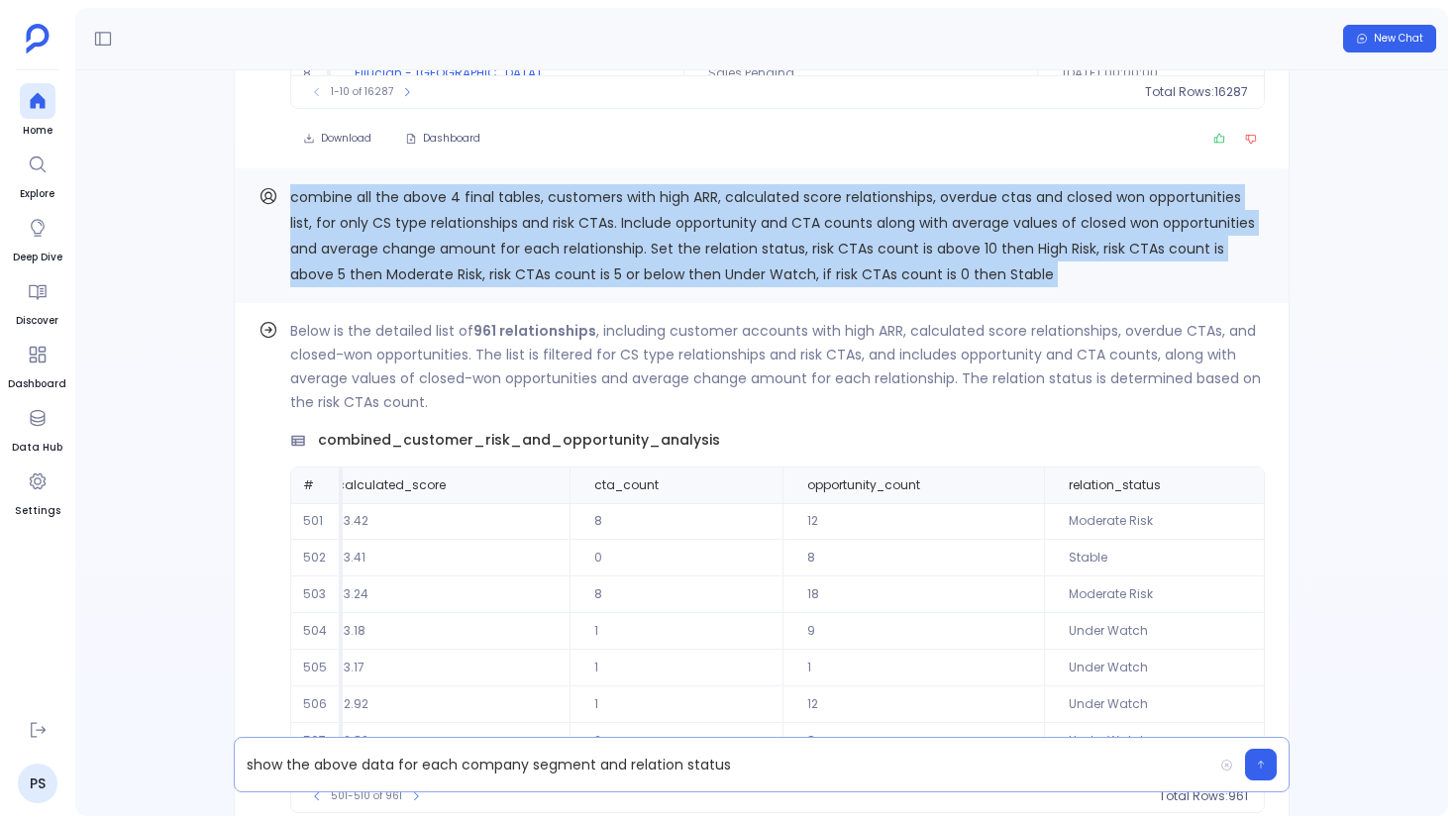 click on "show the above data for each company segment and relation status" at bounding box center [723, 765] 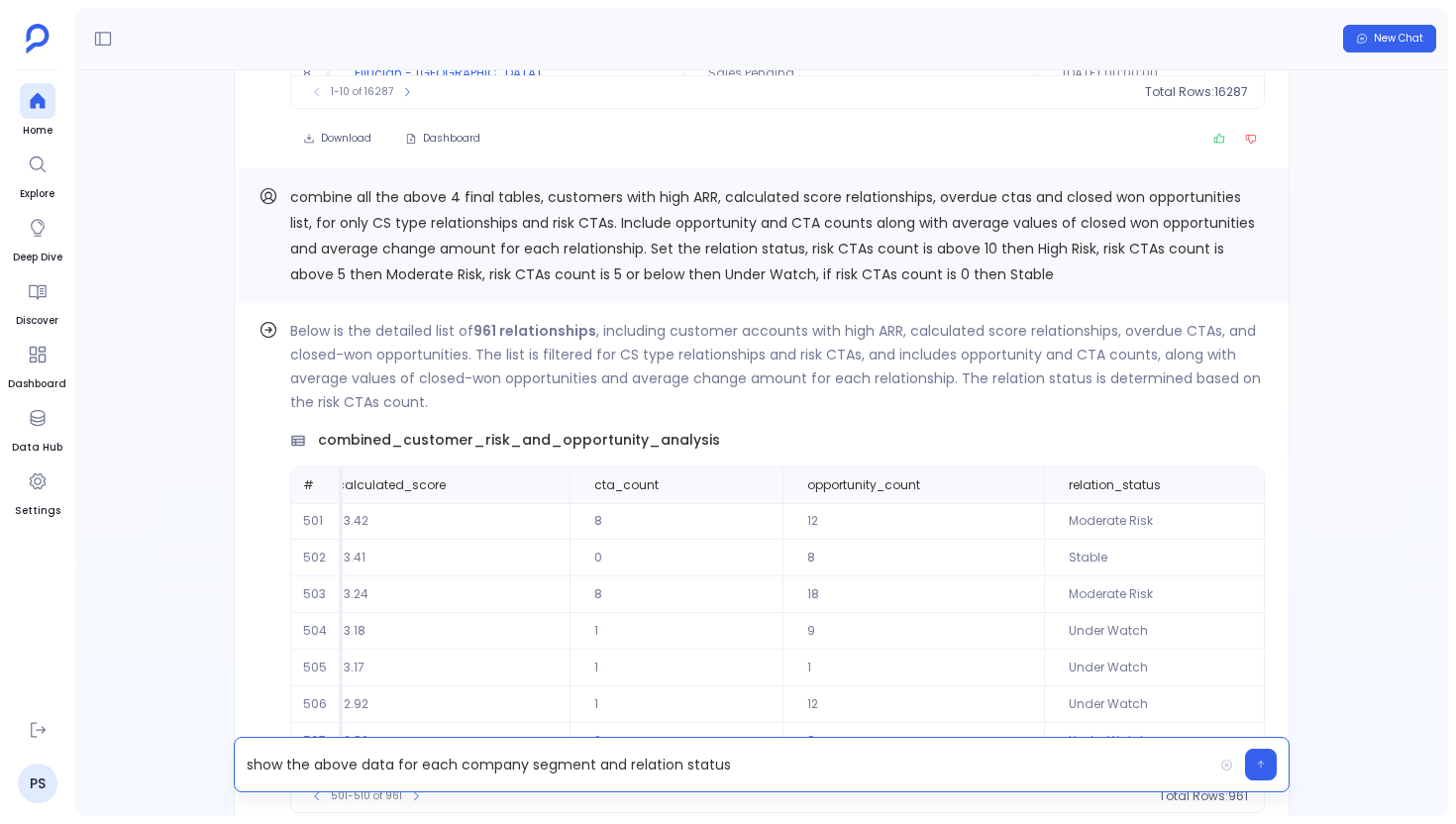 click on "show the above data for each company segment and relation status" at bounding box center [723, 765] 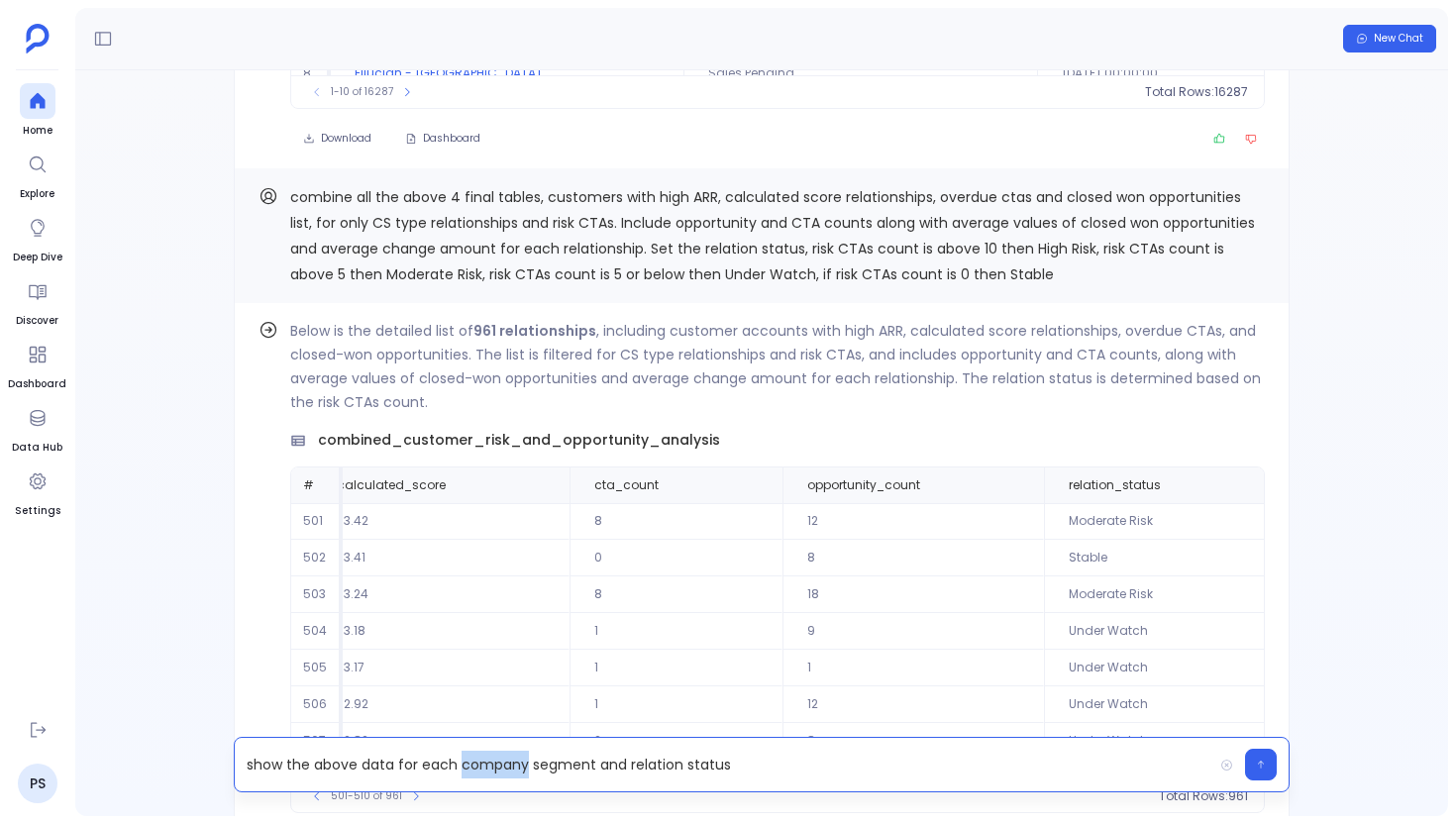 click on "show the above data for each company segment and relation status" at bounding box center (723, 765) 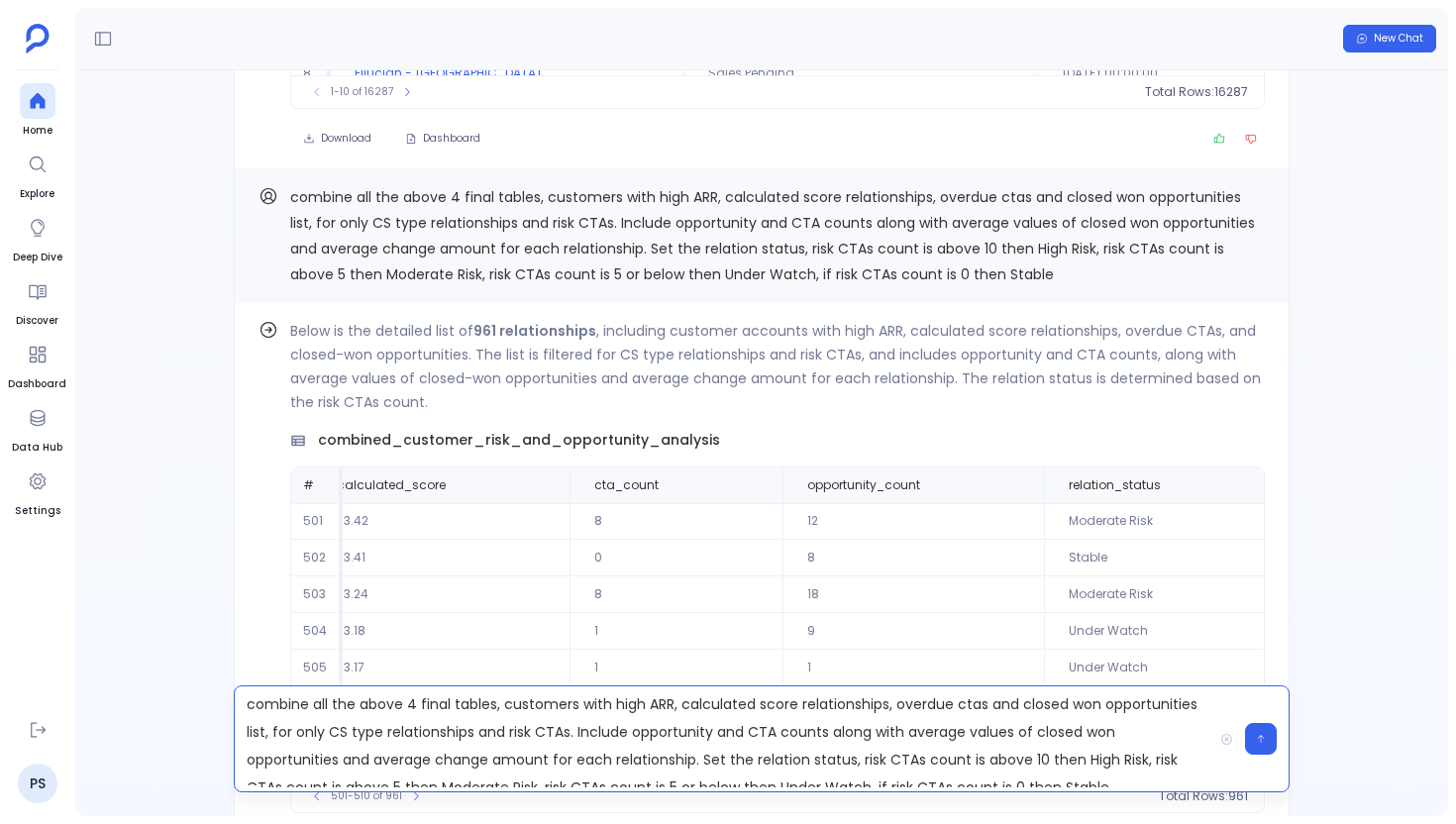 scroll, scrollTop: 14, scrollLeft: 0, axis: vertical 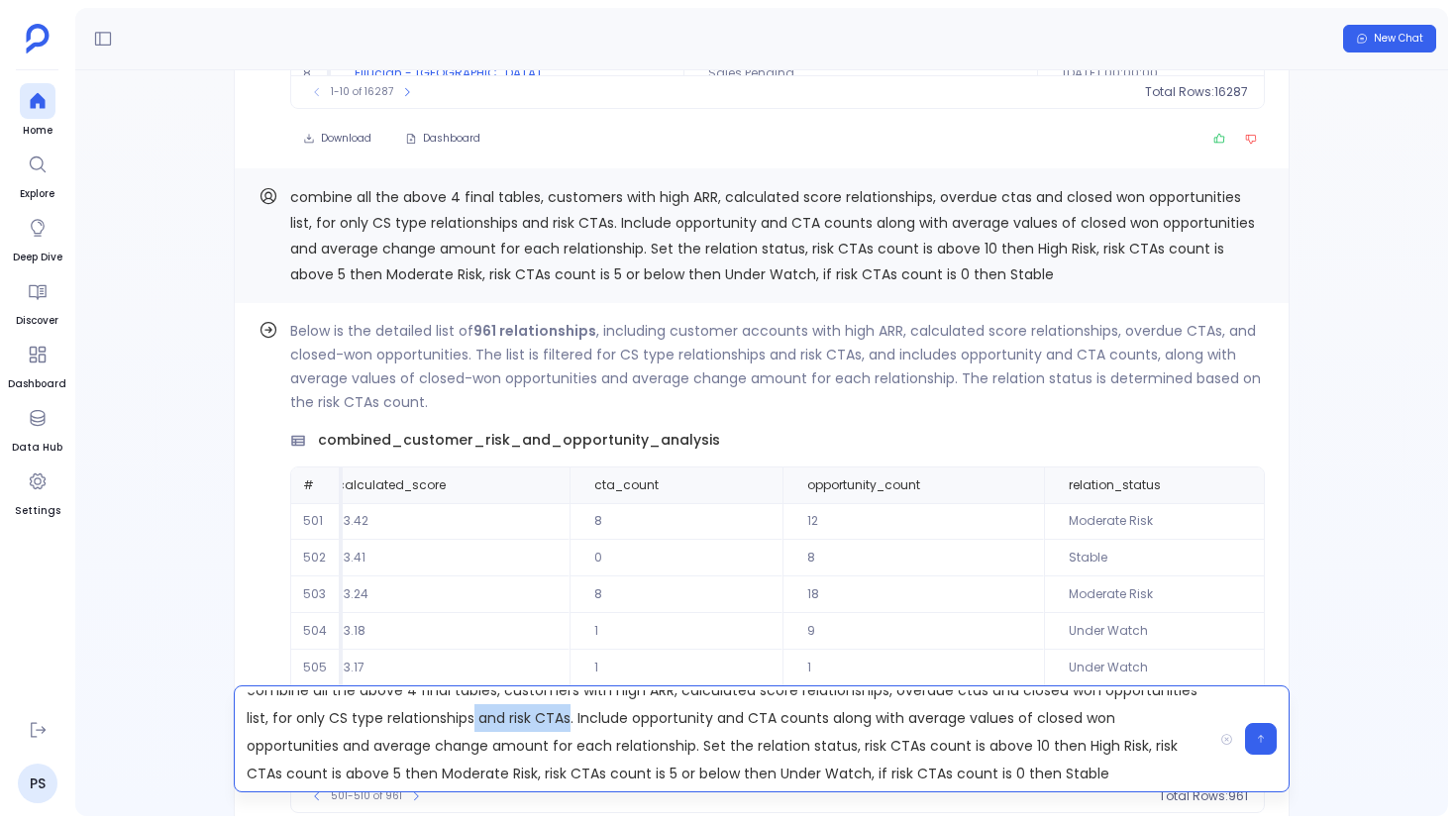 drag, startPoint x: 567, startPoint y: 721, endPoint x: 473, endPoint y: 725, distance: 94.08507 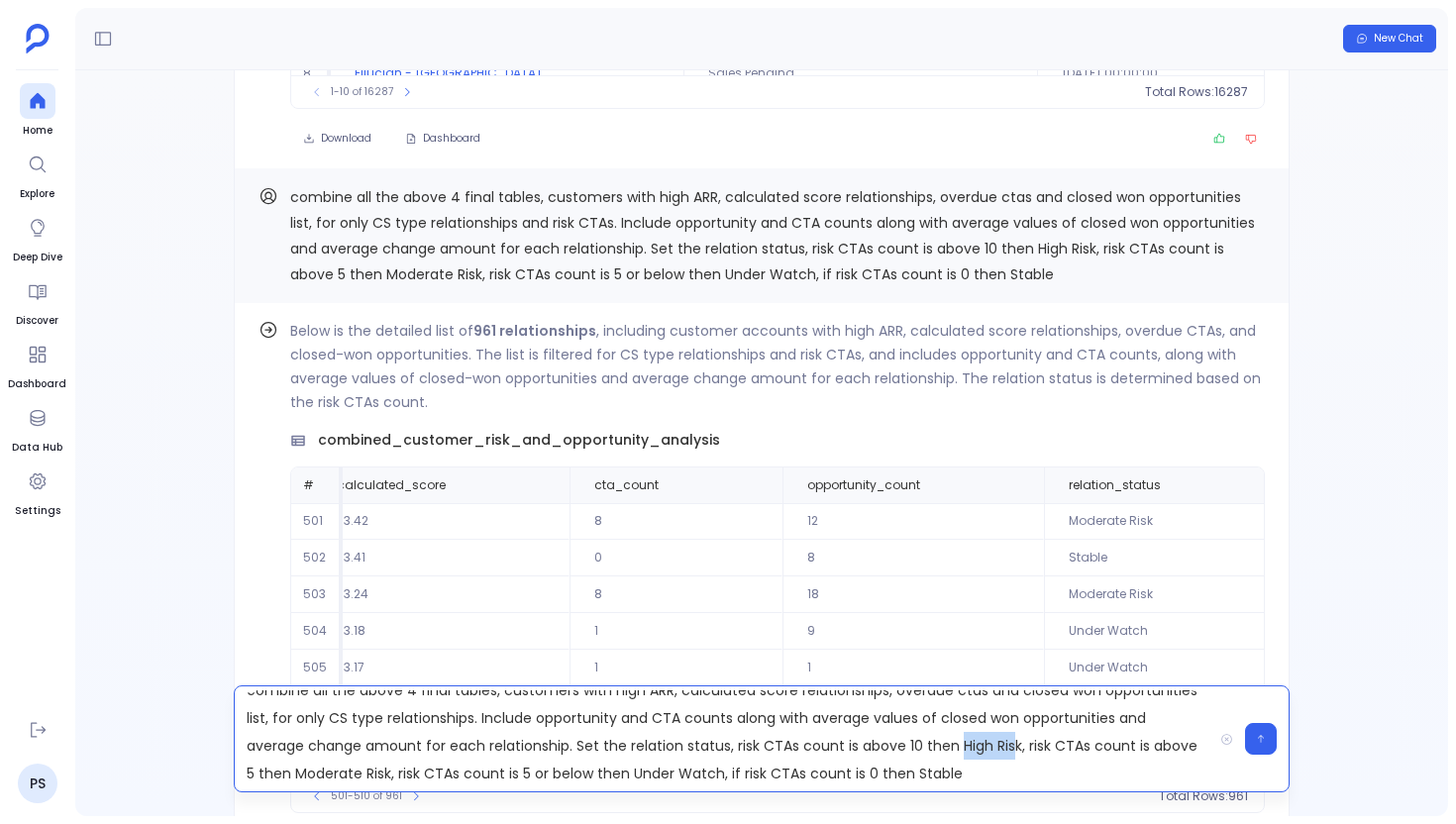 drag, startPoint x: 956, startPoint y: 748, endPoint x: 1011, endPoint y: 748, distance: 55 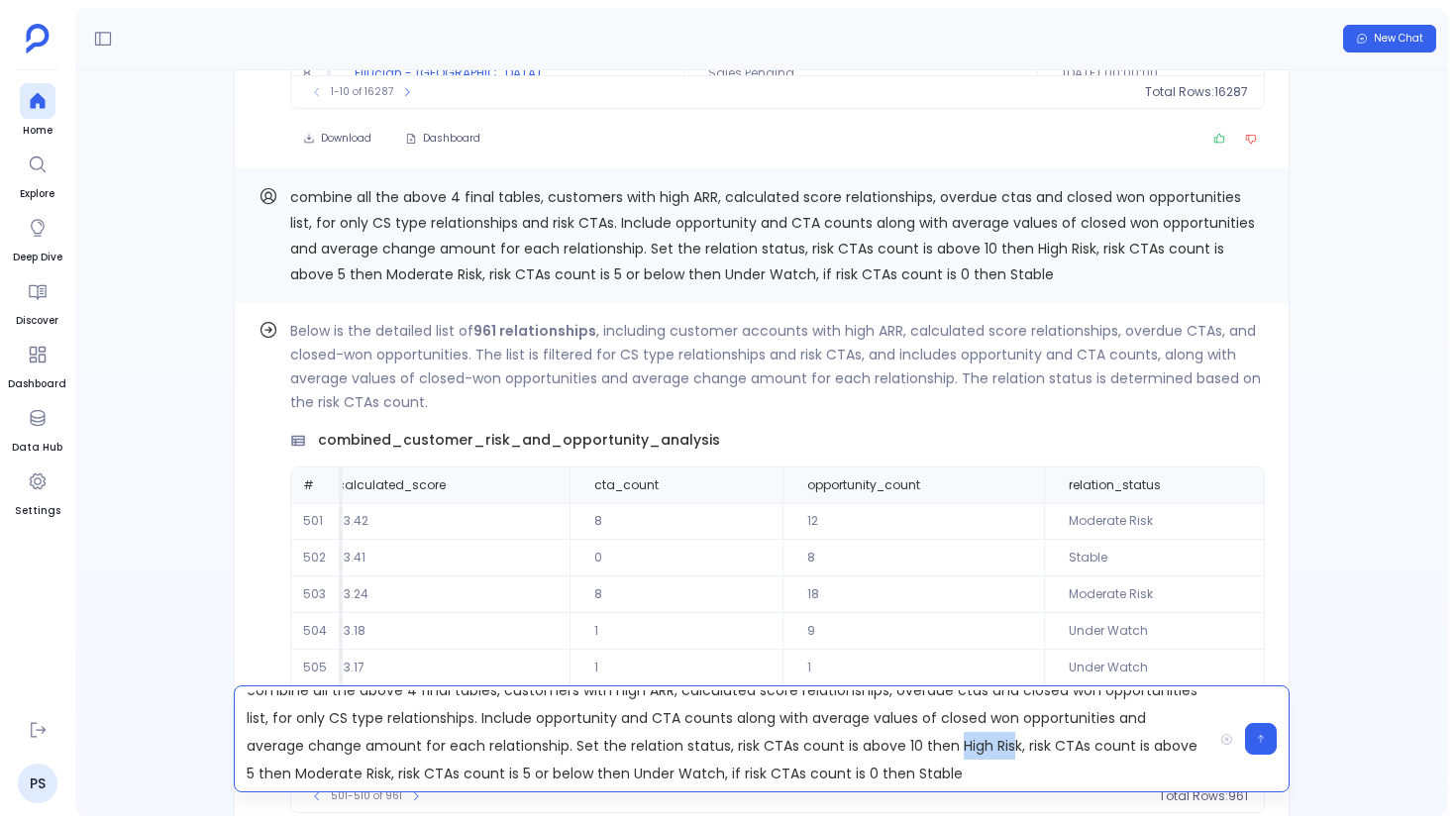 click on "combine all the above 4 final tables, customers with high ARR, calculated score relationships, overdue ctas and closed won opportunities list, for only CS type relationships. Include opportunity and CTA counts along with average values of closed won opportunities and average change amount for each relationship. Set the relation status, risk CTAs count is above 10 then High Risk, risk CTAs count is above 5 then Moderate Risk, risk CTAs count is 5 or below then Under Watch, if risk CTAs count is 0 then Stable" at bounding box center (723, 739) 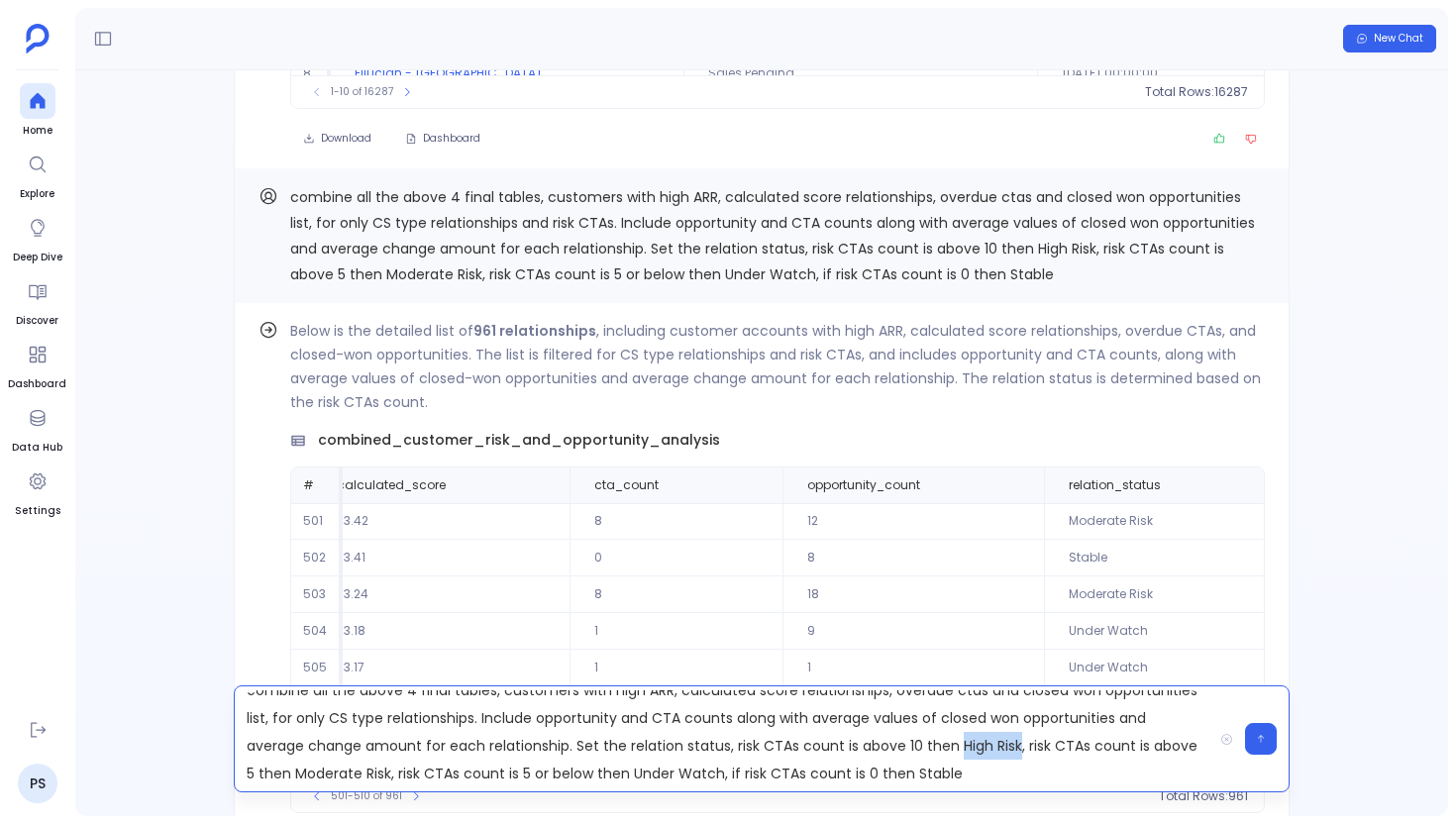 drag, startPoint x: 1015, startPoint y: 749, endPoint x: 957, endPoint y: 745, distance: 58.137767 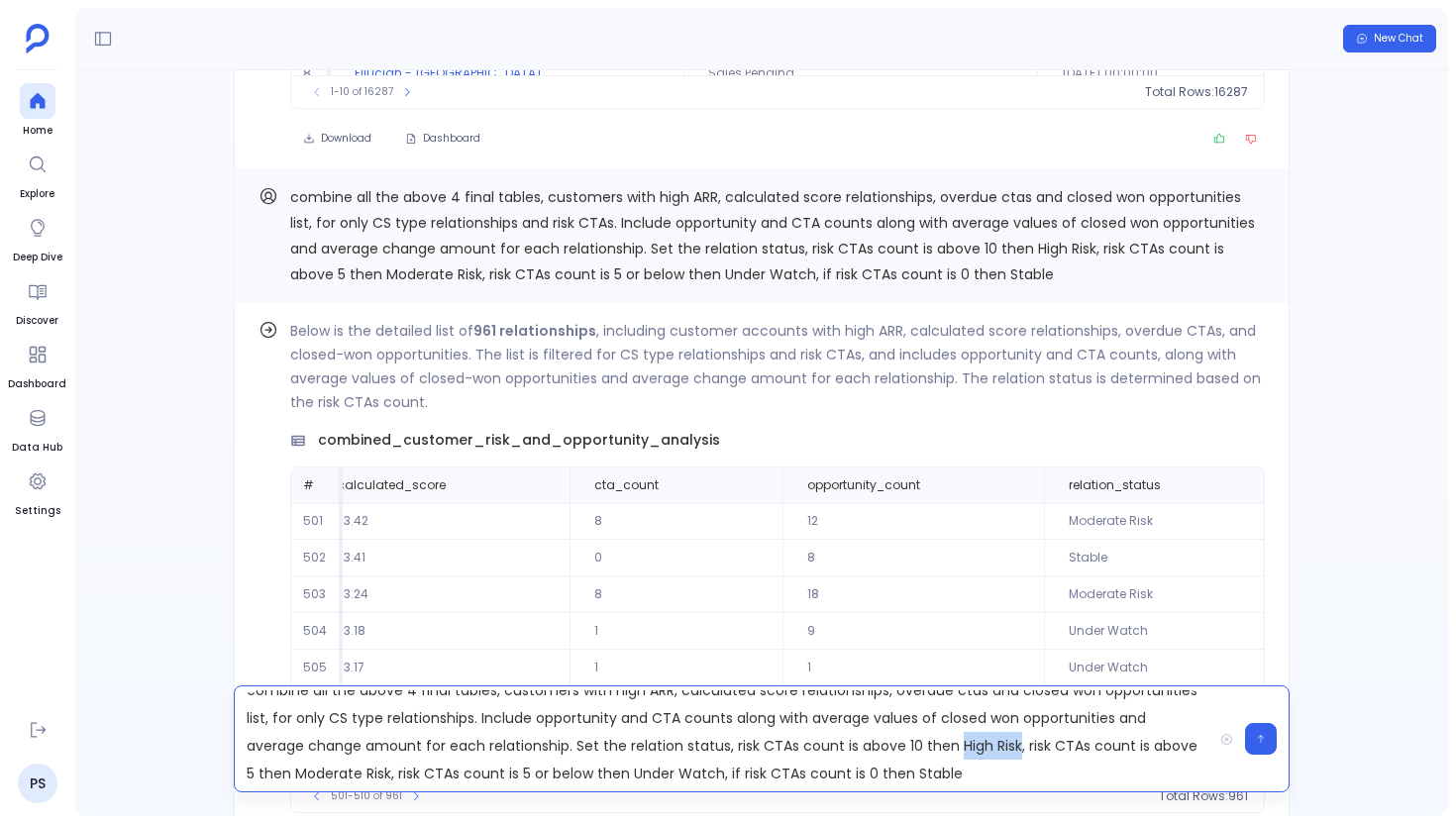 click on "combine all the above 4 final tables, customers with high ARR, calculated score relationships, overdue ctas and closed won opportunities list, for only CS type relationships. Include opportunity and CTA counts along with average values of closed won opportunities and average change amount for each relationship. Set the relation status, risk CTAs count is above 10 then High Risk, risk CTAs count is above 5 then Moderate Risk, risk CTAs count is 5 or below then Under Watch, if risk CTAs count is 0 then Stable" at bounding box center [723, 739] 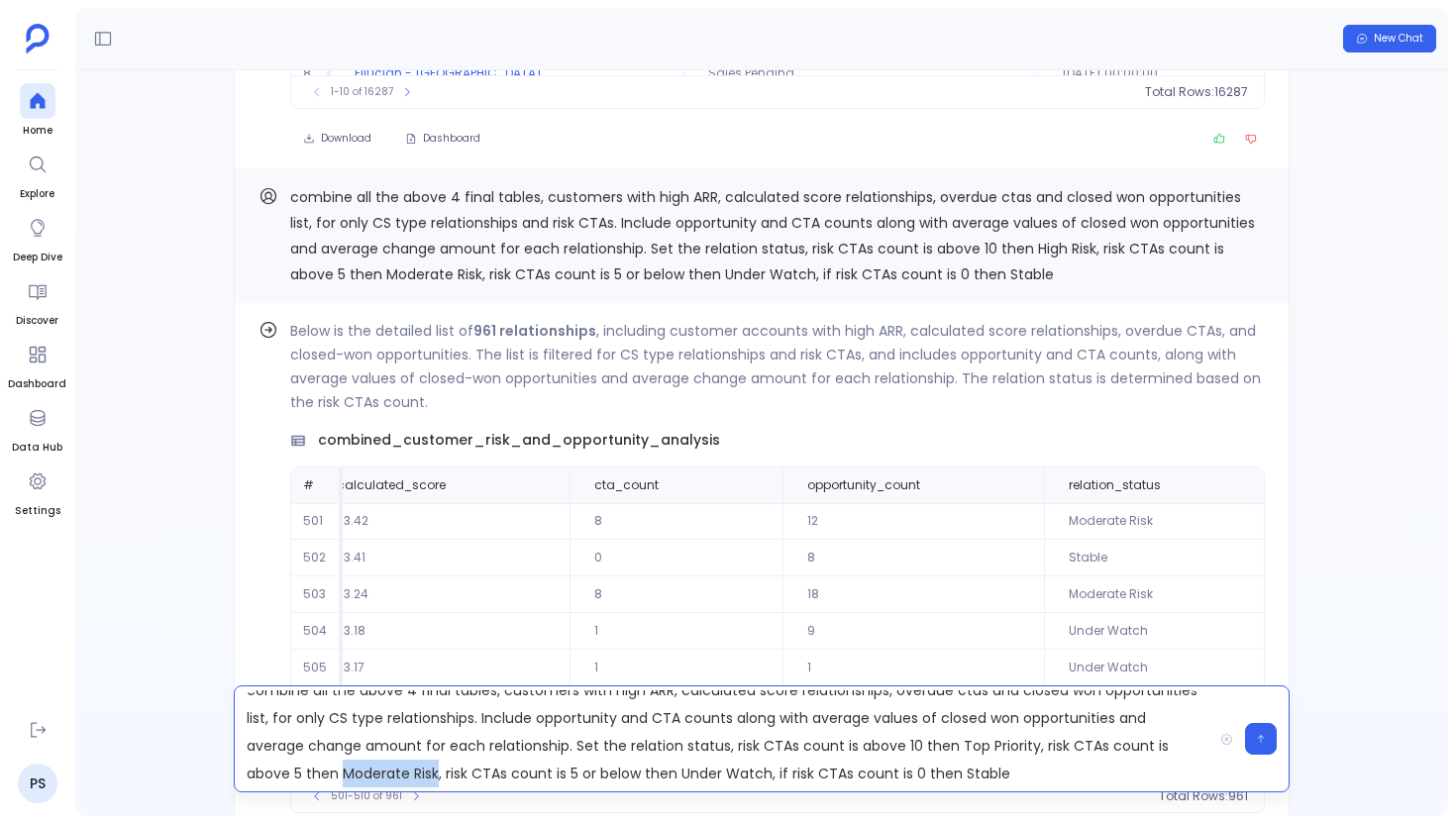 drag, startPoint x: 439, startPoint y: 773, endPoint x: 346, endPoint y: 775, distance: 93.0215 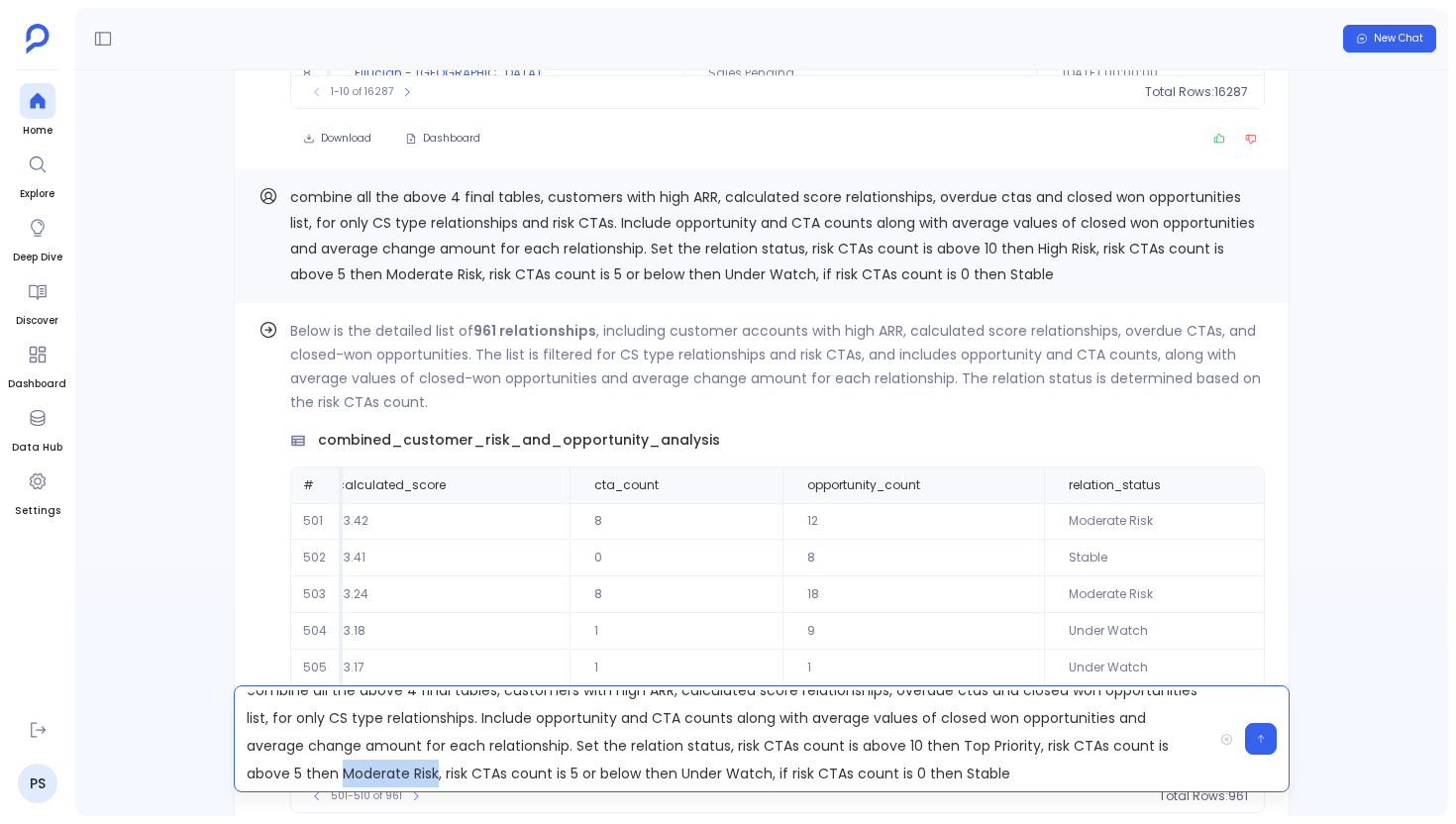 click on "combine all the above 4 final tables, customers with high ARR, calculated score relationships, overdue ctas and closed won opportunities list, for only CS type relationships. Include opportunity and CTA counts along with average values of closed won opportunities and average change amount for each relationship. Set the relation status, risk CTAs count is above 10 then Top Priority, risk CTAs count is above 5 then Moderate Risk, risk CTAs count is 5 or below then Under Watch, if risk CTAs count is 0 then Stable" at bounding box center (723, 739) 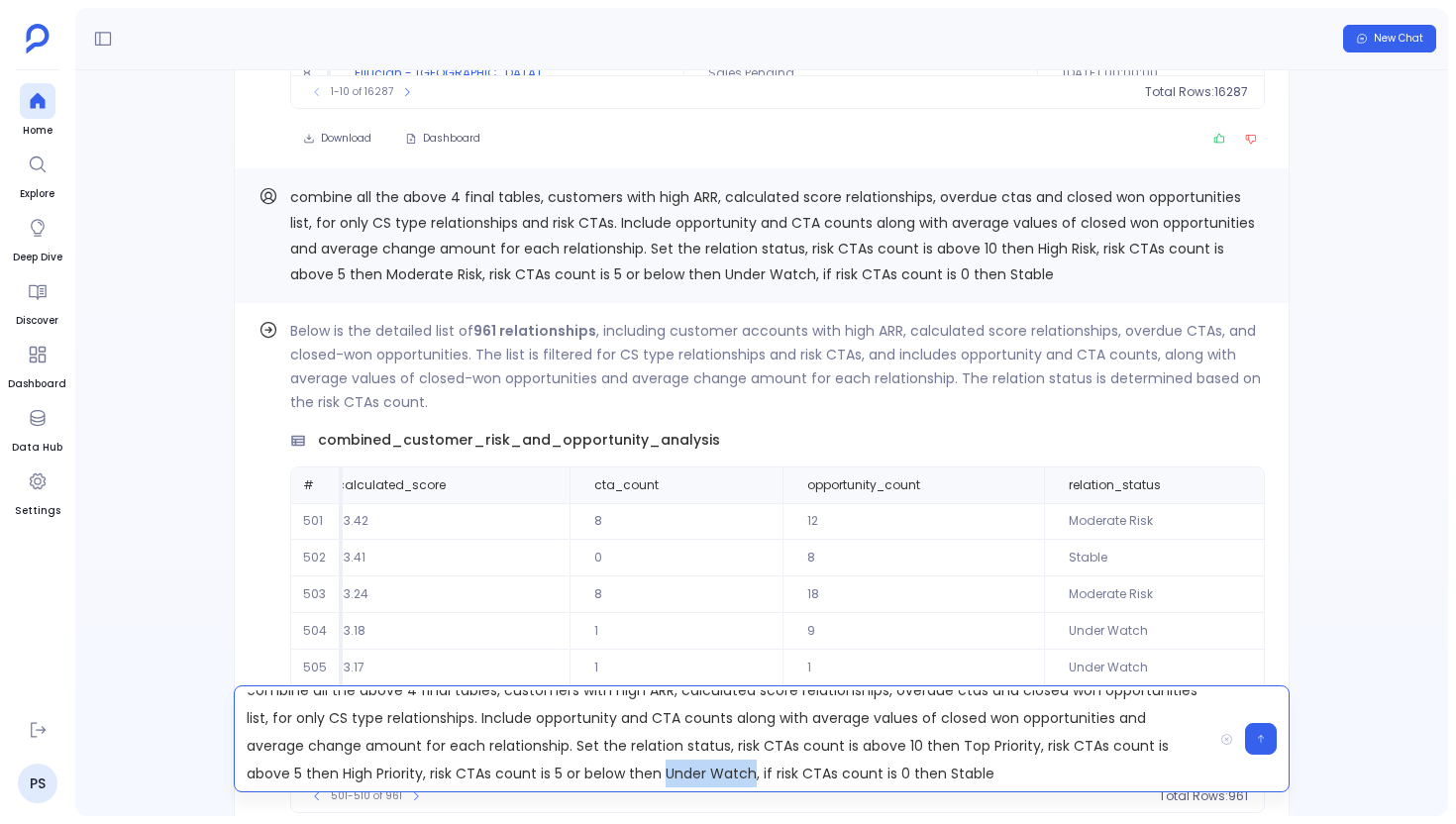 drag, startPoint x: 751, startPoint y: 770, endPoint x: 665, endPoint y: 773, distance: 86.0523 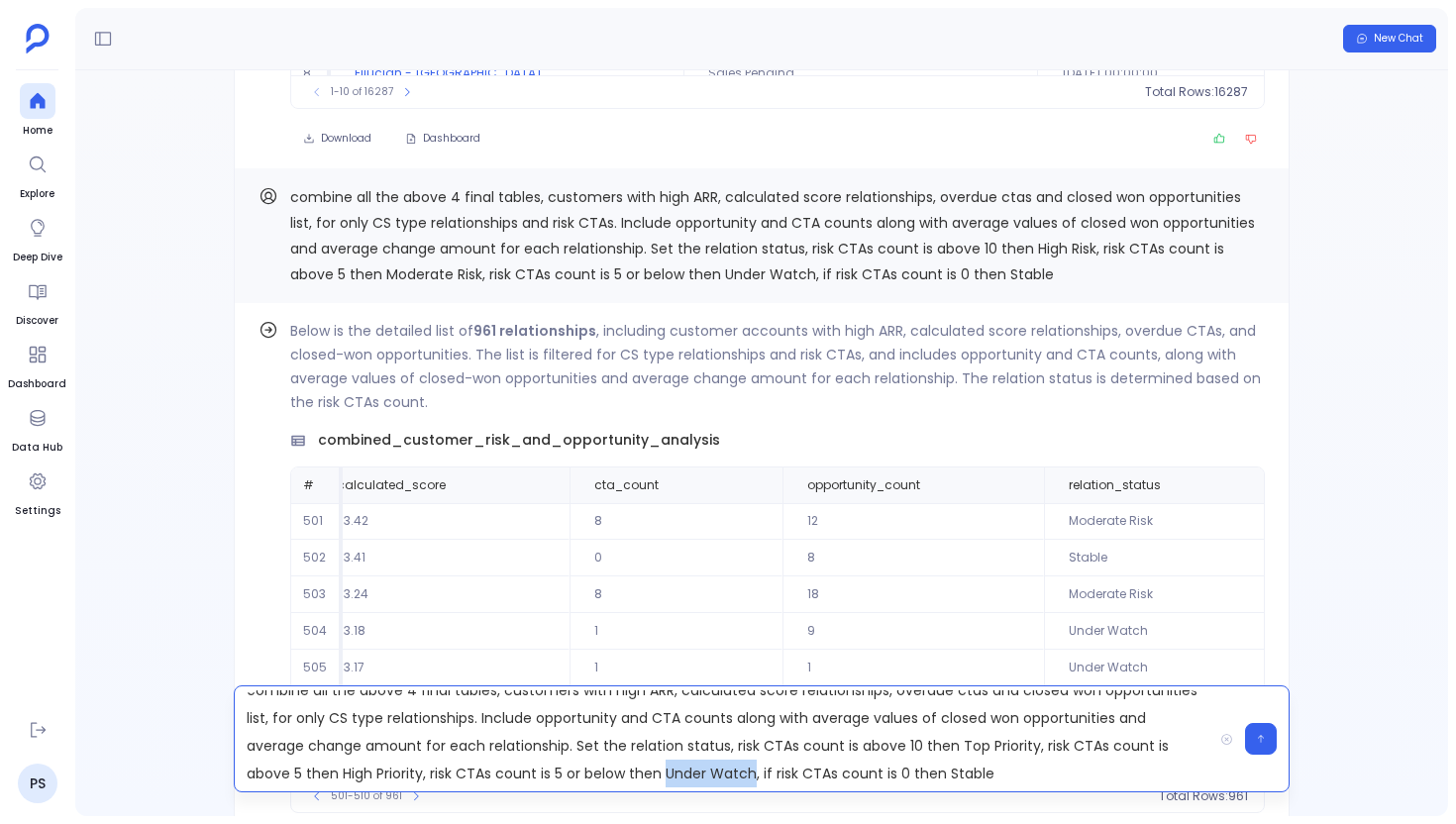 click on "combine all the above 4 final tables, customers with high ARR, calculated score relationships, overdue ctas and closed won opportunities list, for only CS type relationships. Include opportunity and CTA counts along with average values of closed won opportunities and average change amount for each relationship. Set the relation status, risk CTAs count is above 10 then Top Priority, risk CTAs count is above 5 then High Priority, risk CTAs count is 5 or below then Under Watch, if risk CTAs count is 0 then Stable" at bounding box center (723, 739) 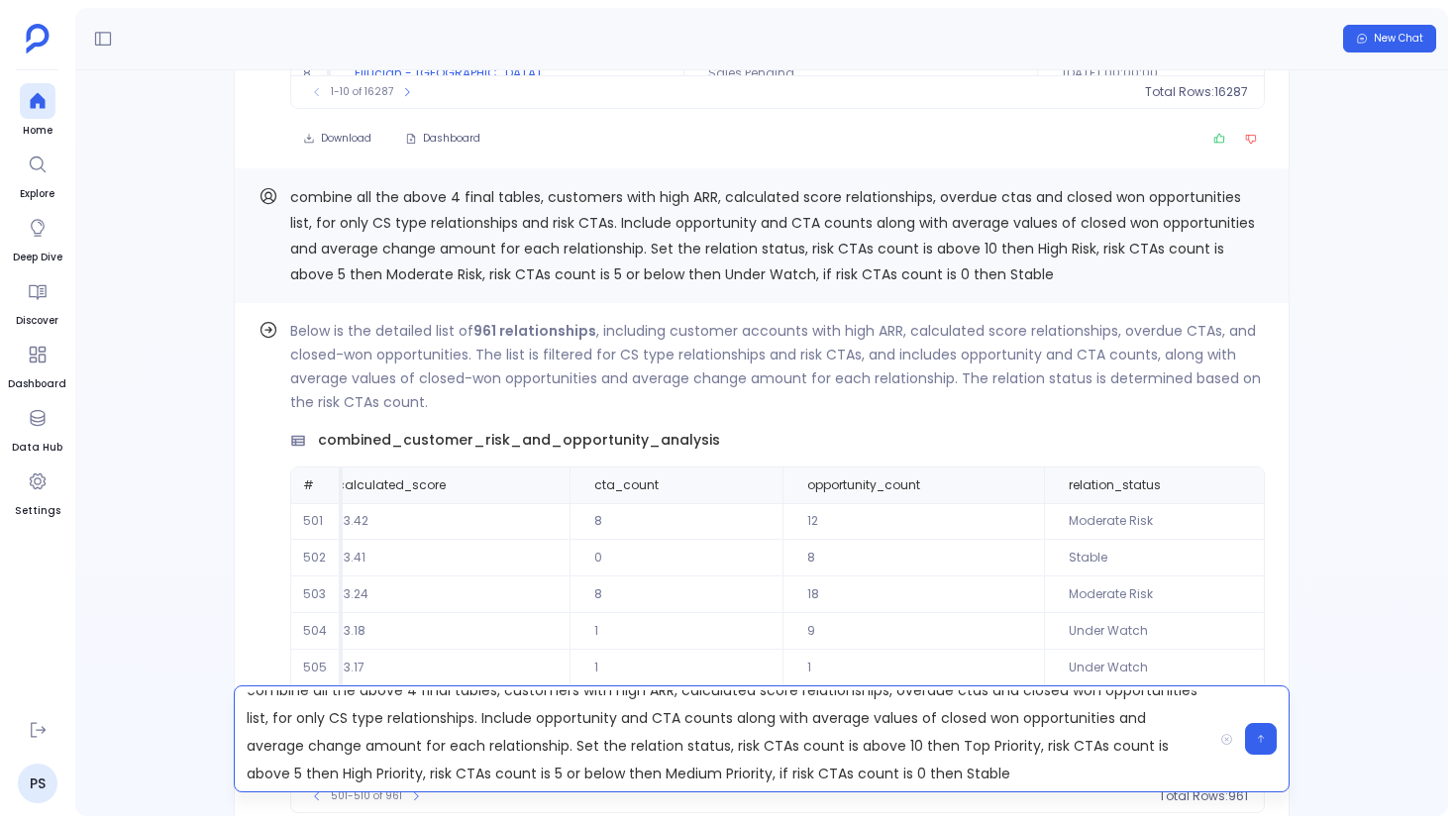 click on "combine all the above 4 final tables, customers with high ARR, calculated score relationships, overdue ctas and closed won opportunities list, for only CS type relationships. Include opportunity and CTA counts along with average values of closed won opportunities and average change amount for each relationship. Set the relation status, risk CTAs count is above 10 then Top Priority, risk CTAs count is above 5 then High Priority, risk CTAs count is 5 or below then Medium Priority, if risk CTAs count is 0 then Stable" at bounding box center [723, 739] 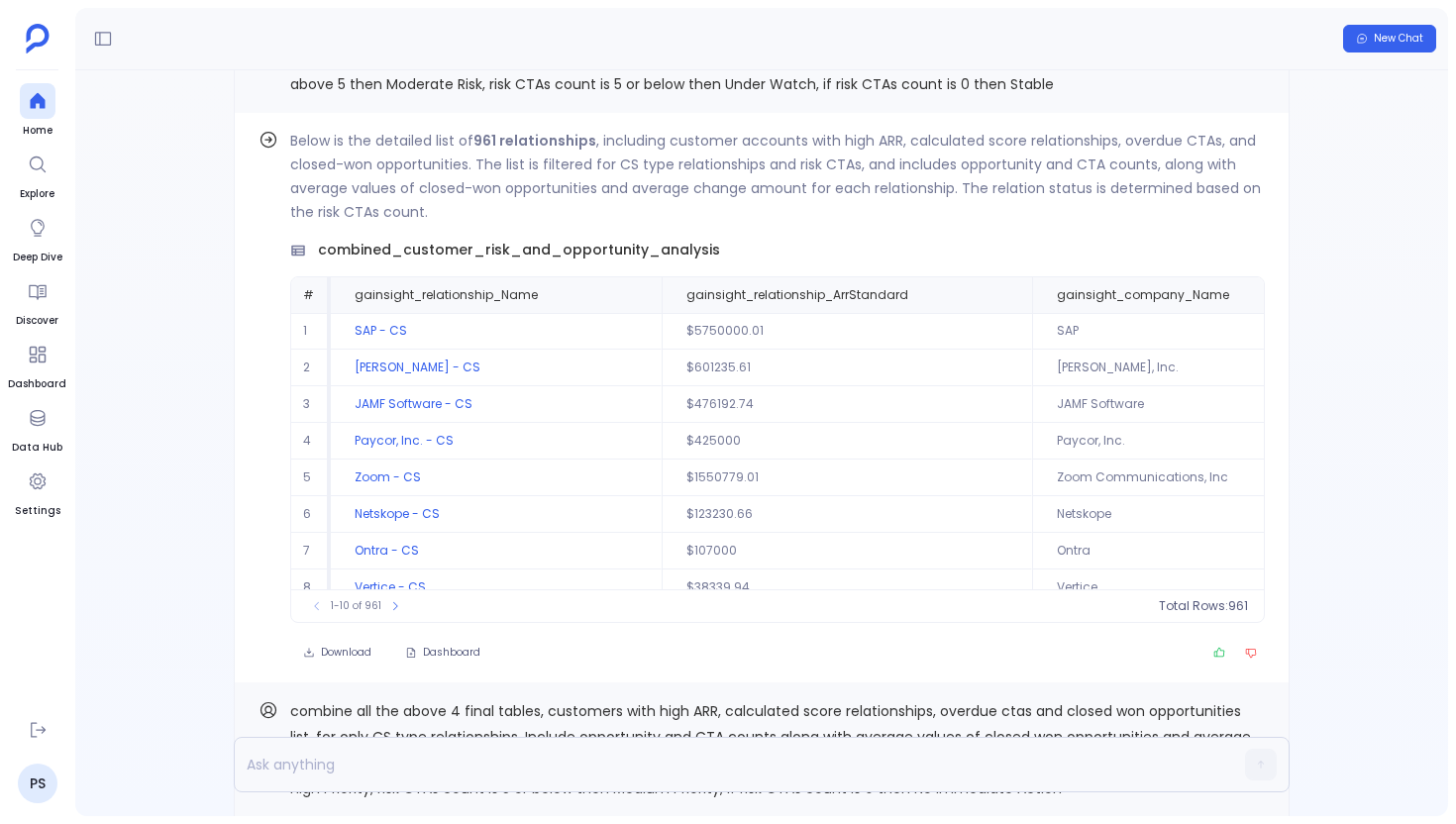 scroll, scrollTop: 0, scrollLeft: 0, axis: both 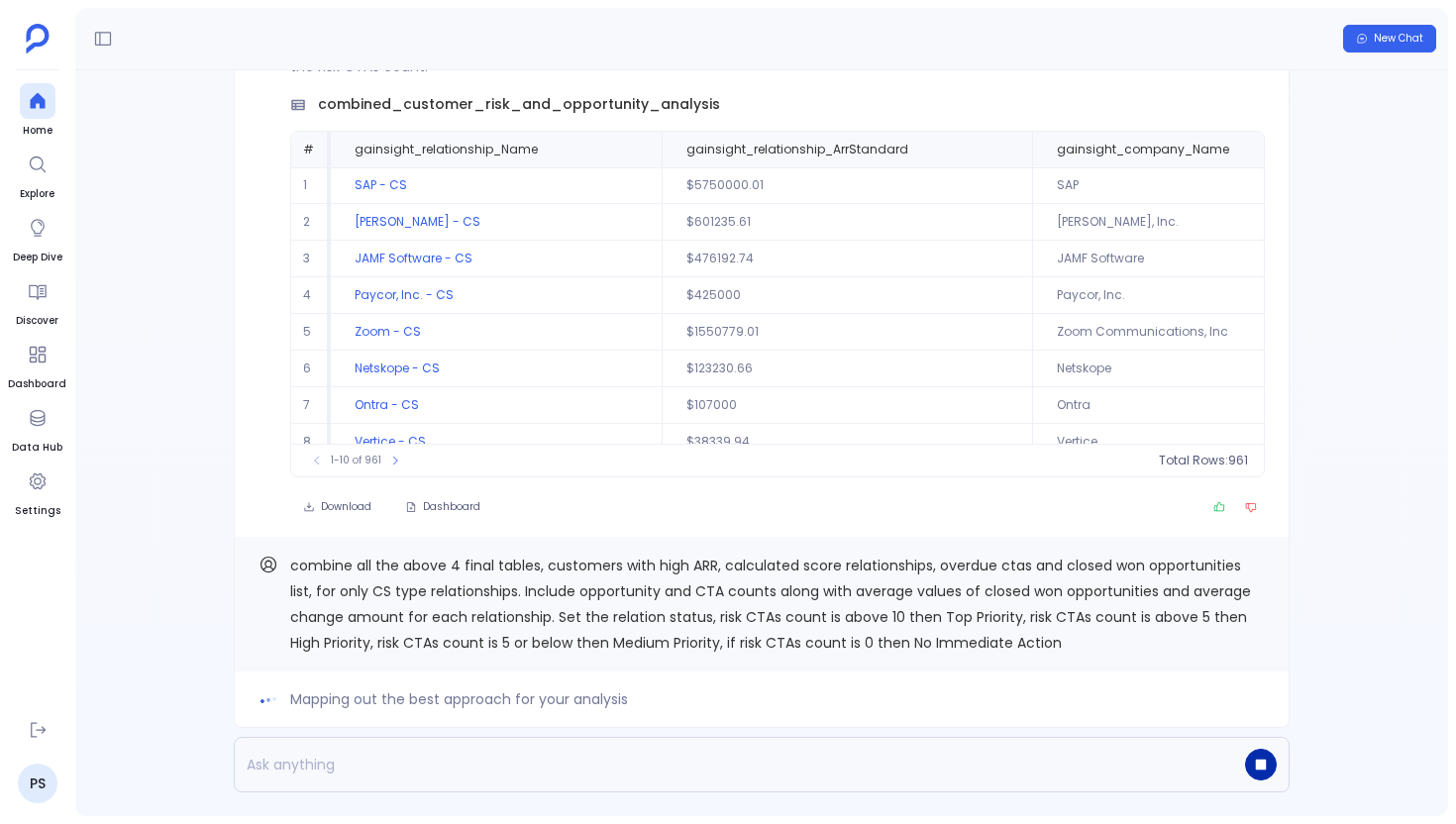 click at bounding box center (1261, 765) 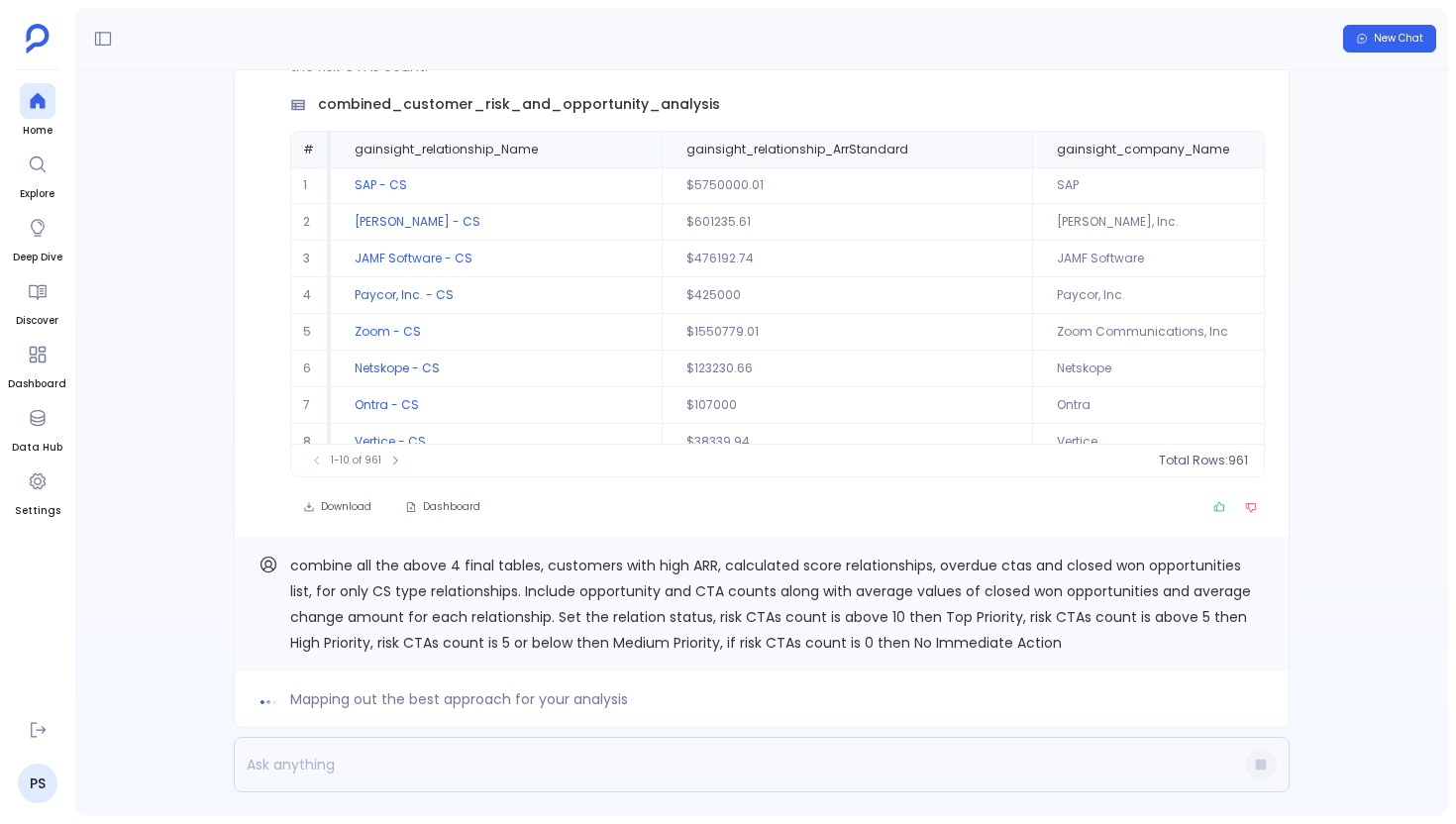 click on "combine all the above 4 final tables, customers with high ARR, calculated score relationships, overdue ctas and closed won opportunities list, for only CS type relationships. Include opportunity and CTA counts along with average values of closed won opportunities and average change amount for each relationship. Set the relation status, risk CTAs count is above 10 then Top Priority, risk CTAs count is above 5 then High Priority, risk CTAs count is 5 or below then Medium Priority, if risk CTAs count is 0 then No Immediate Action" at bounding box center (771, 604) 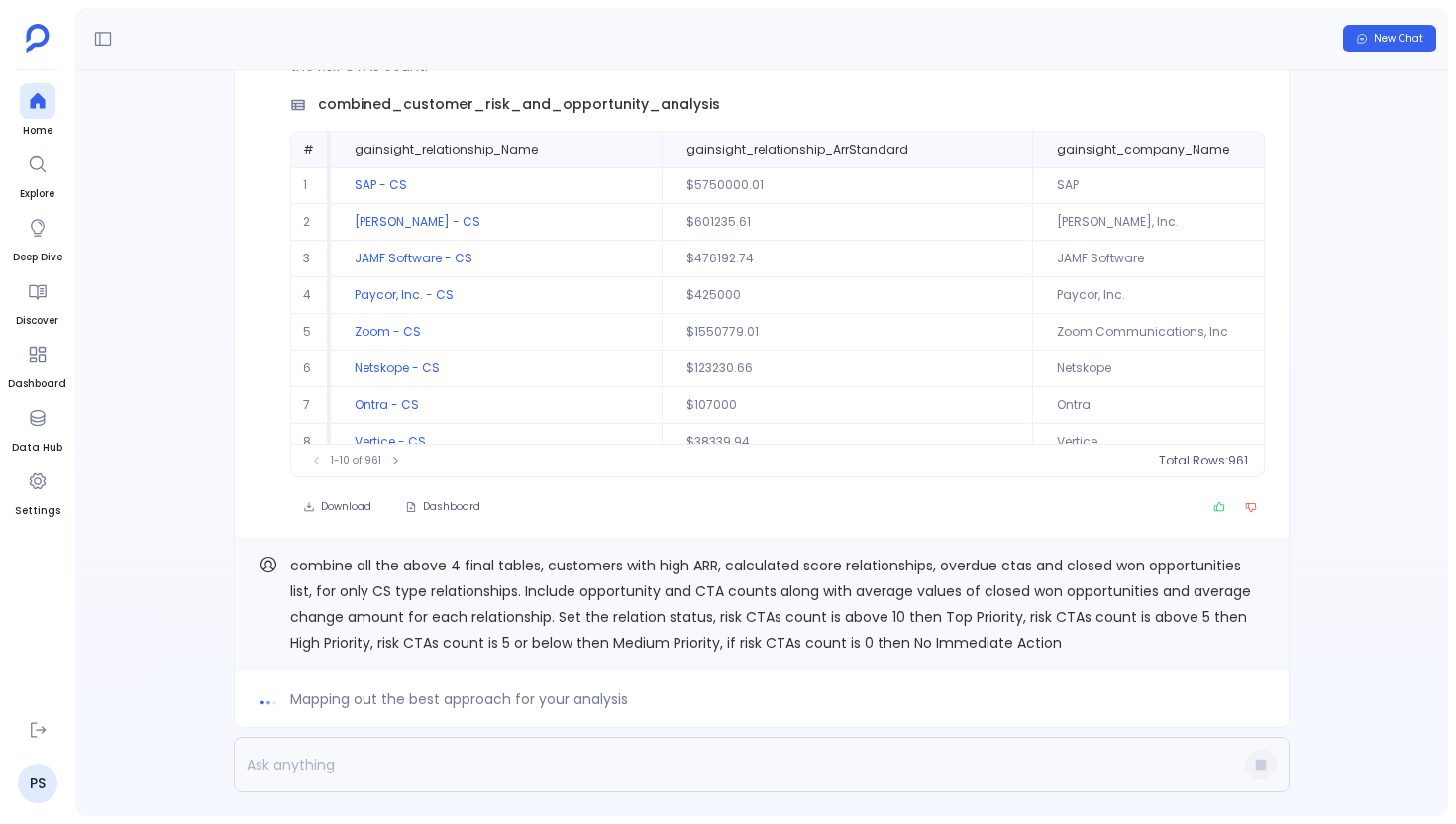 click on "combine all the above 4 final tables, customers with high ARR, calculated score relationships, overdue ctas and closed won opportunities list, for only CS type relationships. Include opportunity and CTA counts along with average values of closed won opportunities and average change amount for each relationship. Set the relation status, risk CTAs count is above 10 then Top Priority, risk CTAs count is above 5 then High Priority, risk CTAs count is 5 or below then Medium Priority, if risk CTAs count is 0 then No Immediate Action" at bounding box center [771, 604] 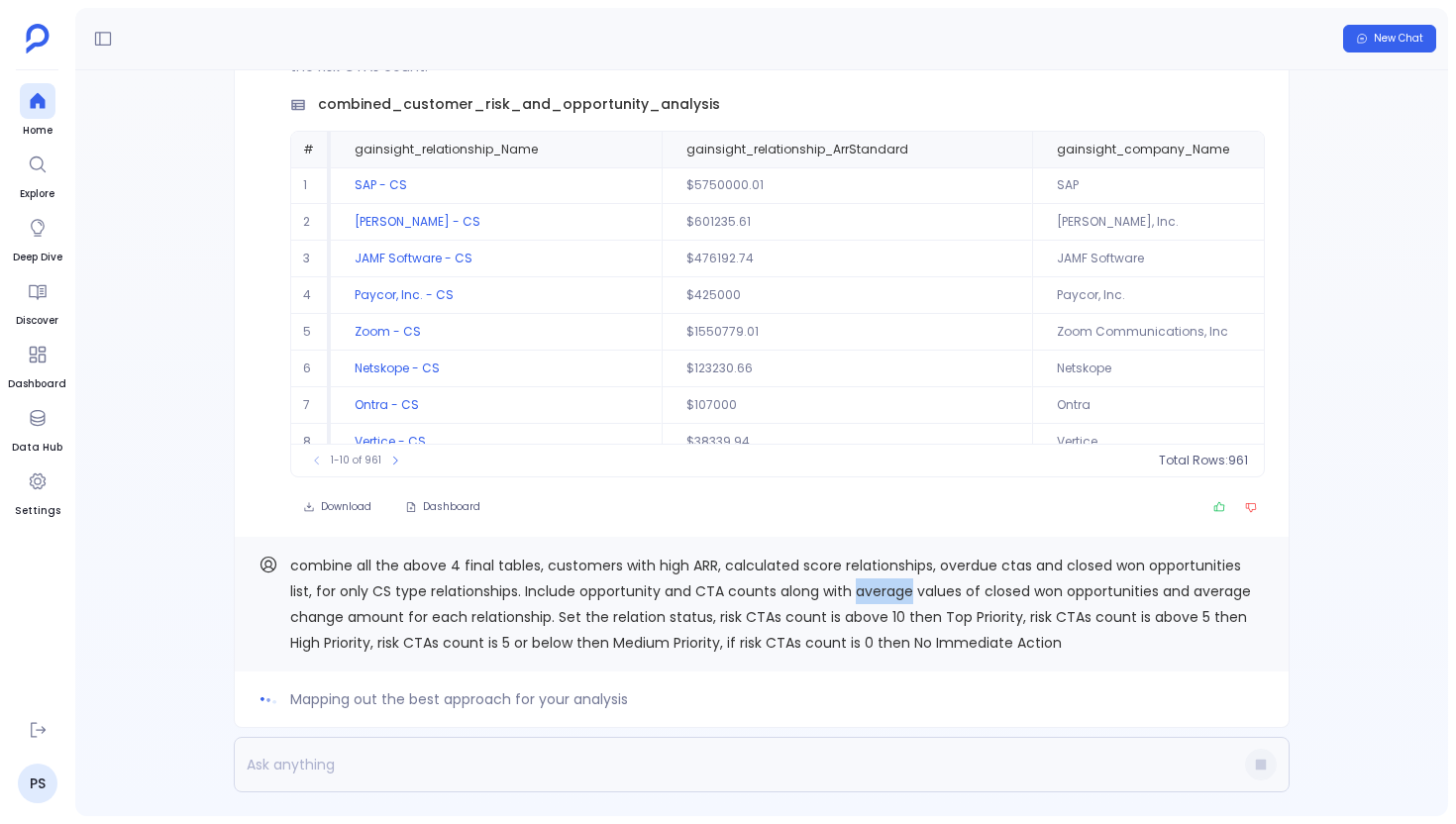 click on "combine all the above 4 final tables, customers with high ARR, calculated score relationships, overdue ctas and closed won opportunities list, for only CS type relationships. Include opportunity and CTA counts along with average values of closed won opportunities and average change amount for each relationship. Set the relation status, risk CTAs count is above 10 then Top Priority, risk CTAs count is above 5 then High Priority, risk CTAs count is 5 or below then Medium Priority, if risk CTAs count is 0 then No Immediate Action" at bounding box center [771, 604] 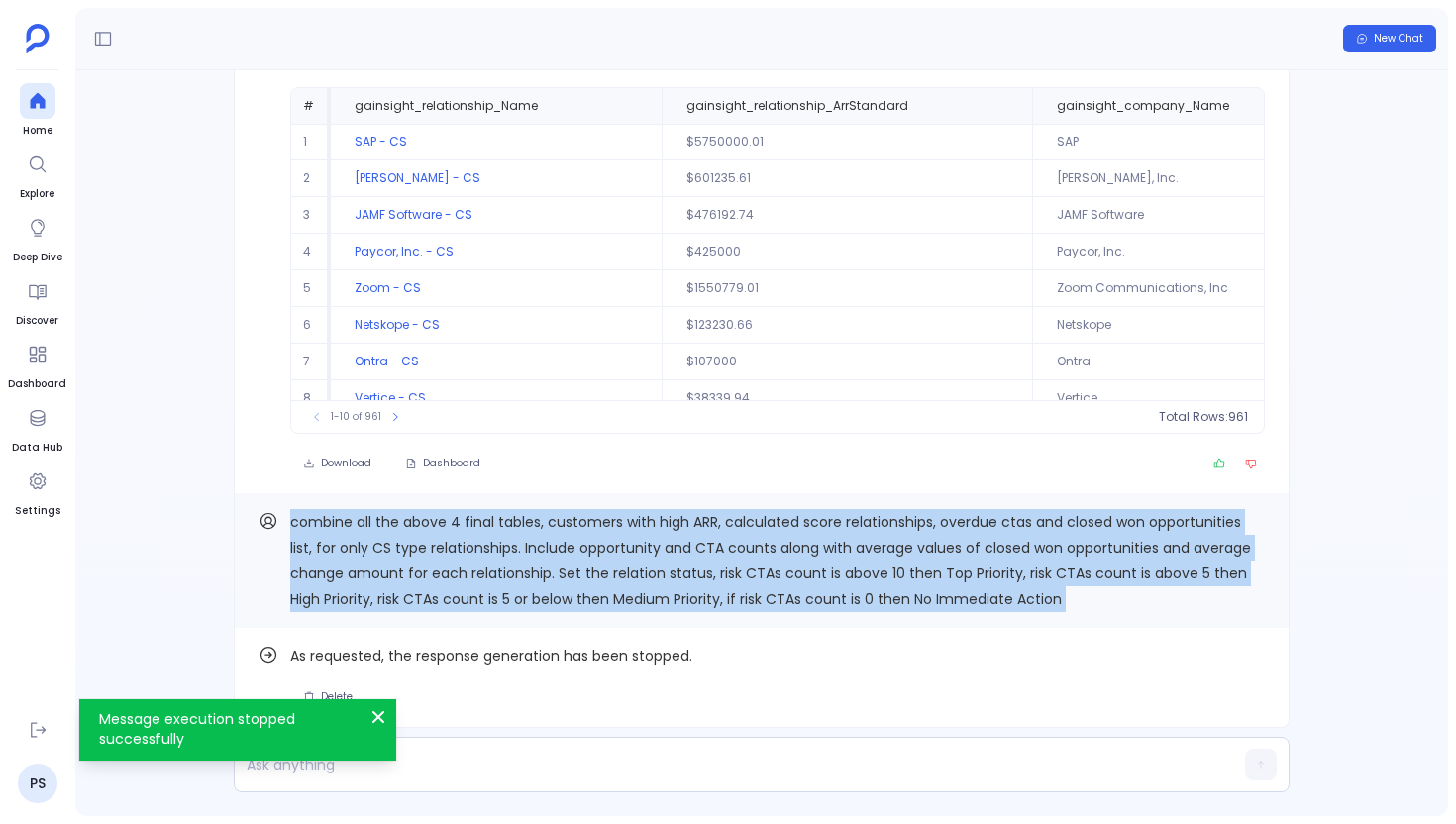 scroll, scrollTop: 0, scrollLeft: 0, axis: both 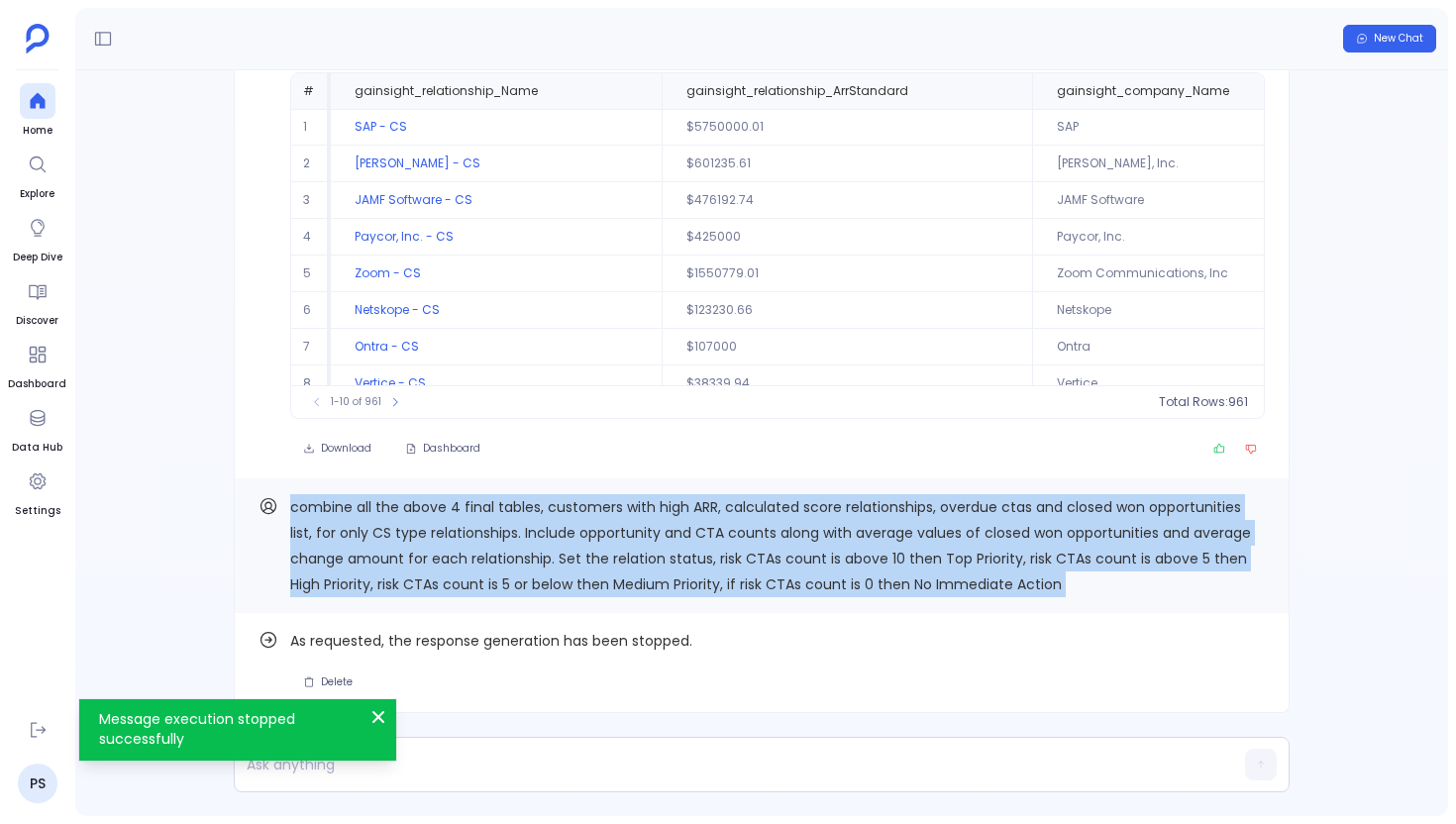 click on "combine all the above 4 final tables, customers with high ARR, calculated score relationships, overdue ctas and closed won opportunities list, for only CS type relationships. Include opportunity and CTA counts along with average values of closed won opportunities and average change amount for each relationship. Set the relation status, risk CTAs count is above 10 then Top Priority, risk CTAs count is above 5 then High Priority, risk CTAs count is 5 or below then Medium Priority, if risk CTAs count is 0 then No Immediate Action" at bounding box center (771, 546) 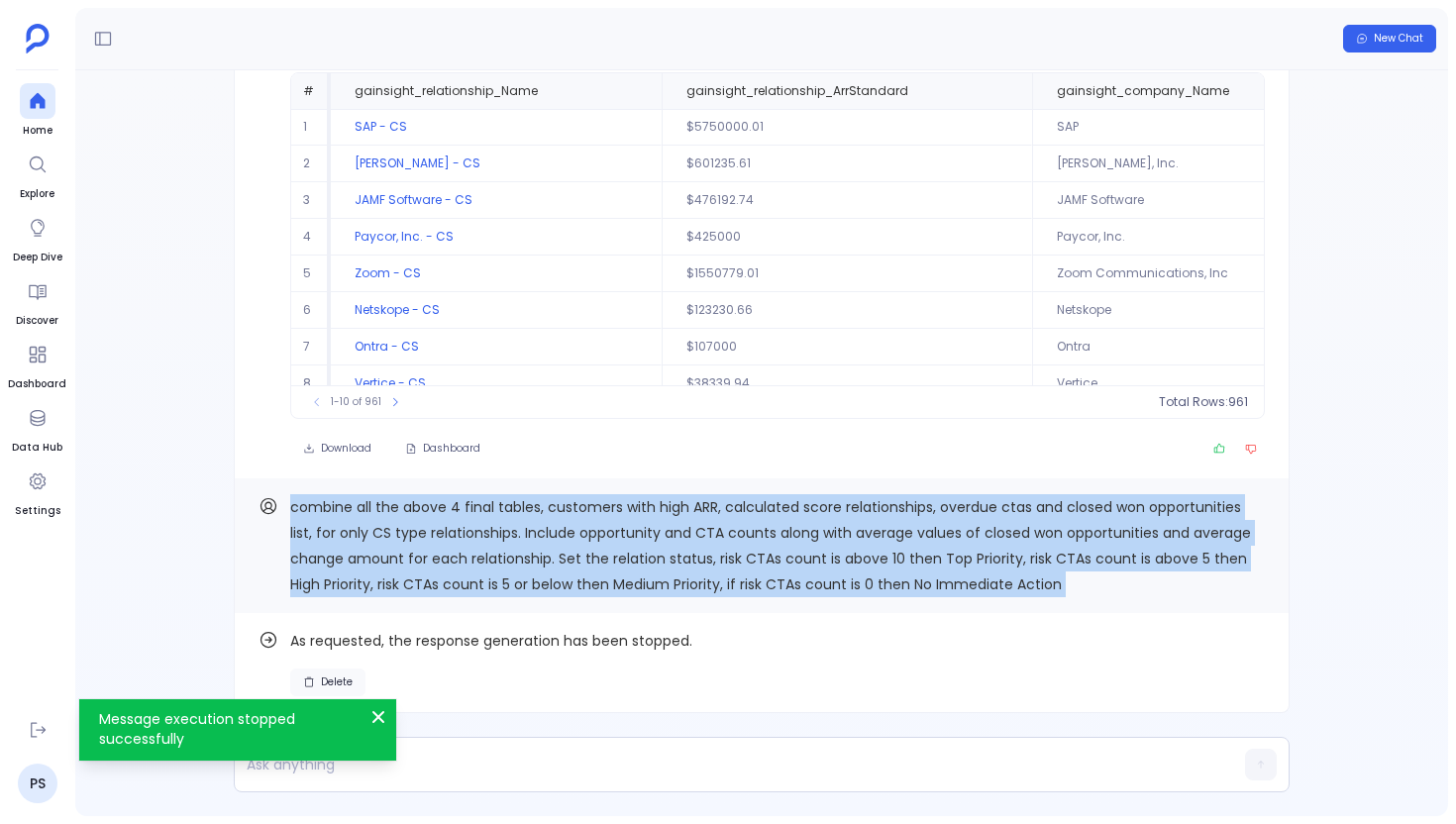 click on "Delete" at bounding box center (328, 682) 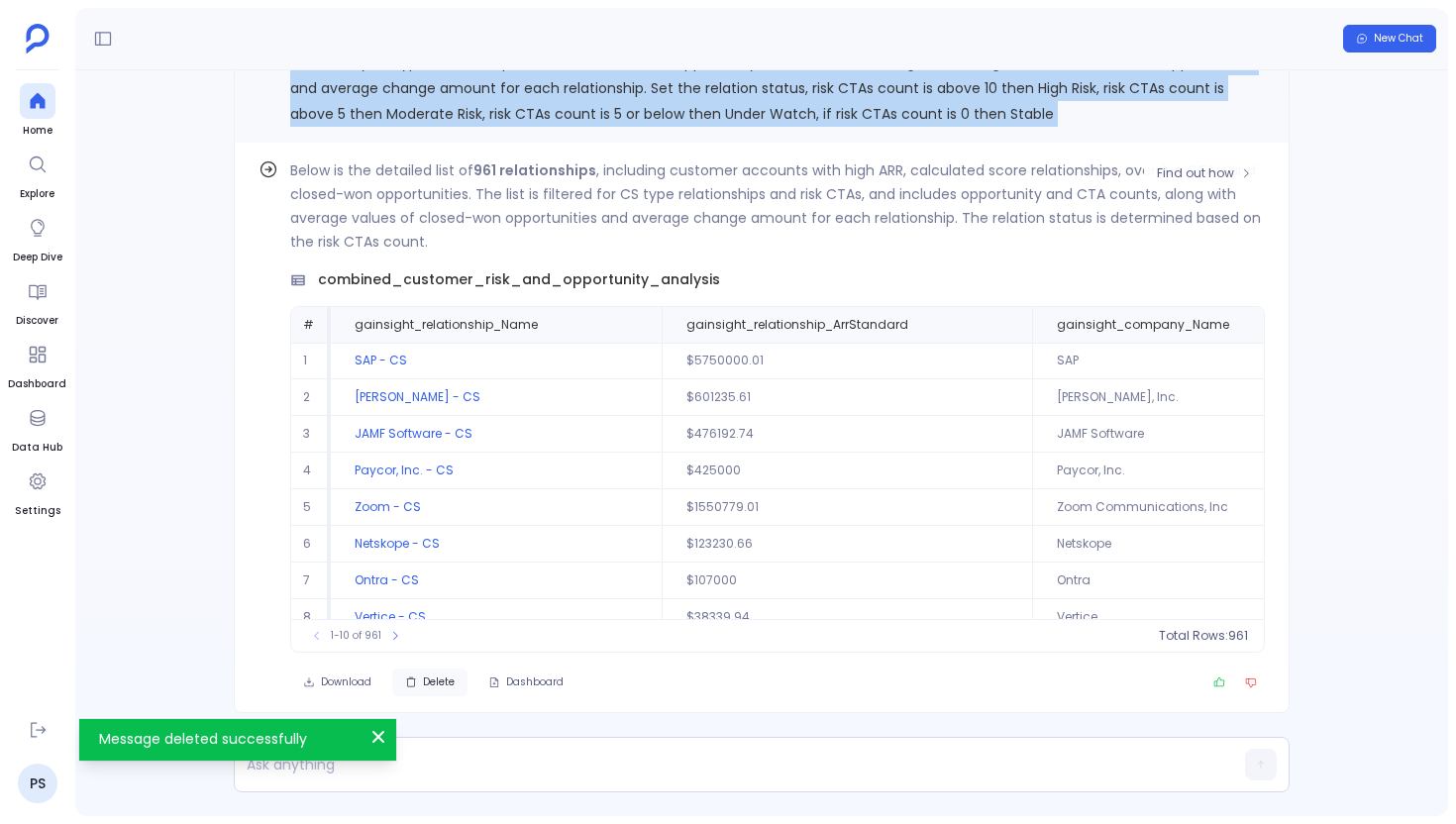 click on "Delete" at bounding box center (430, 682) 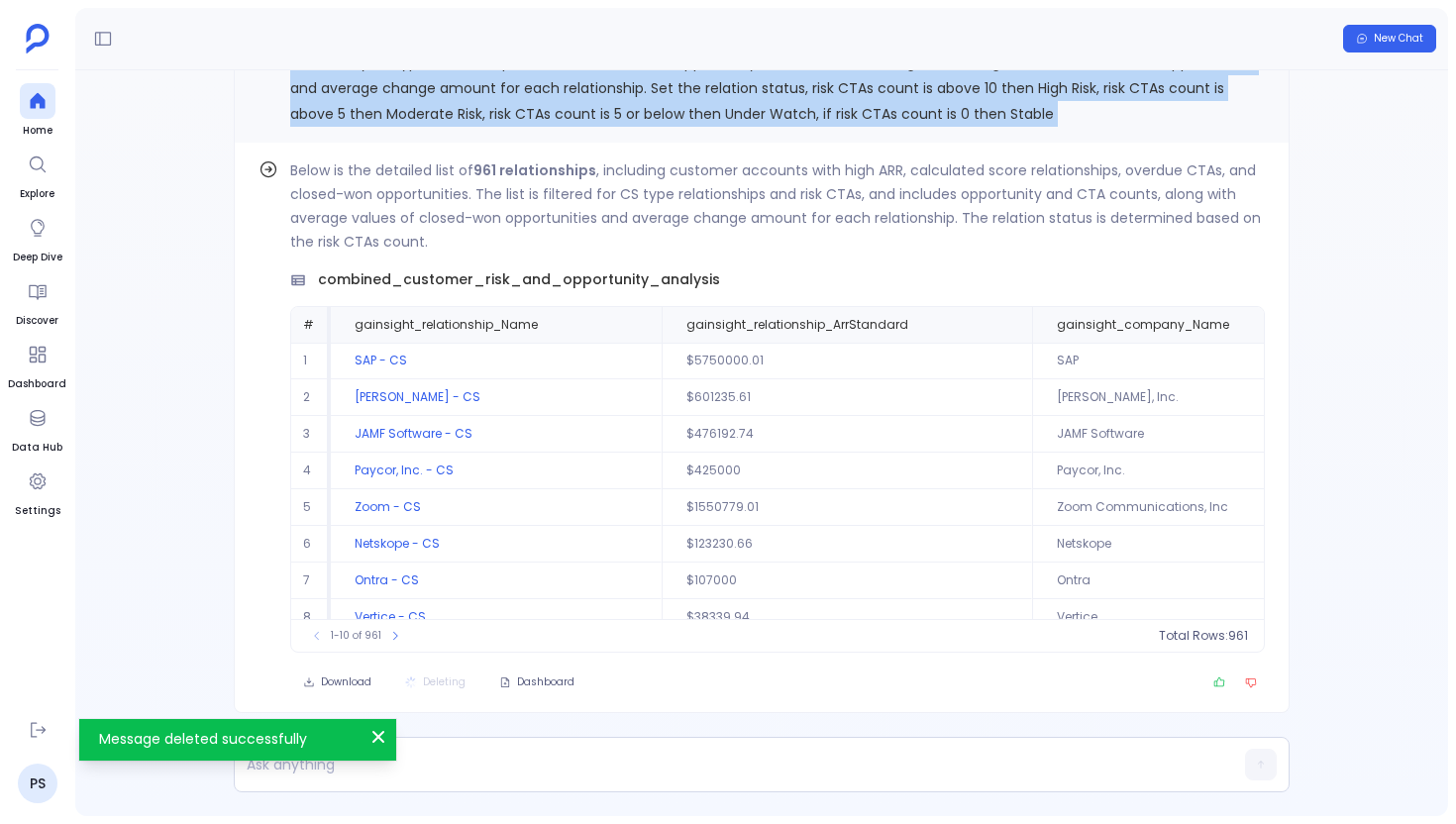 click on "Find out how Below is the detailed list of  961 relationships , including customer accounts with high ARR, calculated score relationships, overdue CTAs, and closed-won opportunities. The list is filtered for CS type relationships and risk CTAs, and includes opportunity and CTA counts, along with average values of closed-won opportunities and average change amount for each relationship. The relation status is determined based on the risk CTAs count. combined_customer_risk_and_opportunity_analysis # gainsight_relationship_Name gainsight_relationship_ArrStandard gainsight_company_Name avg_change_amount calculated_score cta_count opportunity_count relation_status 1 SAP - CS $5750000.01 SAP 0 77.8 5 8 Under Watch 2 Trimble - CS $601235.61 Trimble, Inc. $84171.36 64.18 46 13 High Risk 3 JAMF Software - CS $476192.74 JAMF Software $37717.55 63.31 4 30 Under Watch 4 Paycor, Inc. - CS $425000 Paycor, Inc. $23386 62.96 5 7 Under Watch 5 Zoom - CS $1550779.01 Zoom Communications, Inc 0 61.19 0 2 Stable 6 Netskope - CS 7" at bounding box center (762, 443) 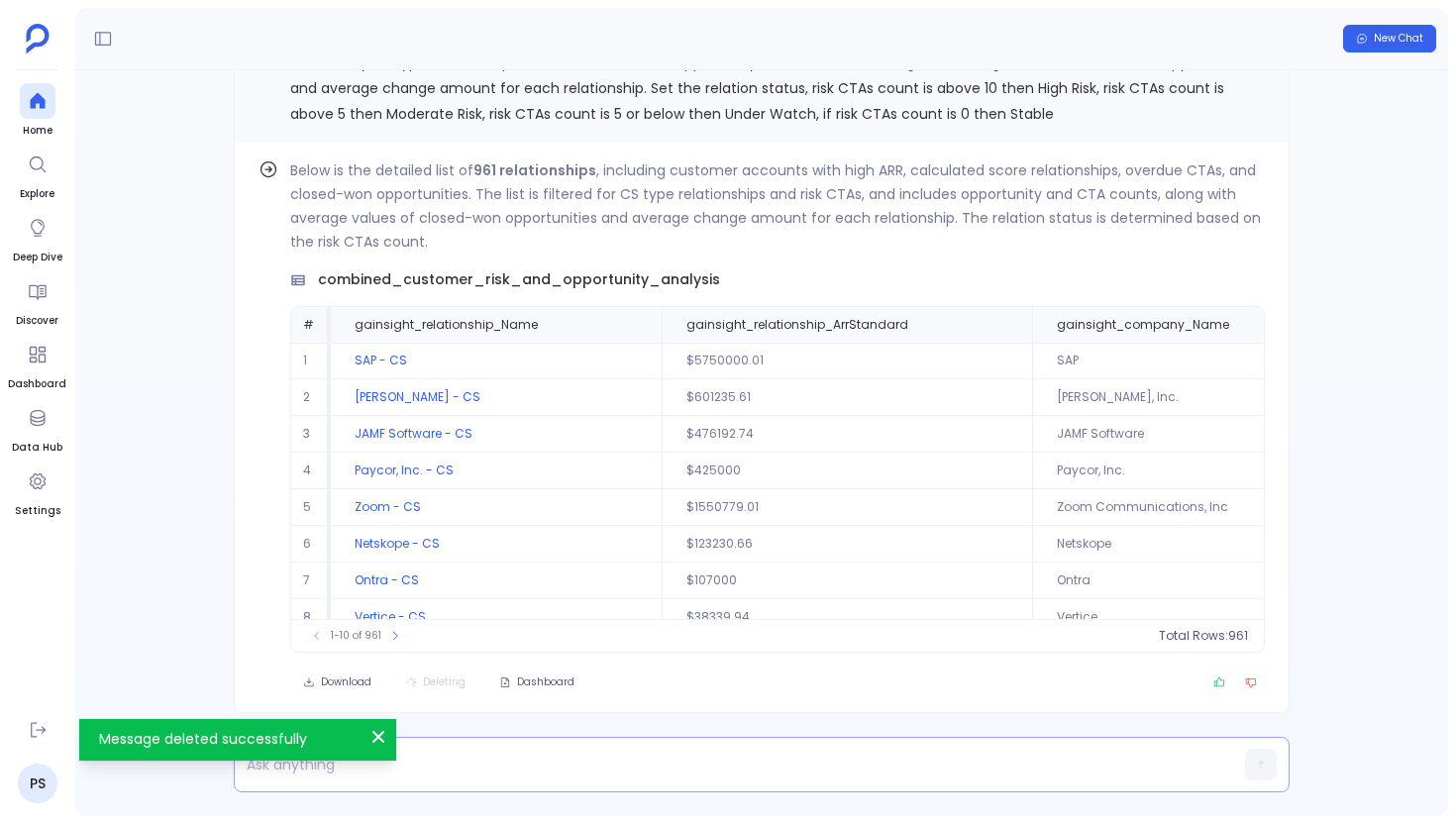 click at bounding box center (723, 765) 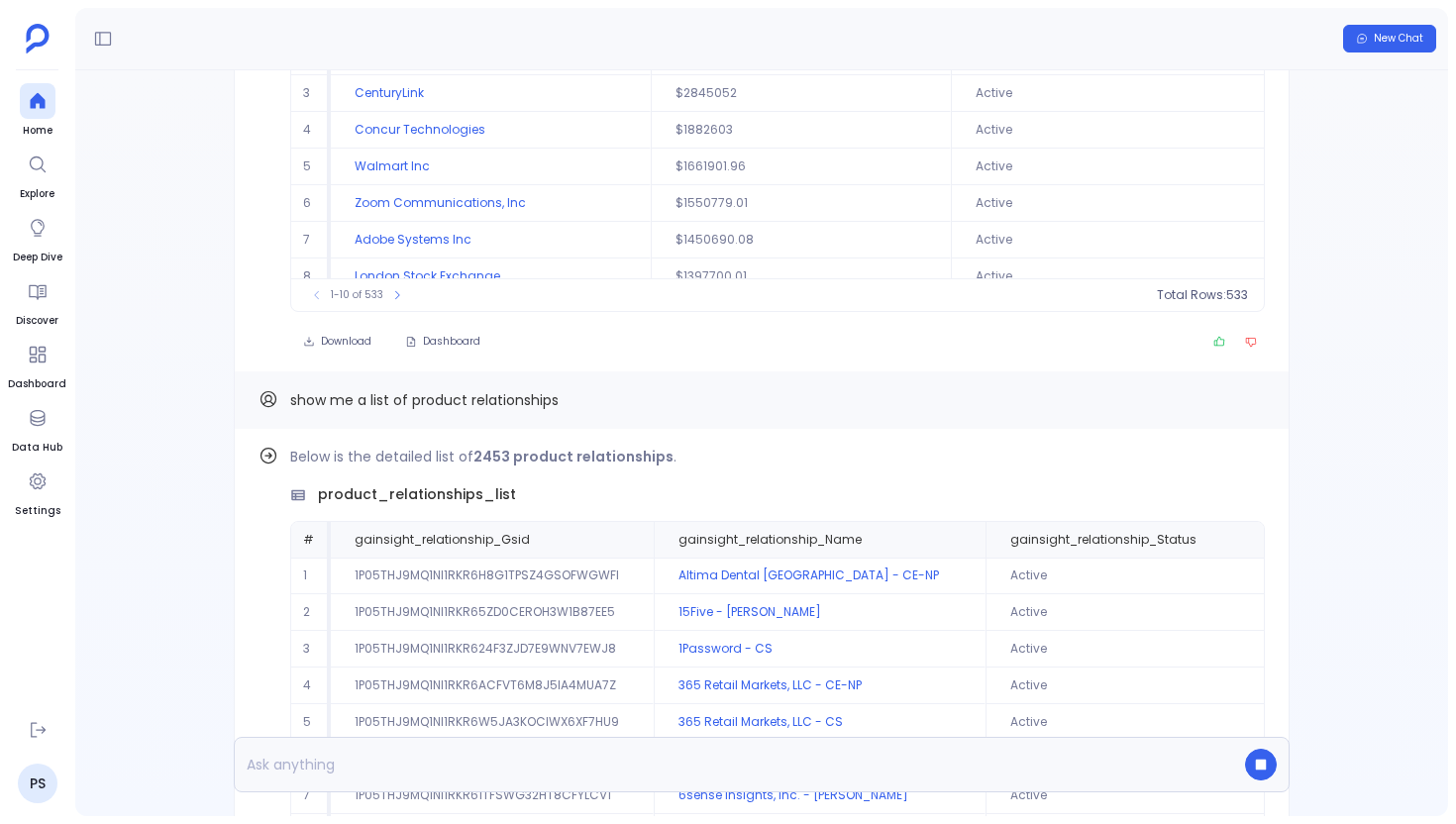 scroll, scrollTop: -3978, scrollLeft: 0, axis: vertical 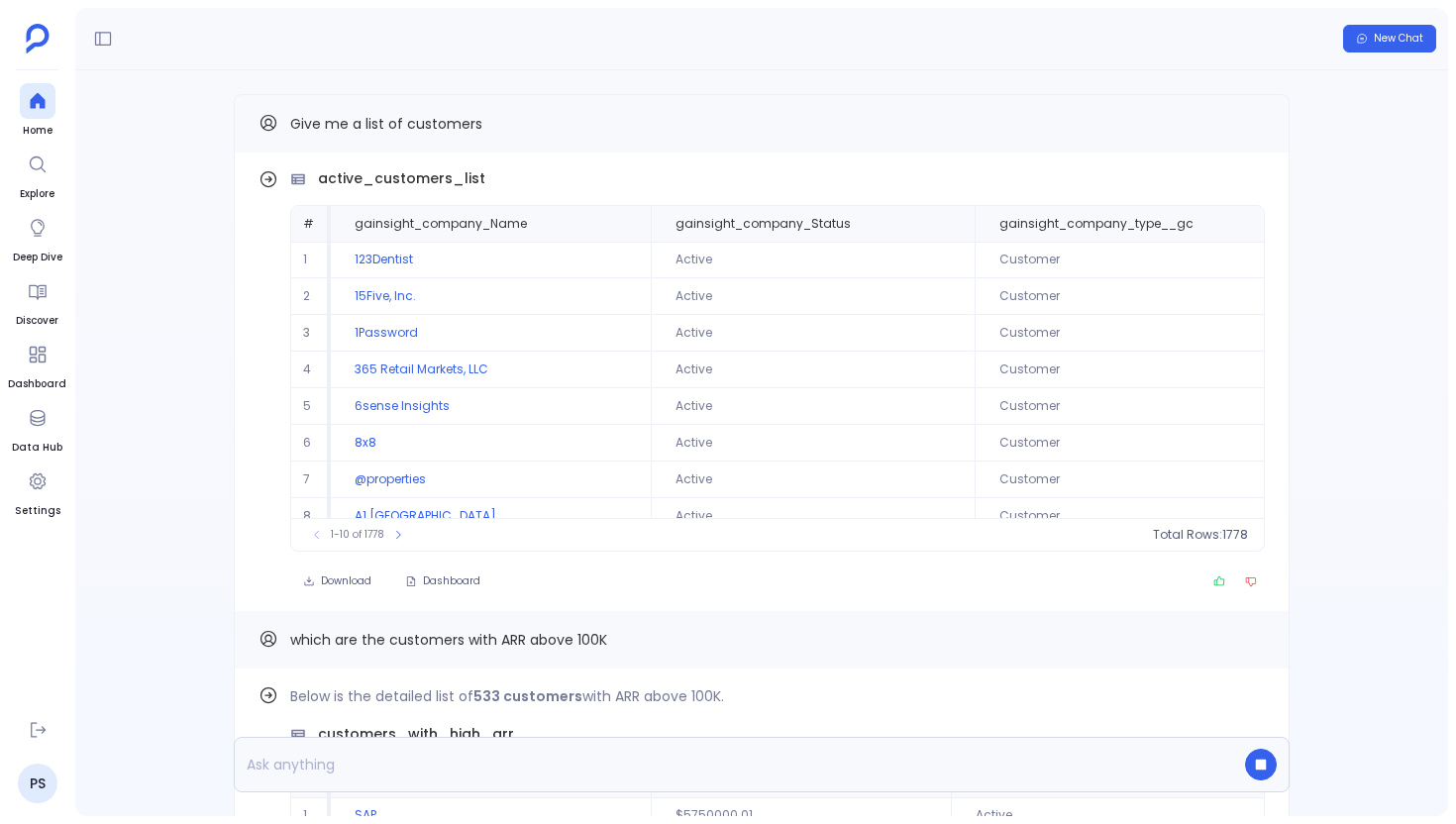 click on "Give me a list of customers" at bounding box center [386, 124] 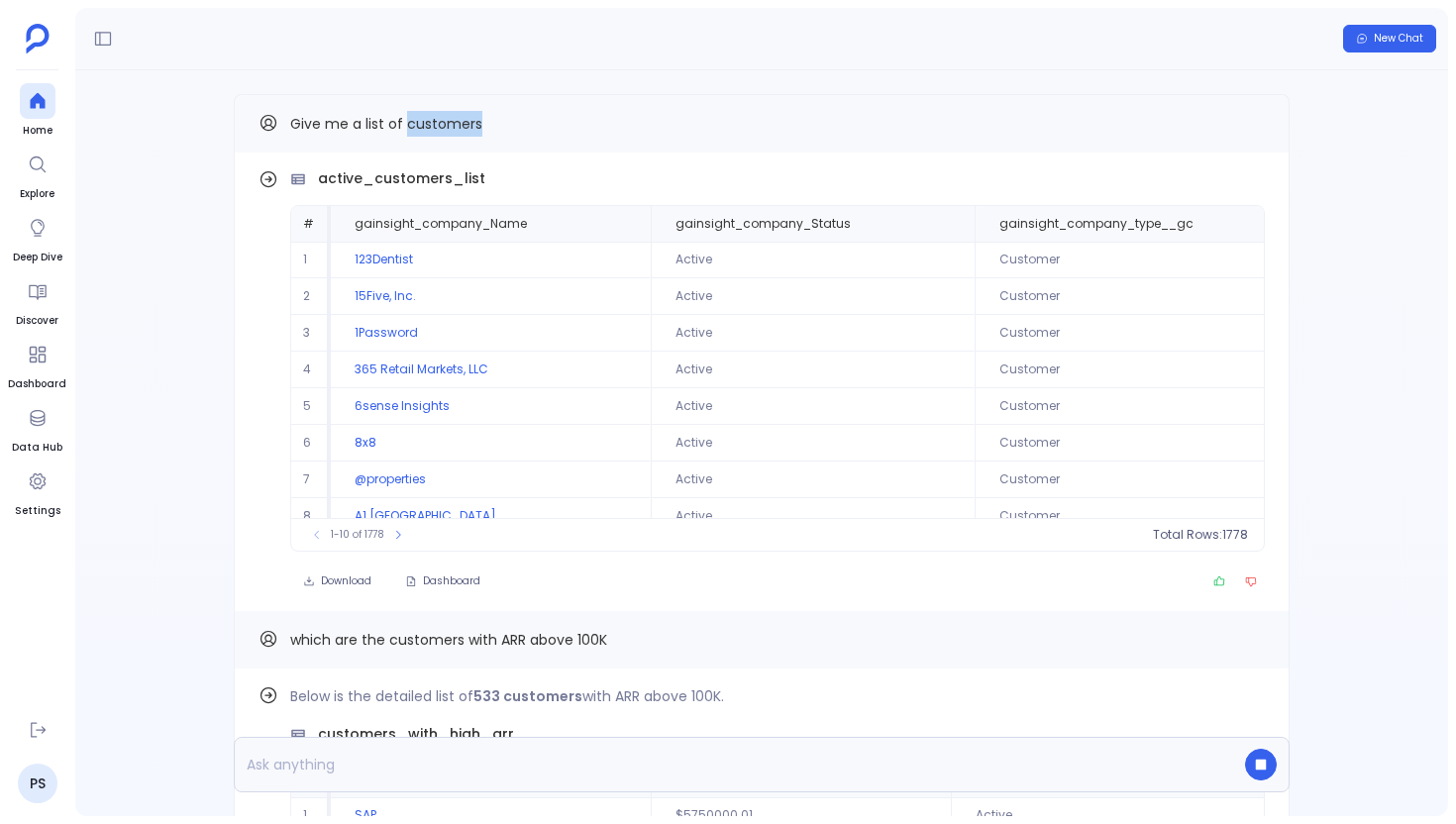 click on "Give me a list of customers" at bounding box center [386, 124] 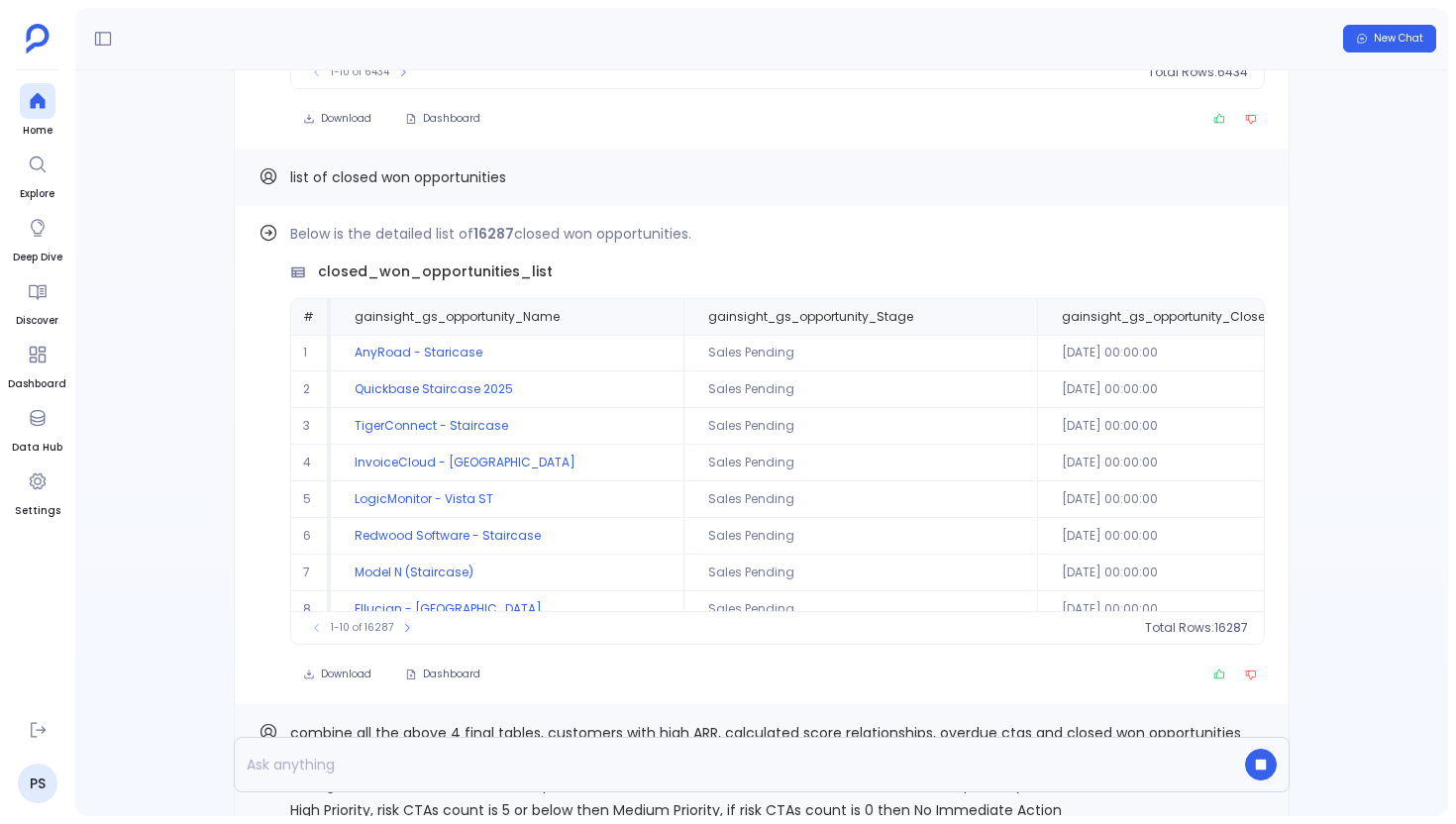 scroll, scrollTop: 0, scrollLeft: 0, axis: both 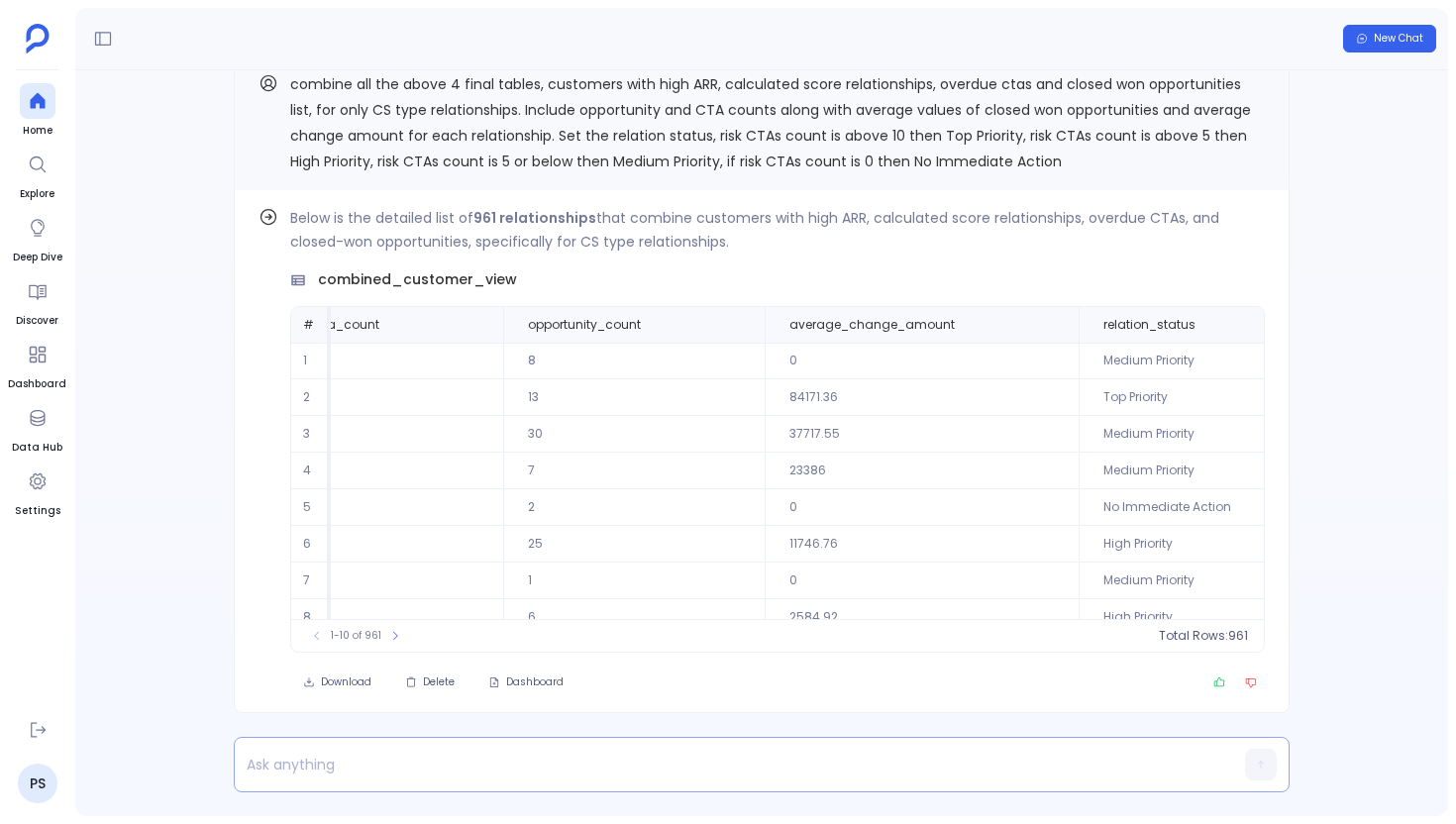 click at bounding box center (723, 765) 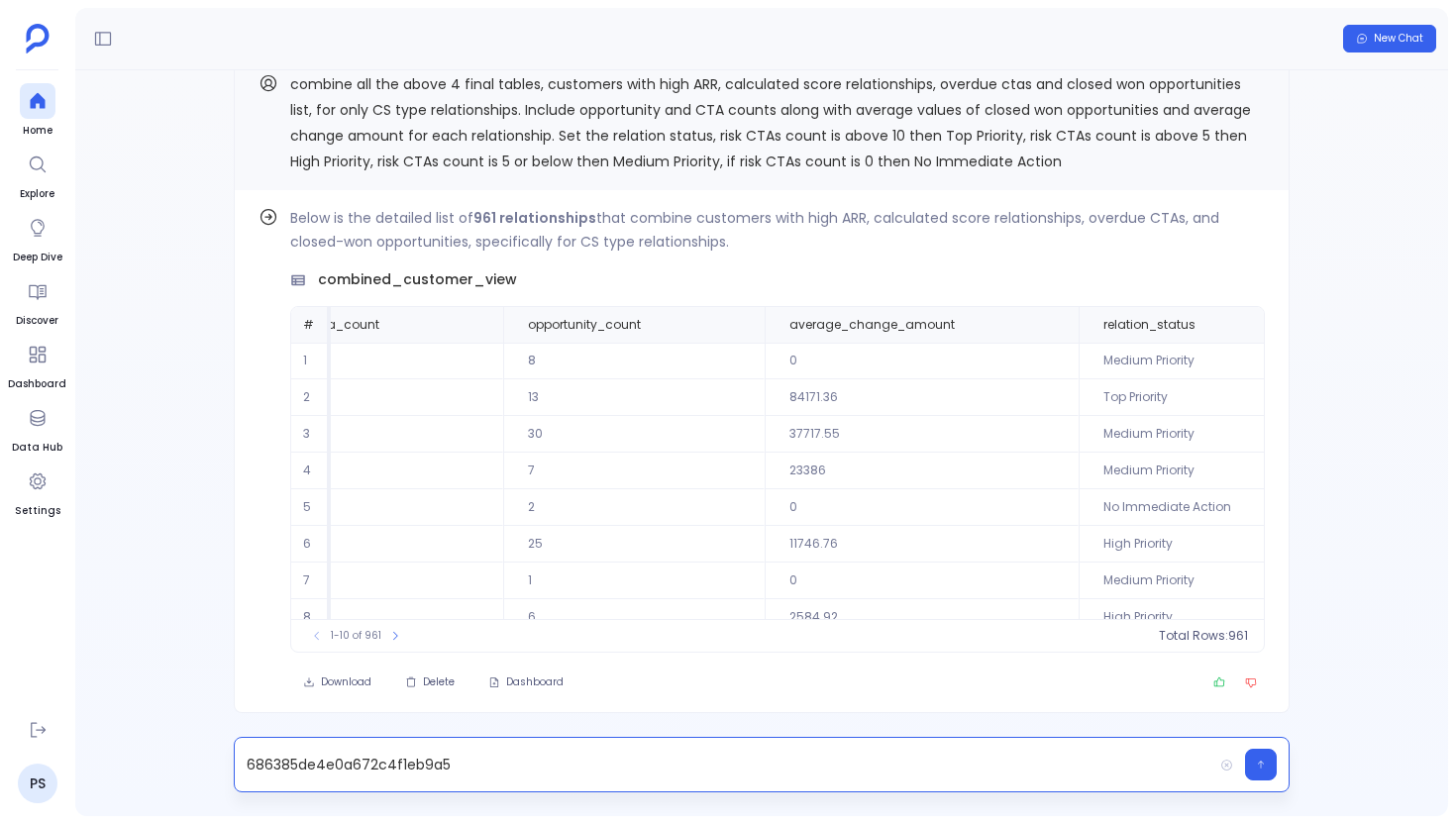click on "686385de4e0a672c4f1eb9a5" at bounding box center [723, 765] 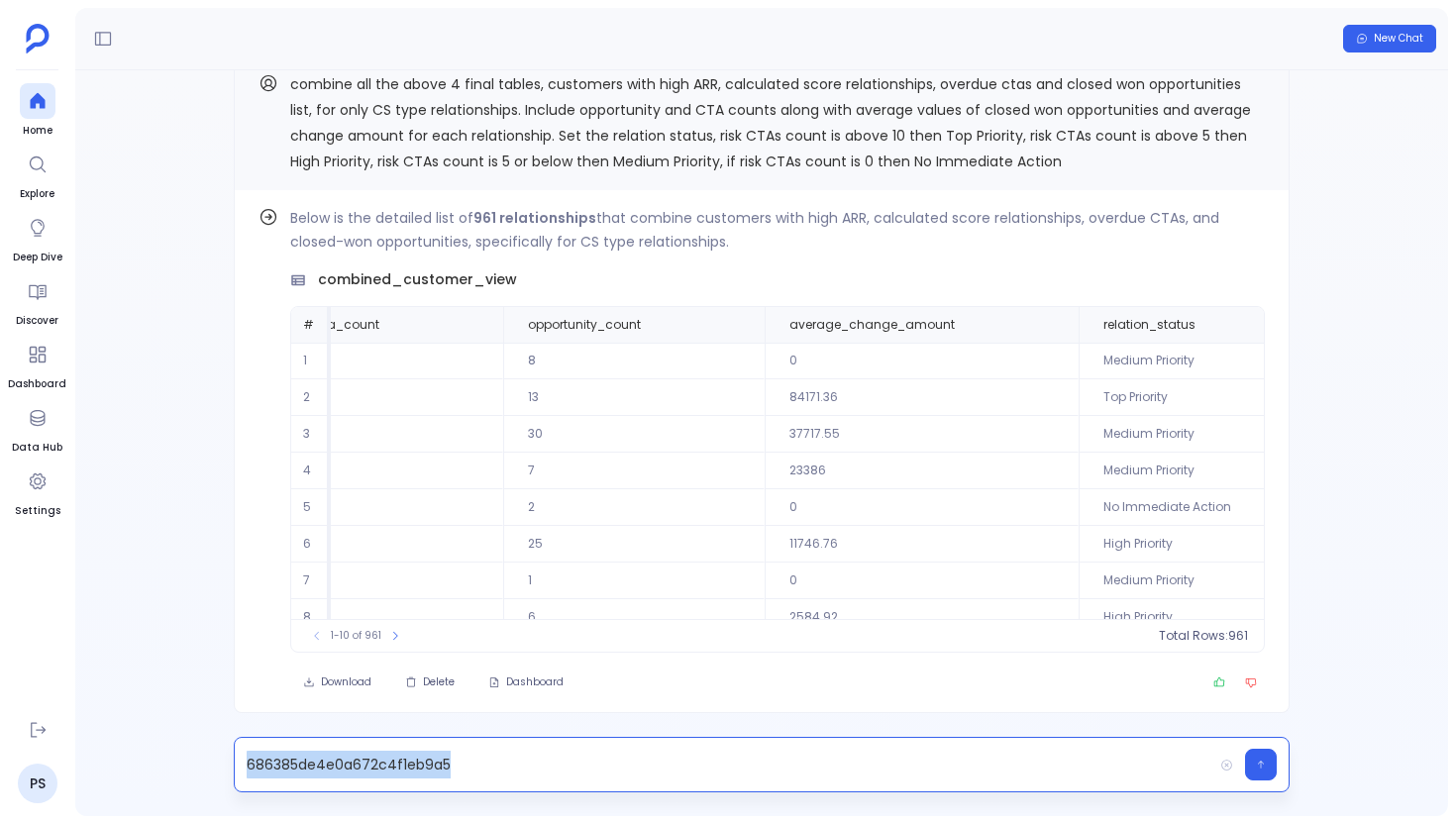 click on "686385de4e0a672c4f1eb9a5" at bounding box center (723, 765) 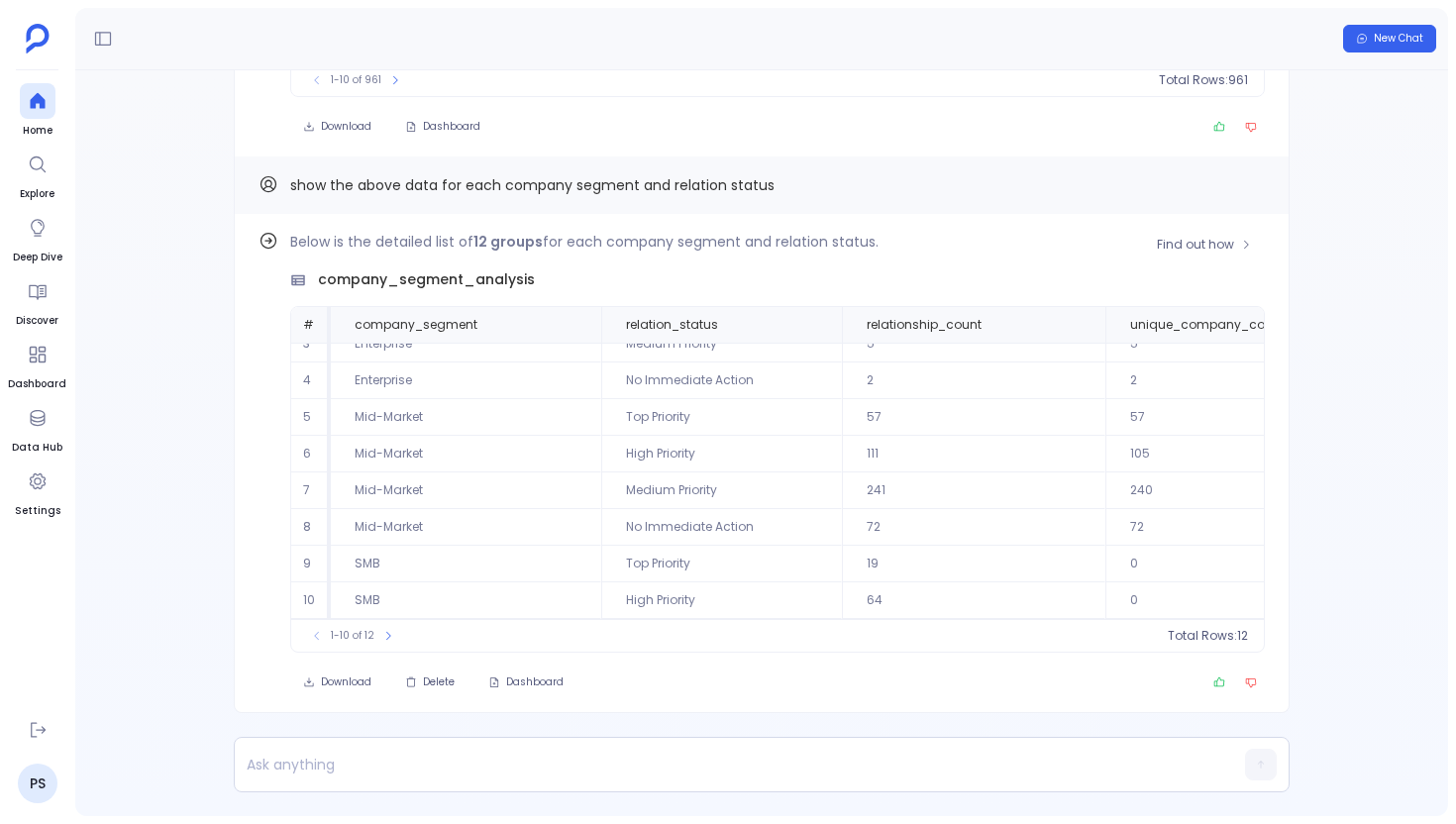 scroll, scrollTop: 0, scrollLeft: 0, axis: both 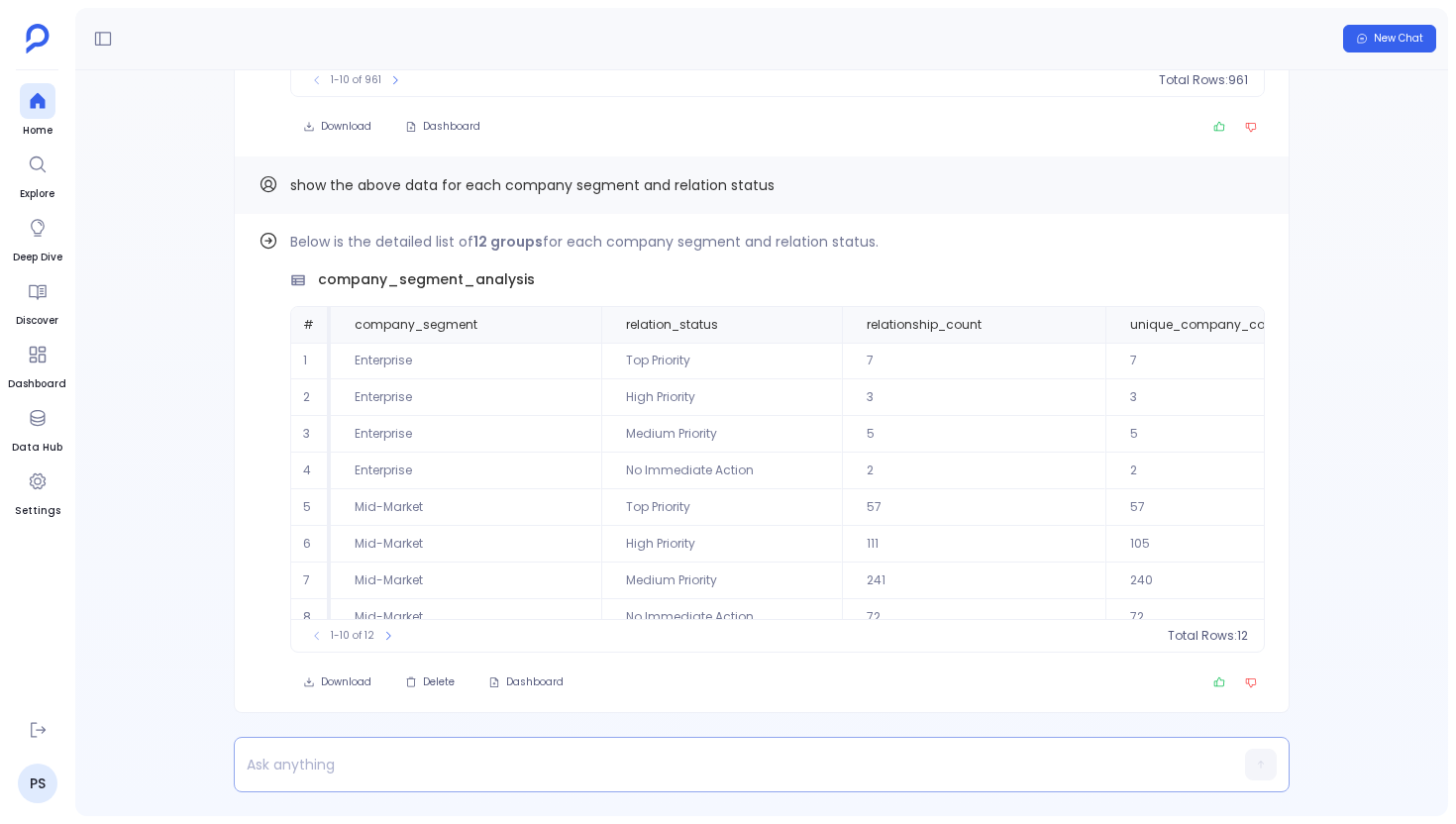click at bounding box center [723, 765] 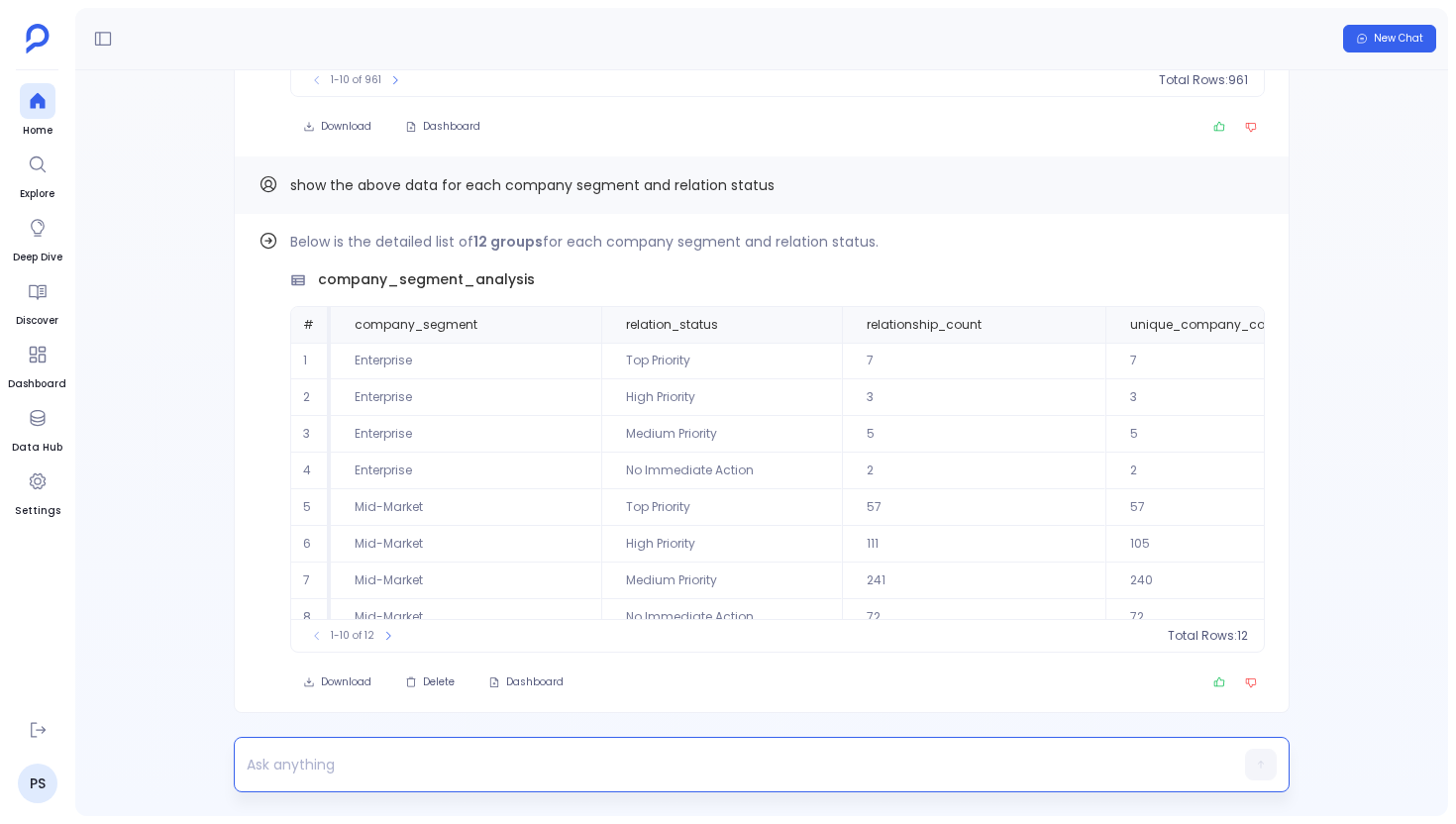 click at bounding box center [723, 765] 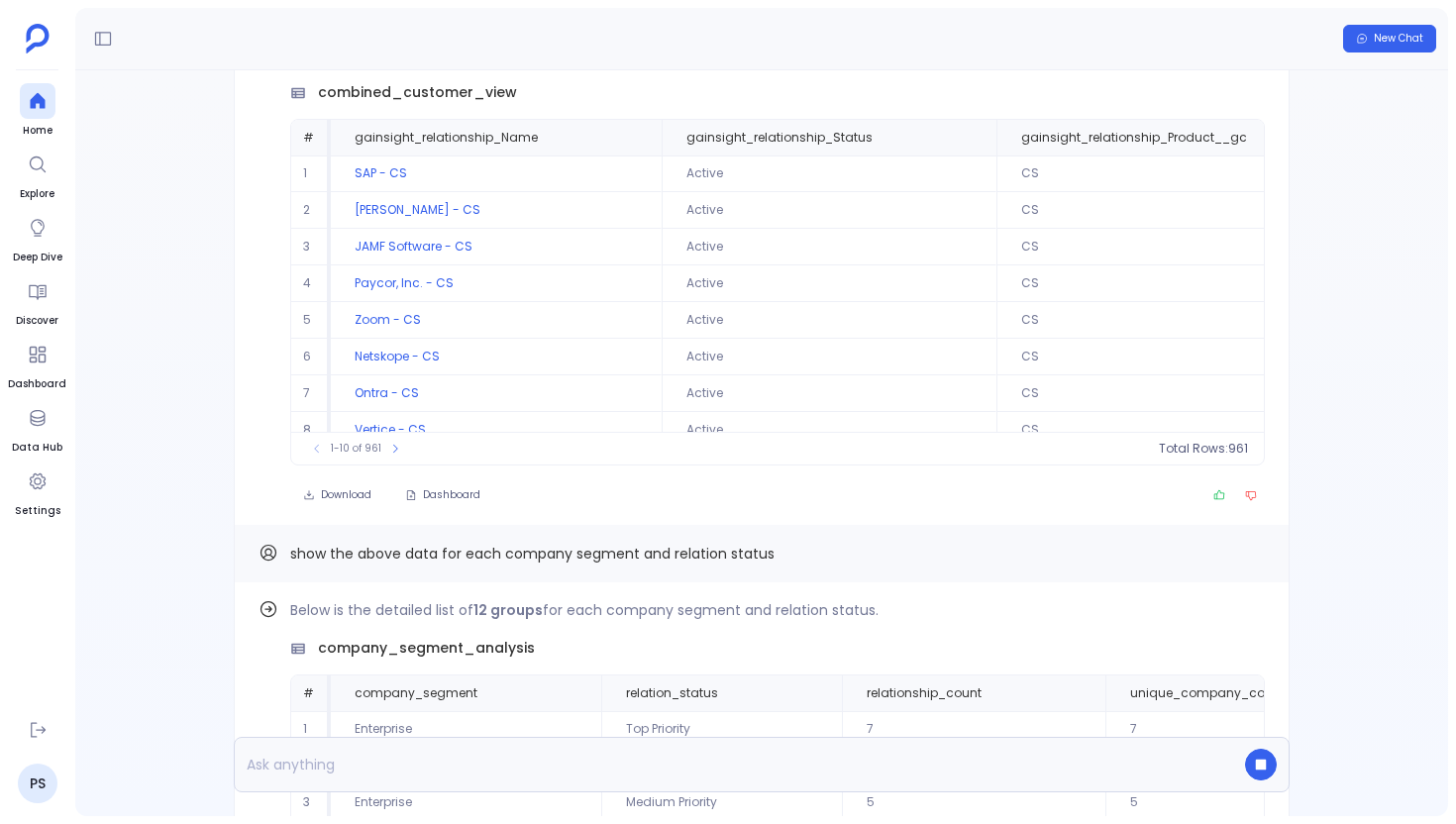 scroll, scrollTop: -480, scrollLeft: 0, axis: vertical 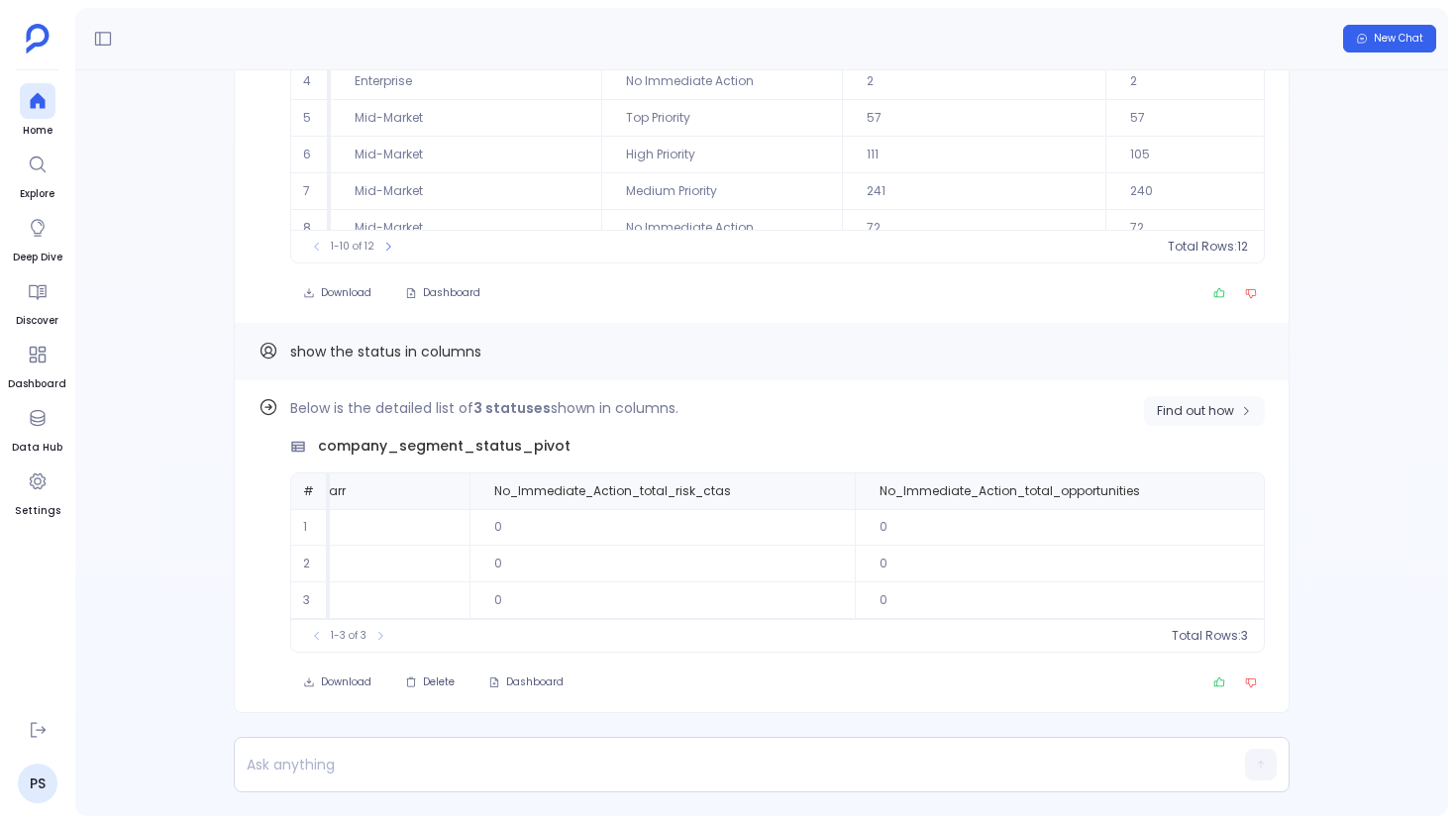 click on "Find out how" at bounding box center [1196, 411] 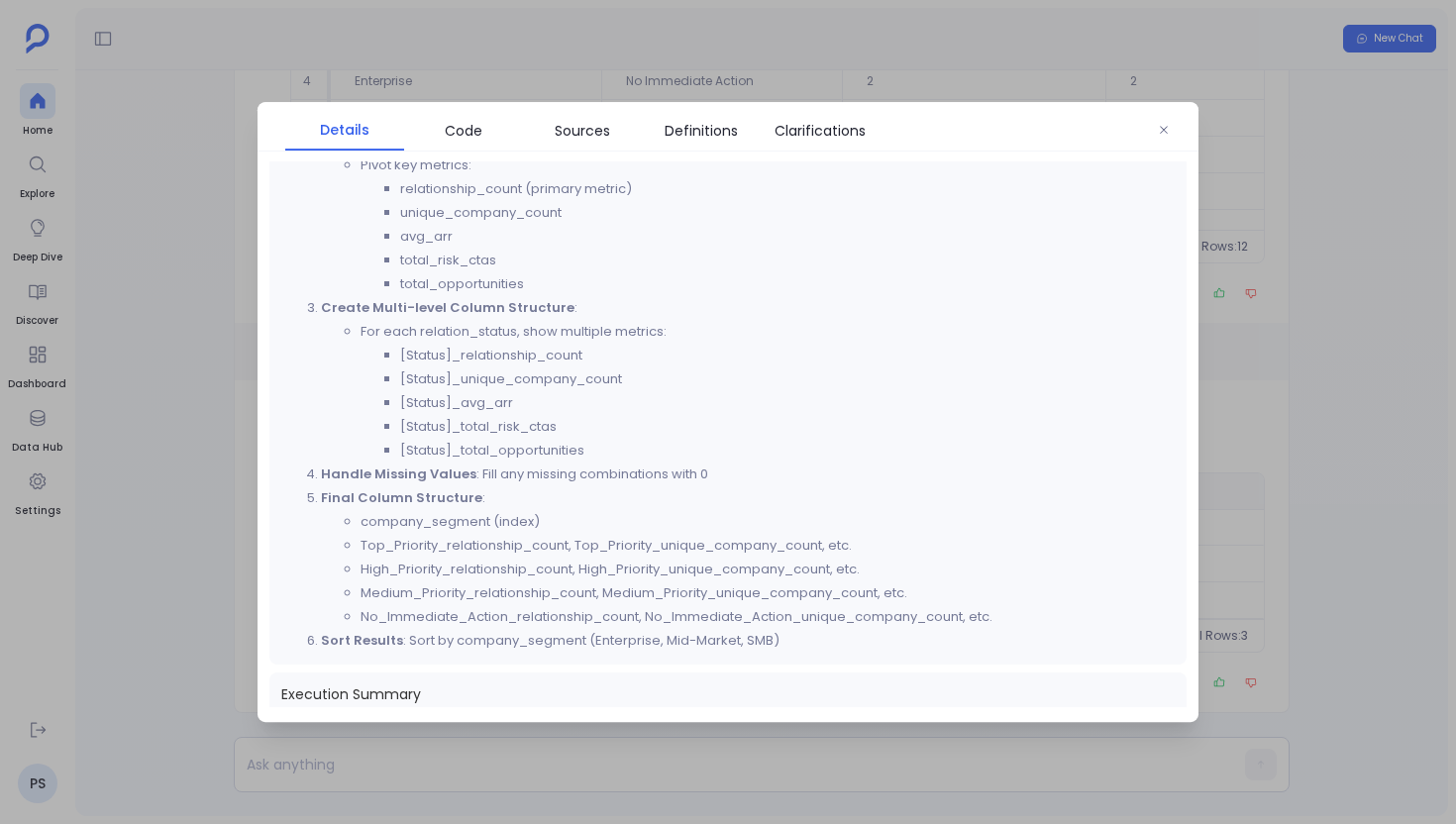 scroll, scrollTop: 461, scrollLeft: 0, axis: vertical 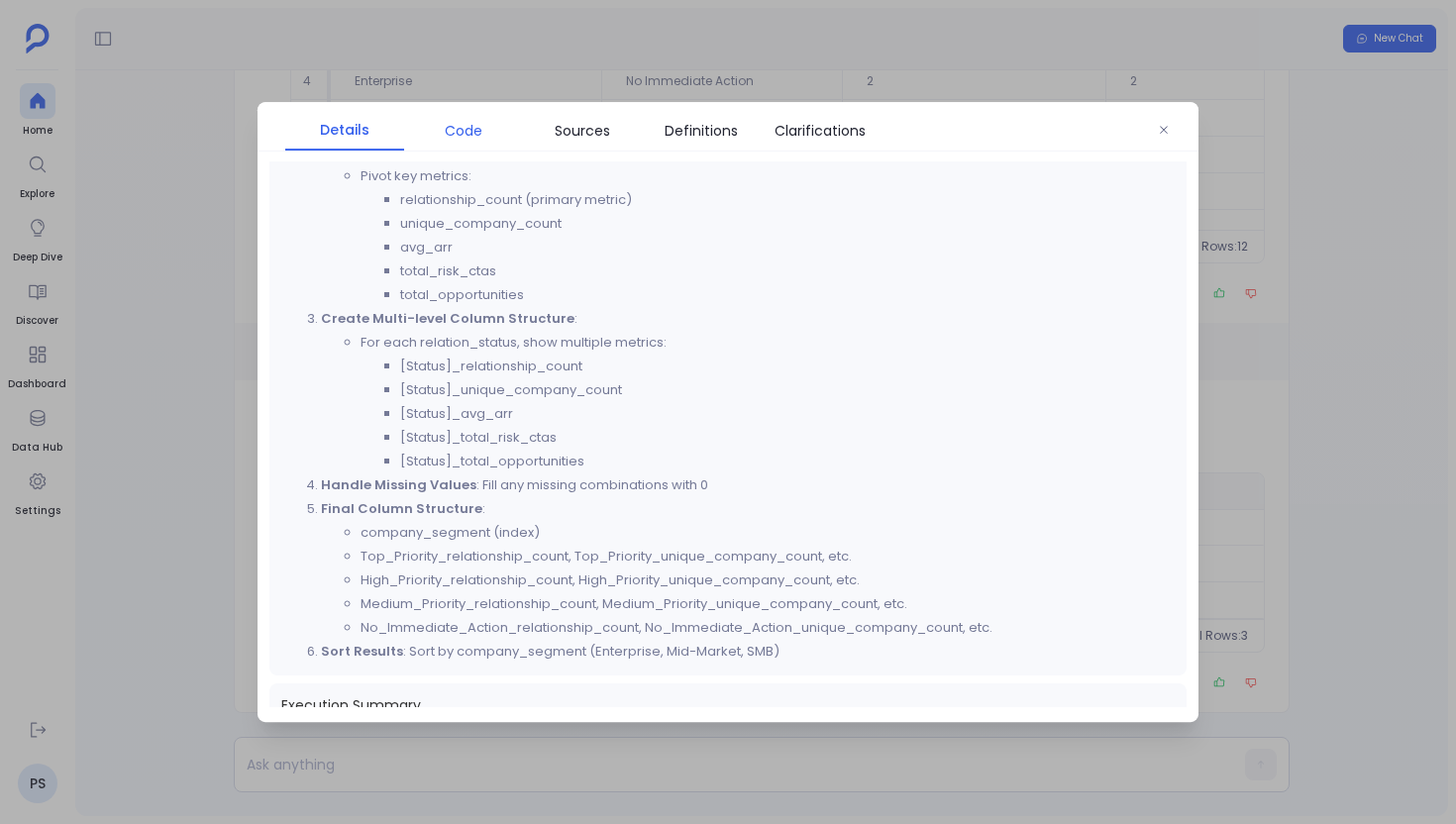 click on "Code" at bounding box center [464, 131] 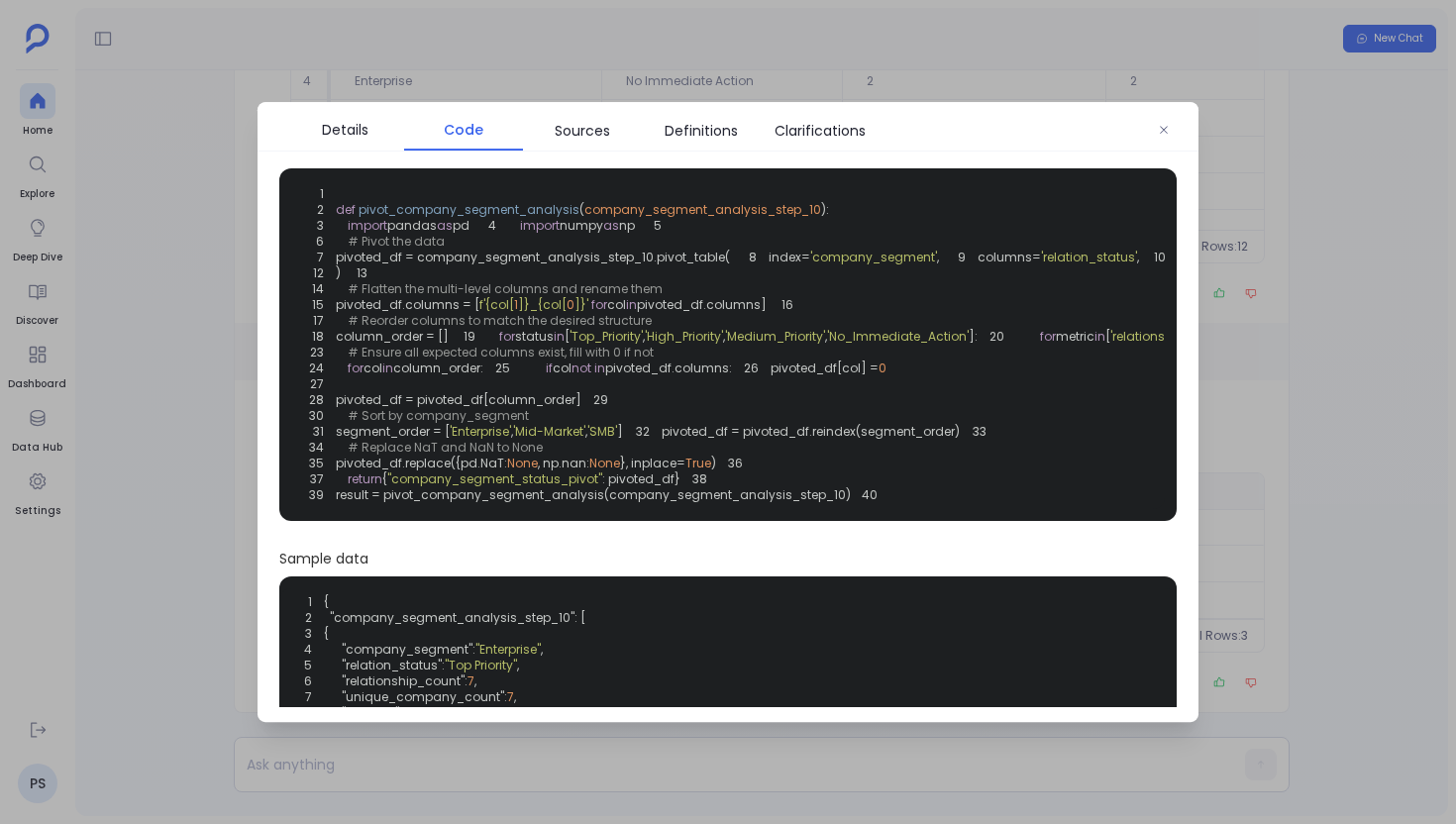 scroll, scrollTop: 0, scrollLeft: 0, axis: both 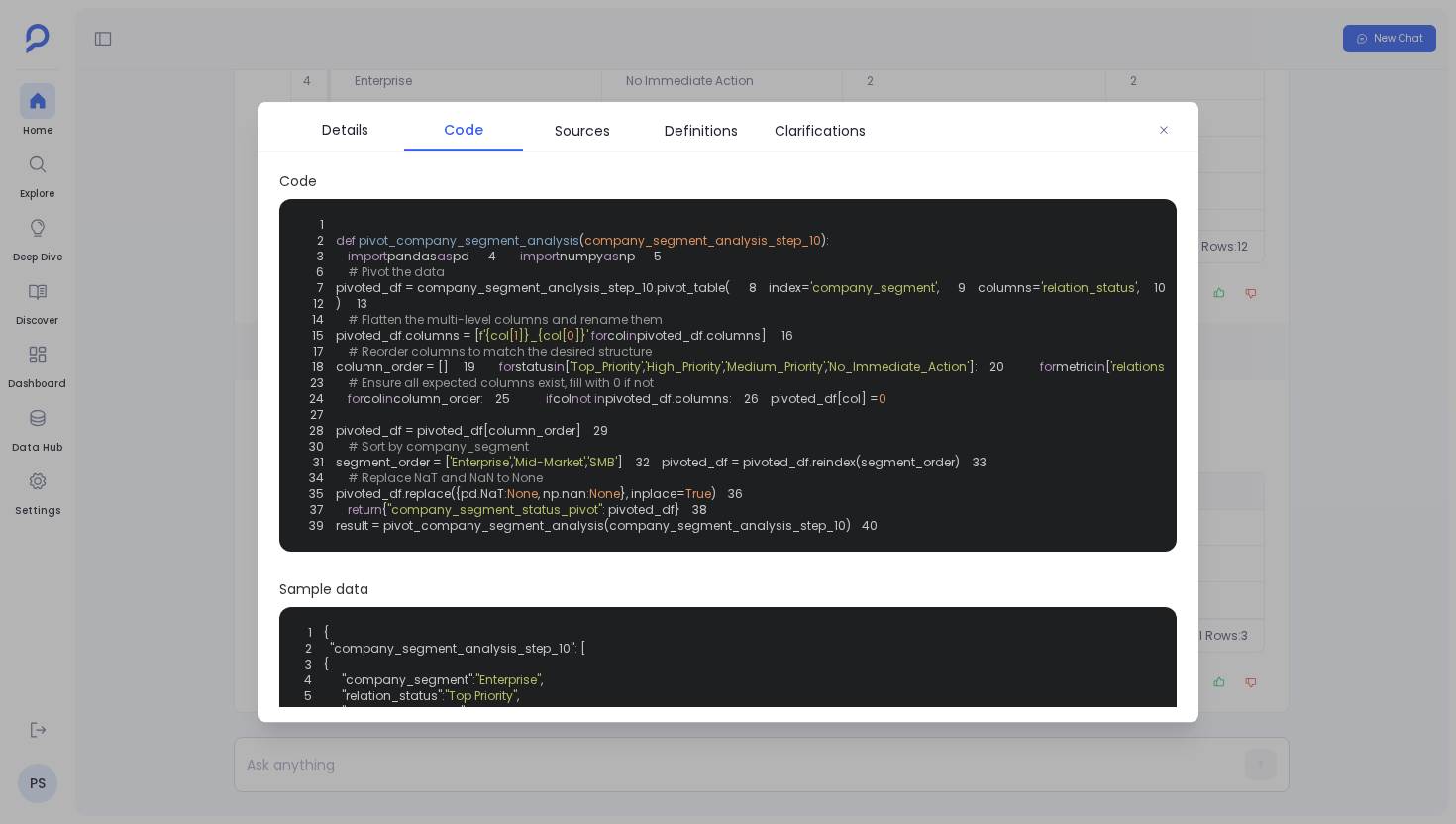 click at bounding box center (728, 412) 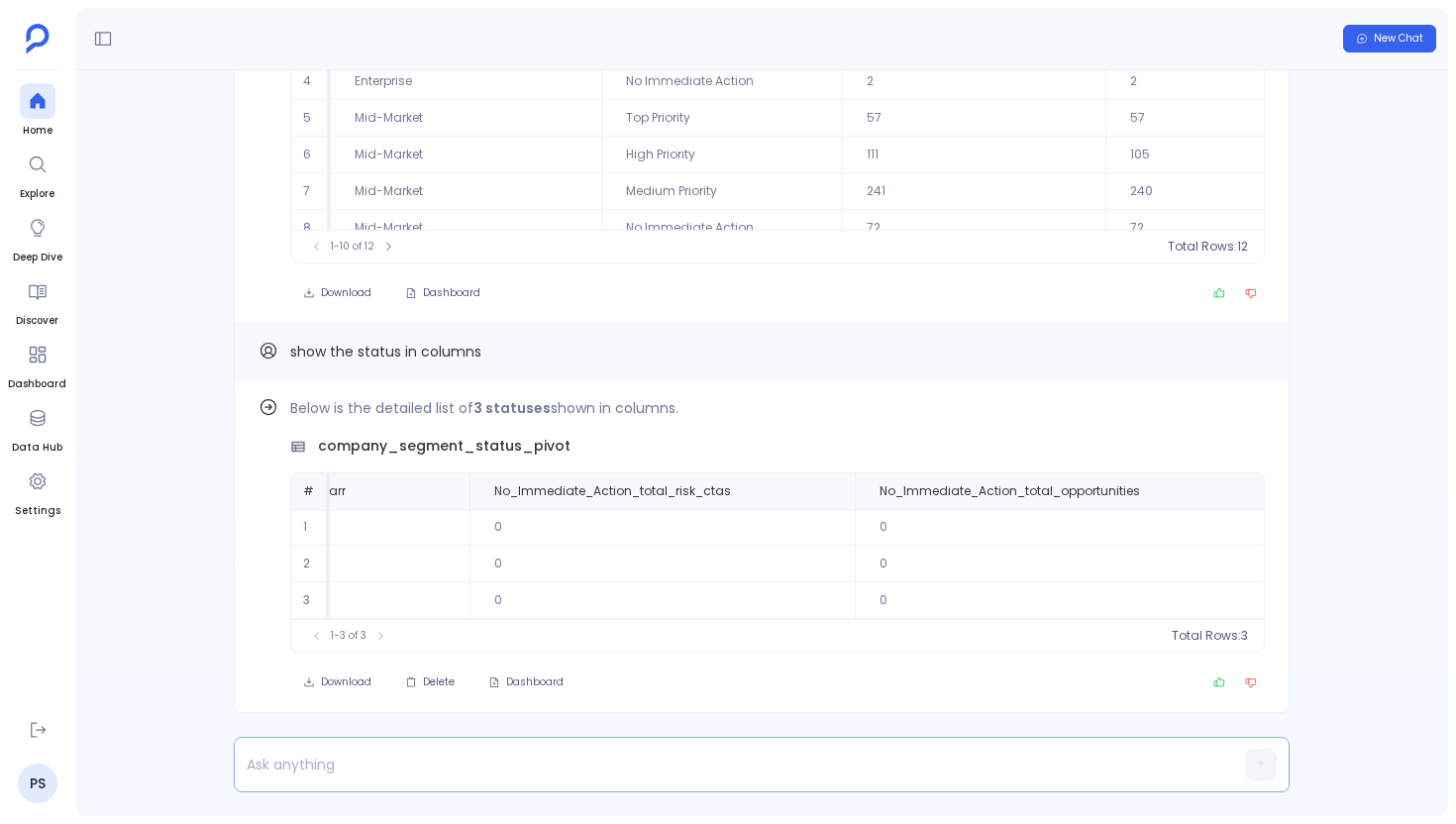 click at bounding box center (723, 765) 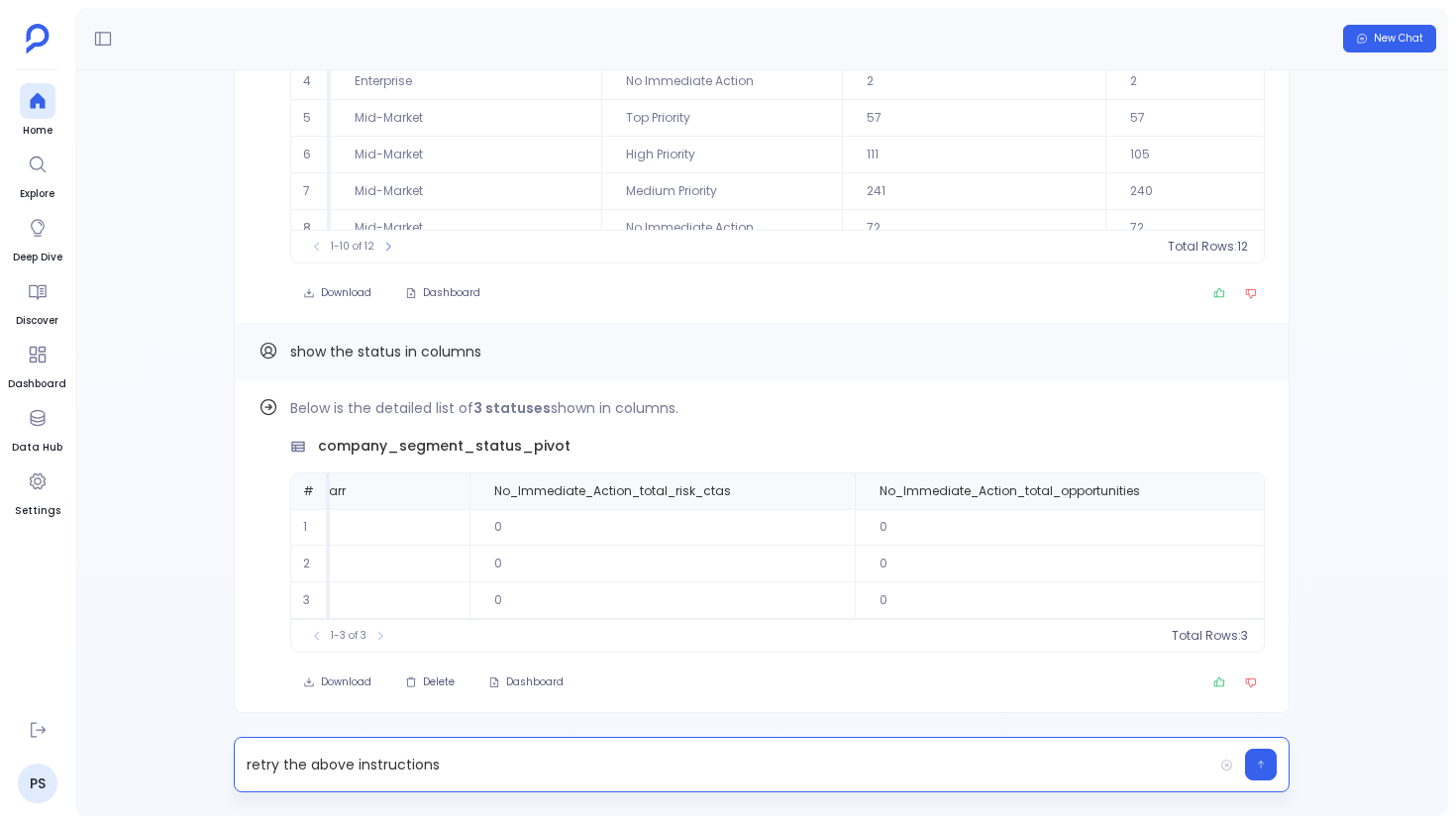 scroll, scrollTop: 0, scrollLeft: 1671, axis: horizontal 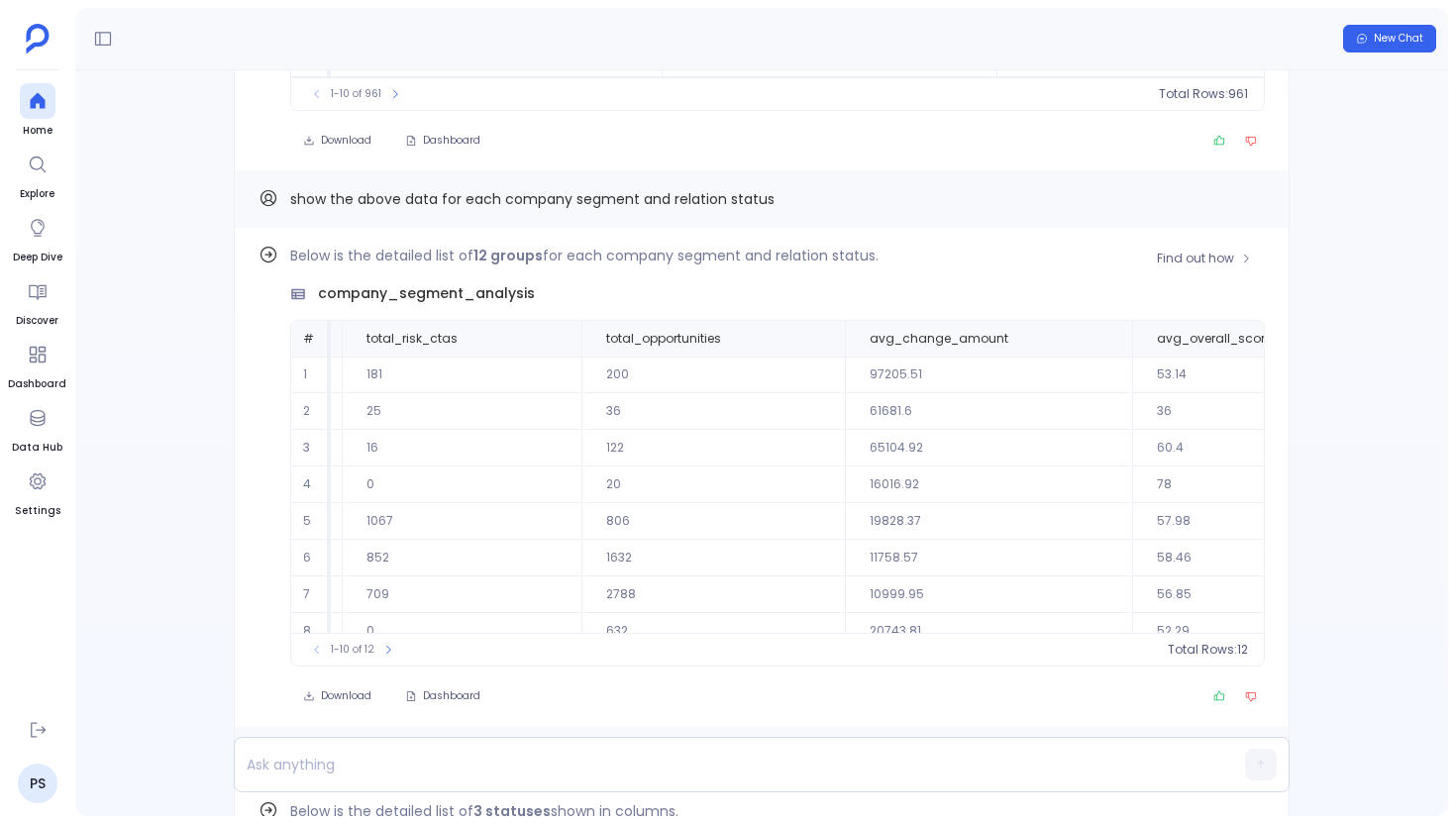 click on "11758.57" at bounding box center [988, 558] 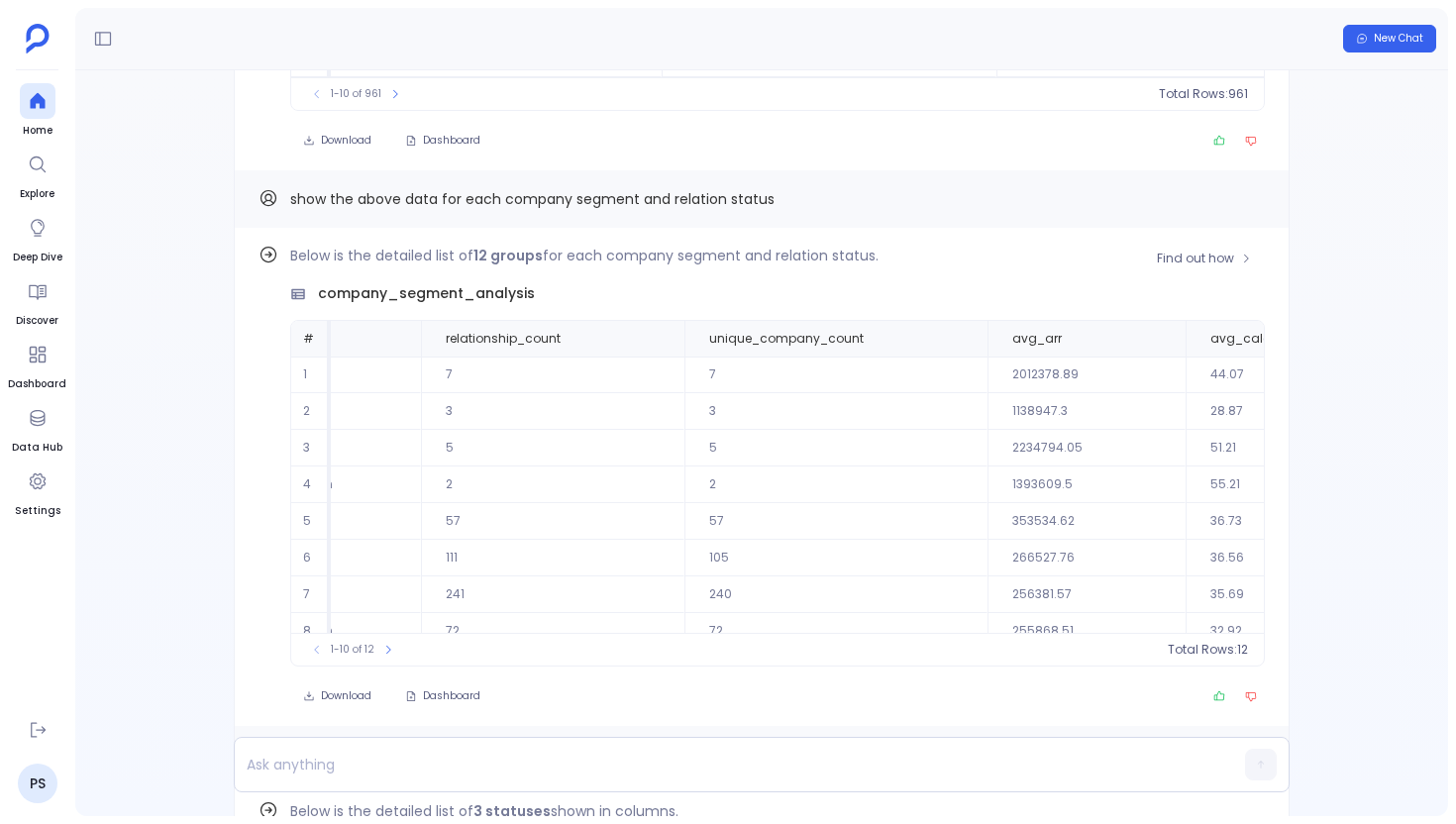 scroll, scrollTop: 0, scrollLeft: 413, axis: horizontal 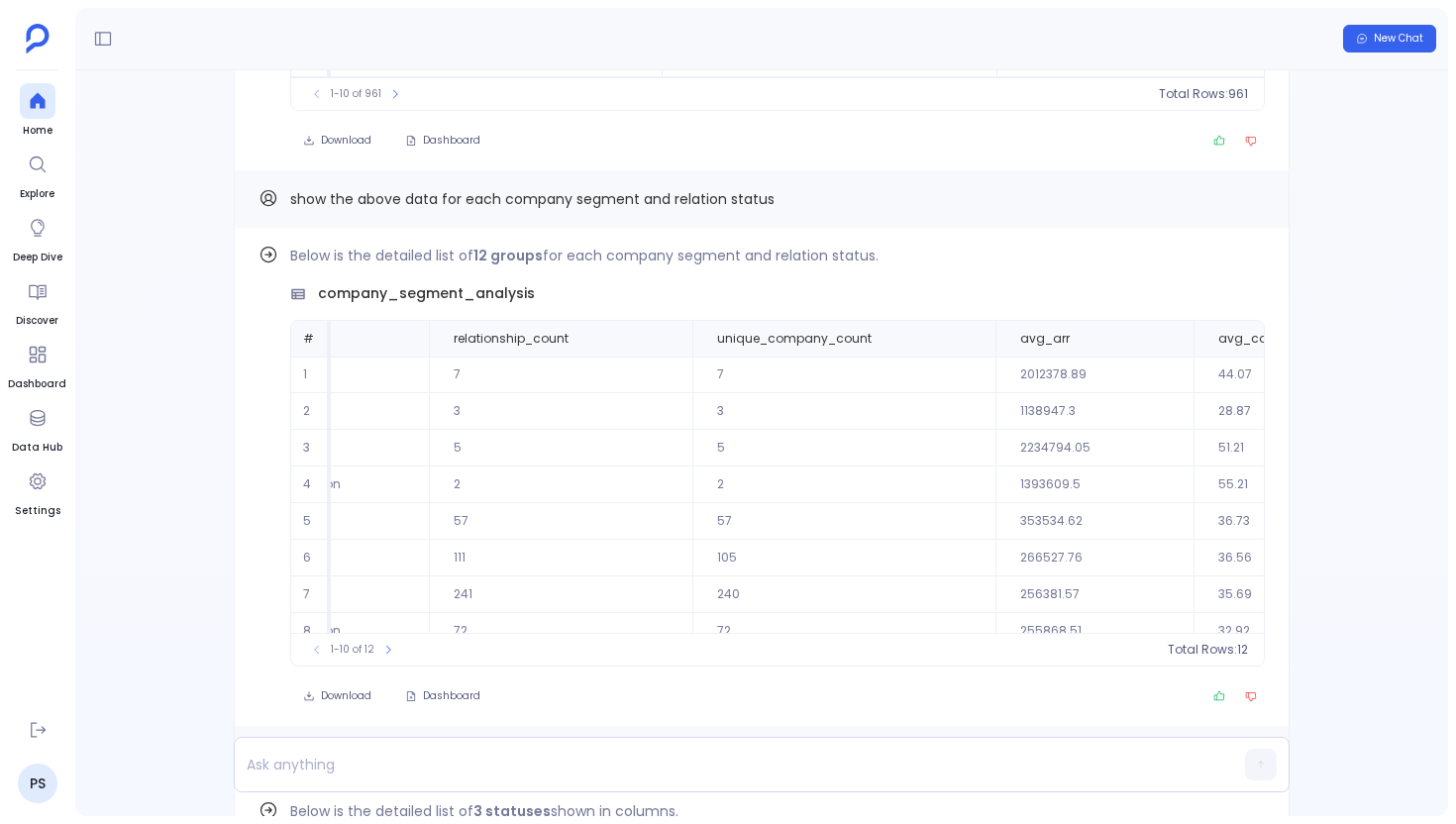 click on "show the above data for each company segment and relation status" at bounding box center [532, 199] 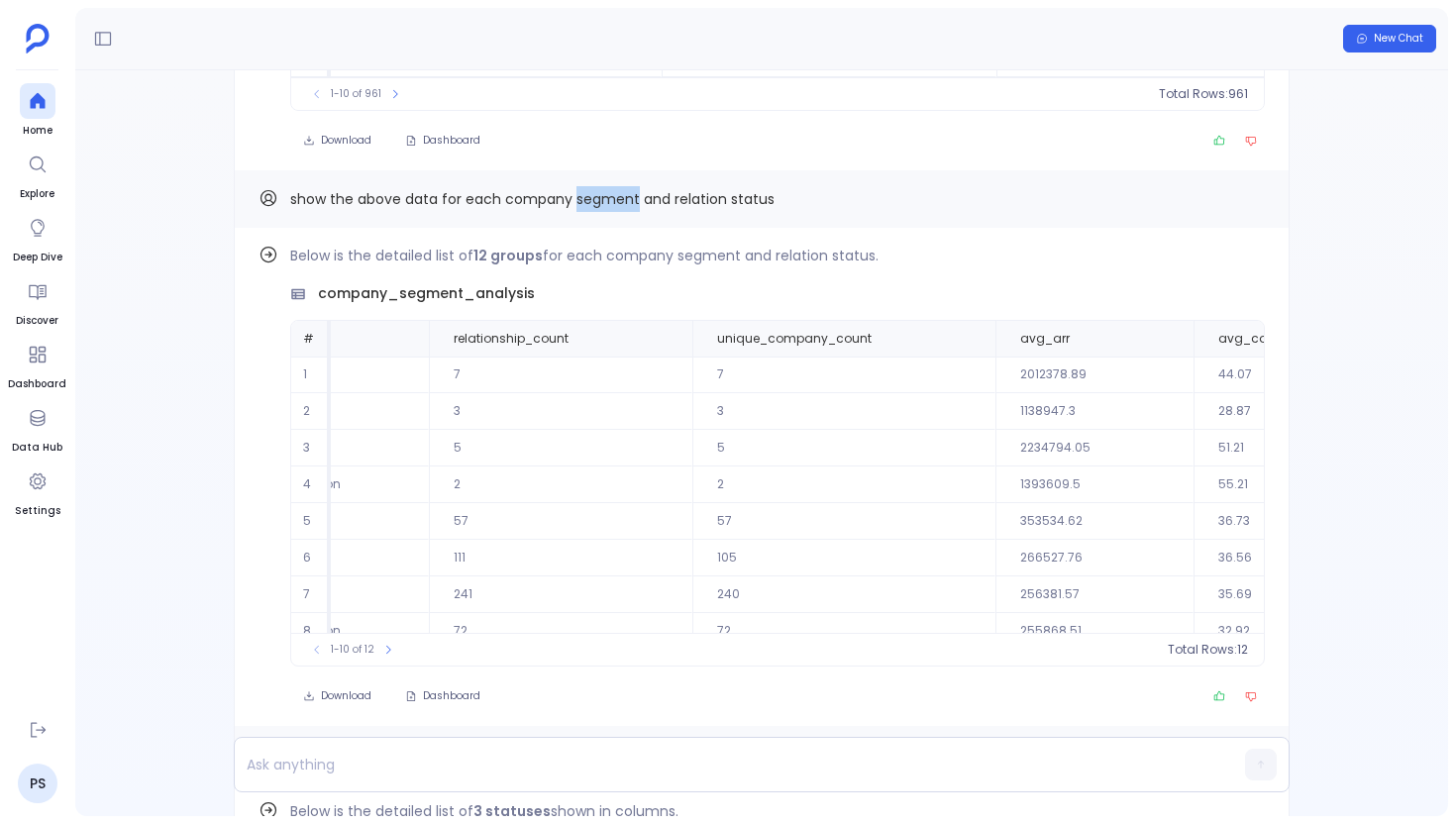 click on "show the above data for each company segment and relation status" at bounding box center (532, 199) 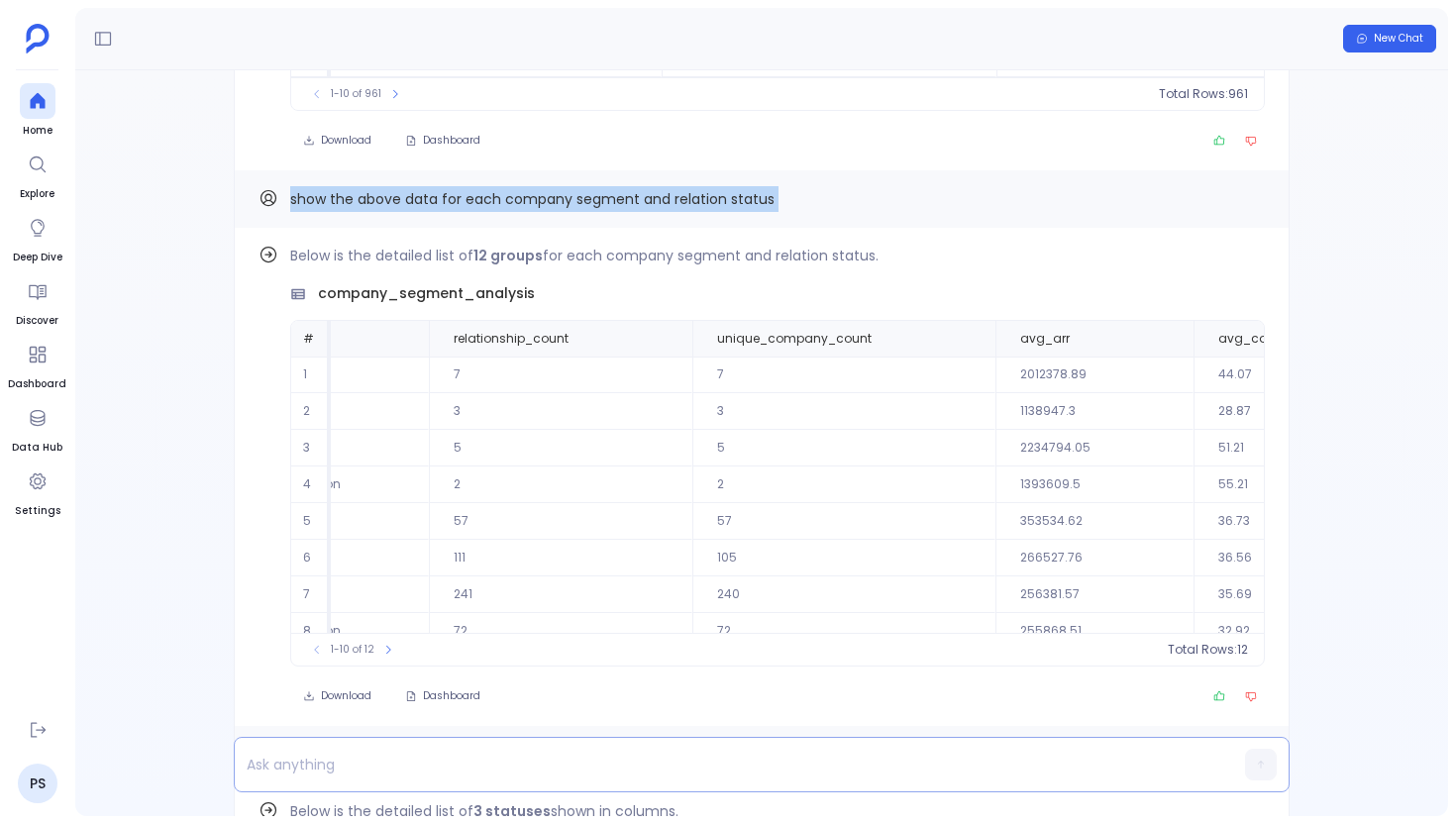 click at bounding box center [723, 765] 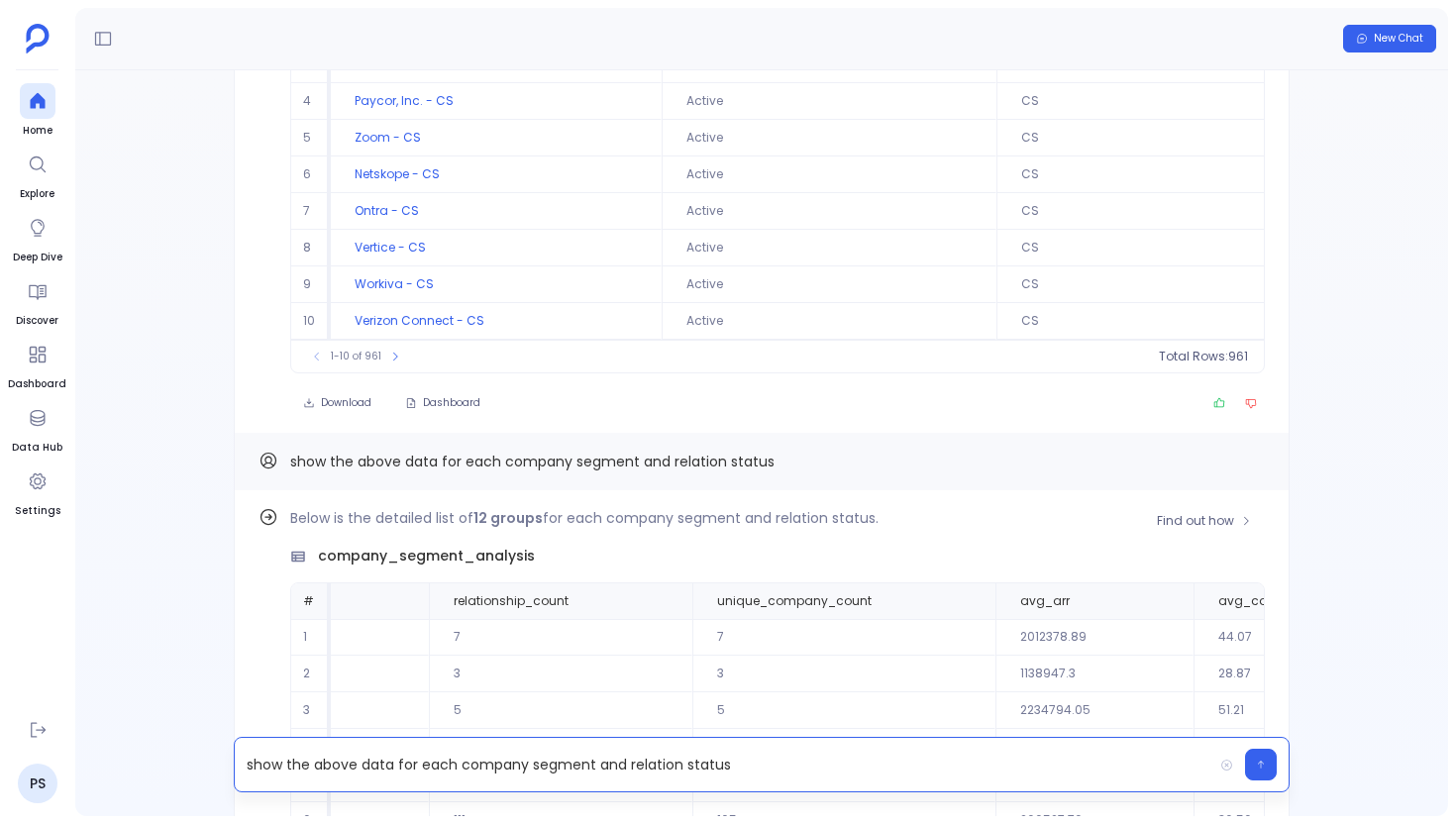 scroll, scrollTop: -1133, scrollLeft: 0, axis: vertical 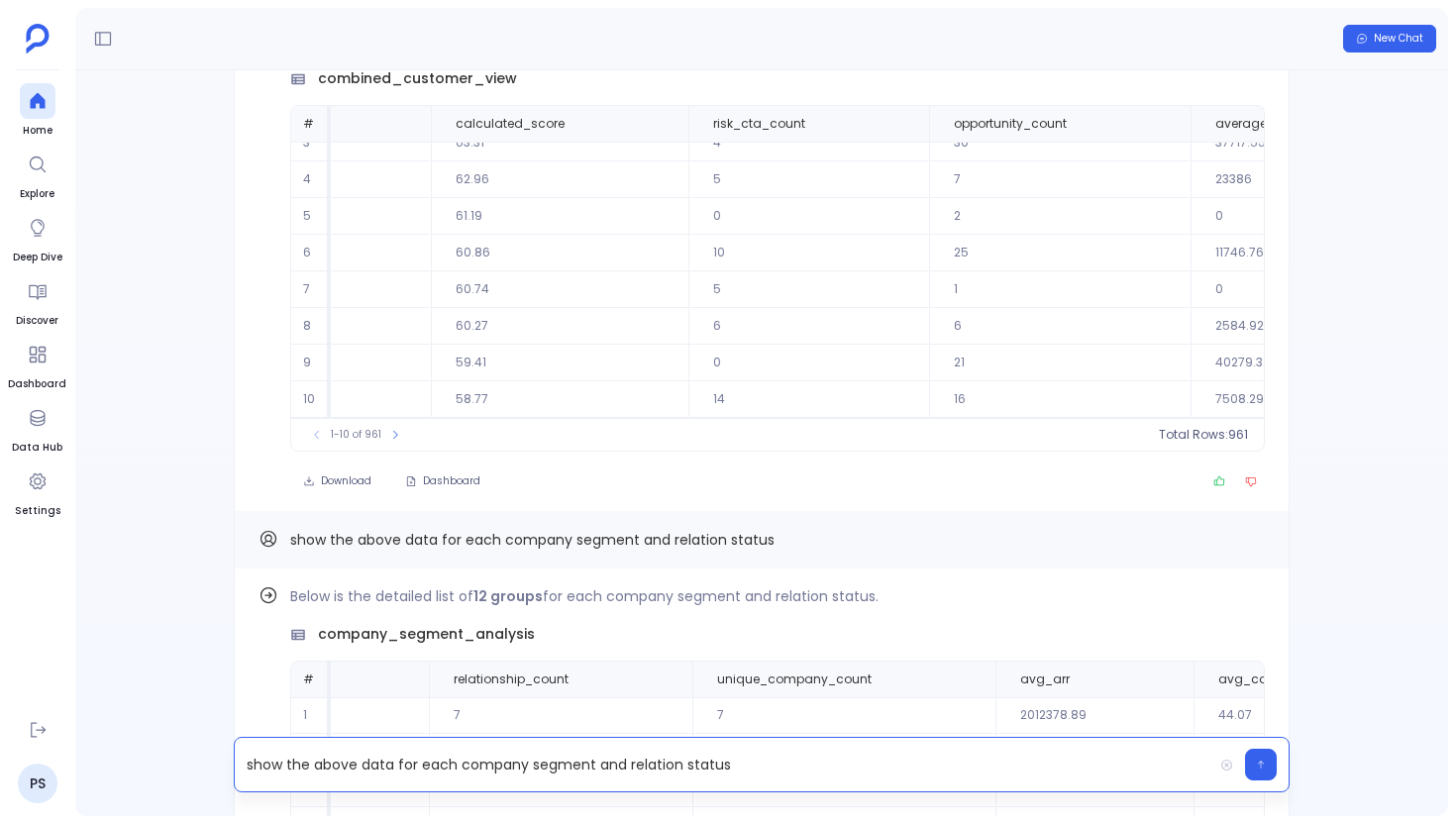 click on "10" at bounding box center [808, 253] 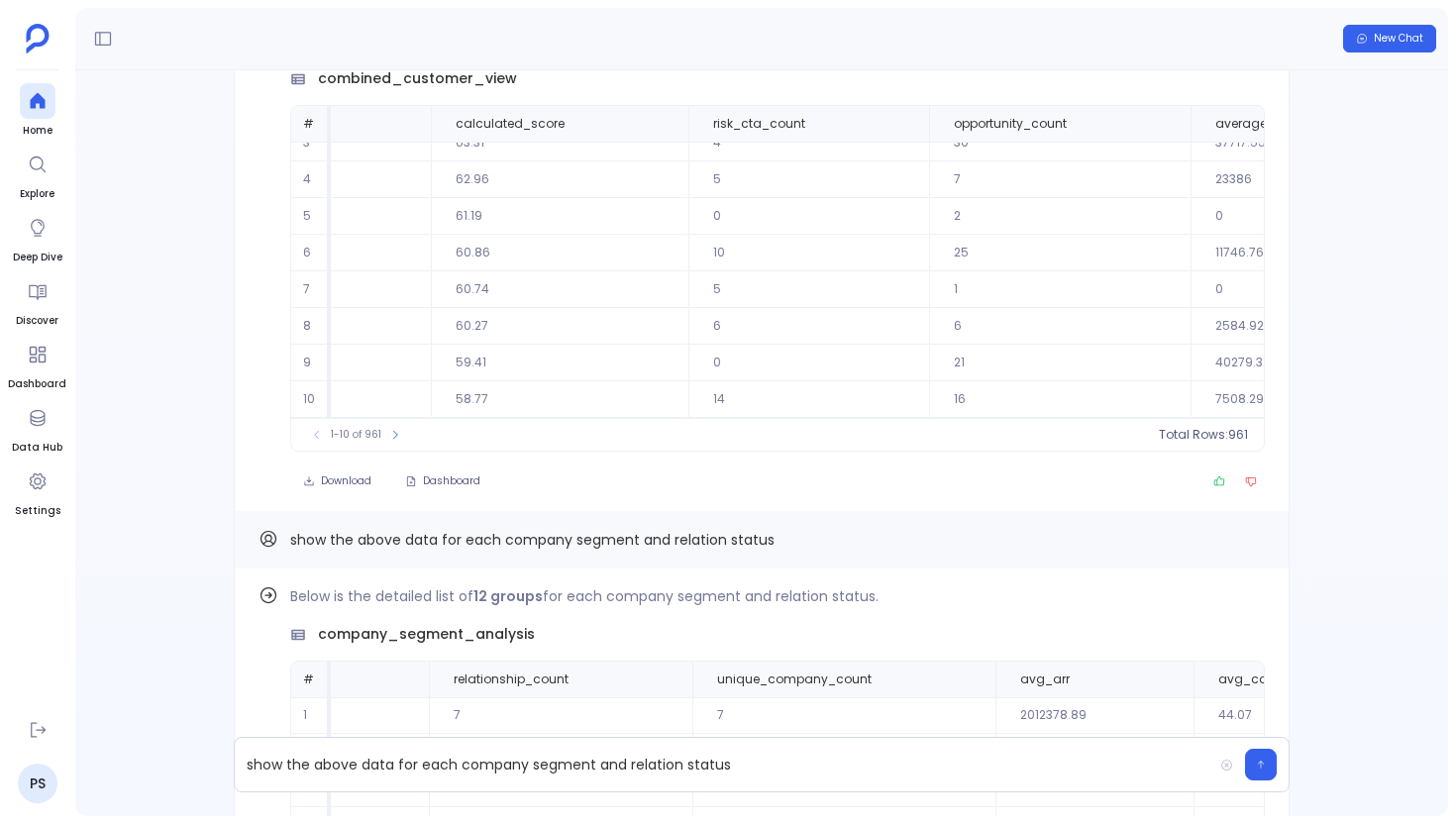 scroll, scrollTop: 95, scrollLeft: 3543, axis: both 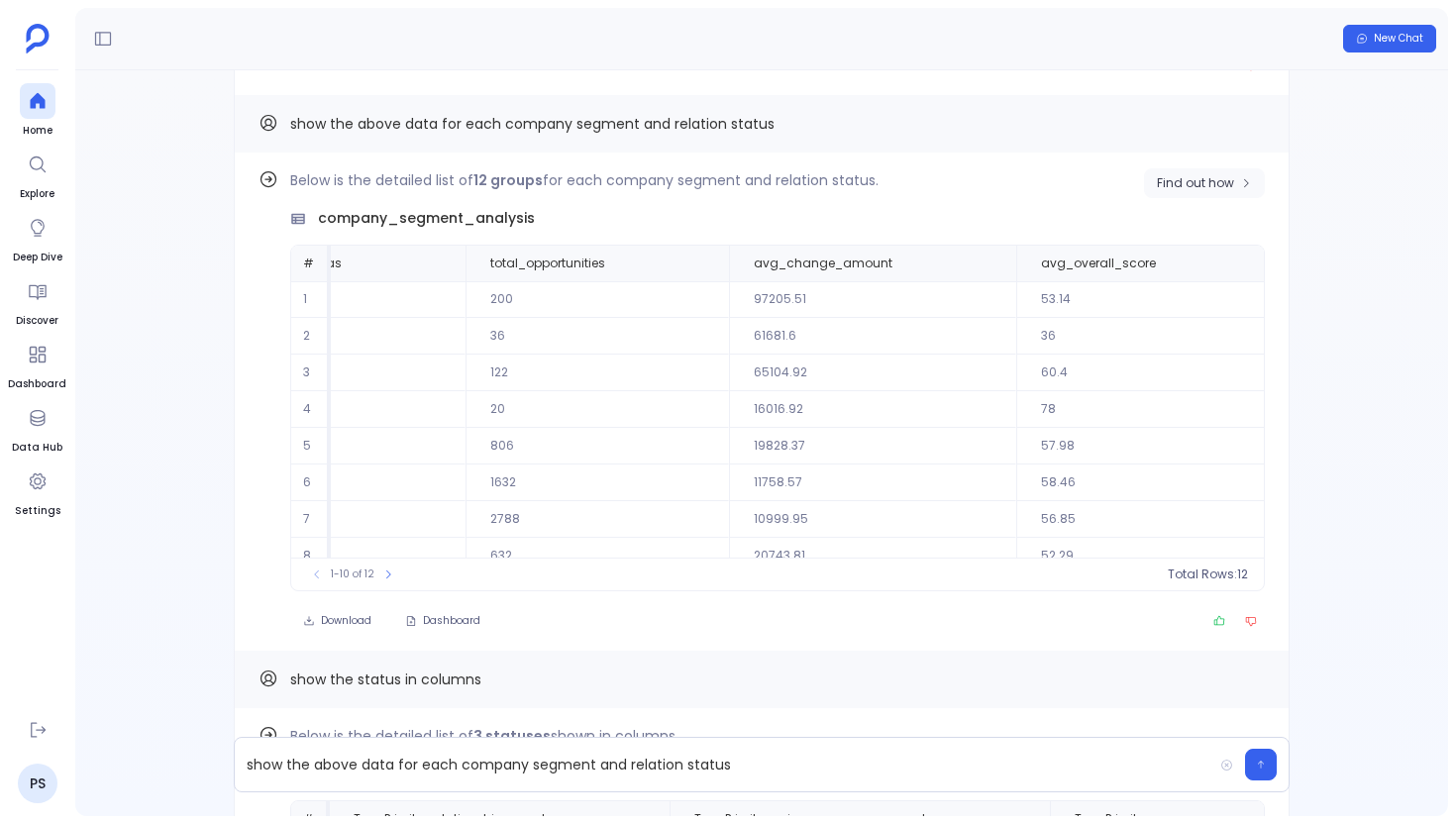 click on "Find out how" at bounding box center (1196, 183) 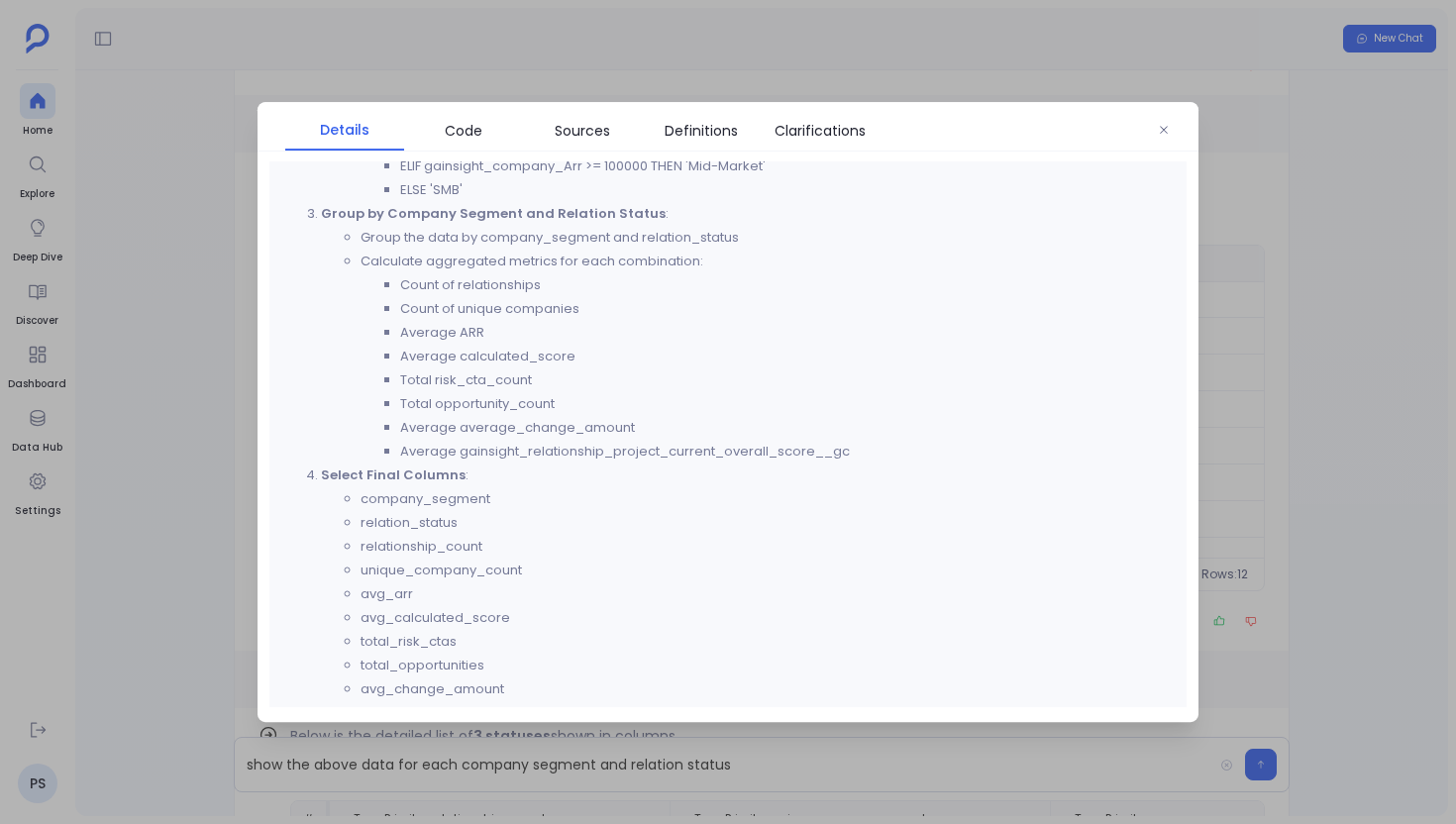 scroll, scrollTop: 618, scrollLeft: 0, axis: vertical 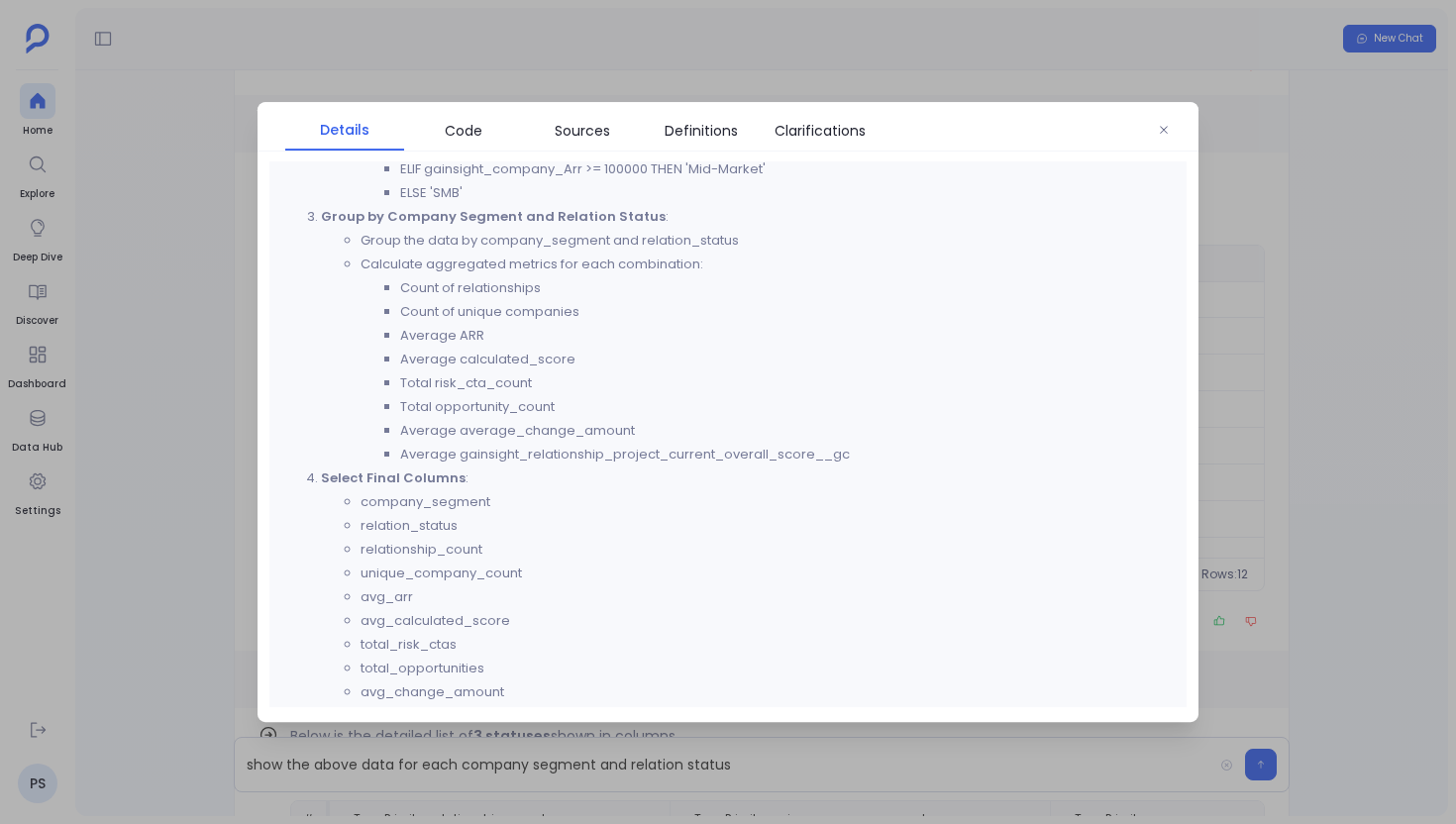 click at bounding box center (728, 412) 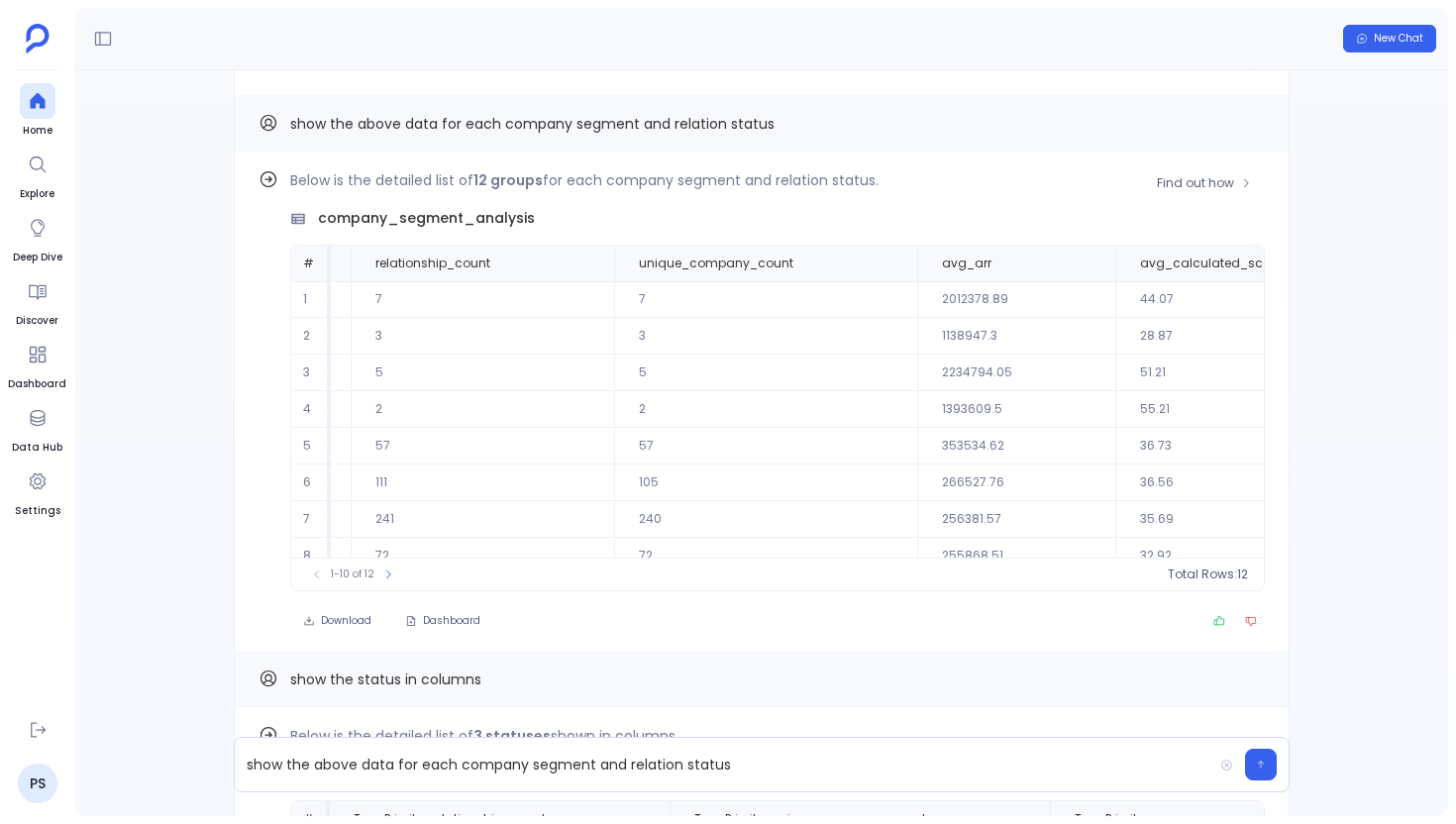 scroll, scrollTop: 0, scrollLeft: 487, axis: horizontal 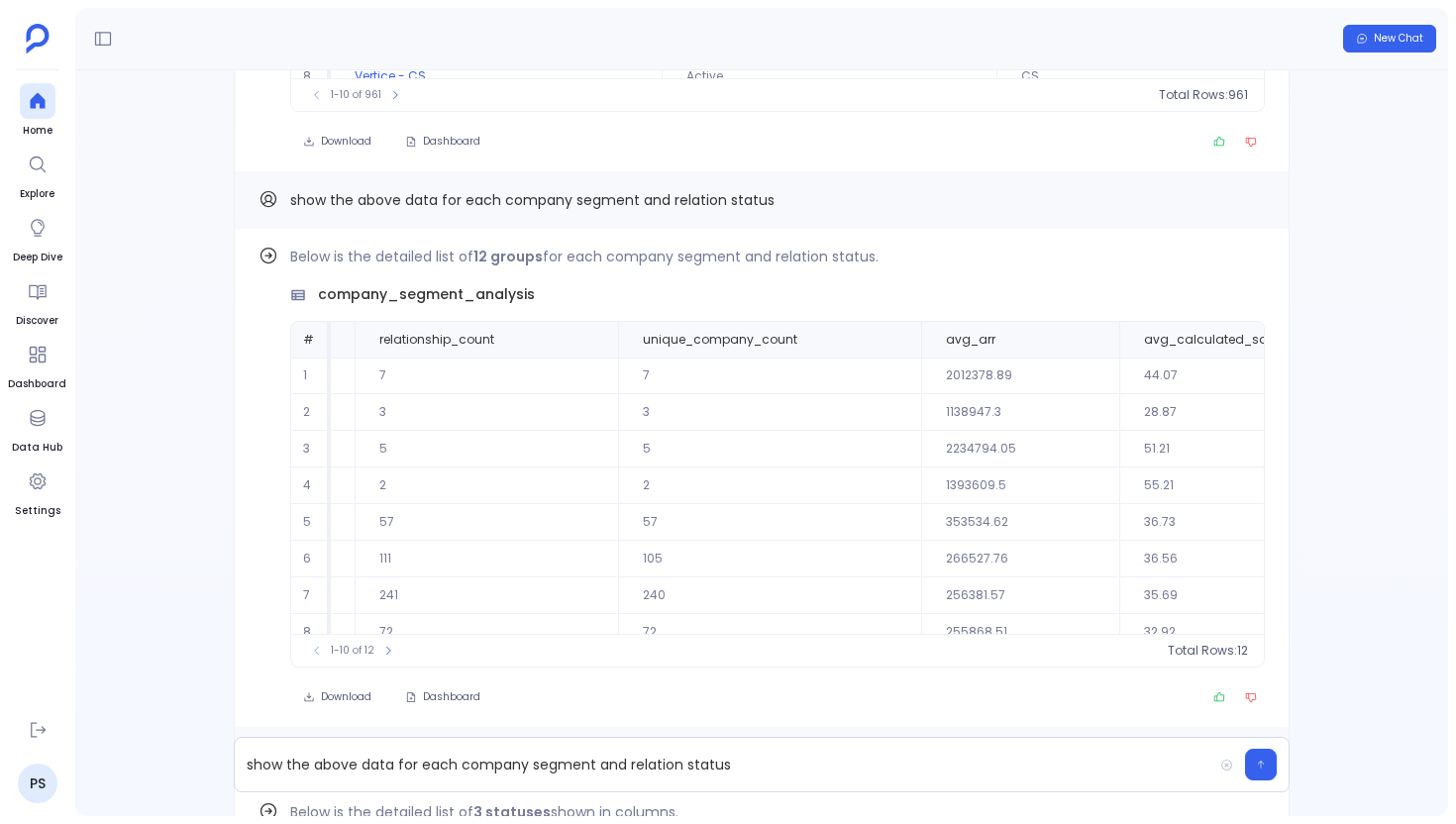 click on "show the above data for each company segment and relation status" at bounding box center [532, 200] 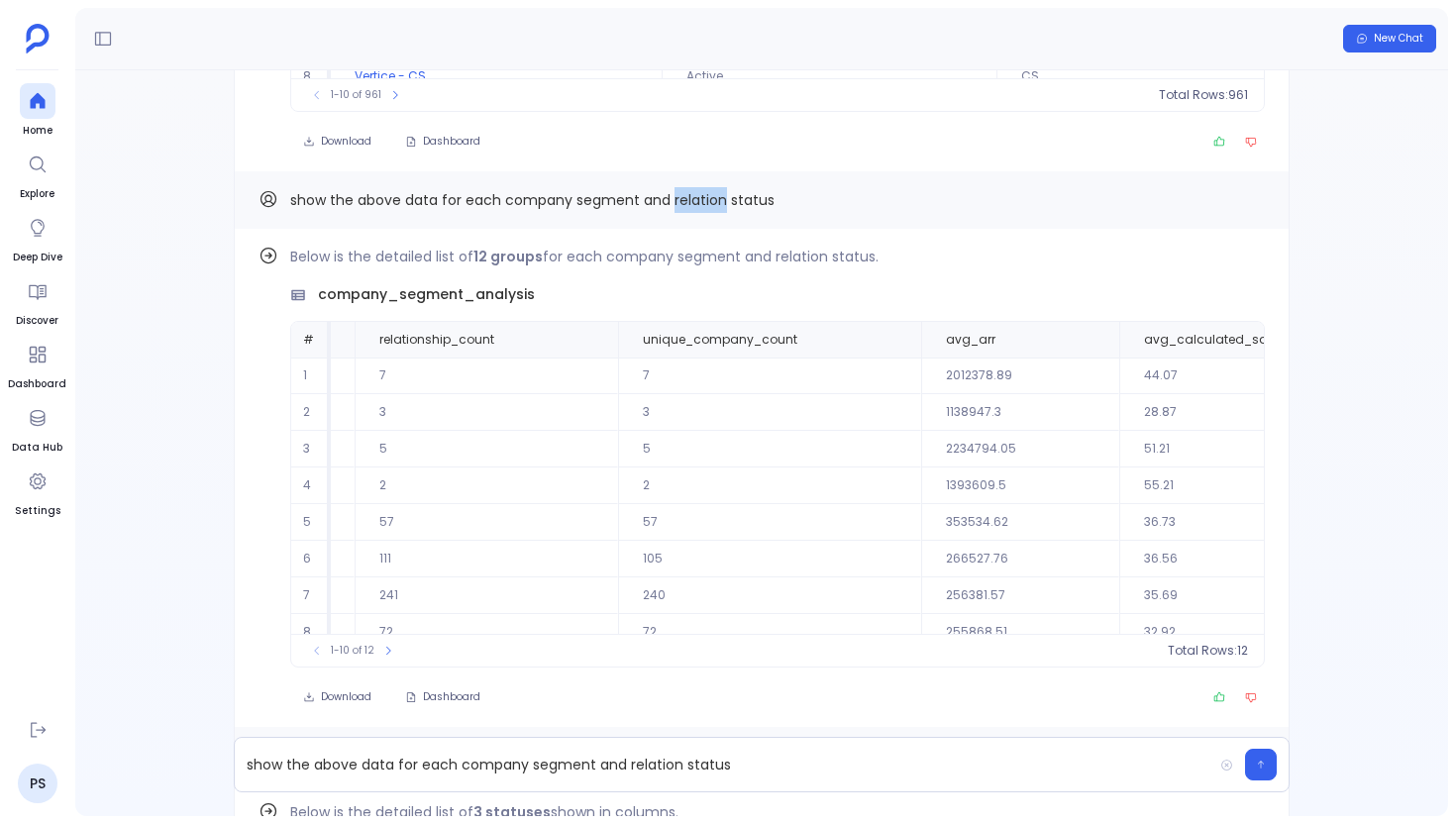 click on "show the above data for each company segment and relation status" at bounding box center [532, 200] 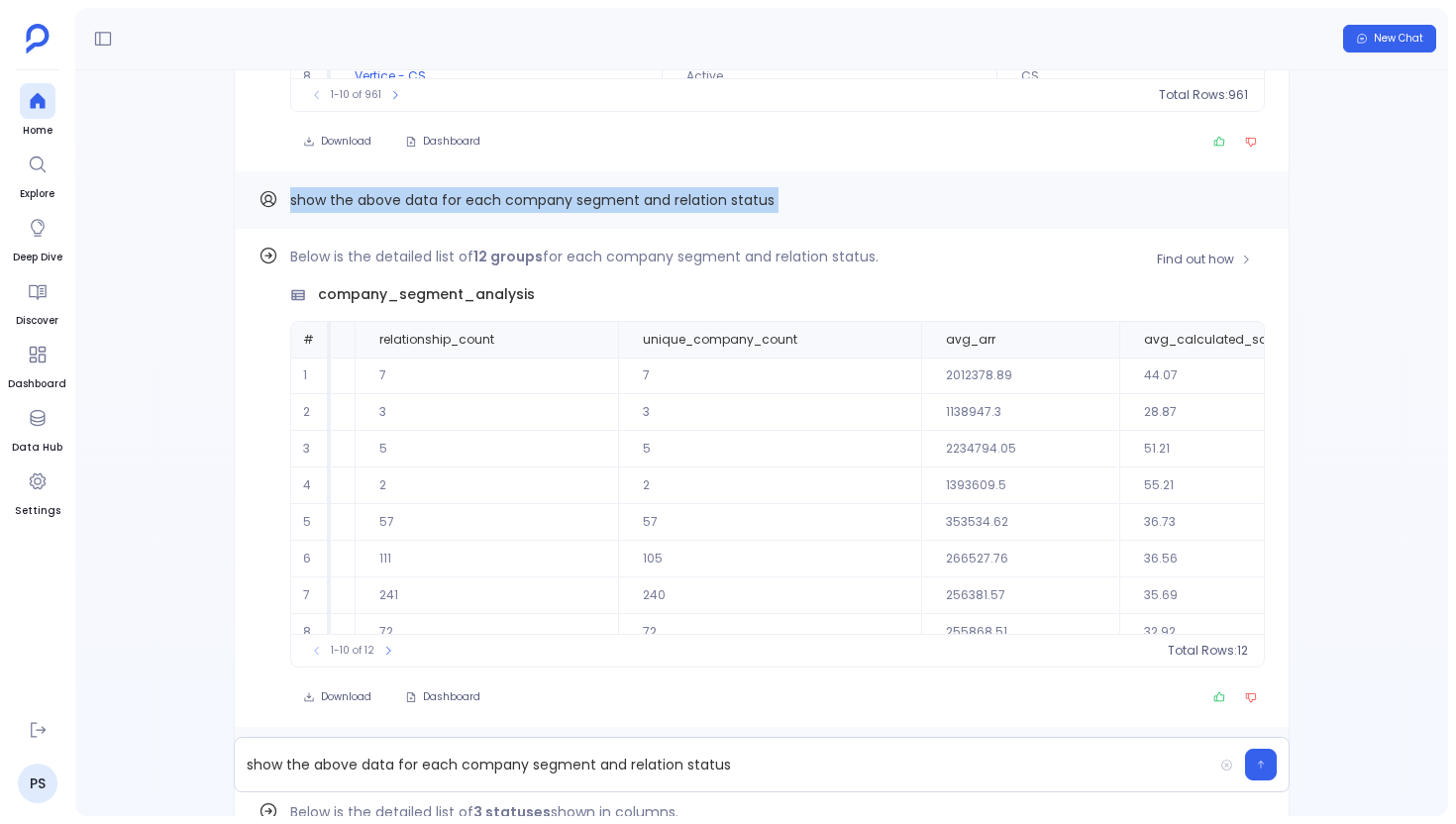 scroll, scrollTop: 95, scrollLeft: 487, axis: both 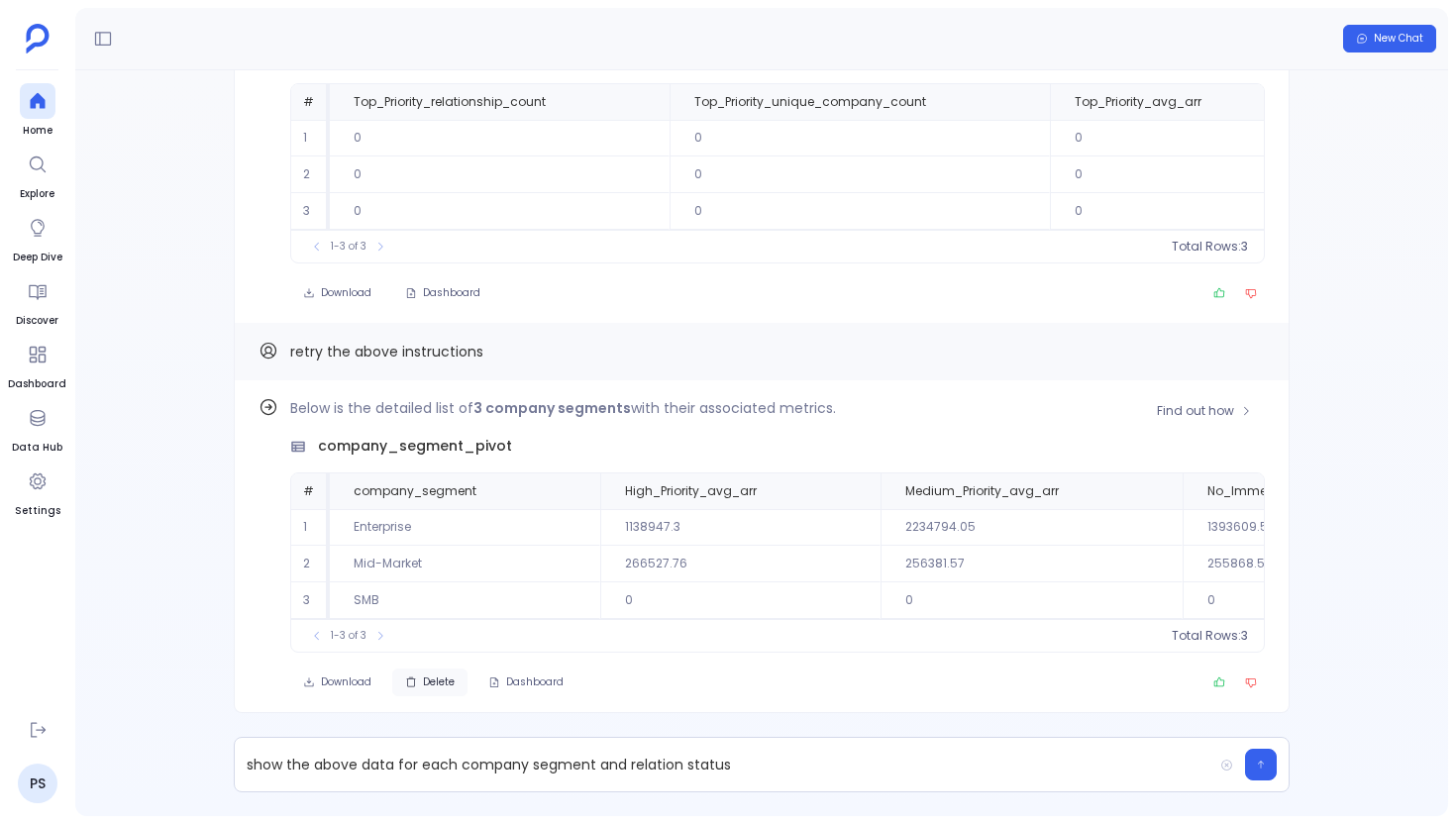click 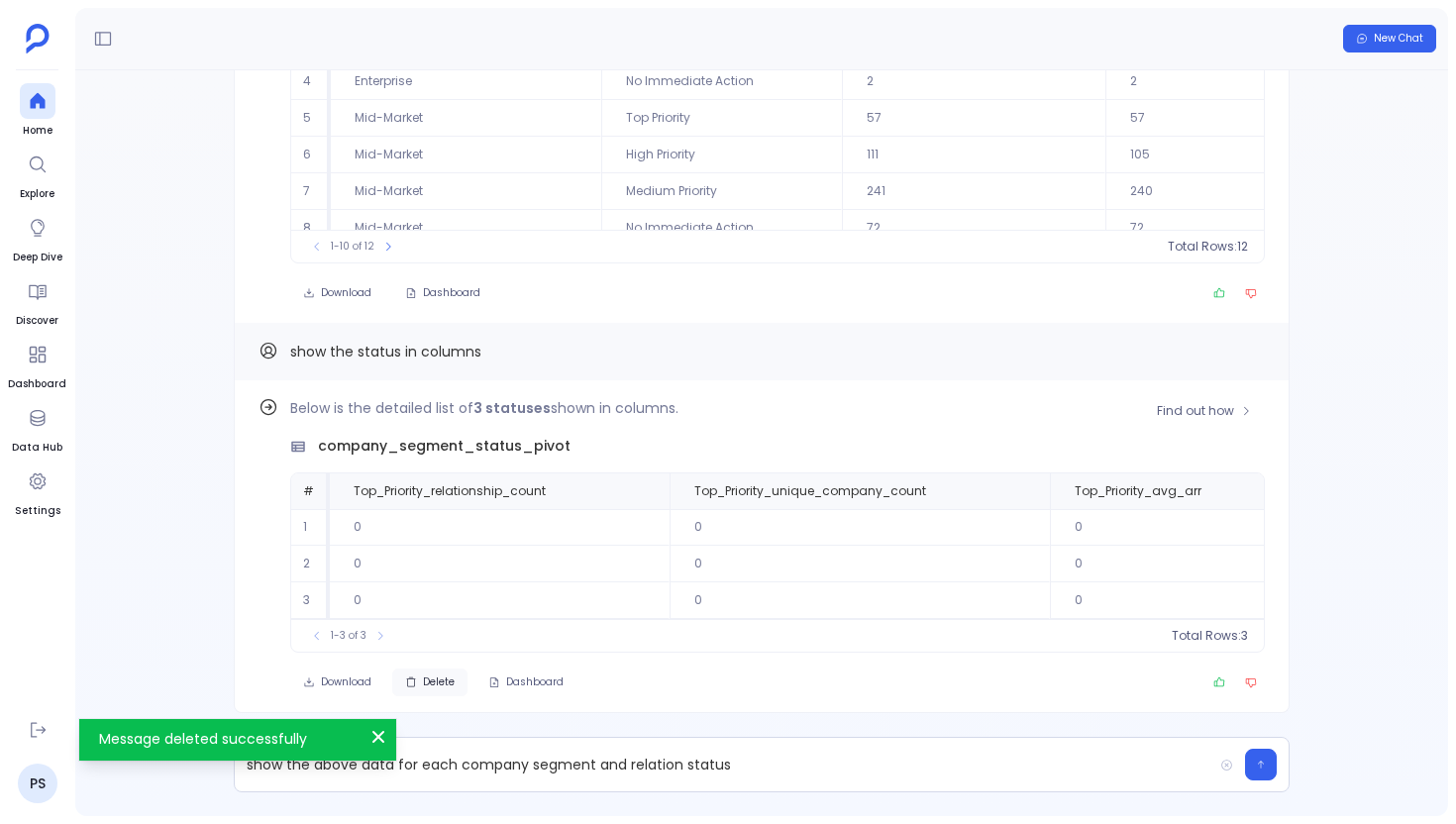 click on "Delete" at bounding box center [439, 682] 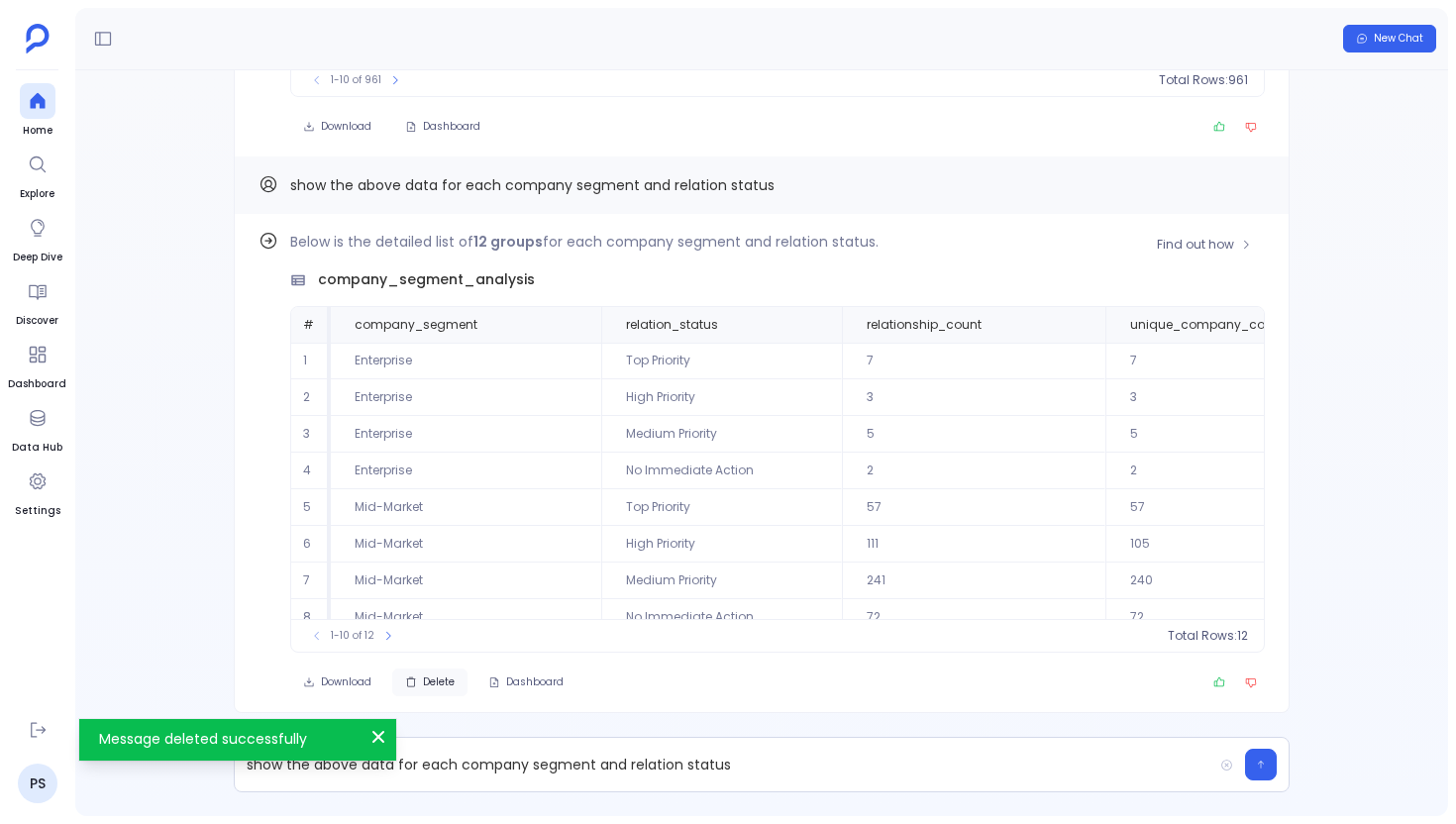 click 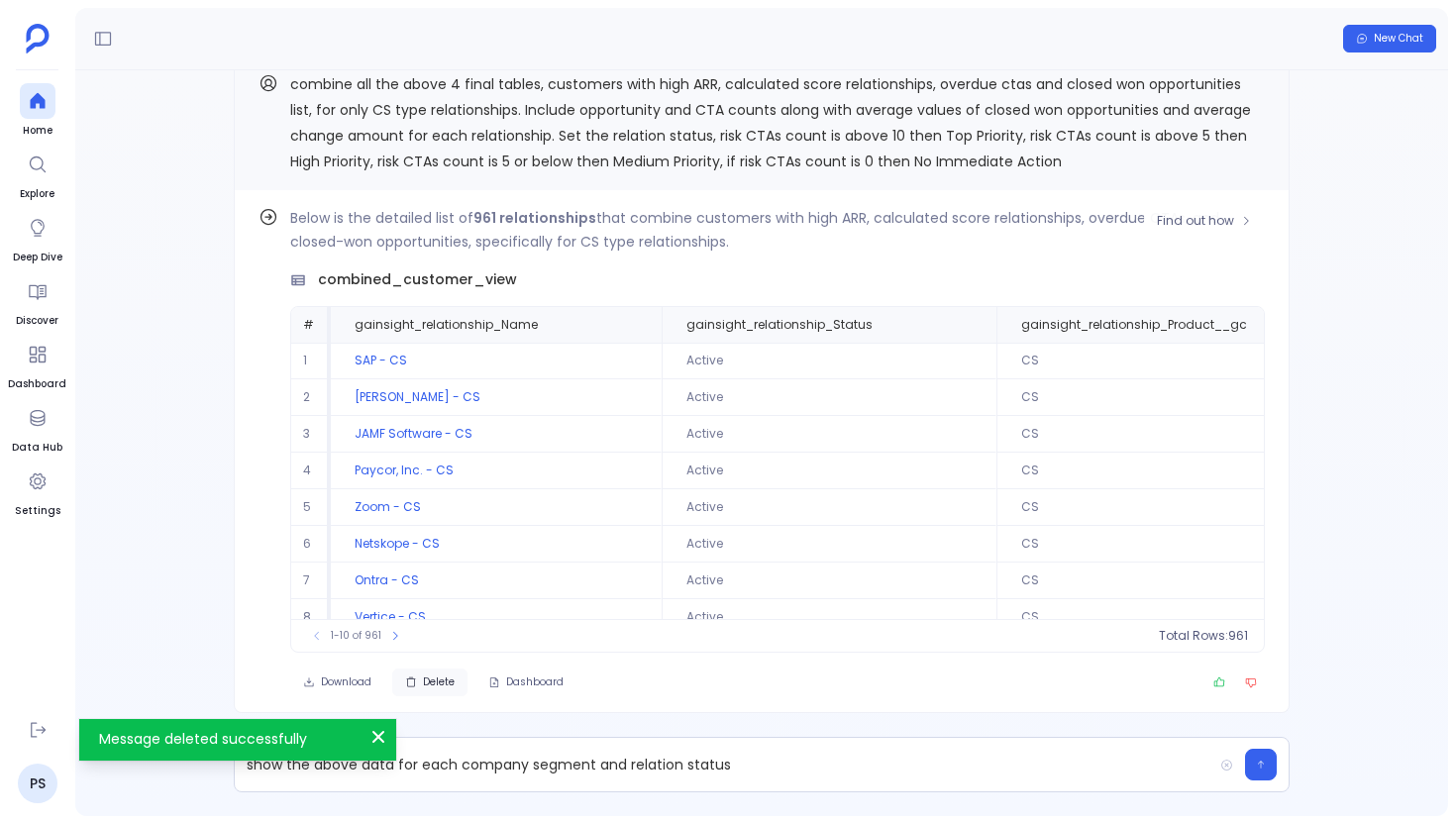 click on "Active" at bounding box center (829, 434) 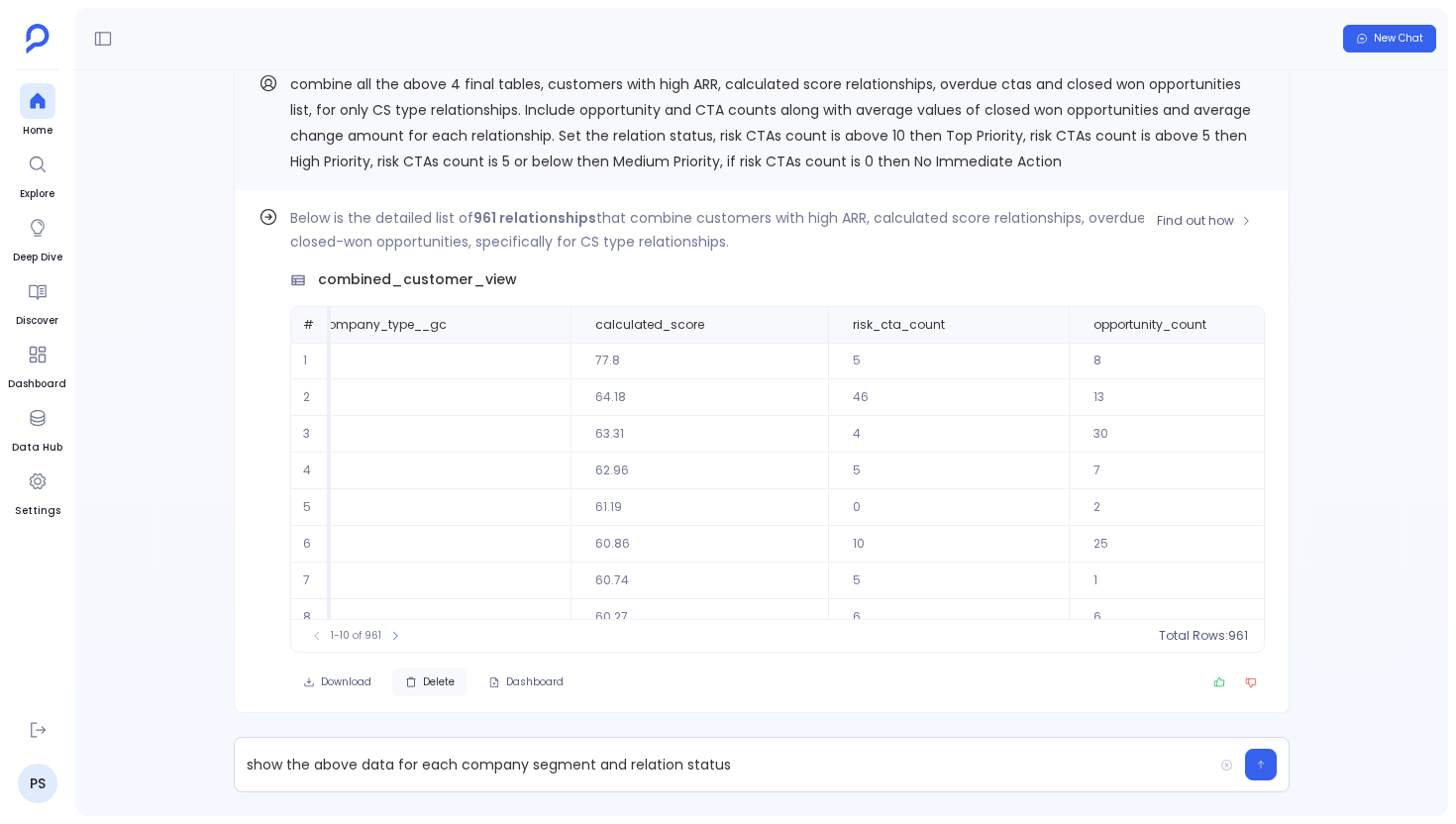 scroll, scrollTop: 0, scrollLeft: 2972, axis: horizontal 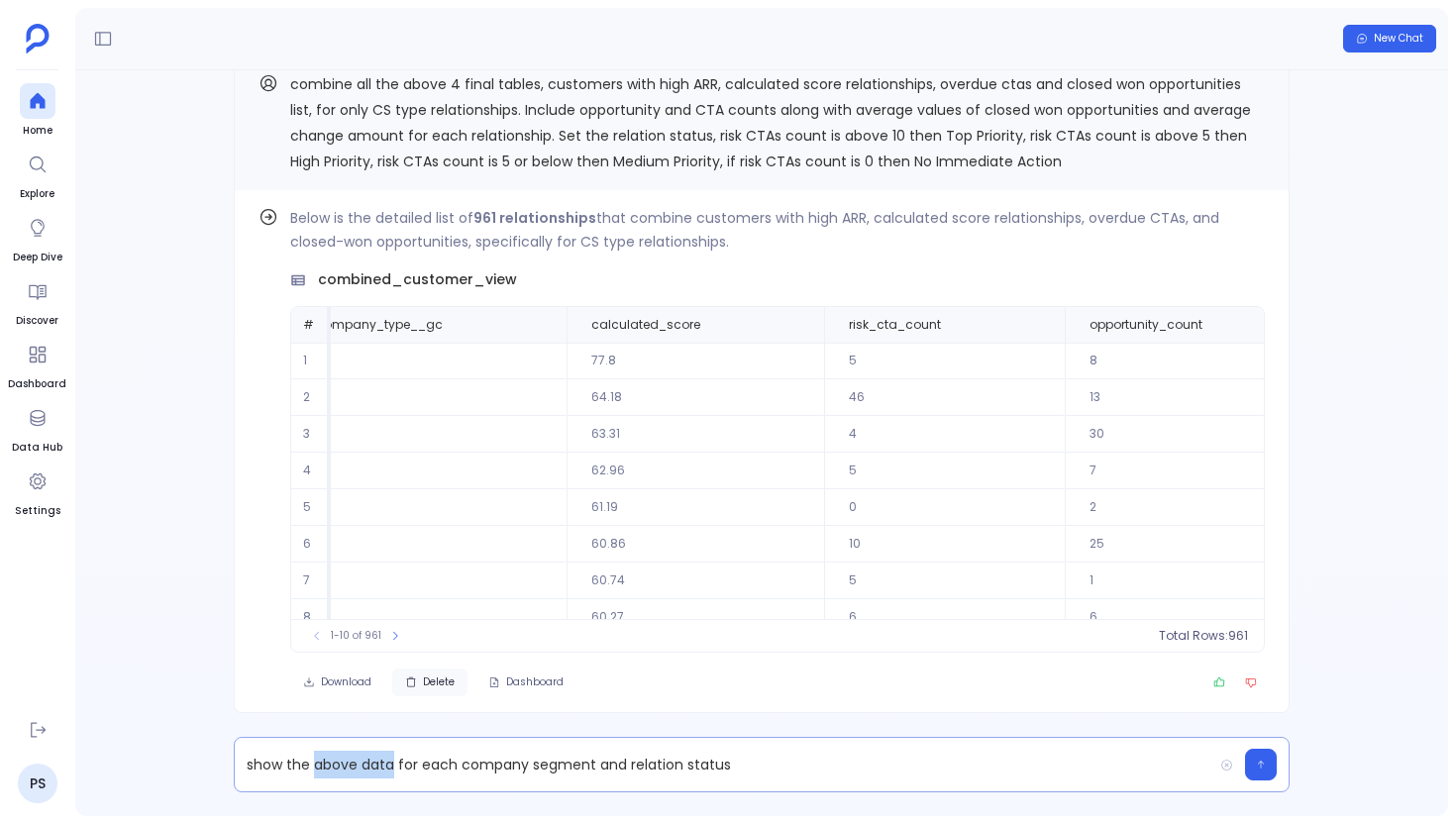 drag, startPoint x: 313, startPoint y: 768, endPoint x: 392, endPoint y: 764, distance: 79.1012 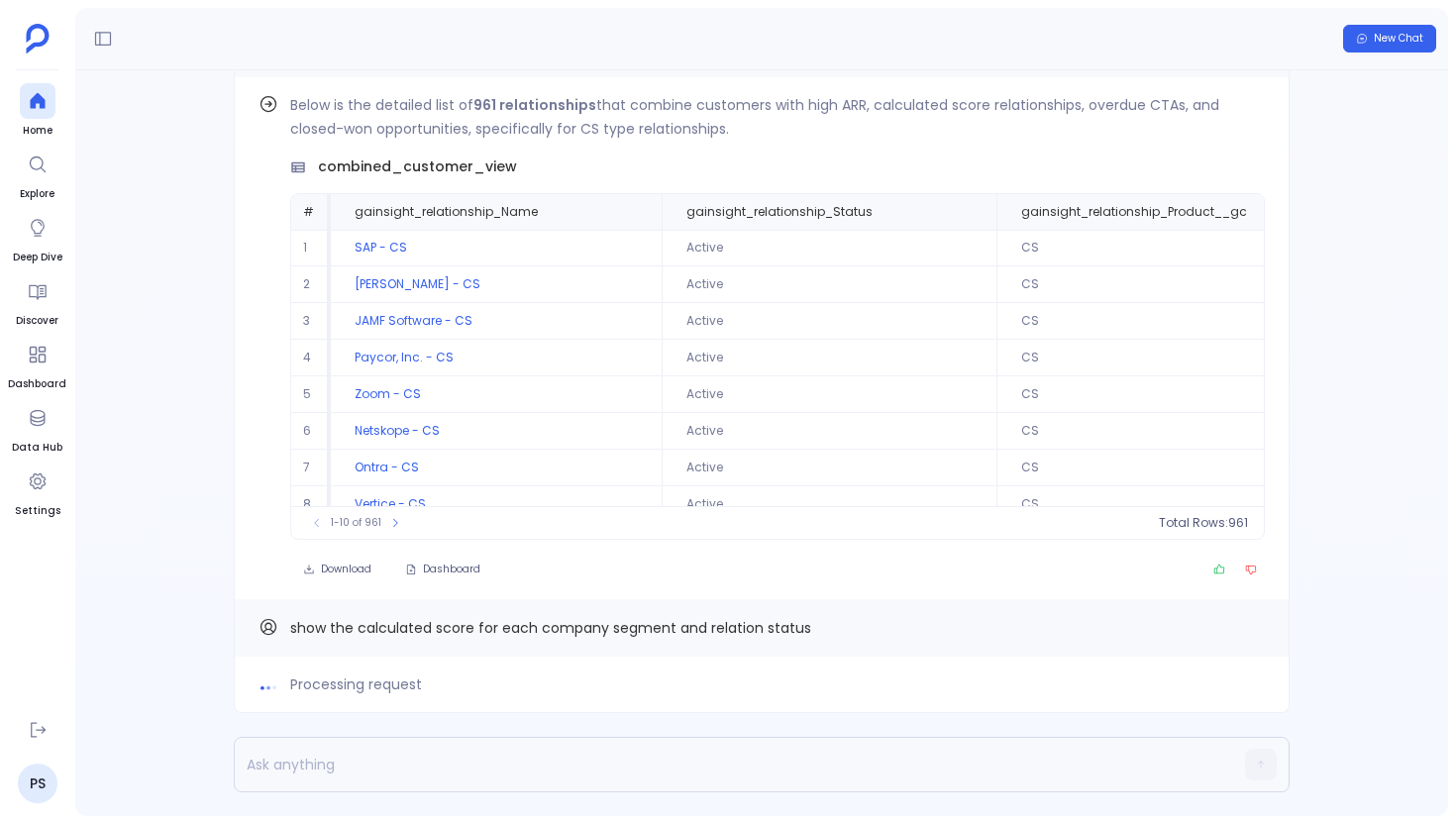 click at bounding box center [723, 765] 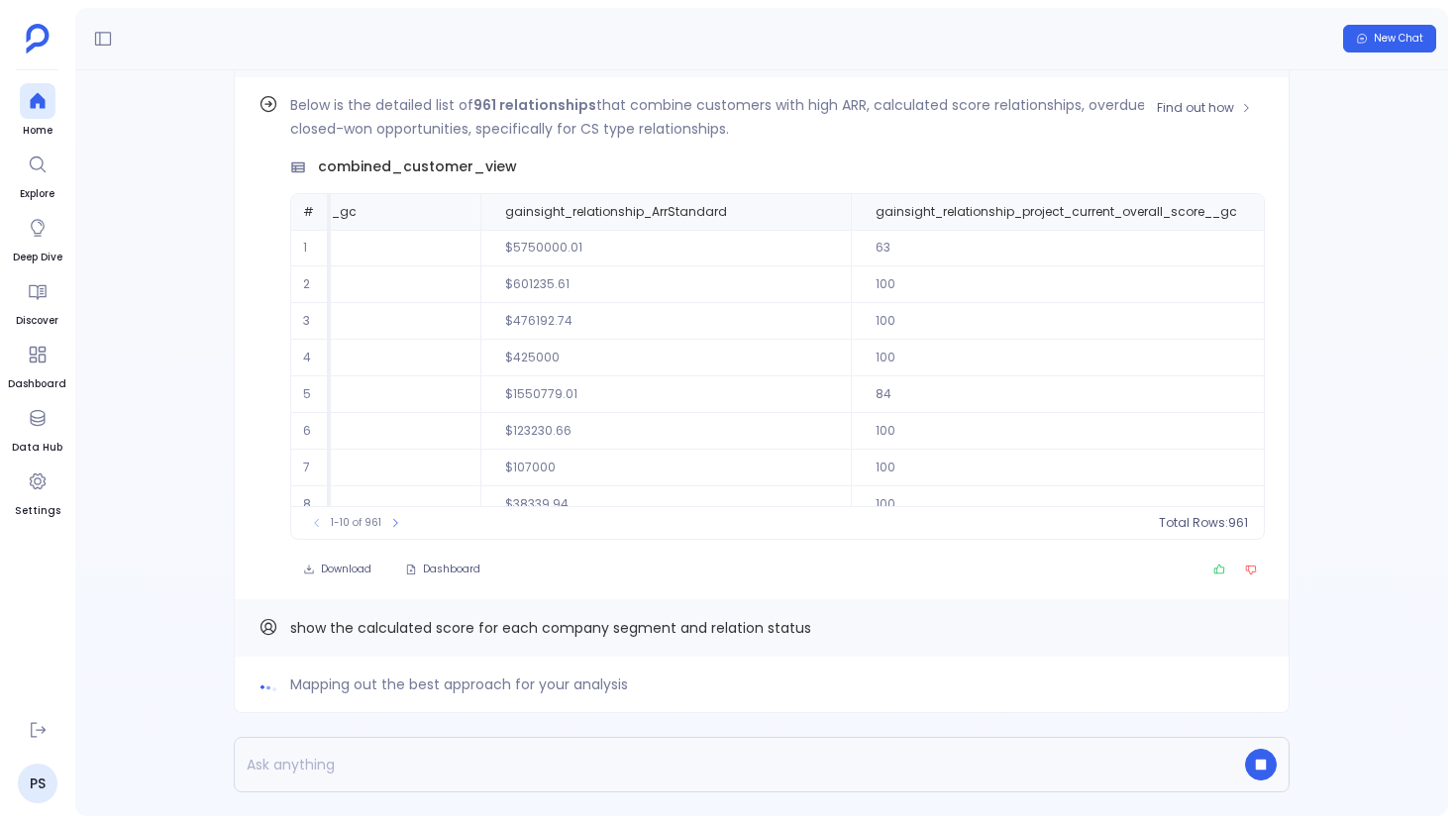 scroll, scrollTop: 0, scrollLeft: 919, axis: horizontal 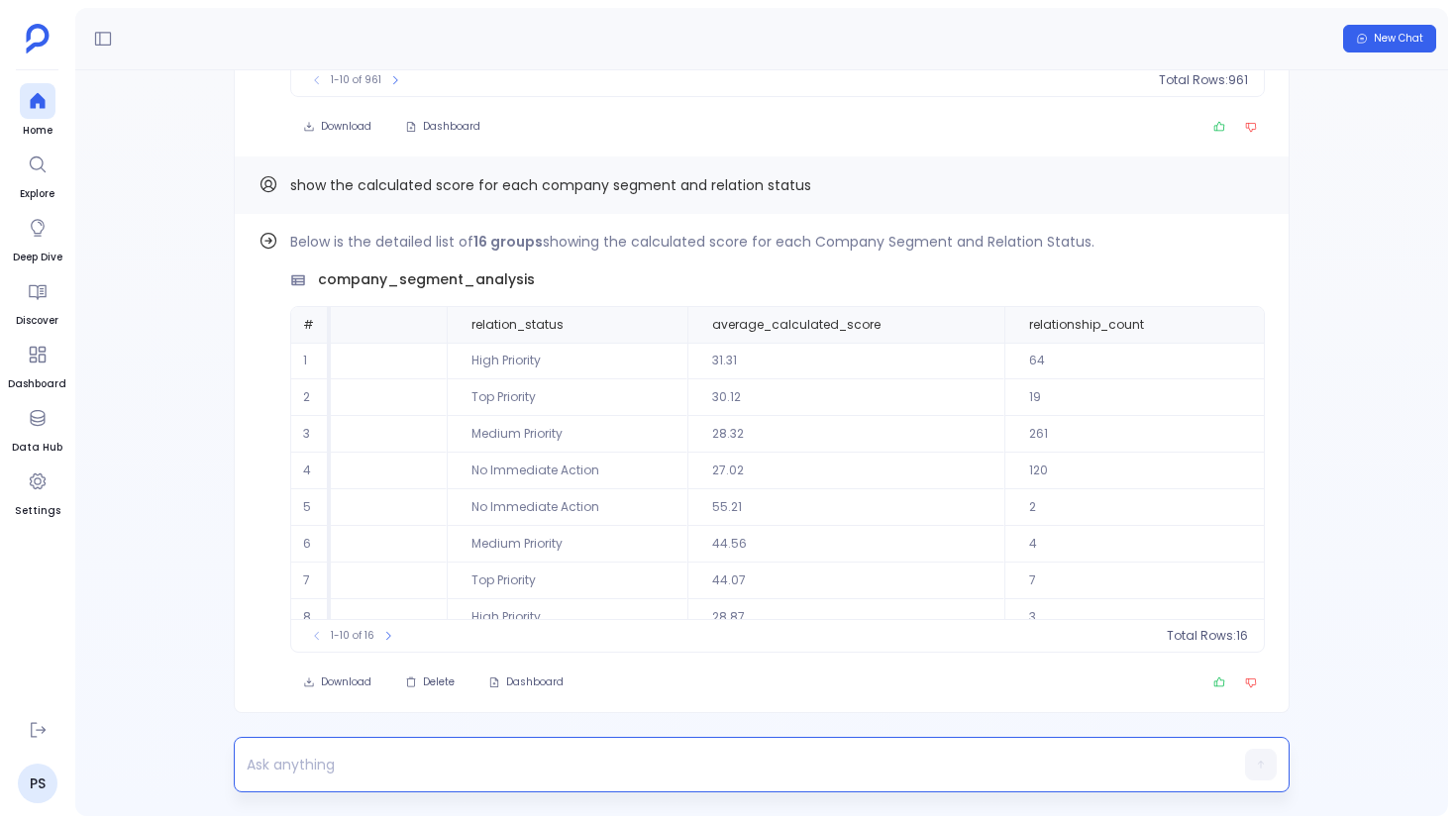 click at bounding box center [723, 765] 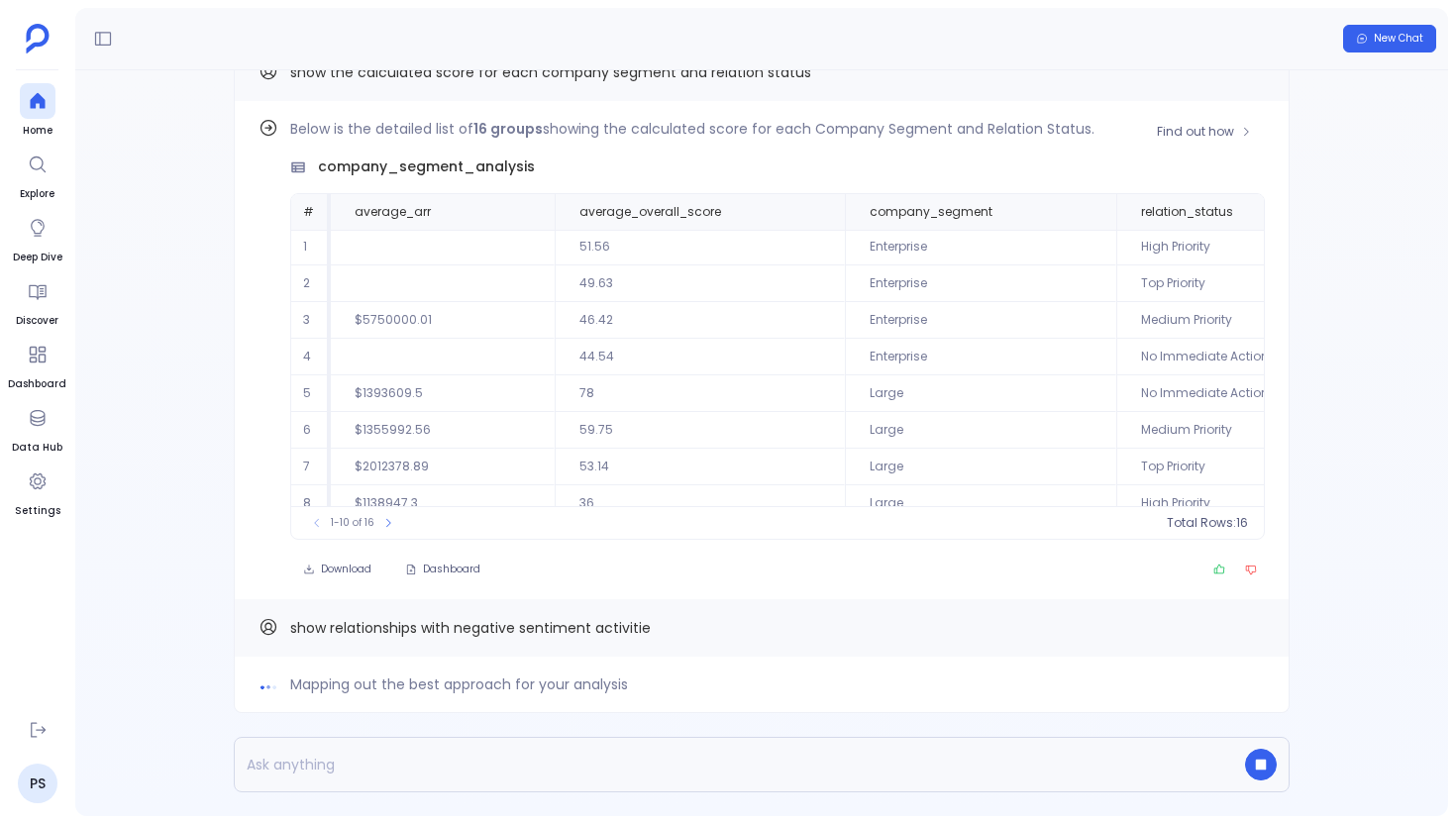 scroll, scrollTop: 0, scrollLeft: 0, axis: both 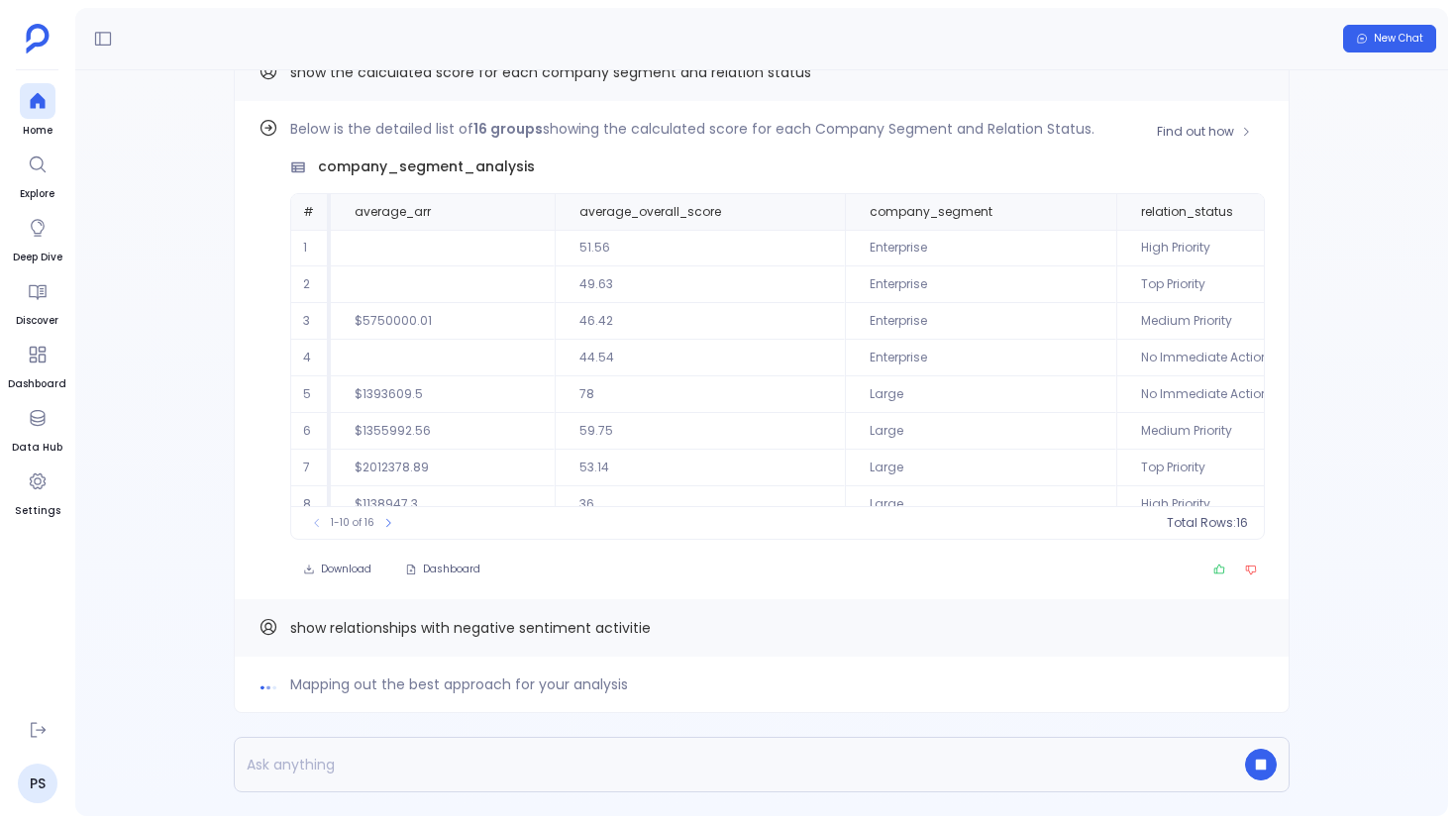 click on "Below is the detailed list of  16 groups  showing the calculated score for each Company Segment and Relation Status. company_segment_analysis # average_arr average_overall_score company_segment relation_status average_calculated_score relationship_count 1 51.56 Enterprise High Priority 31.31 64 2 49.63 Enterprise Top Priority 30.12 19 3 $5750000.01 46.42 Enterprise Medium Priority 28.32 261 4 44.54 Enterprise No Immediate Action 27.02 120 5 $1393609.5 78 Large No Immediate Action 55.21 2 6 $1355992.56 59.75 Large Medium Priority 44.56 4 7 $2012378.89 53.14 Large Top Priority 44.07 7 8 $1138947.3 36 Large High Priority 28.87 3 9 $421873.76 64.25 Medium High Priority 40.86 44 10 $516589.98 60.97 Medium Top Priority 39.41 30
To pick up a draggable item, press the space bar.
While dragging, use the arrow keys to move the item.
Press space again to drop the item in its new position, or press escape to cancel.
1-10 of 16 Total Rows:  16" at bounding box center [778, 328] 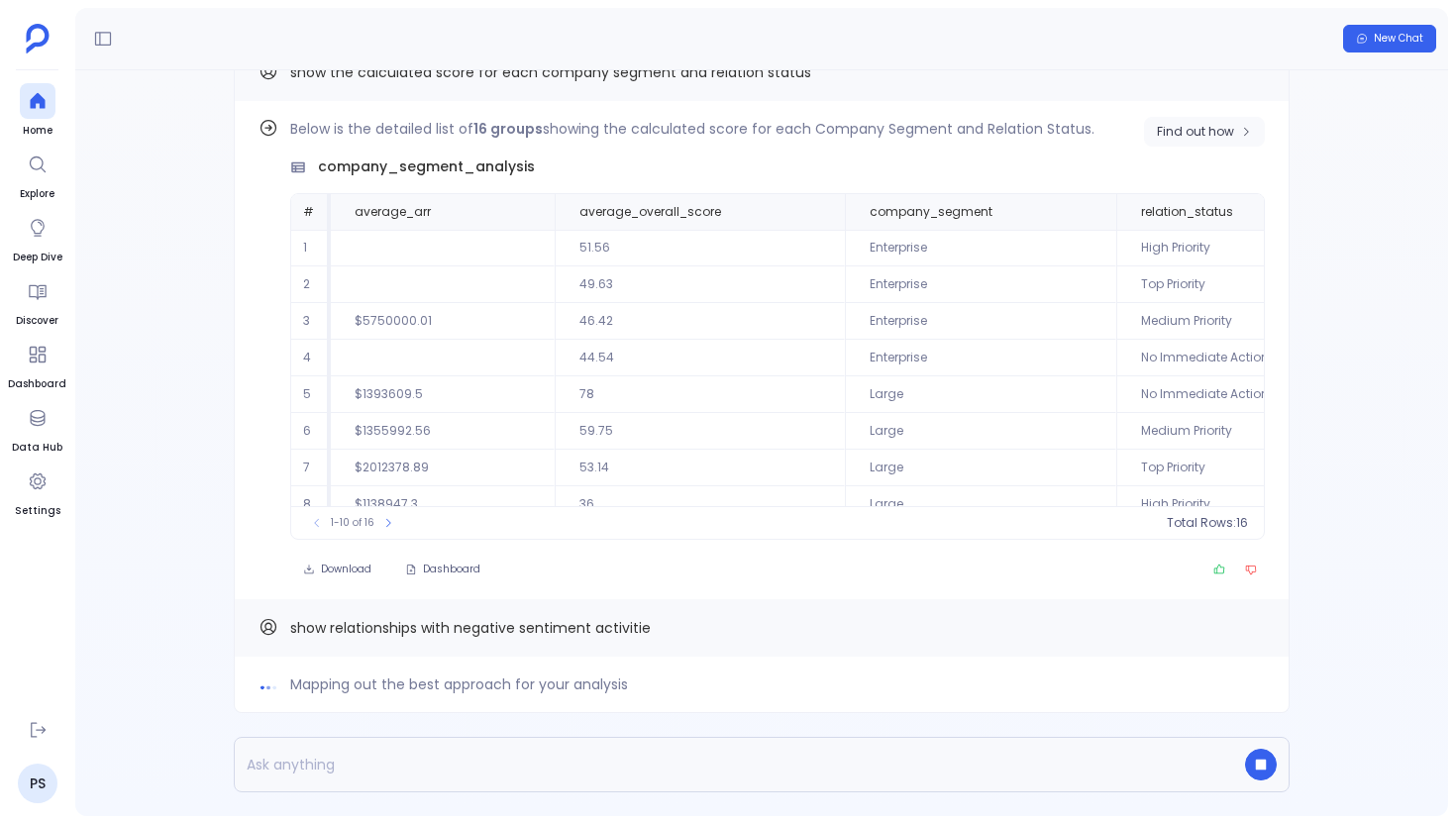 click on "Find out how" at bounding box center [1196, 132] 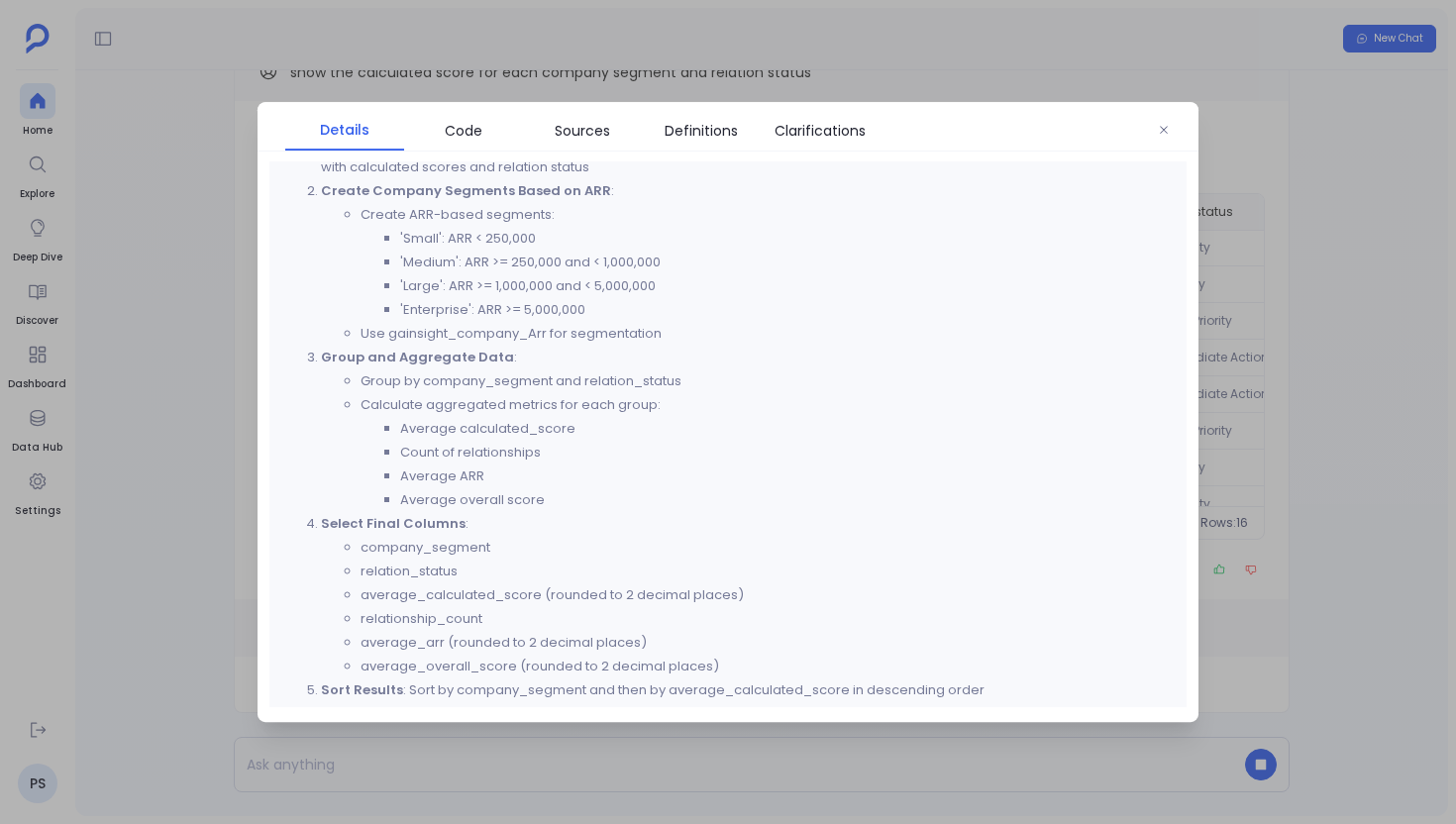 scroll, scrollTop: 482, scrollLeft: 0, axis: vertical 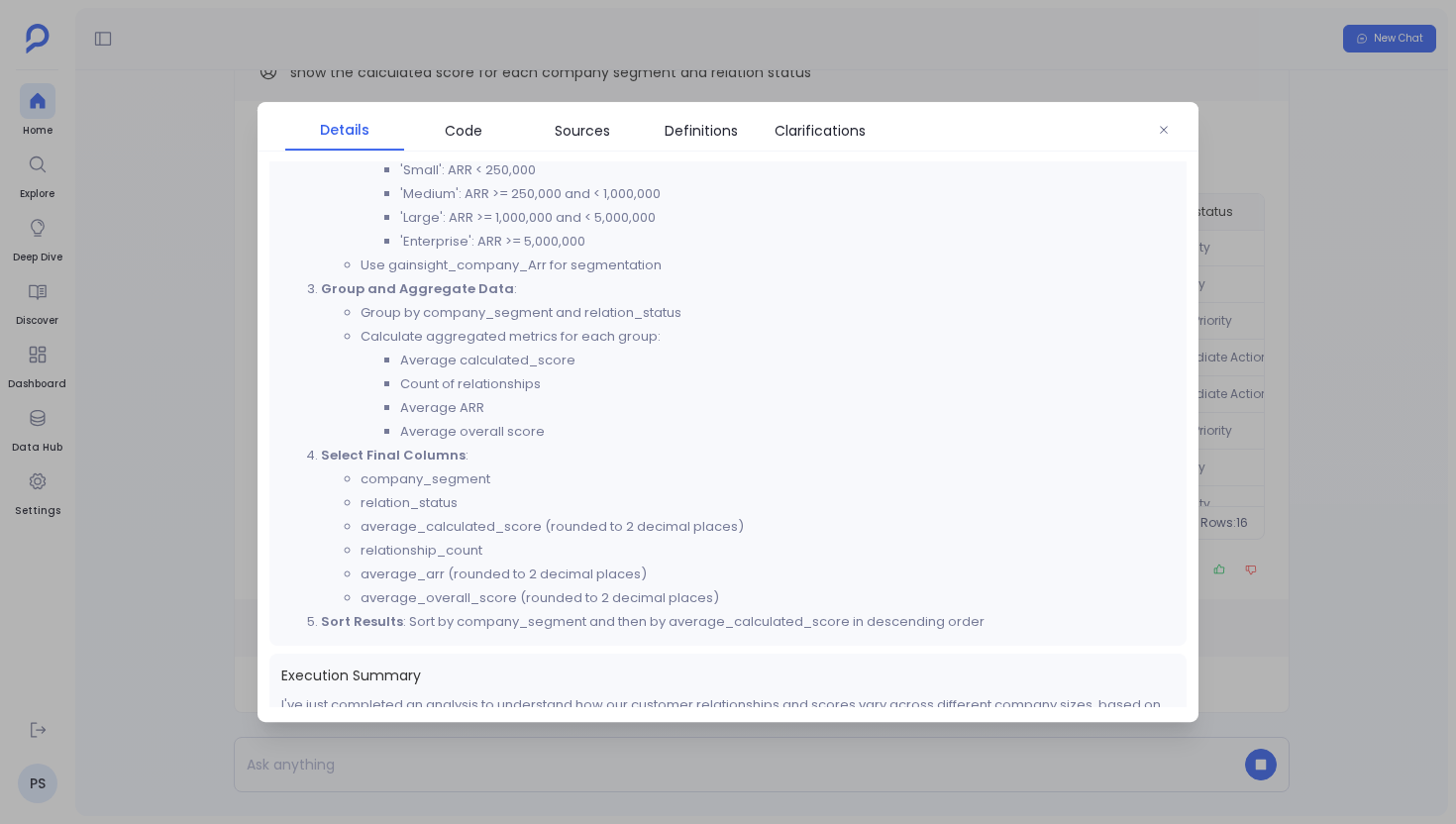 click at bounding box center (728, 412) 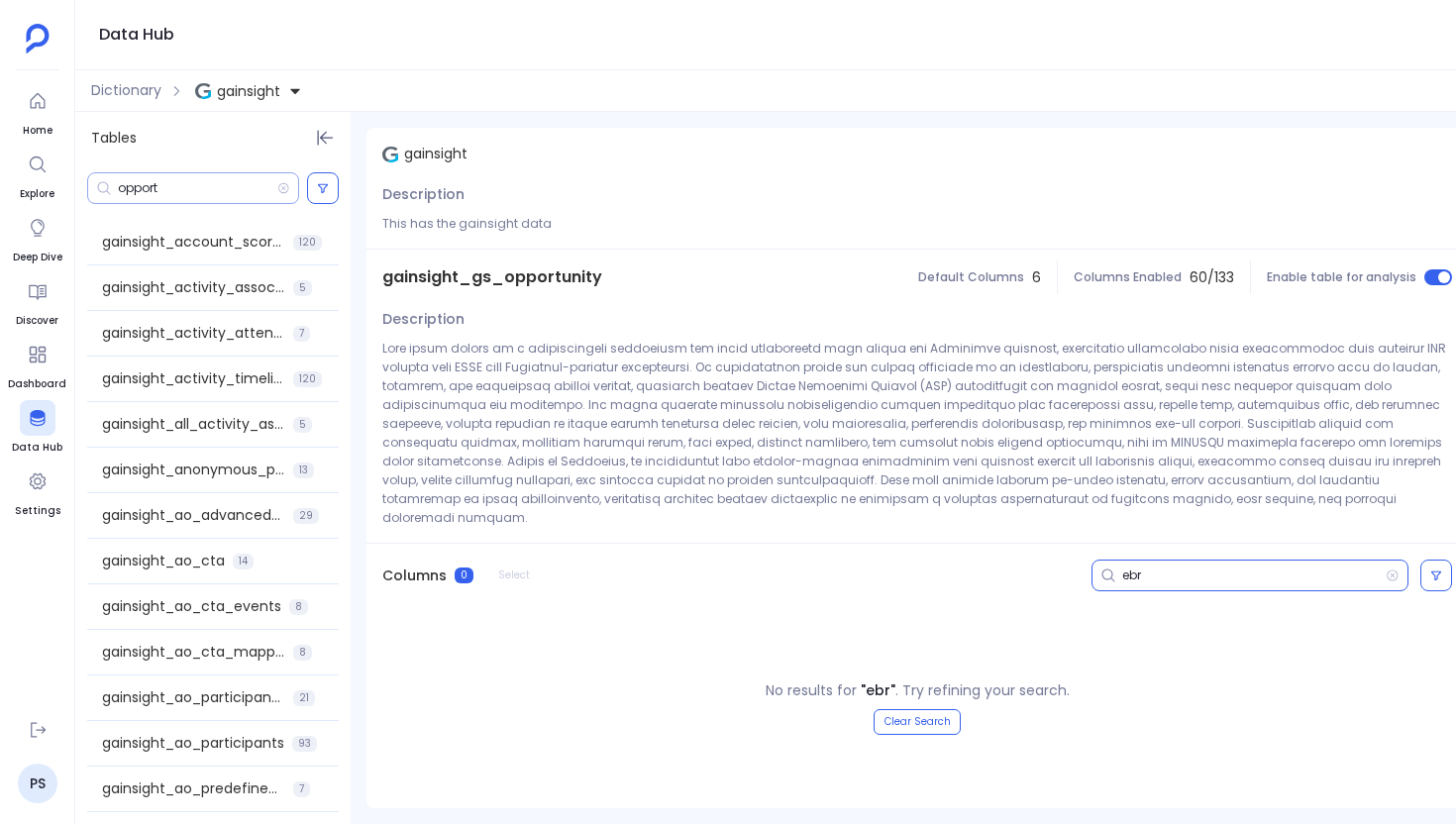 scroll, scrollTop: 0, scrollLeft: 0, axis: both 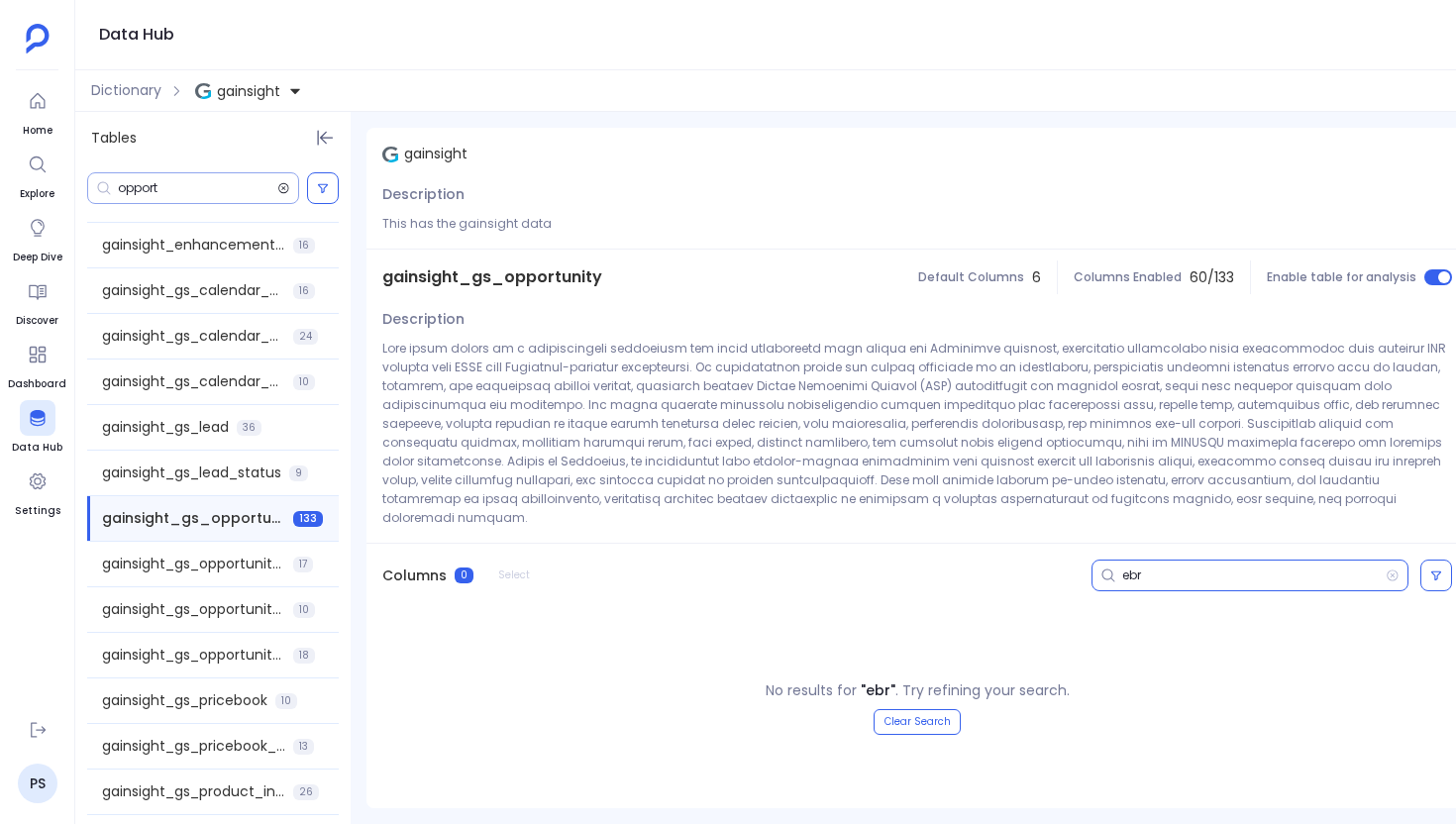 click 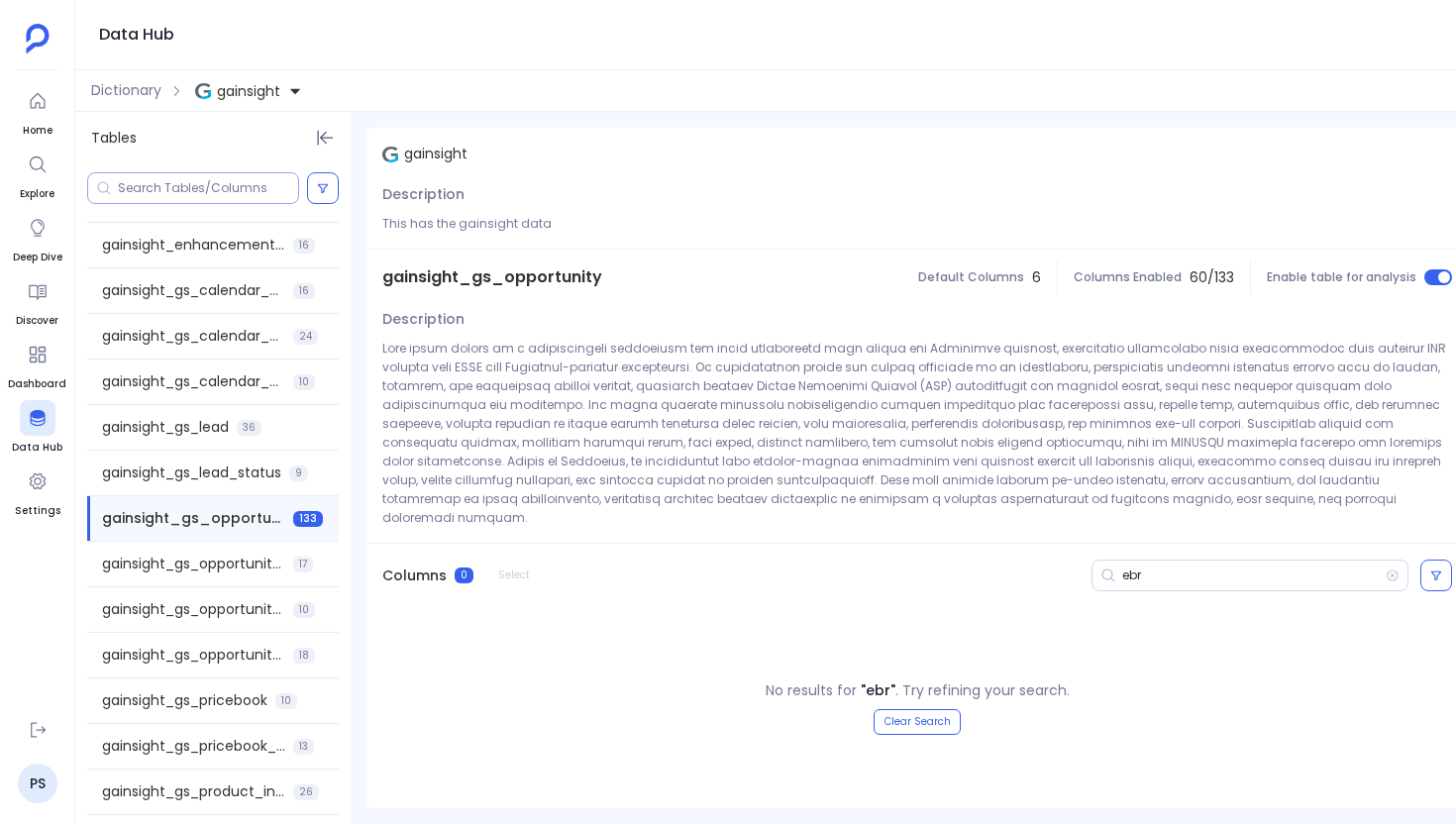 click at bounding box center (208, 188) 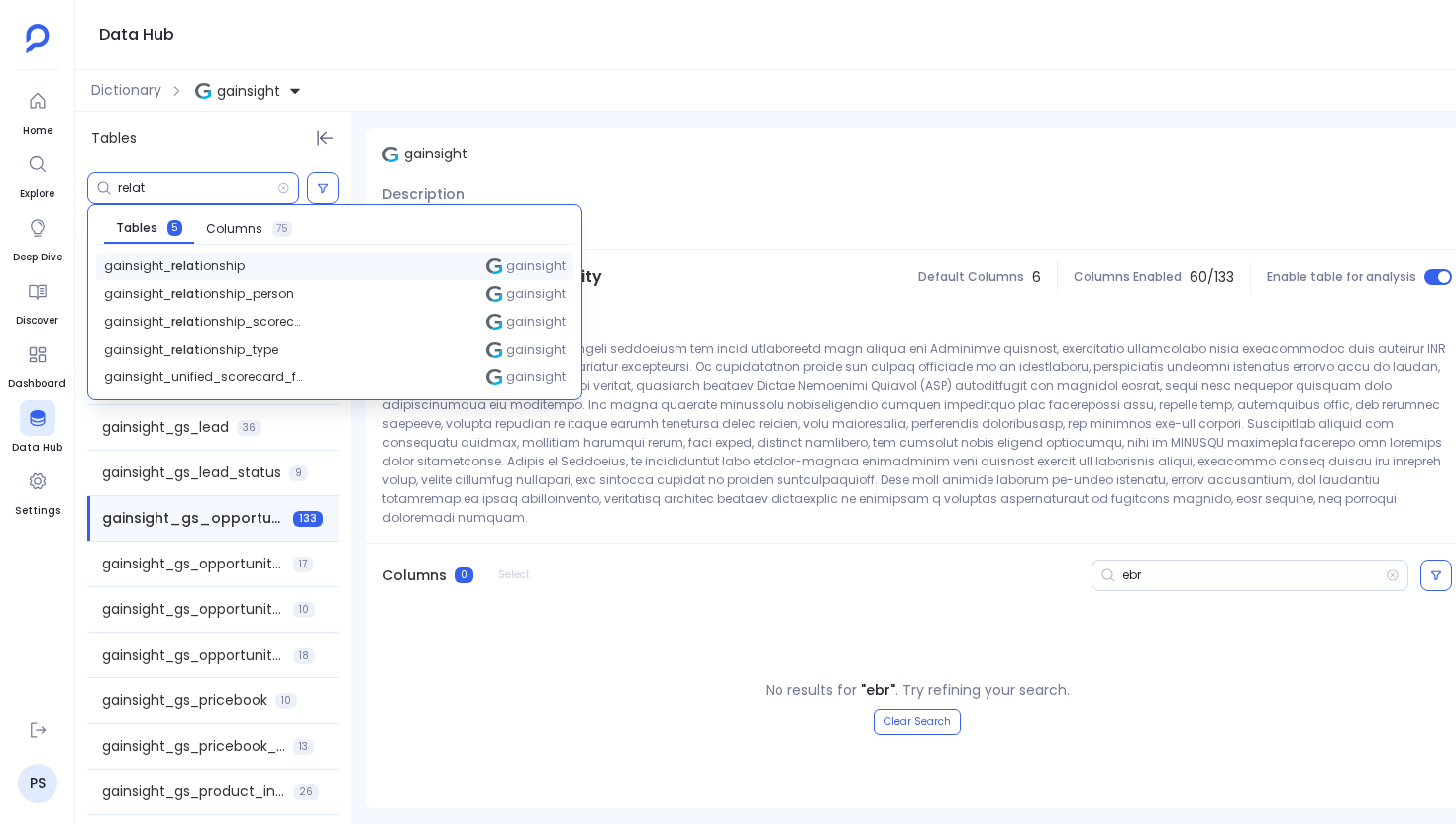 type on "relat" 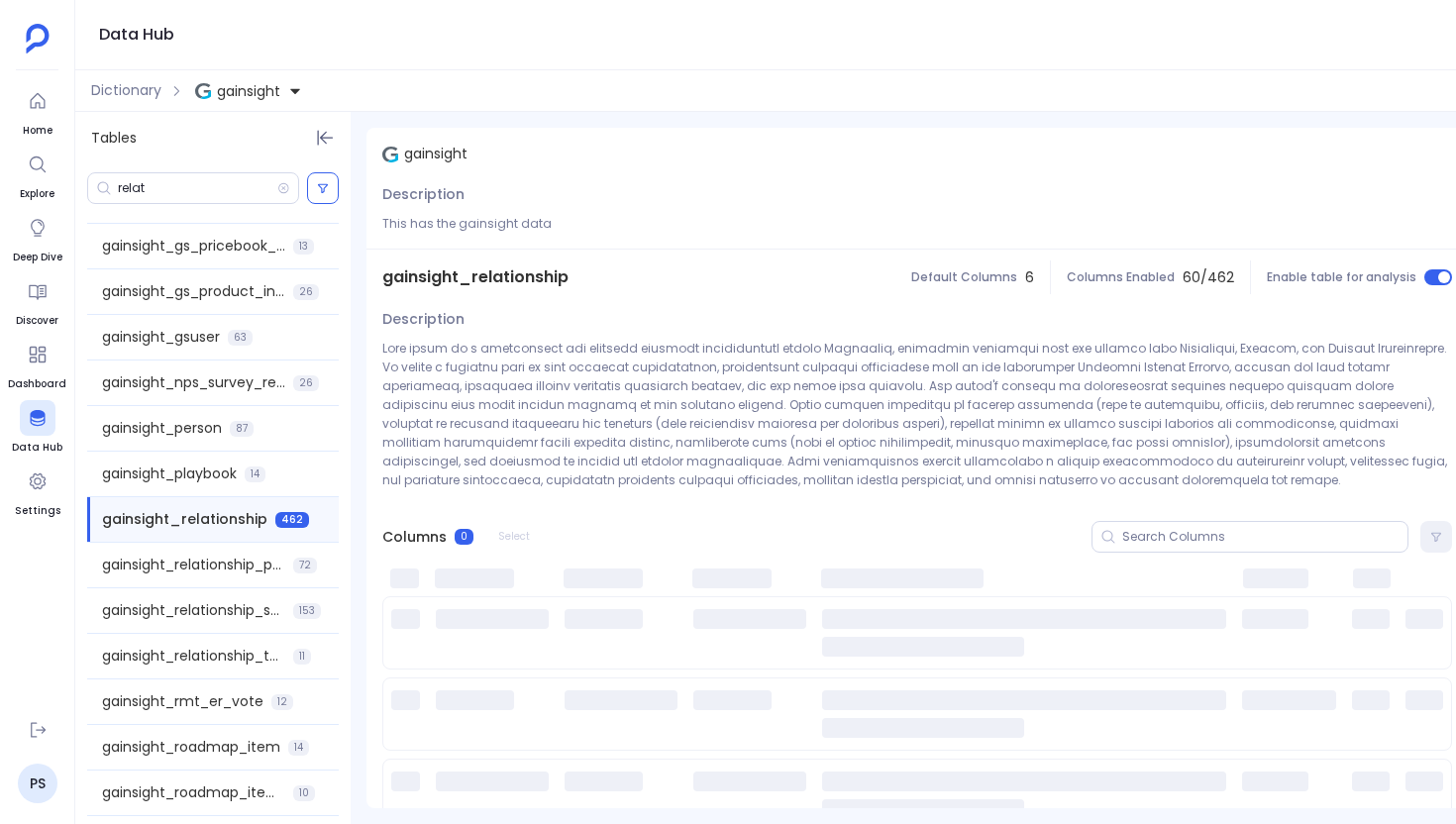 scroll, scrollTop: 1865, scrollLeft: 0, axis: vertical 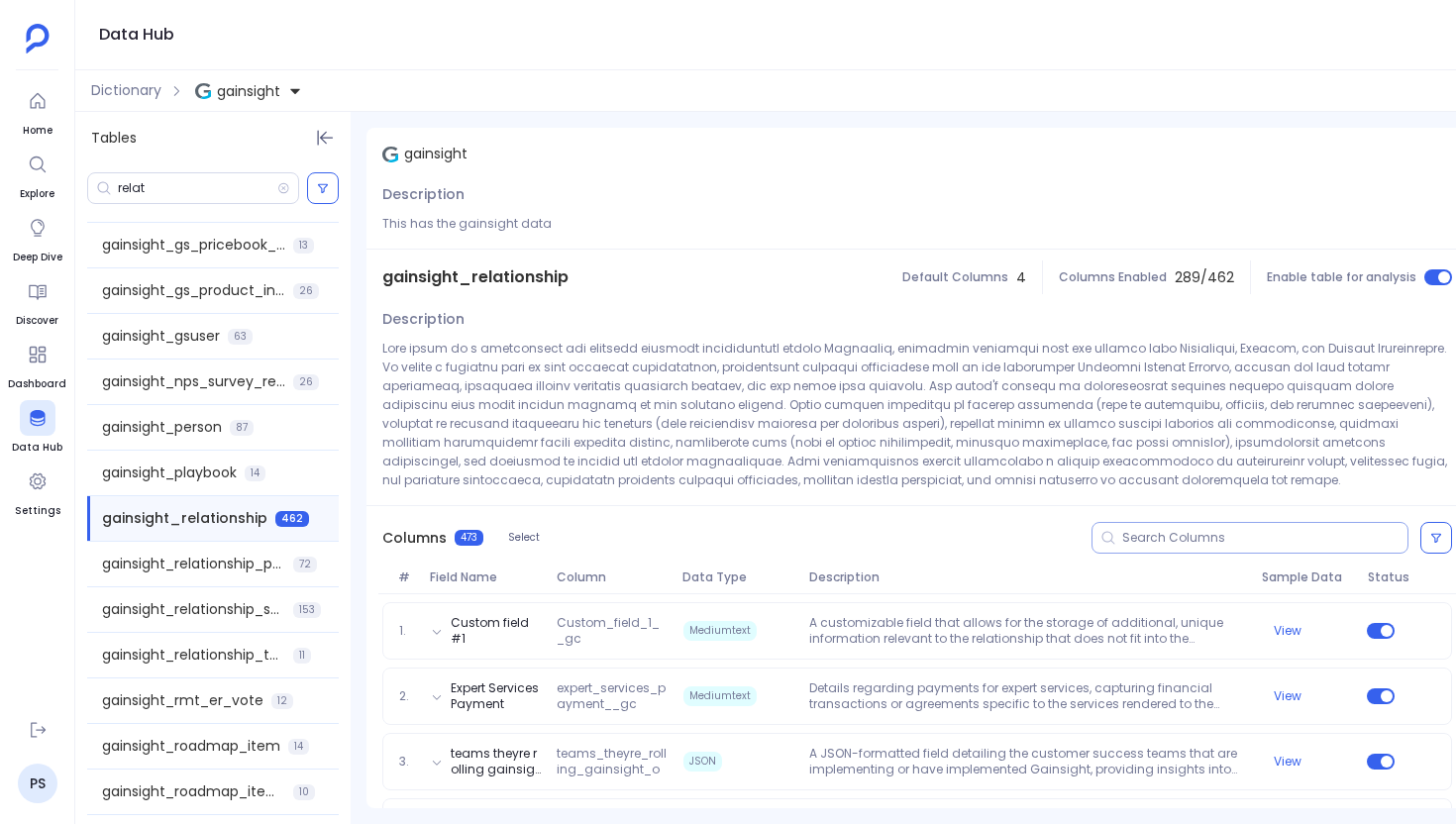 click at bounding box center [1265, 538] 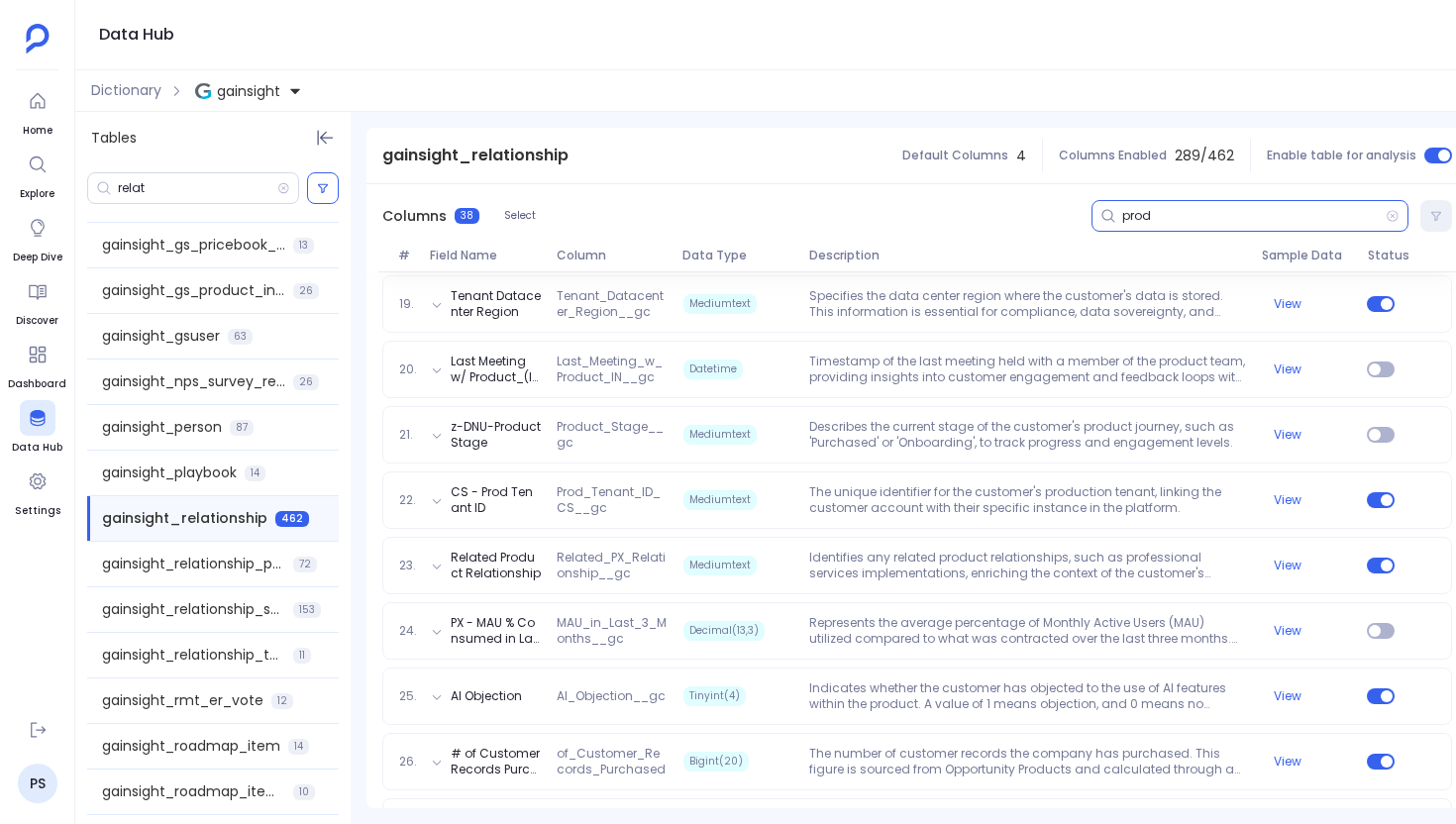 scroll, scrollTop: 1517, scrollLeft: 0, axis: vertical 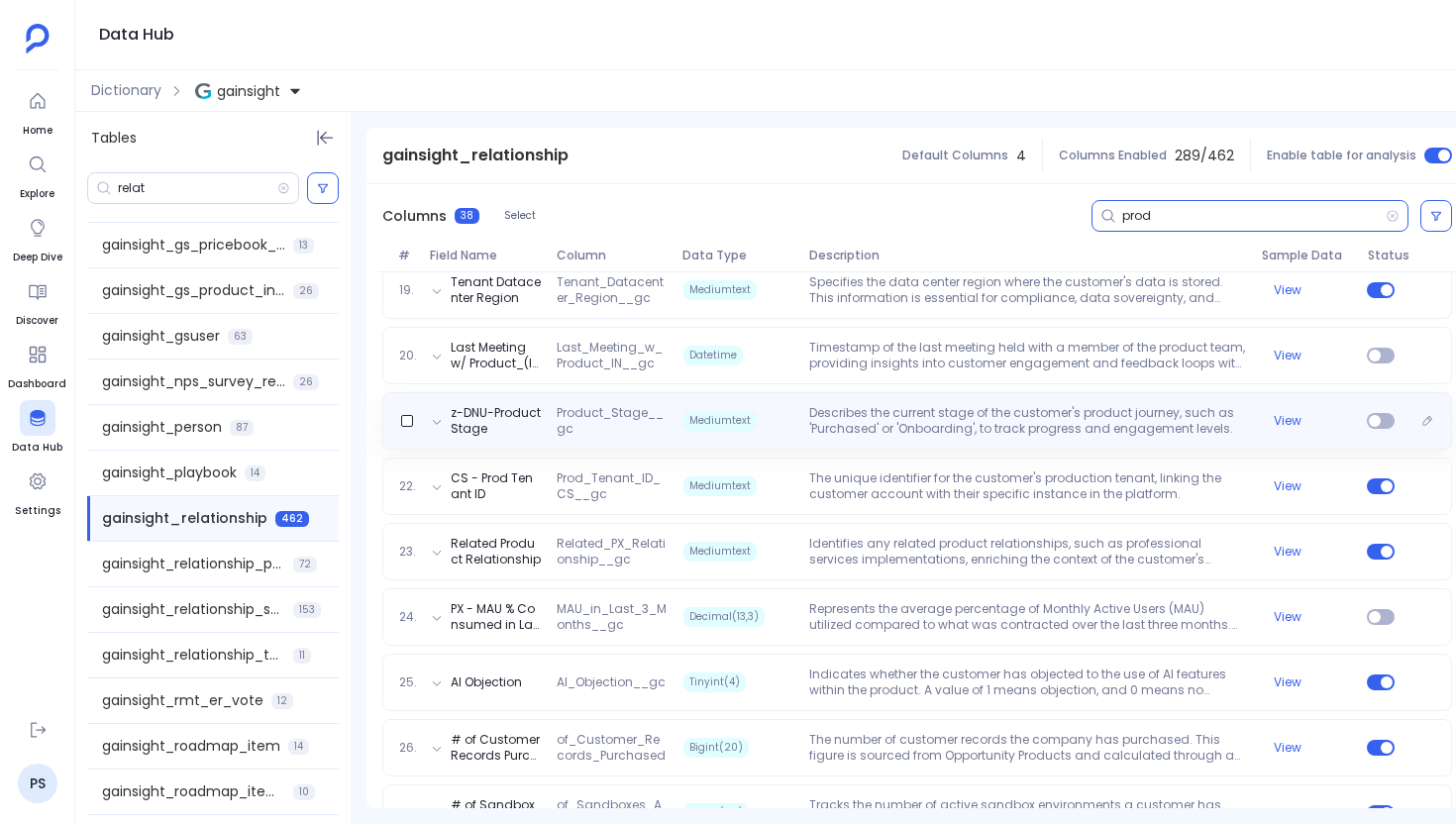 type on "prod" 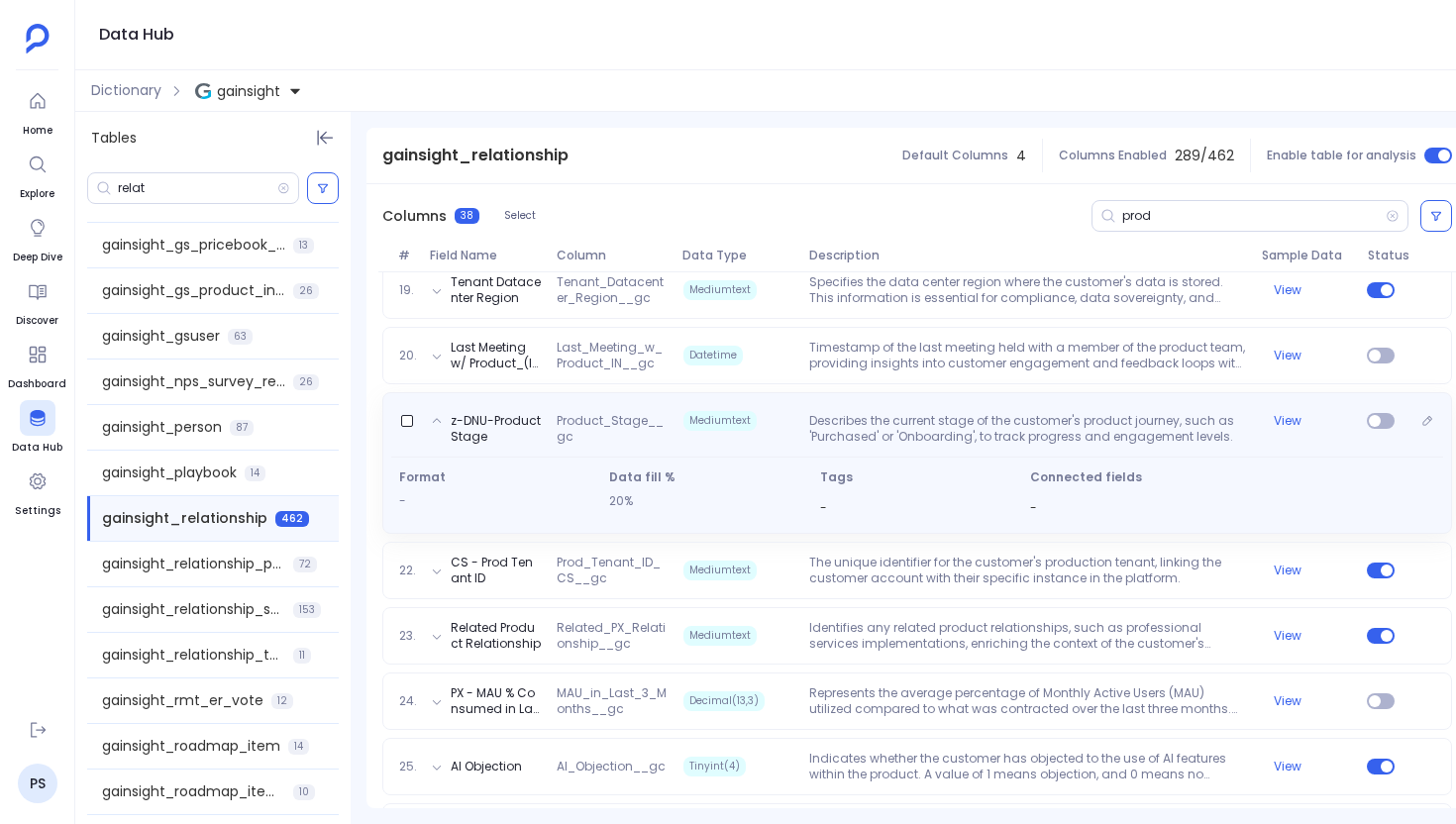 click on "Describes the current stage of the customer's product journey, such as 'Purchased' or 'Onboarding', to track progress and engagement levels." at bounding box center [1027, 429] 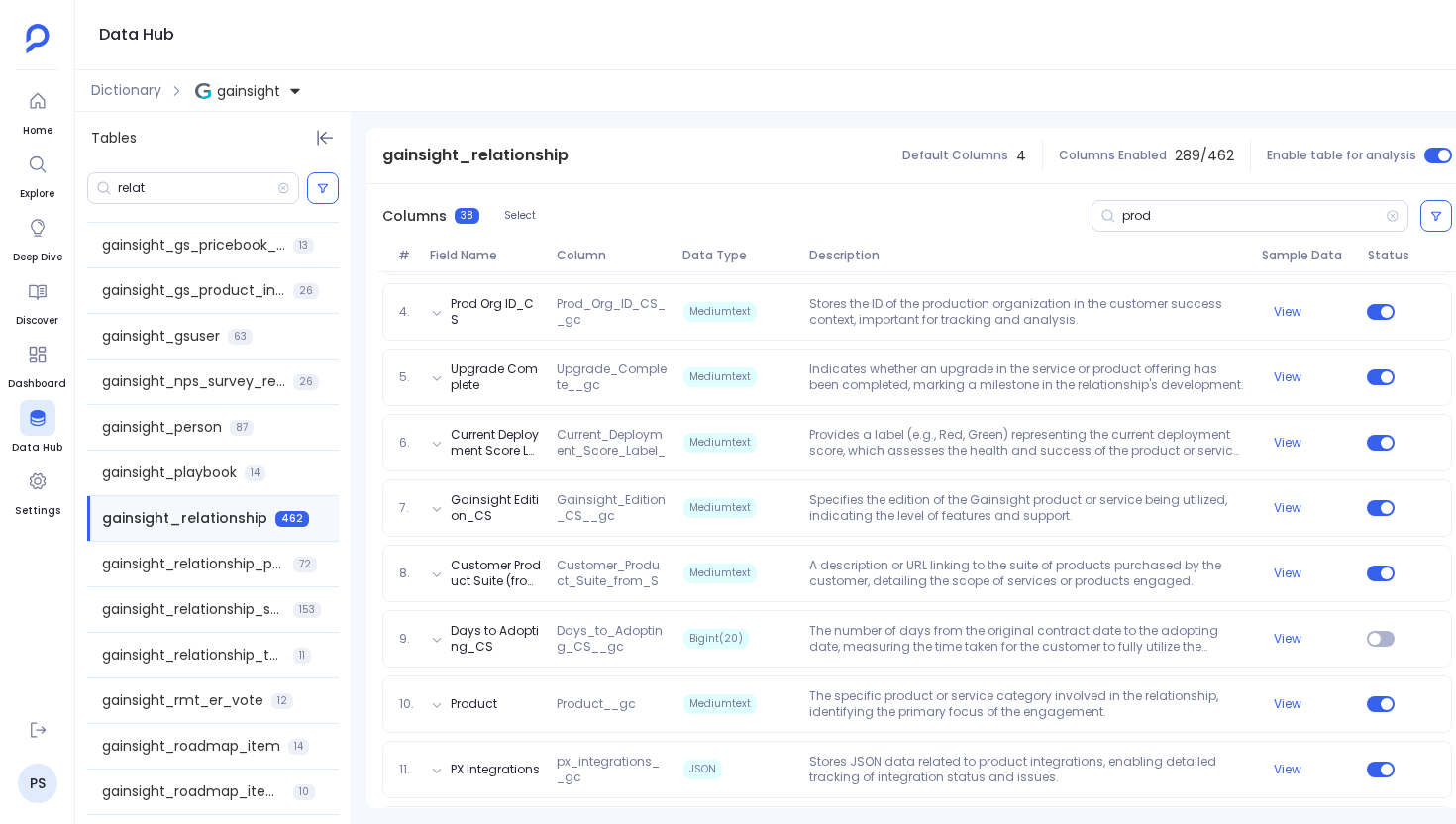 scroll, scrollTop: 508, scrollLeft: 0, axis: vertical 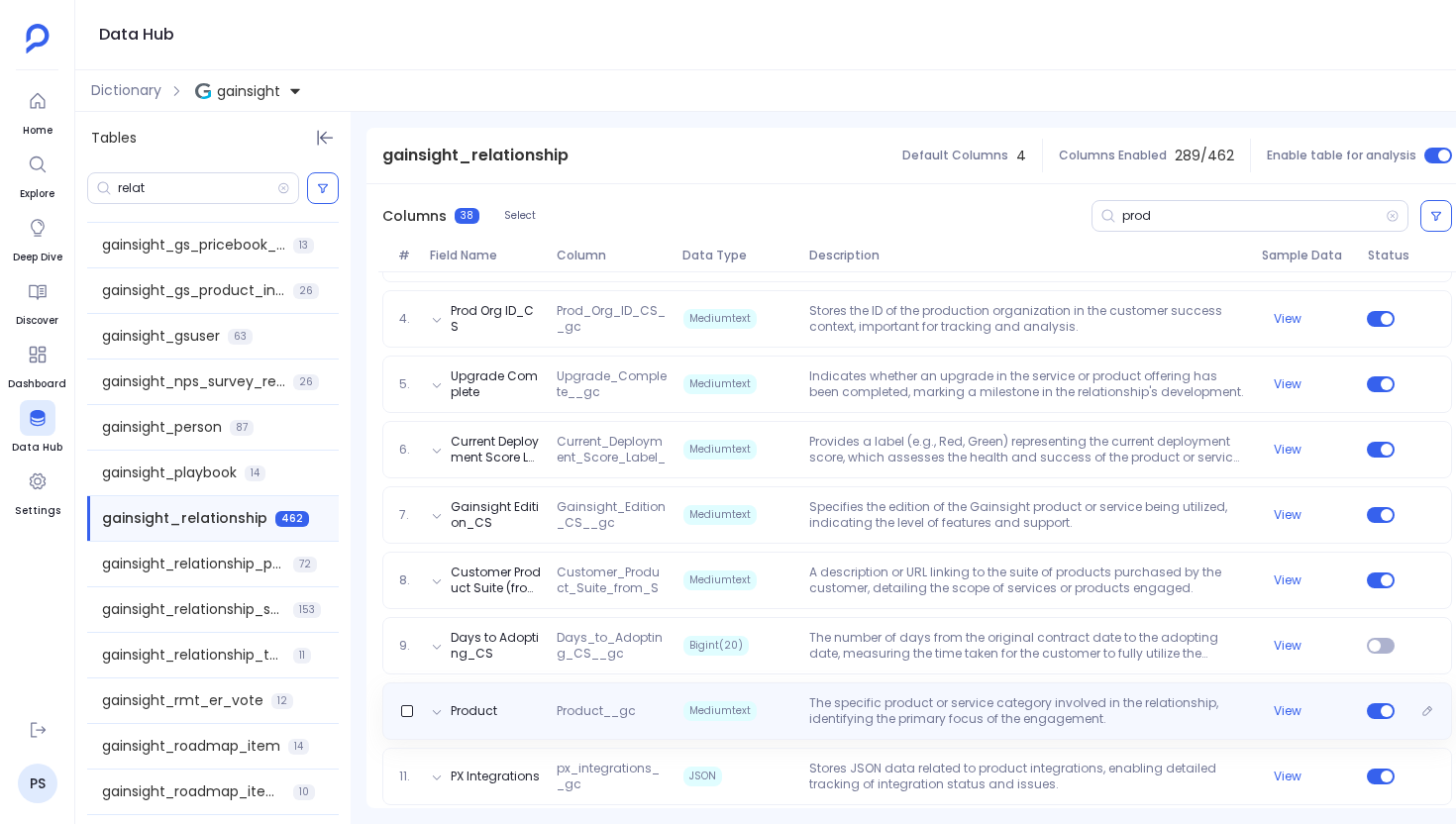 click on "The specific product or service category involved in the relationship, identifying the primary focus of the engagement." at bounding box center [1027, 711] 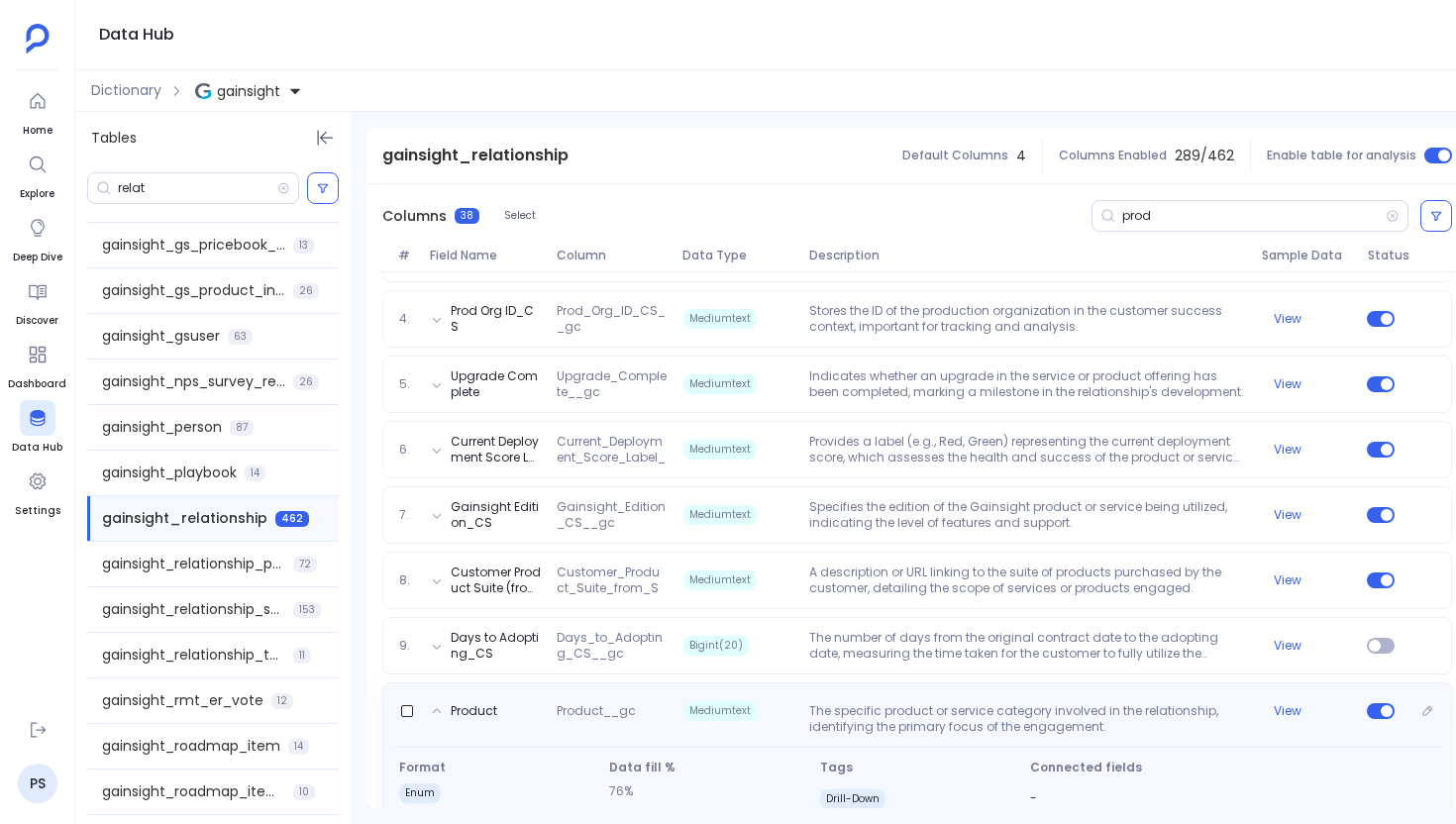 scroll, scrollTop: 569, scrollLeft: 0, axis: vertical 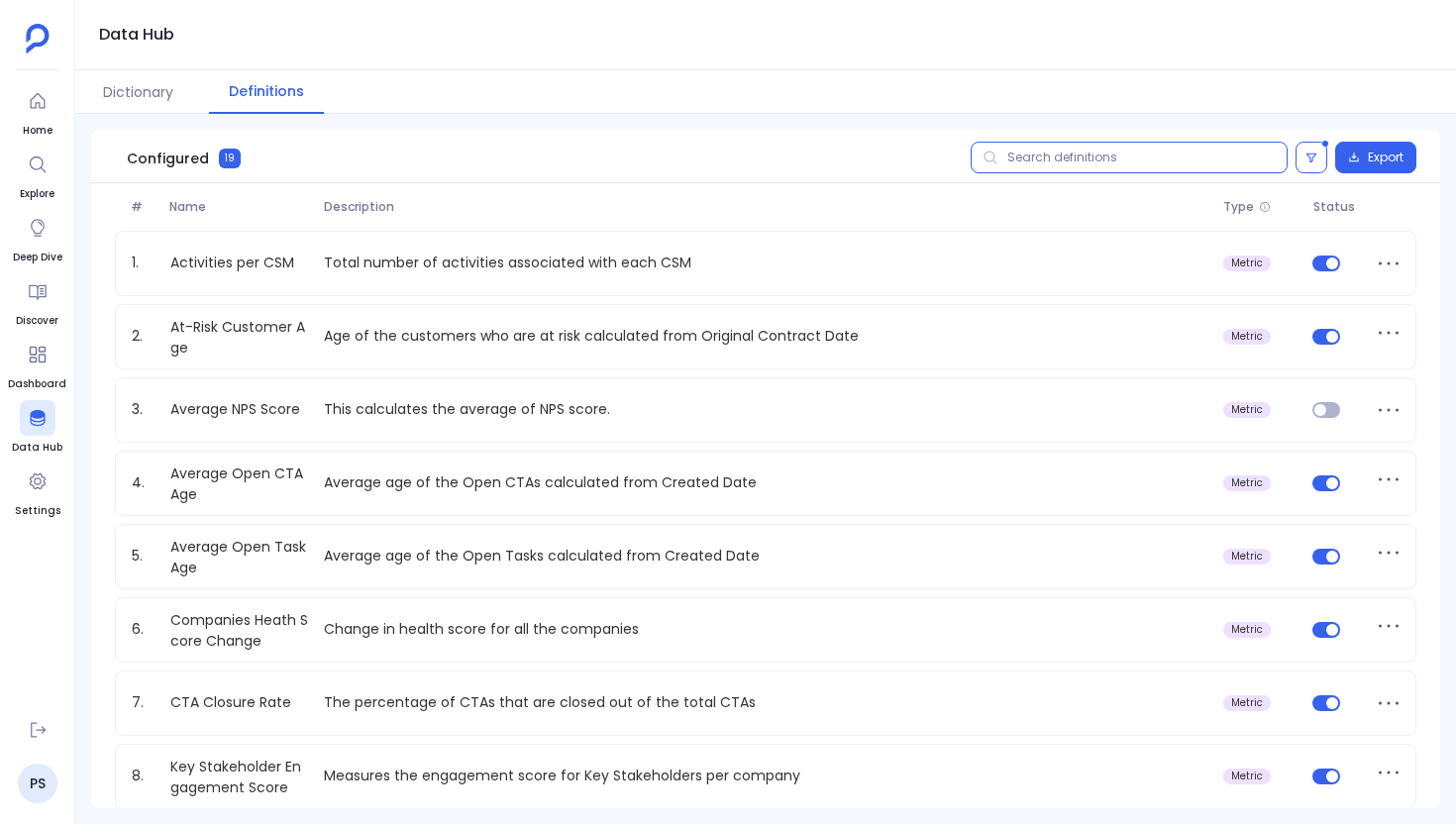 click at bounding box center [1129, 157] 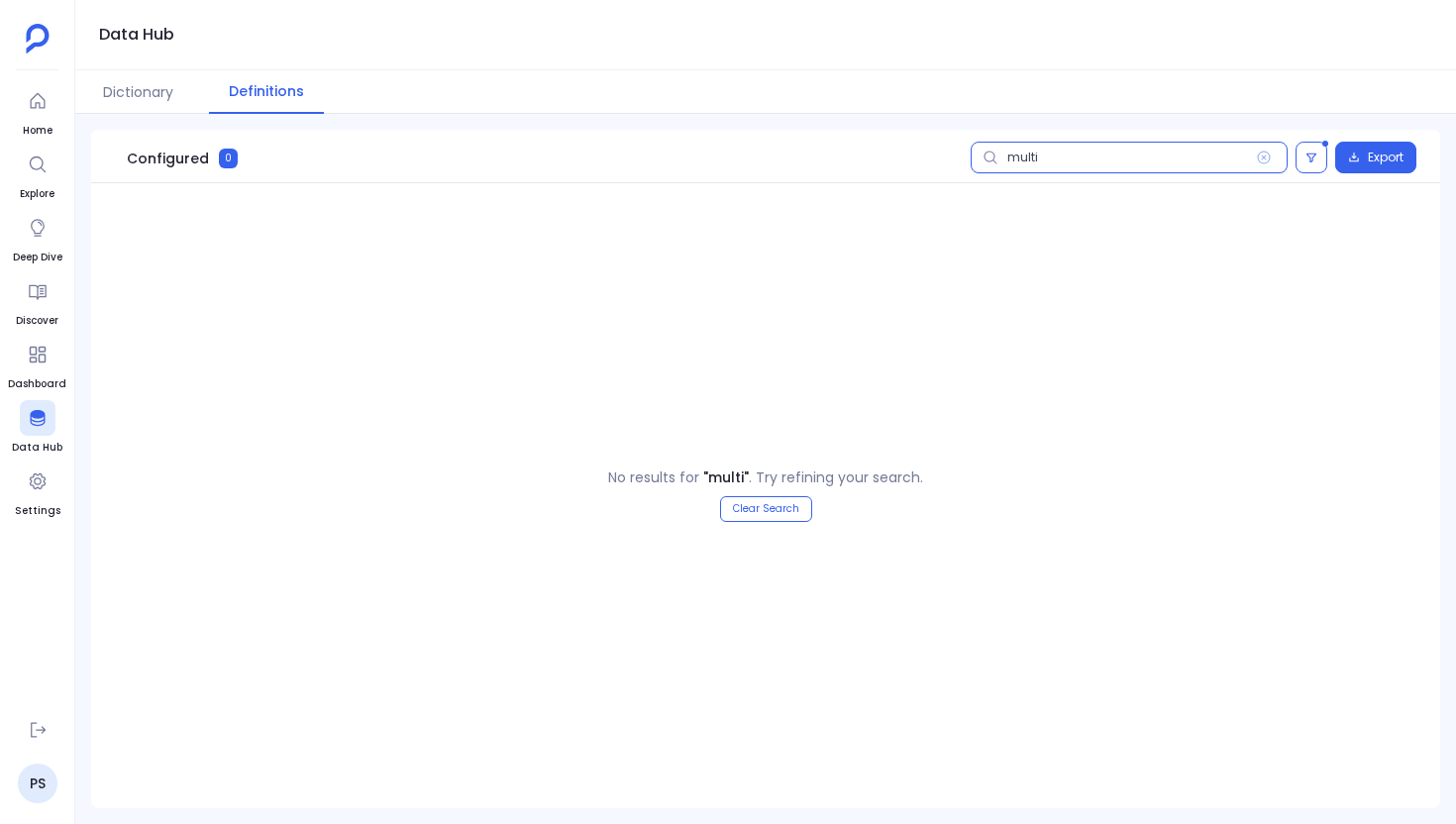 type on "multi" 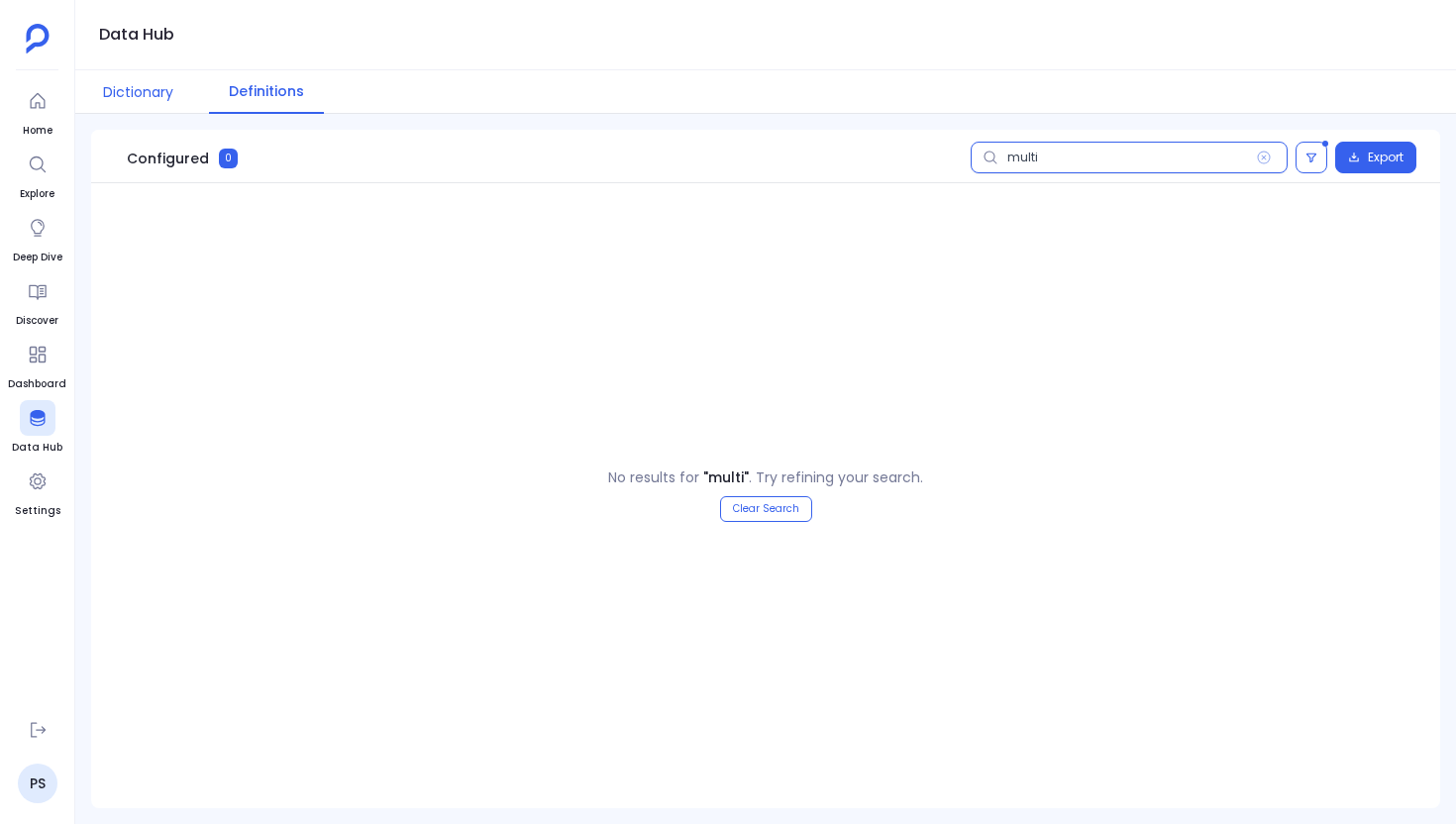 click on "Dictionary" at bounding box center [138, 92] 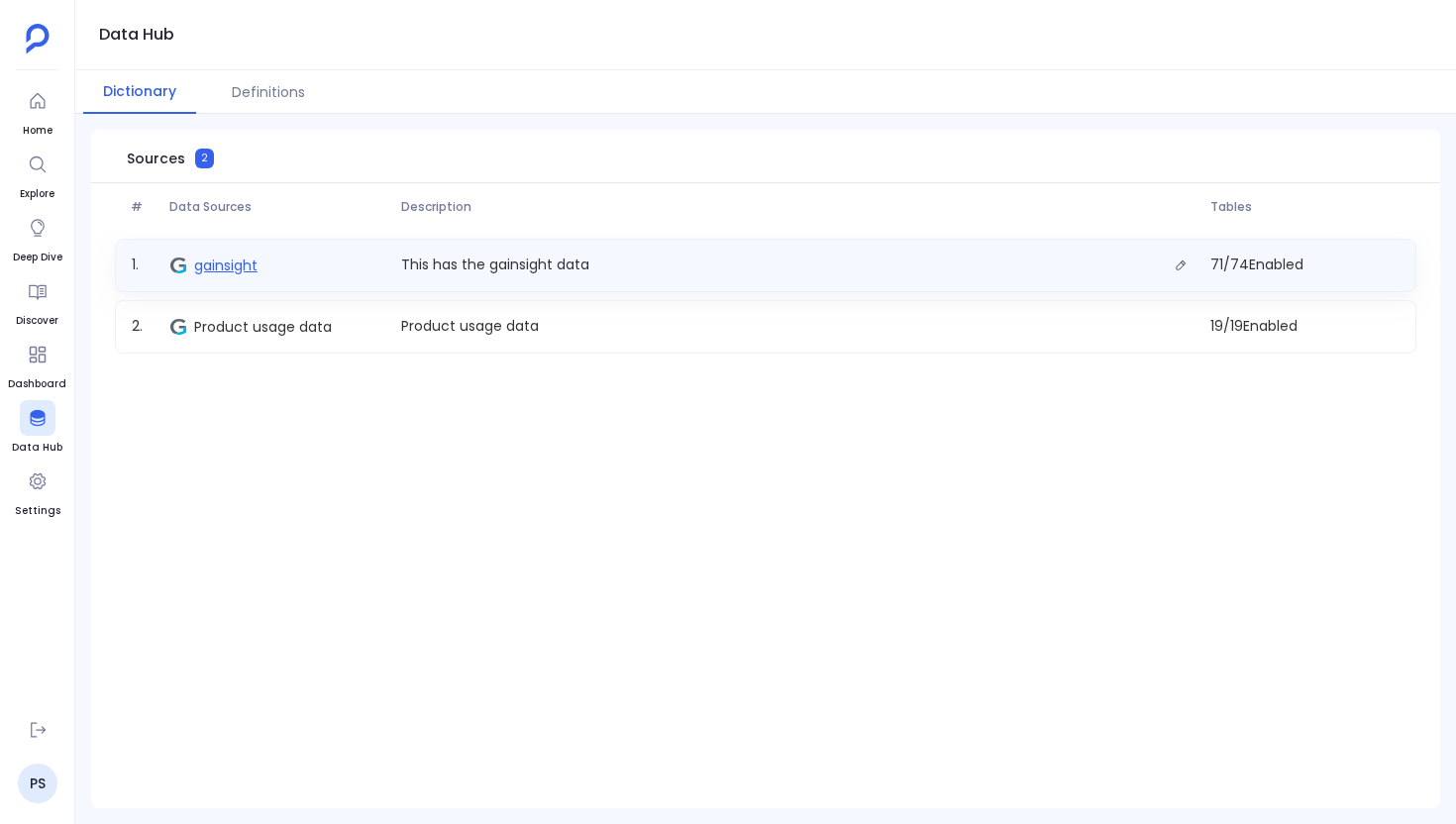 click on "gainsight" at bounding box center (226, 265) 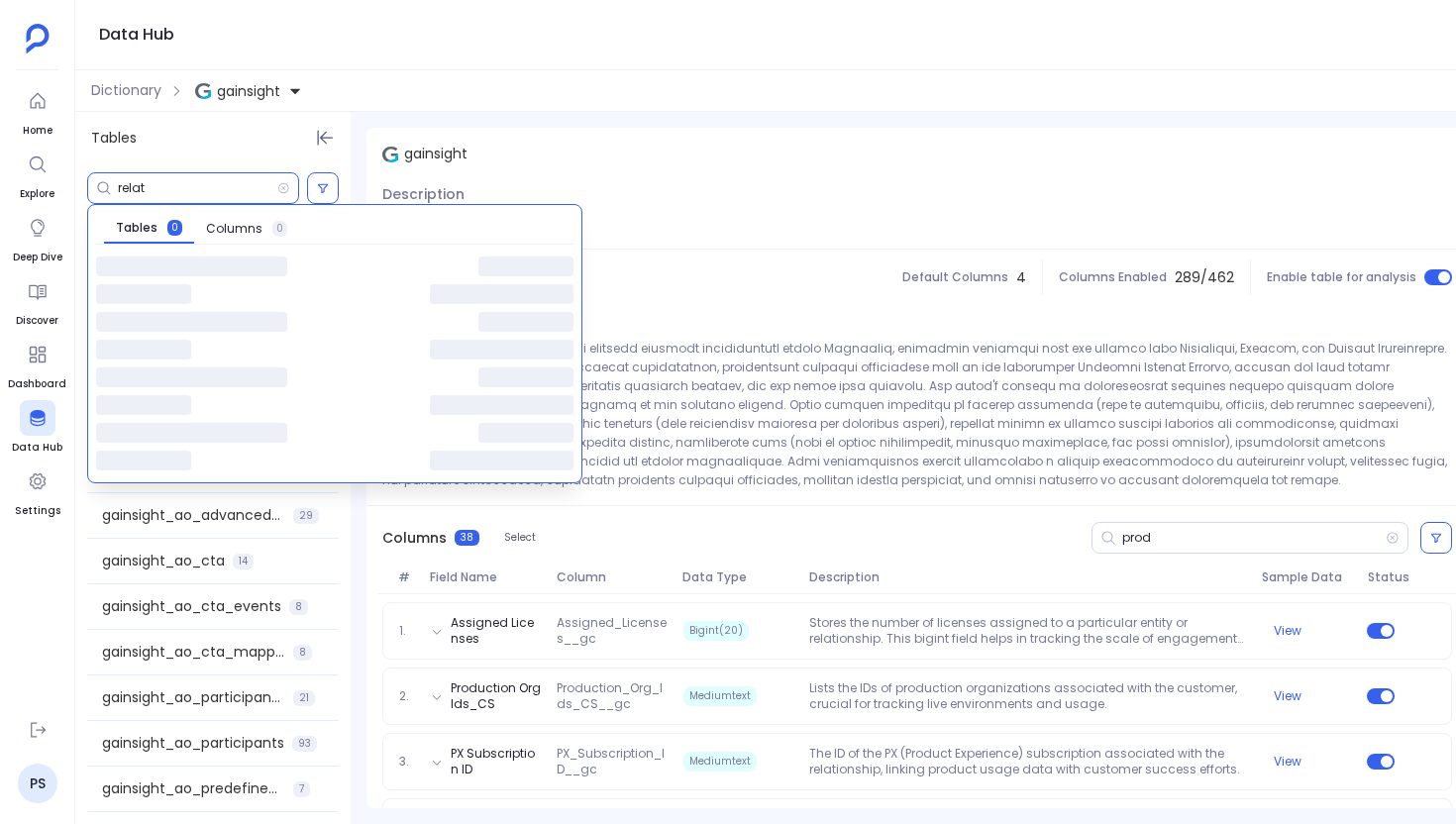 scroll, scrollTop: 0, scrollLeft: 0, axis: both 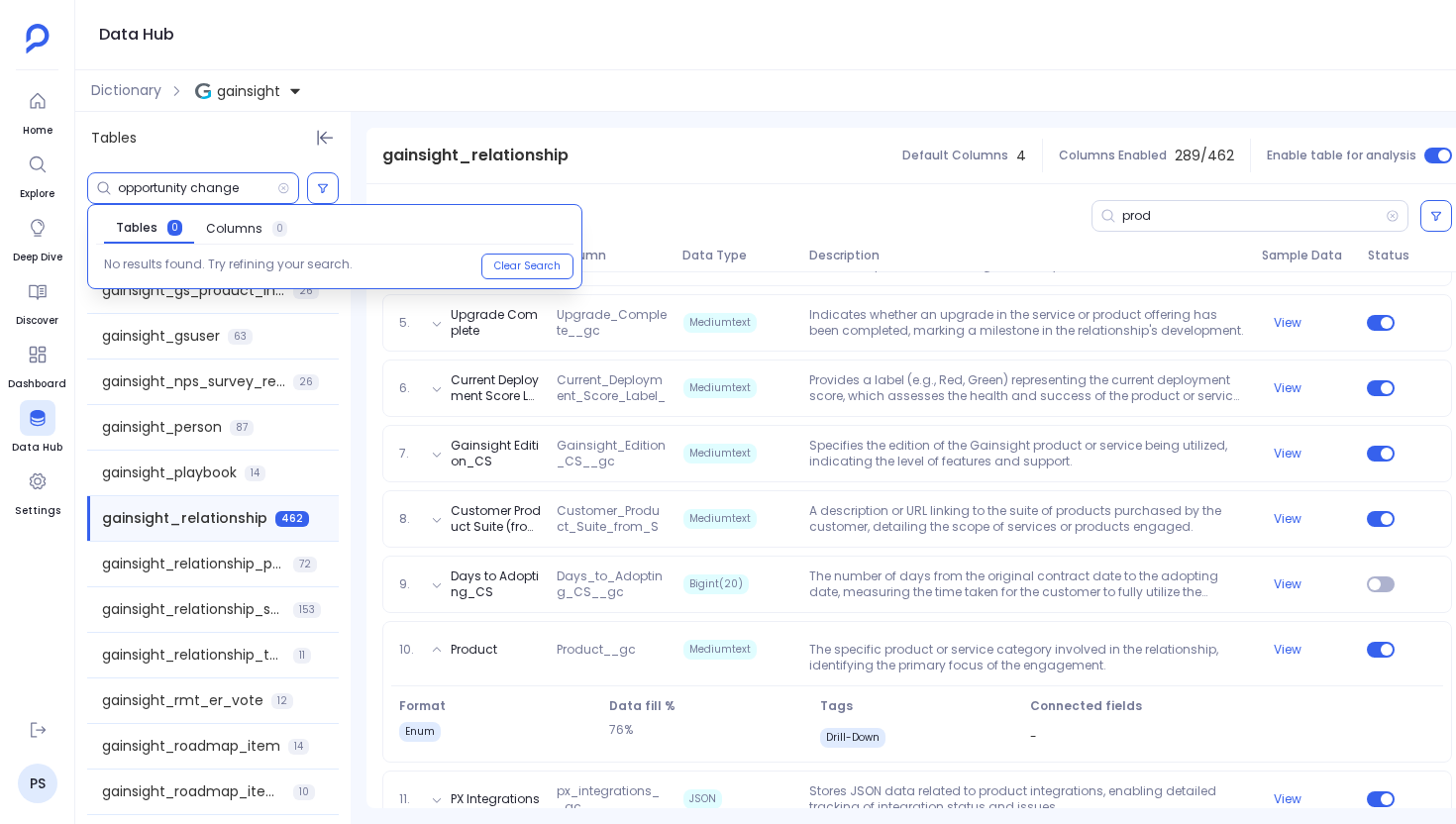 click on "opportunity change" at bounding box center [197, 188] 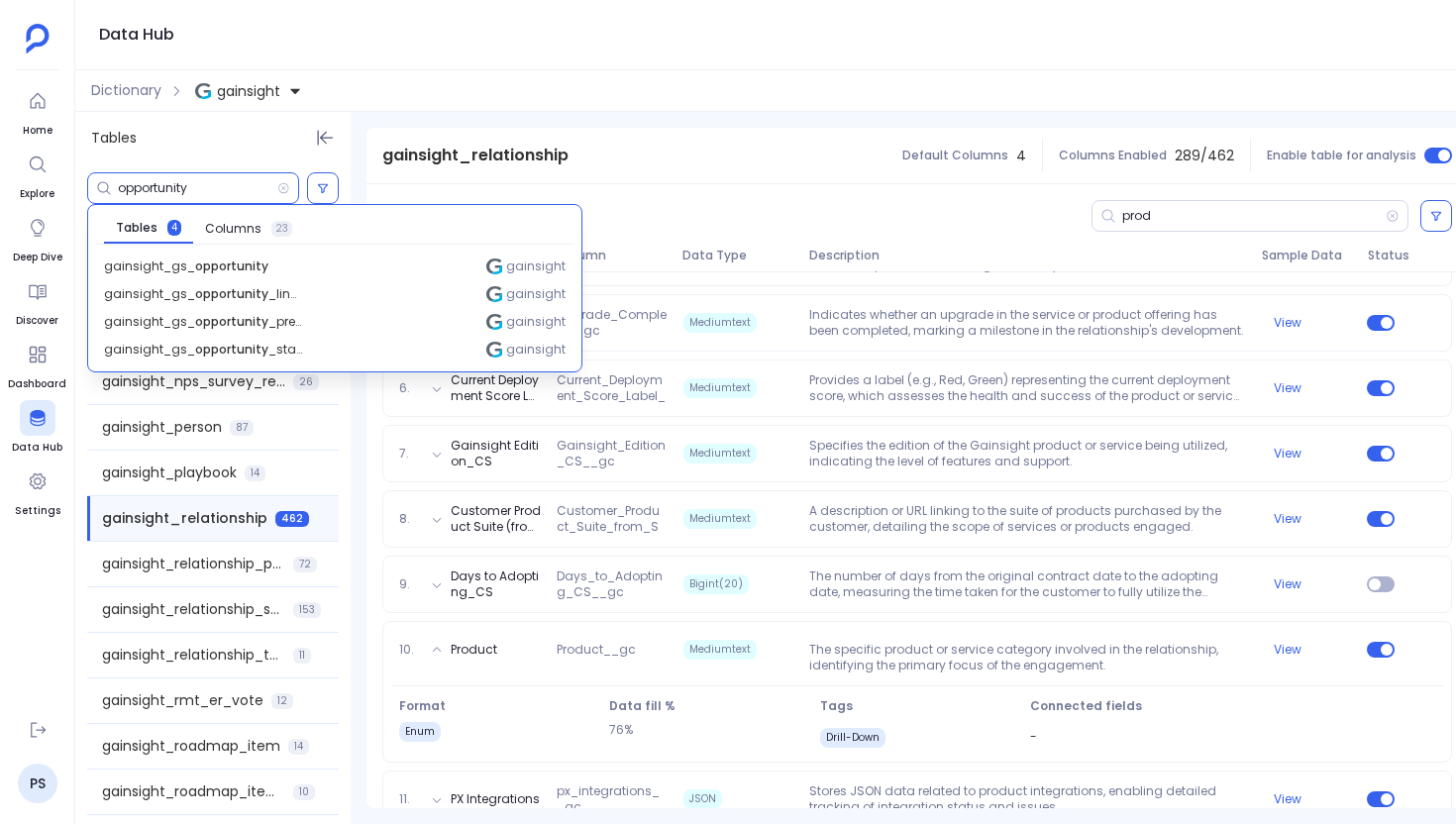 click on "opportunity" at bounding box center [197, 188] 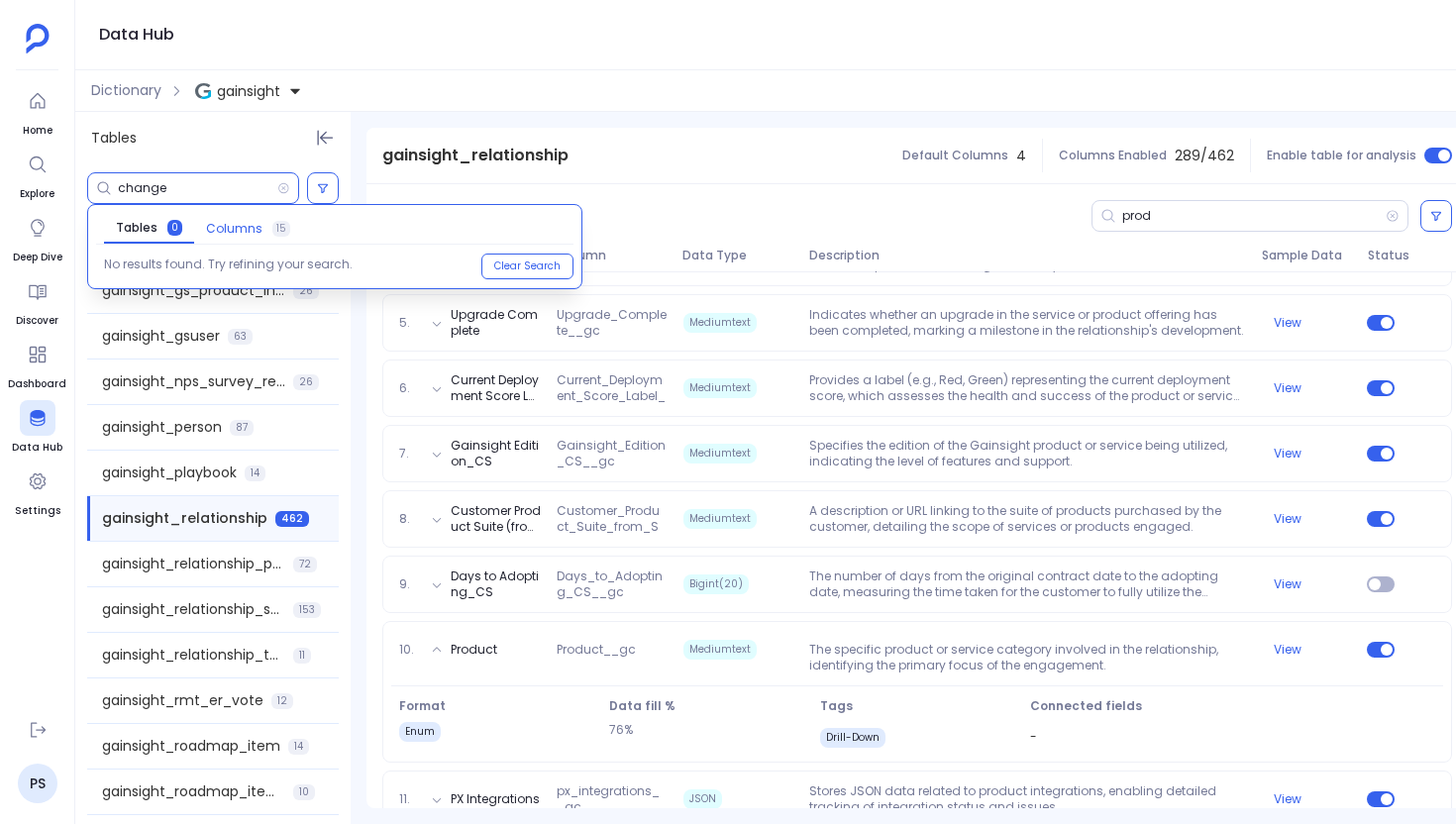 type on "change" 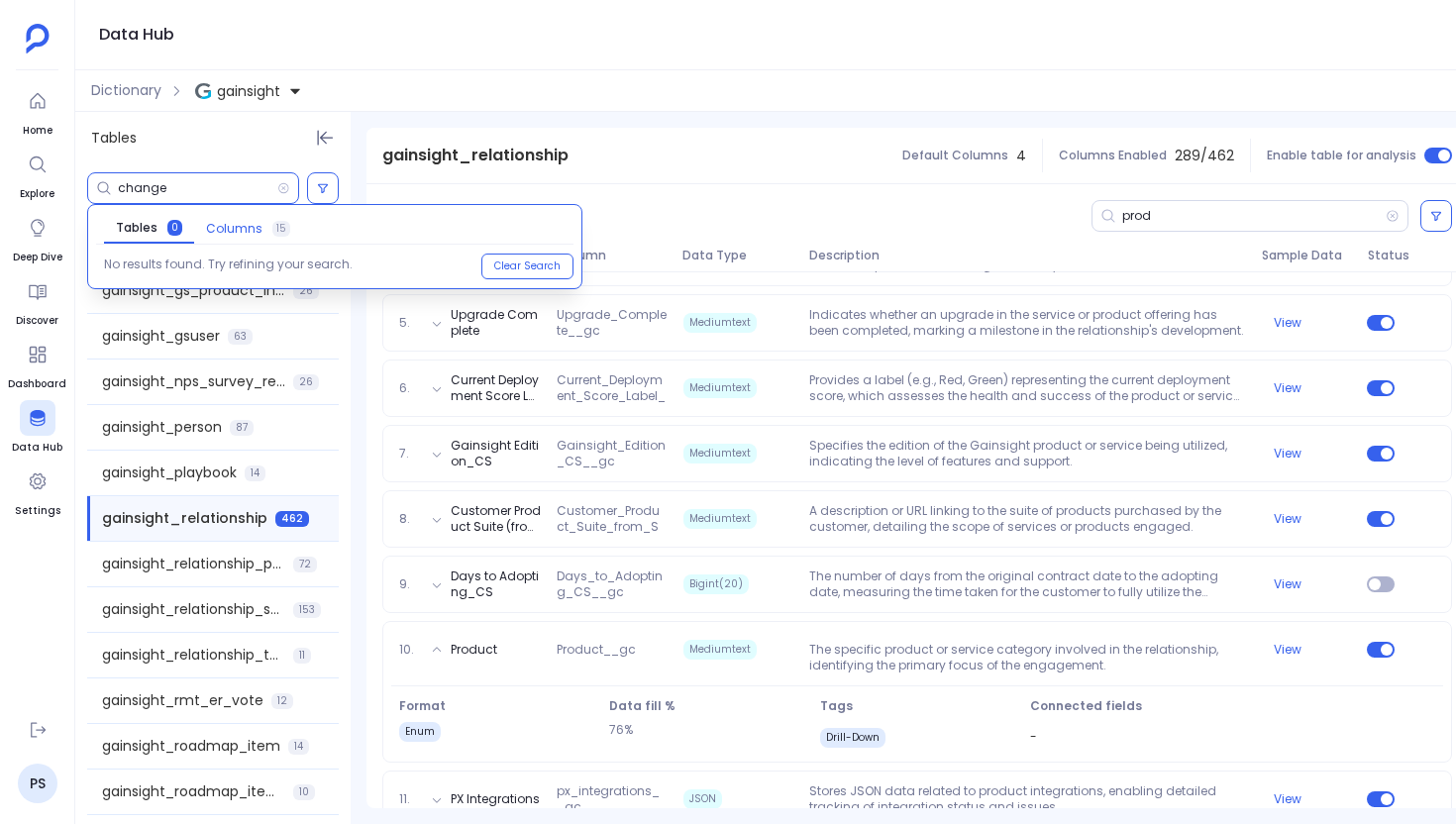 click on "Columns" at bounding box center [234, 229] 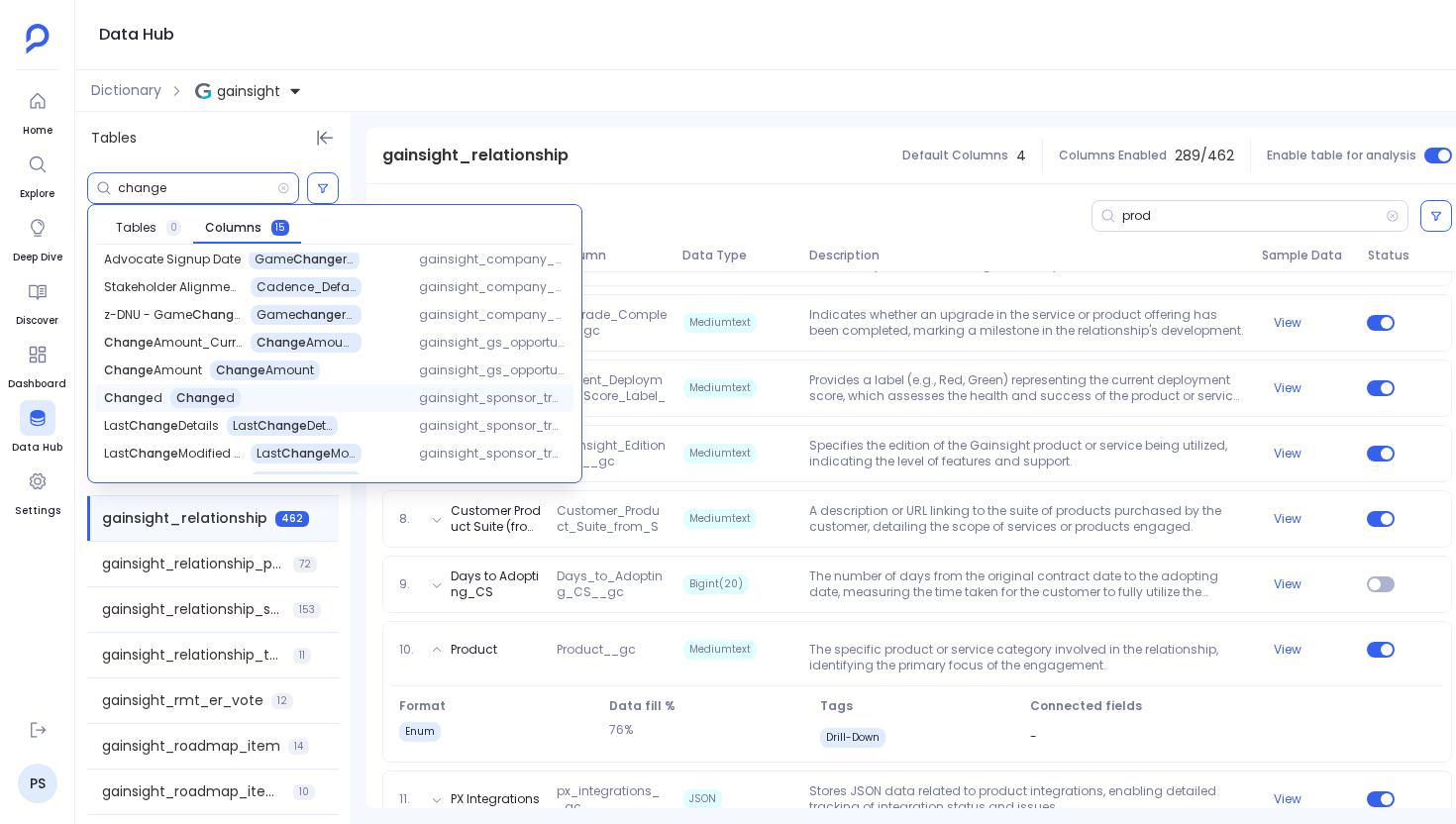 scroll, scrollTop: 194, scrollLeft: 0, axis: vertical 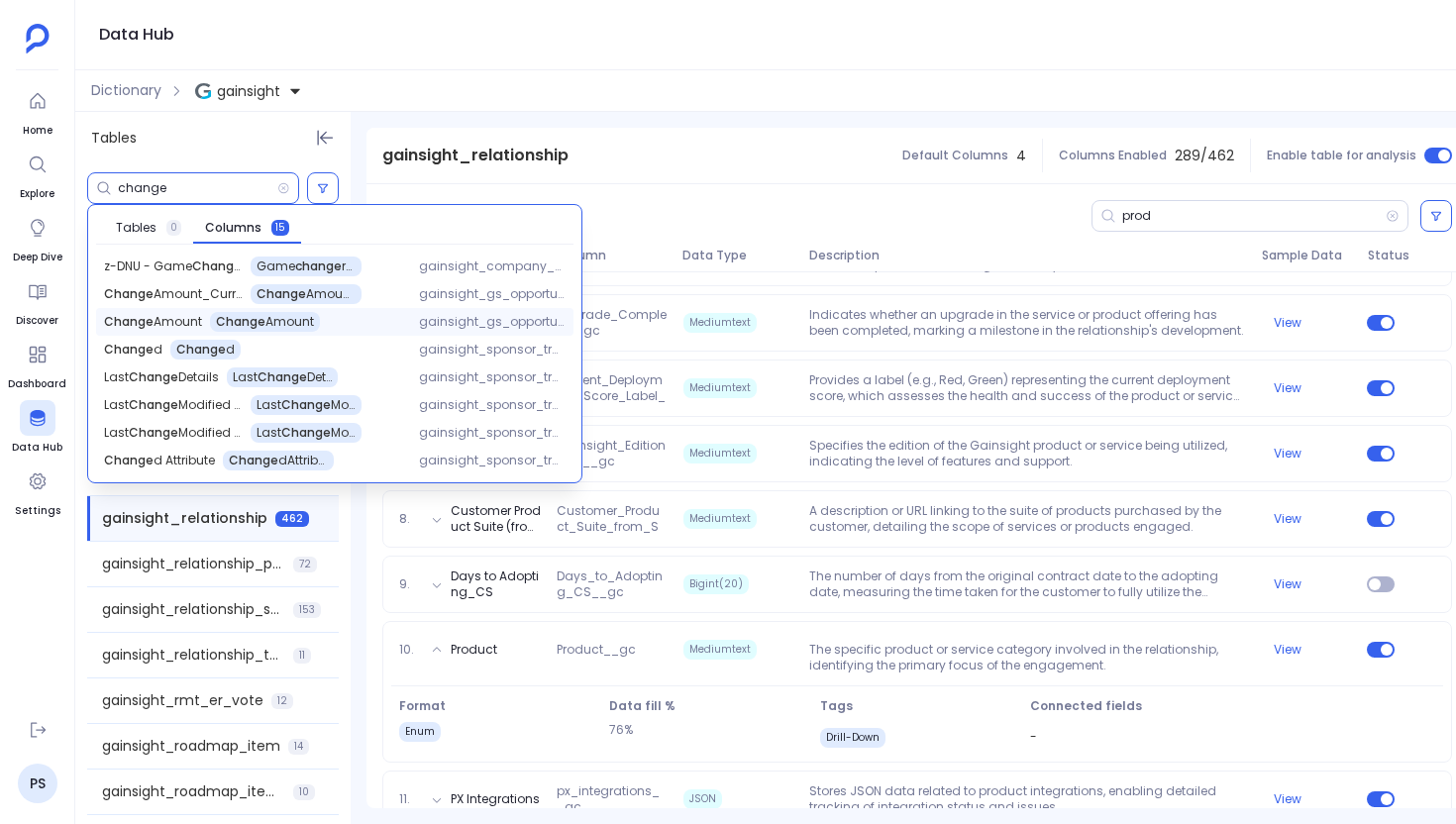 click on "Change Amount" at bounding box center [264, 322] 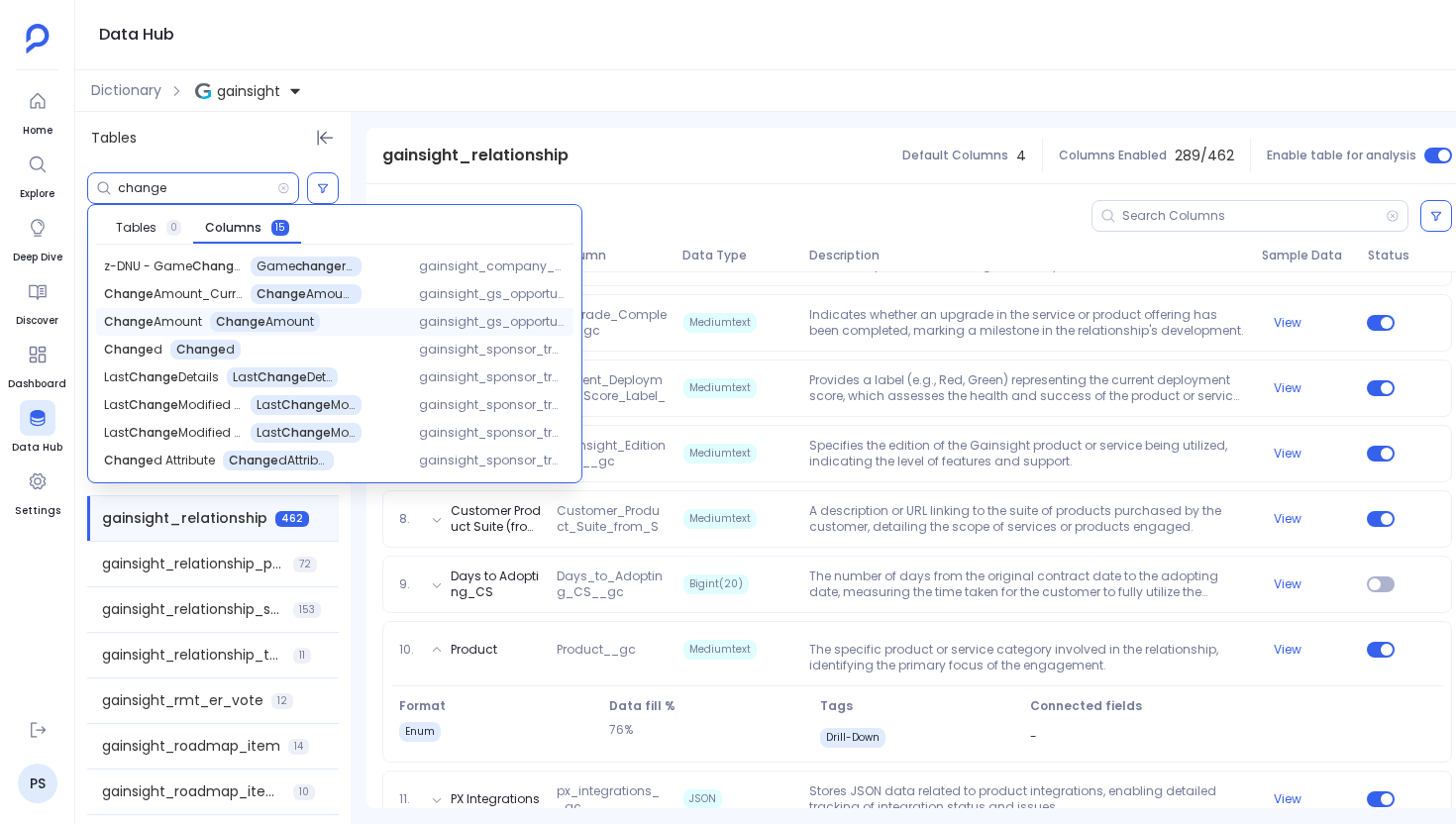 scroll, scrollTop: 188, scrollLeft: 0, axis: vertical 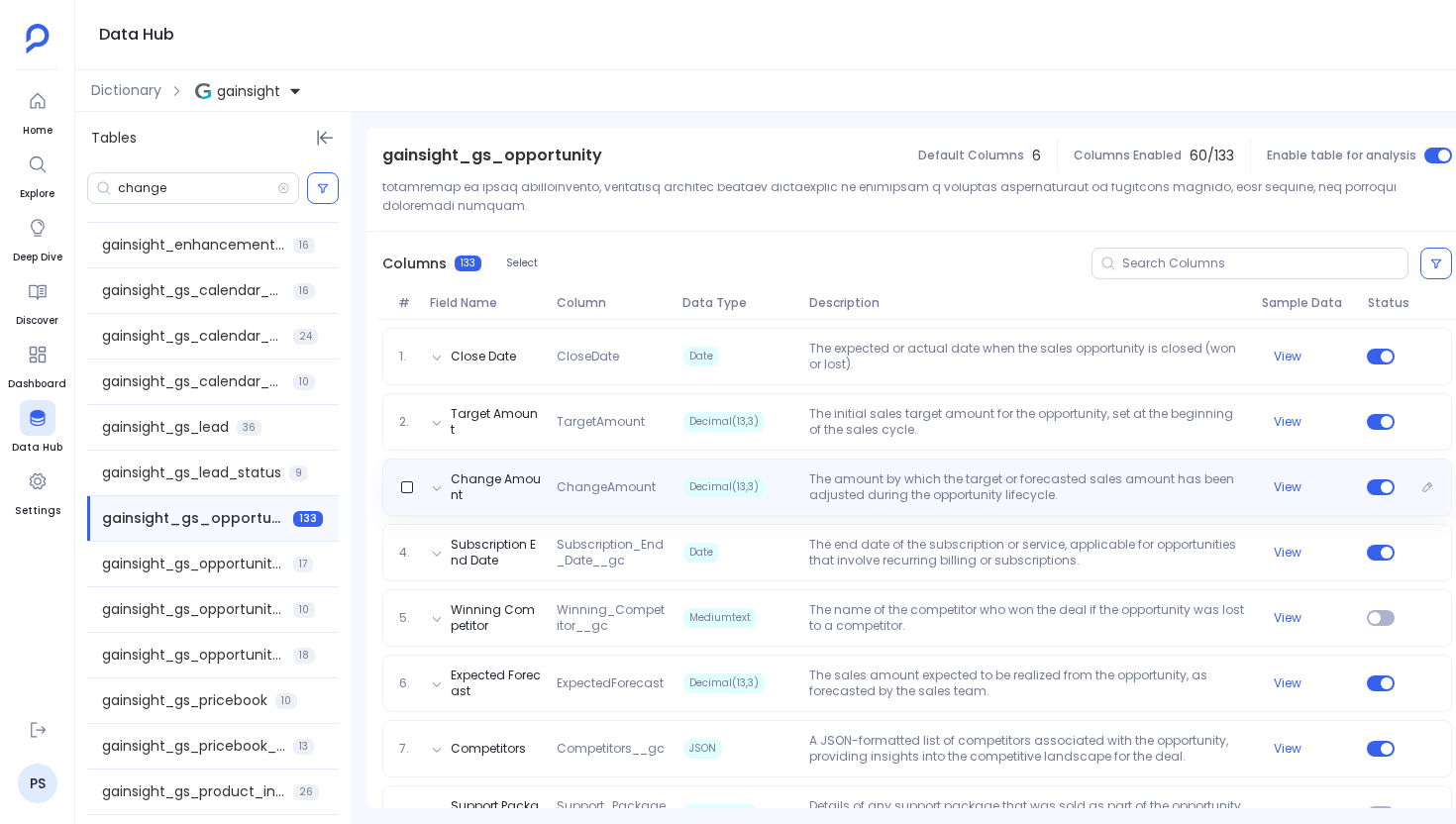 click on "The amount by which the target or forecasted sales amount has been adjusted during the opportunity lifecycle." at bounding box center [1027, 487] 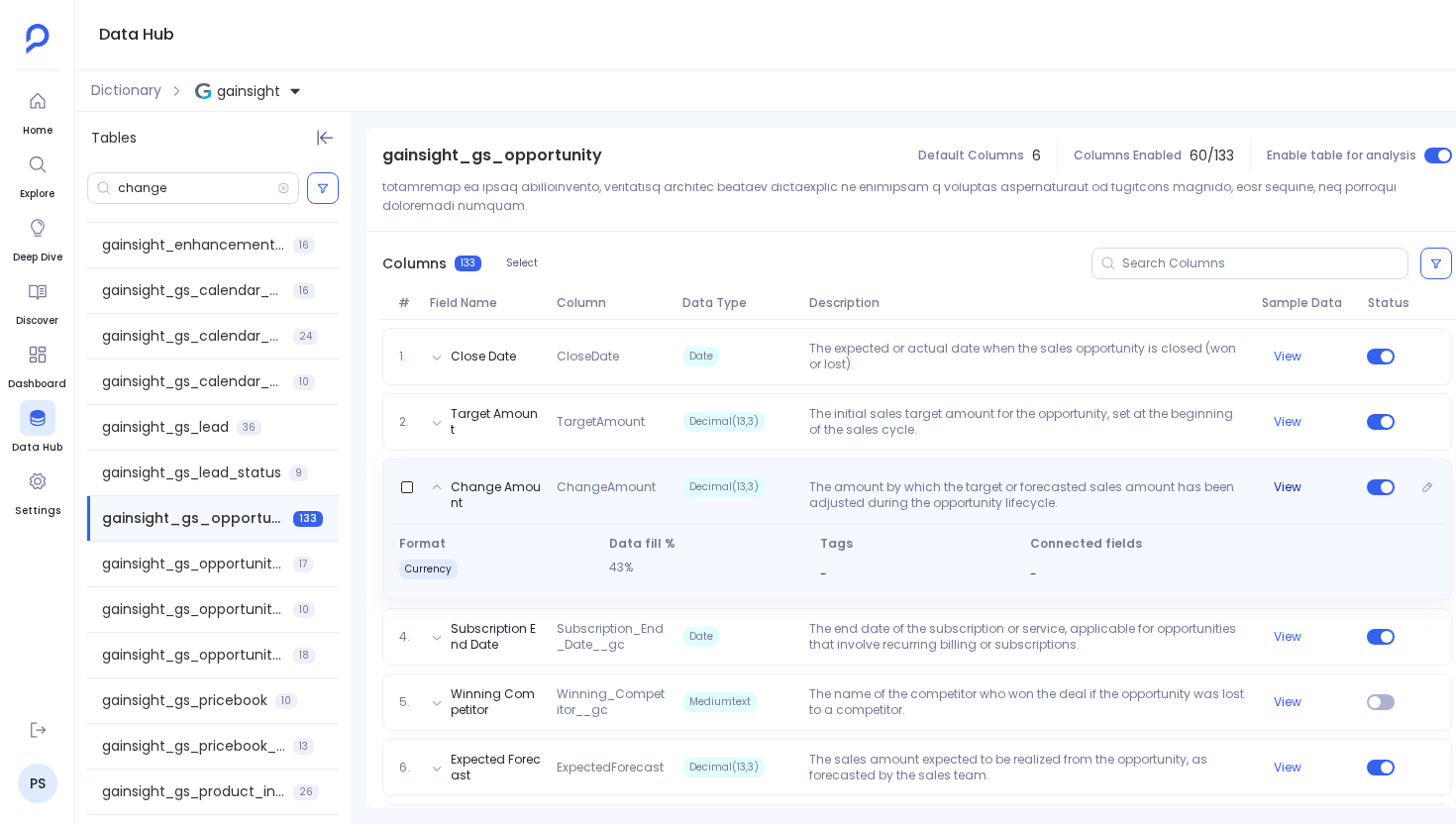 click on "View" at bounding box center [1288, 487] 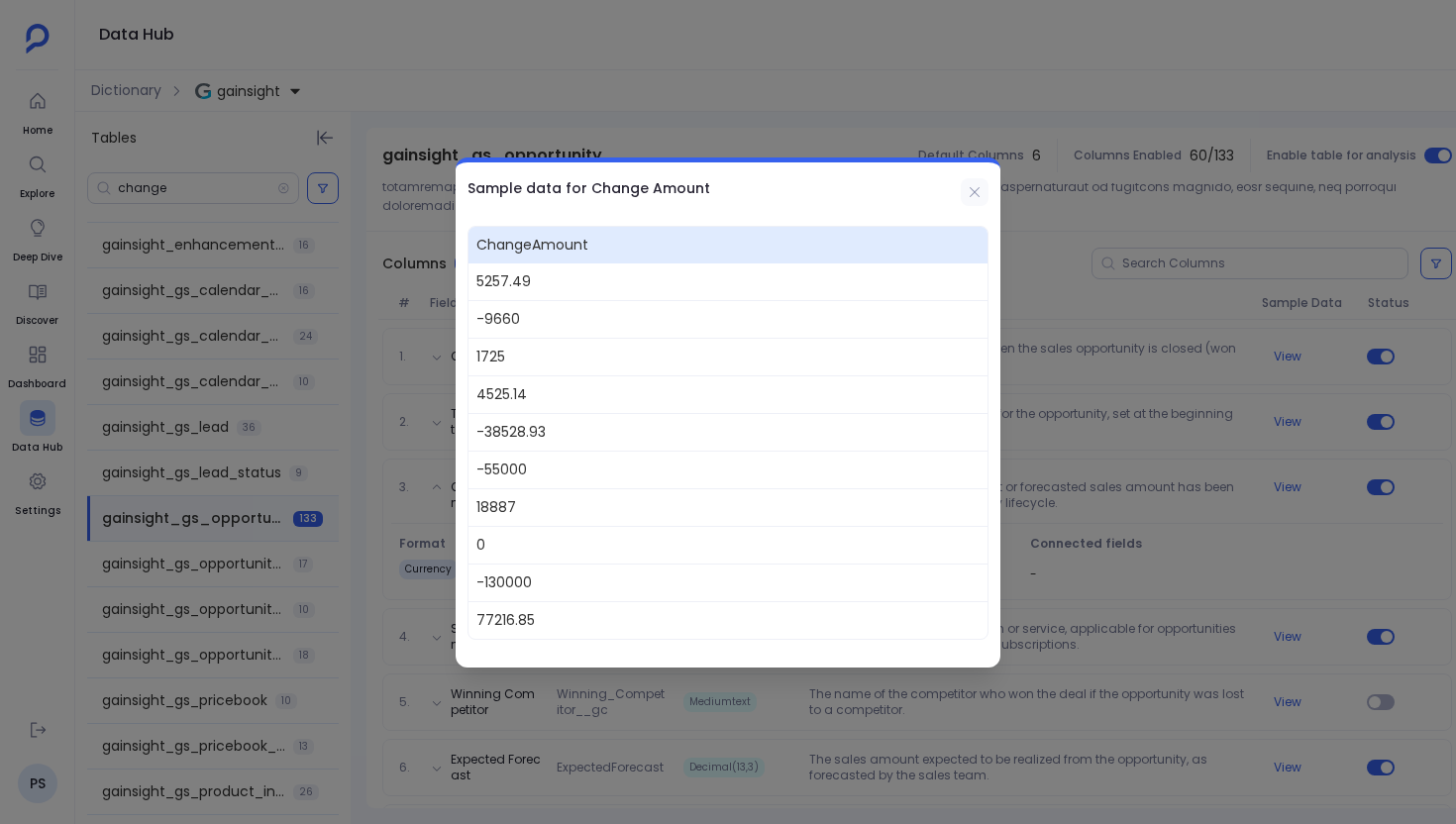 click 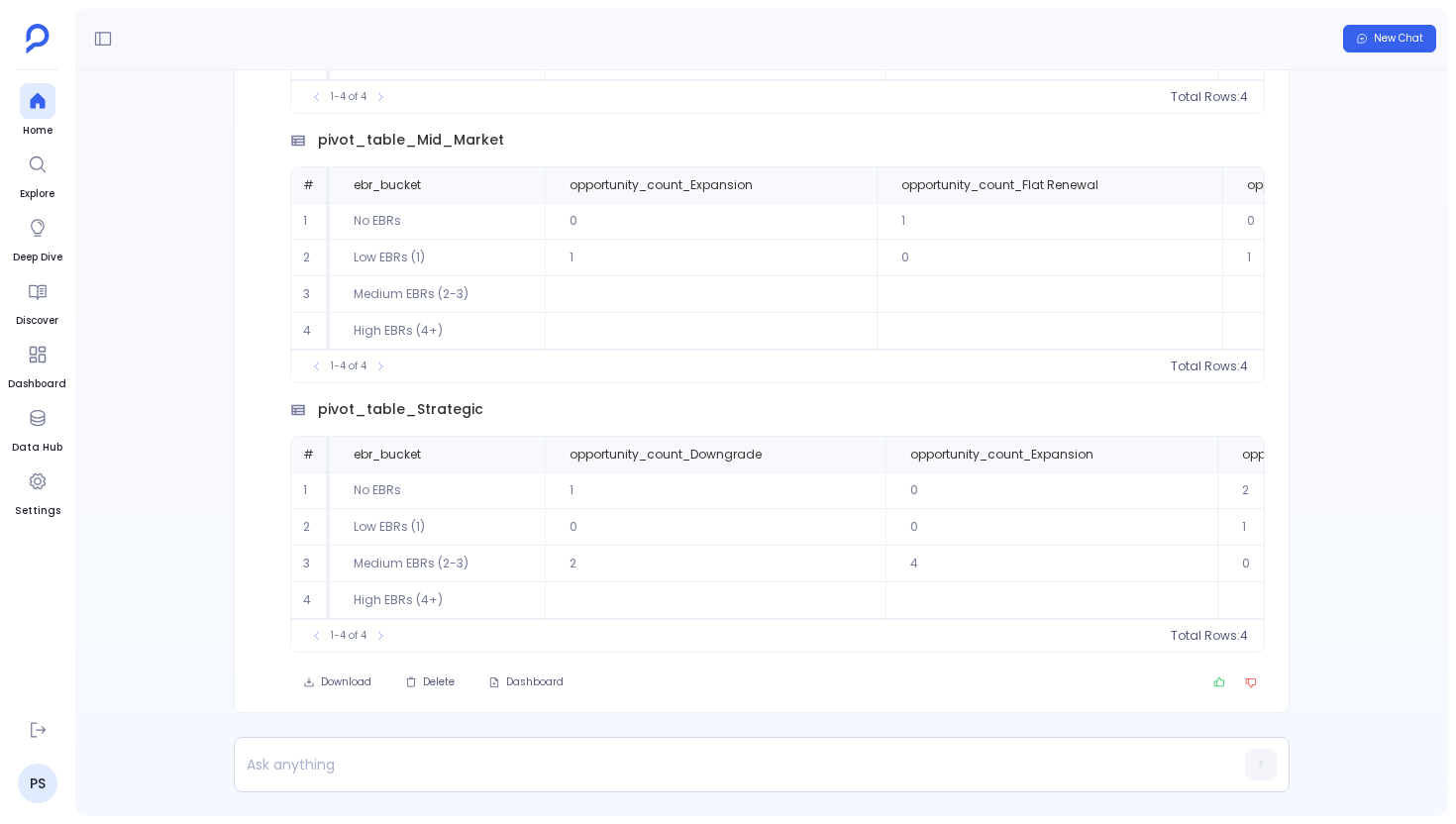 scroll, scrollTop: 0, scrollLeft: 0, axis: both 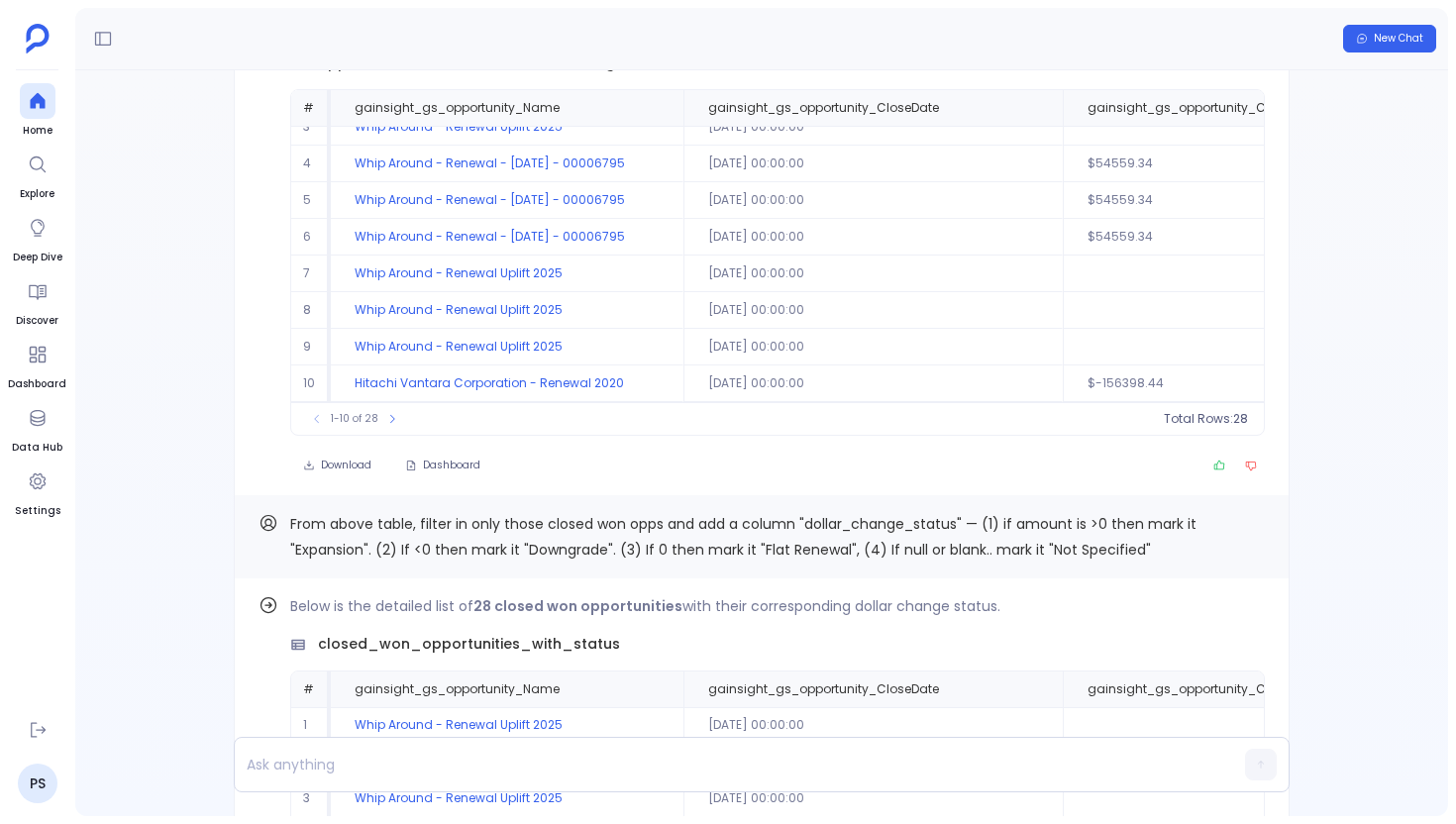 click on "From above table, filter in only those closed won opps and add a column "dollar_change_status" — (1) if amount is >0 then mark it "Expansion". (2) If <0 then mark it "Downgrade". (3) If 0 then mark it "Flat Renewal", (4) If null or blank.. mark it "Not Specified"" at bounding box center [743, 537] 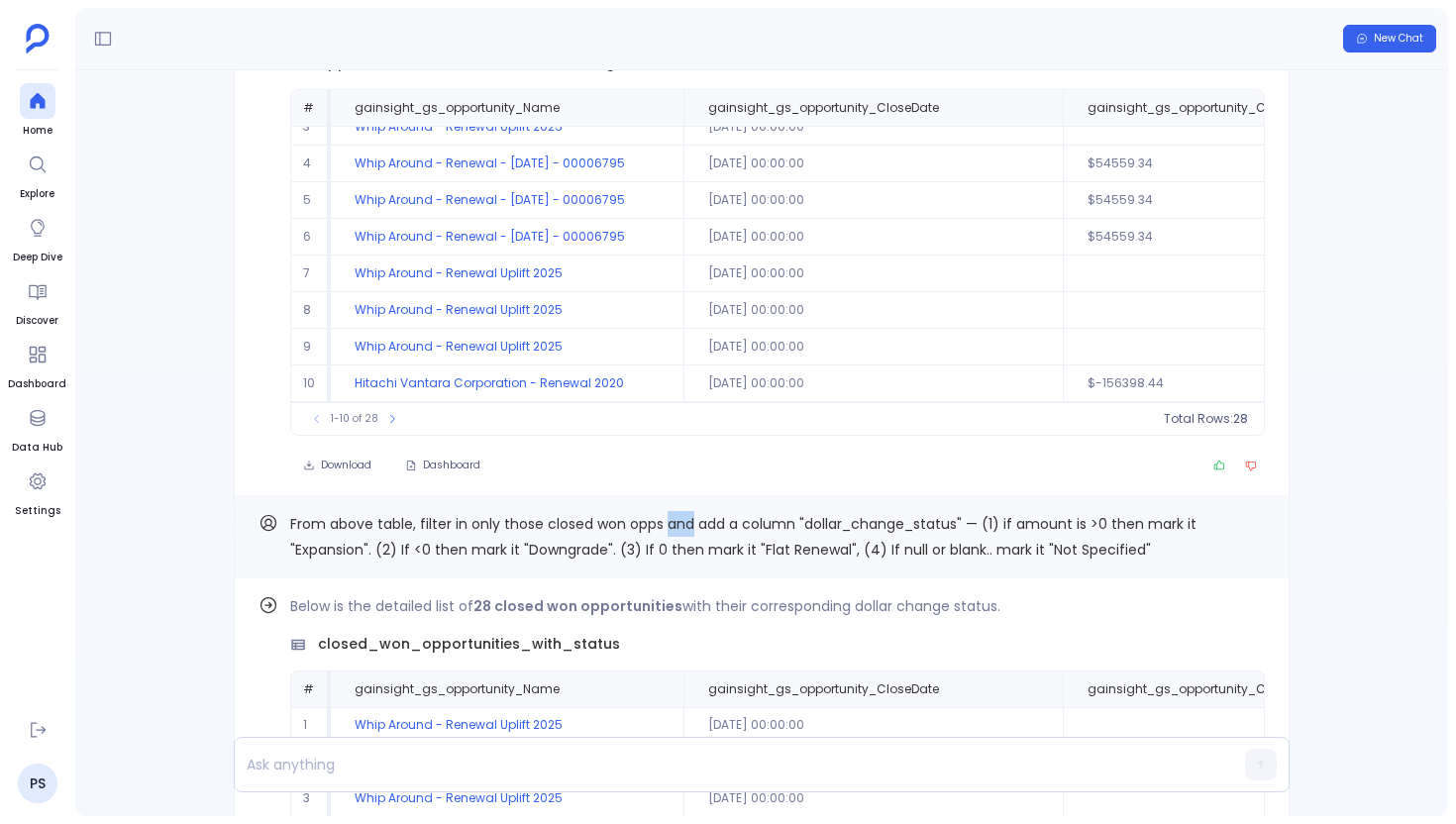 click on "From above table, filter in only those closed won opps and add a column "dollar_change_status" — (1) if amount is >0 then mark it "Expansion". (2) If <0 then mark it "Downgrade". (3) If 0 then mark it "Flat Renewal", (4) If null or blank.. mark it "Not Specified"" at bounding box center (743, 537) 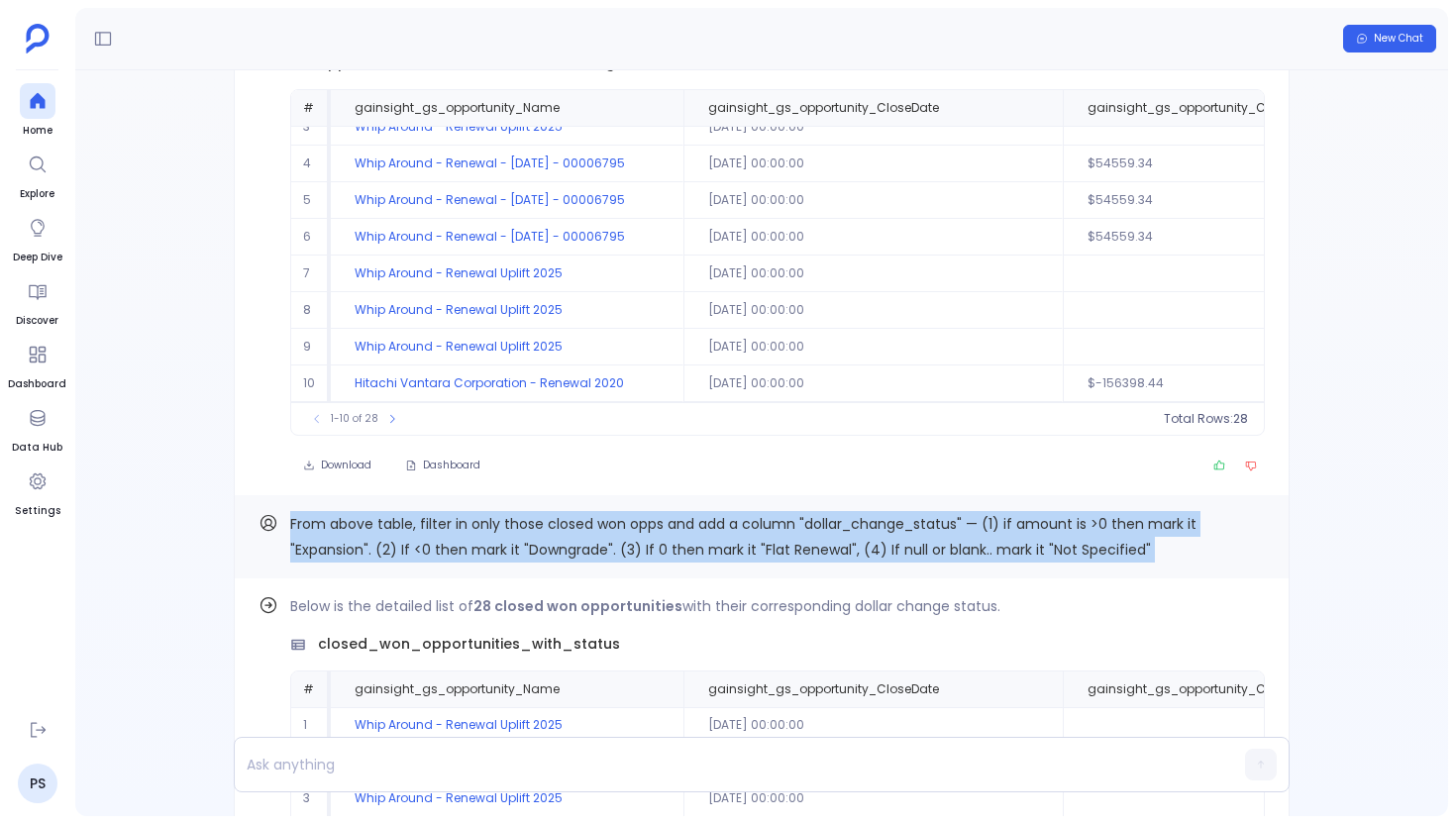 copy on "From above table, filter in only those closed won opps and add a column "dollar_change_status" — (1) if amount is >0 then mark it "Expansion". (2) If <0 then mark it "Downgrade". (3) If 0 then mark it "Flat Renewal", (4) If null or blank.. mark it "Not Specified" Find out how" 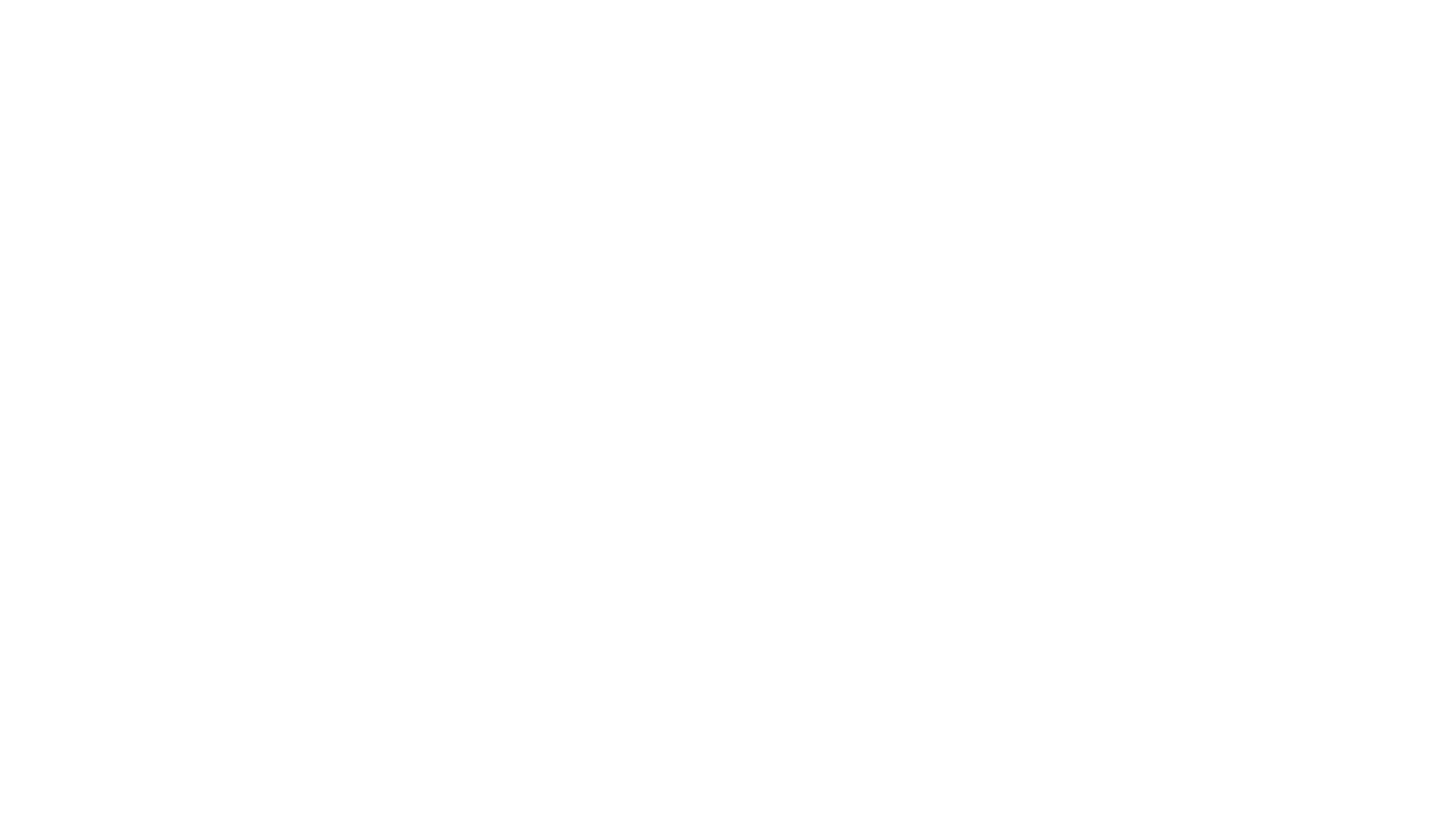 scroll, scrollTop: 0, scrollLeft: 0, axis: both 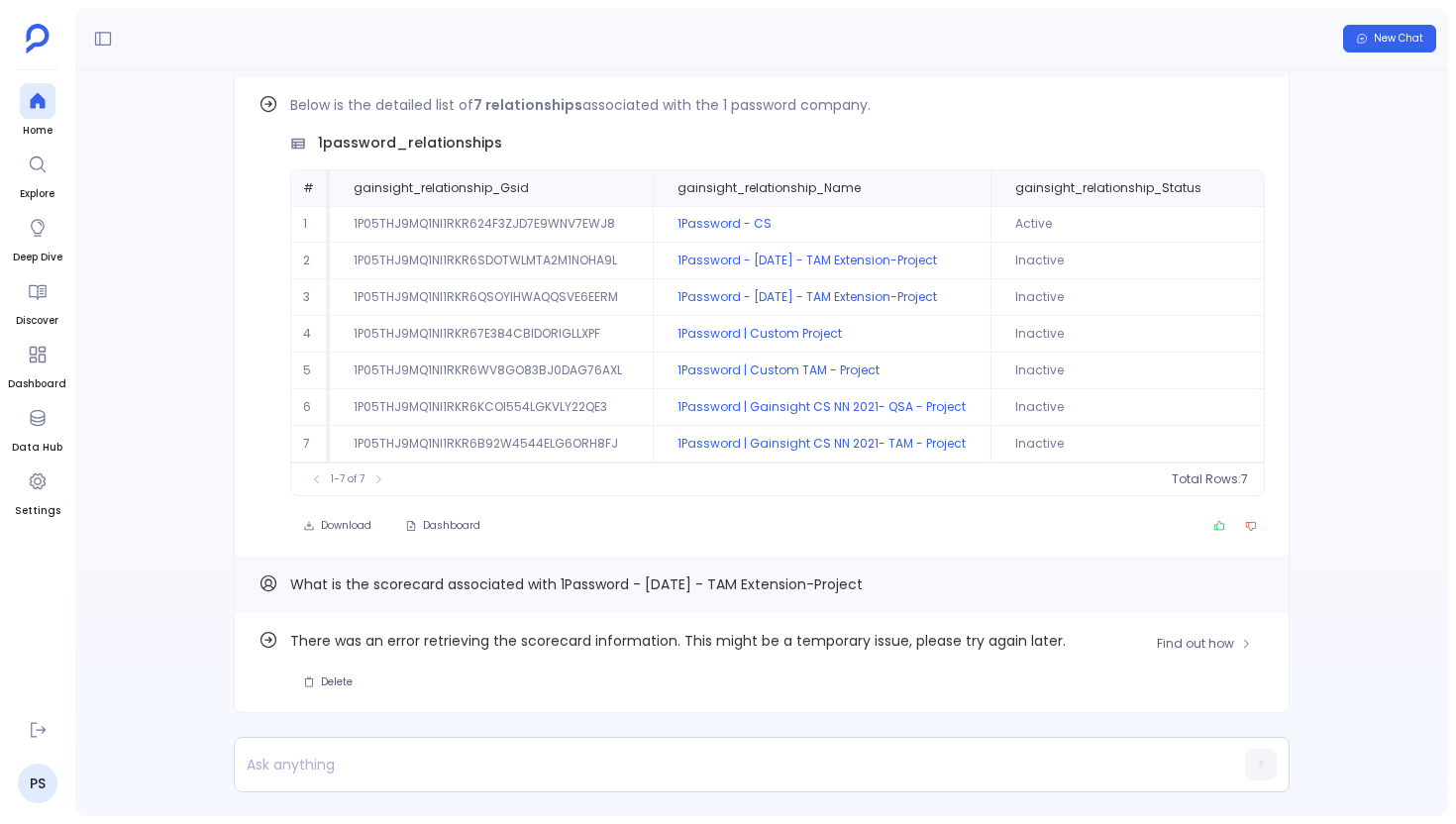 click on "There was an error retrieving the scorecard information. This might be a temporary issue, please try again later. [GEOGRAPHIC_DATA]" at bounding box center [778, 663] 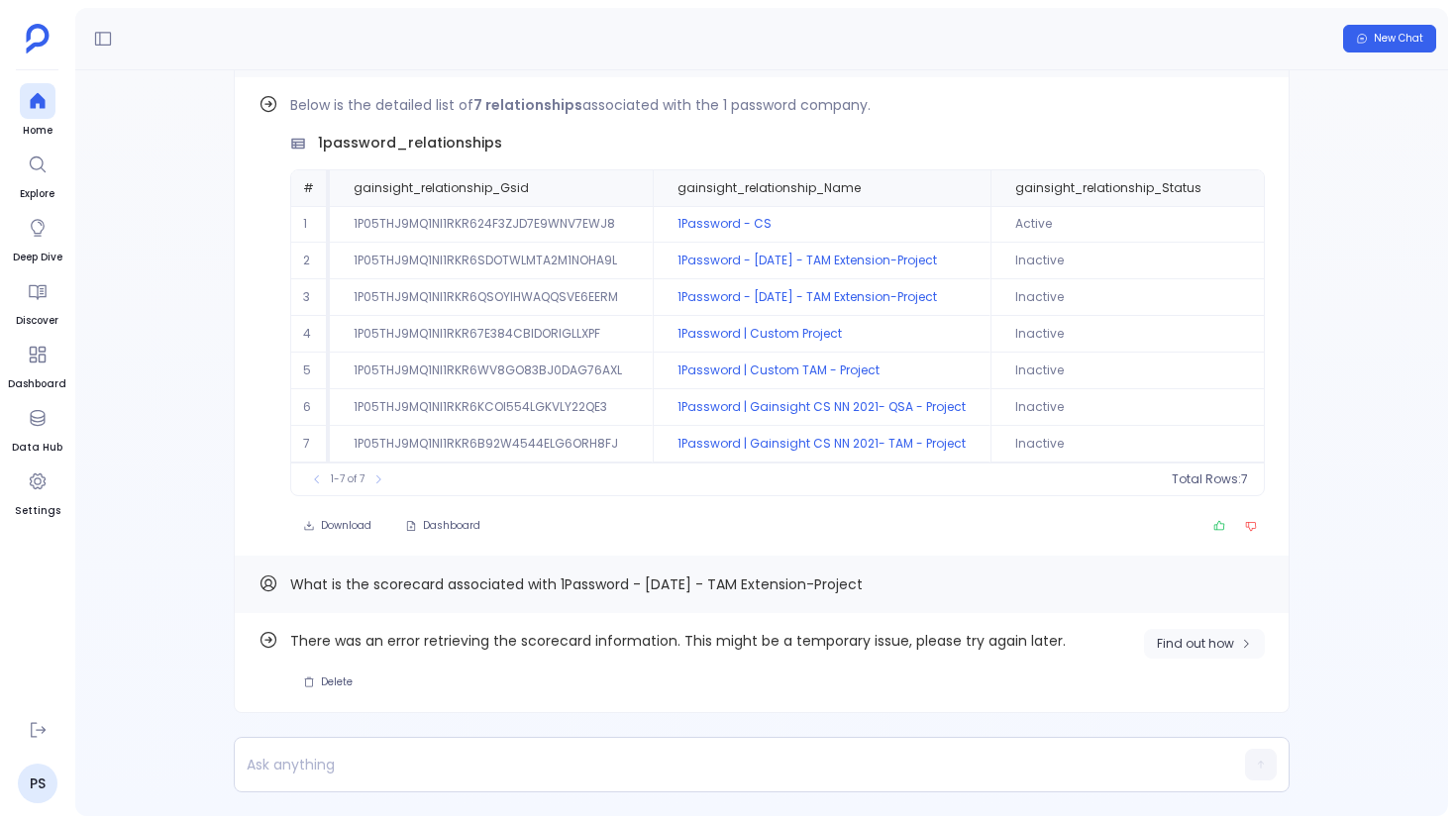 click on "Find out how" at bounding box center [1204, 644] 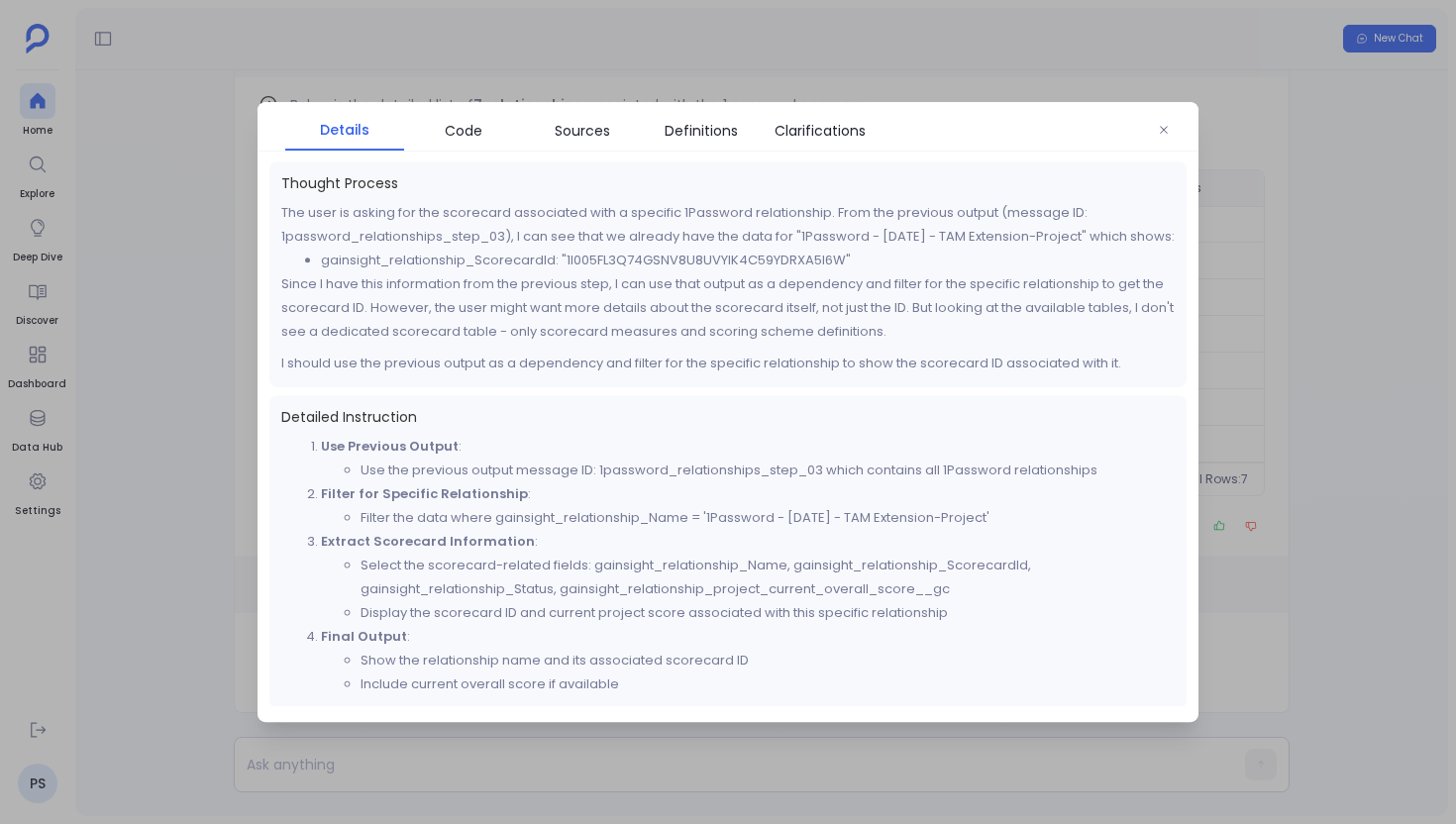 scroll, scrollTop: 2, scrollLeft: 0, axis: vertical 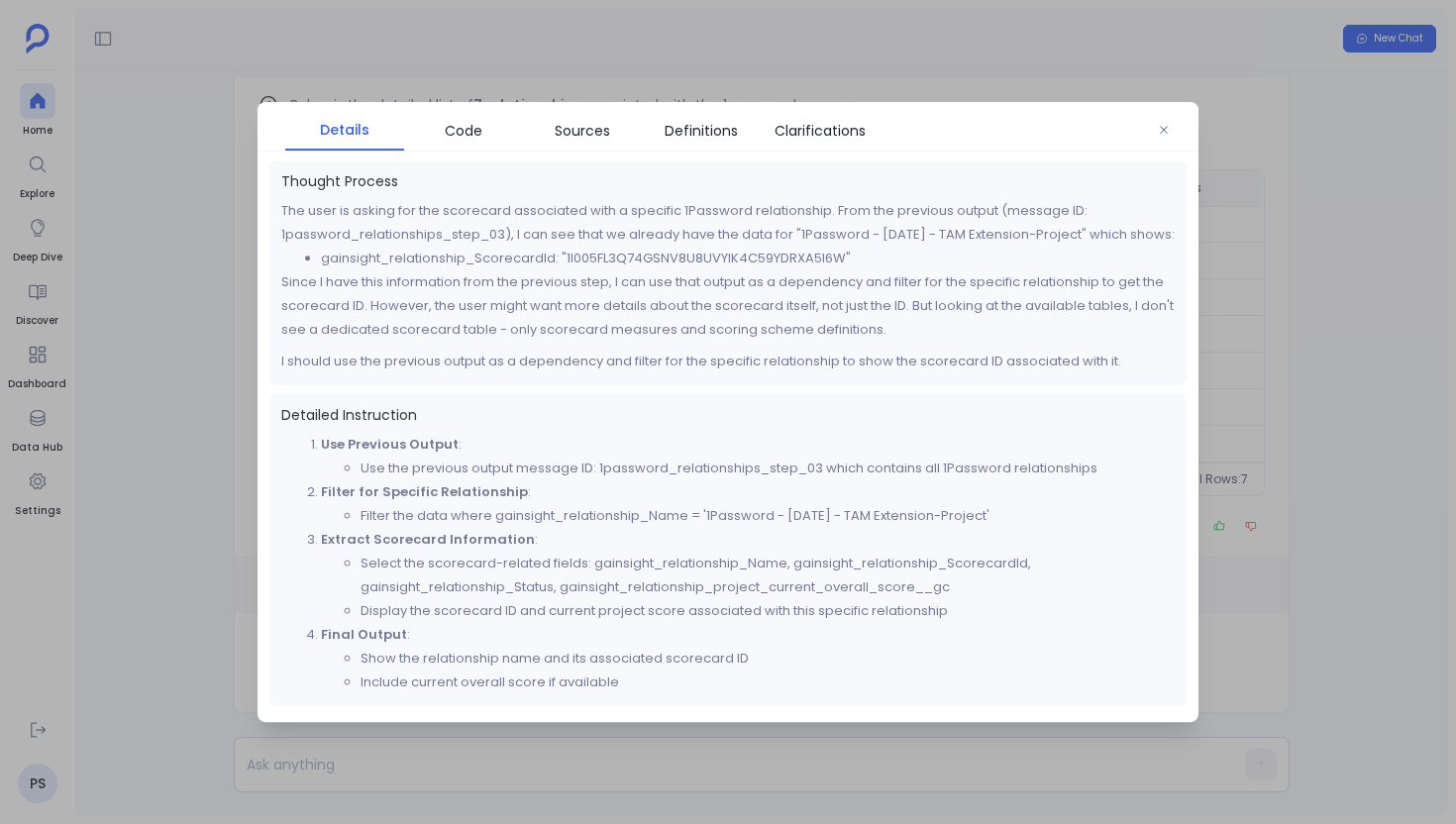 click at bounding box center [728, 412] 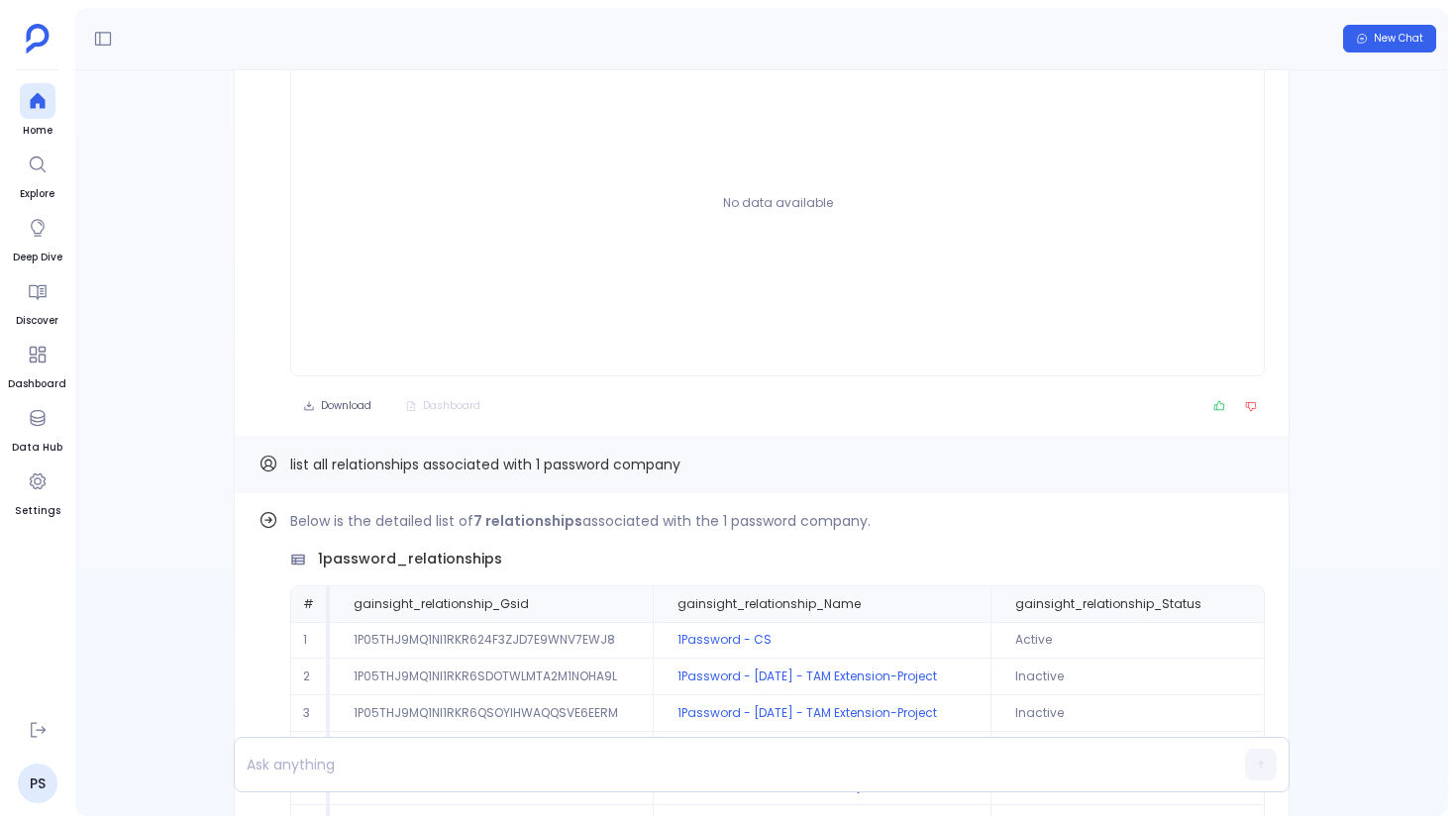 scroll, scrollTop: 0, scrollLeft: 0, axis: both 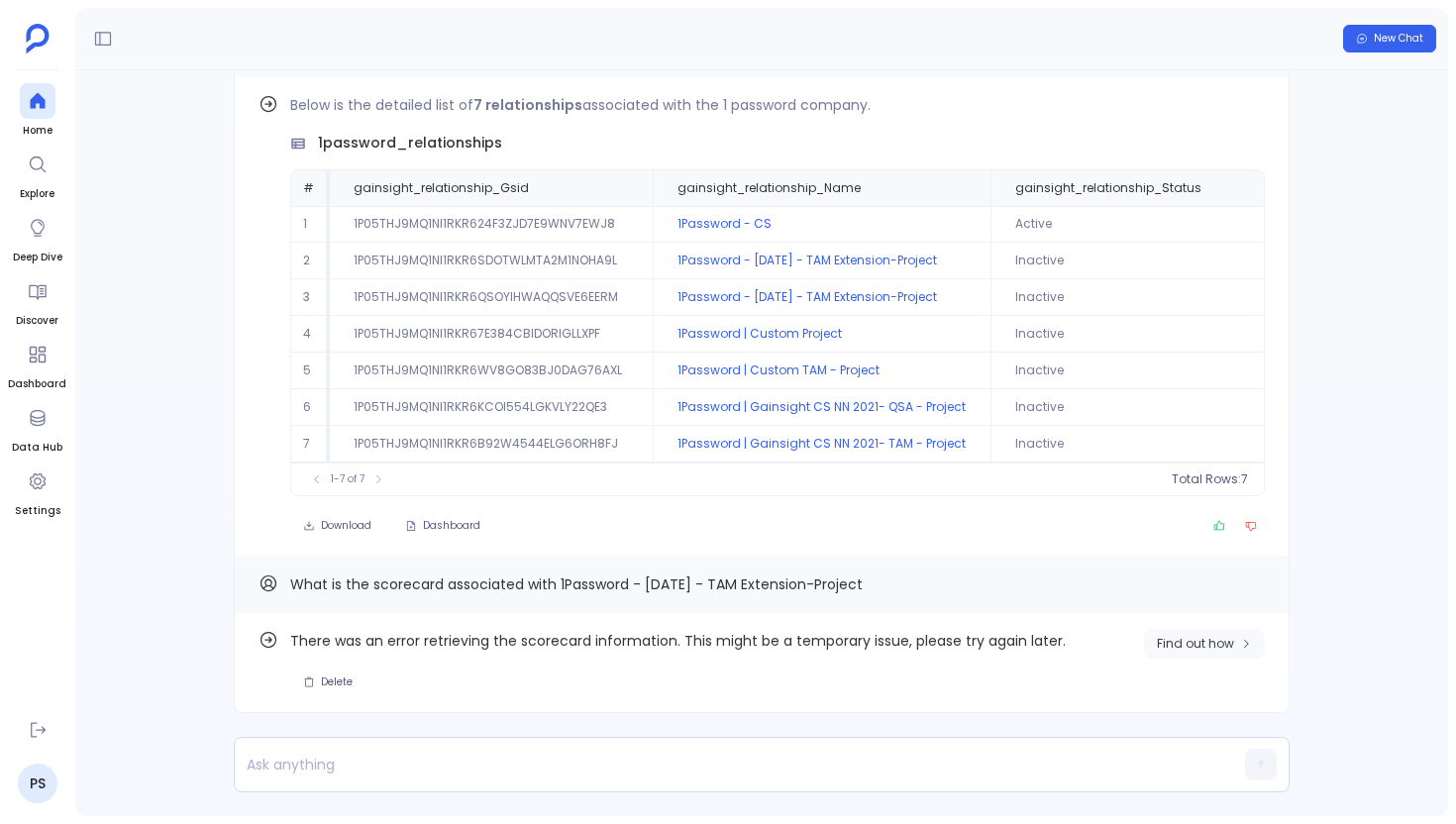 click on "Find out how" at bounding box center [1196, 644] 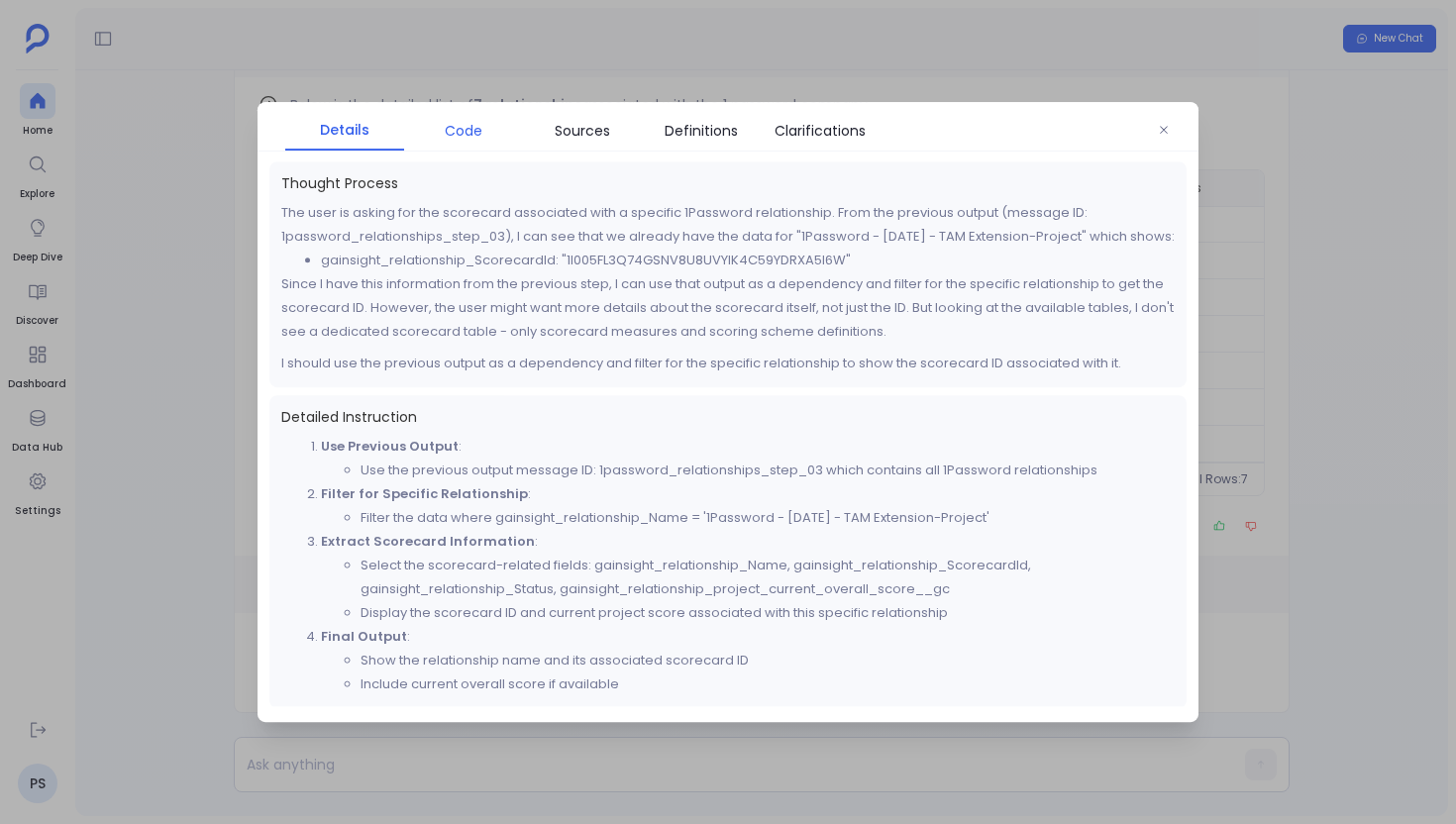 click on "Code" at bounding box center [464, 131] 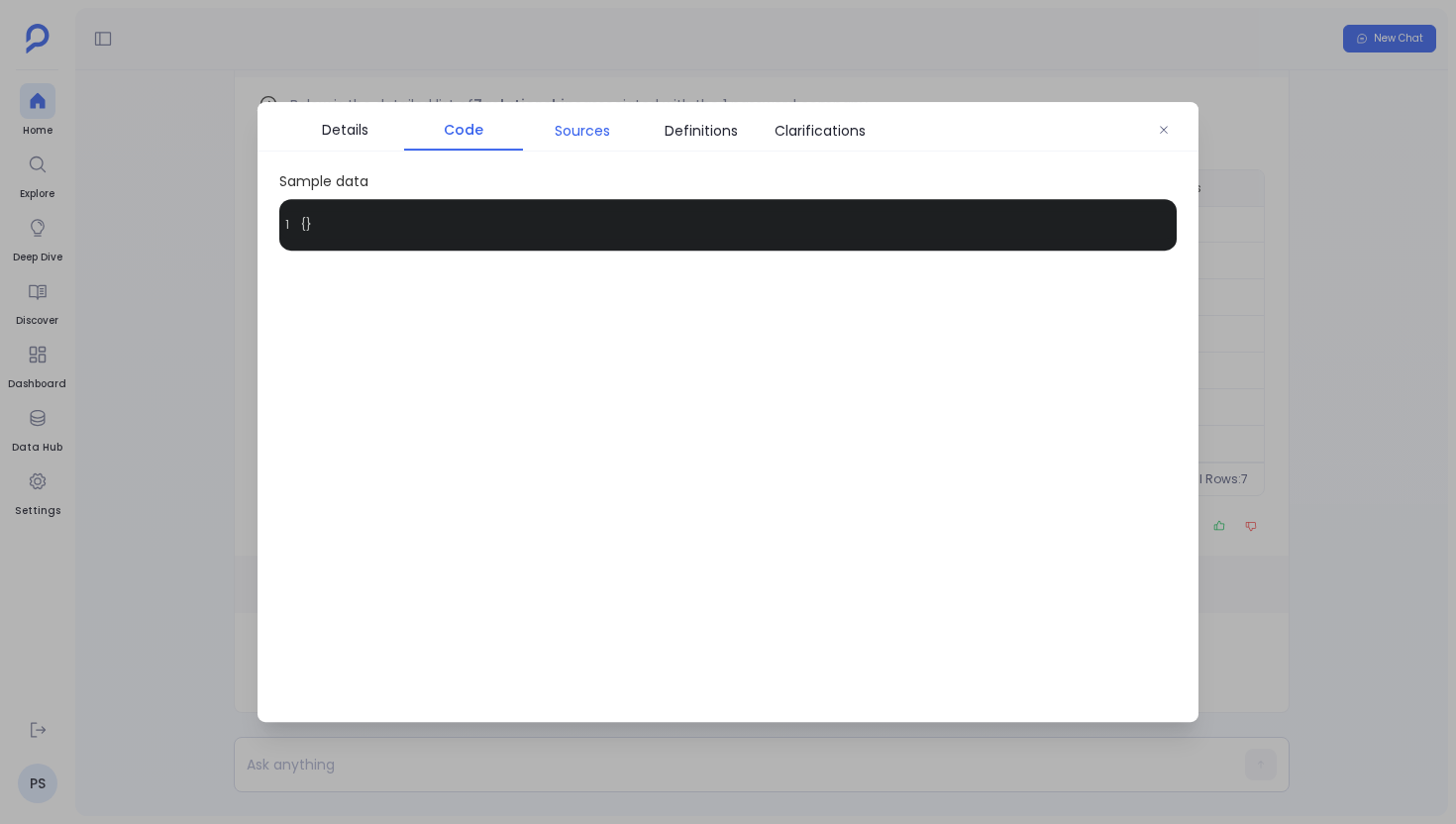click on "Sources" at bounding box center [582, 131] 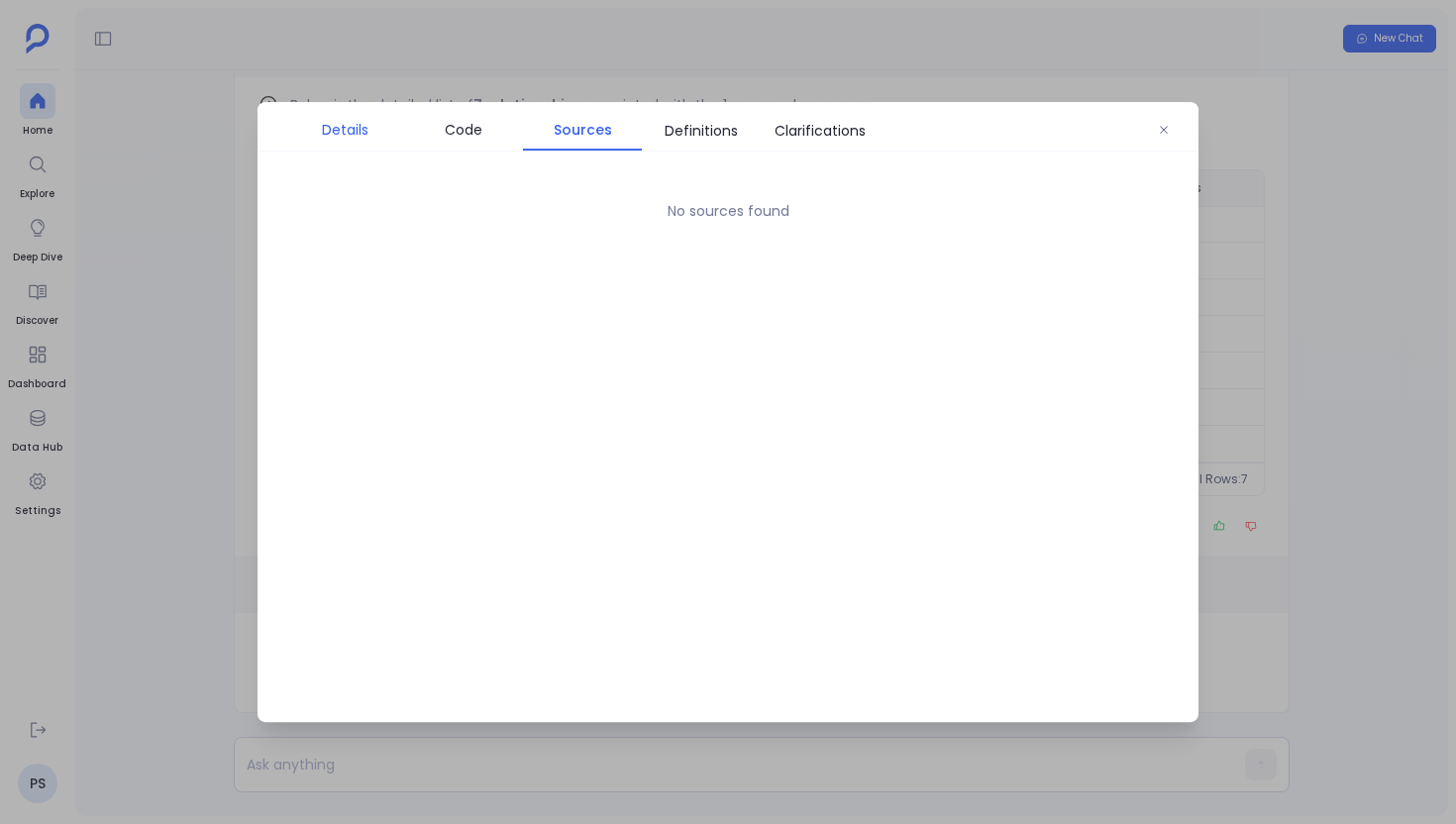 click on "Details" at bounding box center [345, 130] 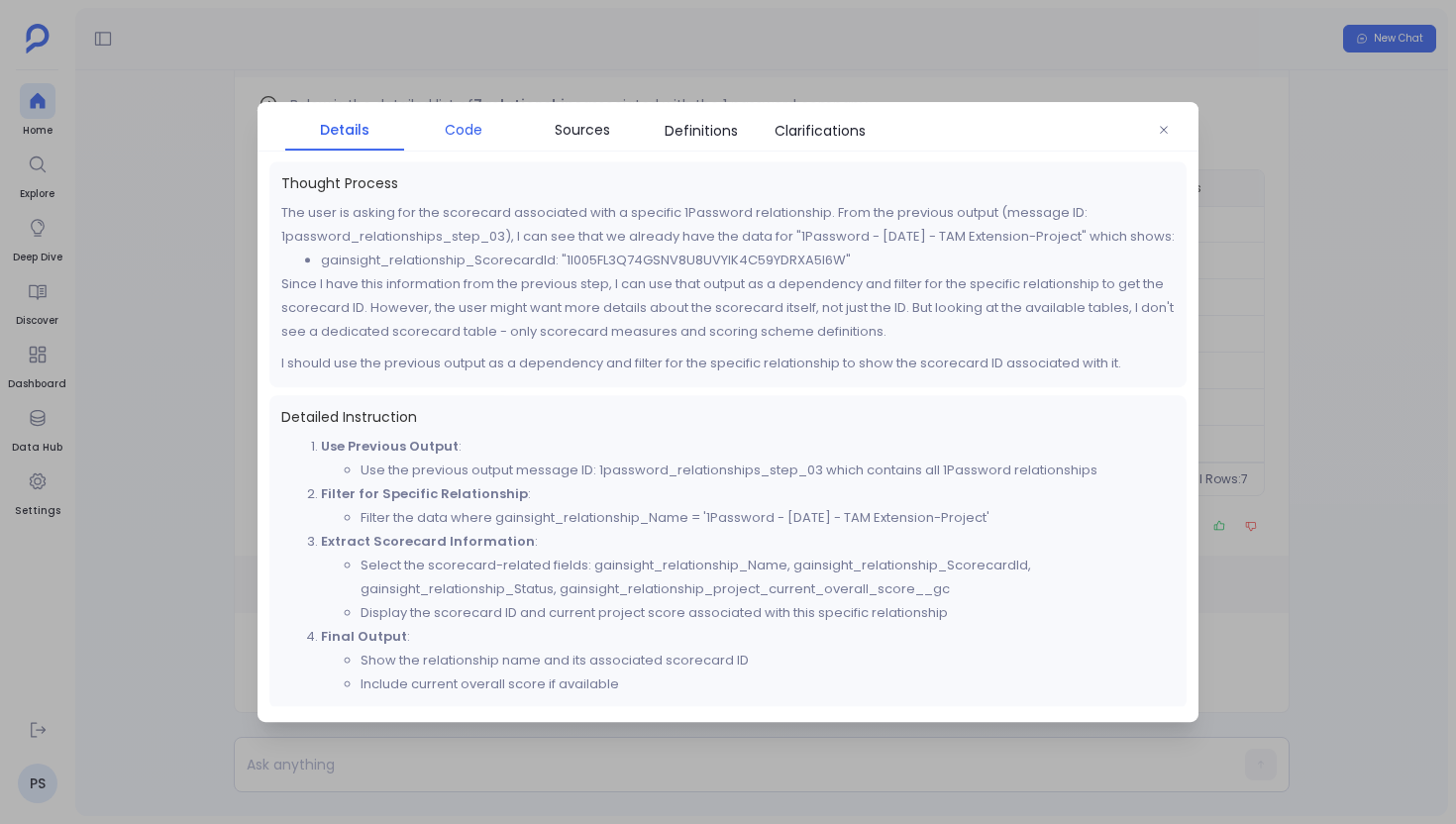 click on "Code" at bounding box center (464, 130) 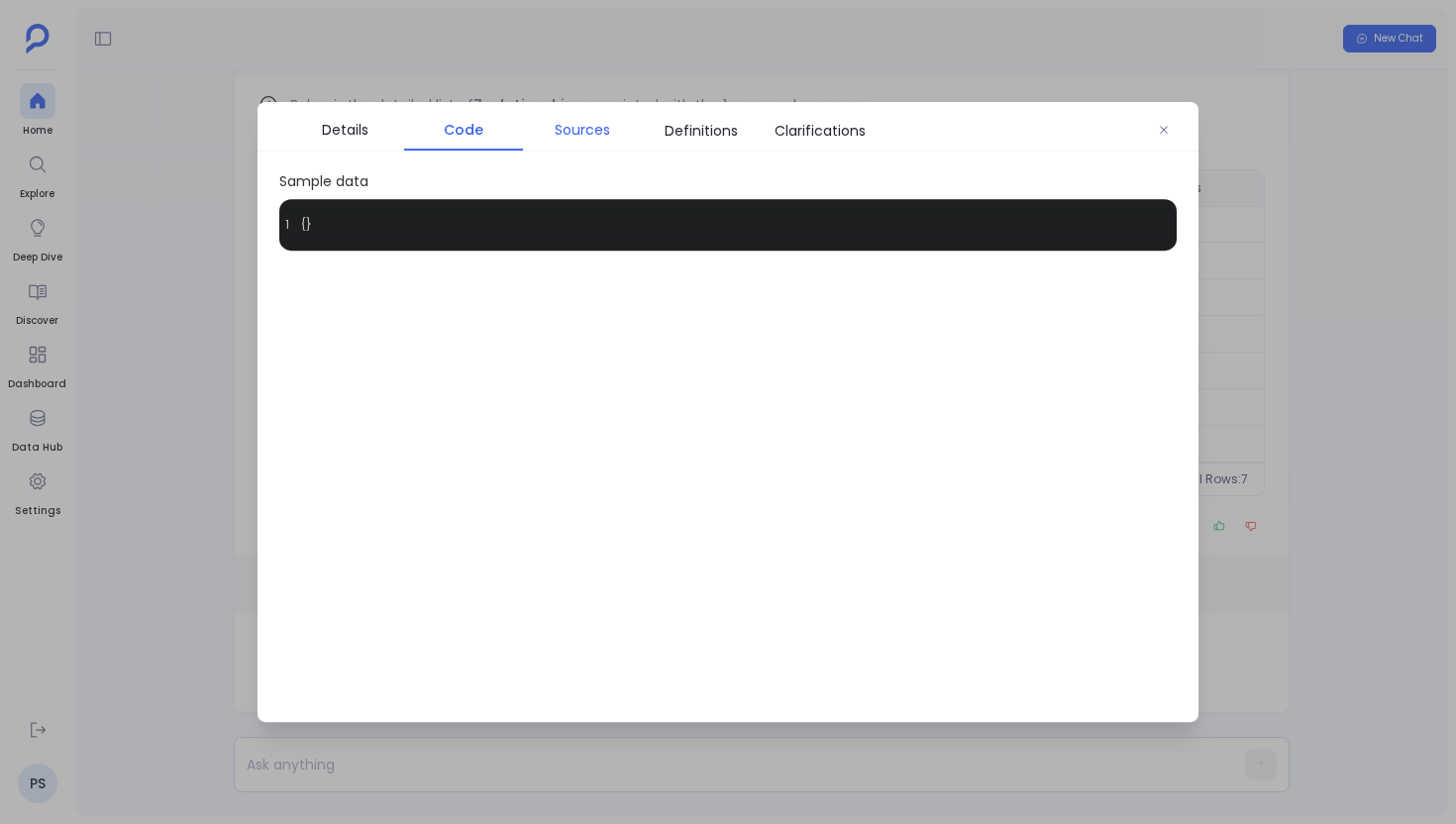click on "Sources" at bounding box center [582, 130] 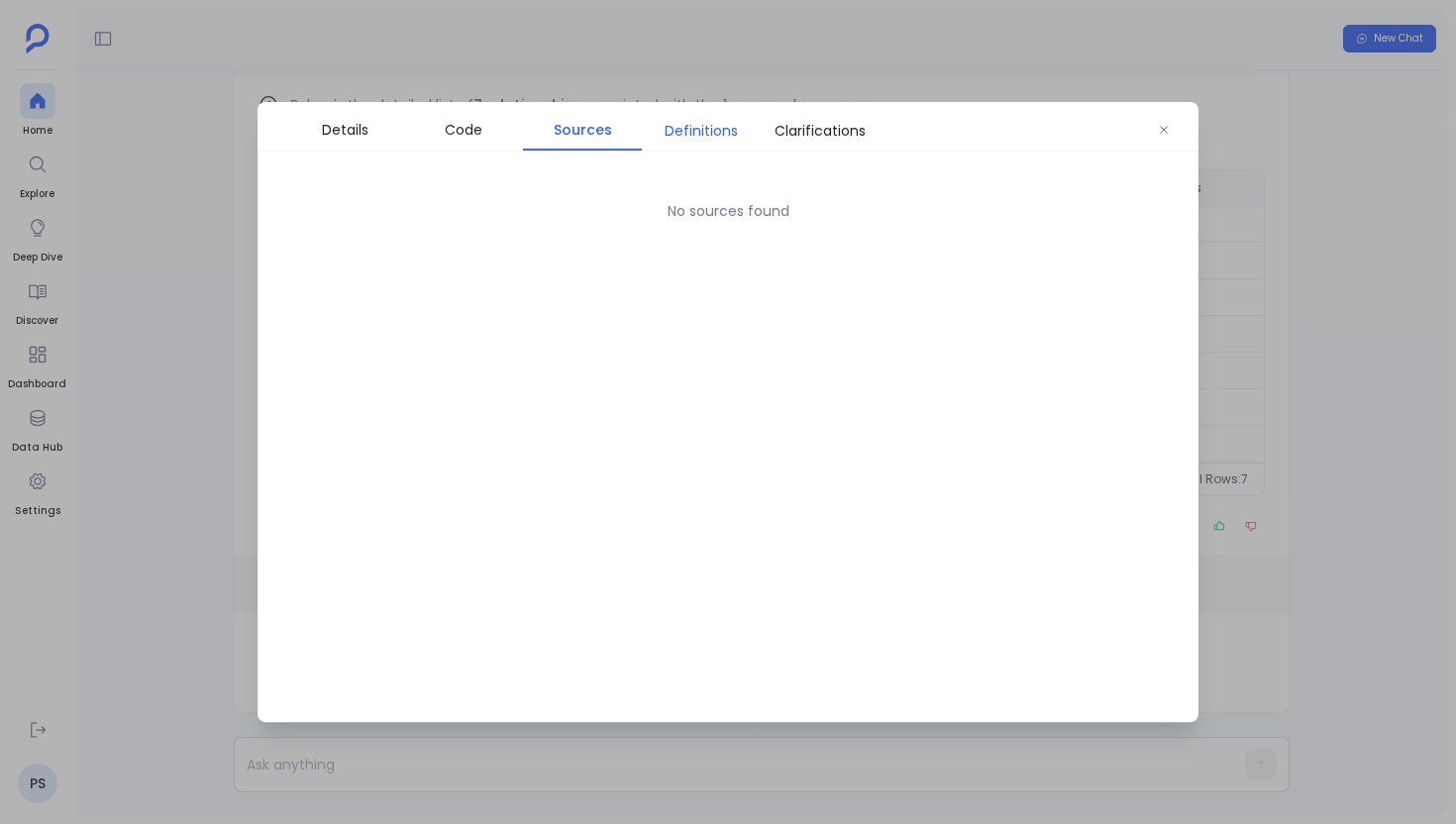 click on "Definitions" at bounding box center [701, 131] 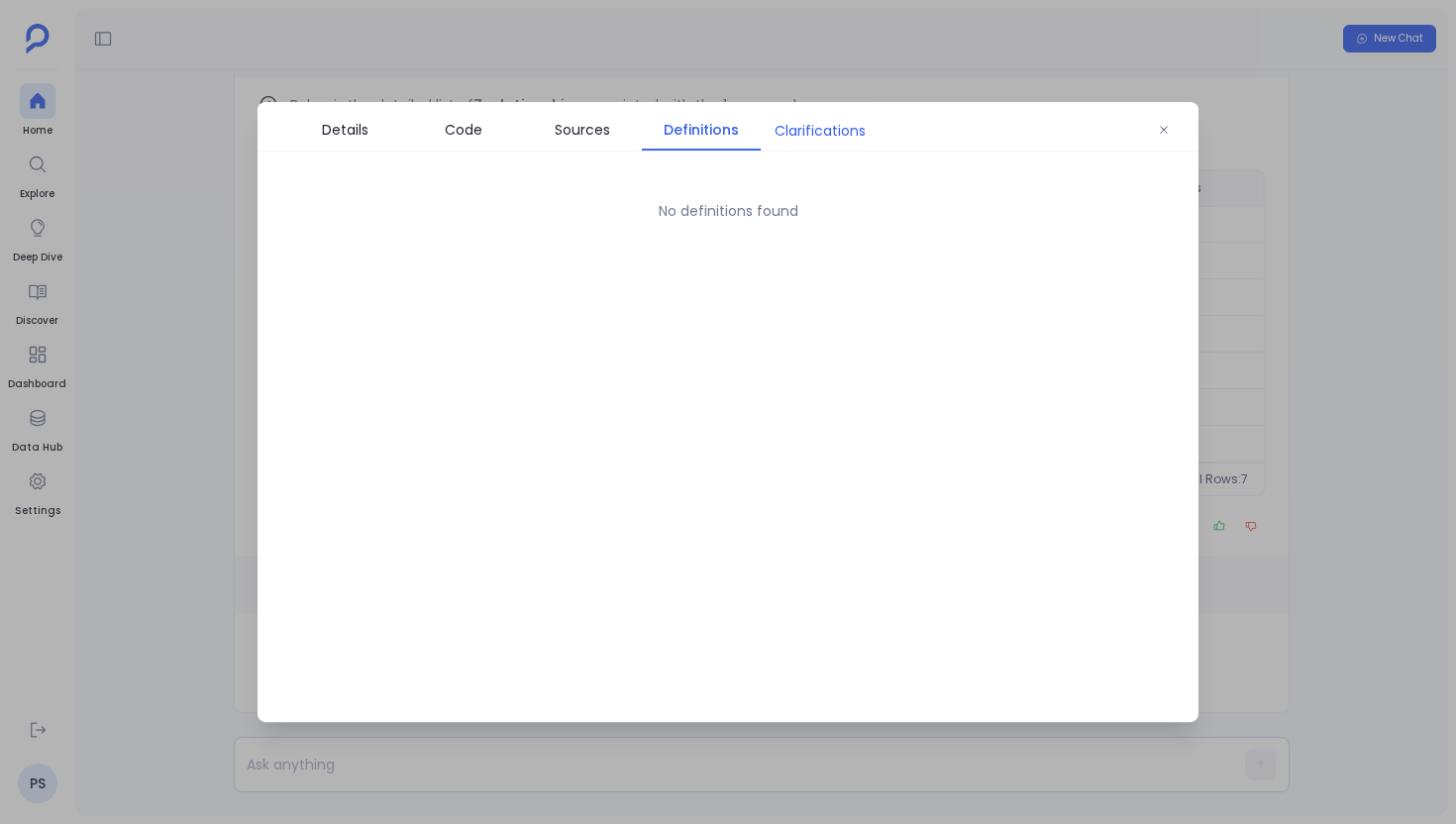 click on "Clarifications" at bounding box center (820, 131) 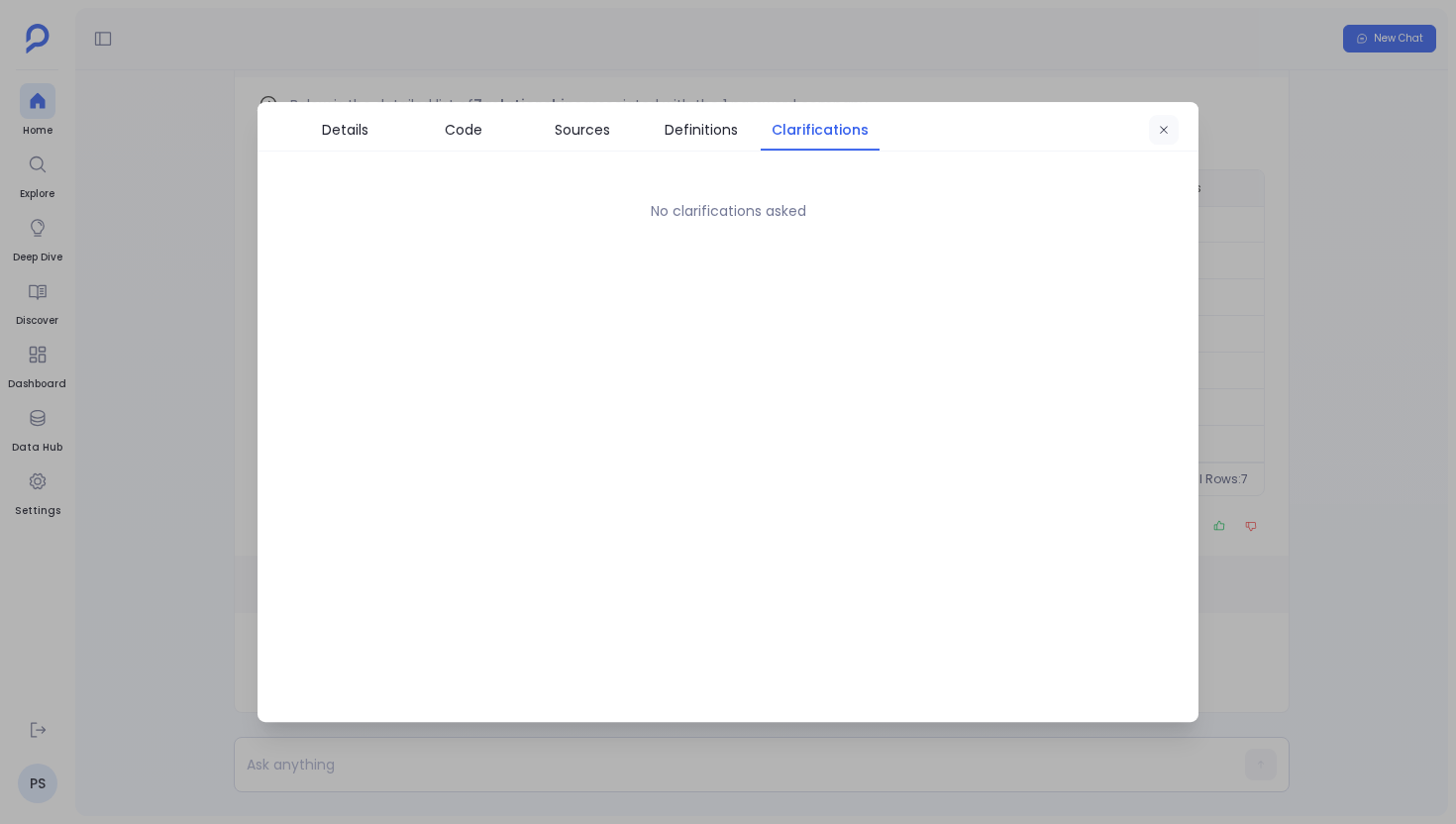 click at bounding box center (1164, 131) 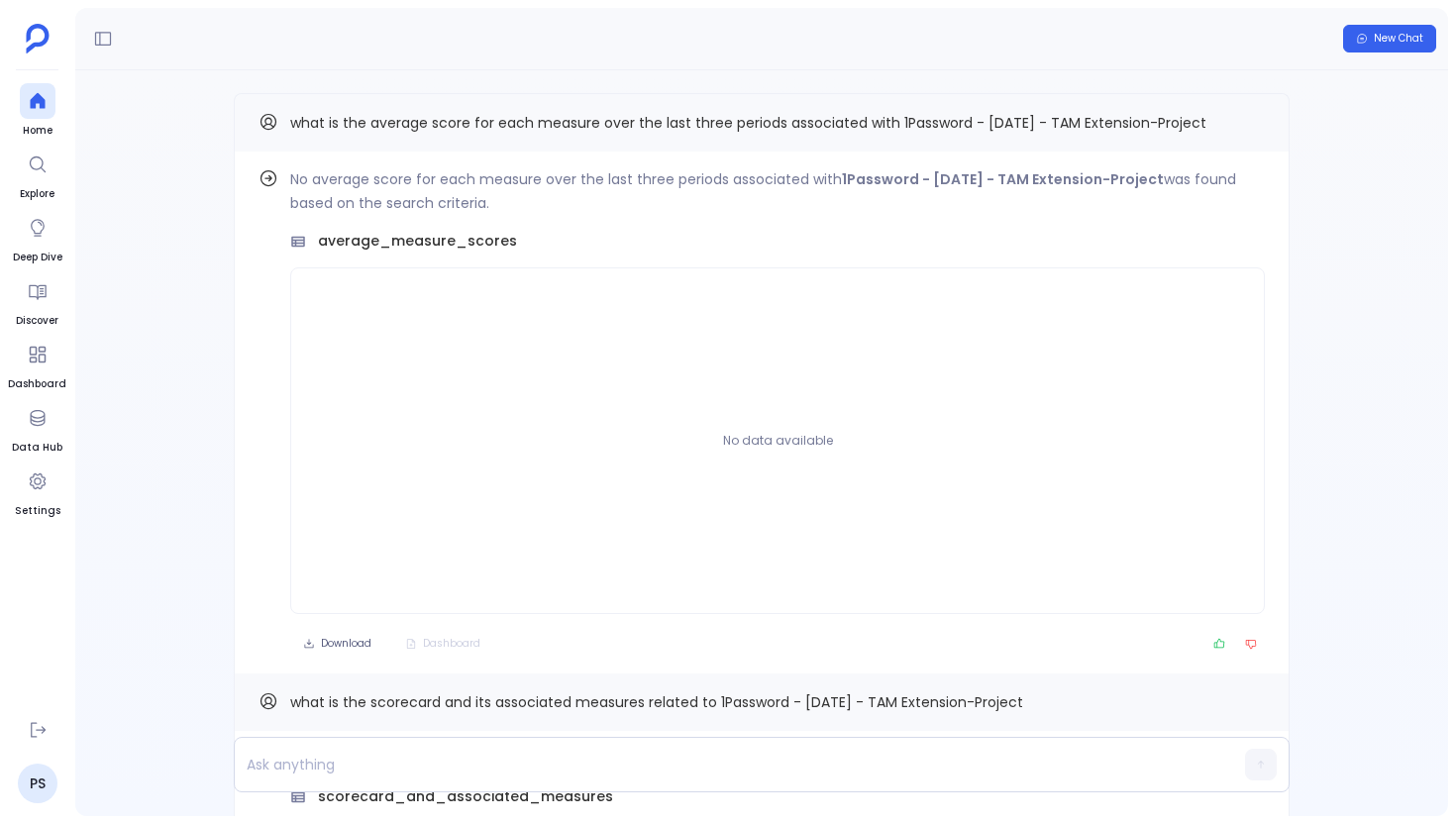 scroll, scrollTop: -1215, scrollLeft: 0, axis: vertical 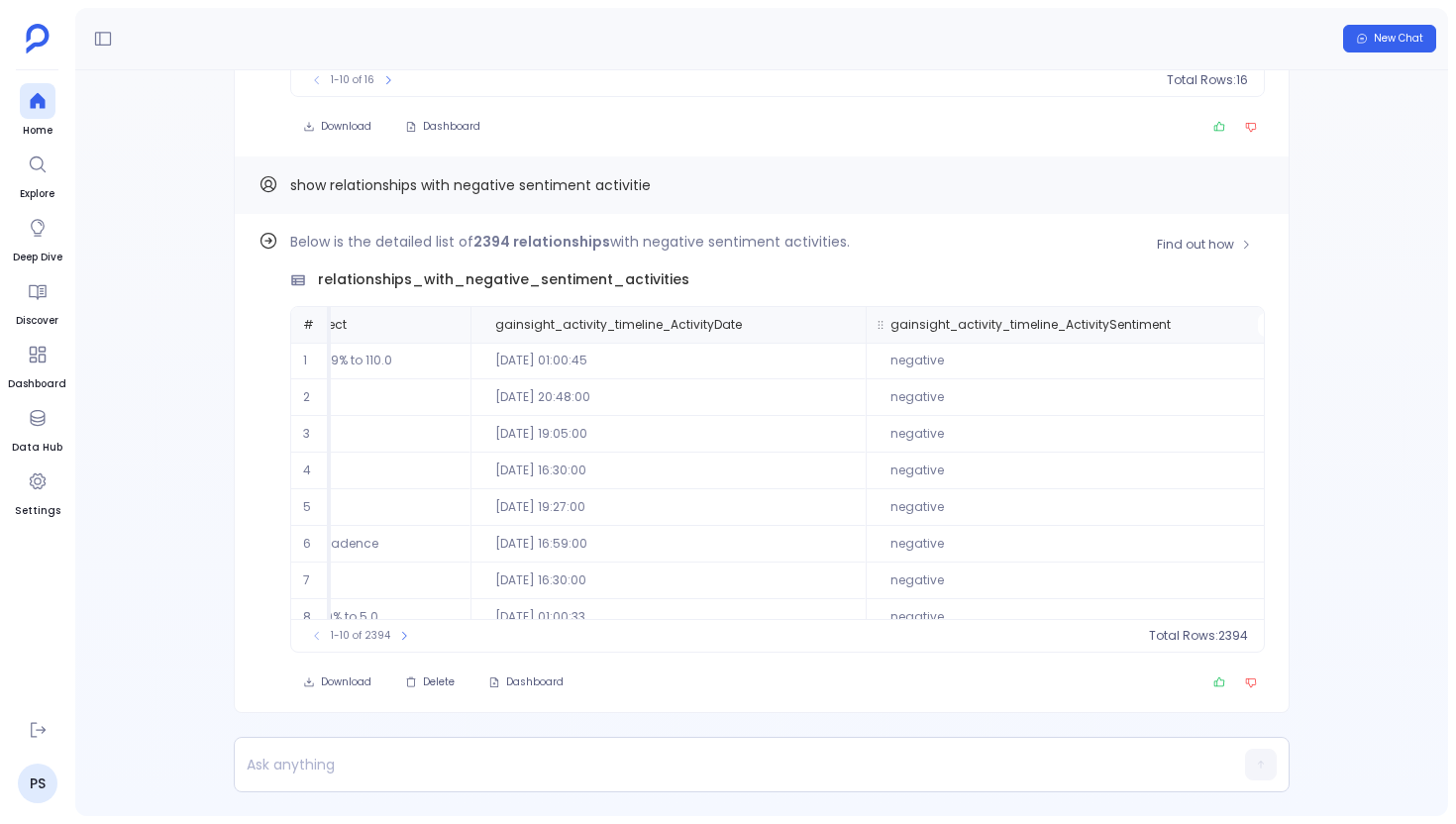 click at bounding box center (1270, 325) 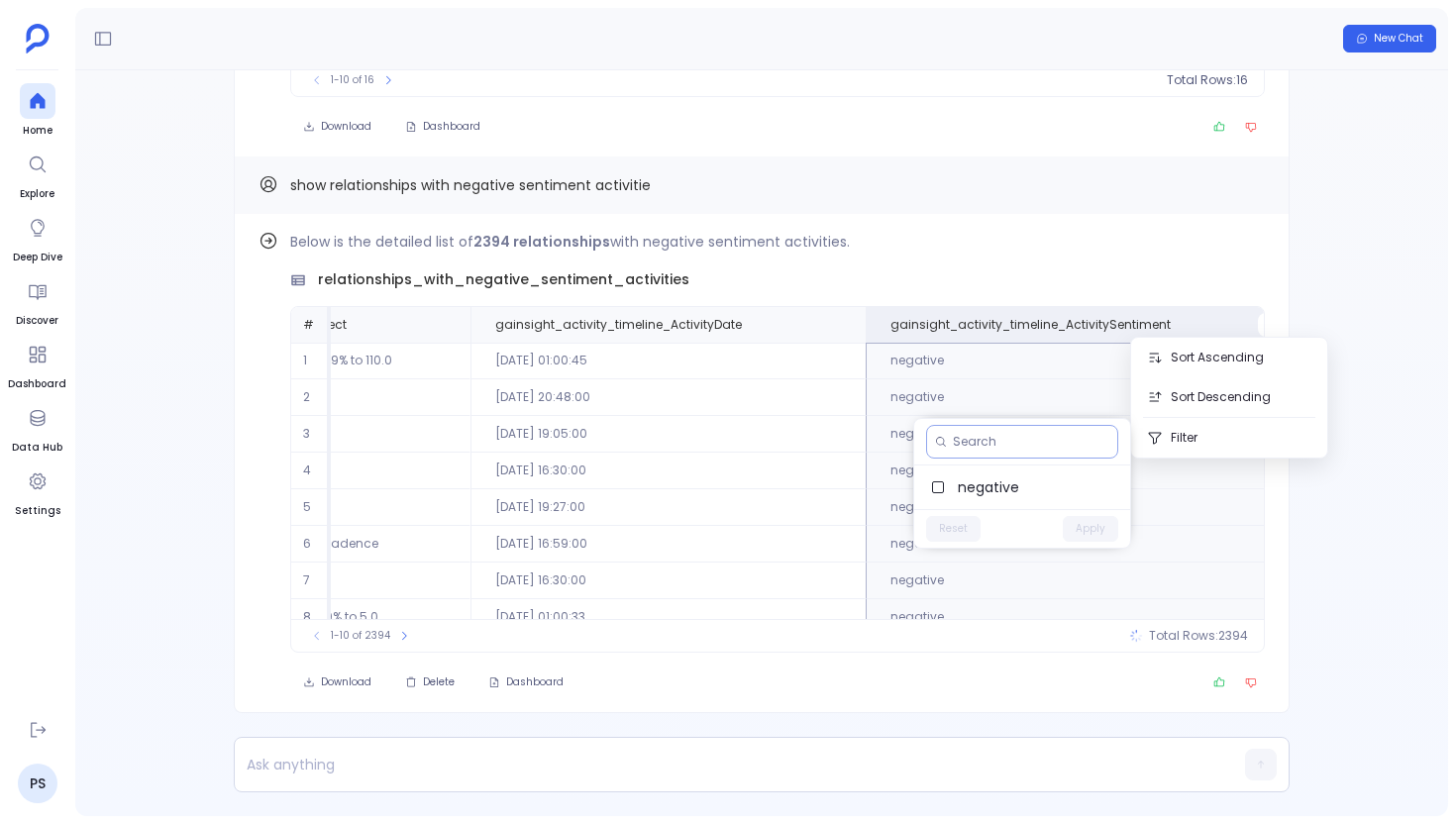 click at bounding box center [1031, 442] 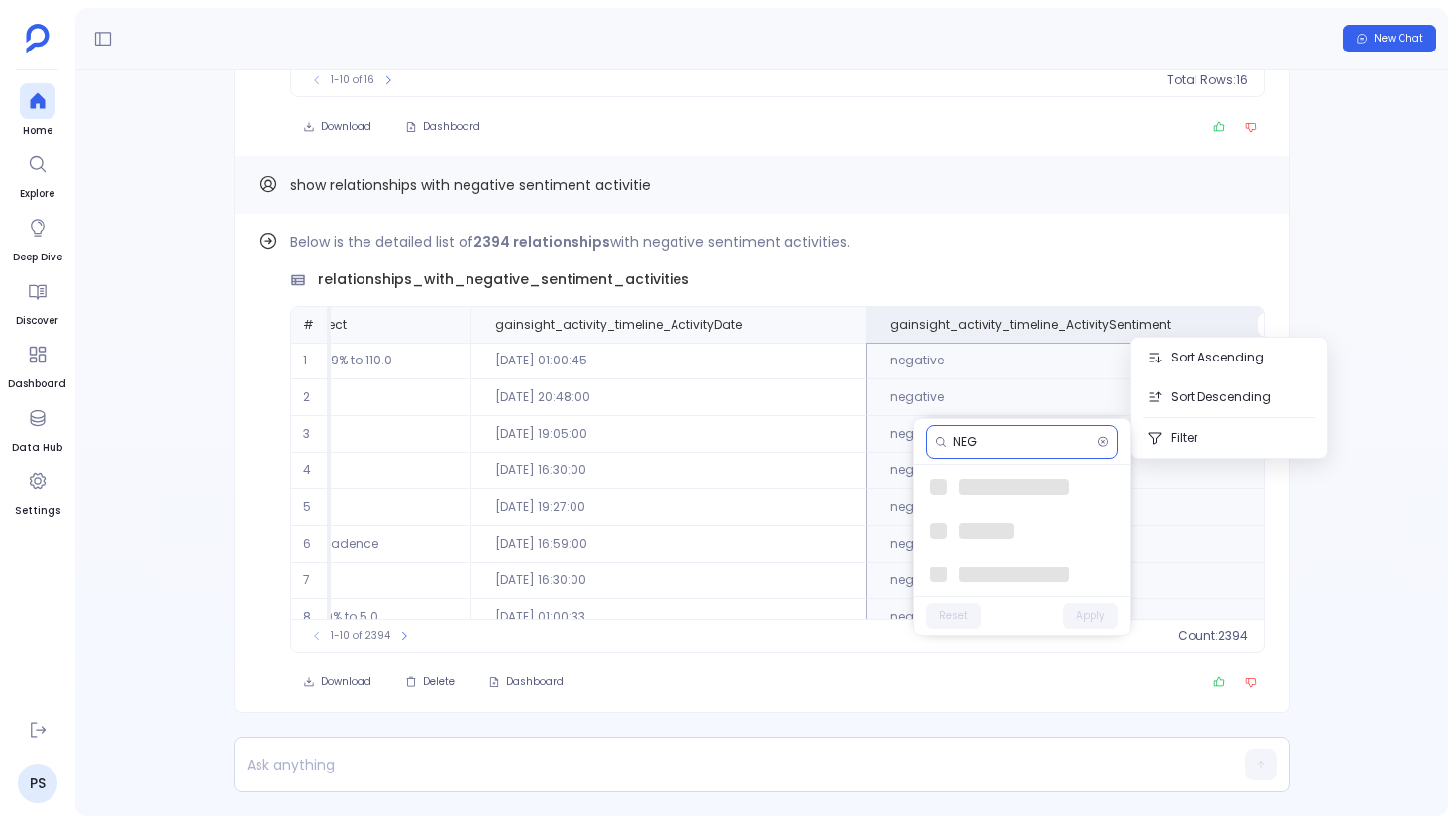 type on "NEGA" 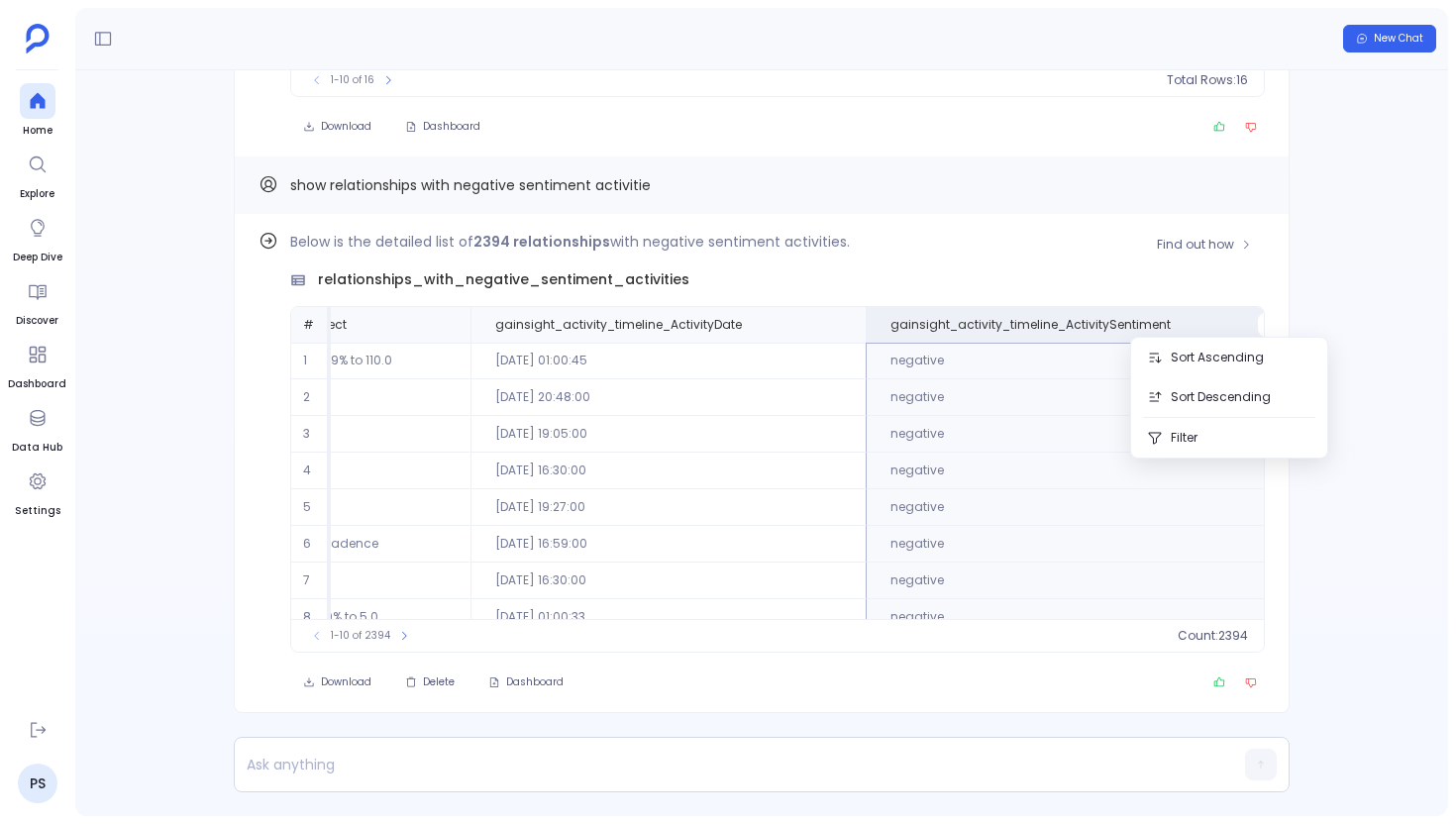 click on "negative" at bounding box center (1080, 580) 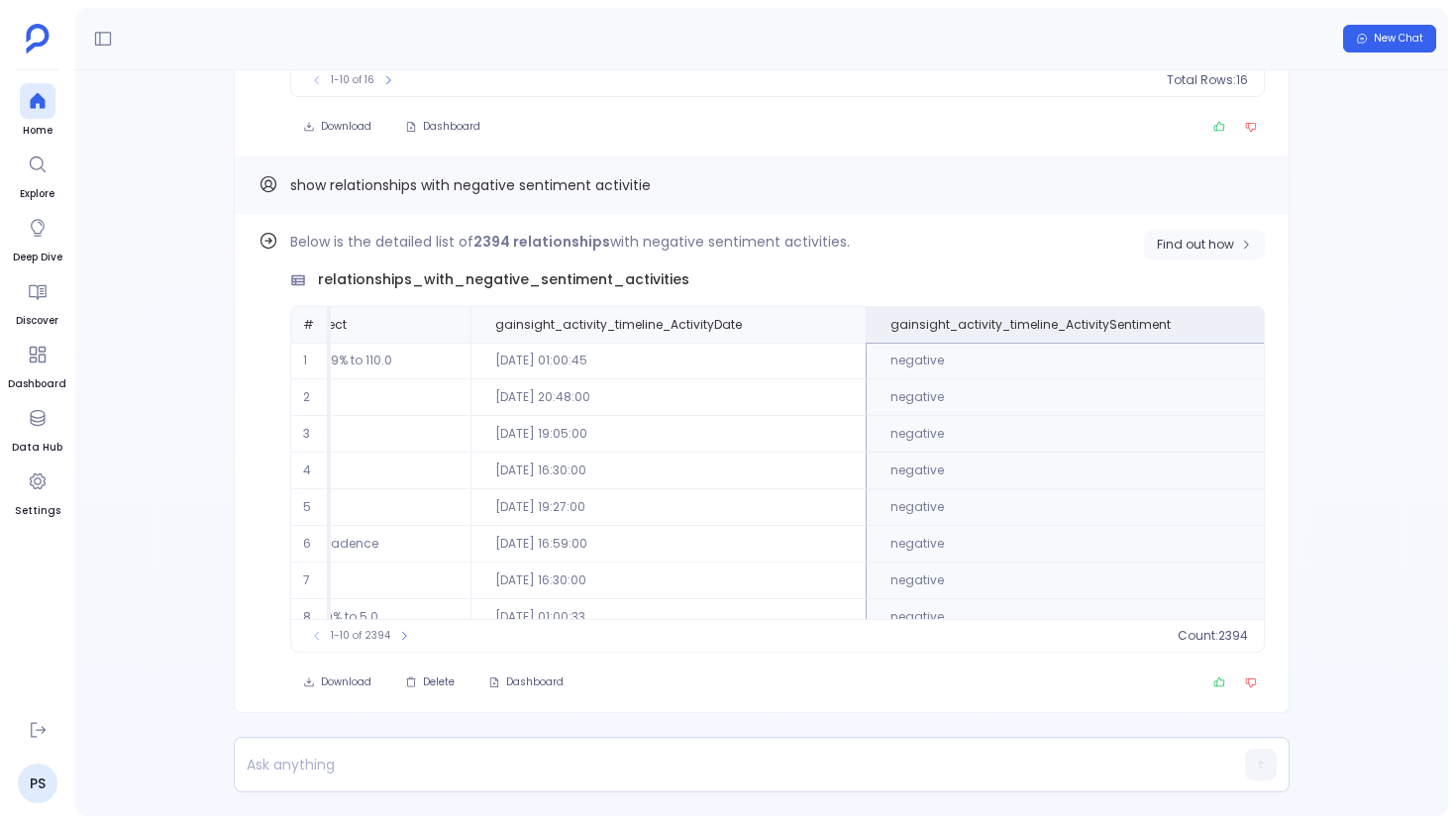click on "Find out how" at bounding box center [1196, 245] 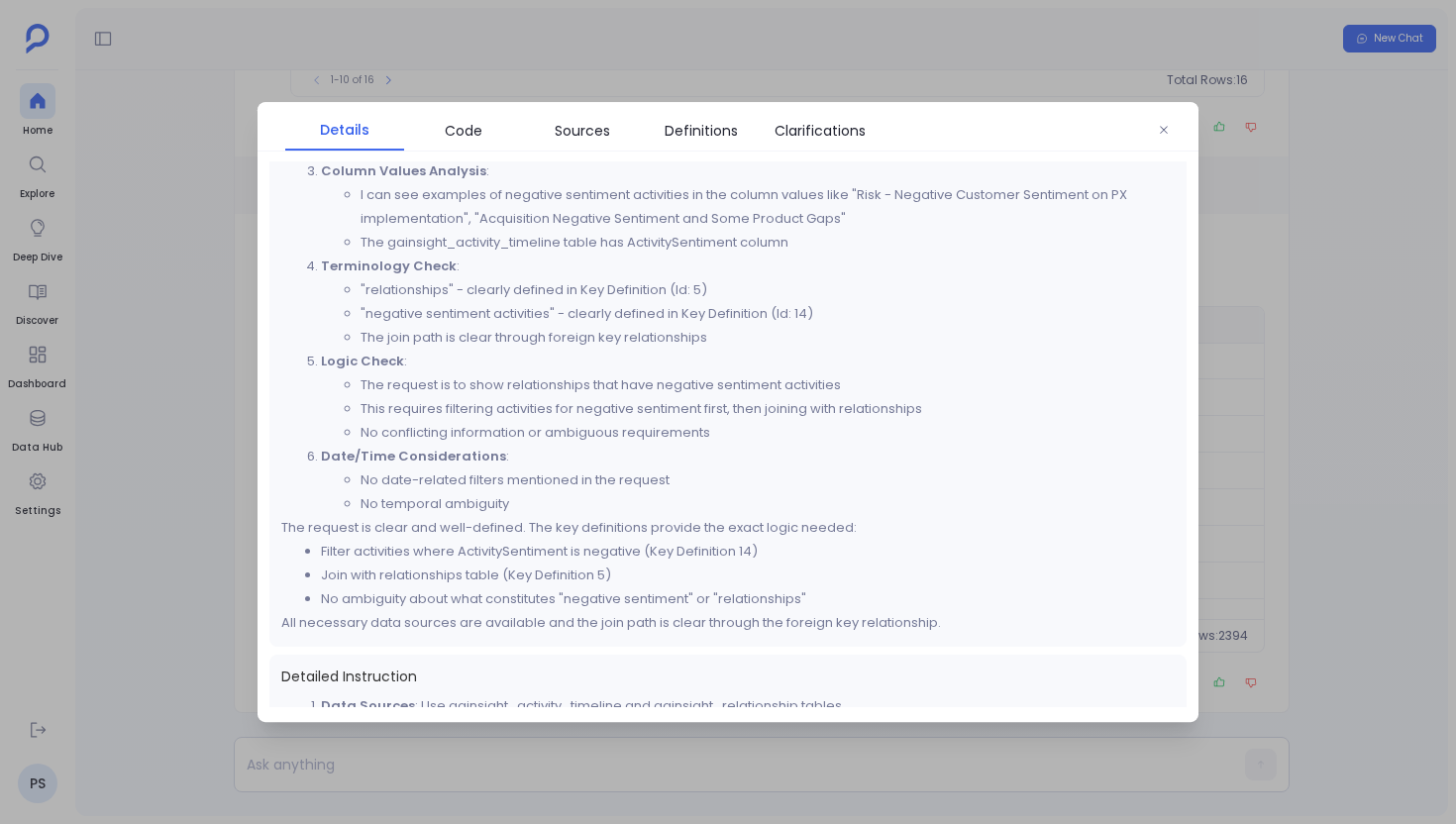 scroll, scrollTop: 291, scrollLeft: 0, axis: vertical 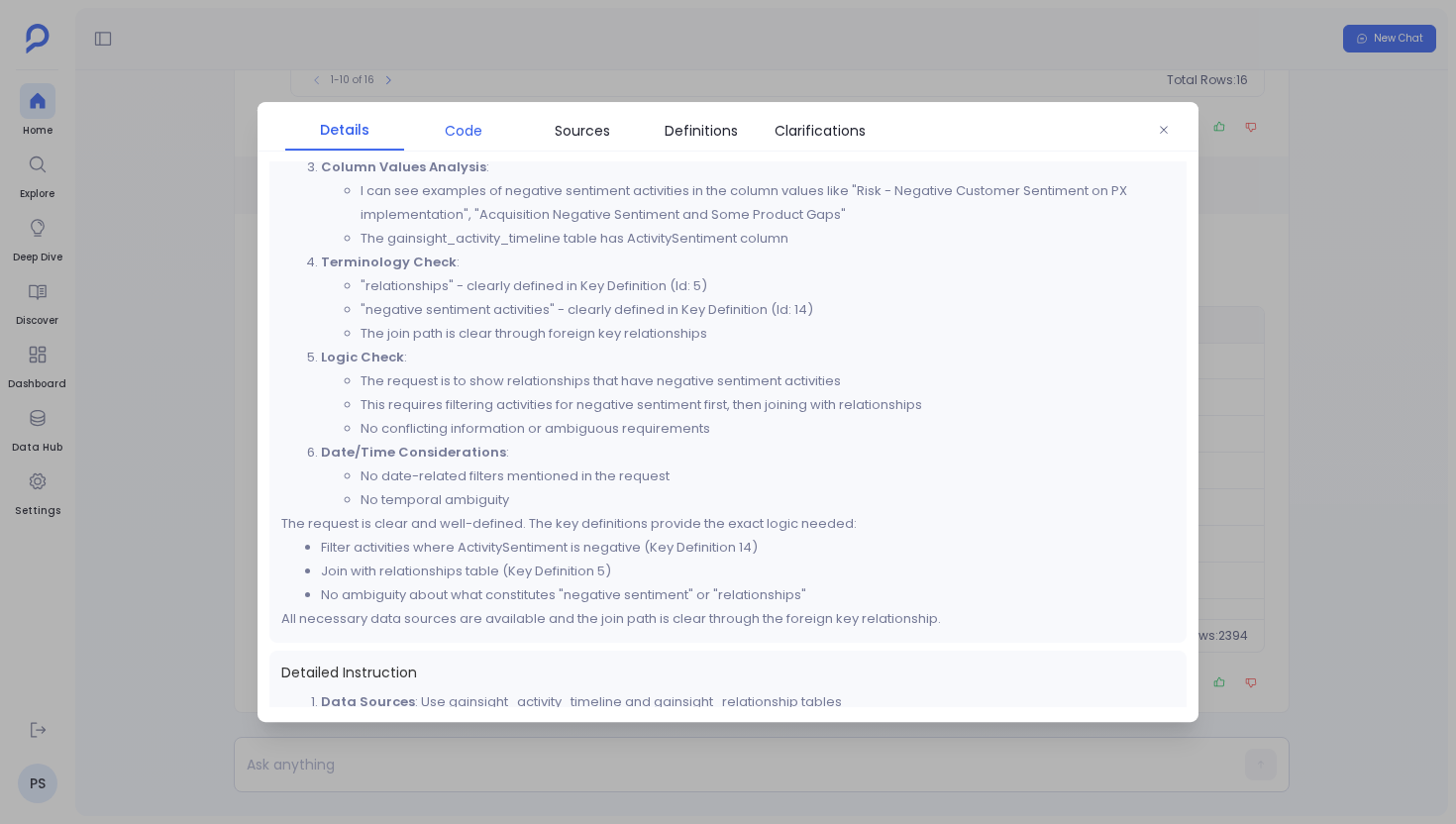 click on "Code" at bounding box center (464, 131) 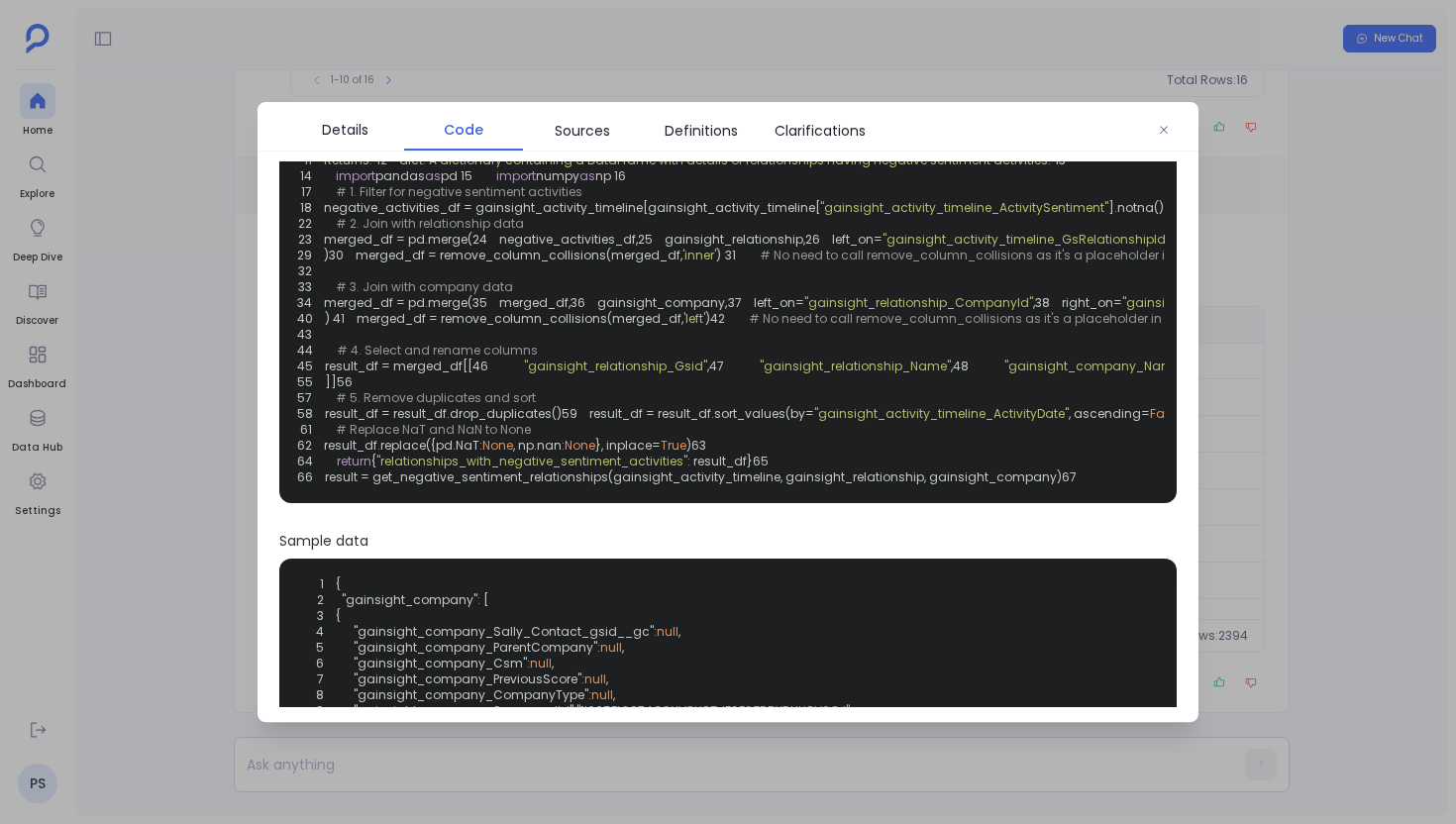 scroll, scrollTop: 134, scrollLeft: 0, axis: vertical 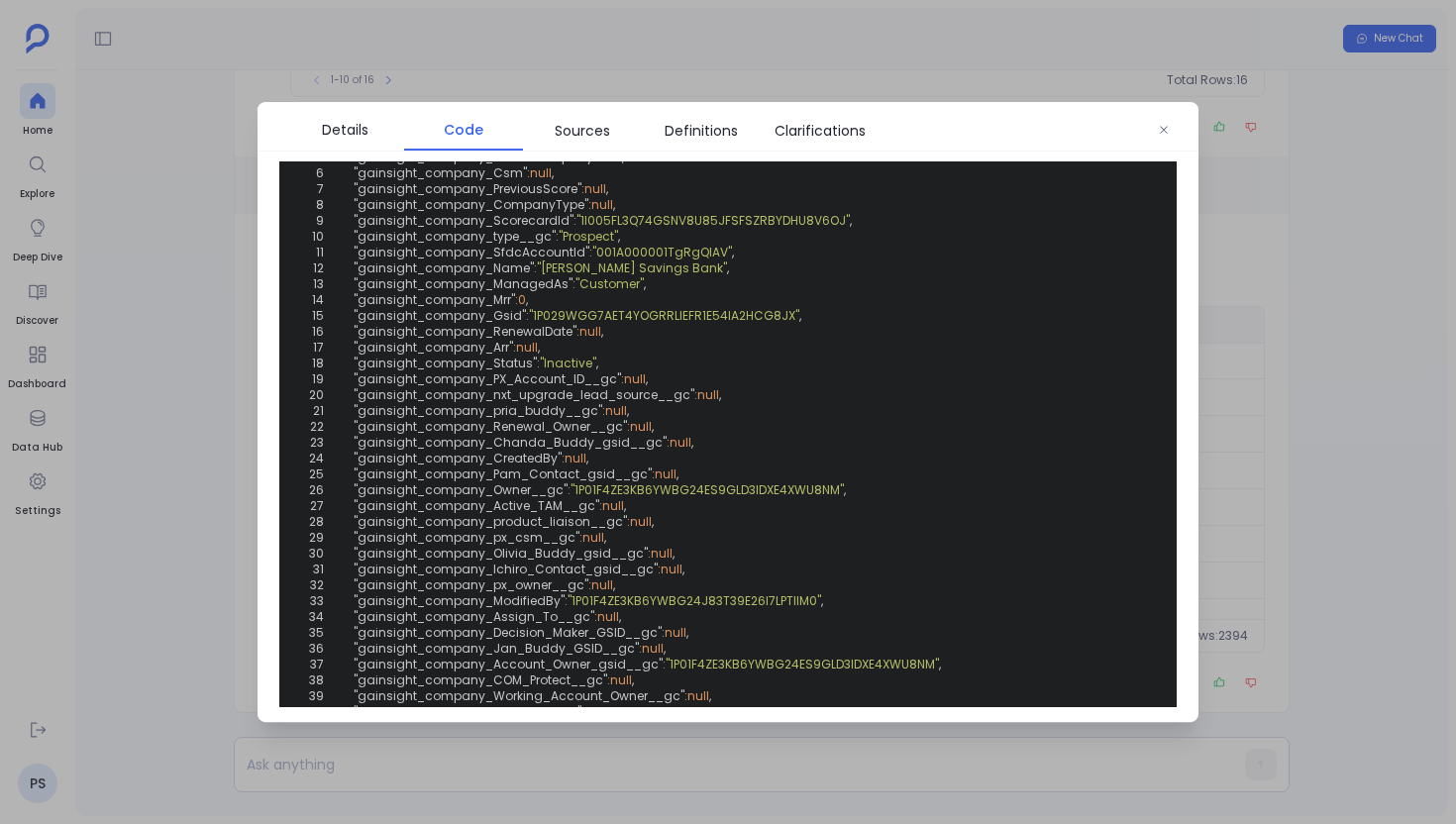 click at bounding box center (728, 412) 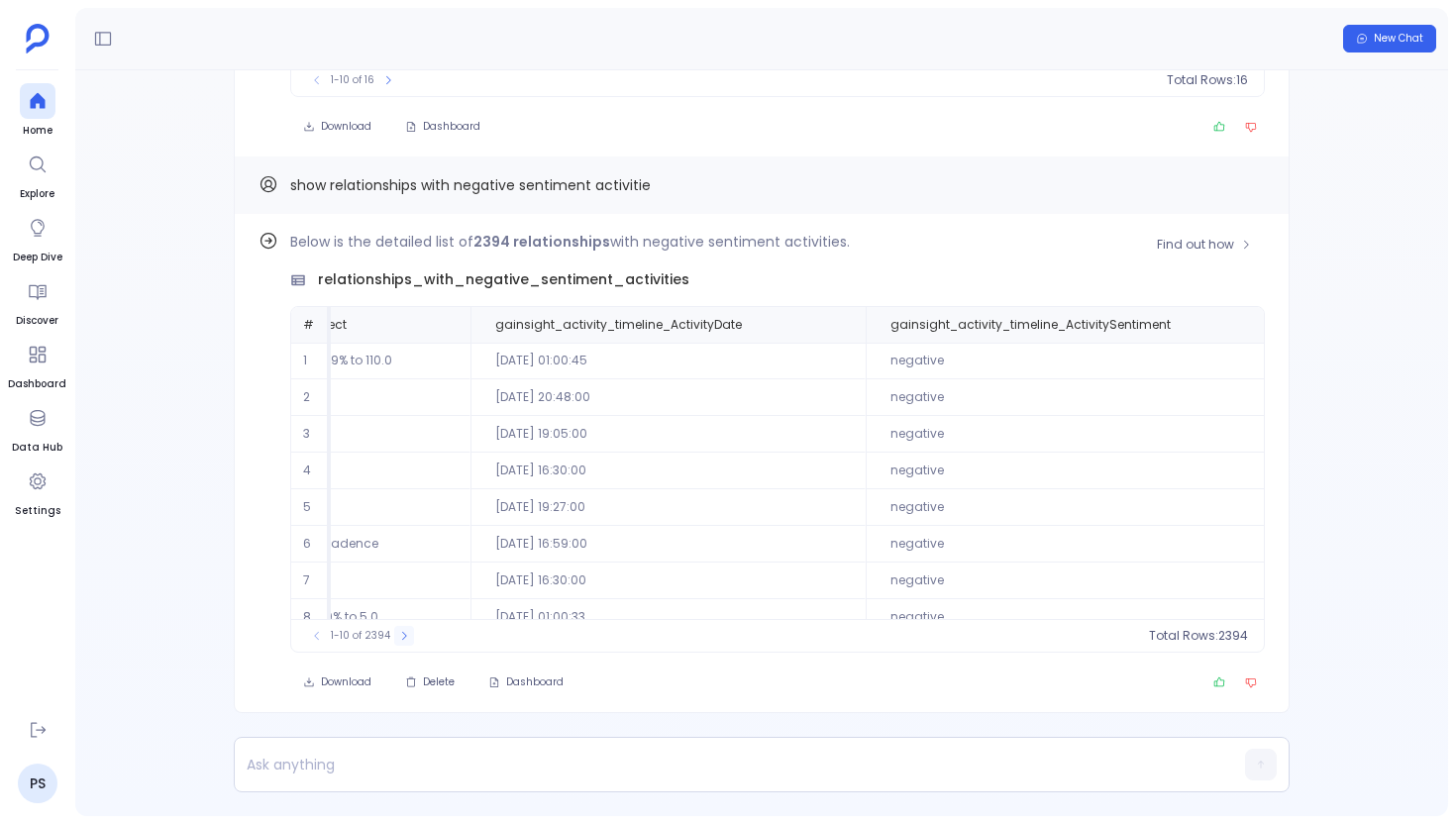 click at bounding box center (404, 636) 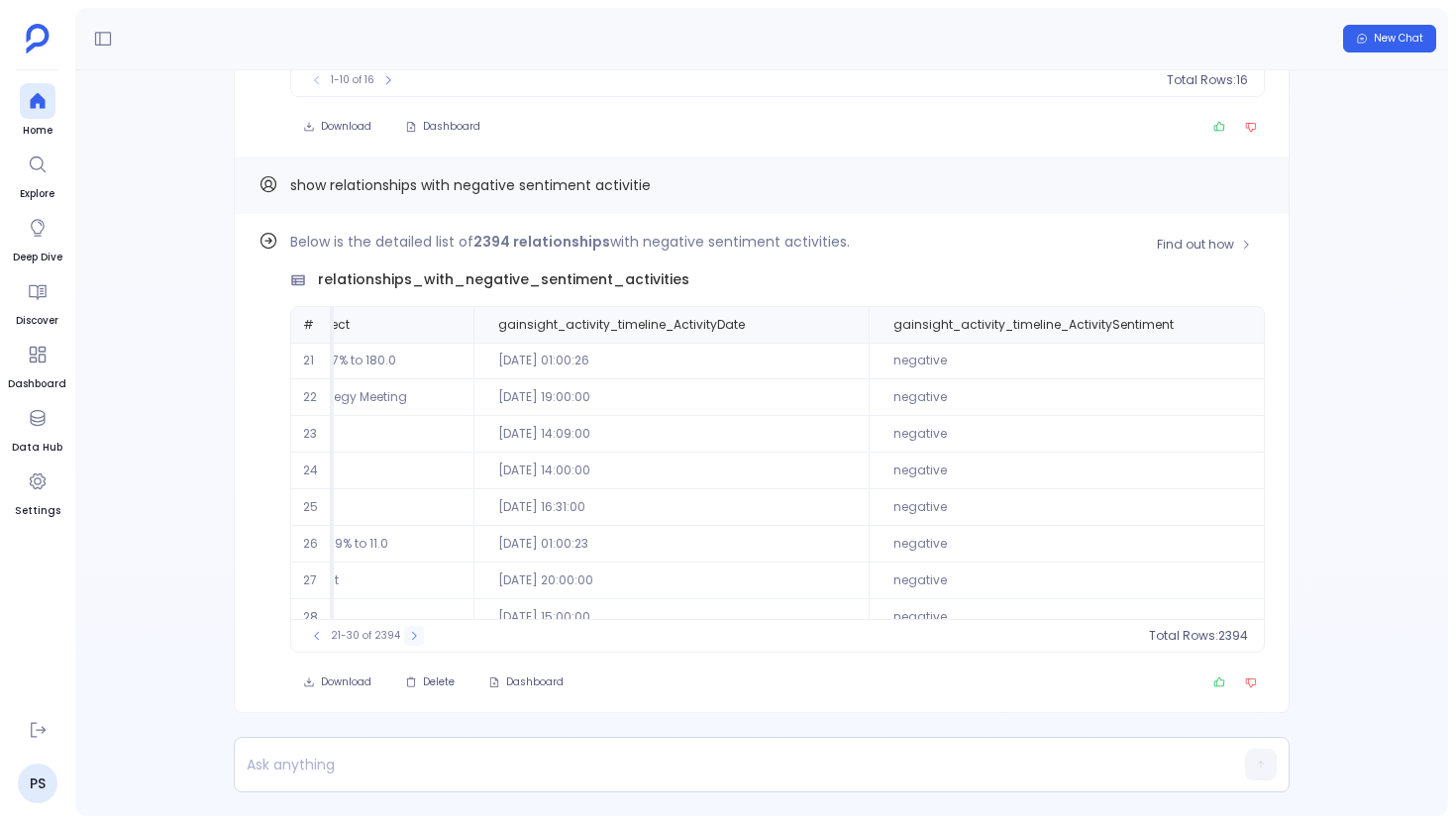 click at bounding box center (414, 636) 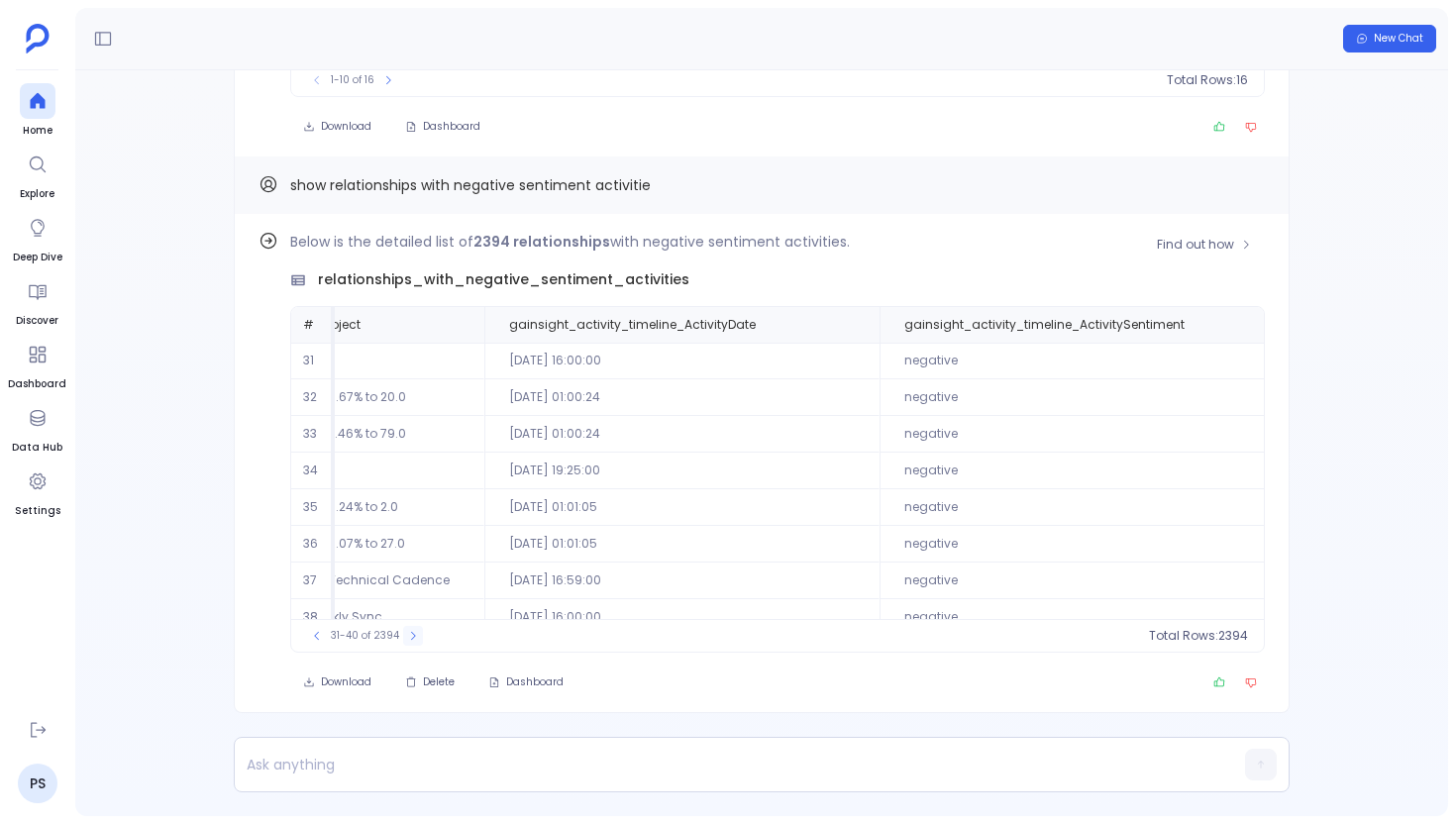 click at bounding box center (413, 636) 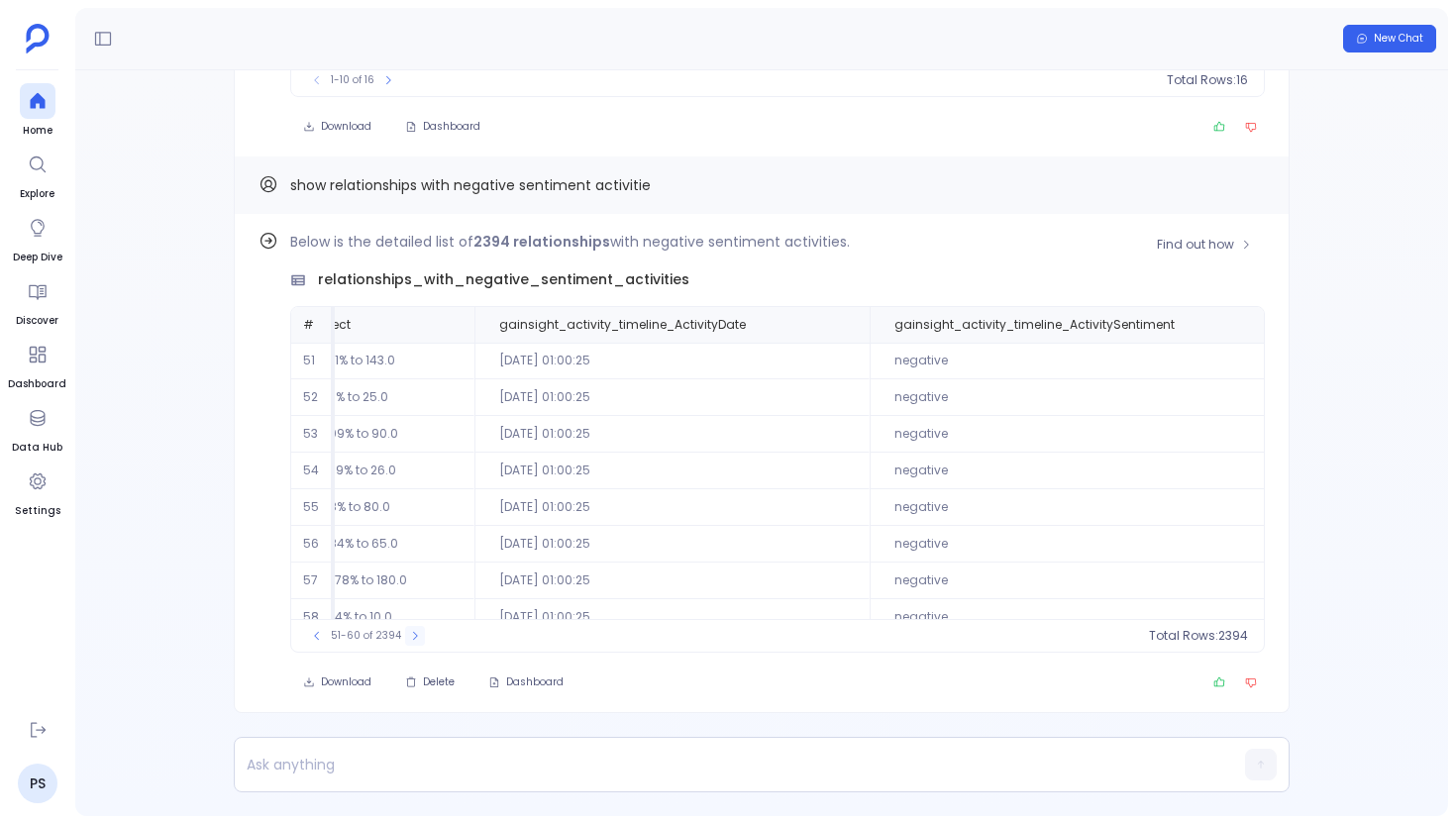 click at bounding box center (415, 636) 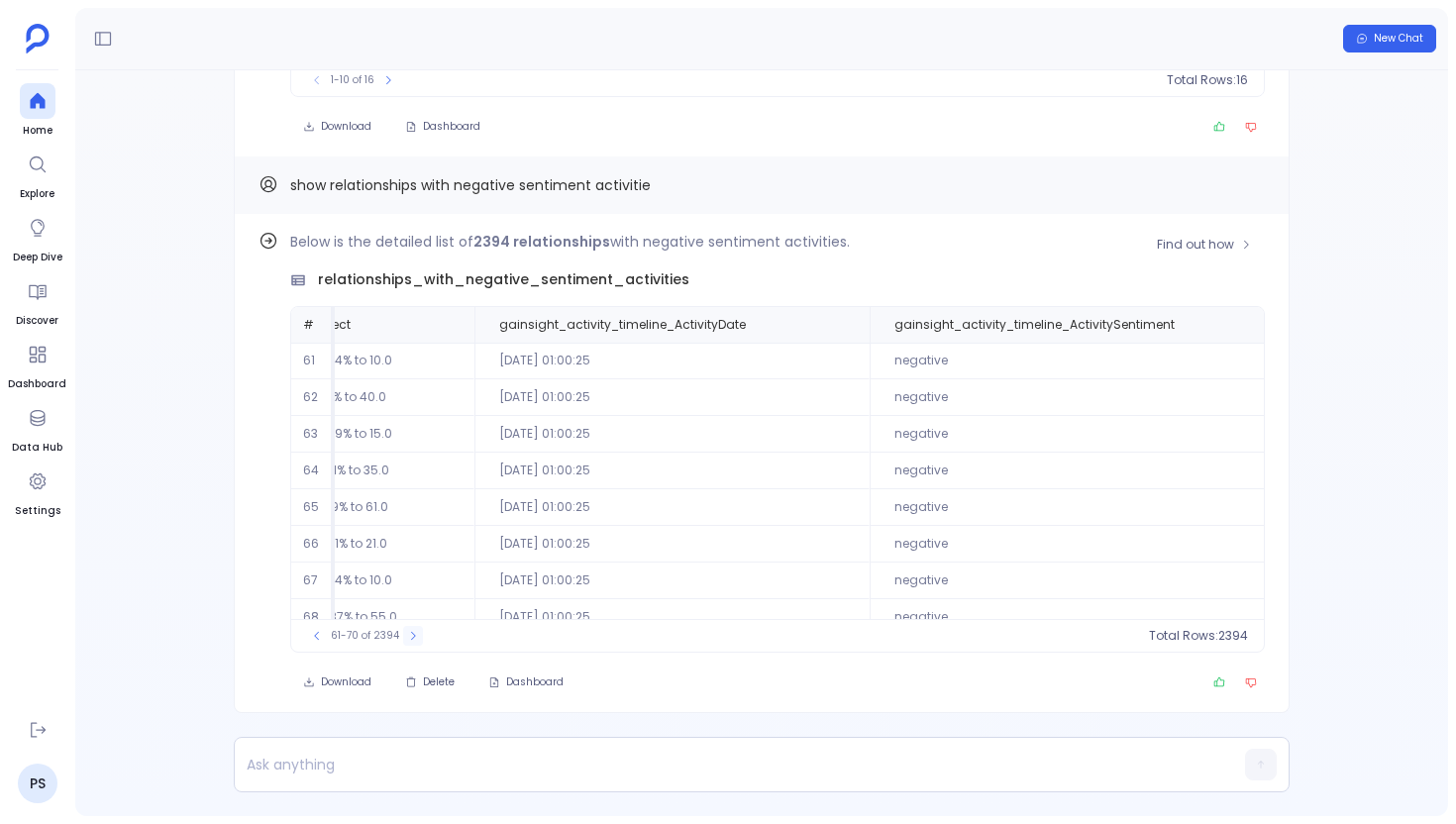 click at bounding box center [413, 636] 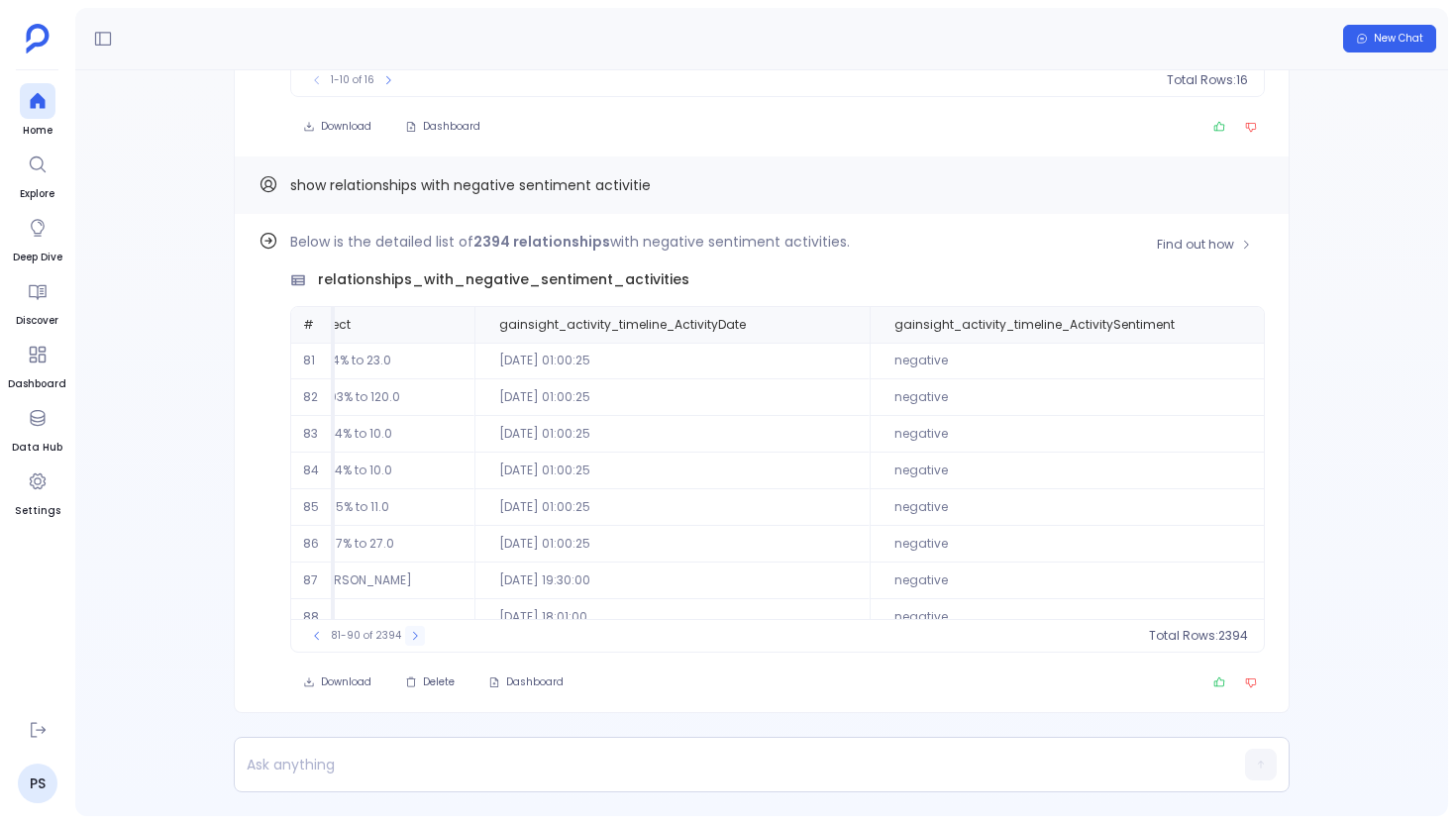 click at bounding box center [415, 636] 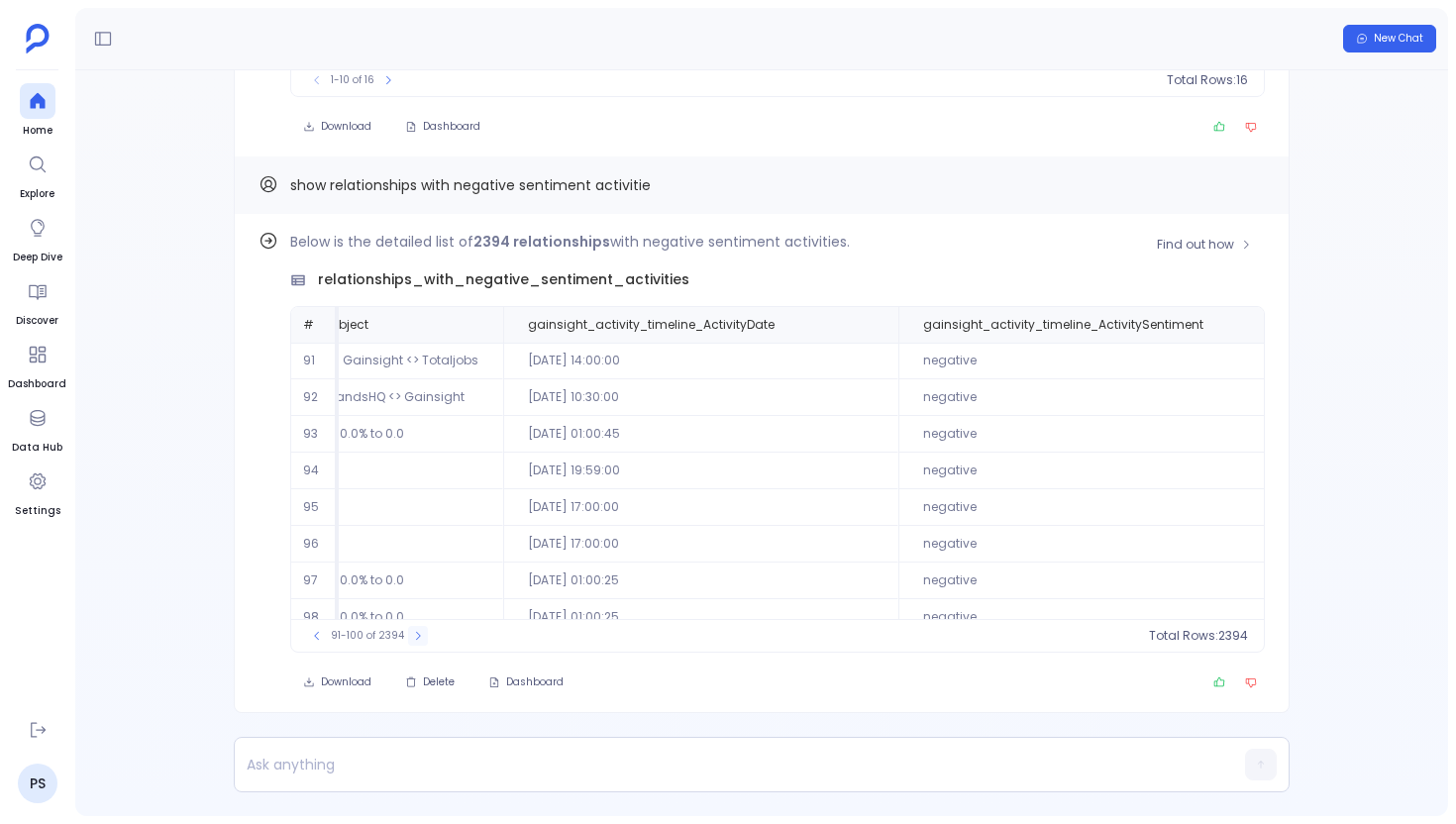 click on "91-100 of 2394" at bounding box center [367, 636] 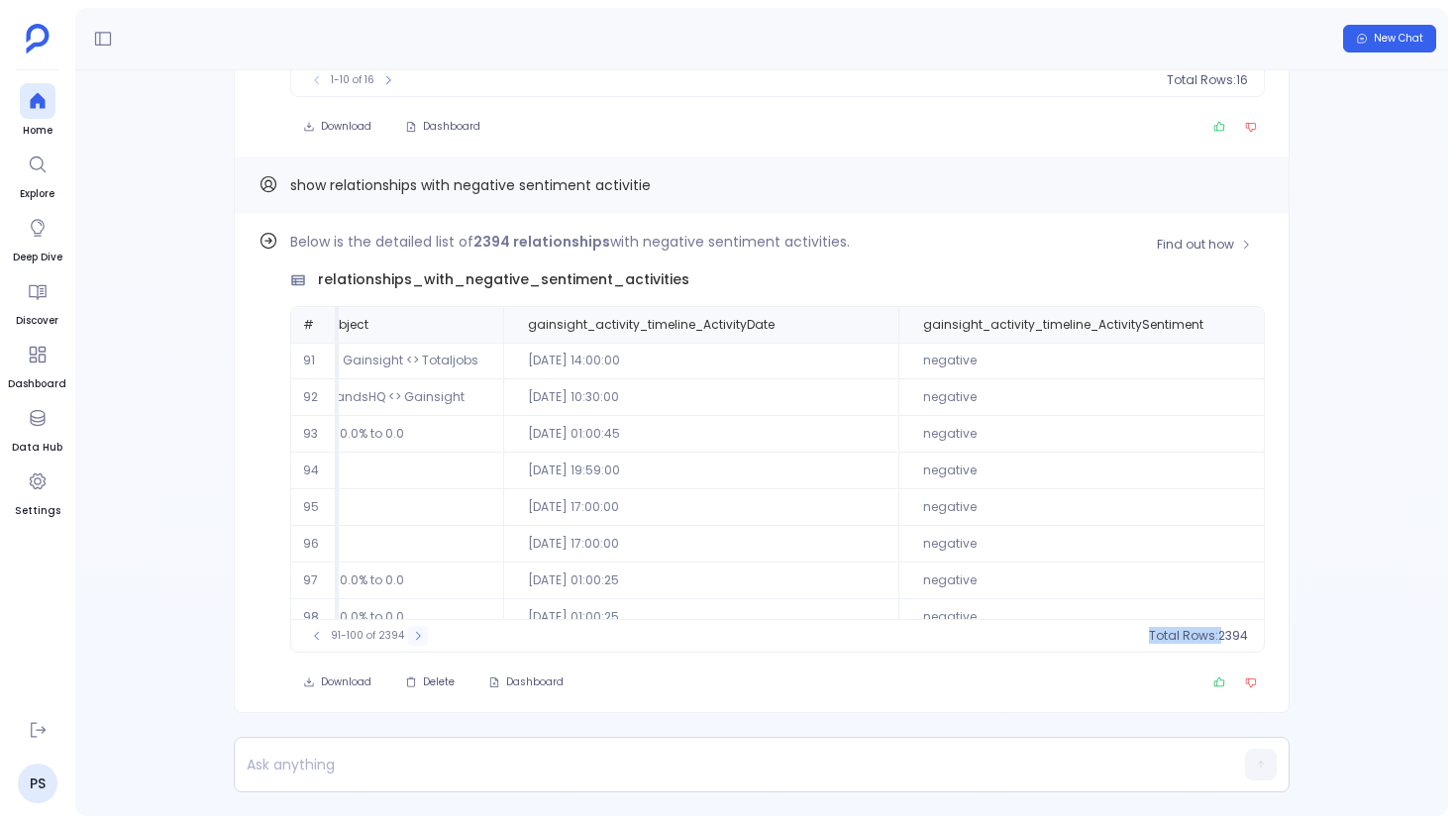 click on "91-100 of 2394" at bounding box center (367, 636) 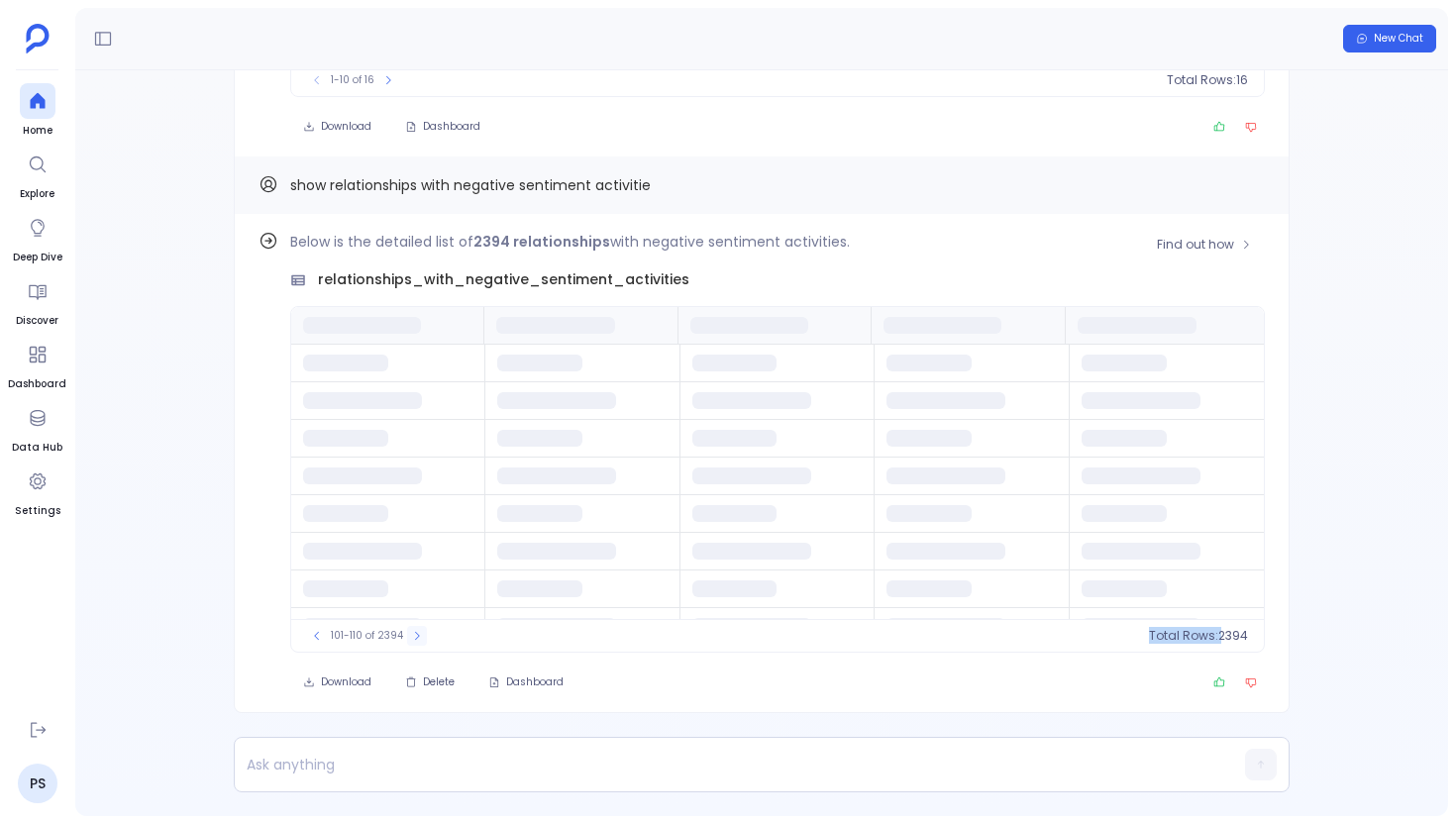scroll, scrollTop: 0, scrollLeft: 0, axis: both 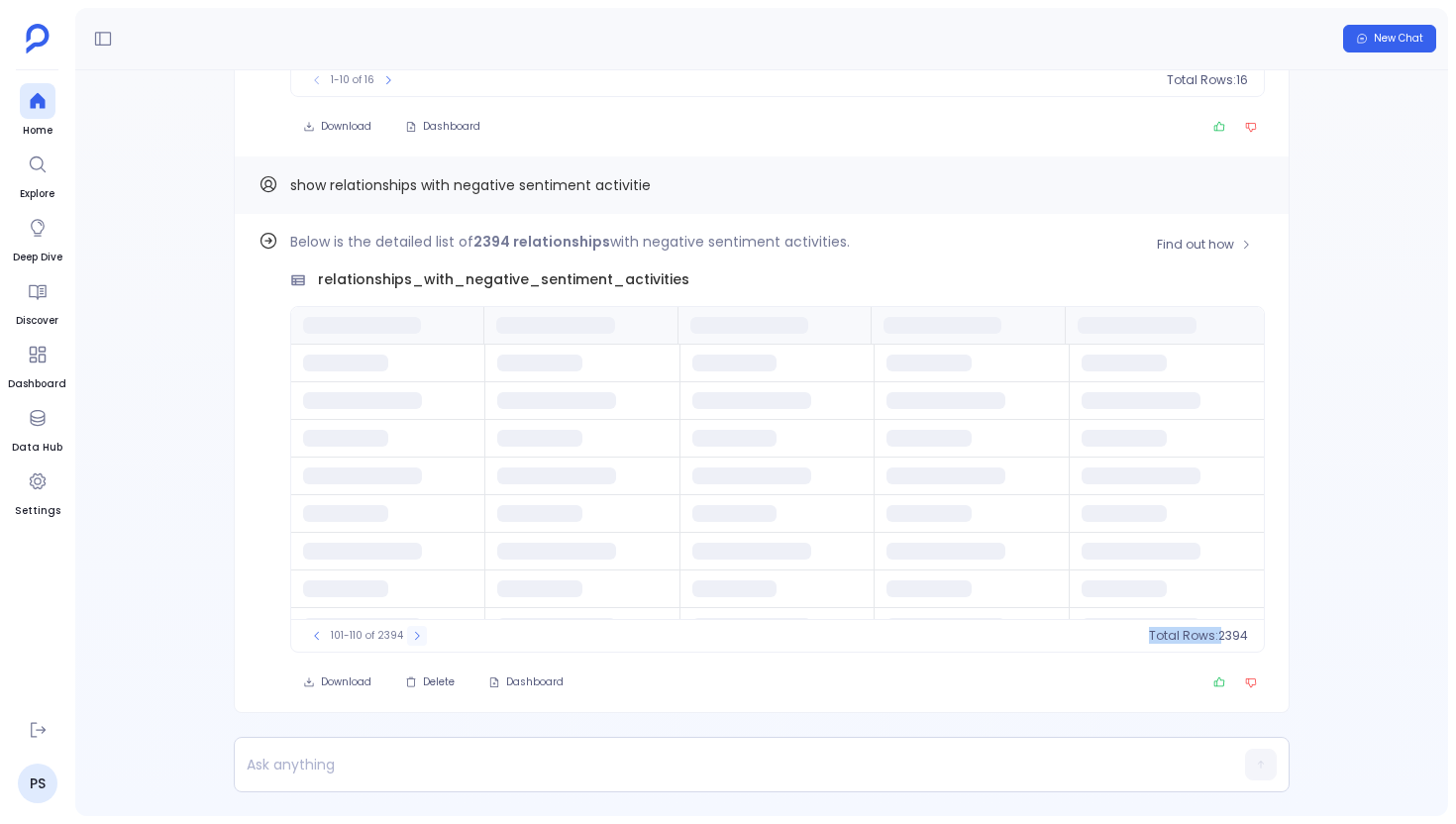 click 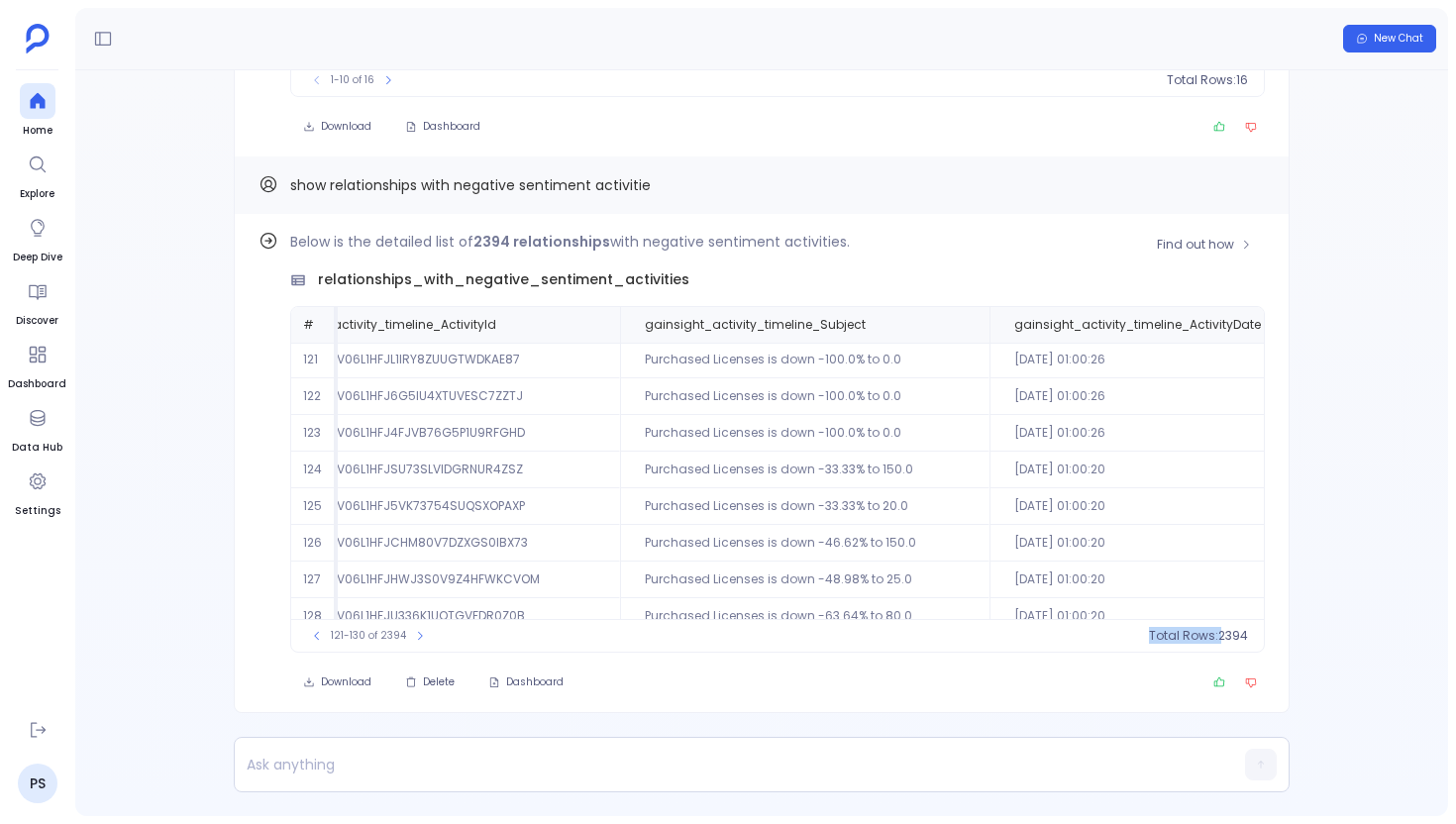 scroll, scrollTop: 0, scrollLeft: 1782, axis: horizontal 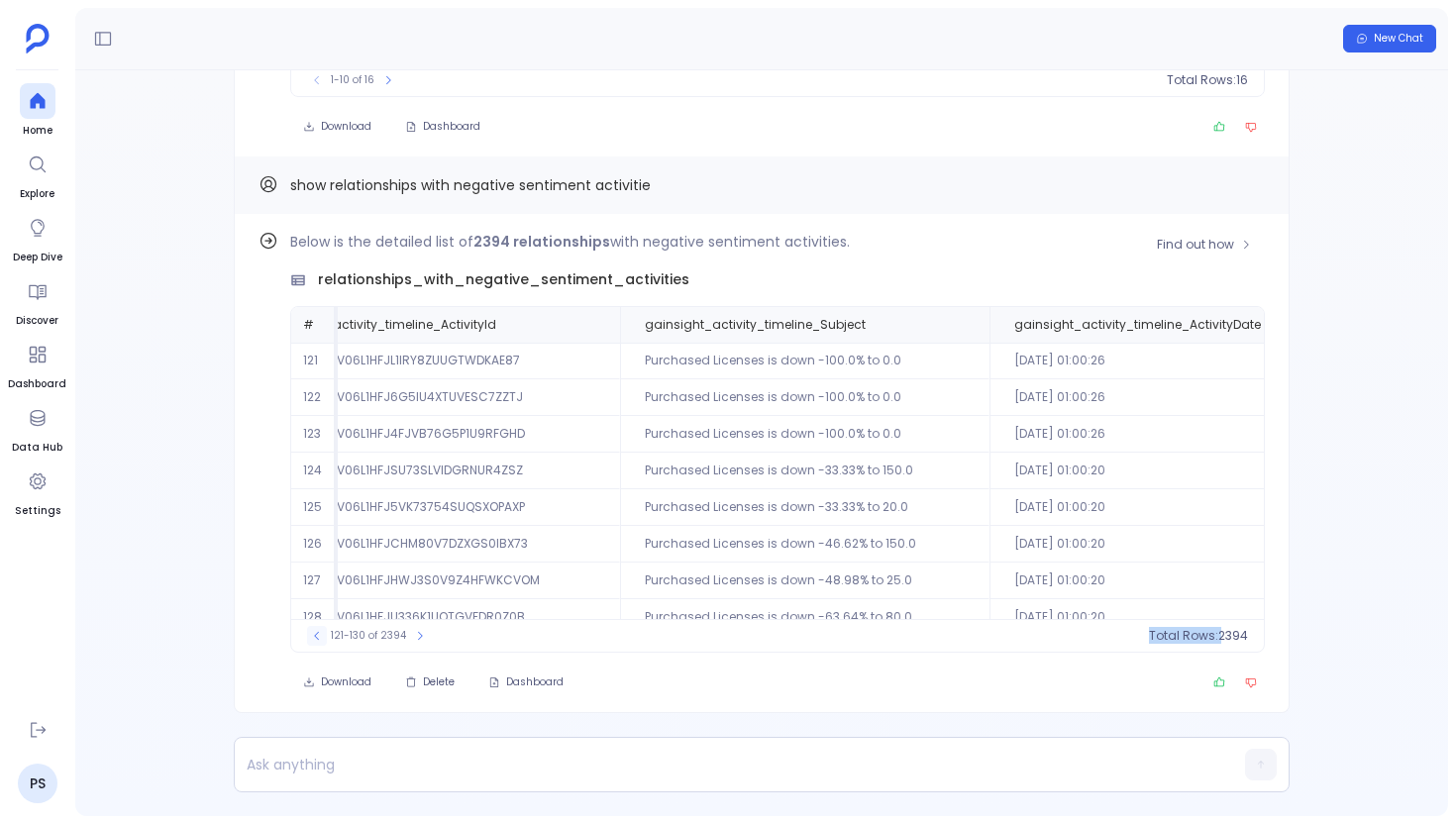 click 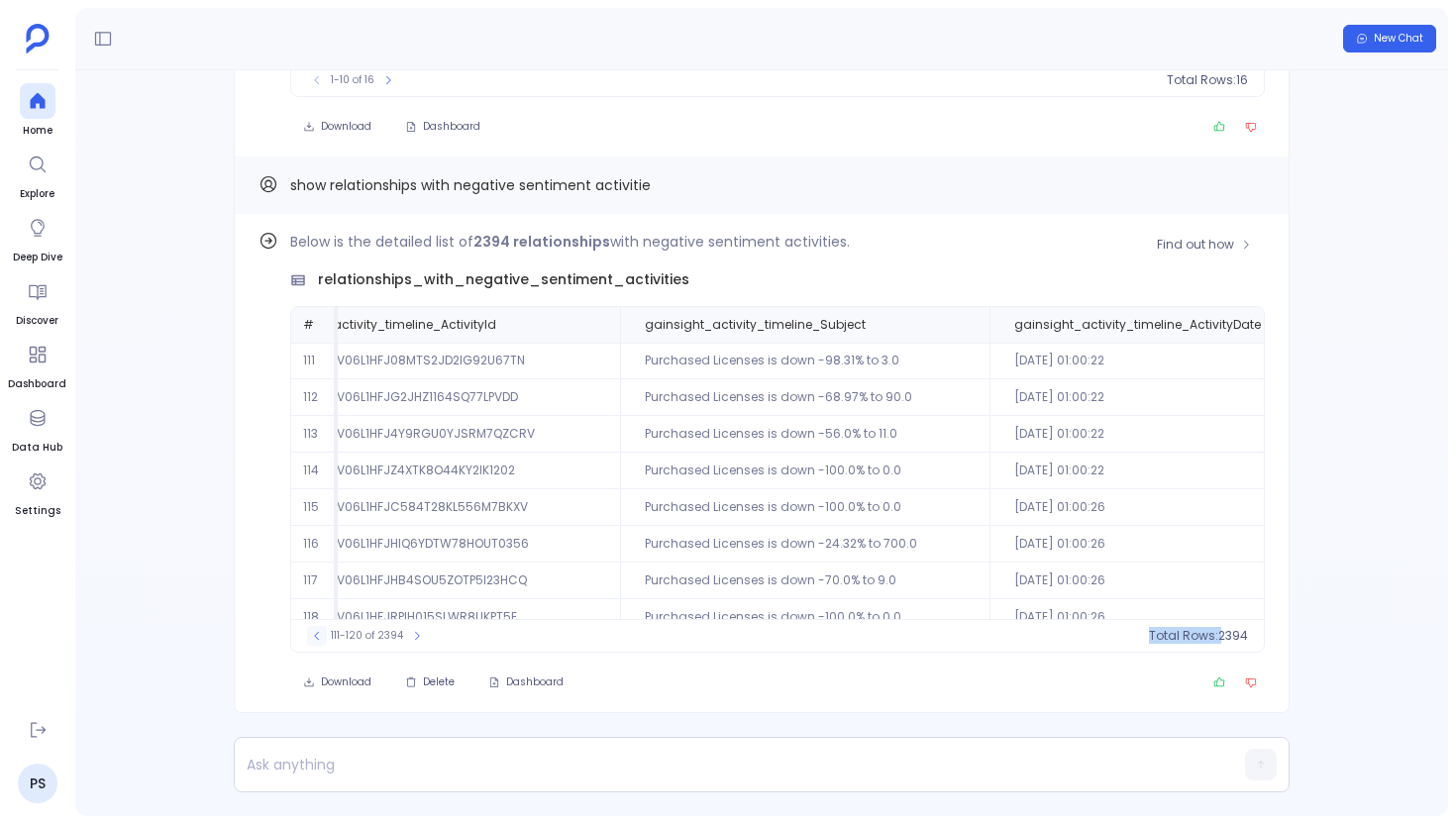 click 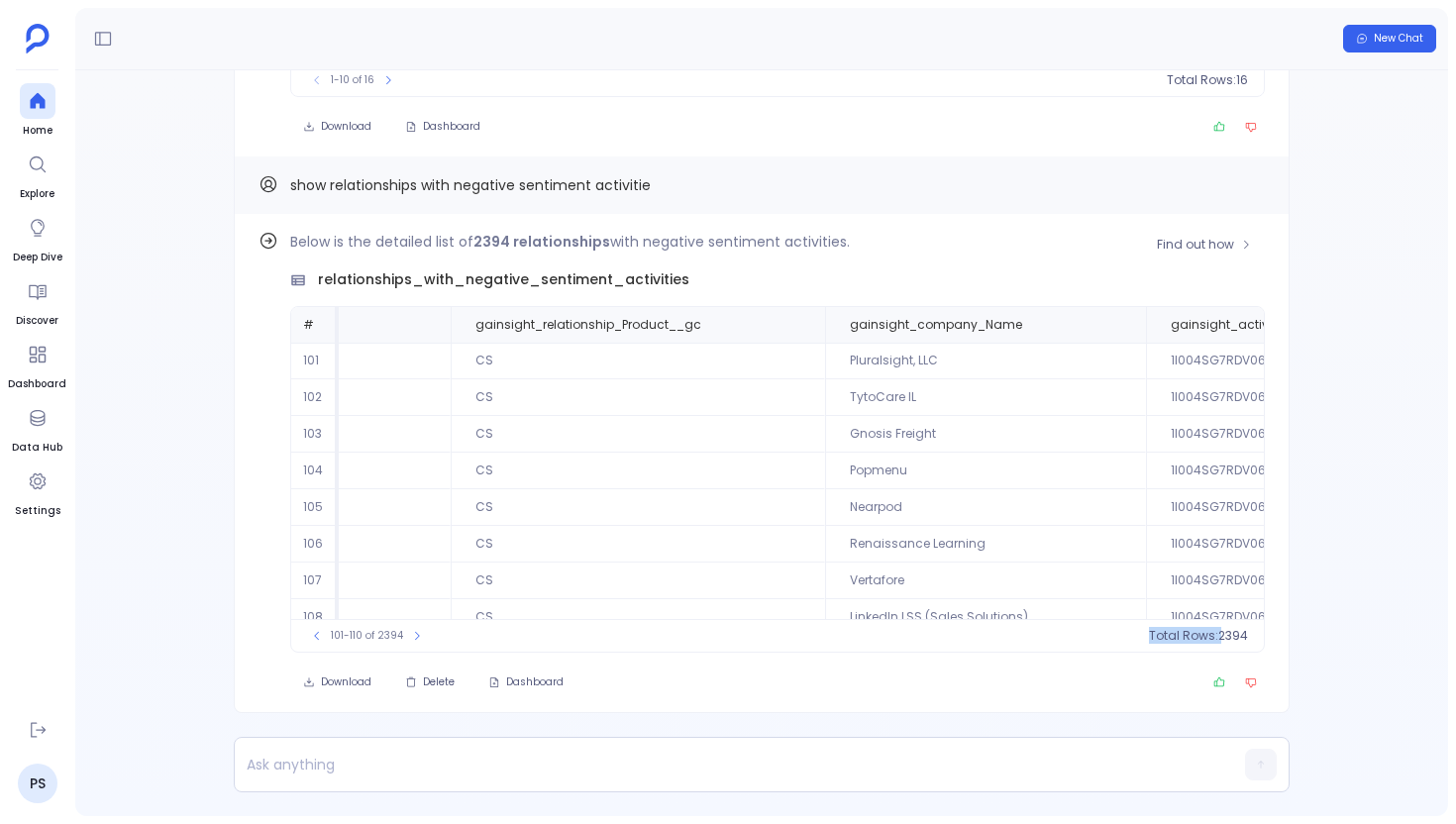 scroll, scrollTop: 1, scrollLeft: 878, axis: both 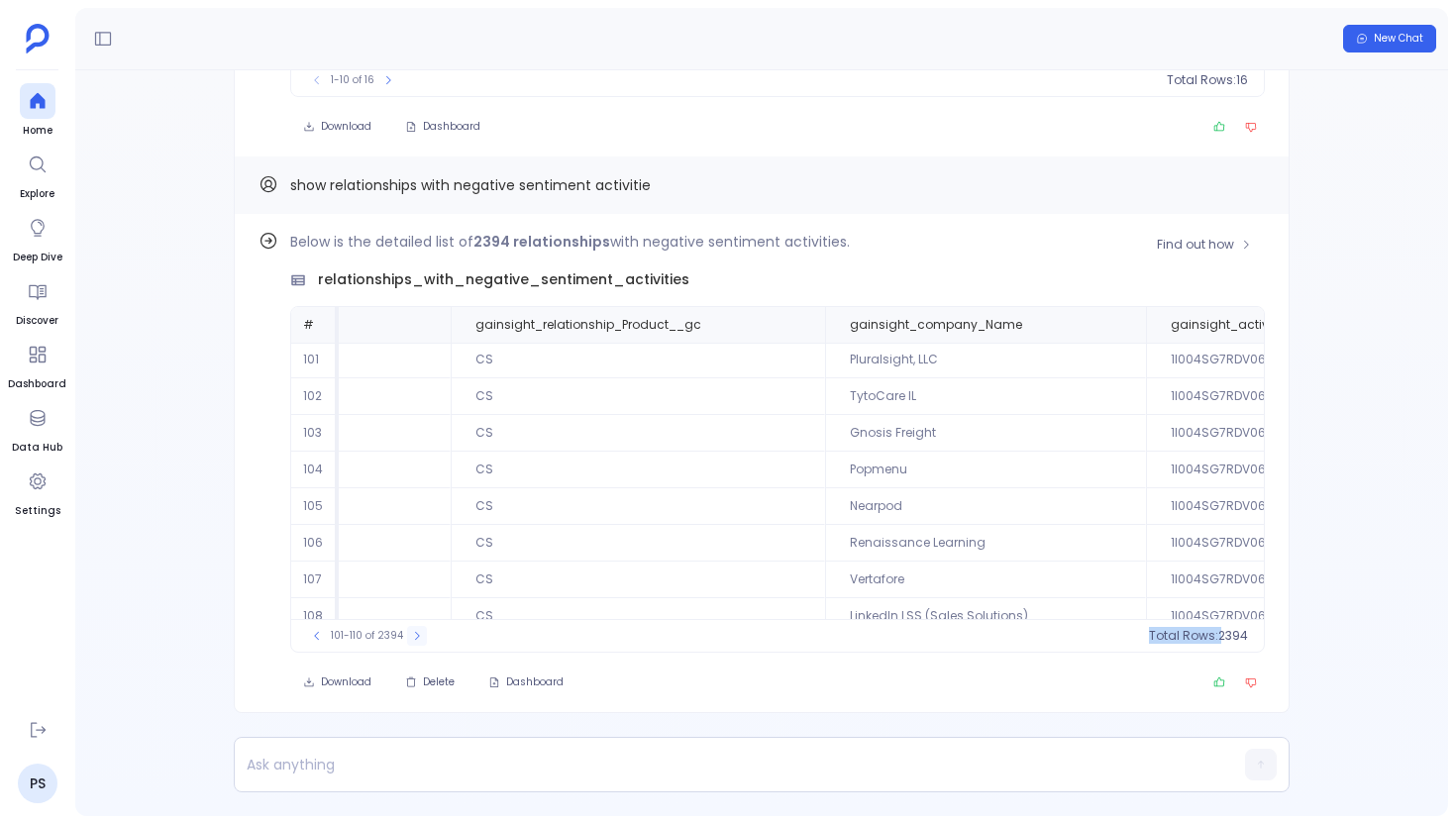 click at bounding box center [417, 636] 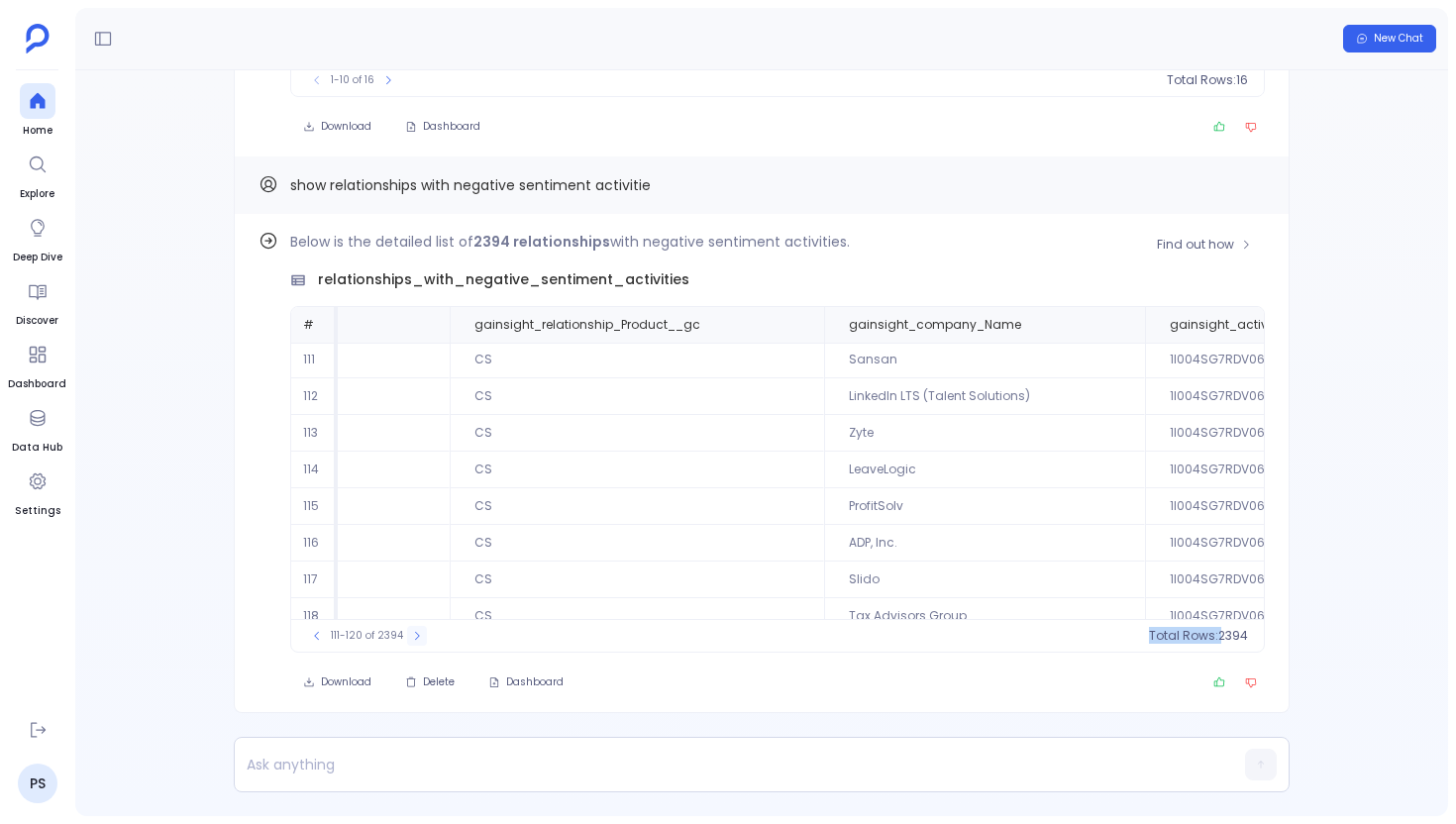 click at bounding box center [417, 636] 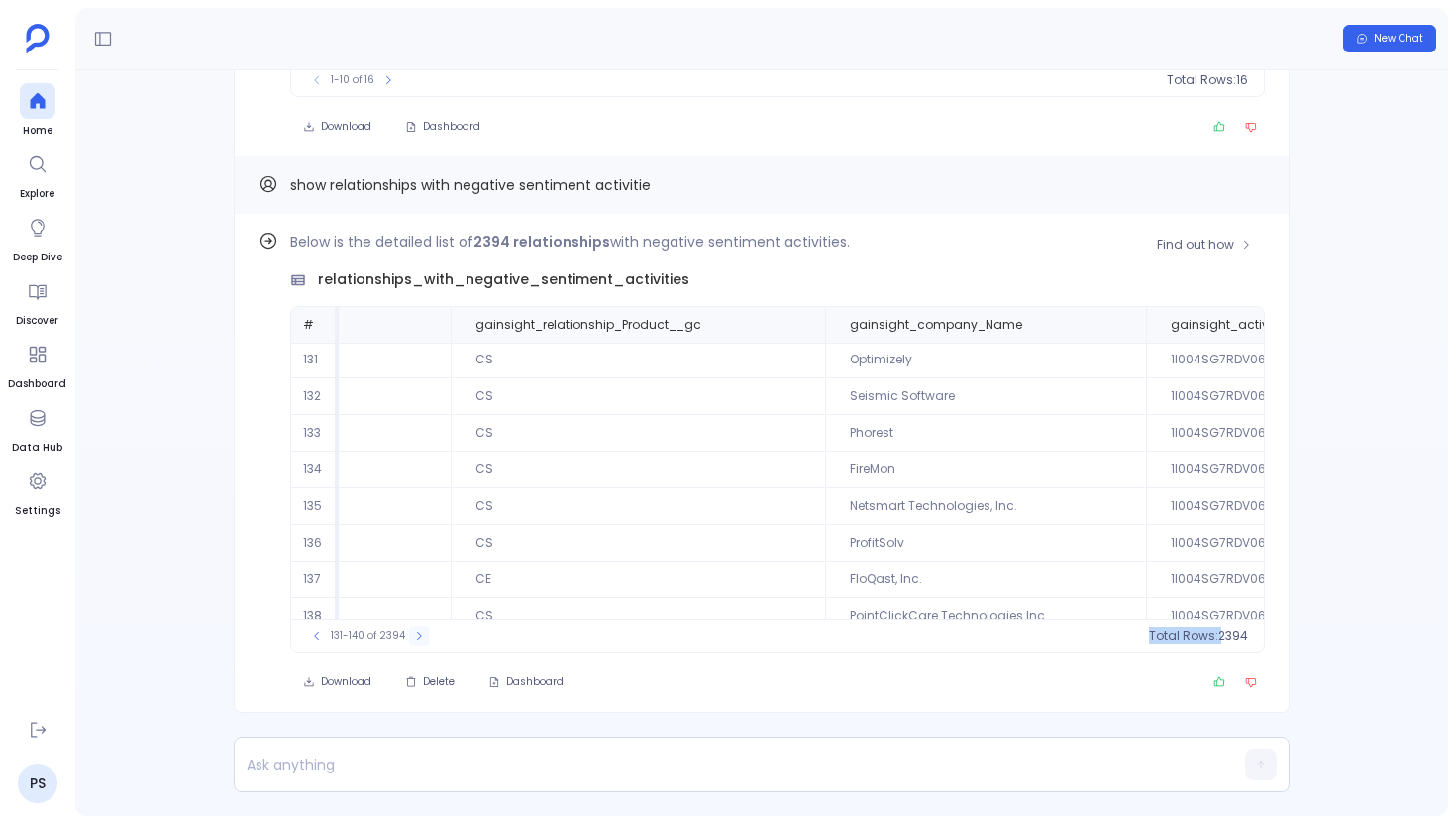 click at bounding box center (419, 636) 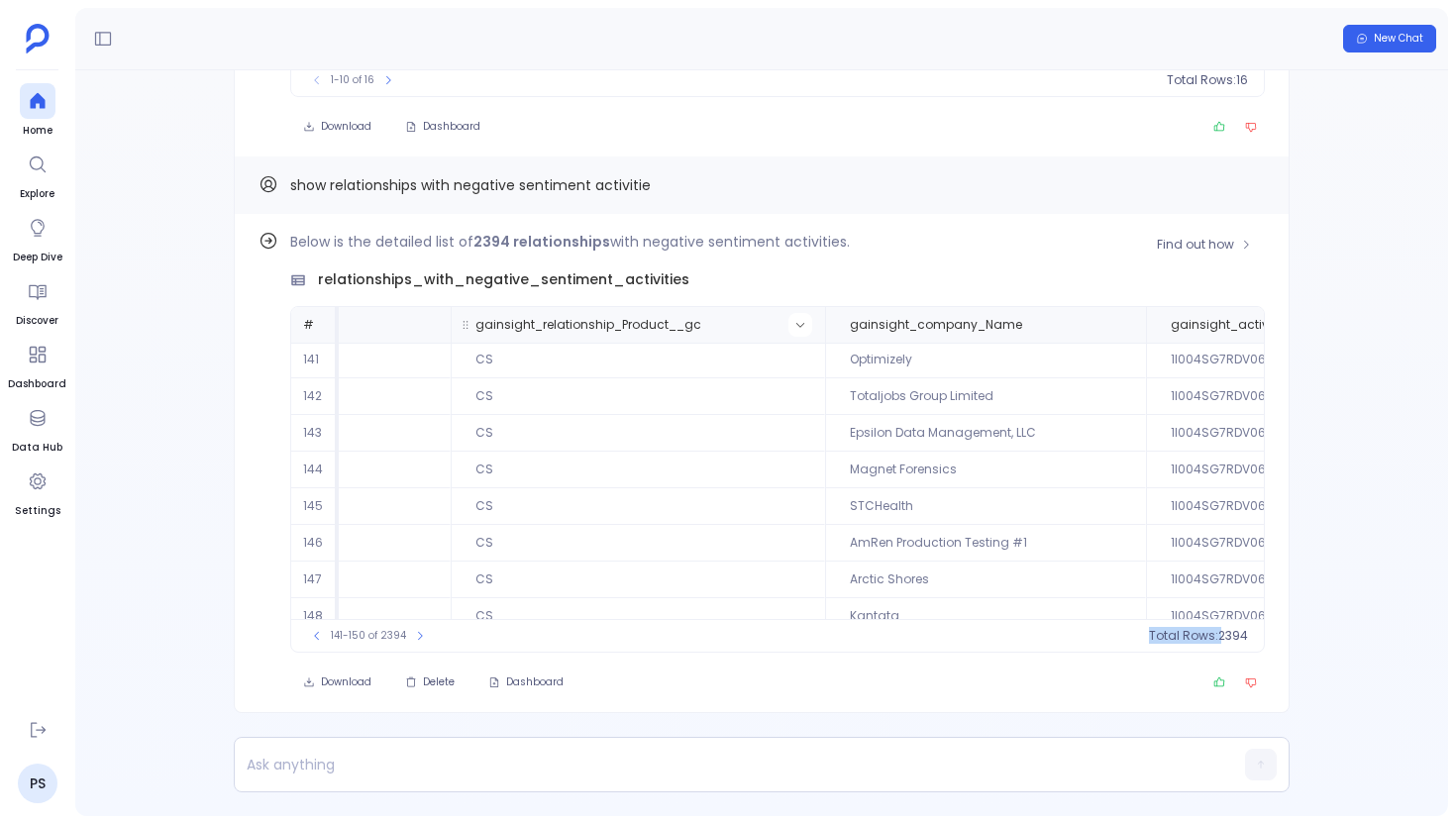 click at bounding box center [800, 325] 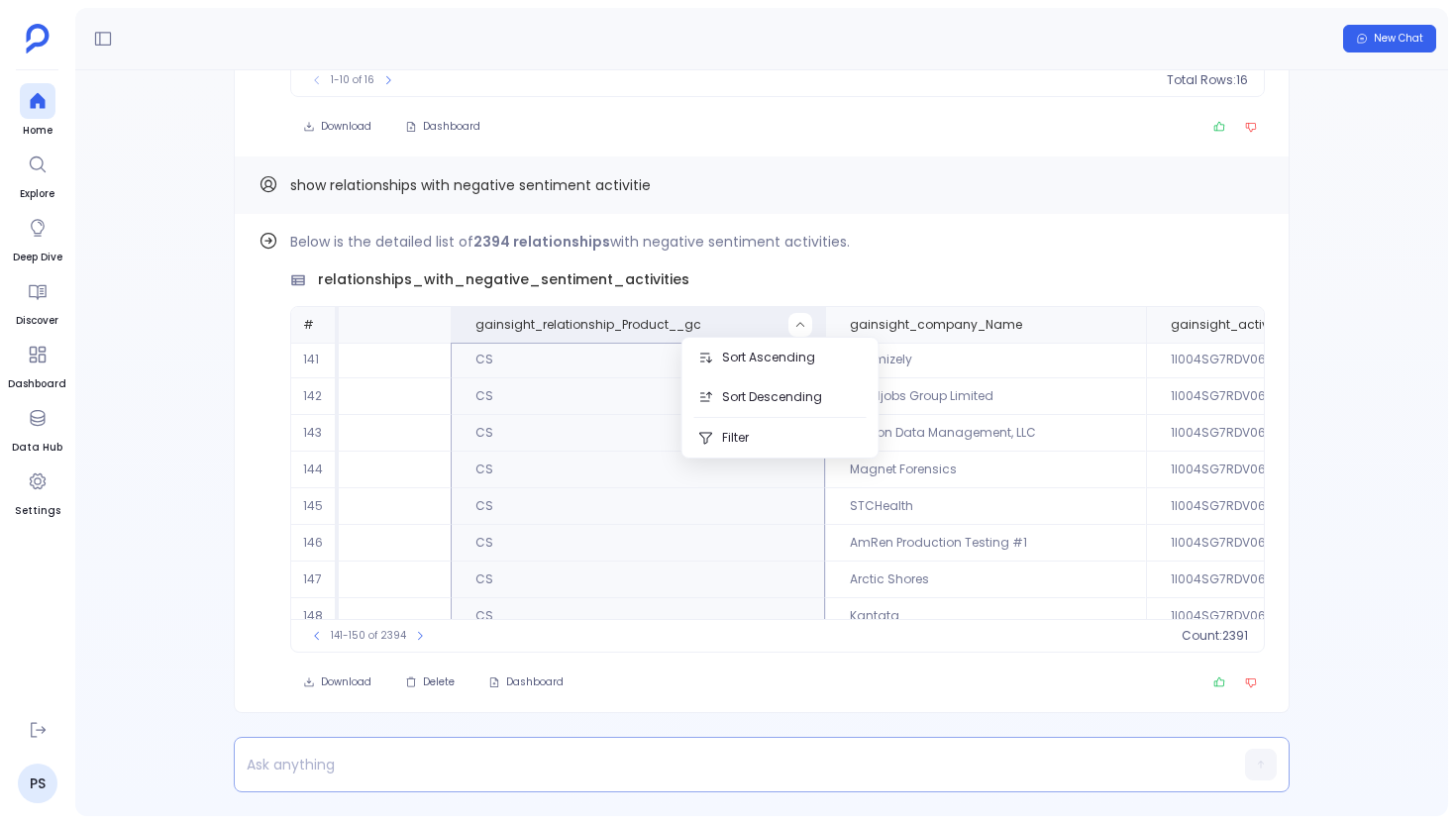 click at bounding box center (723, 765) 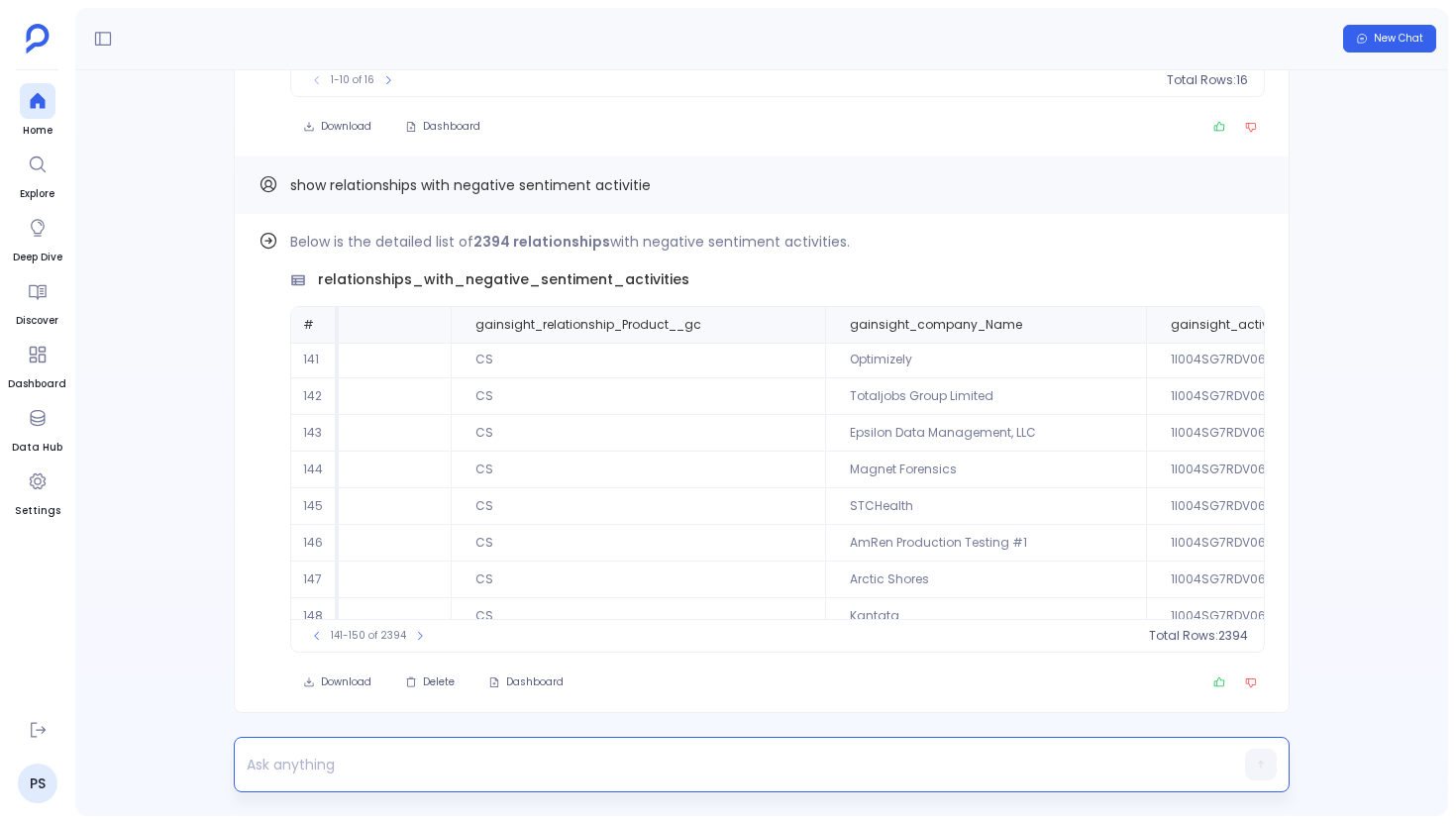 click at bounding box center (723, 765) 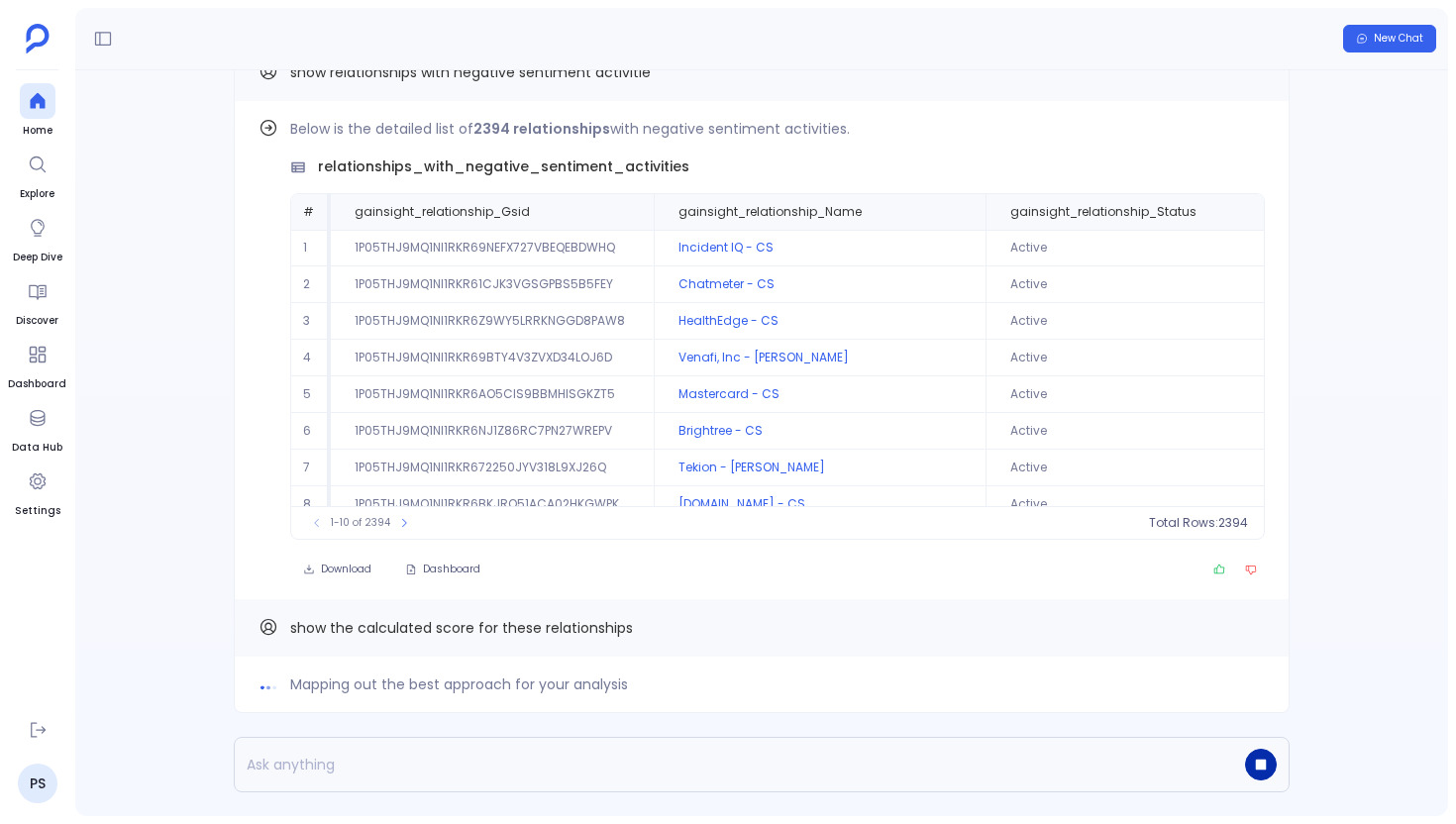click 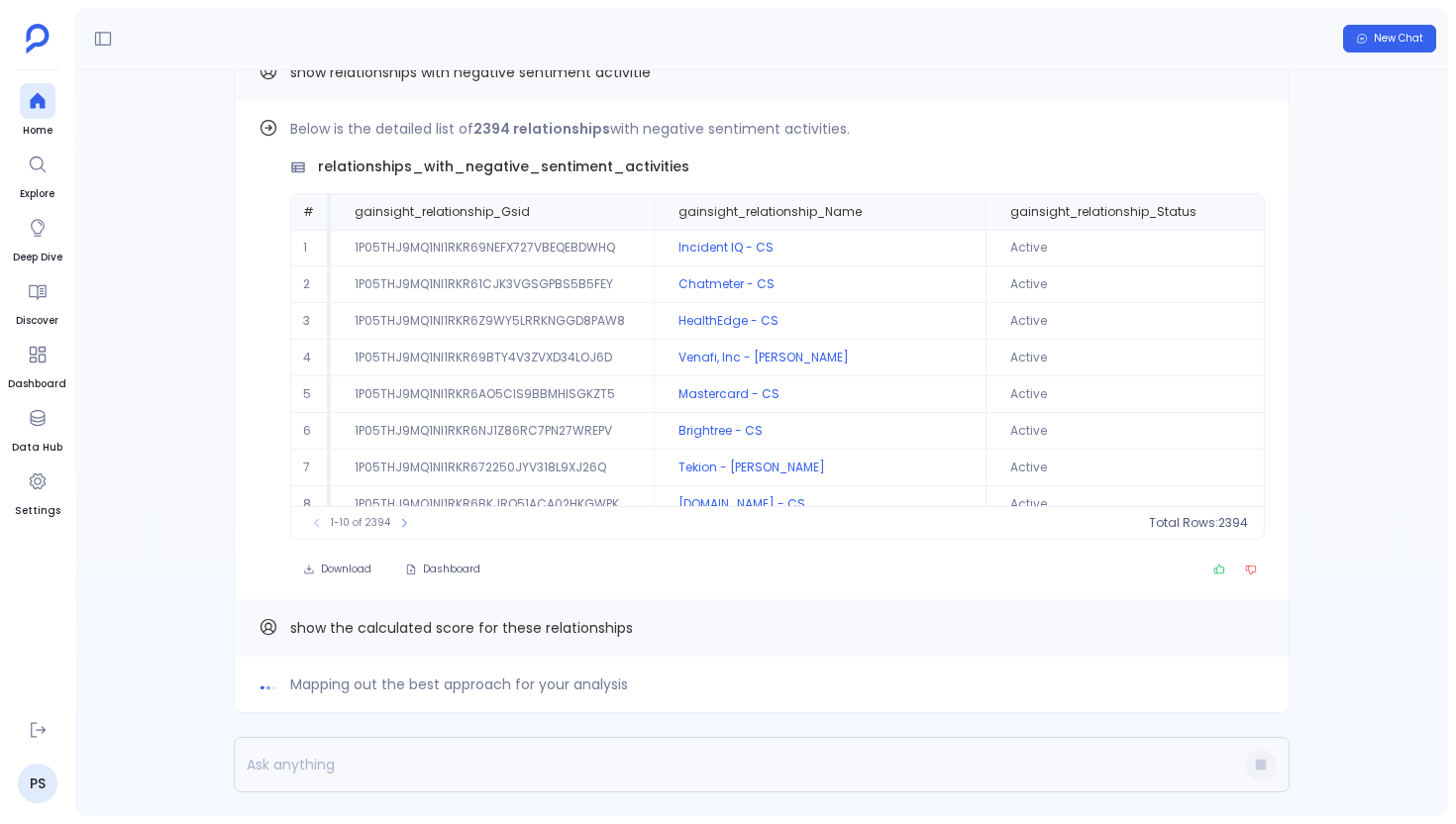 click on "show the calculated score for these relationships" at bounding box center [462, 628] 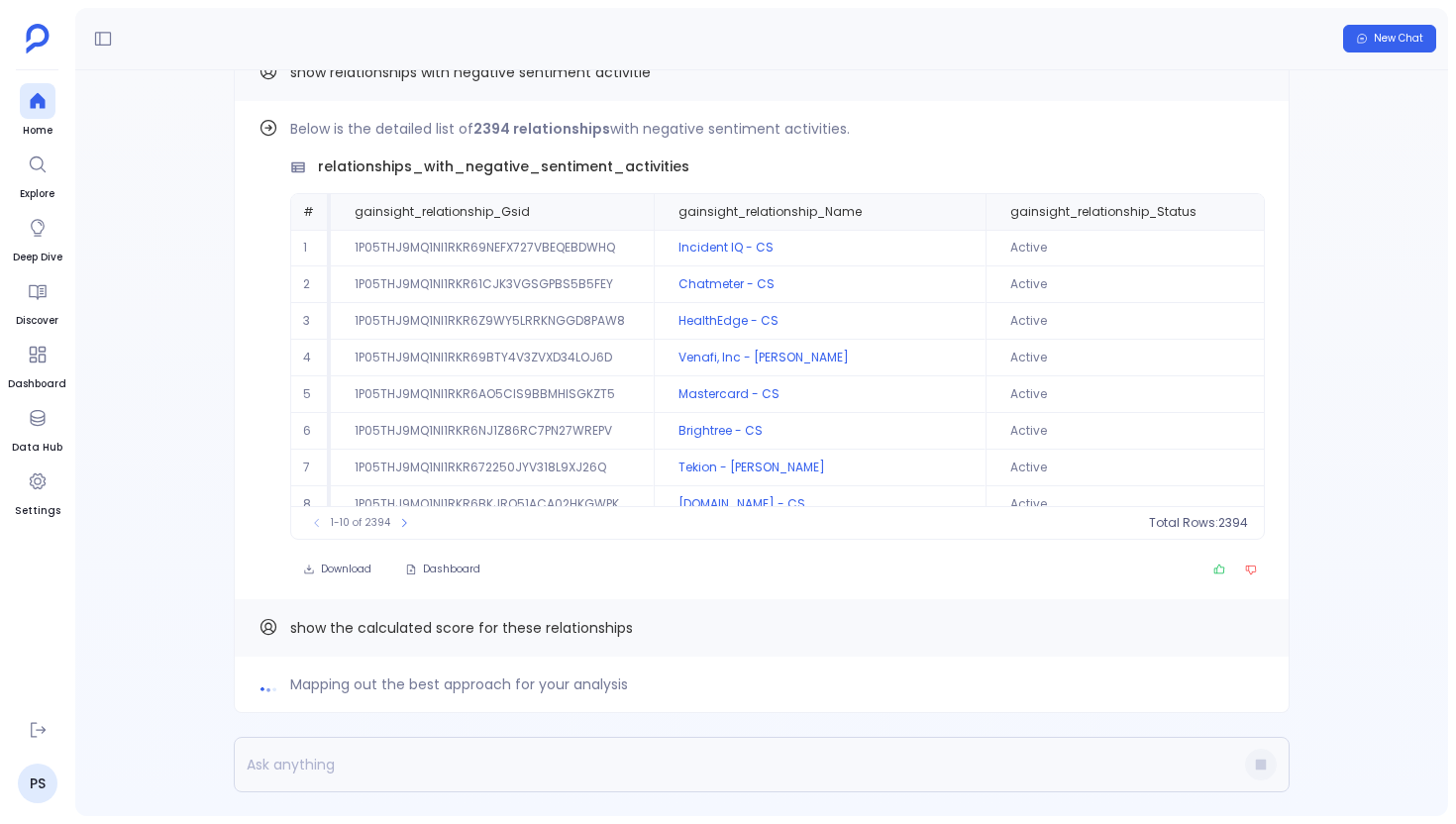 click on "show the calculated score for these relationships" at bounding box center (462, 628) 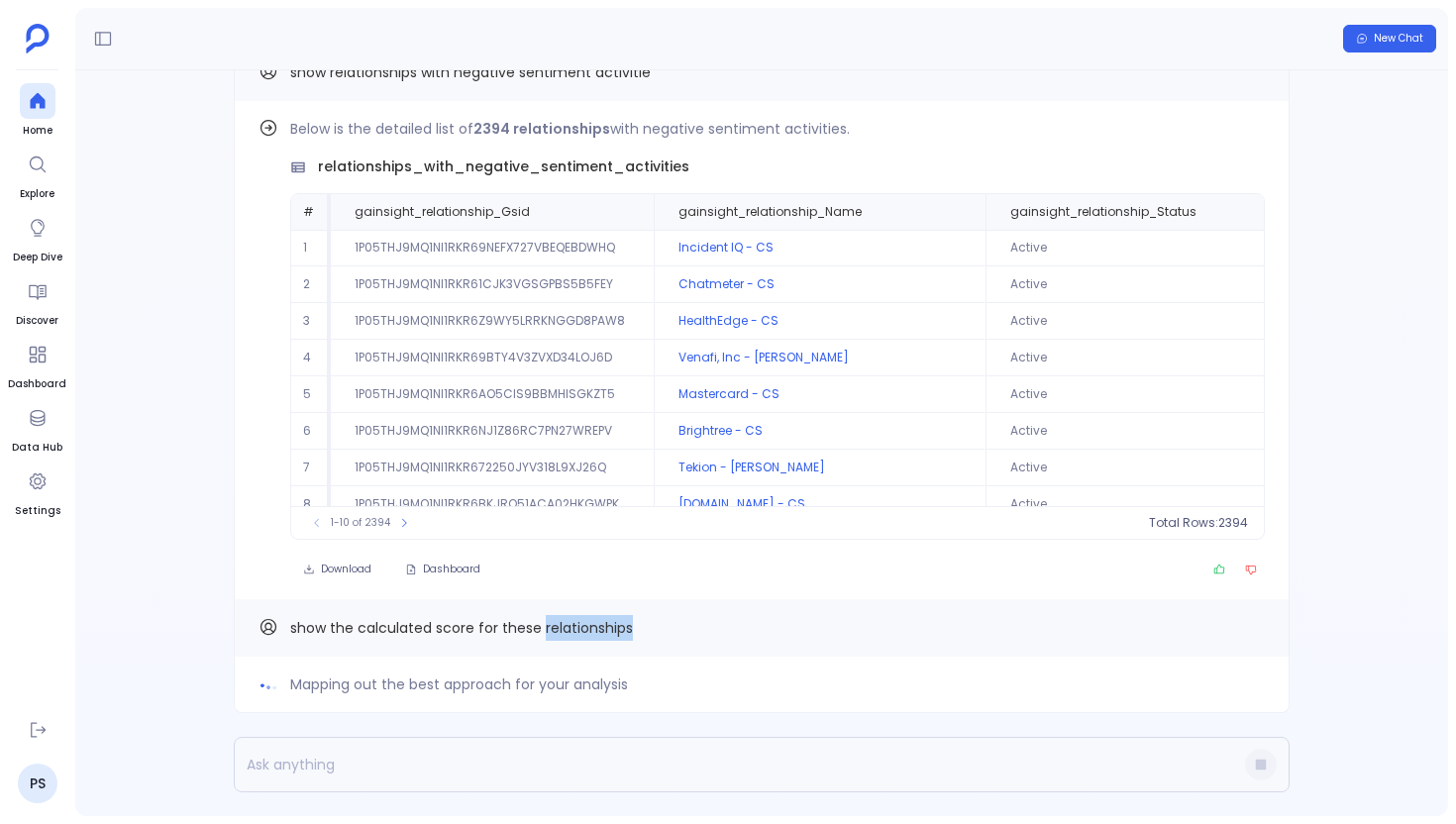 click on "show the calculated score for these relationships" at bounding box center [462, 628] 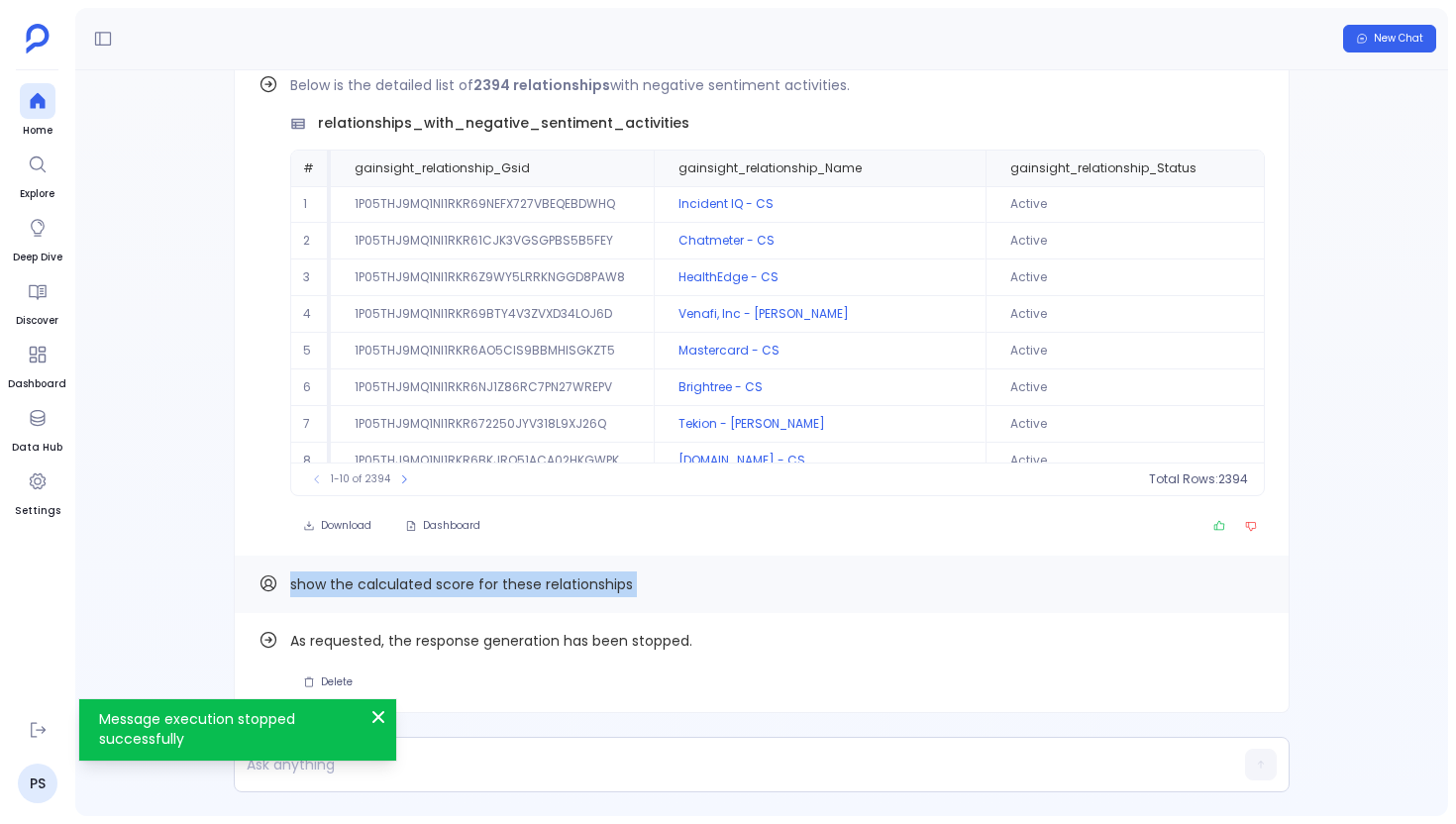 copy on "show the calculated score for these relationships Find out how" 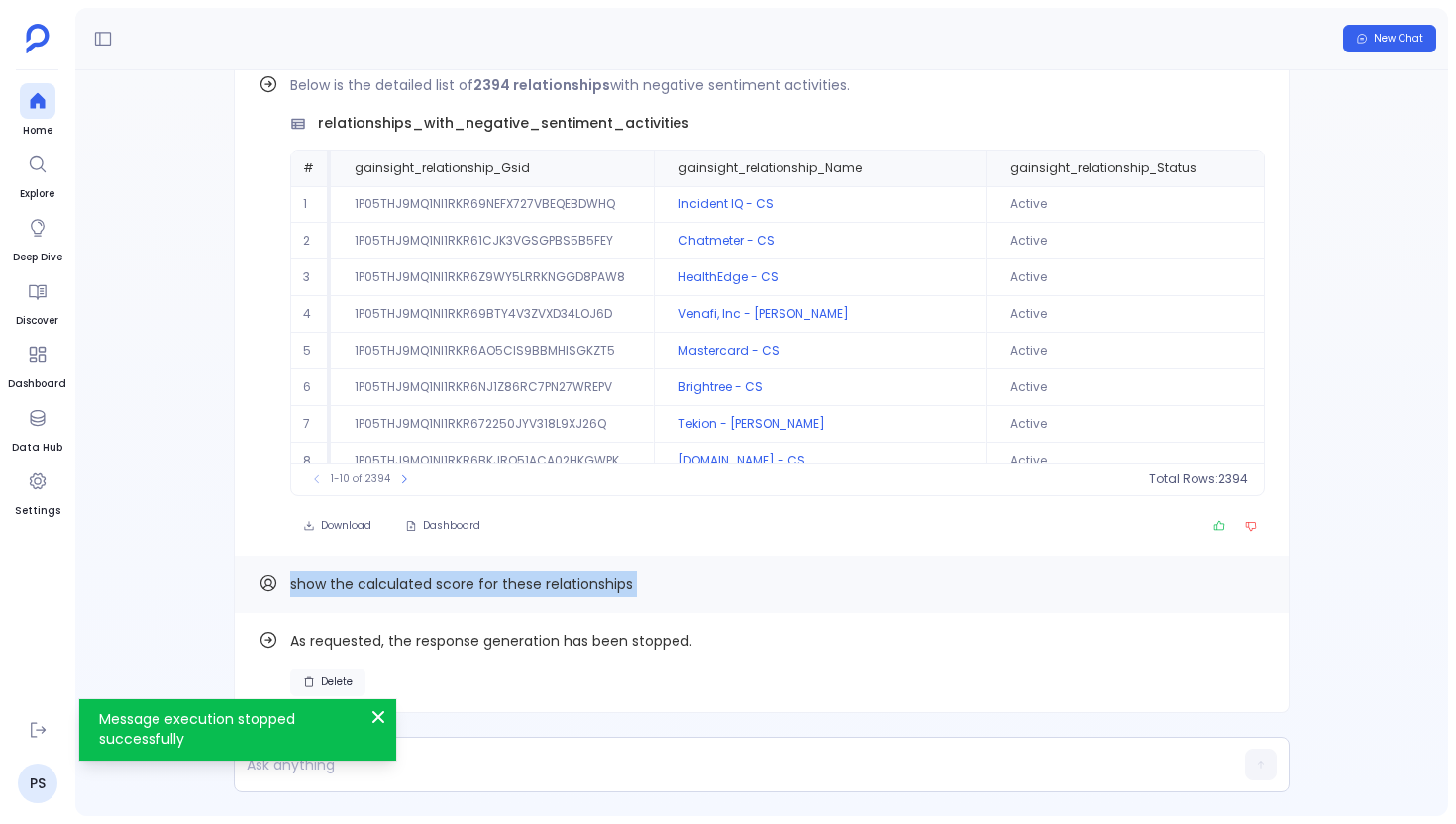click on "Delete" at bounding box center (337, 682) 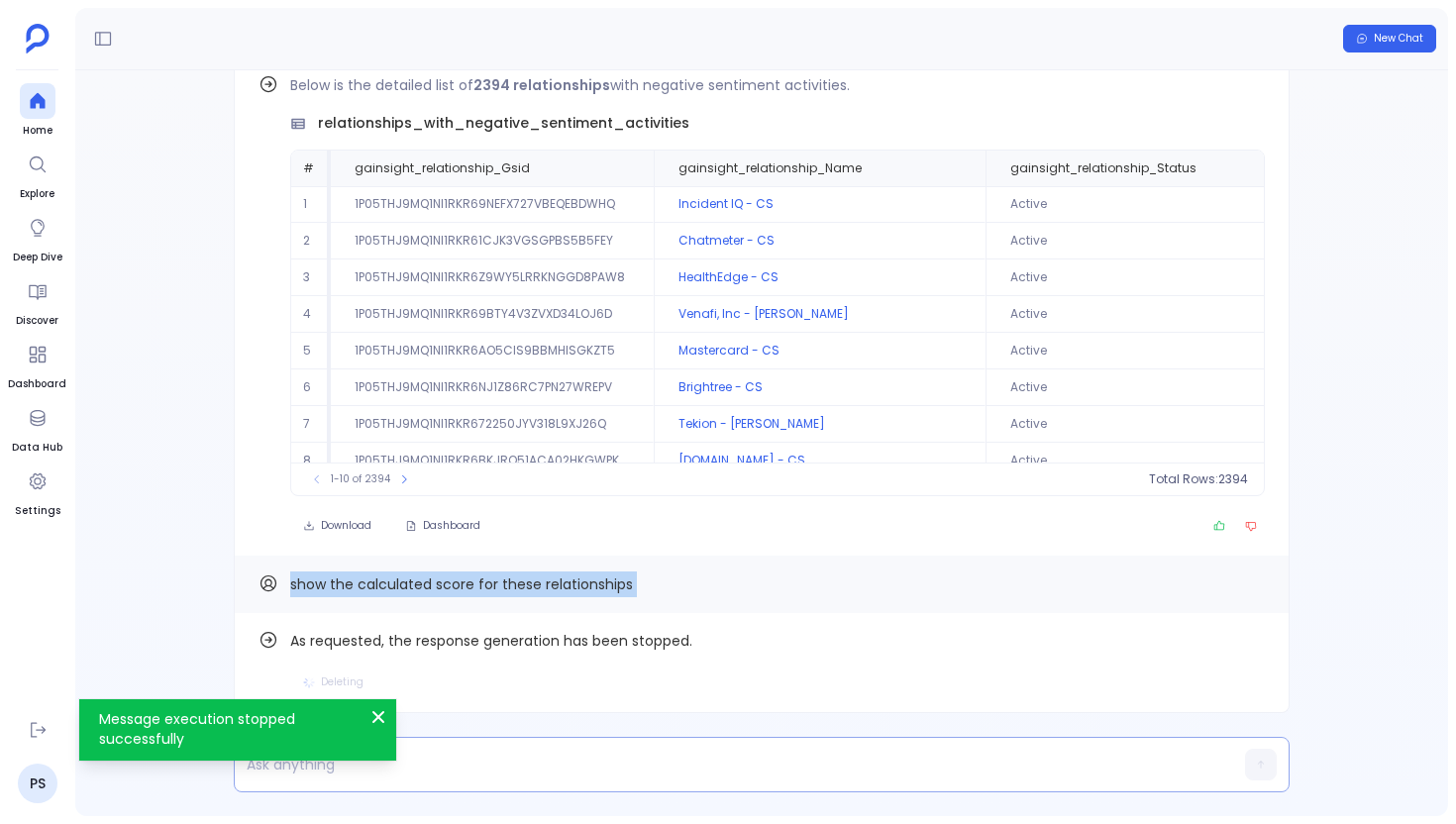 click at bounding box center [723, 765] 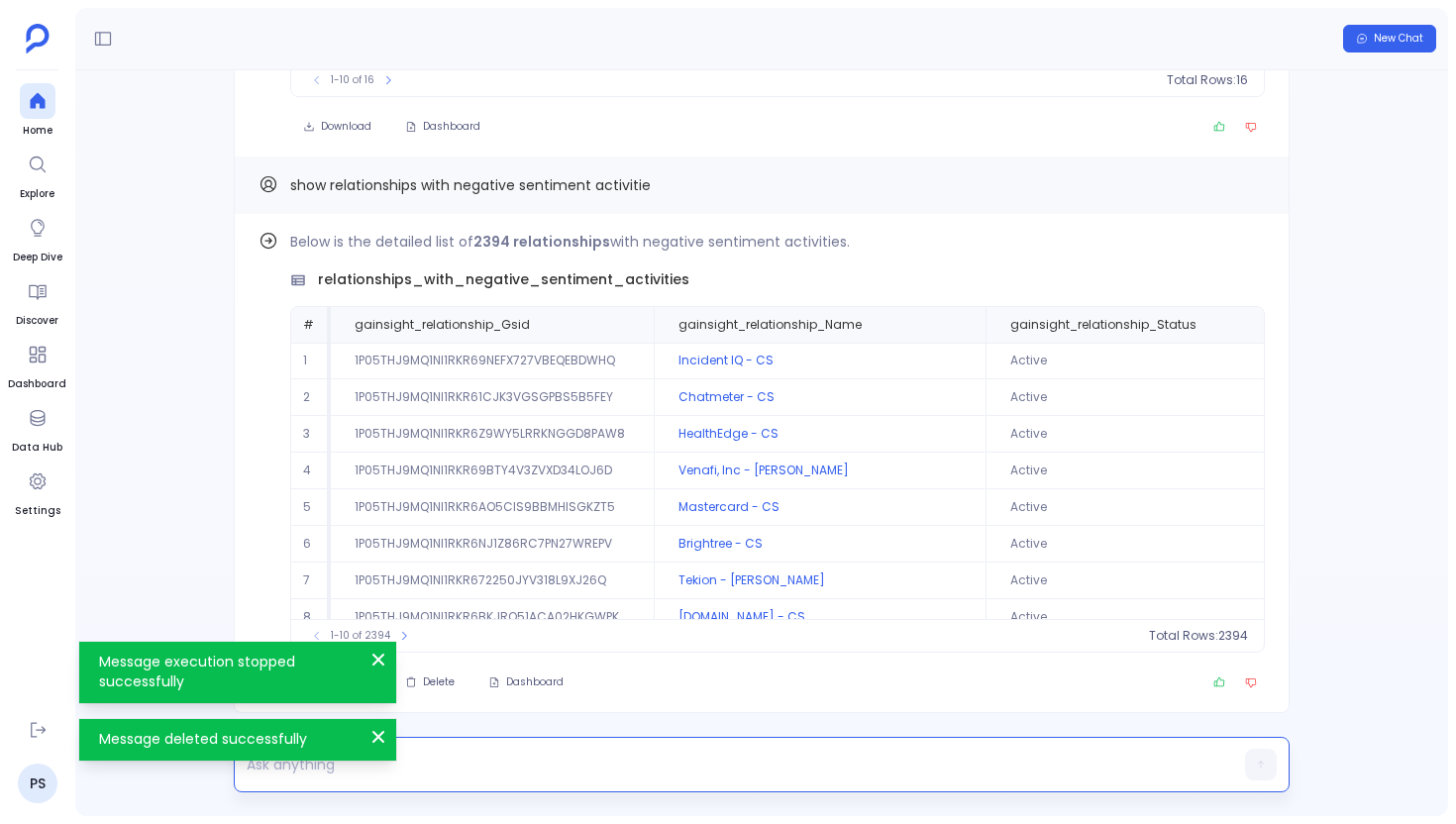 click at bounding box center (723, 765) 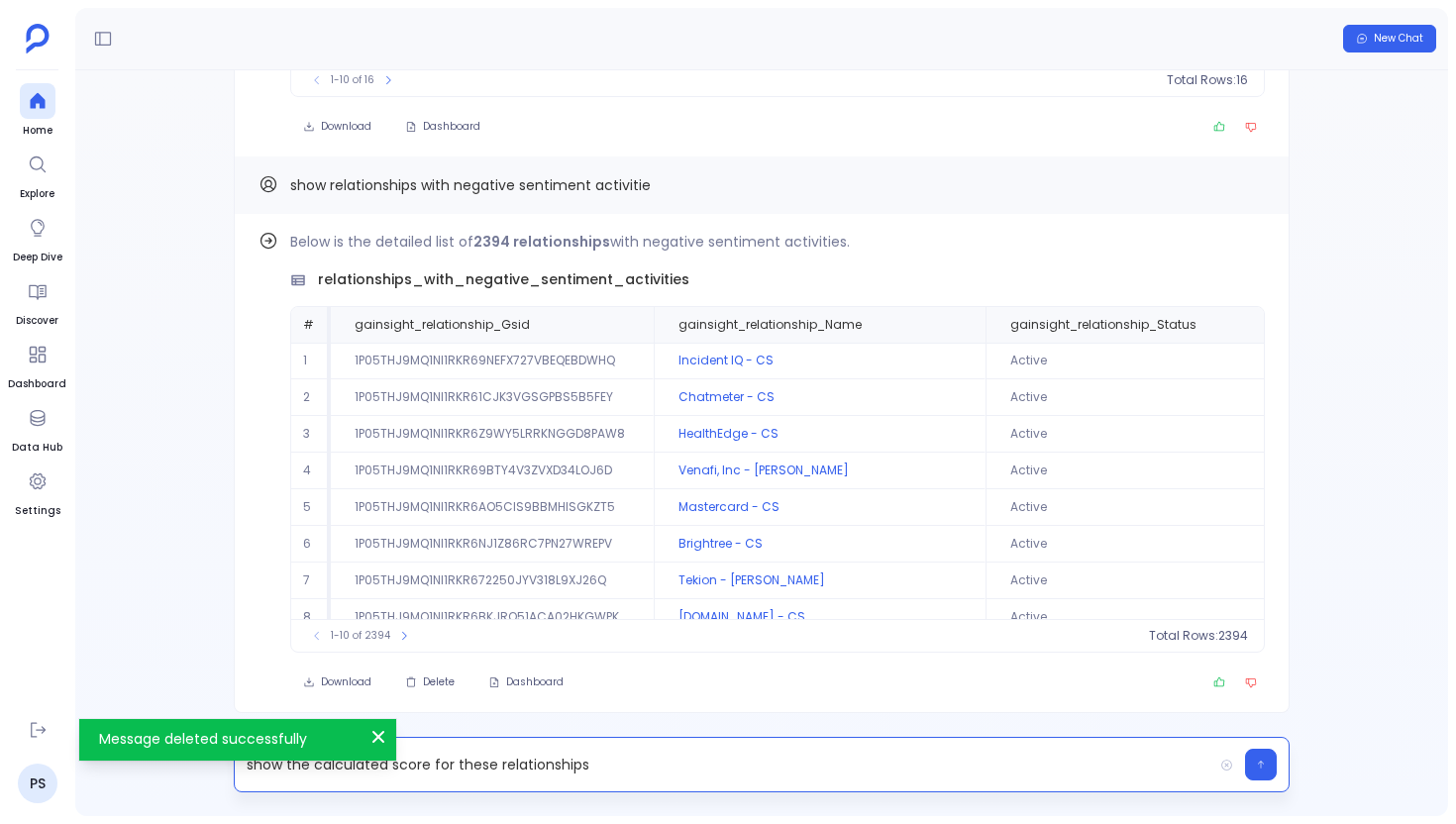 click on "show the calculated score for these relationships" at bounding box center (723, 765) 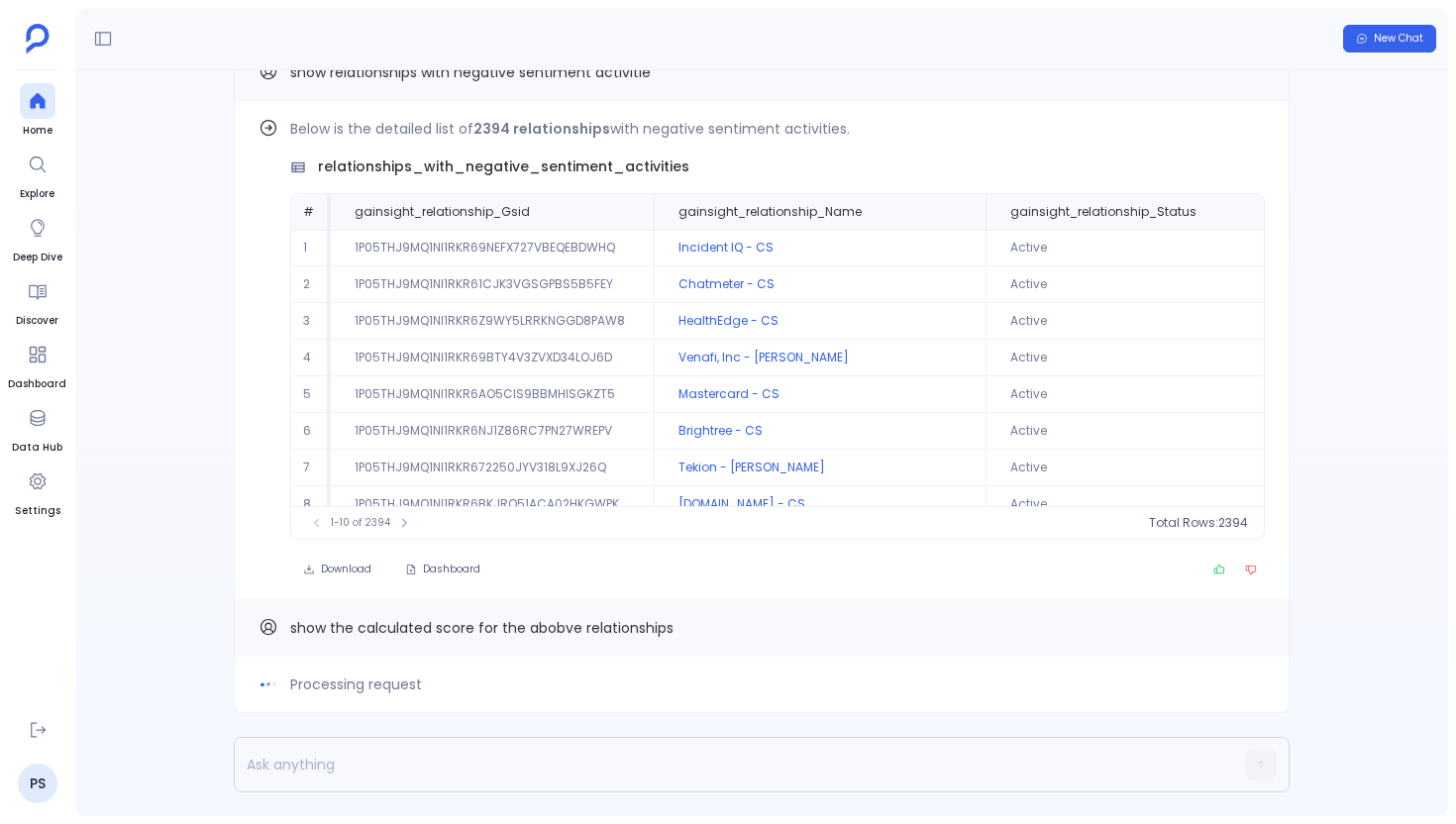 click on "show the calculated score for the abobve relationships" at bounding box center (481, 628) 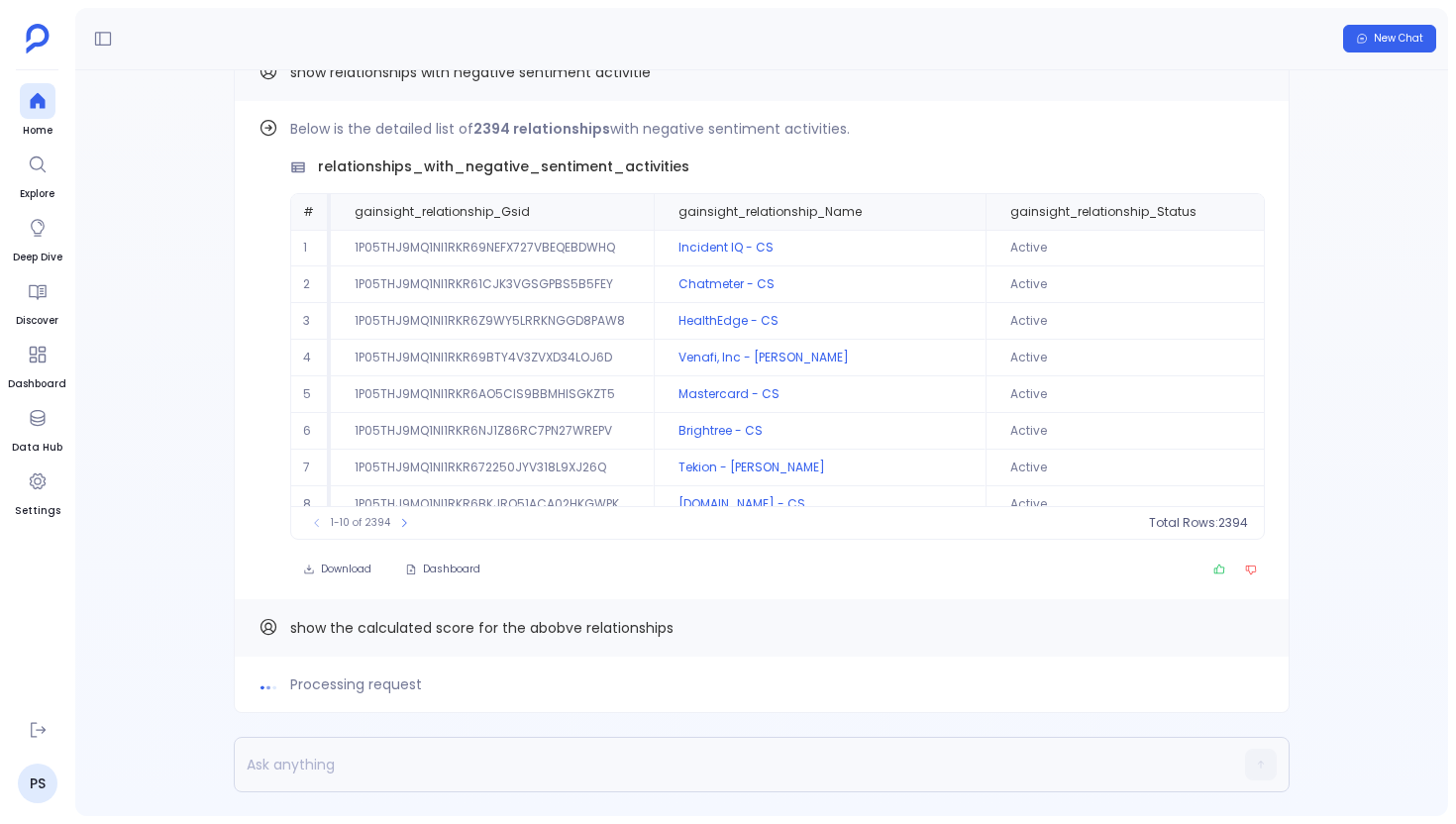 click on "show the calculated score for the abobve relationships" at bounding box center [481, 628] 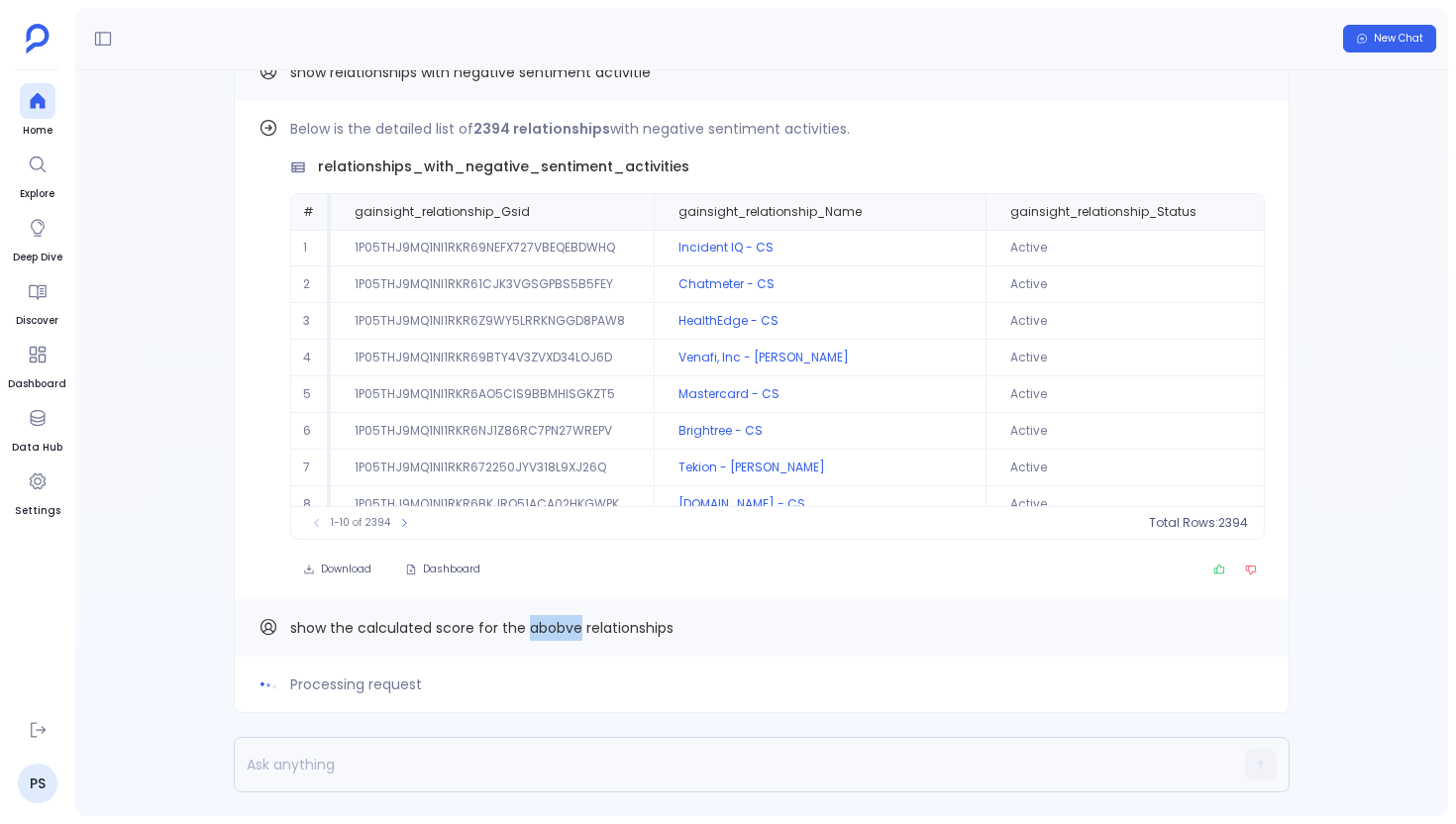 click on "show the calculated score for the abobve relationships" at bounding box center [481, 628] 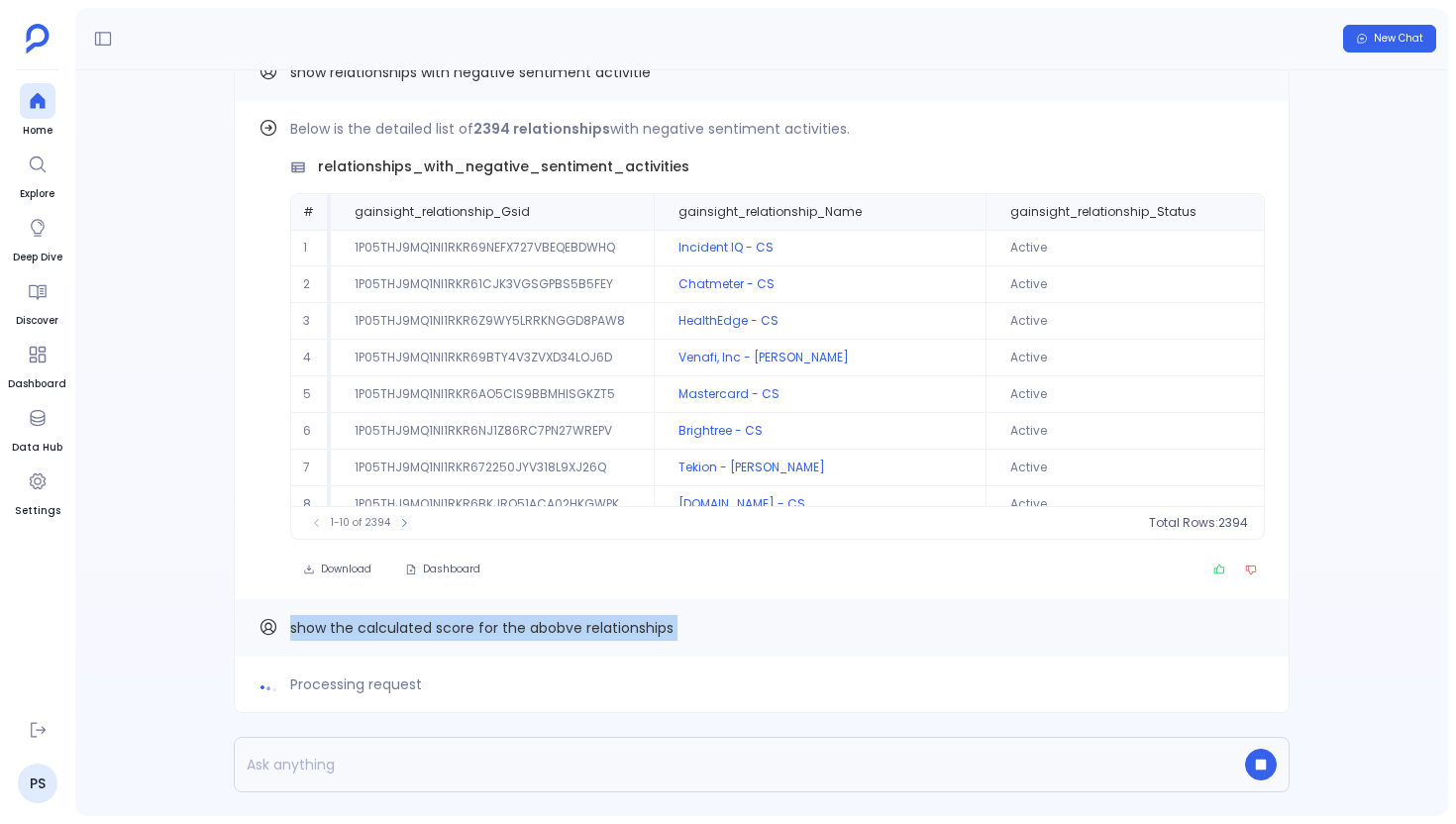 copy on "show the calculated score for the abobve relationships Find out how" 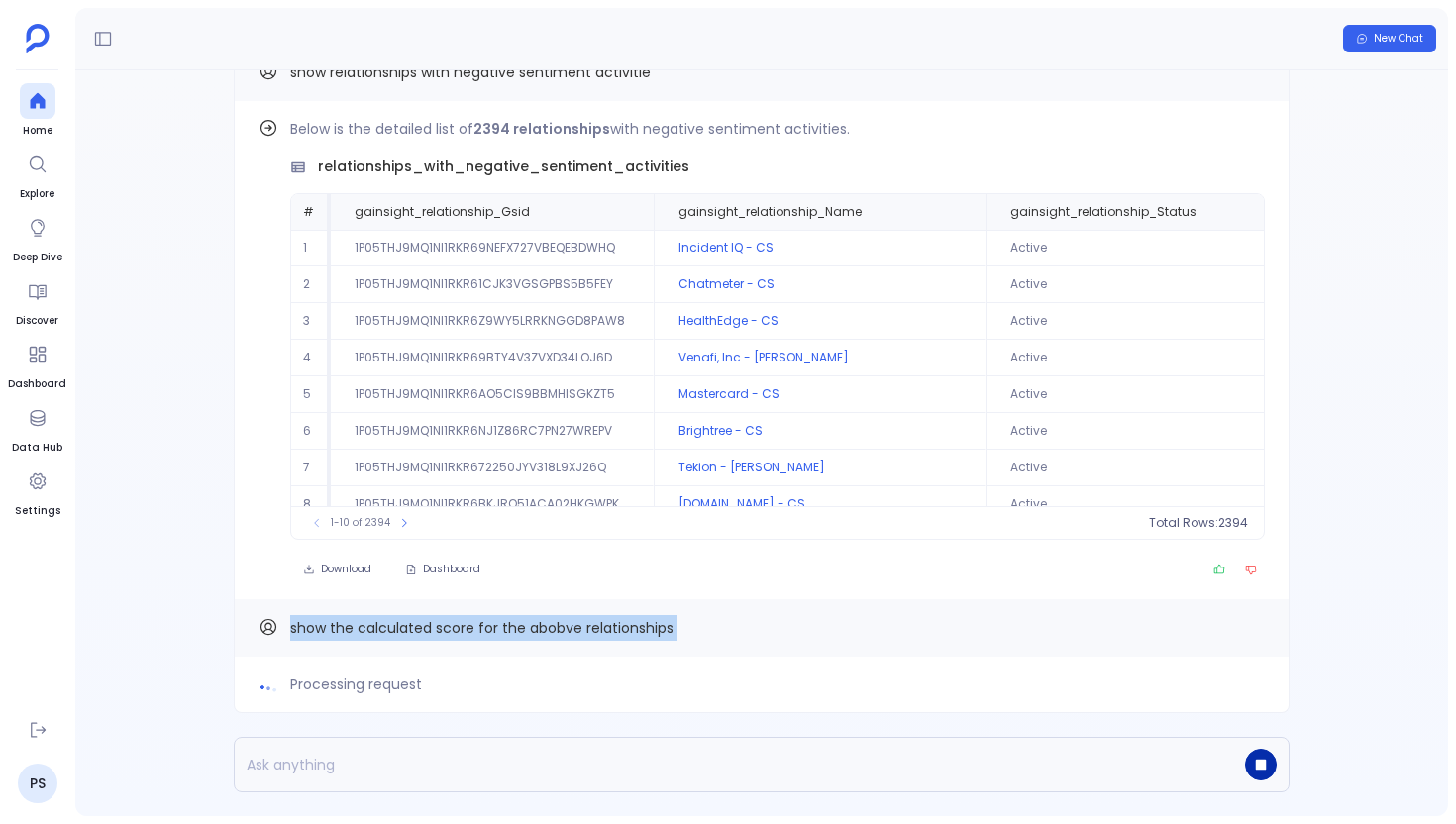 click 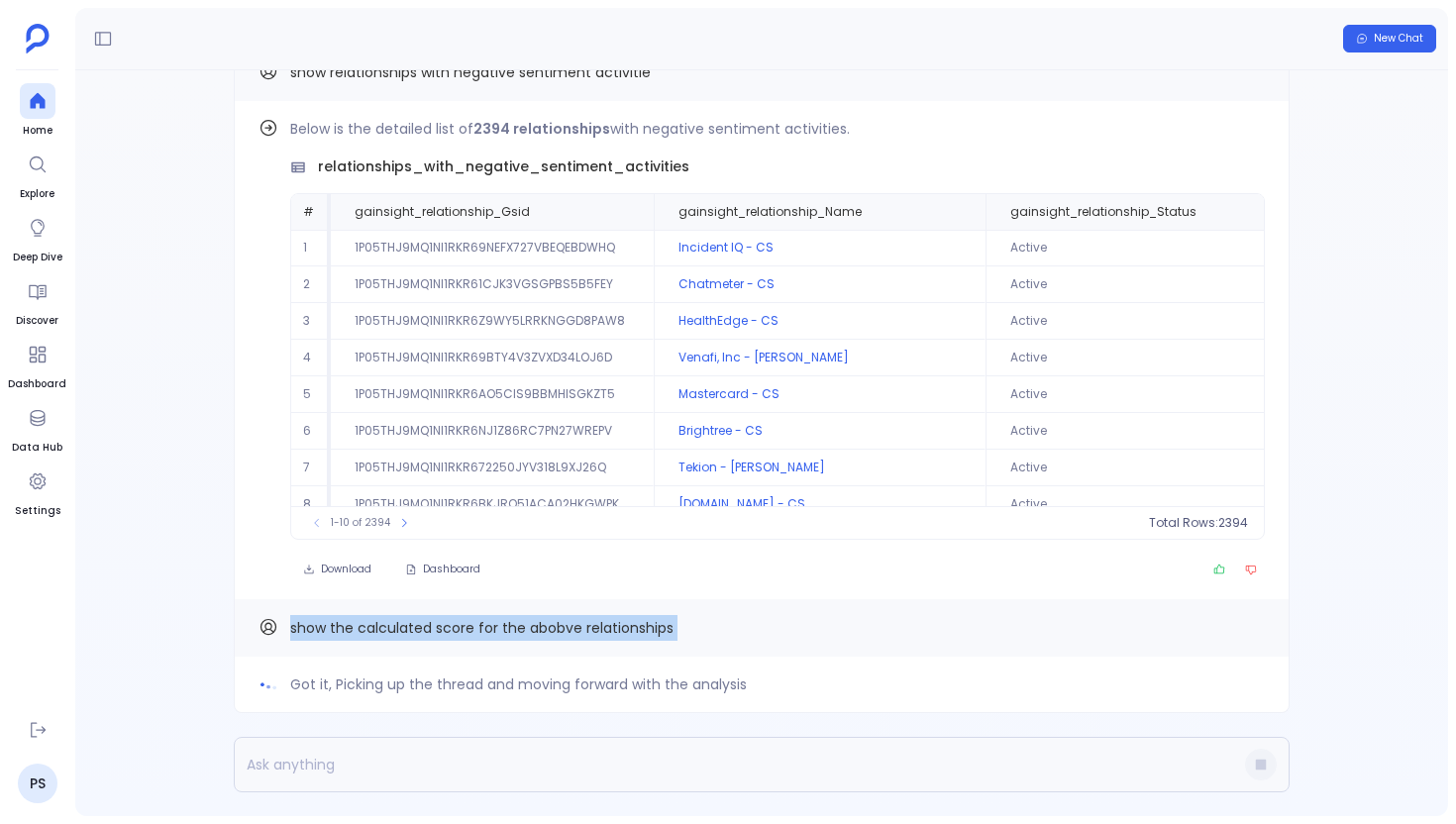 click at bounding box center [723, 765] 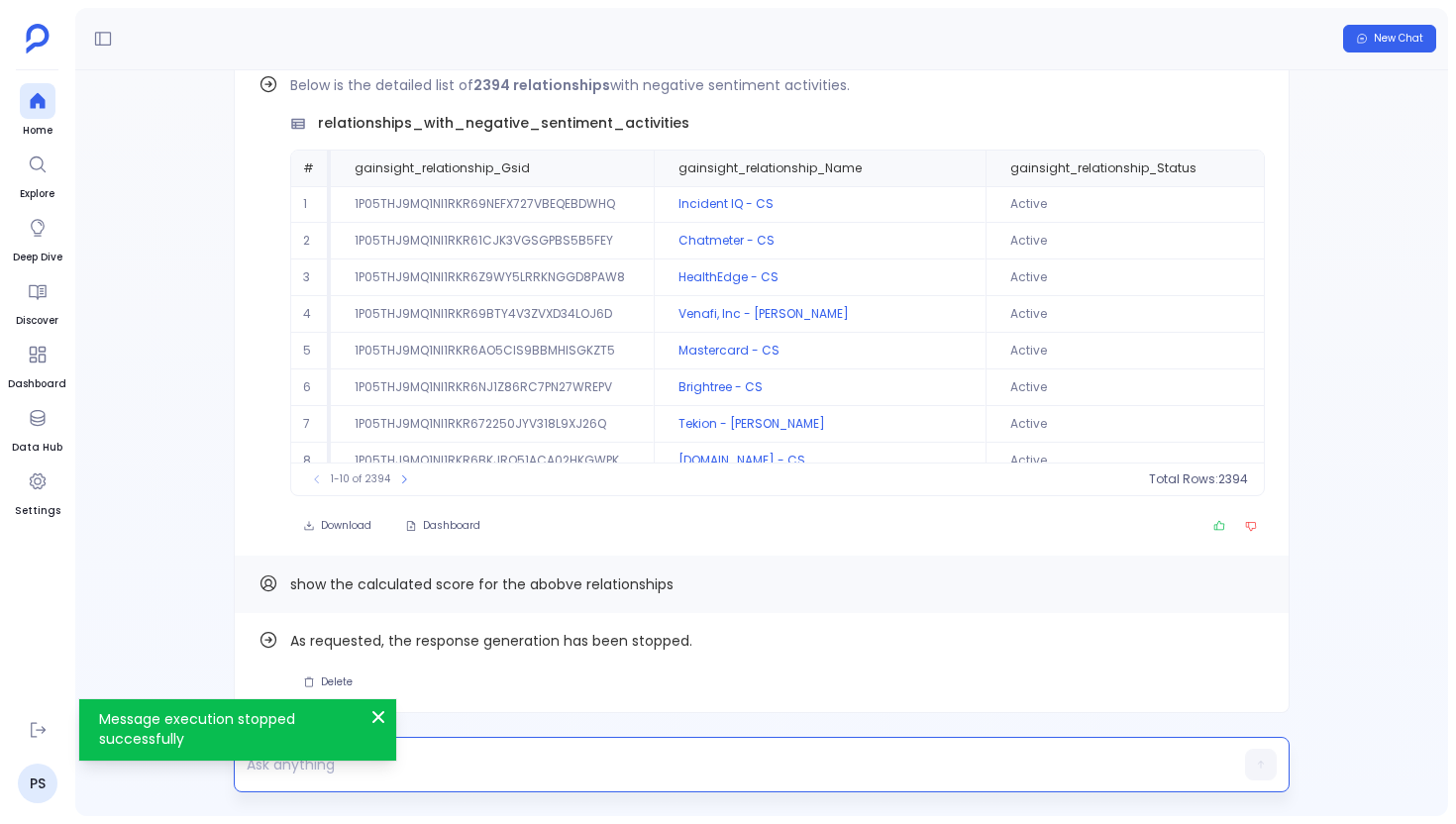 click at bounding box center (723, 765) 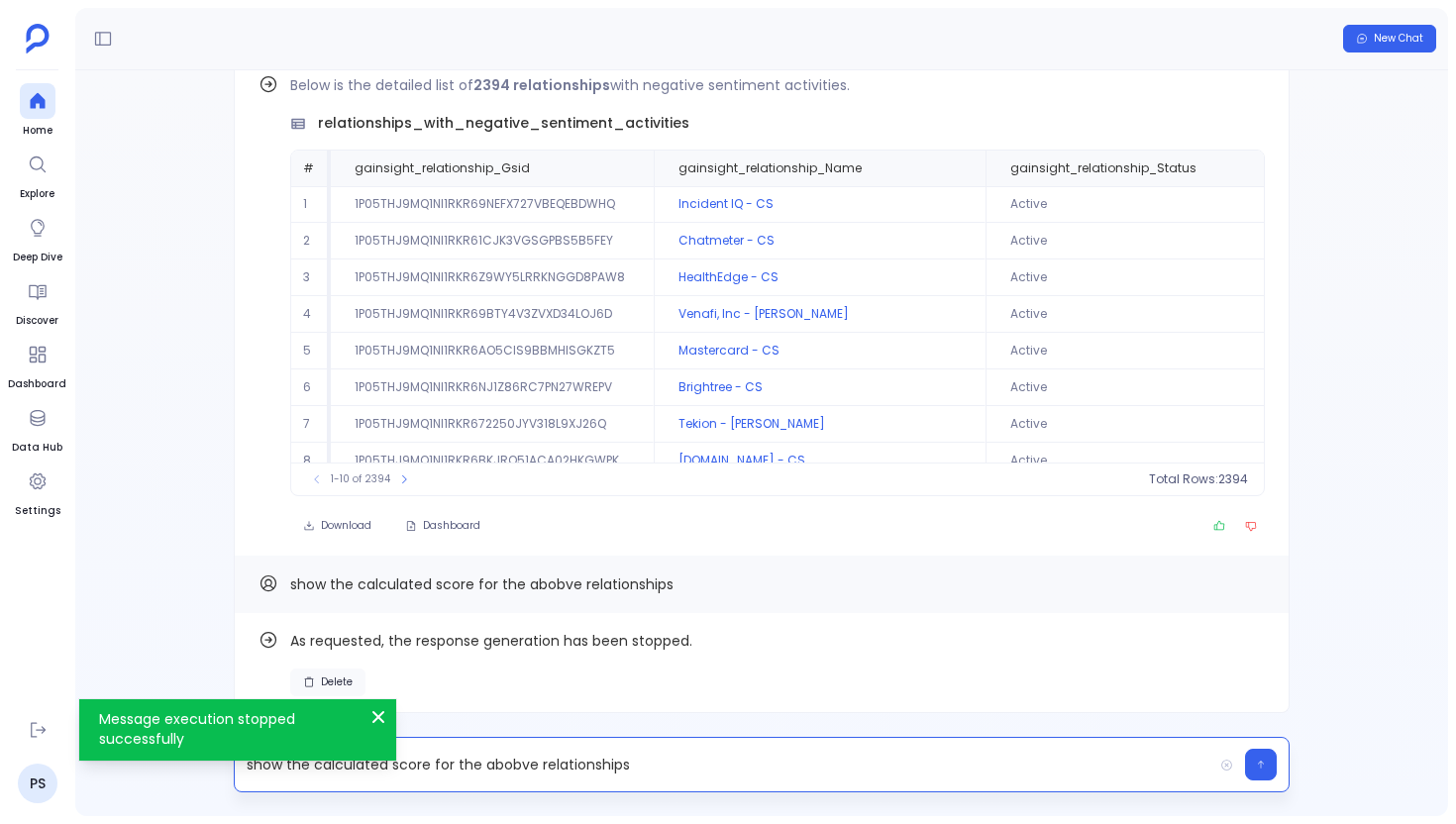 click on "Delete" at bounding box center [328, 682] 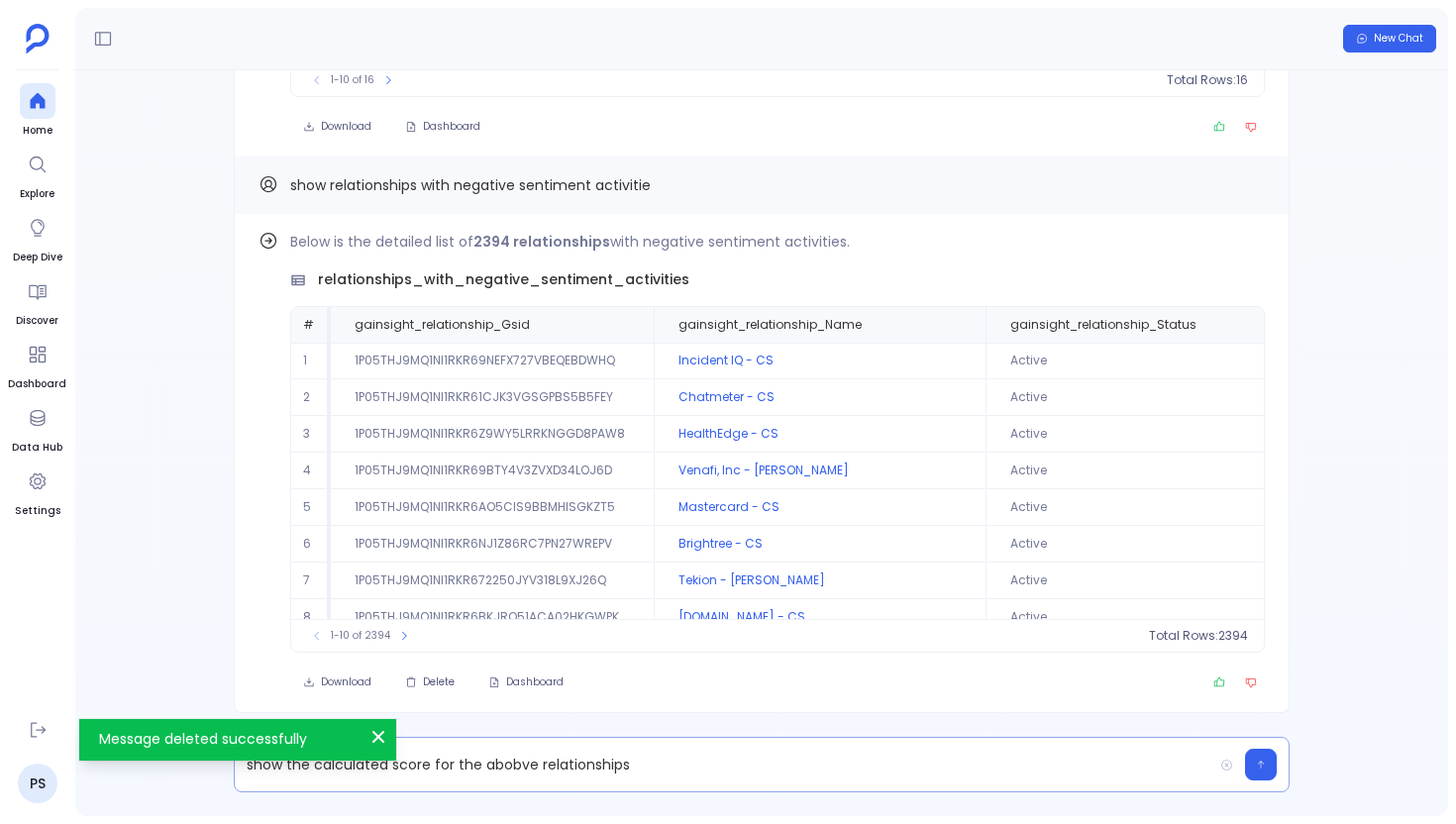 click on "show the calculated score for the abobve relationships" at bounding box center [723, 765] 